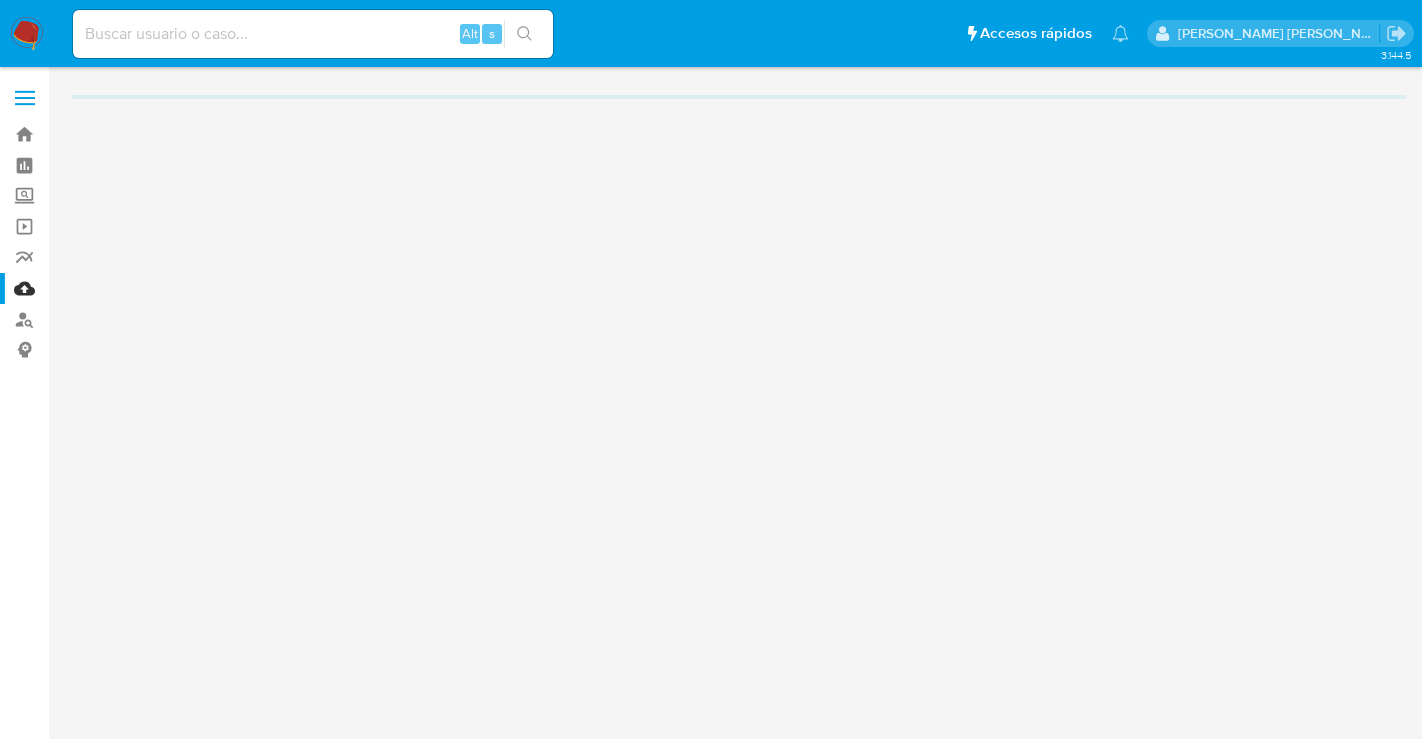 scroll, scrollTop: 0, scrollLeft: 0, axis: both 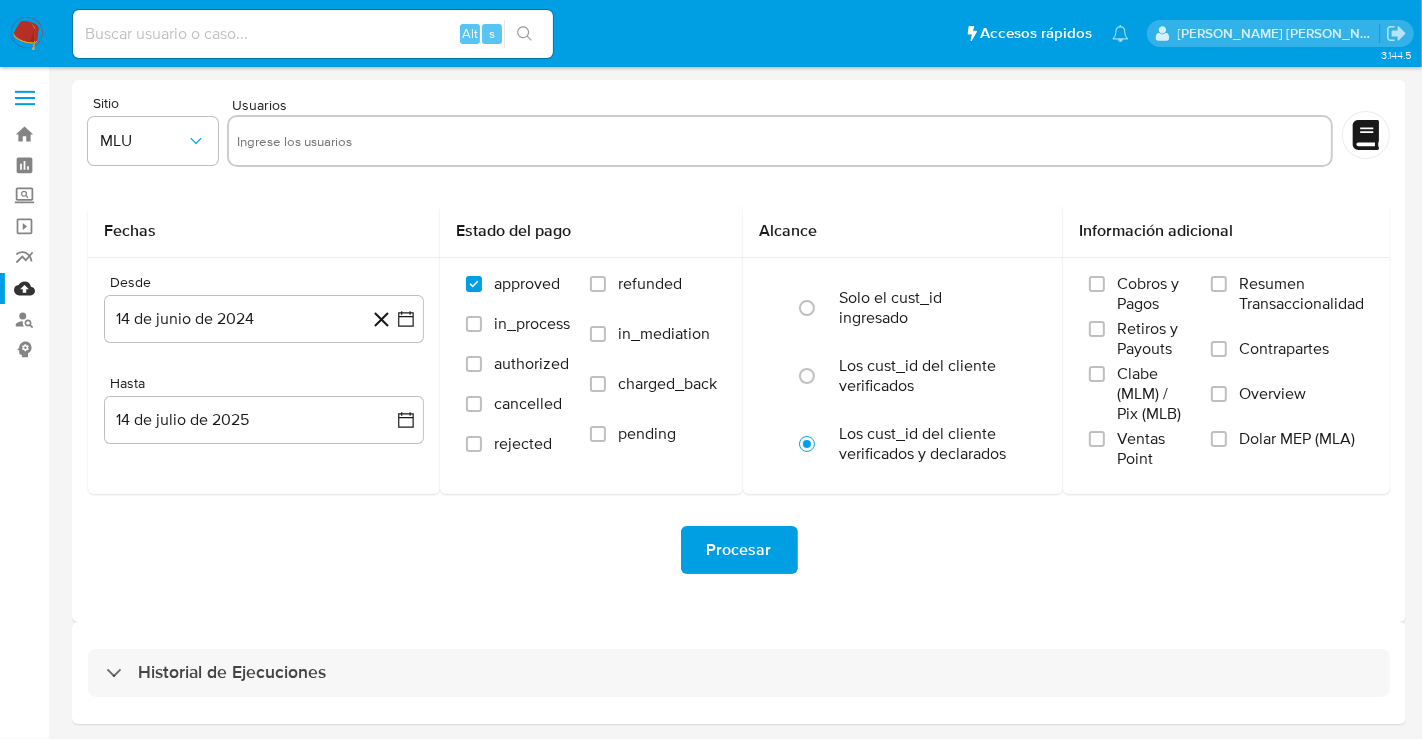 click at bounding box center [27, 34] 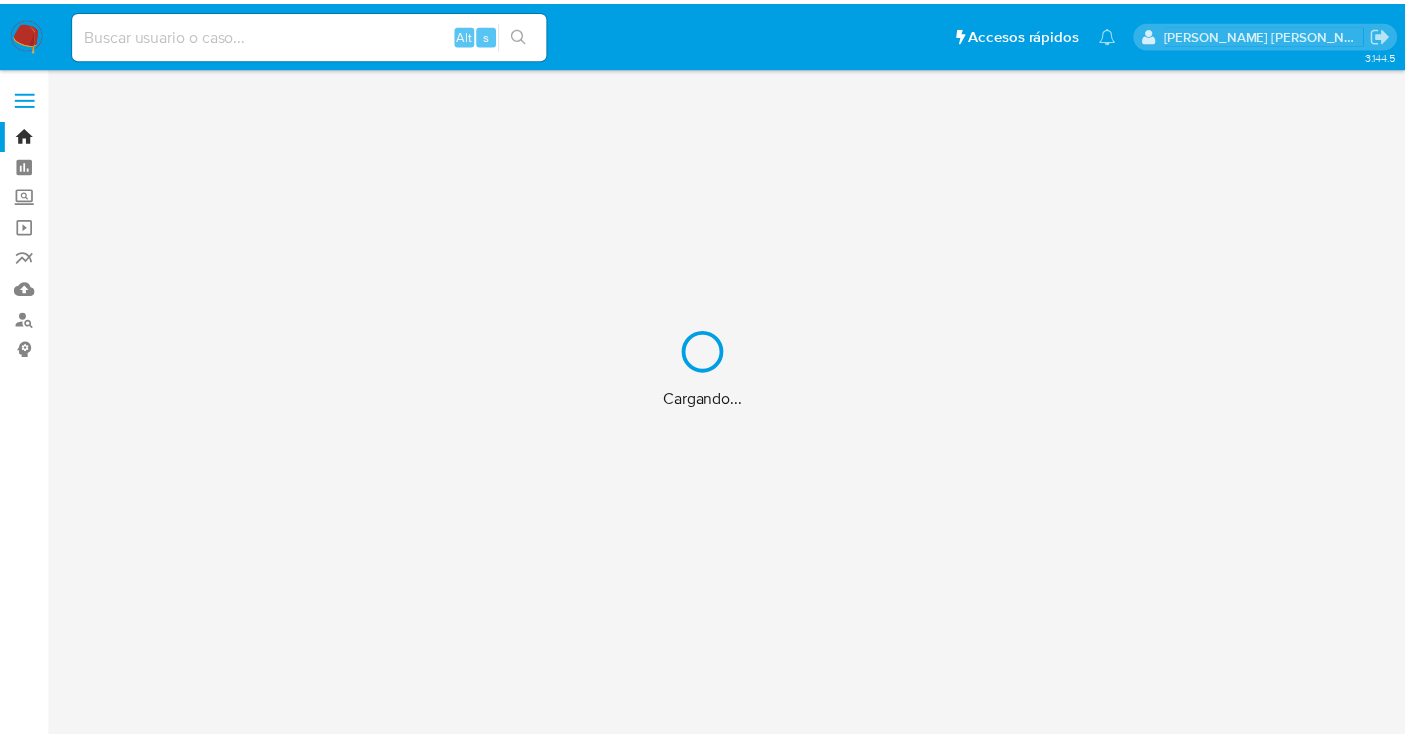 scroll, scrollTop: 0, scrollLeft: 0, axis: both 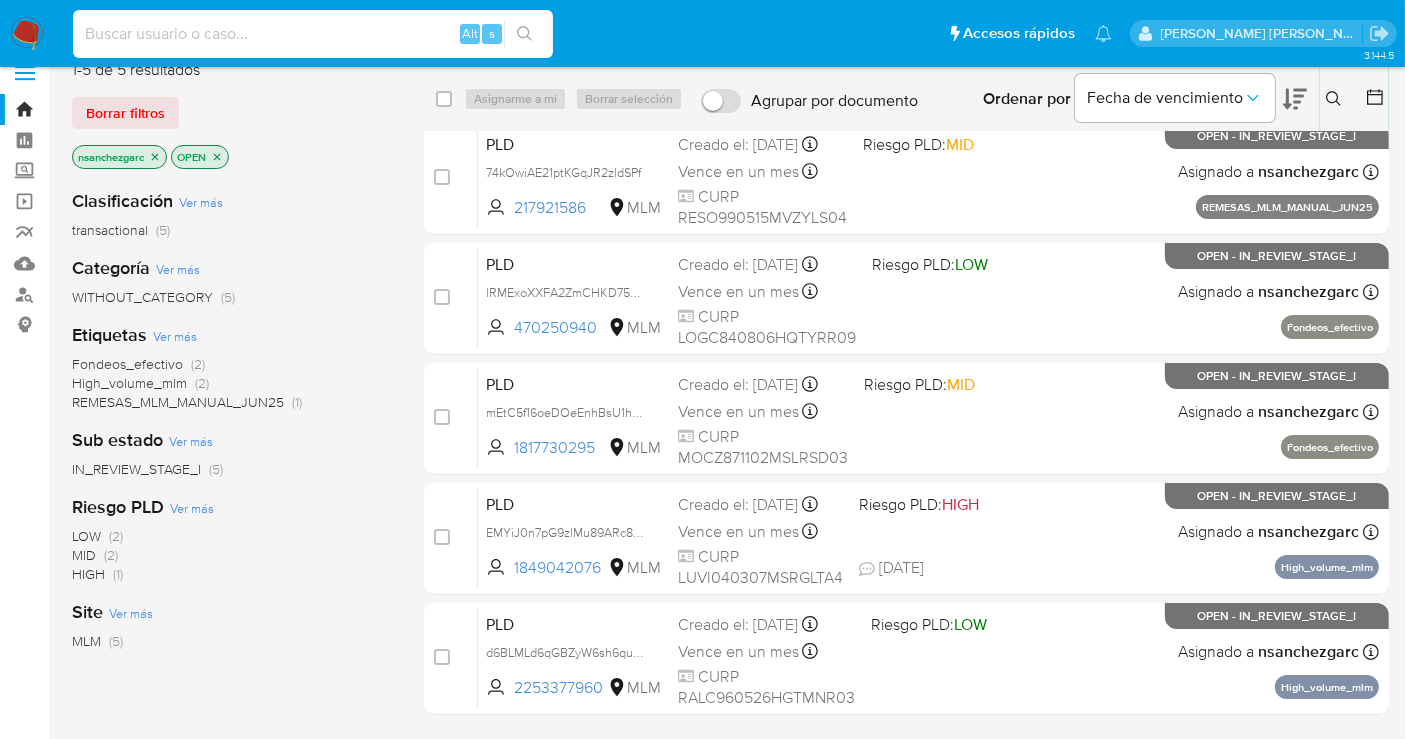 click at bounding box center [313, 34] 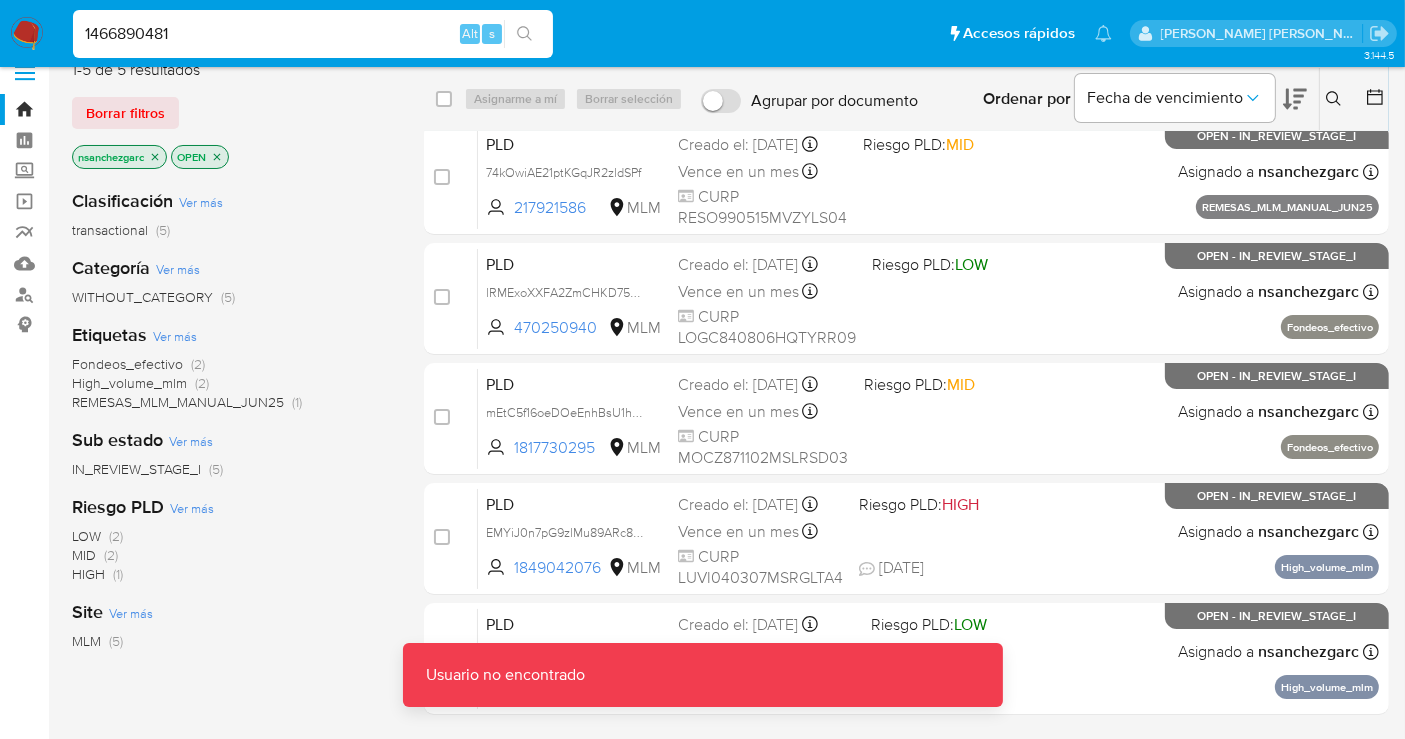 click on "1466890481" at bounding box center (313, 34) 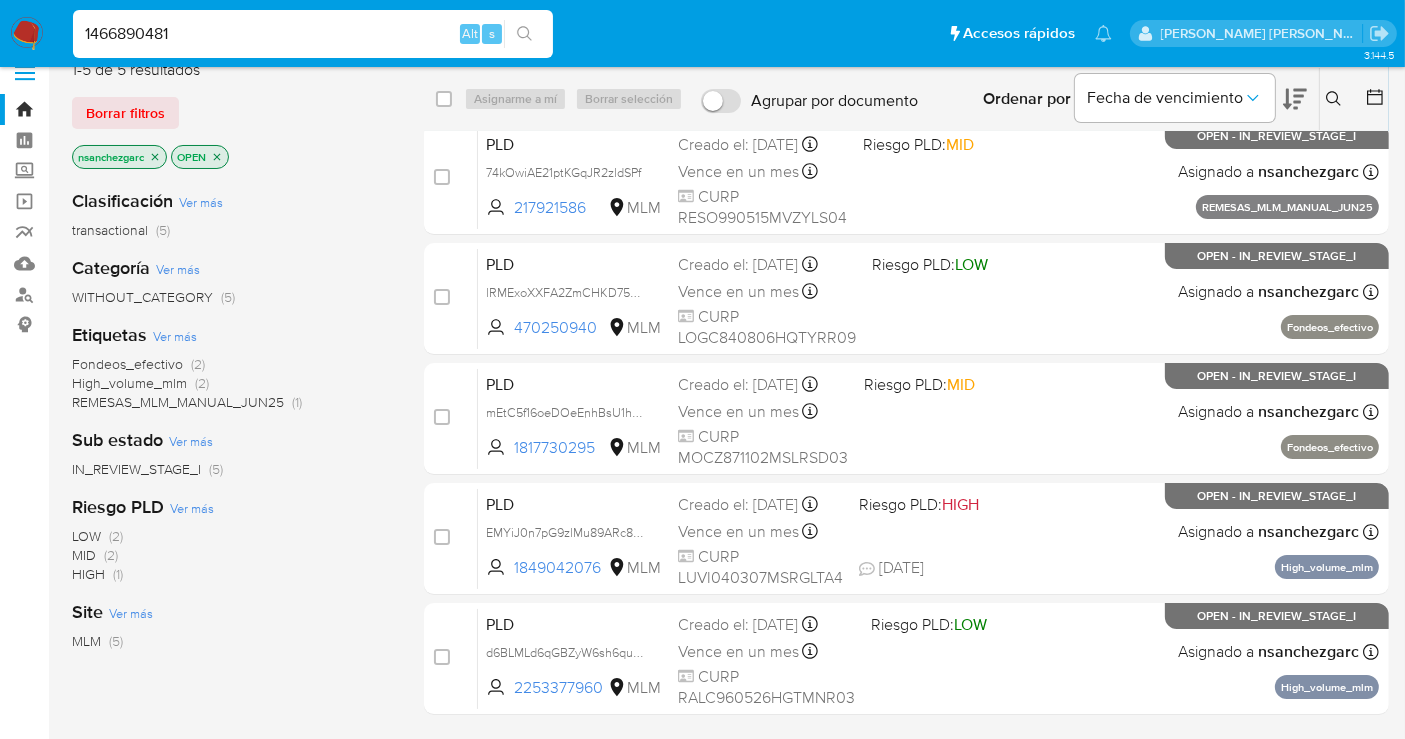 type on "1466890481" 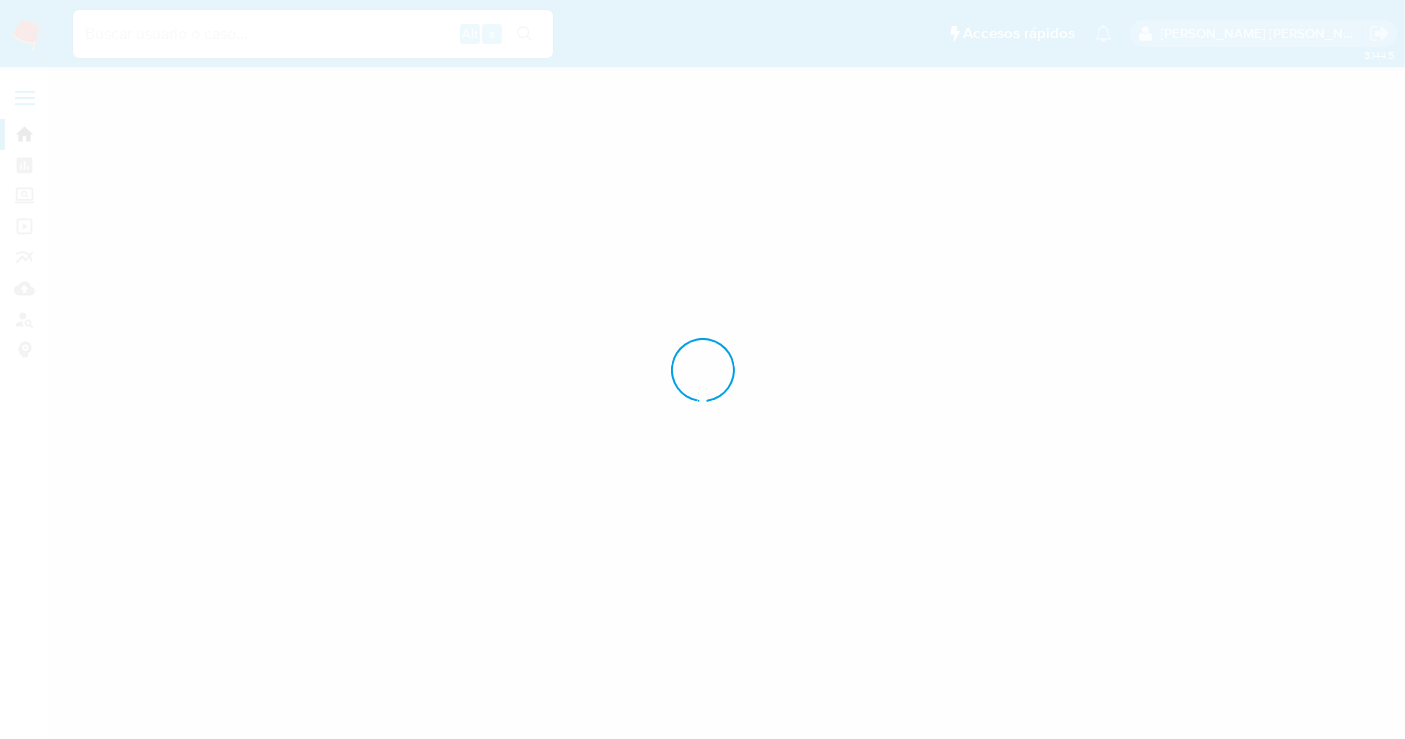 scroll, scrollTop: 0, scrollLeft: 0, axis: both 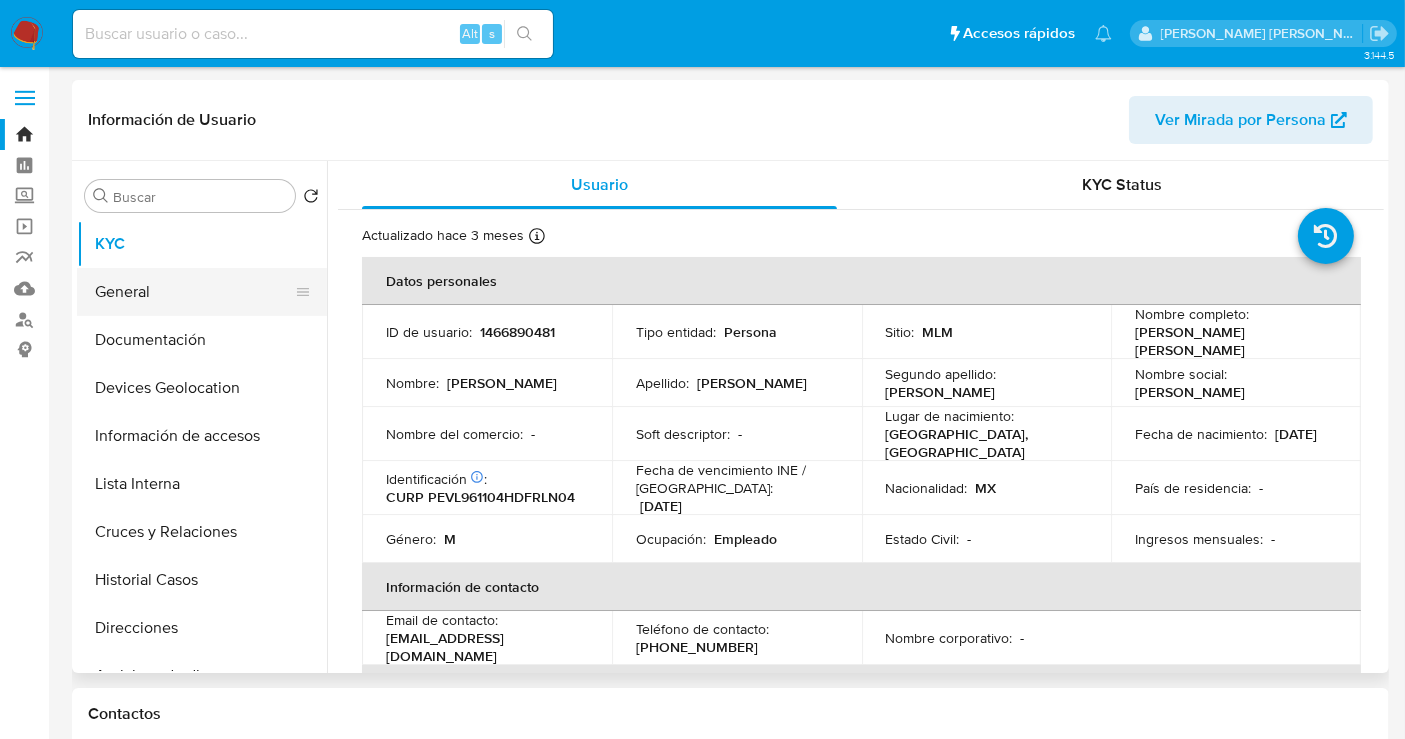 select on "10" 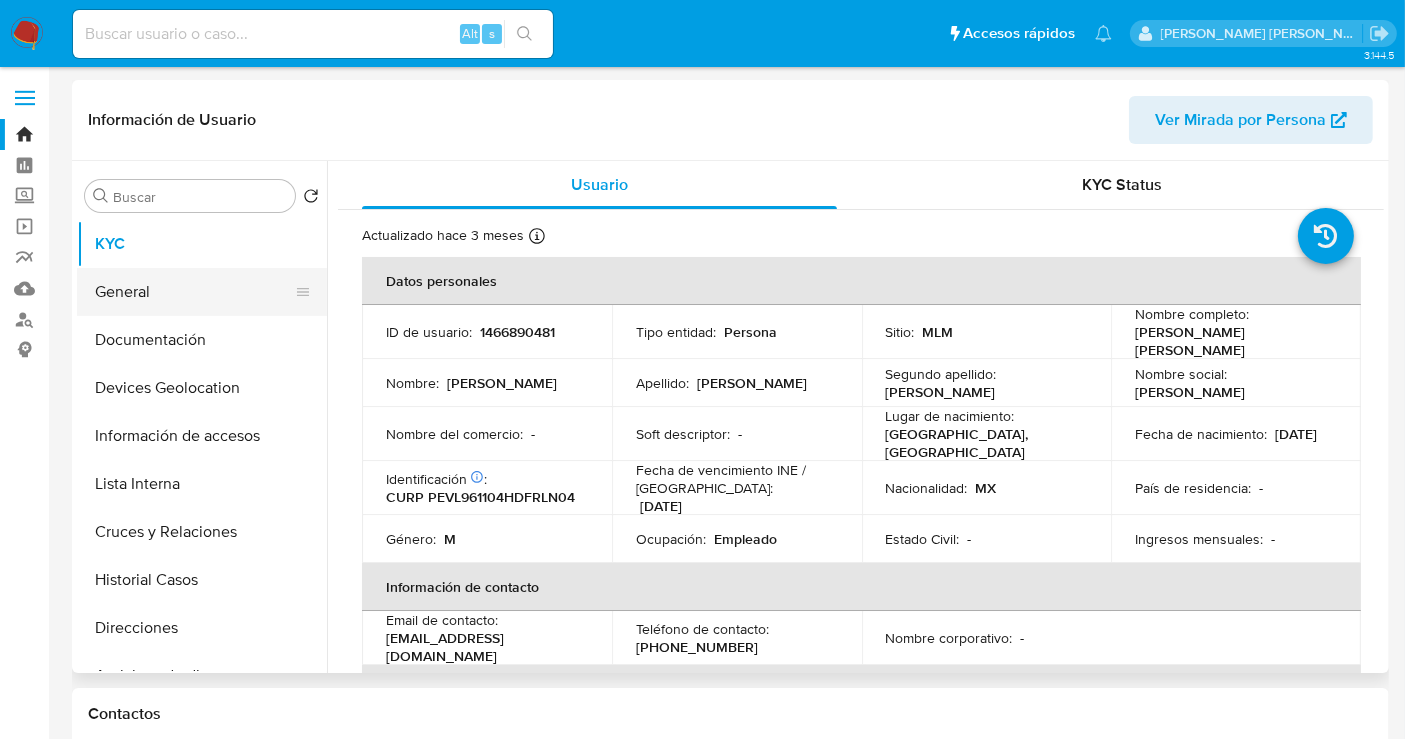 click on "General" at bounding box center (194, 292) 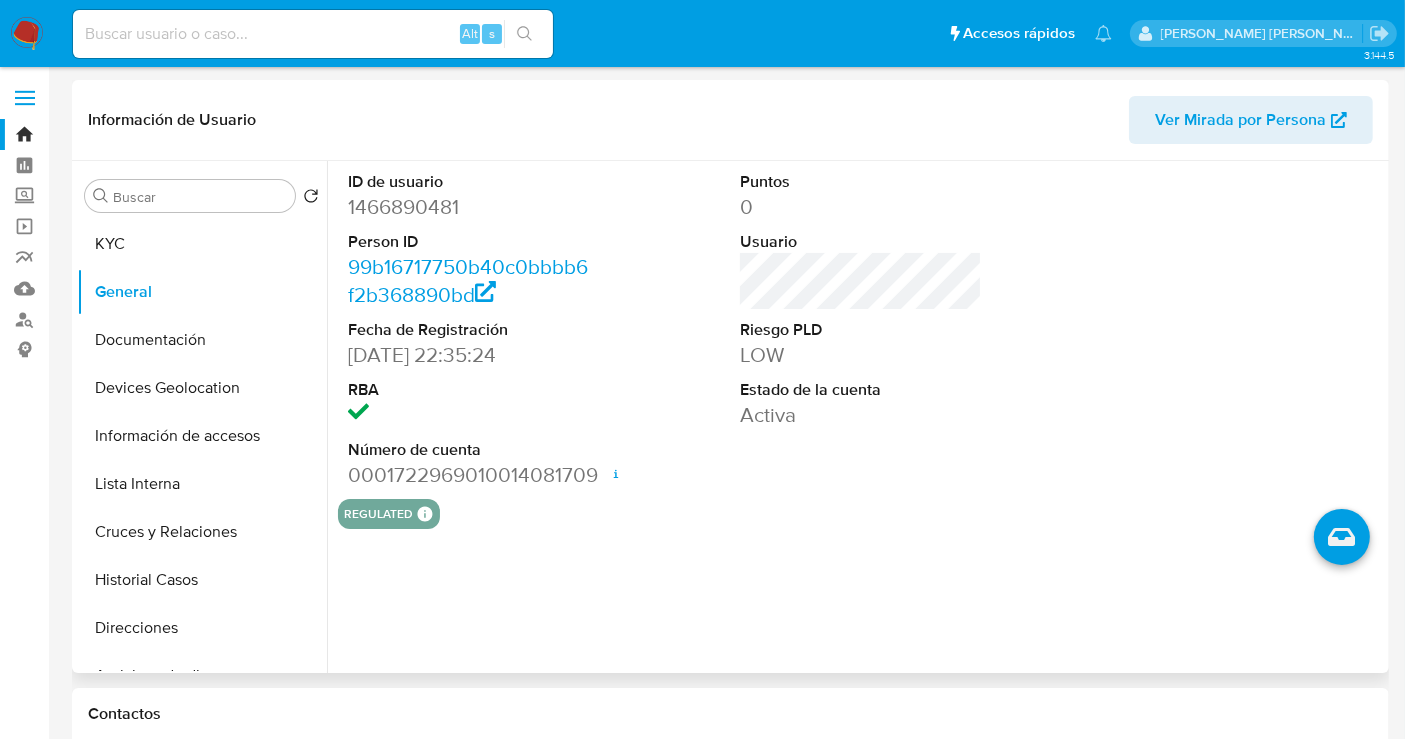 type 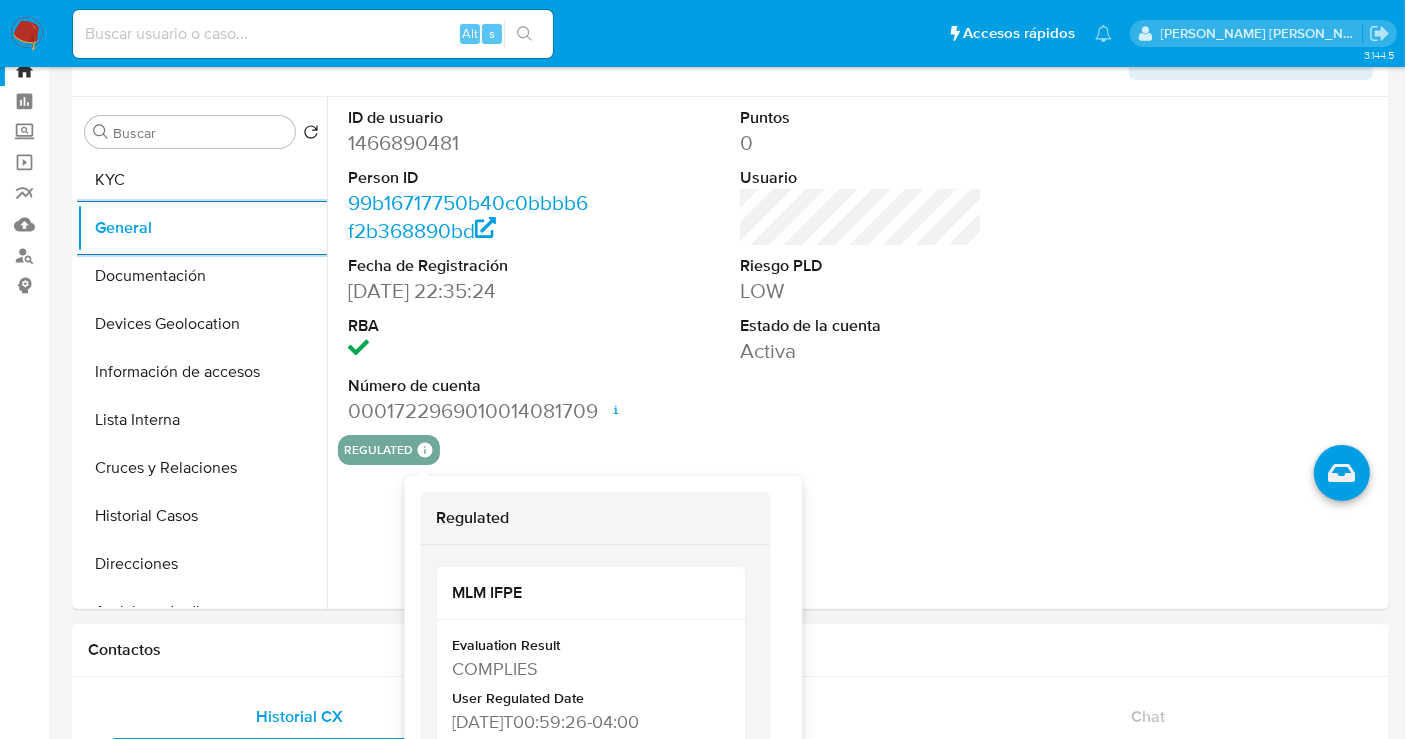 scroll, scrollTop: 111, scrollLeft: 0, axis: vertical 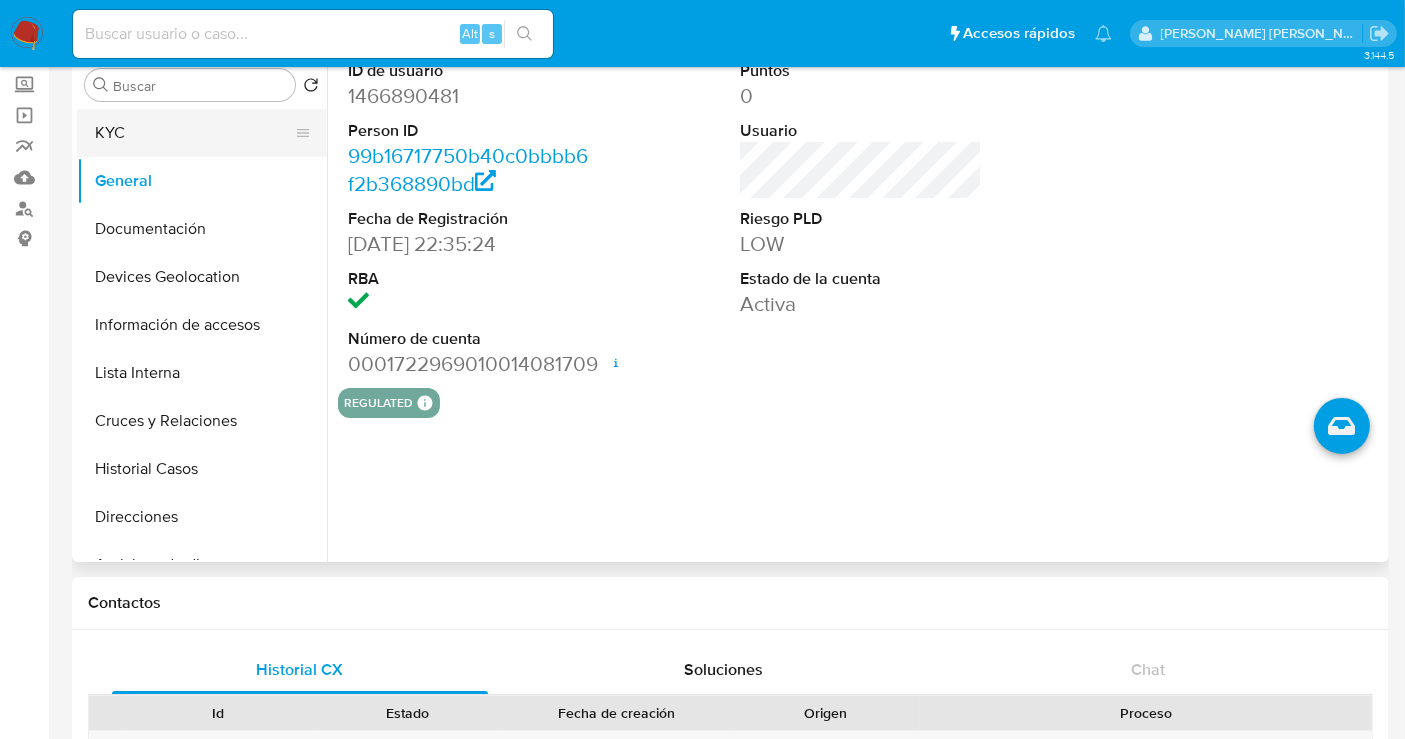 click on "KYC" at bounding box center [194, 133] 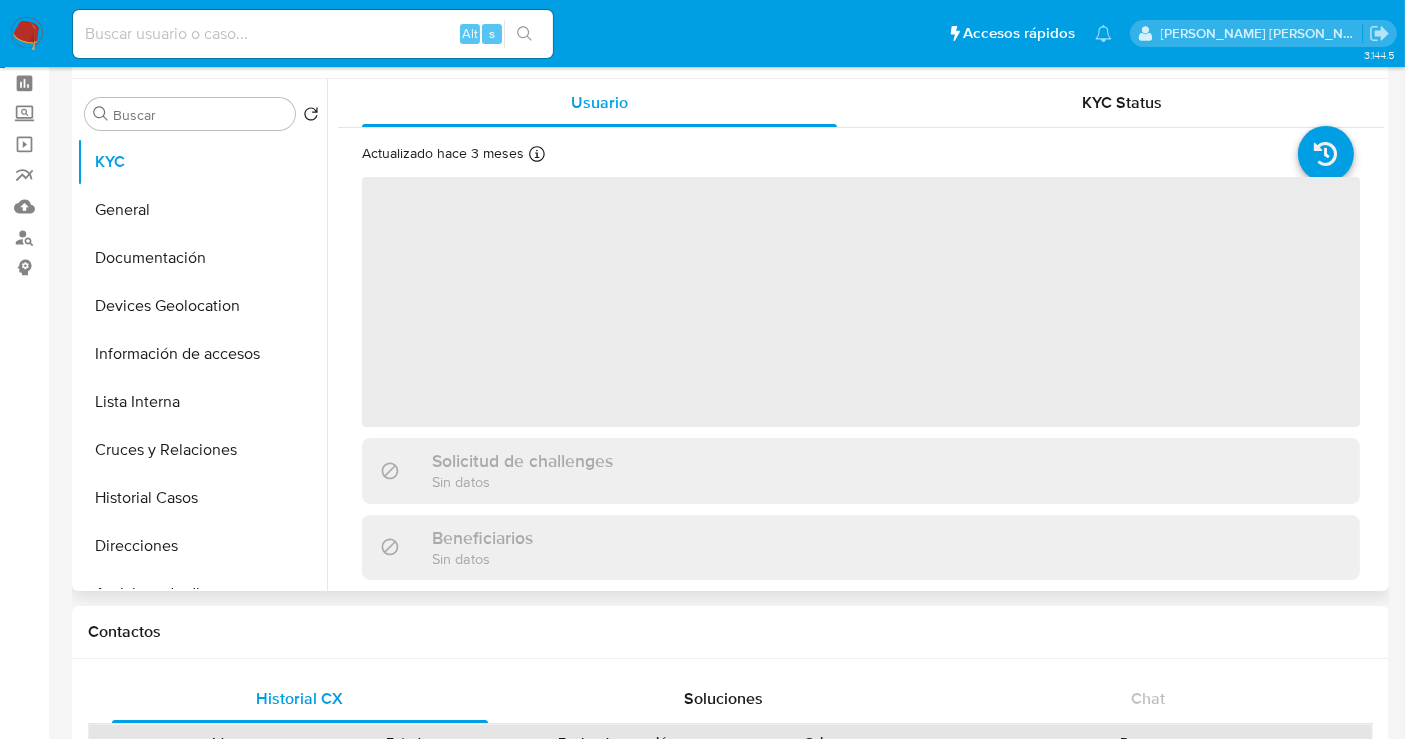 scroll, scrollTop: 0, scrollLeft: 0, axis: both 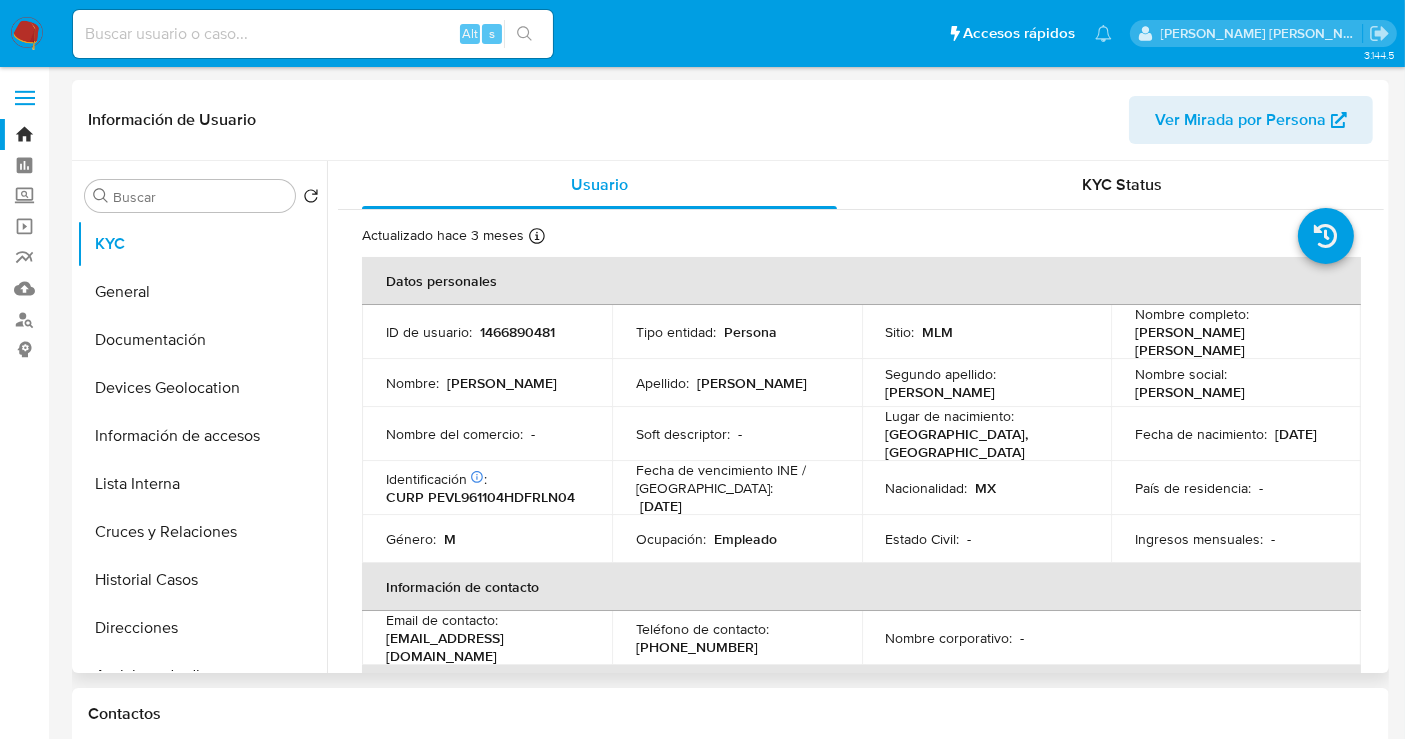 type 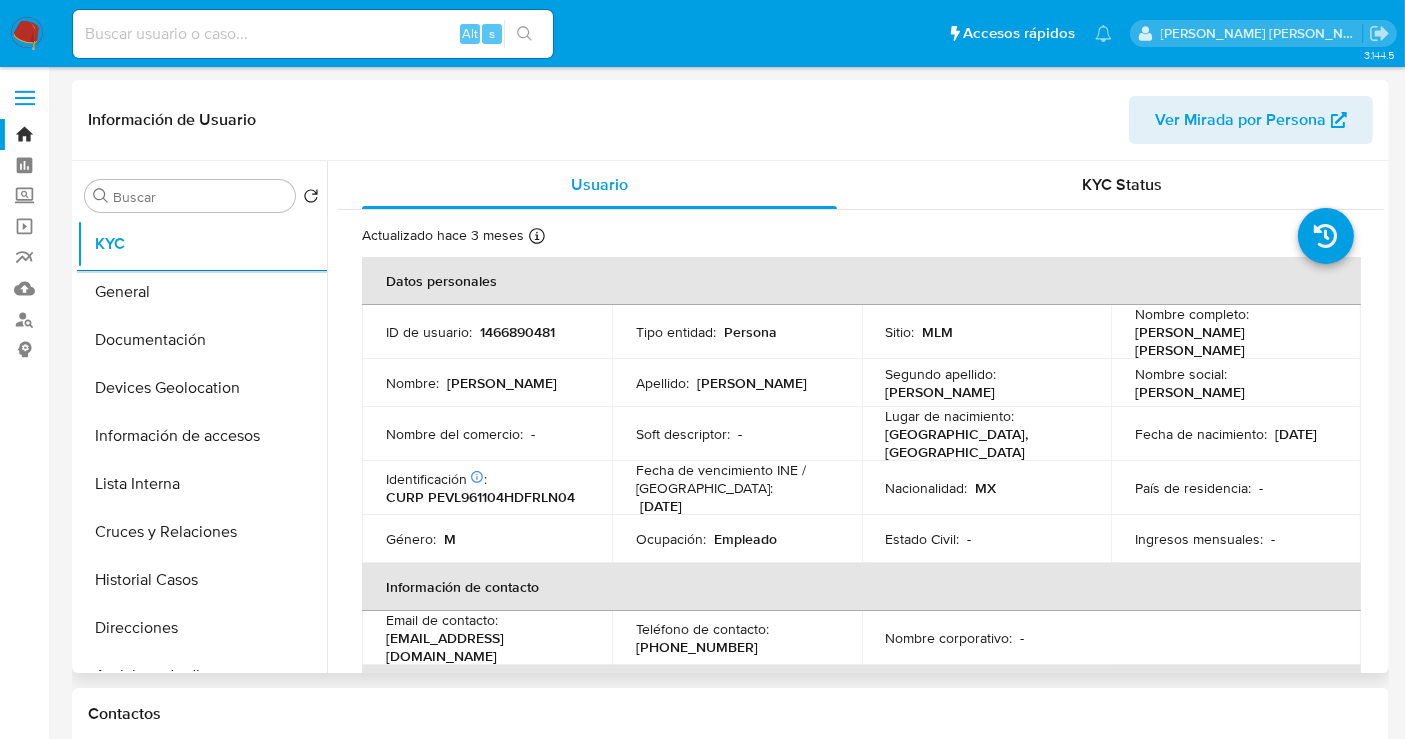 click on "1466890481" at bounding box center [517, 332] 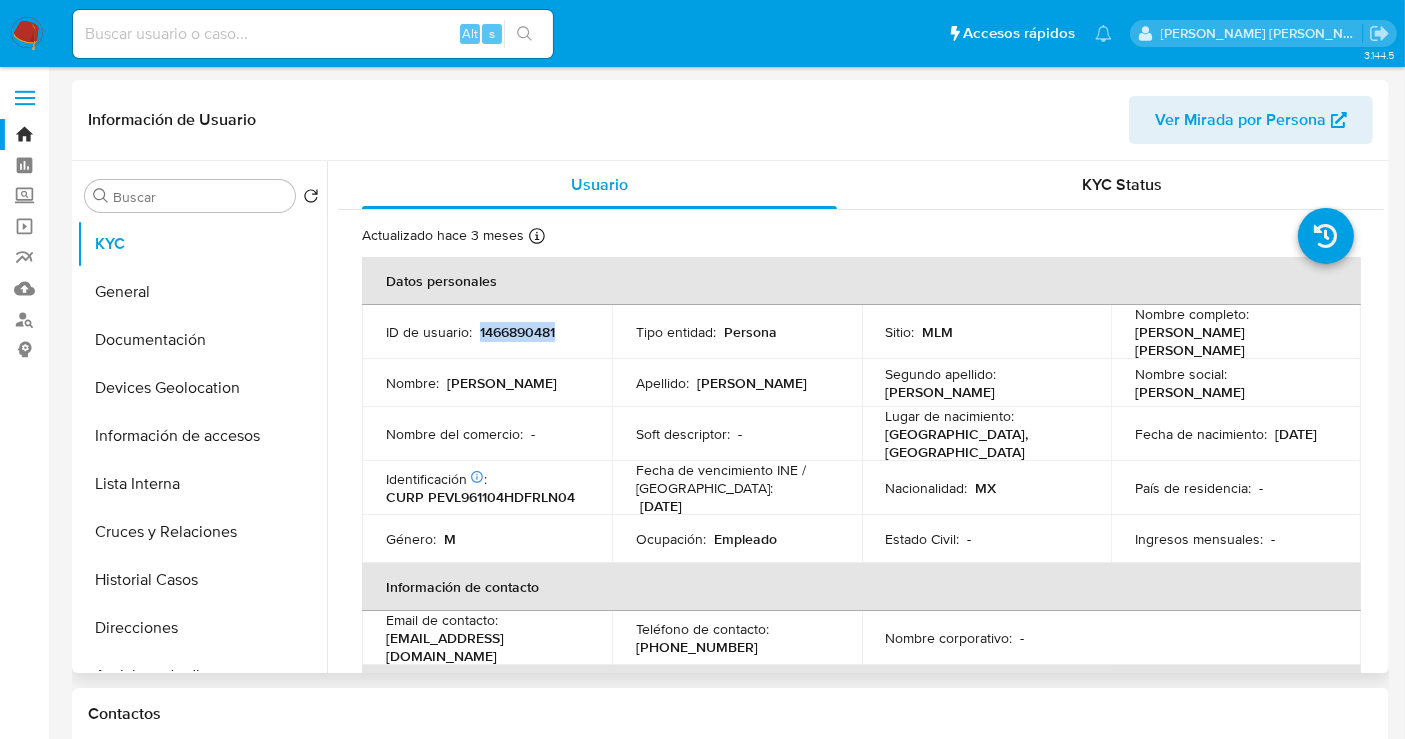click on "1466890481" at bounding box center [517, 332] 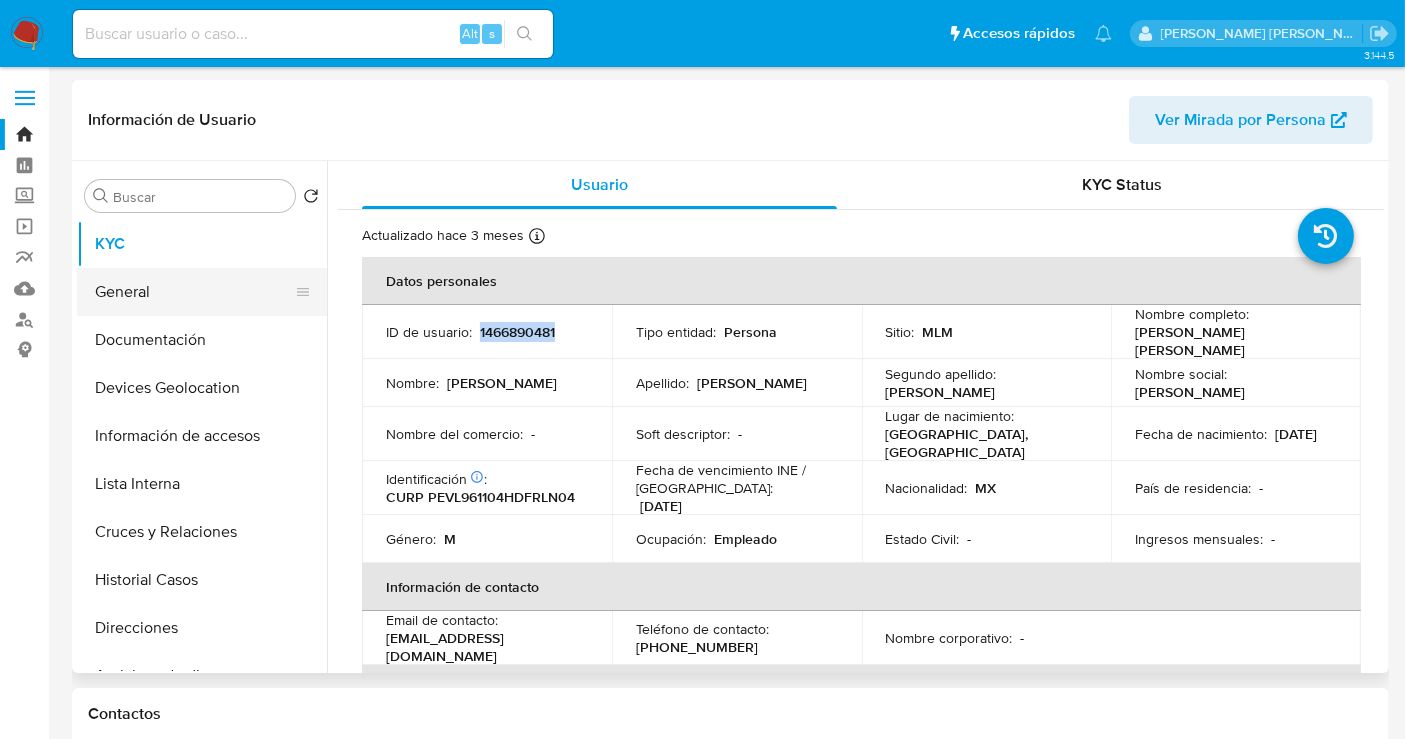 click on "General" at bounding box center [194, 292] 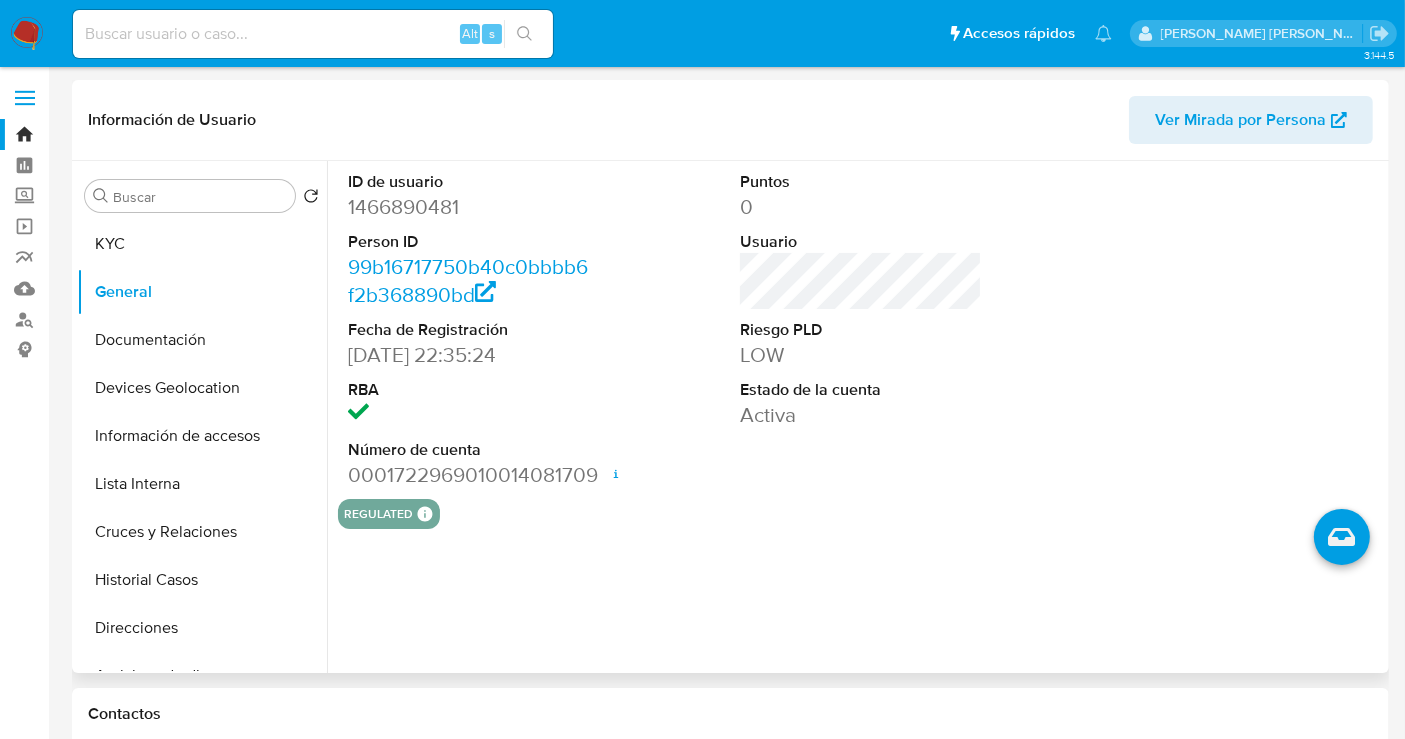 click on "0001722969010014081709   Fecha de apertura 07/03/2024 22:54 Estado ACTIVE" at bounding box center (469, 475) 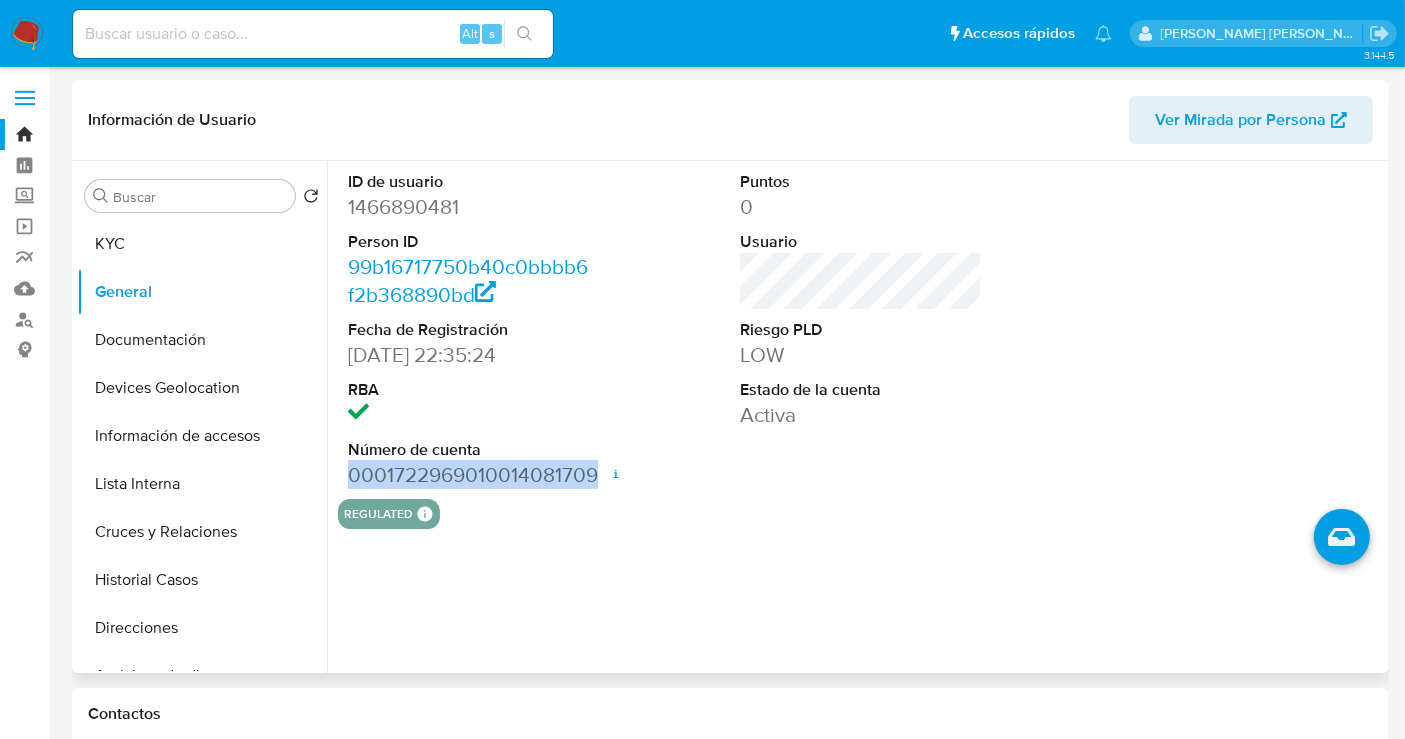 click on "0001722969010014081709   Fecha de apertura 07/03/2024 22:54 Estado ACTIVE" at bounding box center [469, 475] 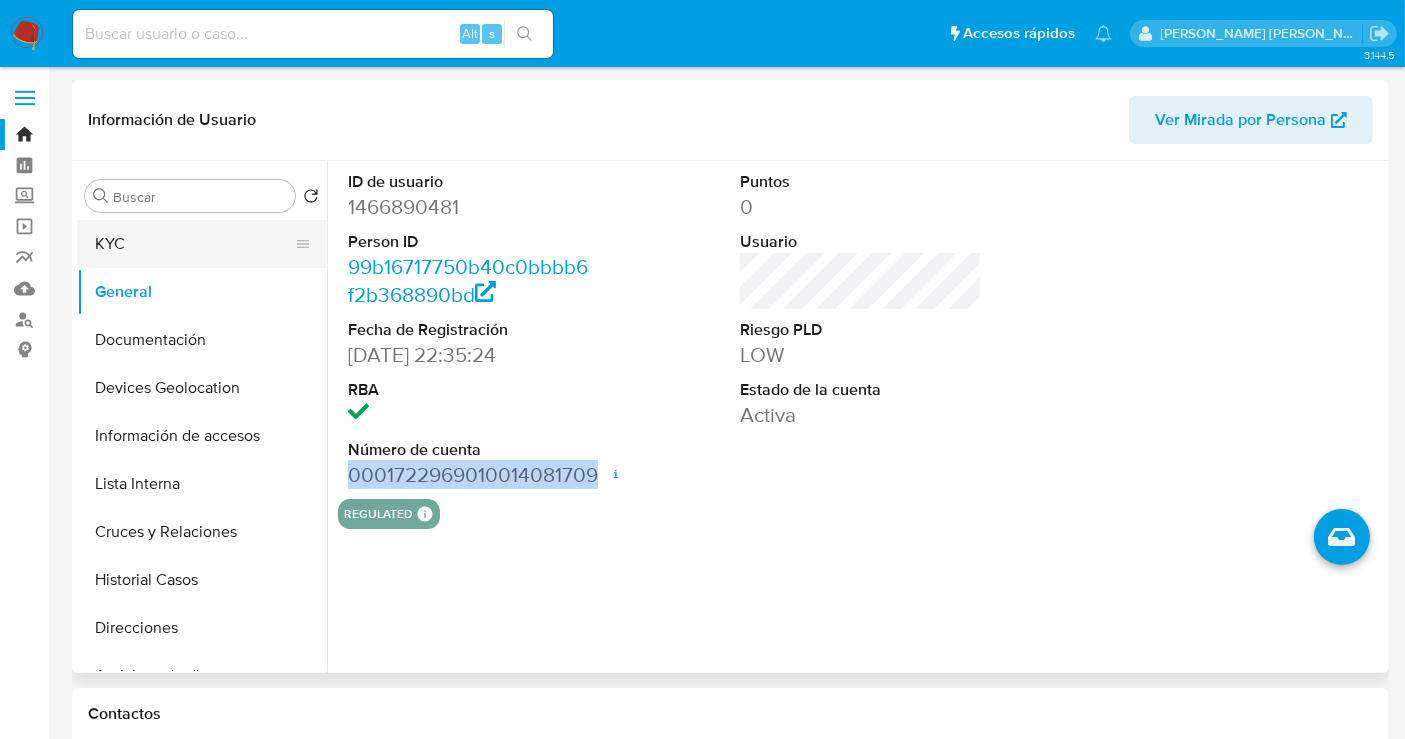 click on "KYC" at bounding box center [194, 244] 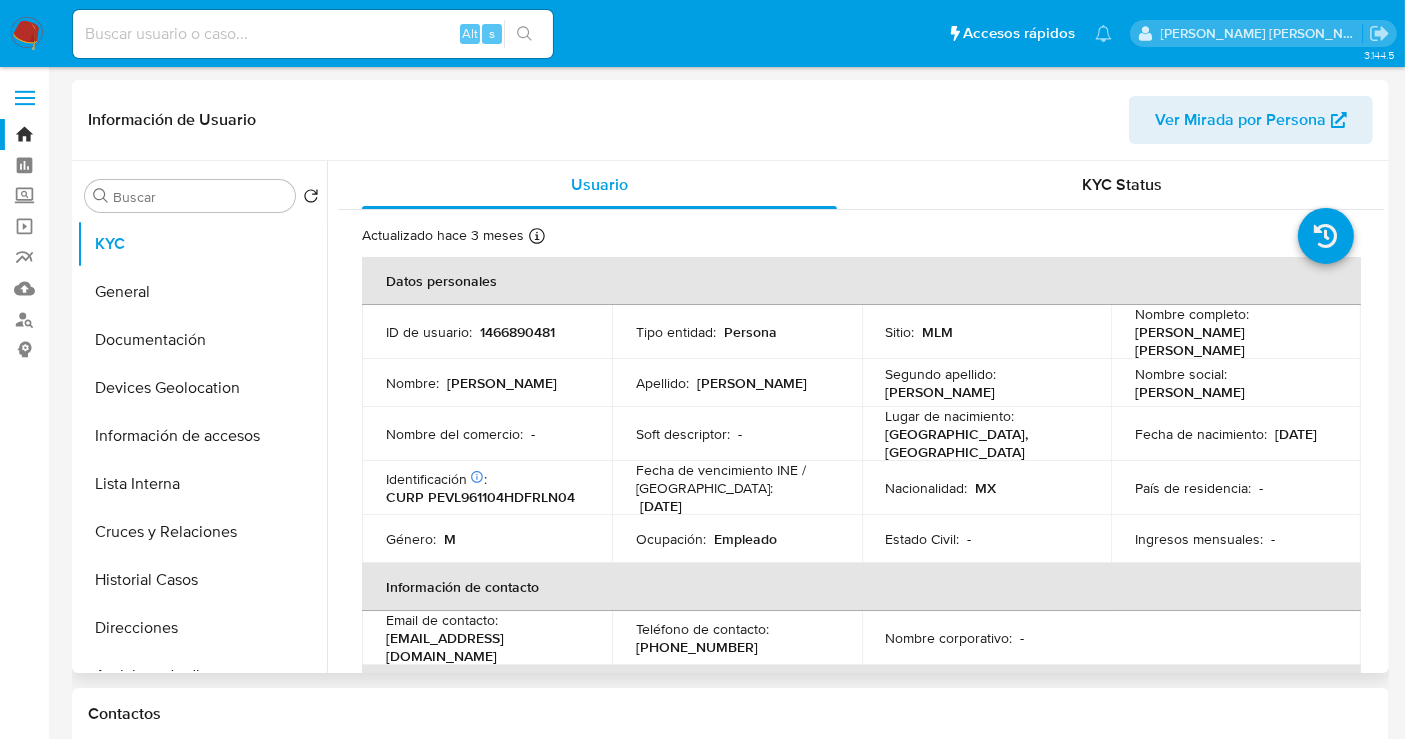 click on "CURP PEVL961104HDFRLN04" at bounding box center (480, 497) 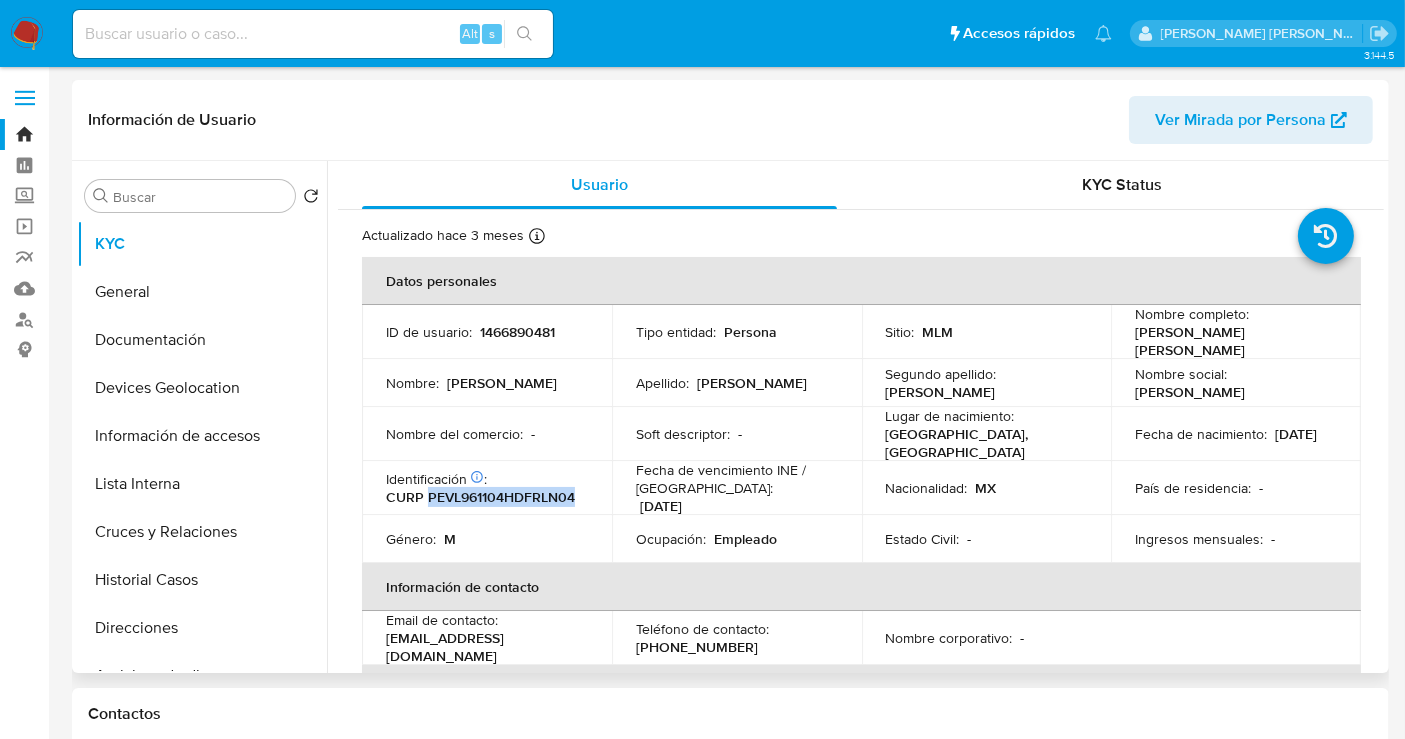click on "CURP PEVL961104HDFRLN04" at bounding box center [480, 497] 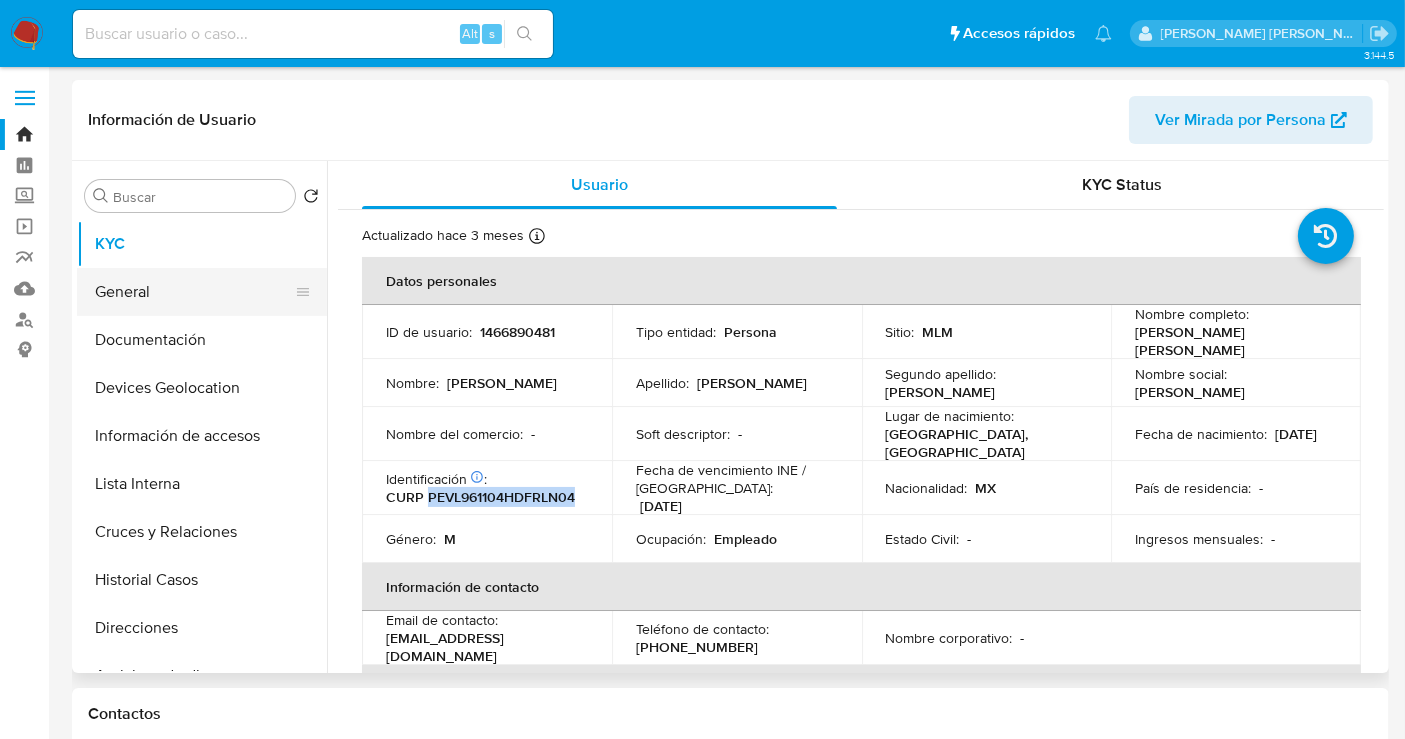 click on "General" at bounding box center (194, 292) 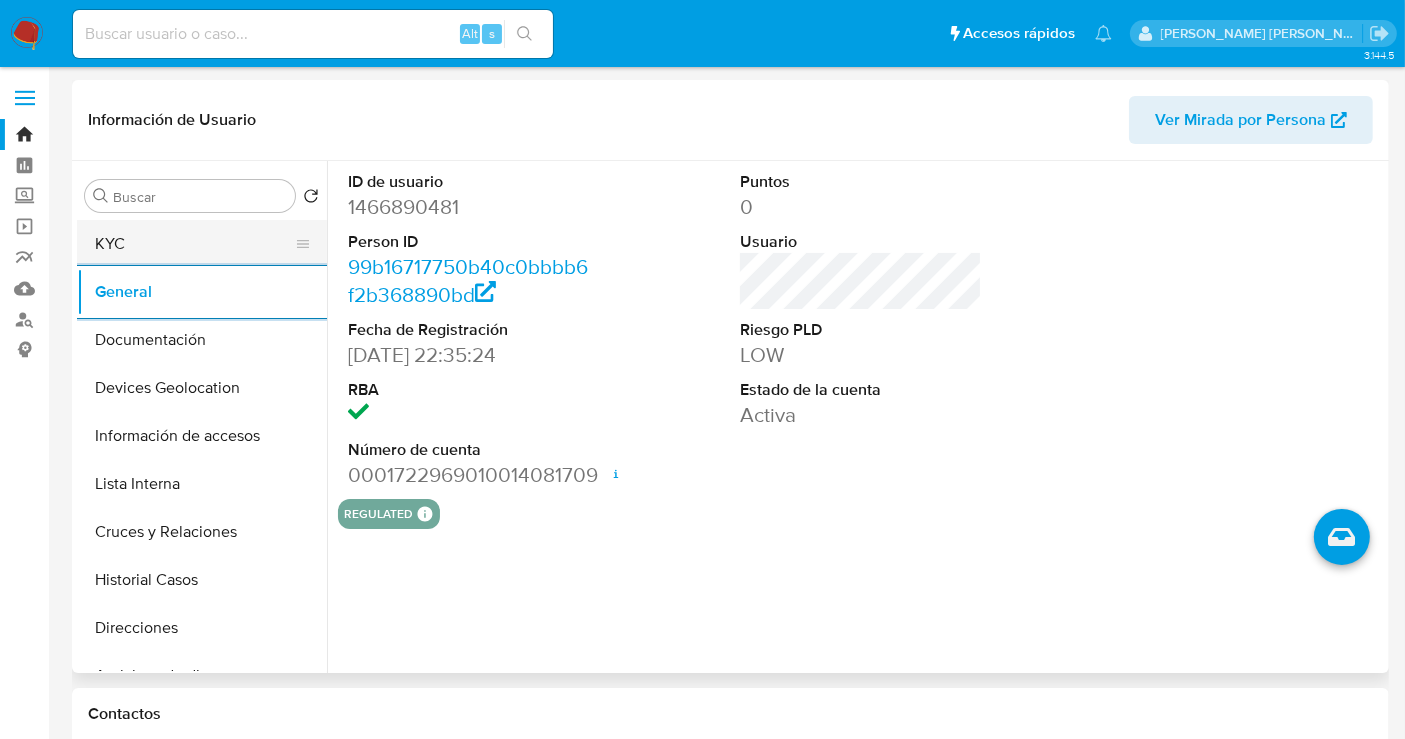 click on "KYC" at bounding box center [194, 244] 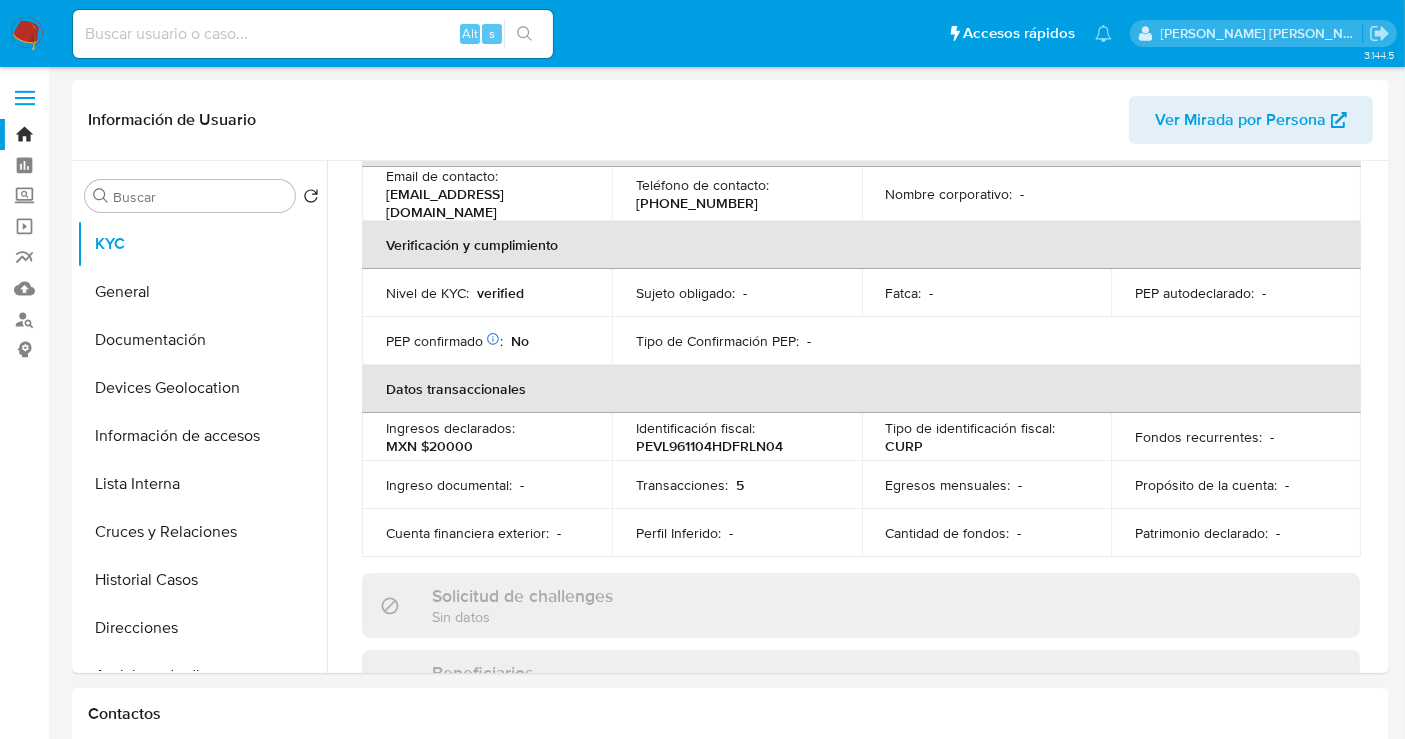scroll, scrollTop: 555, scrollLeft: 0, axis: vertical 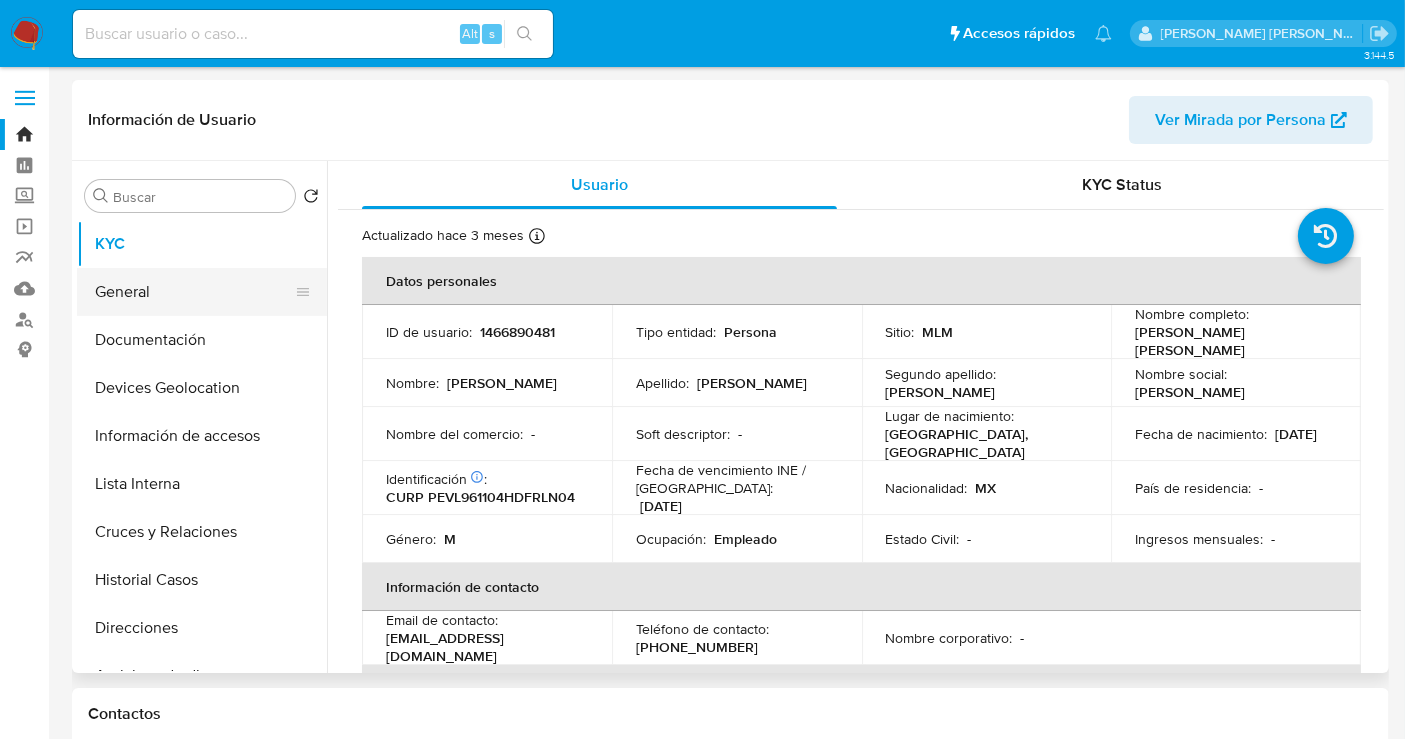 click on "General" at bounding box center (194, 292) 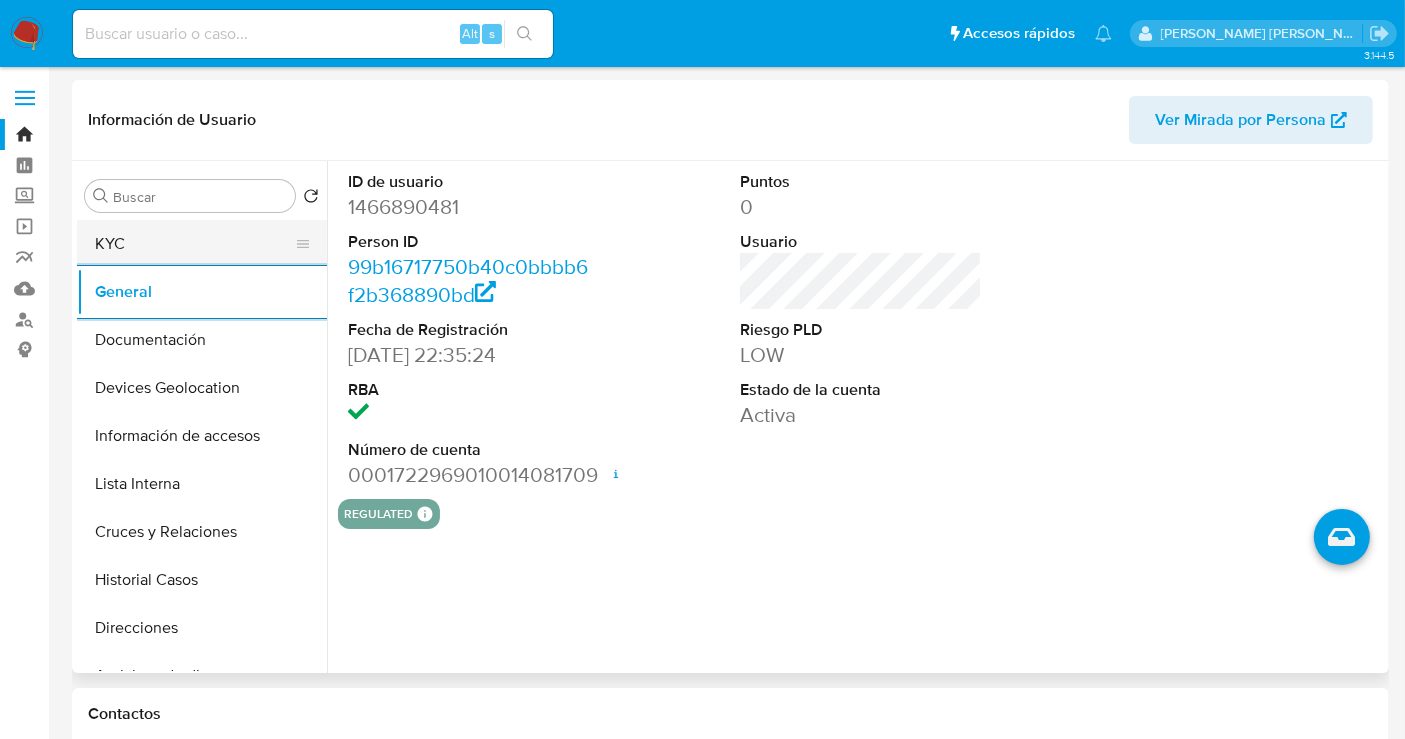 click on "KYC" at bounding box center [194, 244] 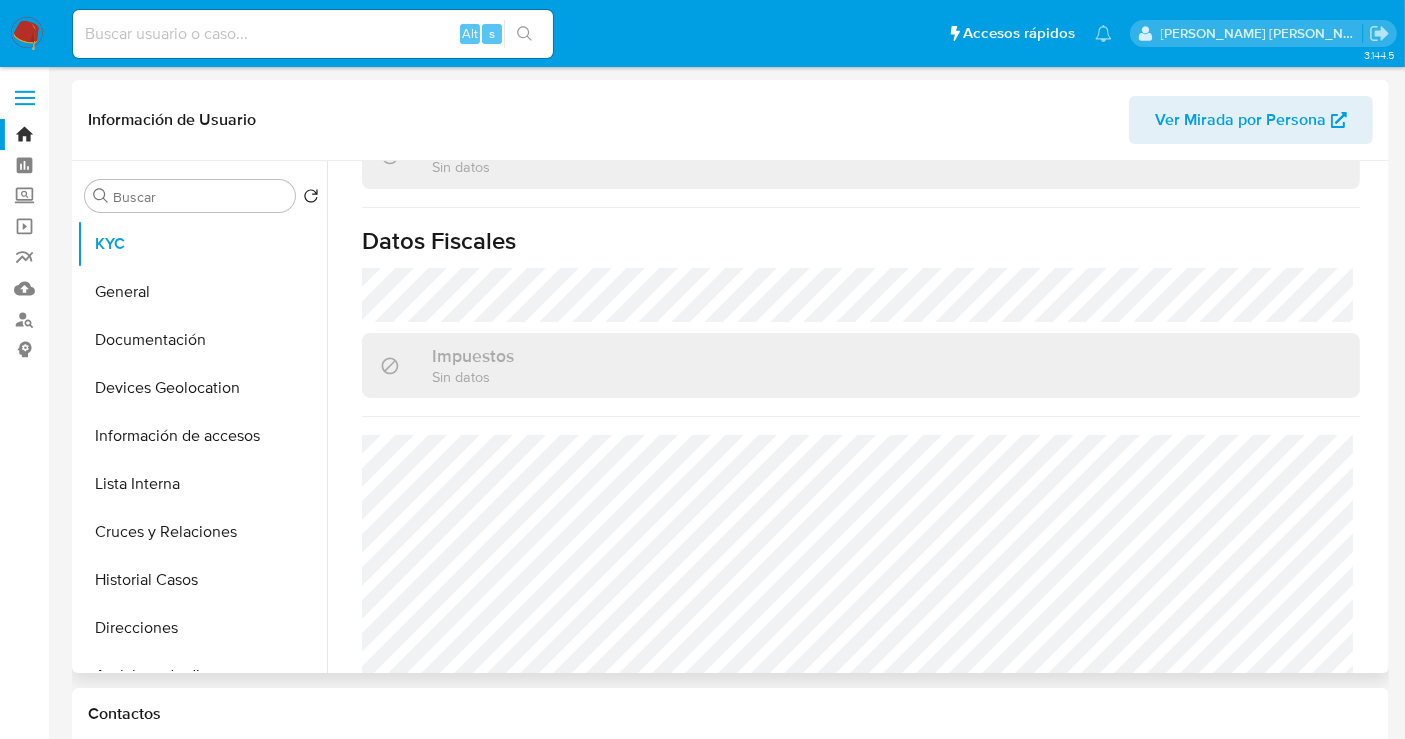scroll, scrollTop: 1262, scrollLeft: 0, axis: vertical 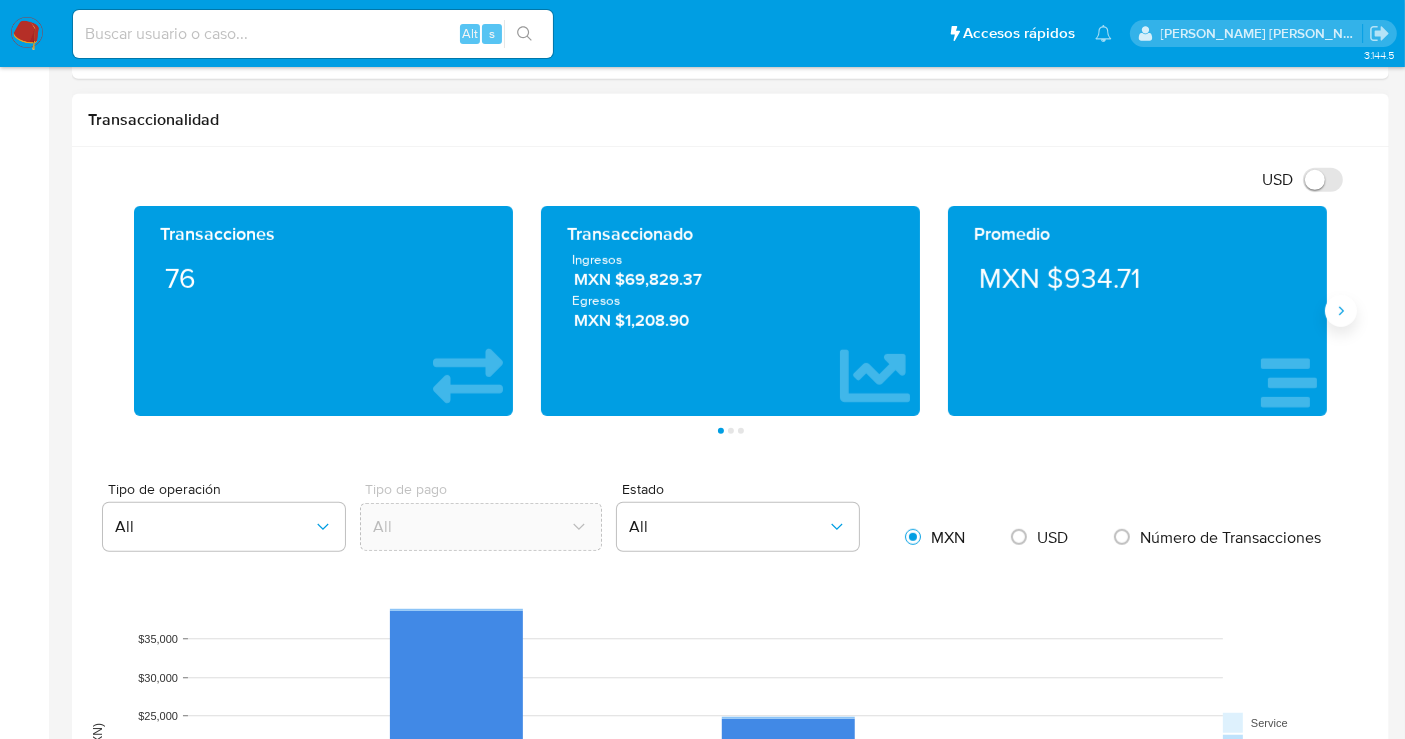 click 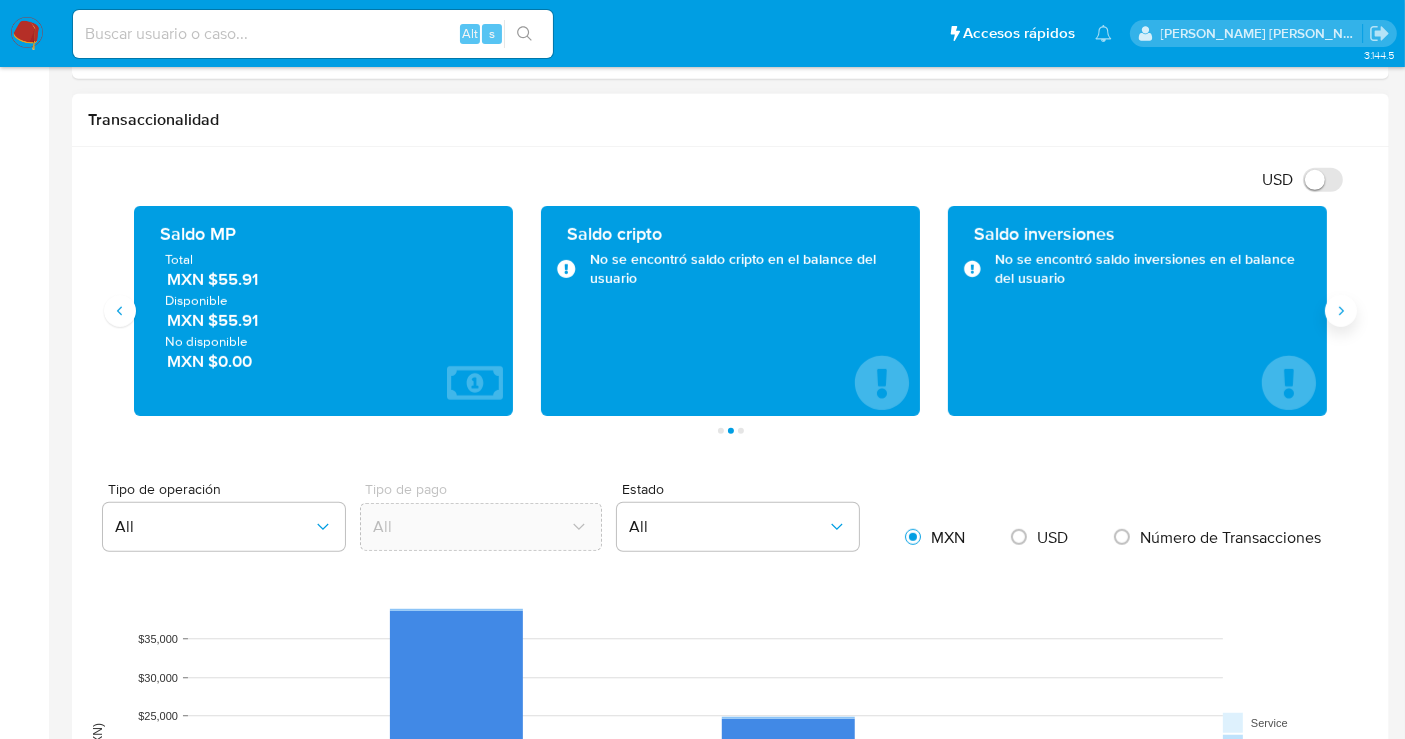 type 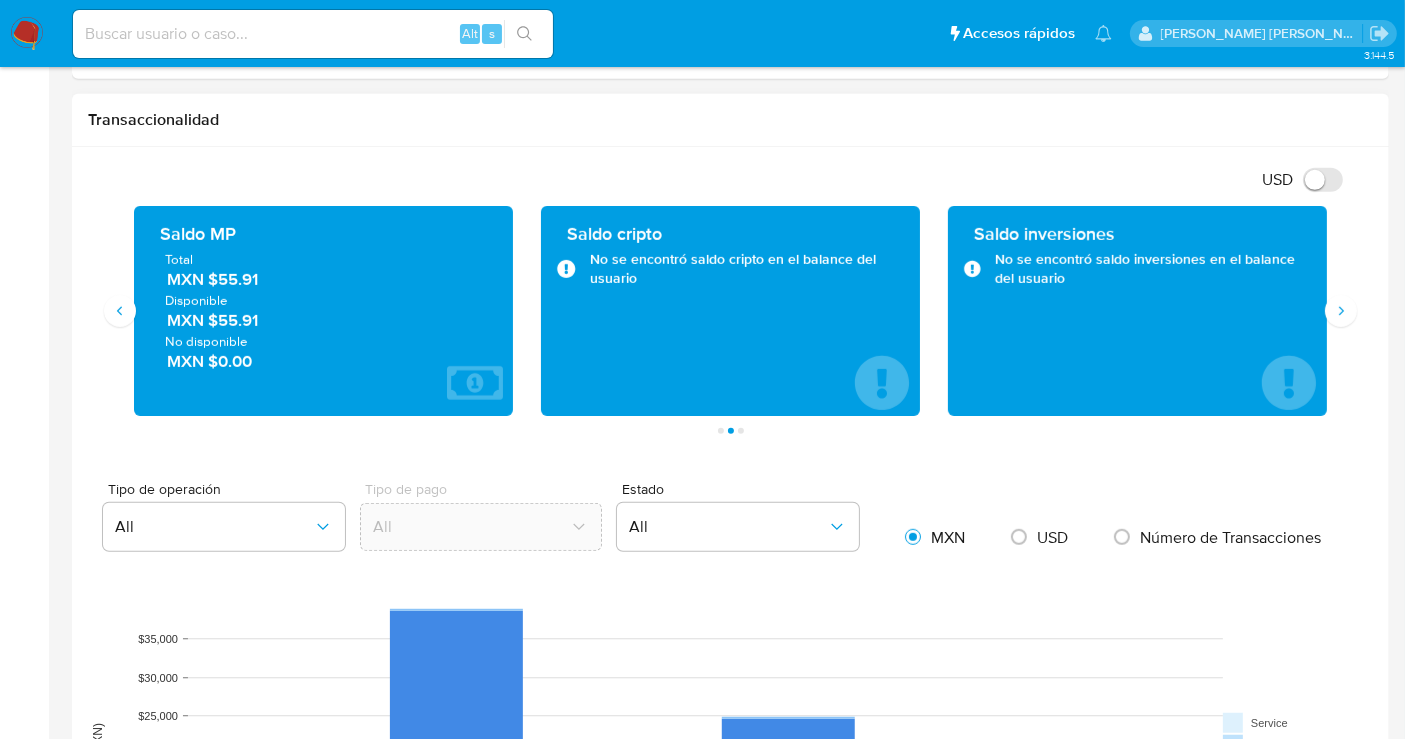 click on "MXN $55.91" at bounding box center (324, 279) 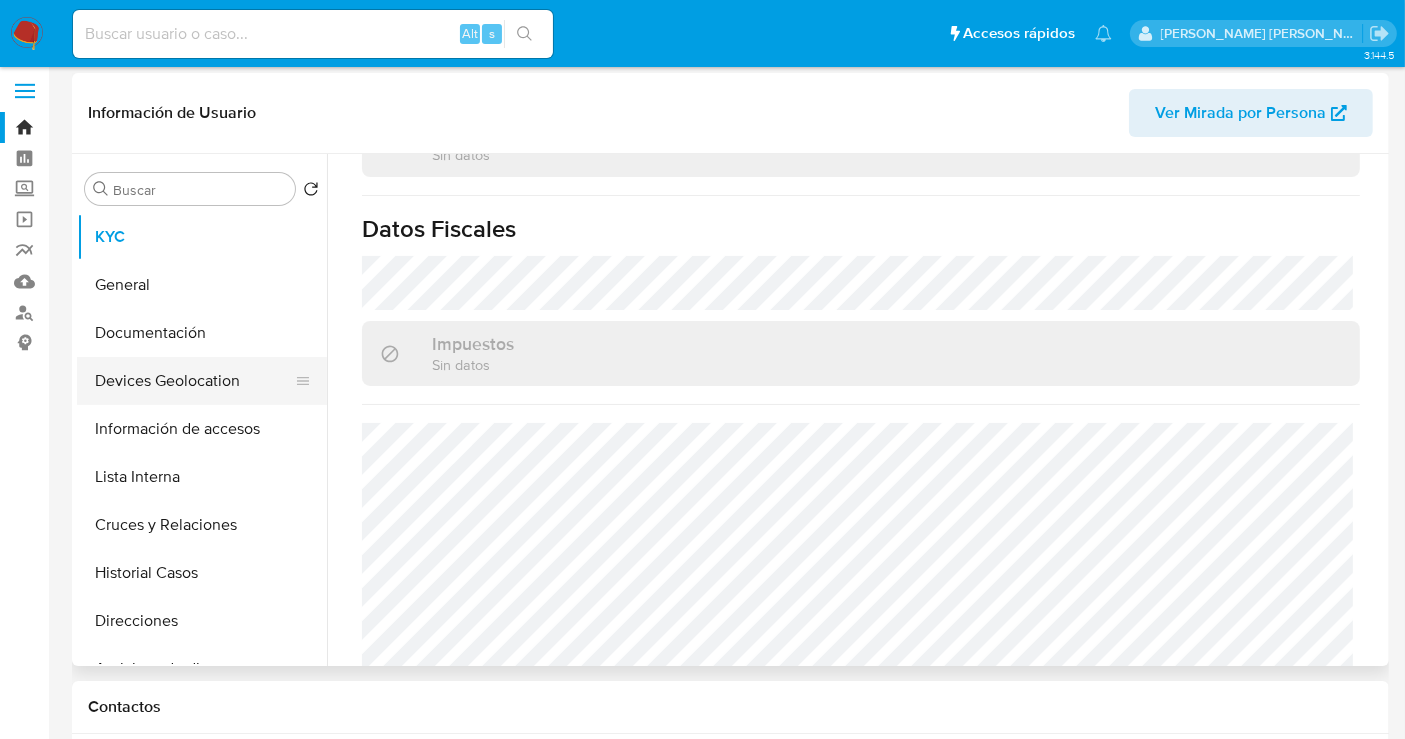 scroll, scrollTop: 0, scrollLeft: 0, axis: both 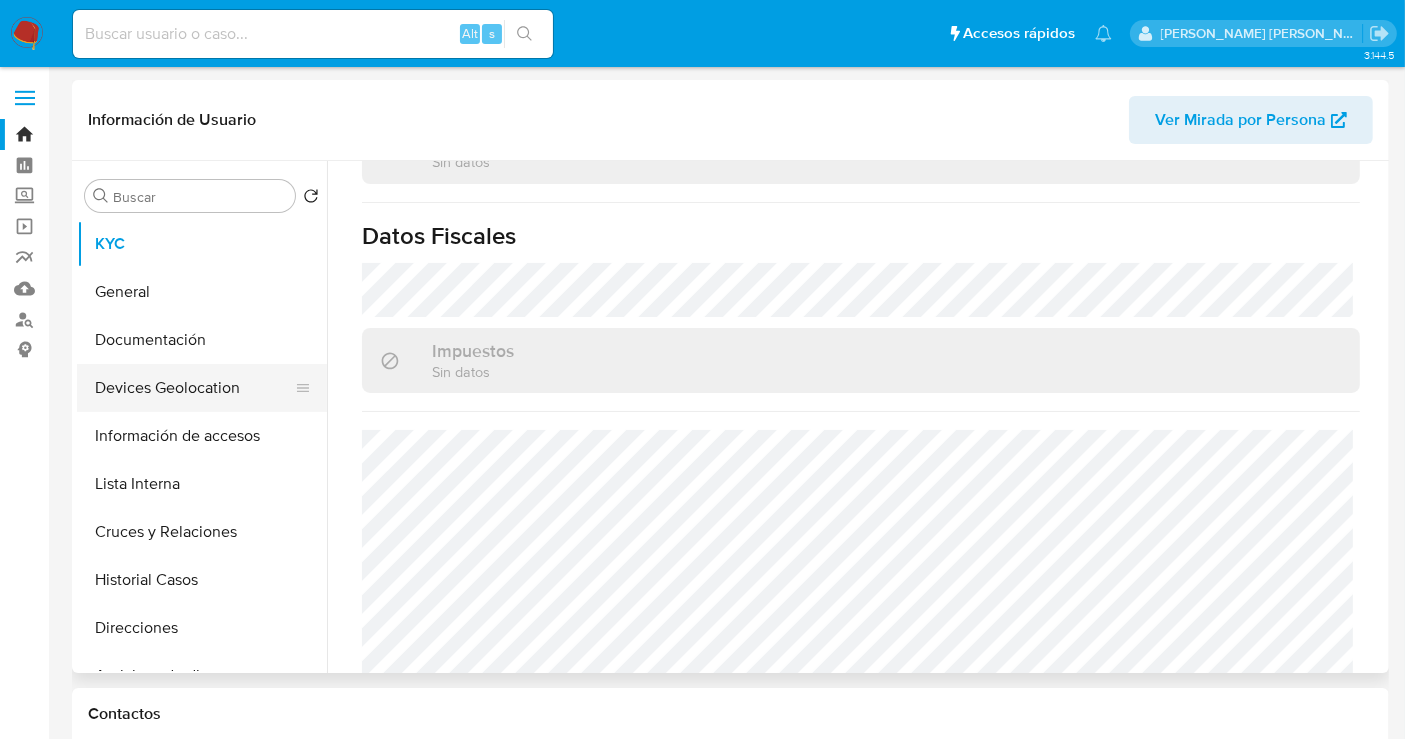 click on "Devices Geolocation" at bounding box center [194, 388] 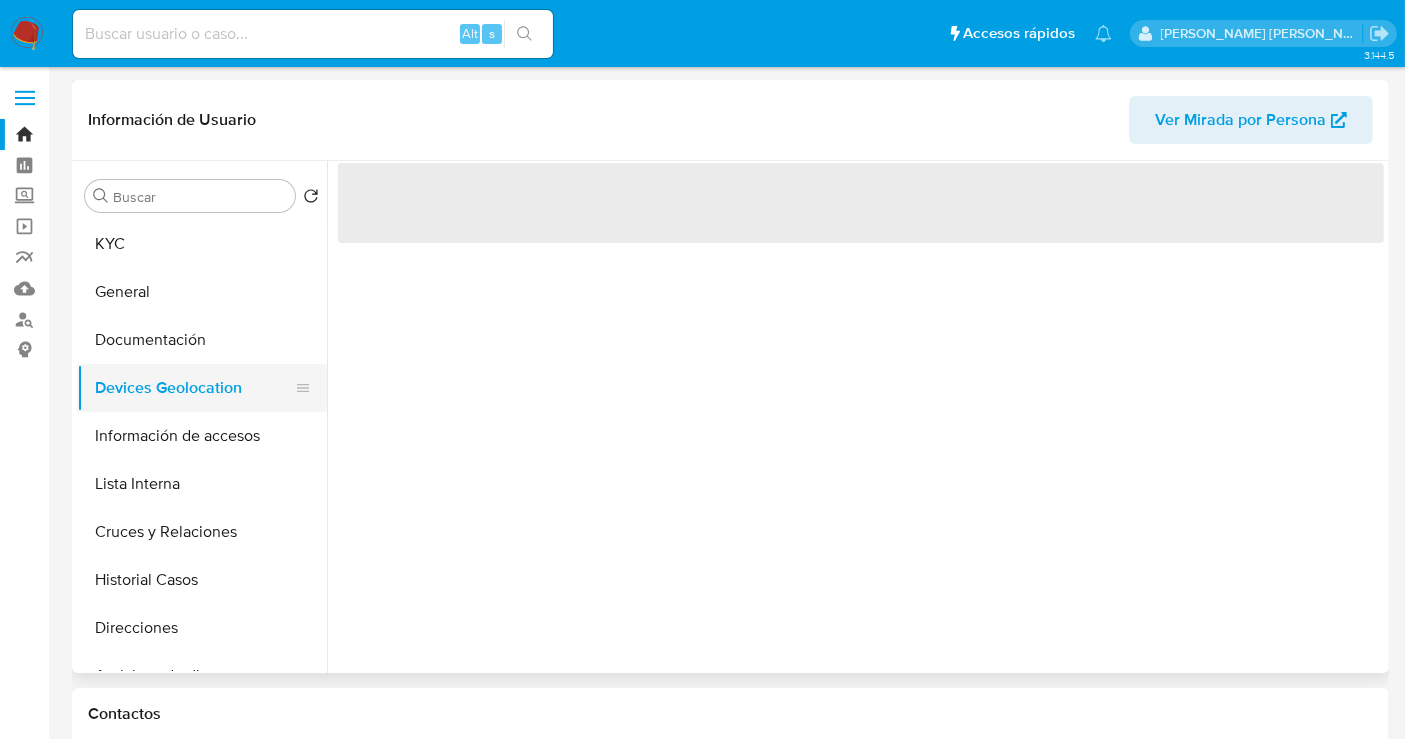 scroll, scrollTop: 0, scrollLeft: 0, axis: both 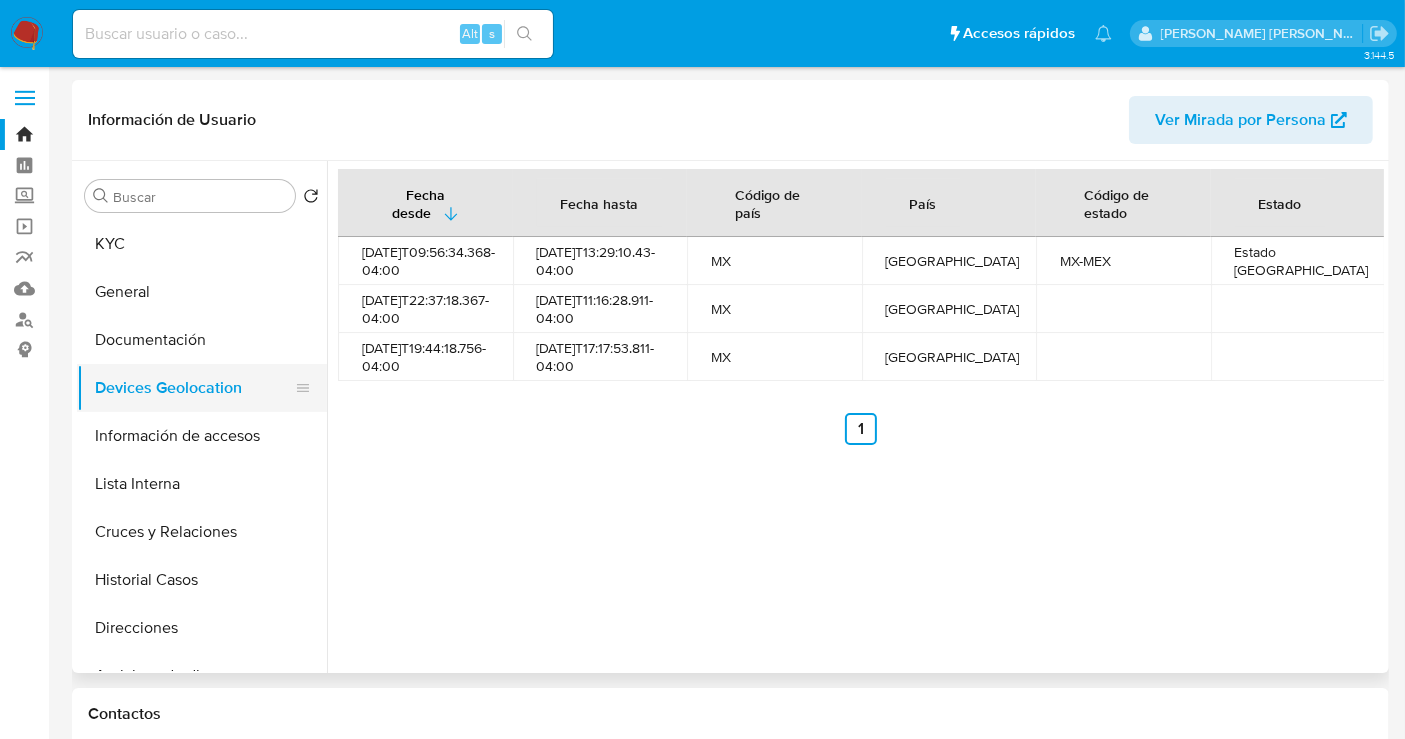 type 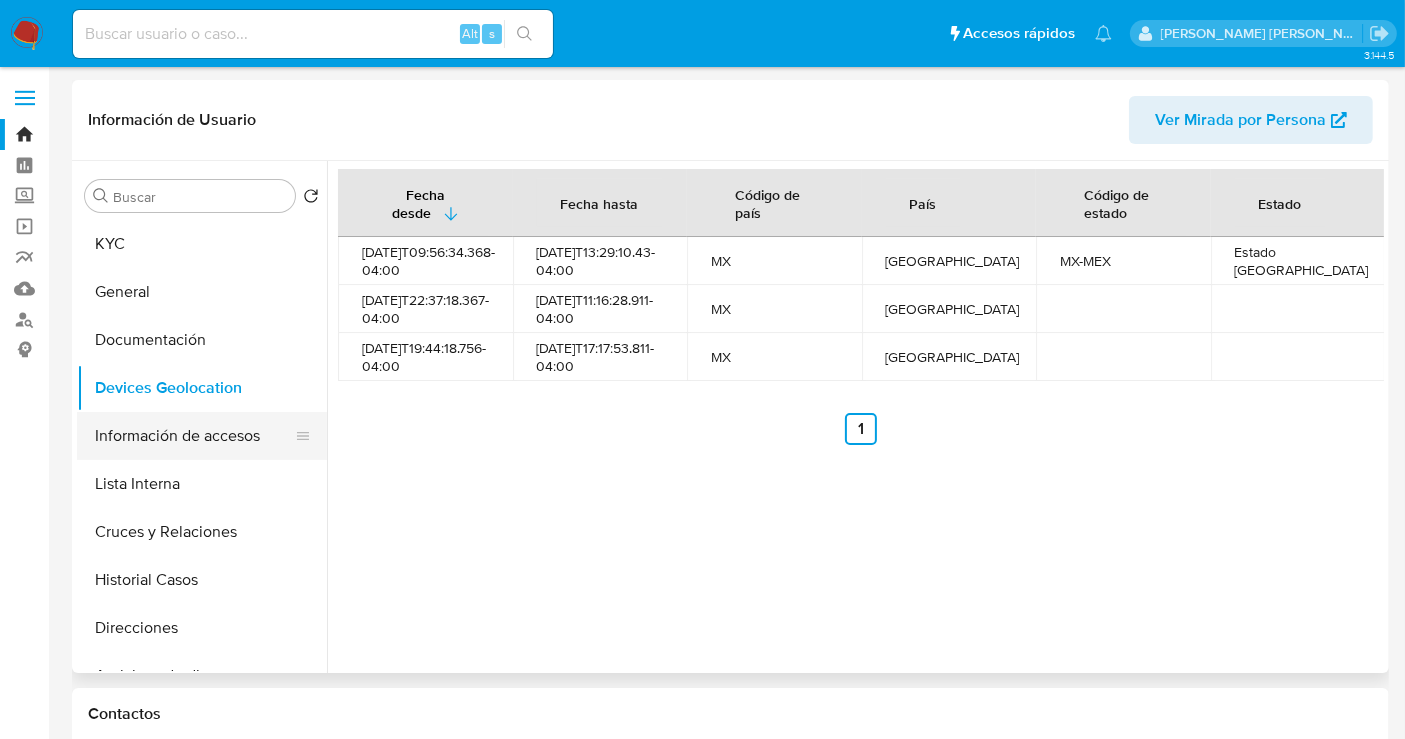 click on "Información de accesos" at bounding box center [194, 436] 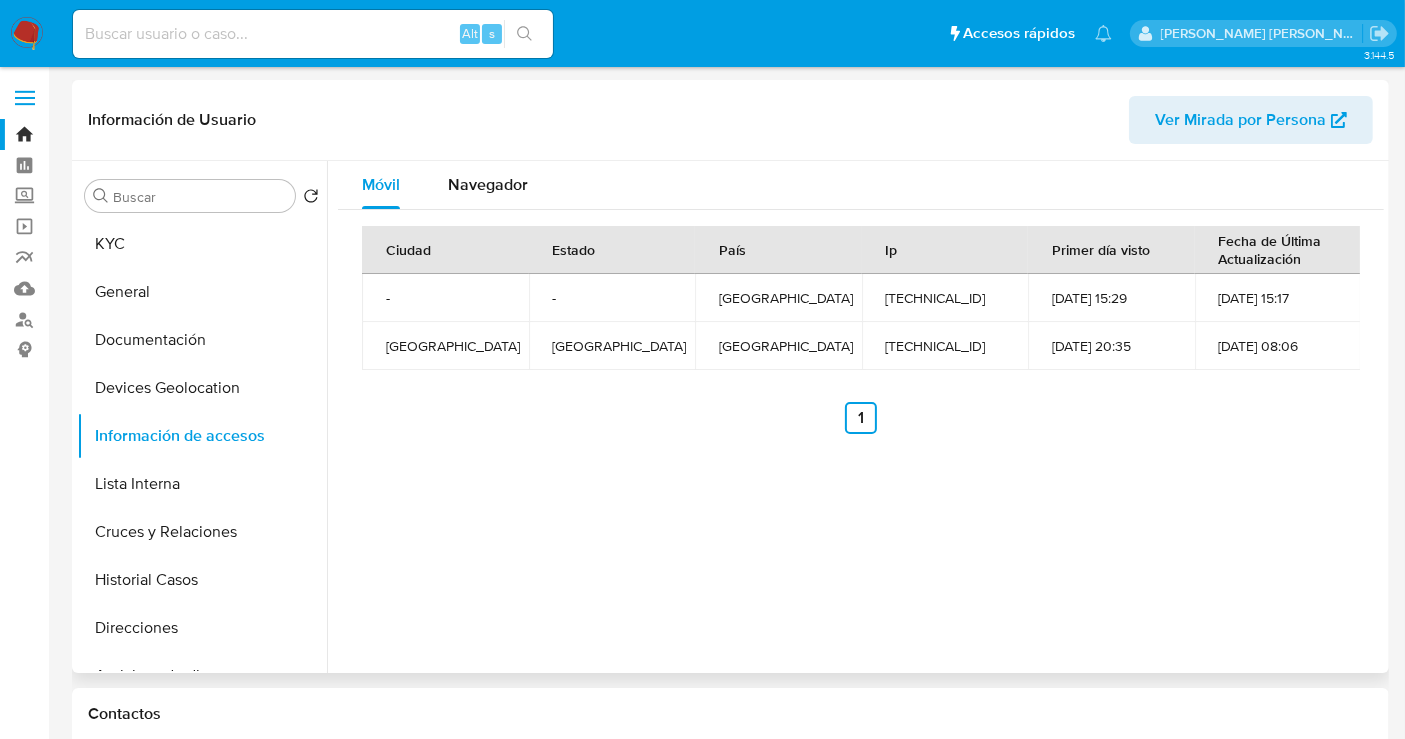 type 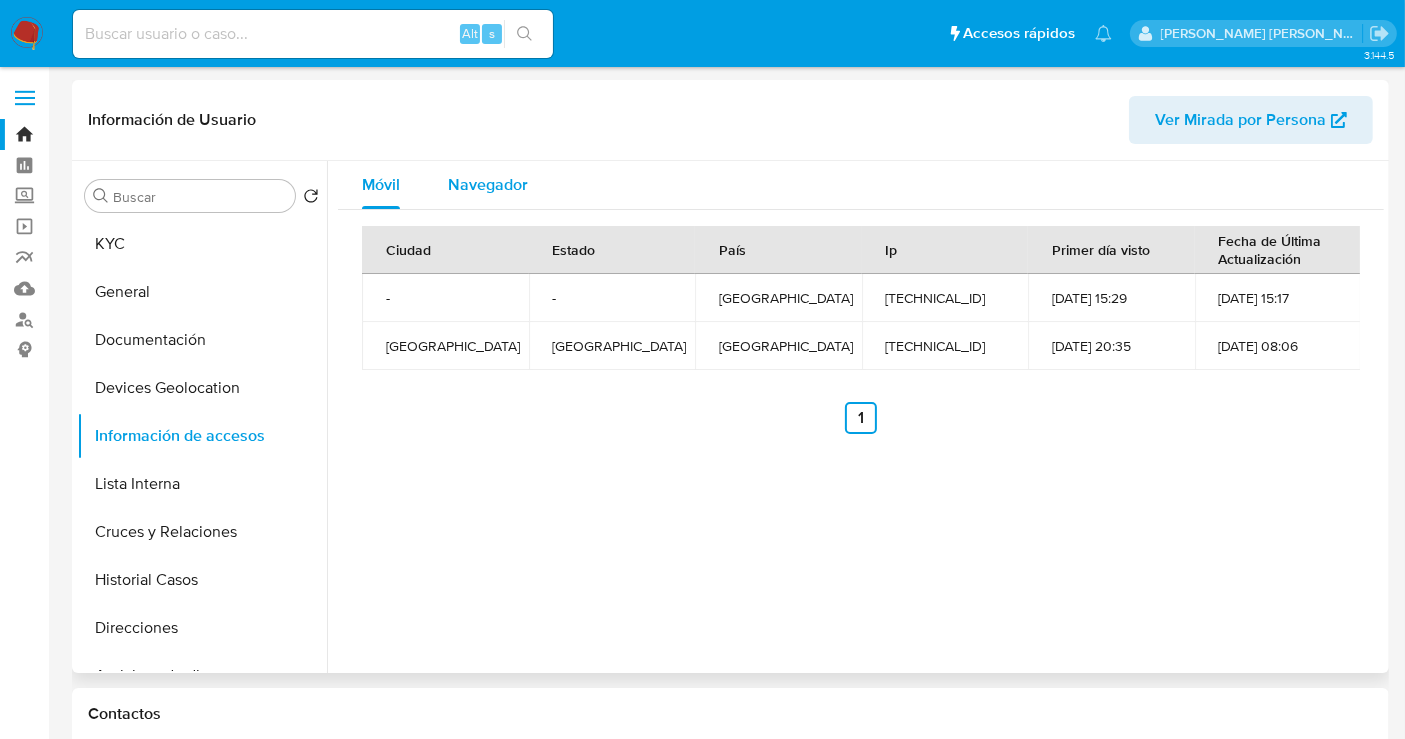 click on "Navegador" at bounding box center (488, 184) 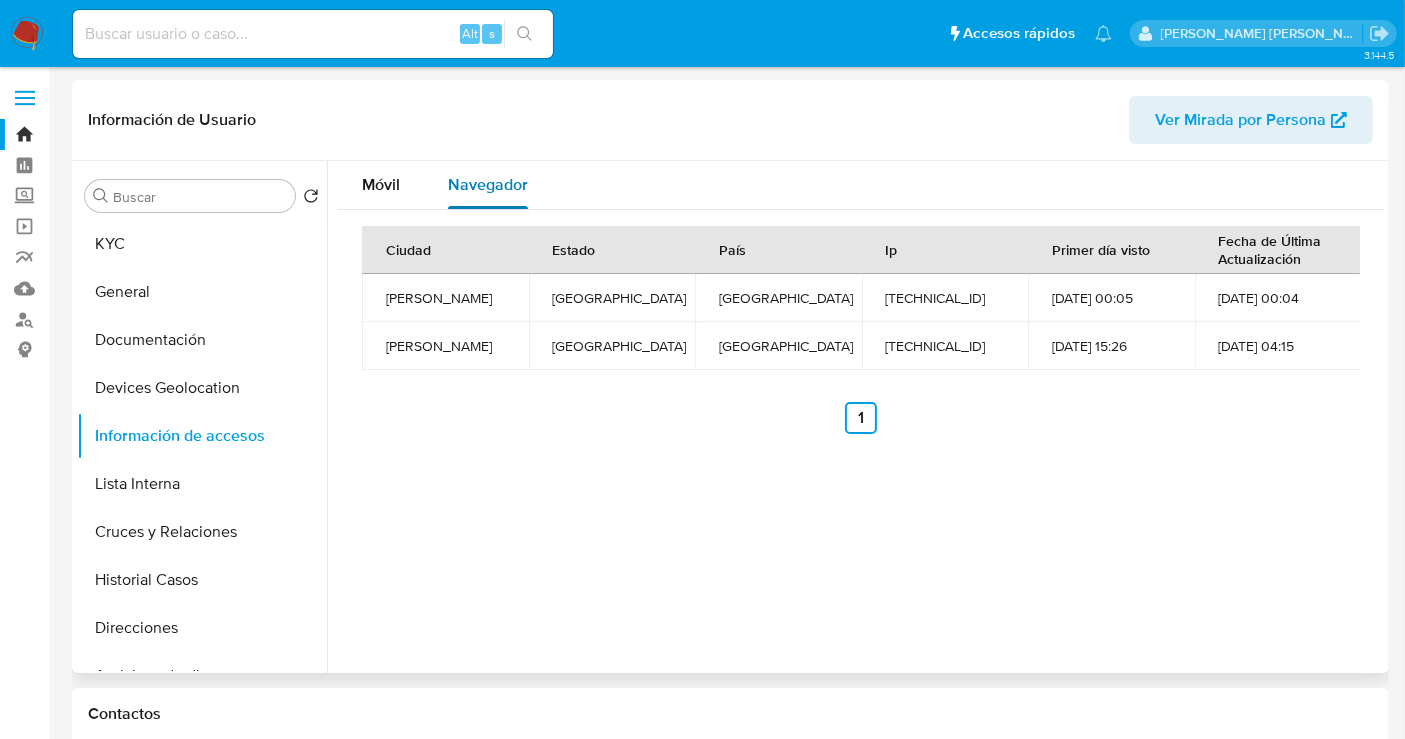 type 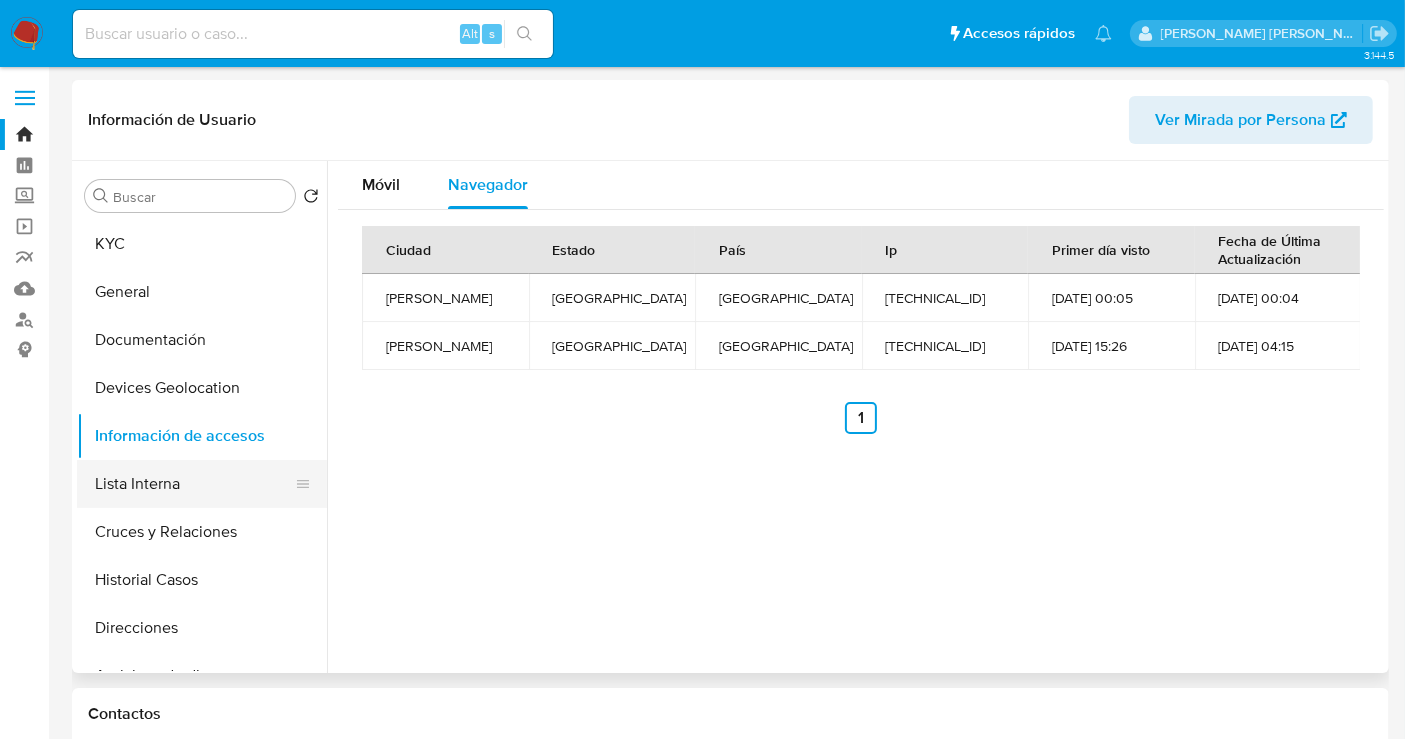 click on "Lista Interna" at bounding box center [194, 484] 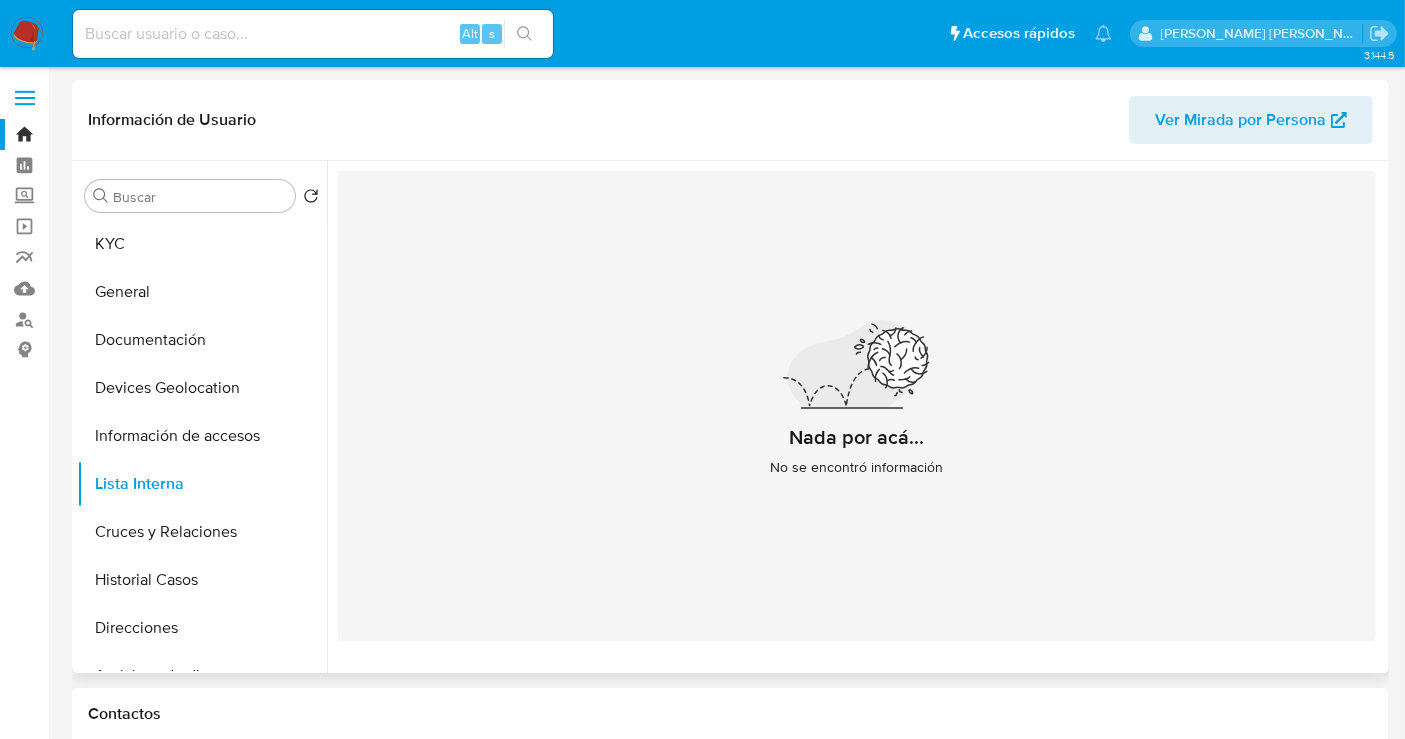 type 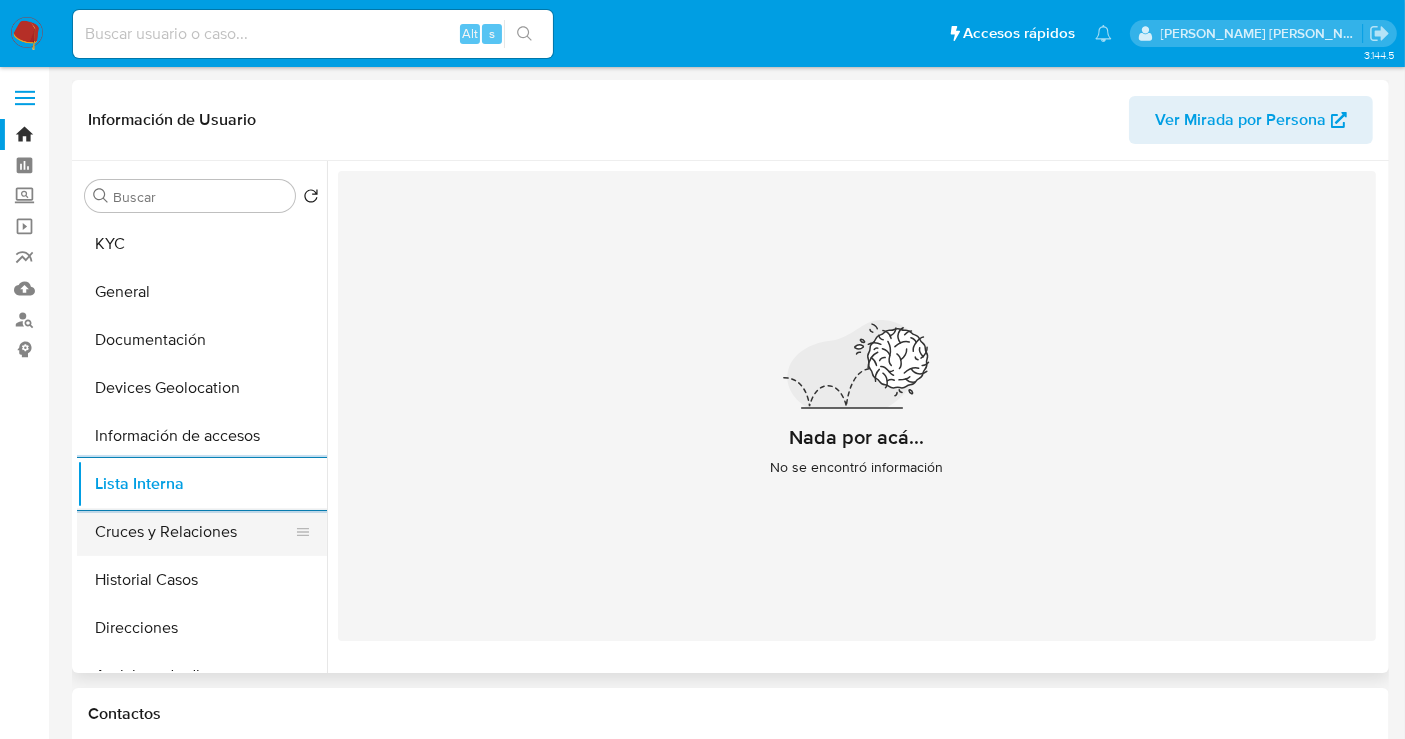 click on "Cruces y Relaciones" at bounding box center (194, 532) 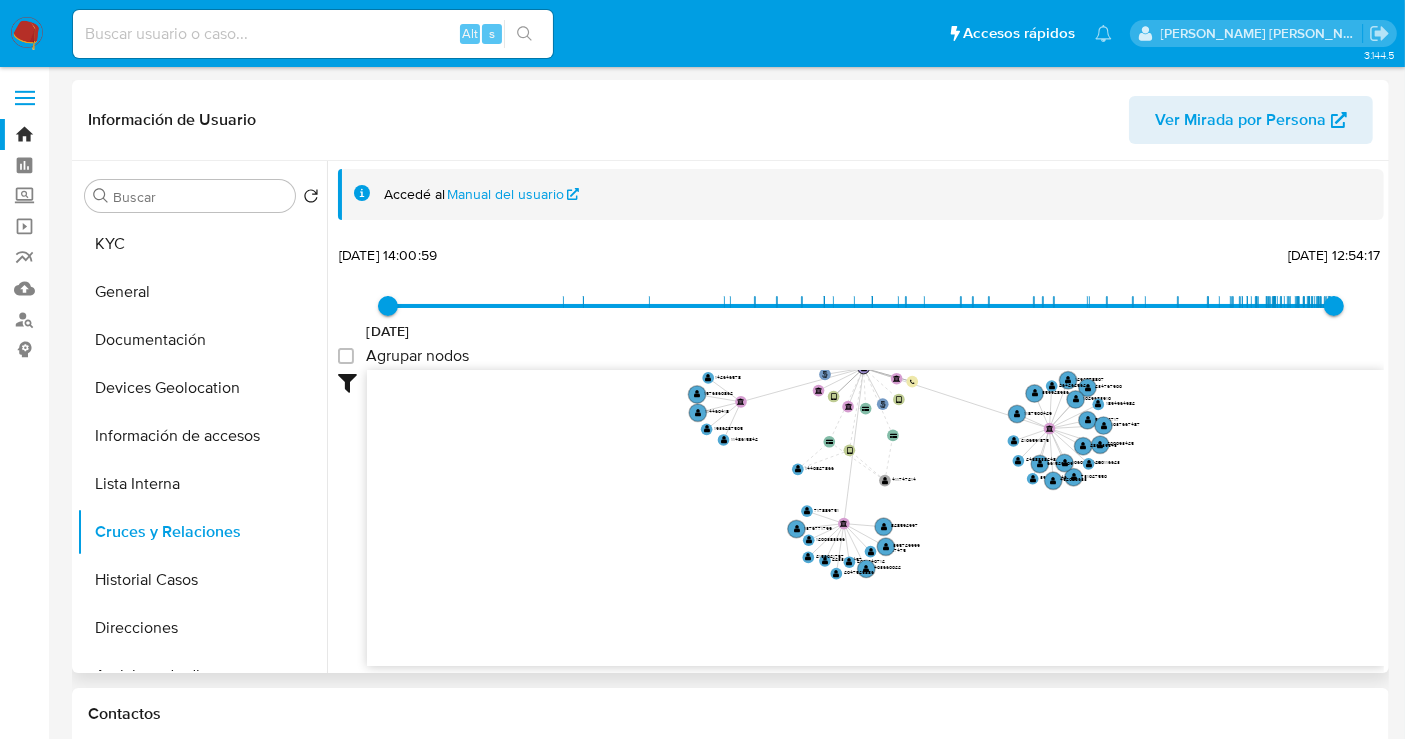 drag, startPoint x: 924, startPoint y: 461, endPoint x: 736, endPoint y: 364, distance: 211.54904 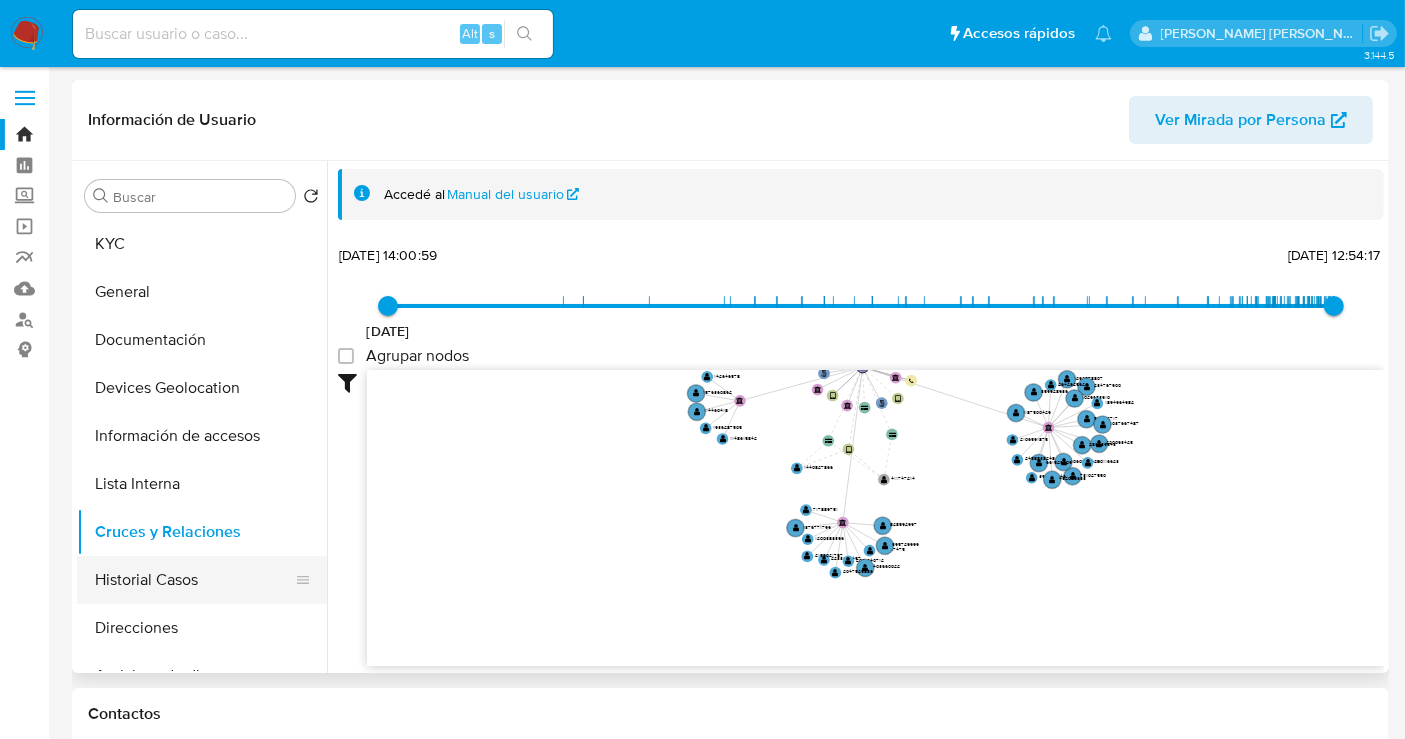 click on "Historial Casos" at bounding box center (194, 580) 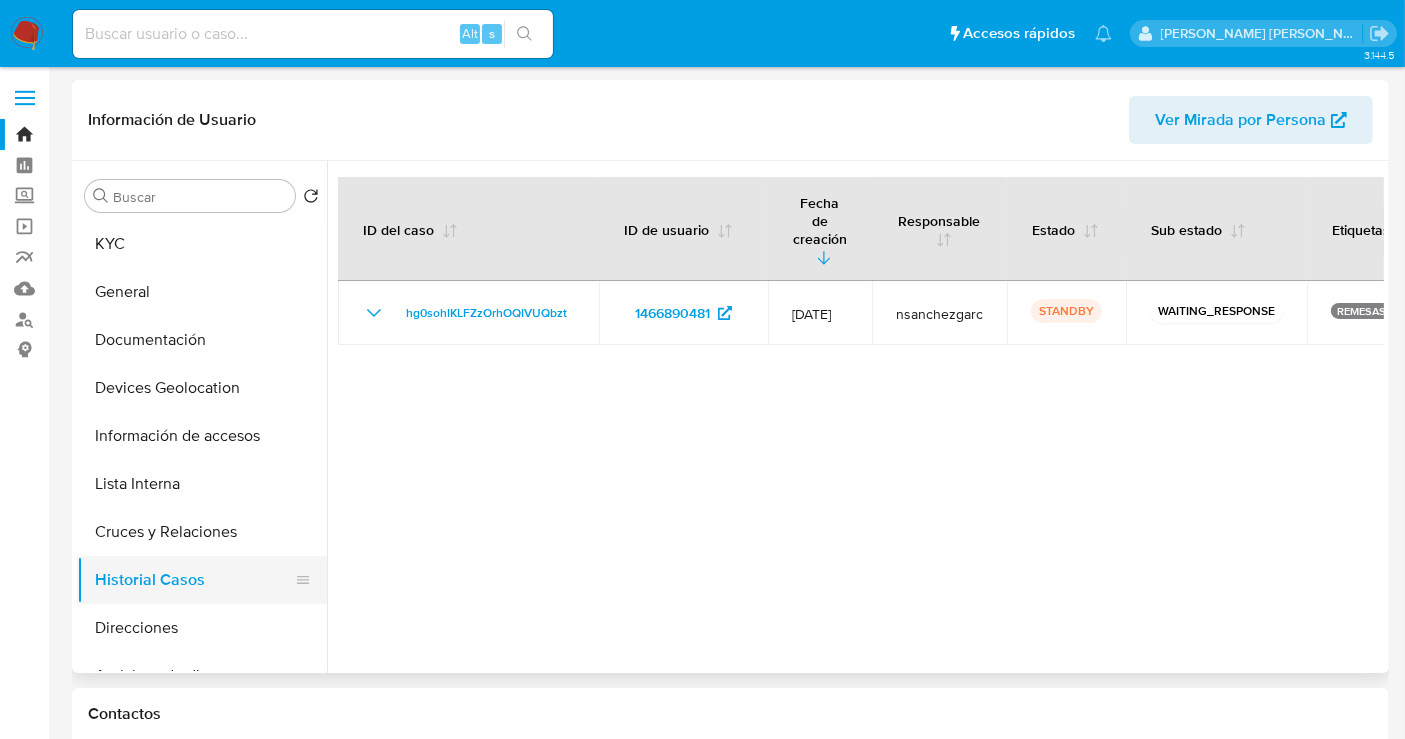 type 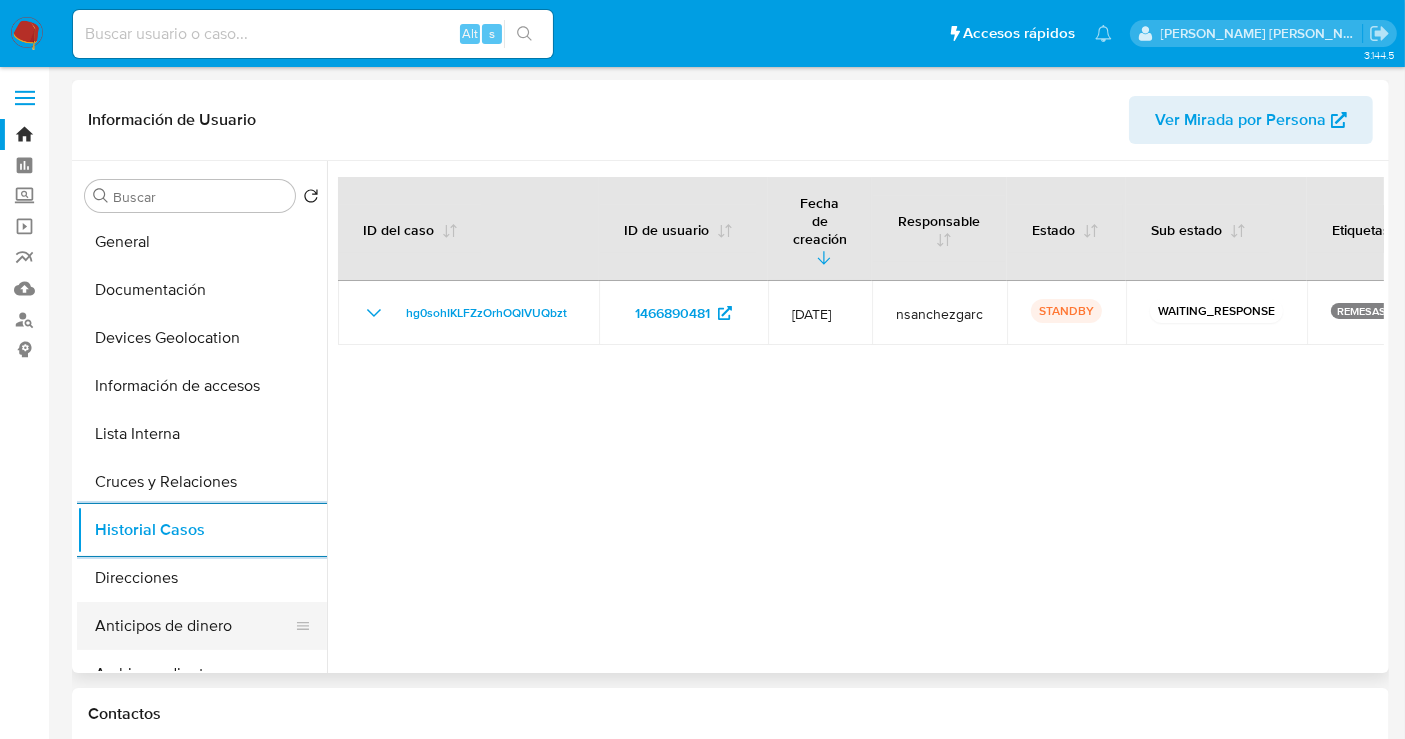 scroll, scrollTop: 0, scrollLeft: 0, axis: both 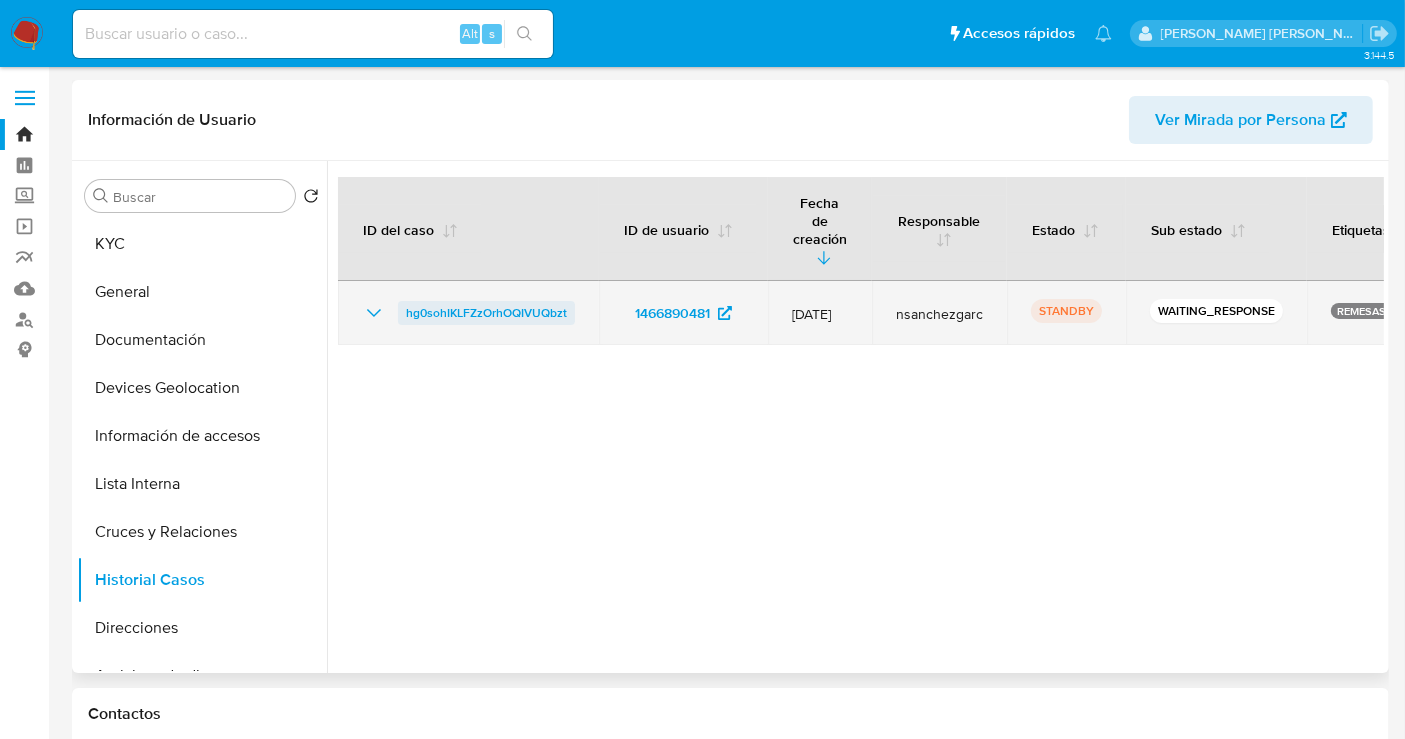 click on "hg0sohIKLFZzOrhOQIVUQbzt" at bounding box center [486, 313] 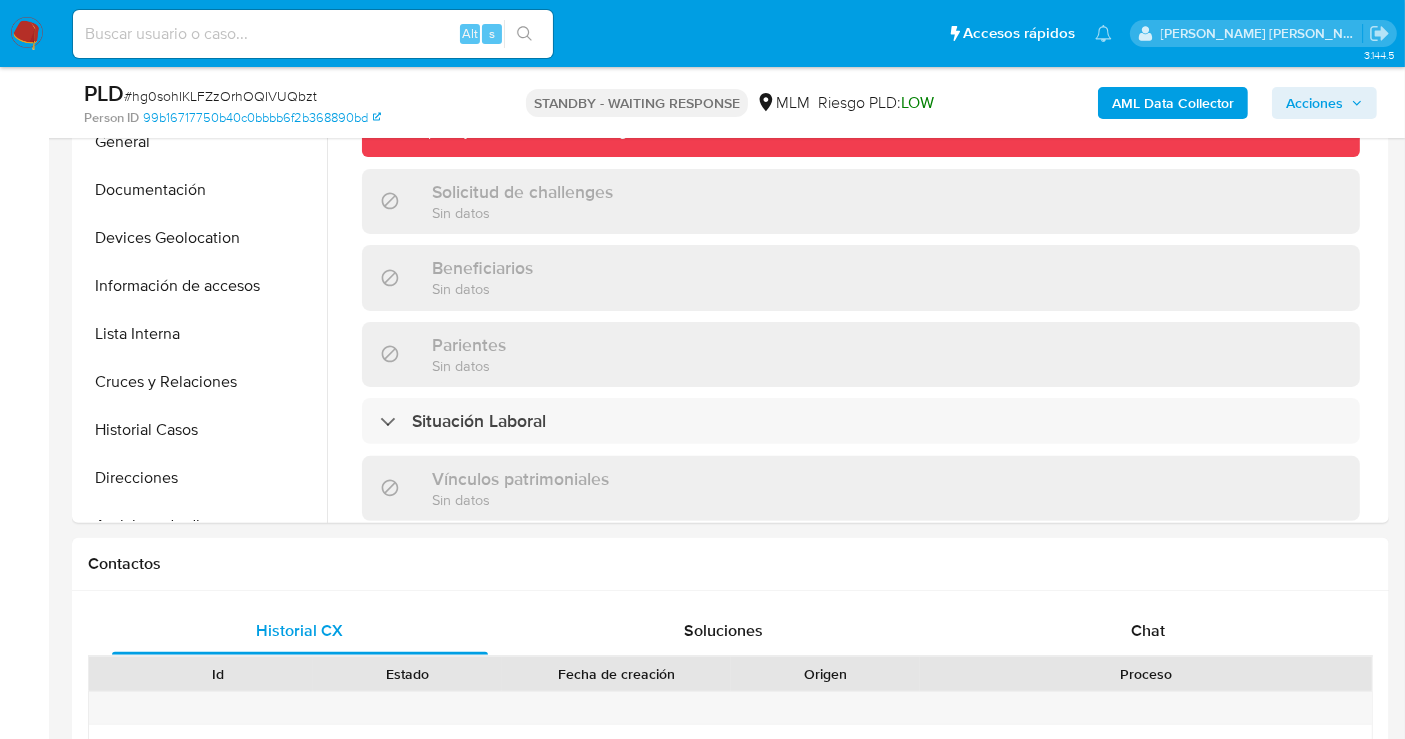scroll, scrollTop: 555, scrollLeft: 0, axis: vertical 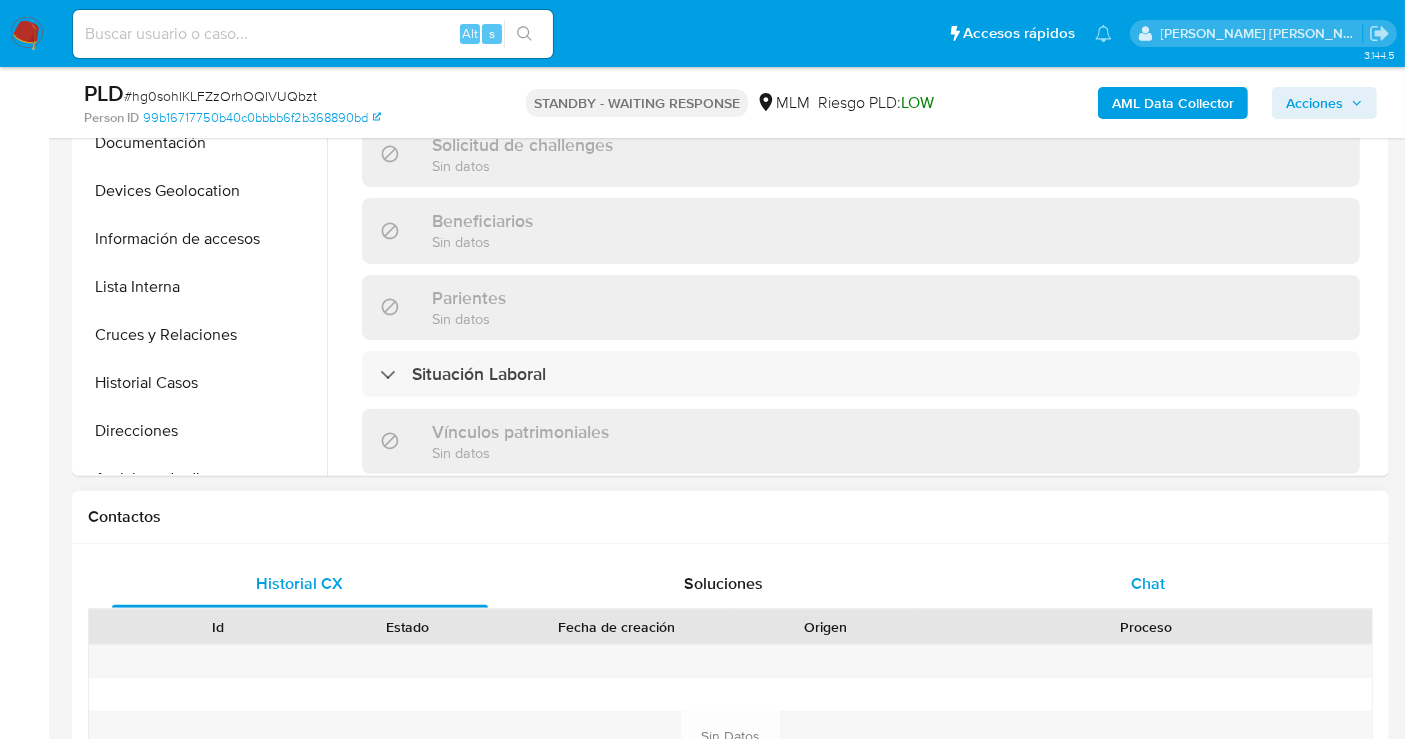 click on "Chat" at bounding box center [1148, 583] 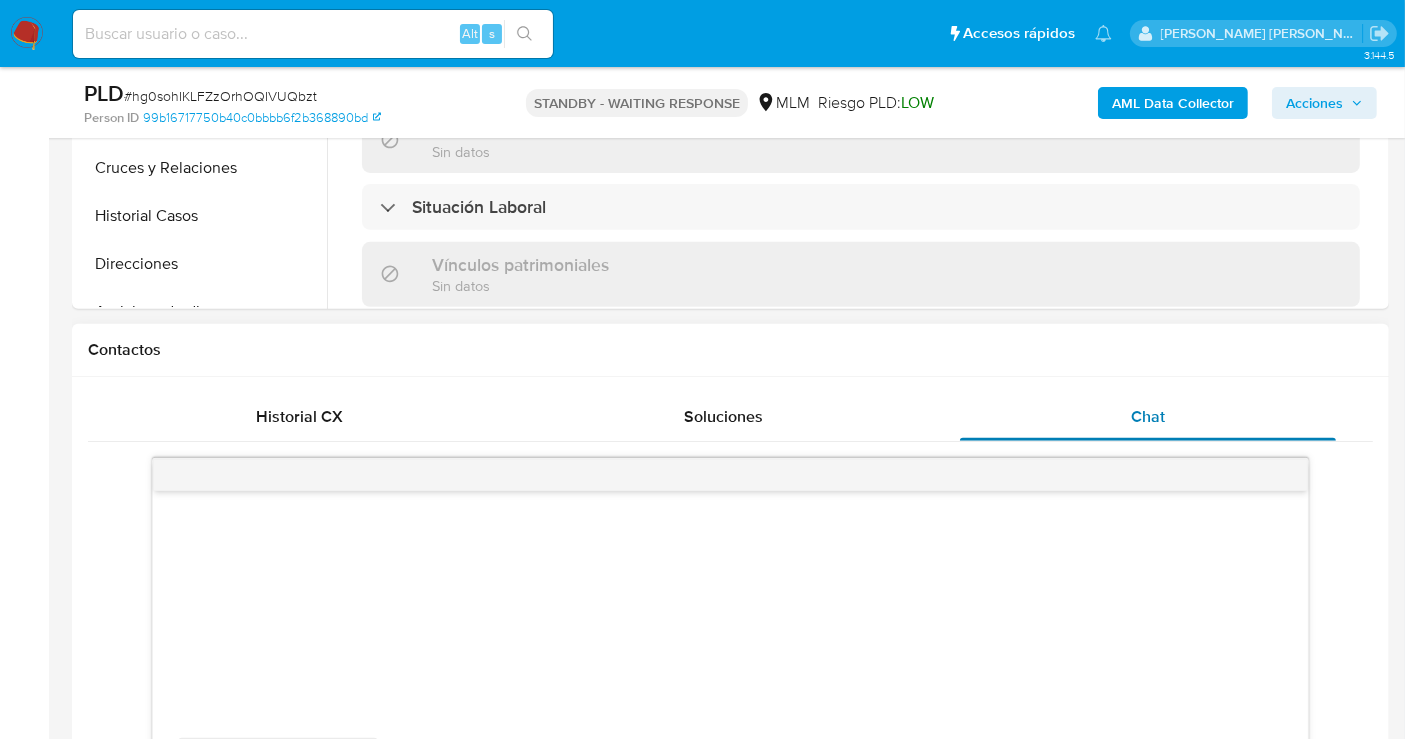 scroll, scrollTop: 1000, scrollLeft: 0, axis: vertical 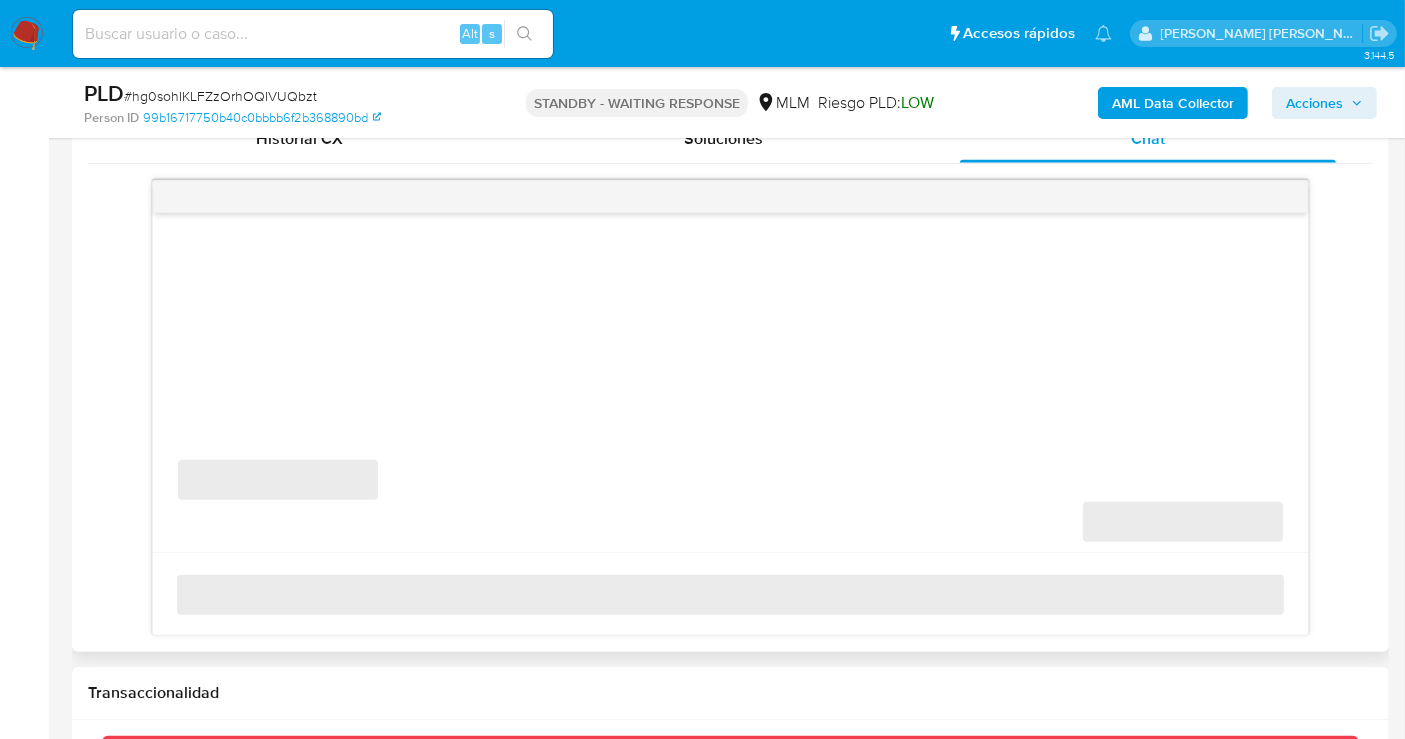 type 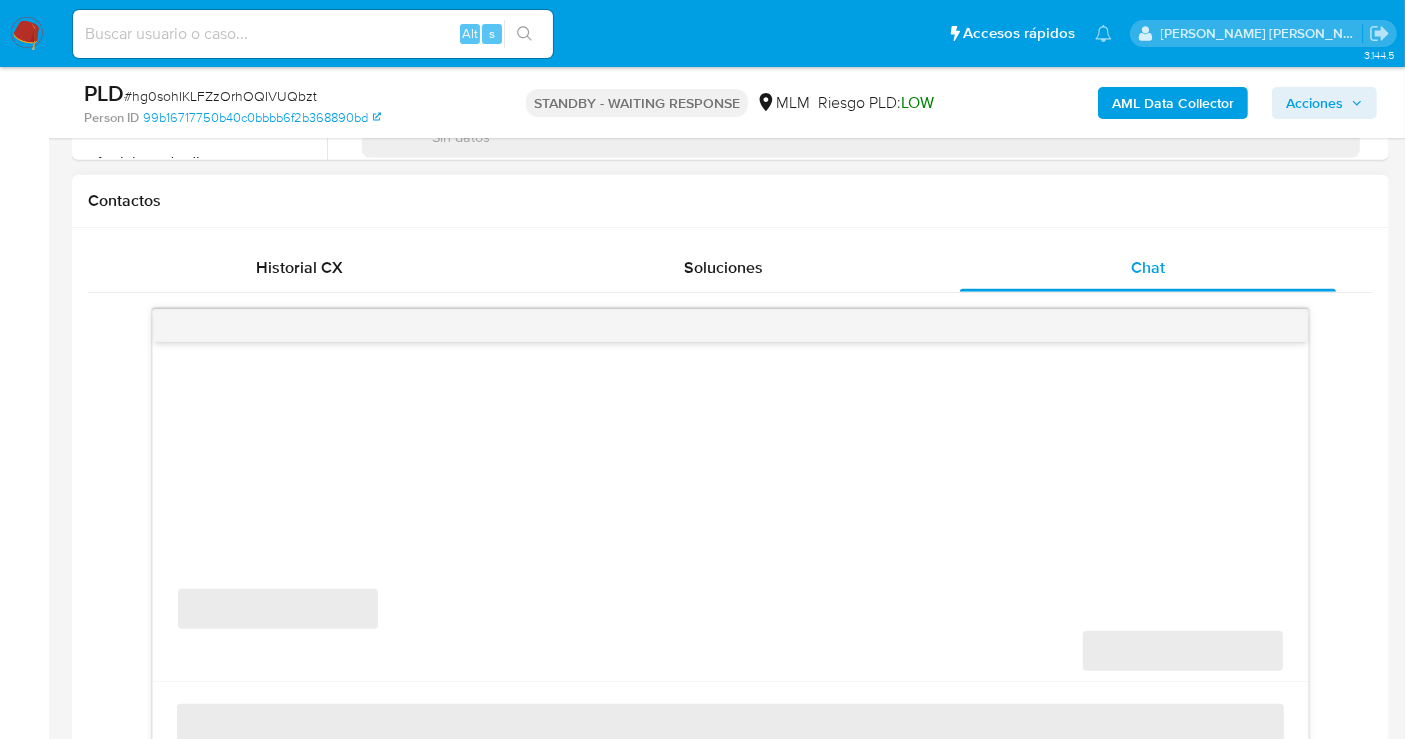 scroll, scrollTop: 906, scrollLeft: 0, axis: vertical 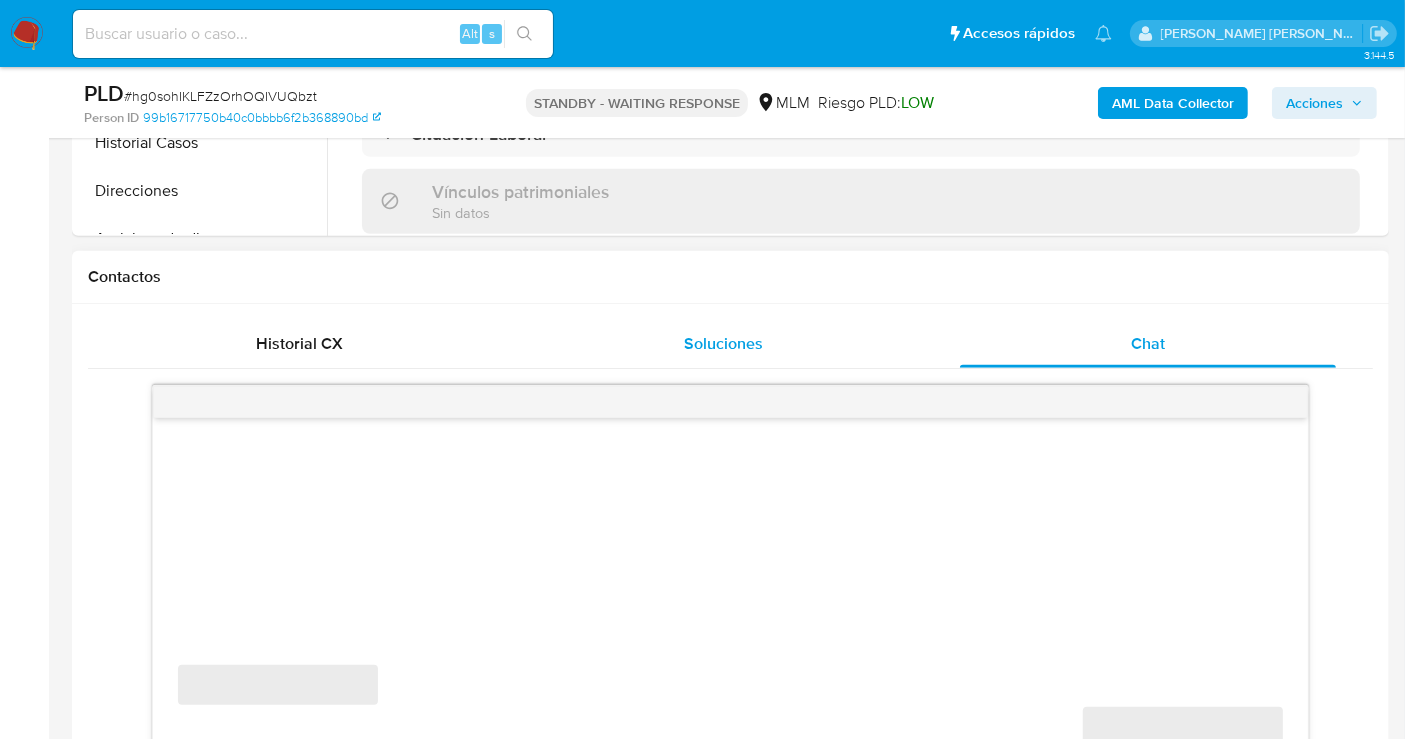 click on "Soluciones" at bounding box center (724, 343) 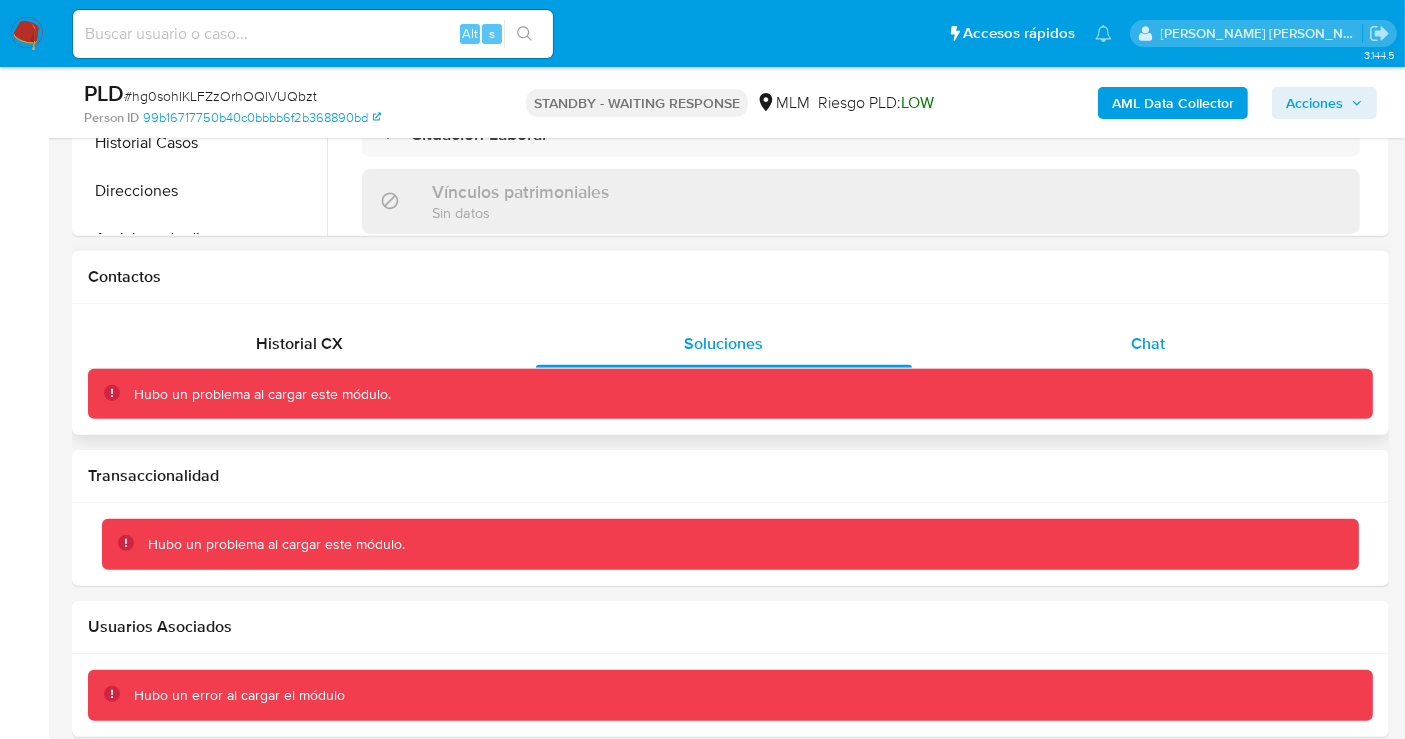 click on "Chat" at bounding box center [1148, 344] 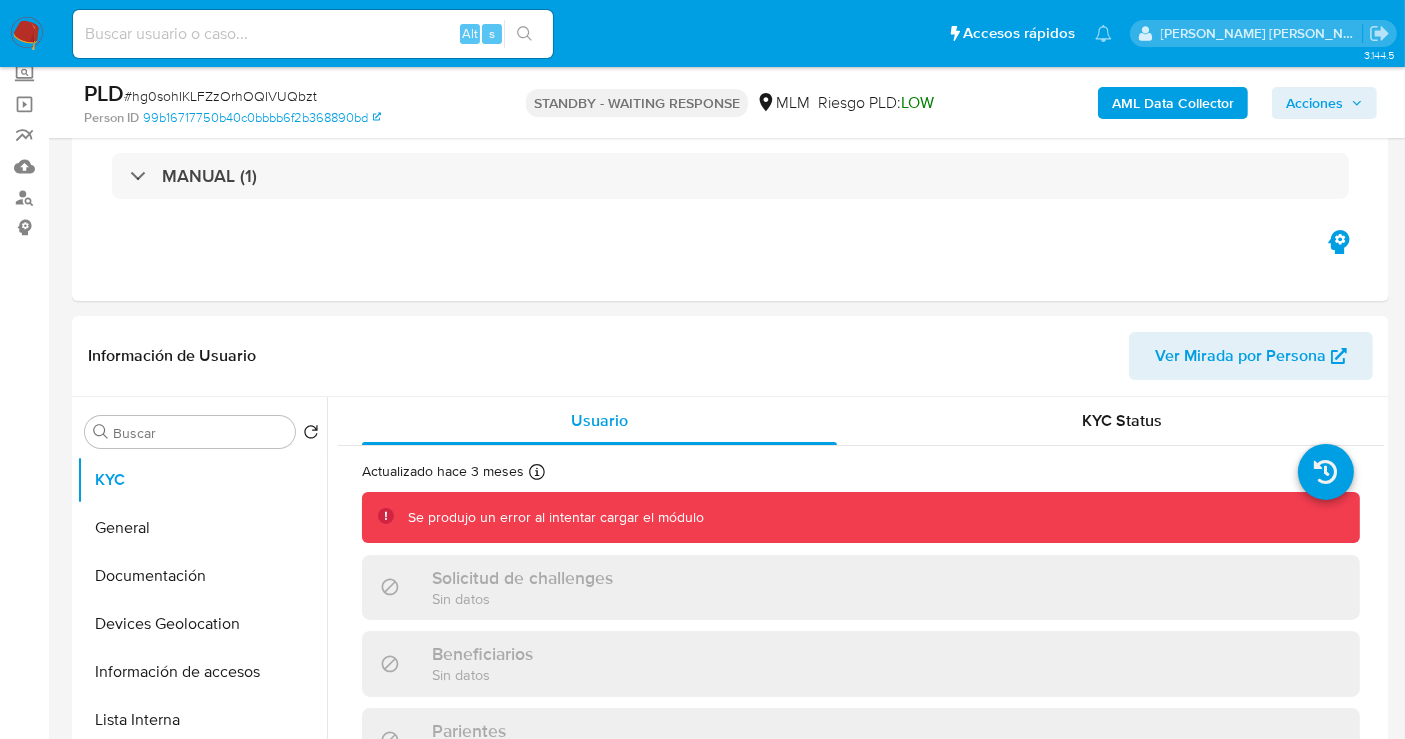 scroll, scrollTop: 0, scrollLeft: 0, axis: both 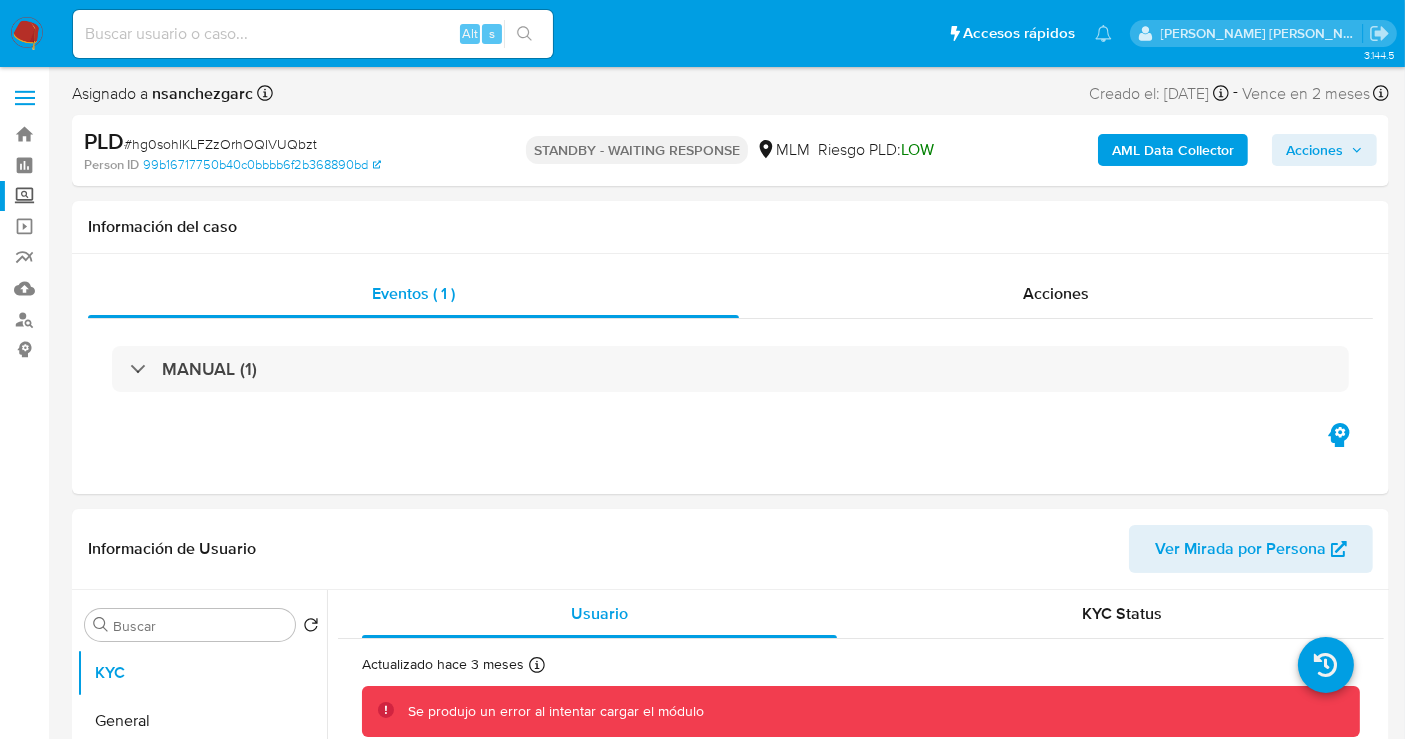 click on "Screening" at bounding box center [119, 196] 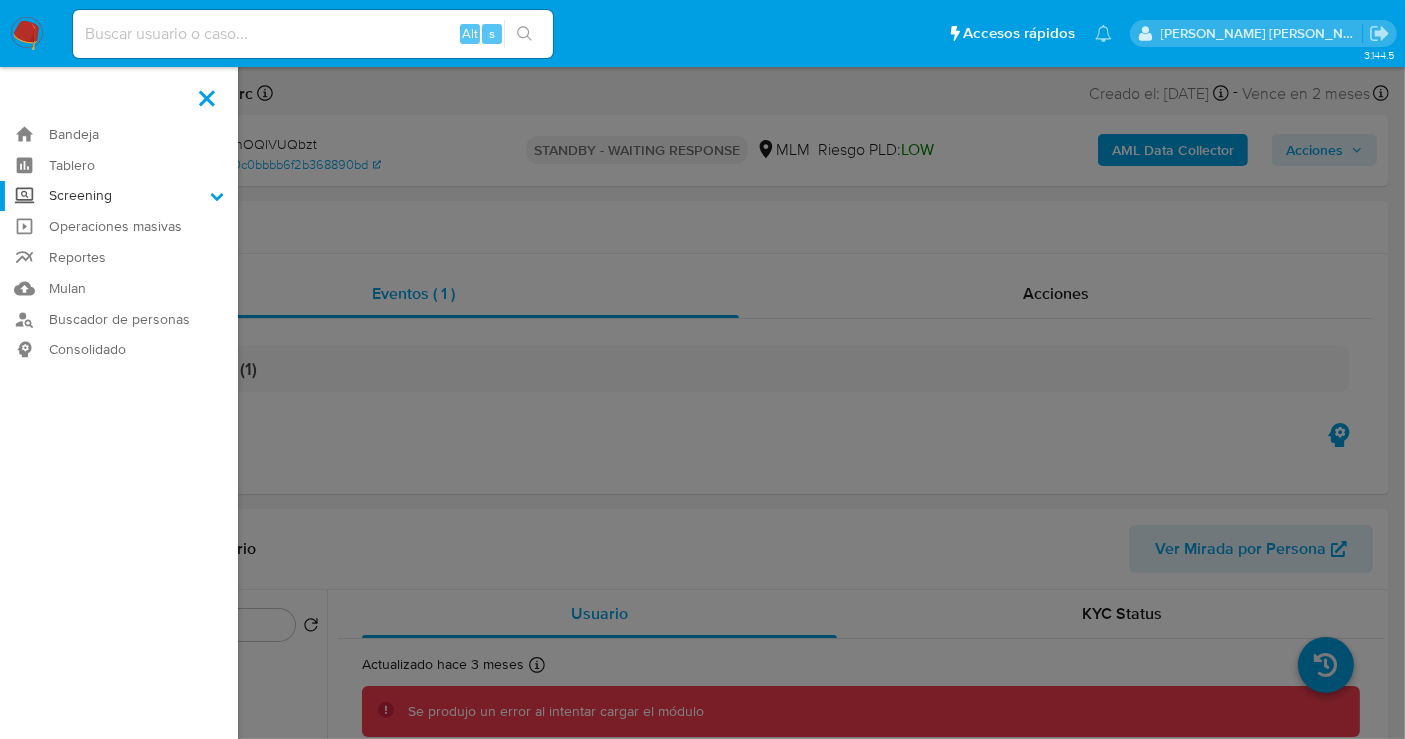 click on "Screening" at bounding box center [0, 0] 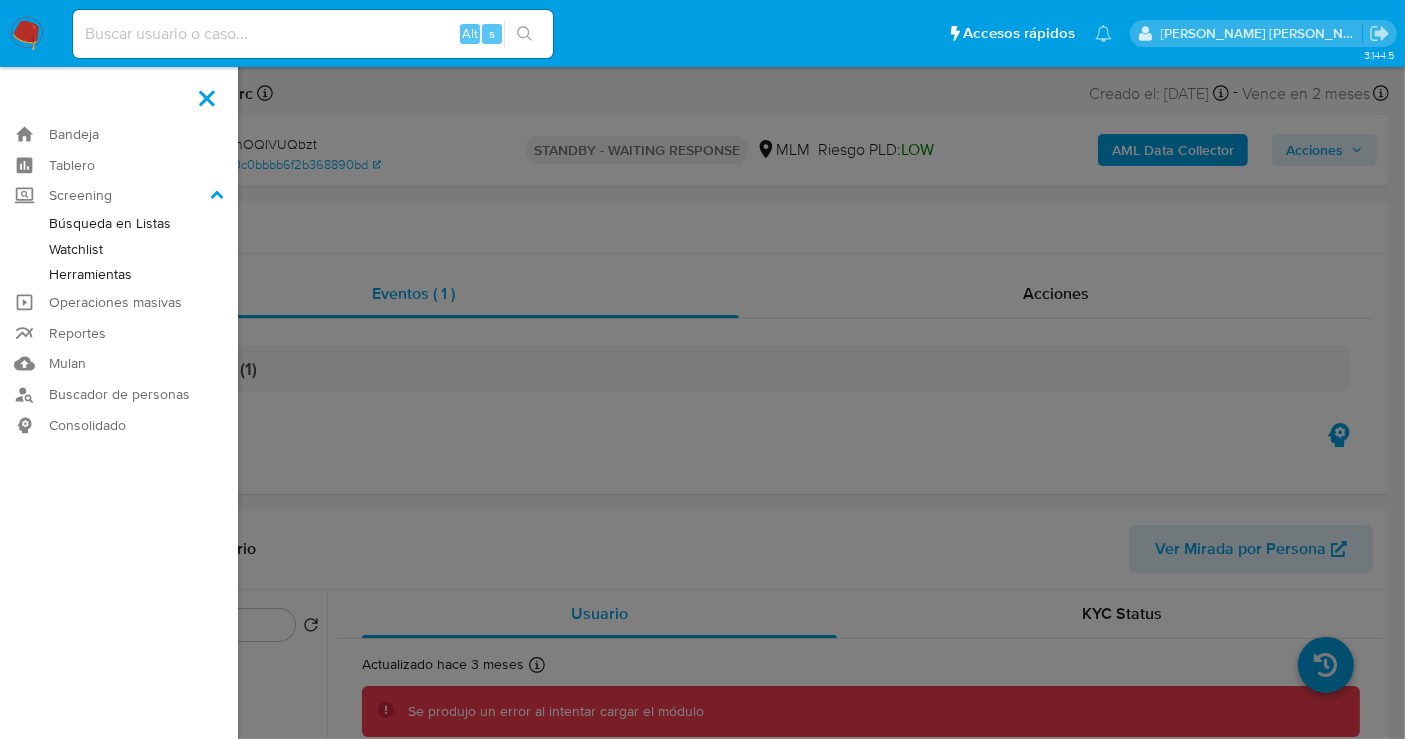 click on "Herramientas" at bounding box center [119, 274] 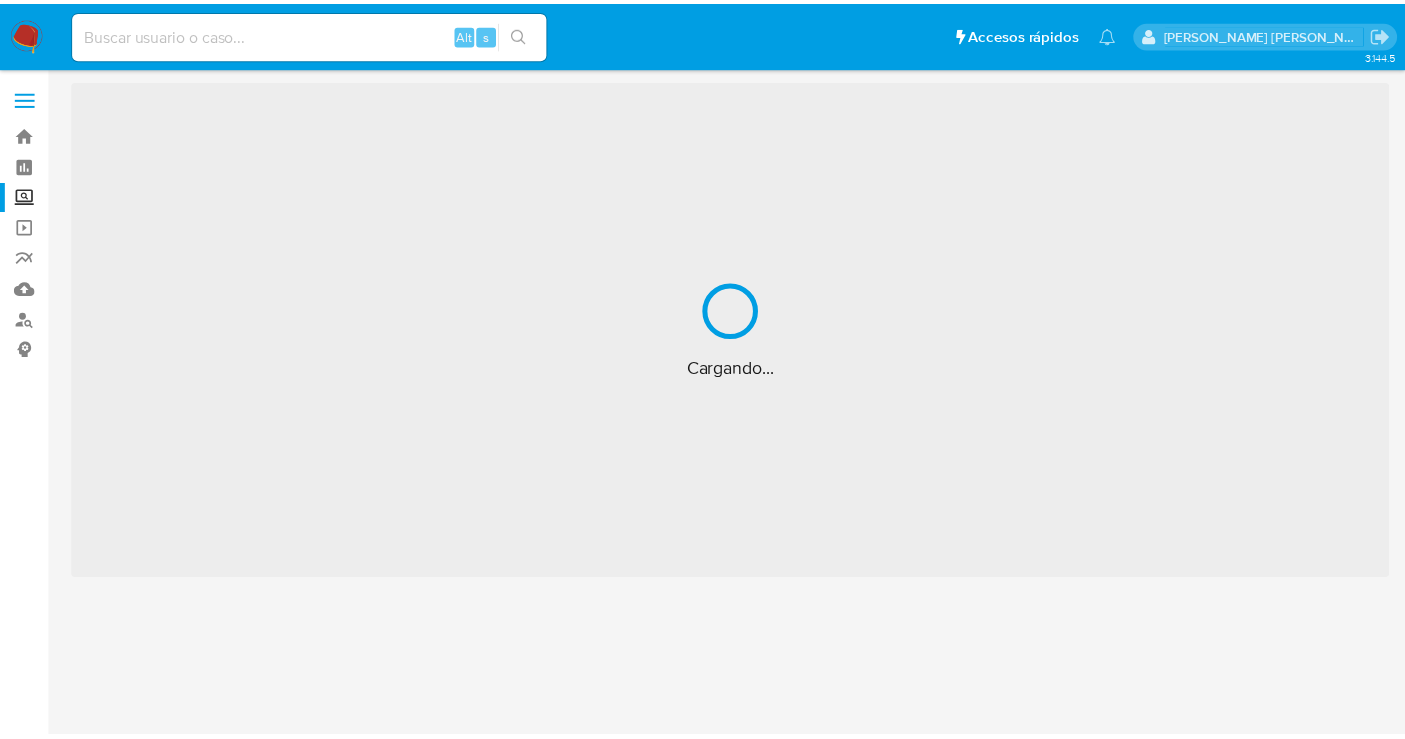 scroll, scrollTop: 0, scrollLeft: 0, axis: both 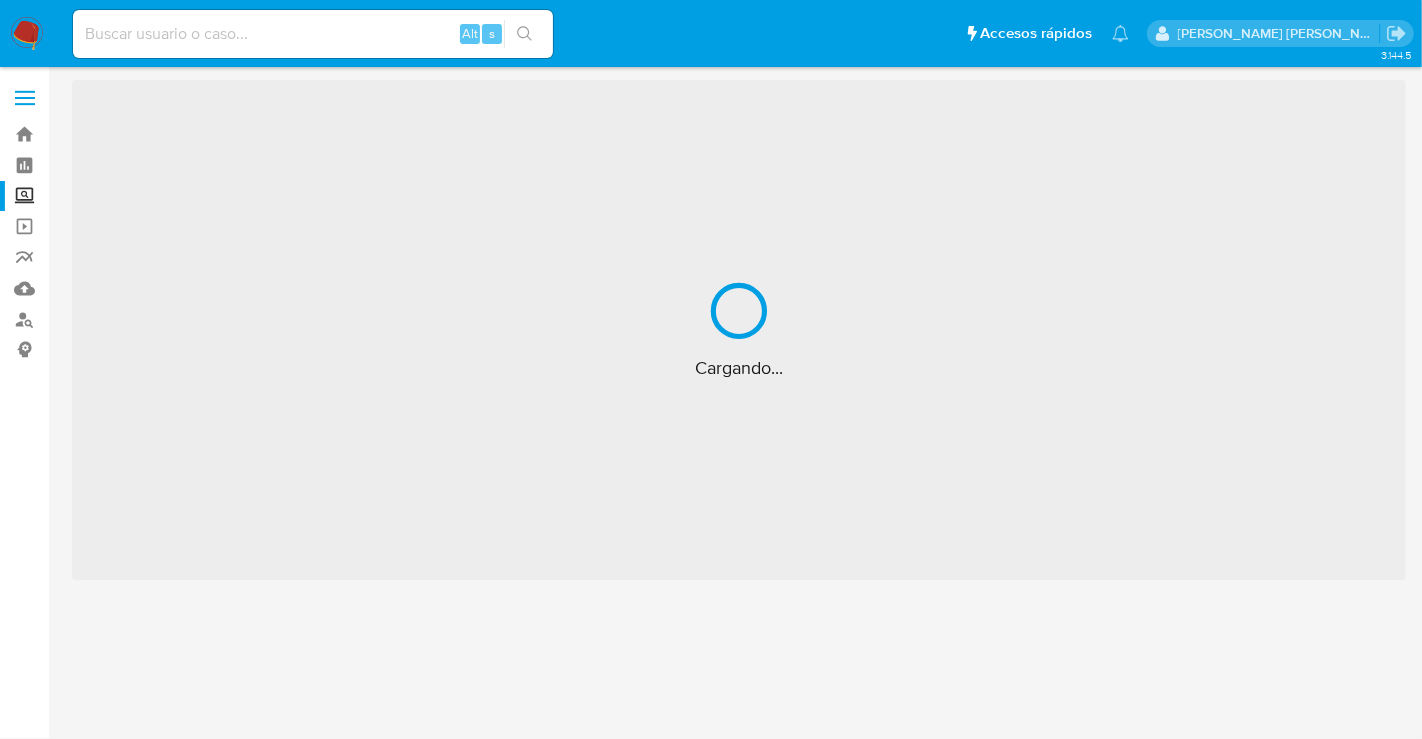 click on "Screening" at bounding box center [119, 196] 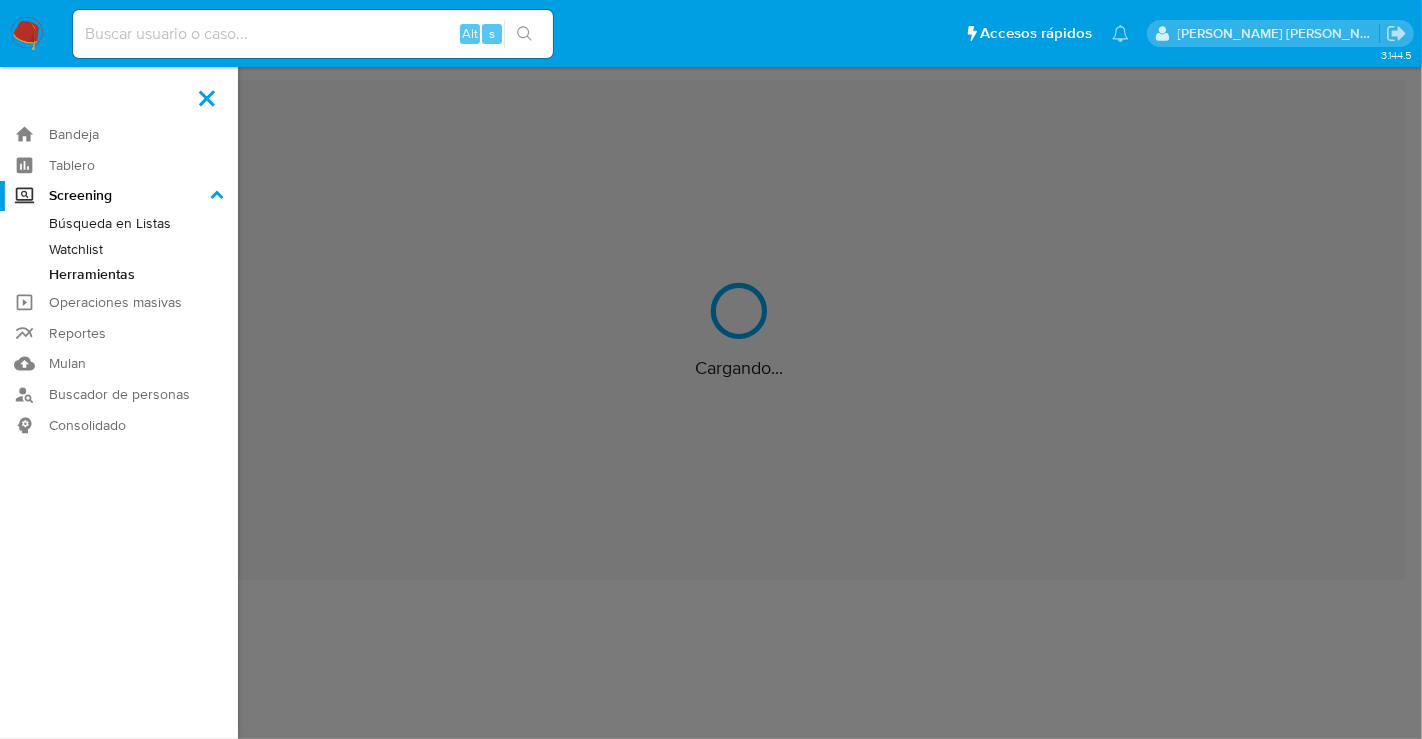 click on "Screening" at bounding box center (0, 0) 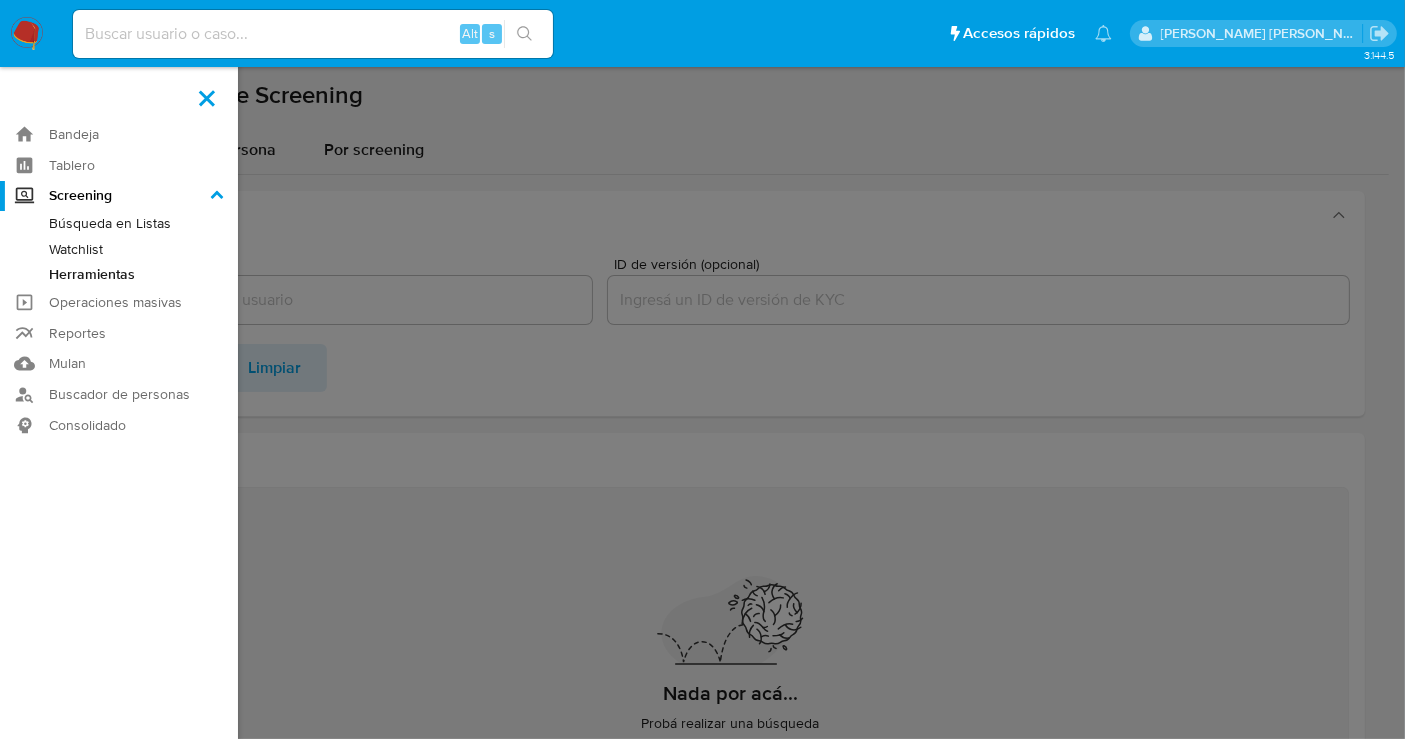 click at bounding box center (702, 369) 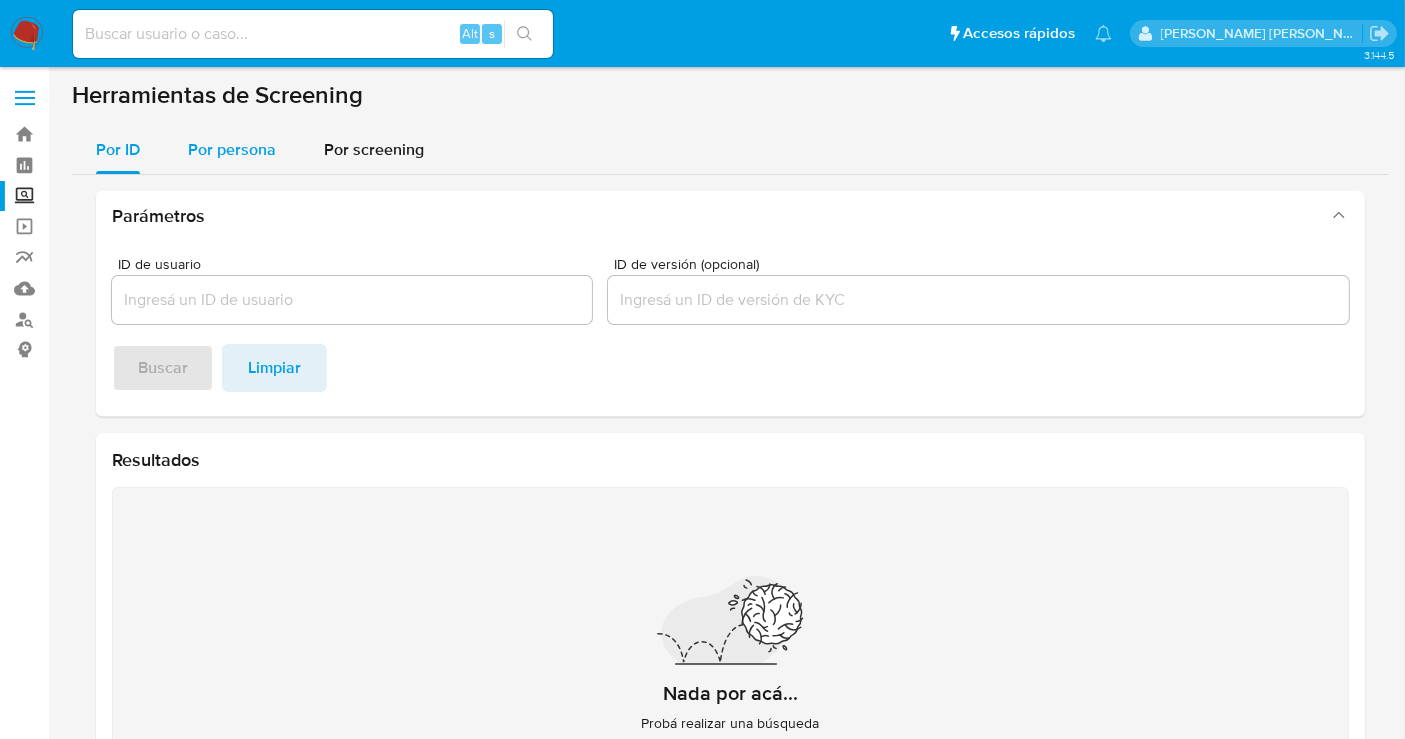 click on "Por persona" at bounding box center (232, 149) 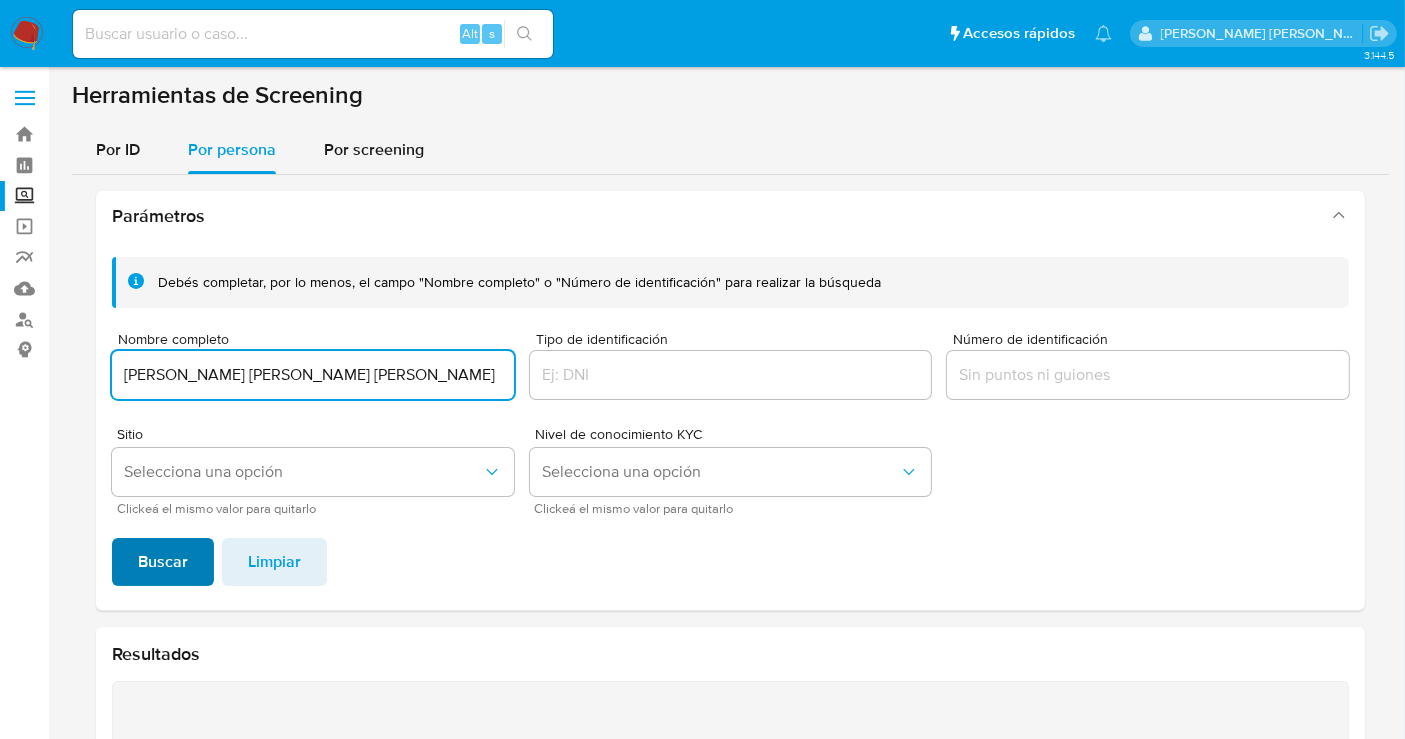 type on "ANDREA MICHELLE GARCIA RUIZ" 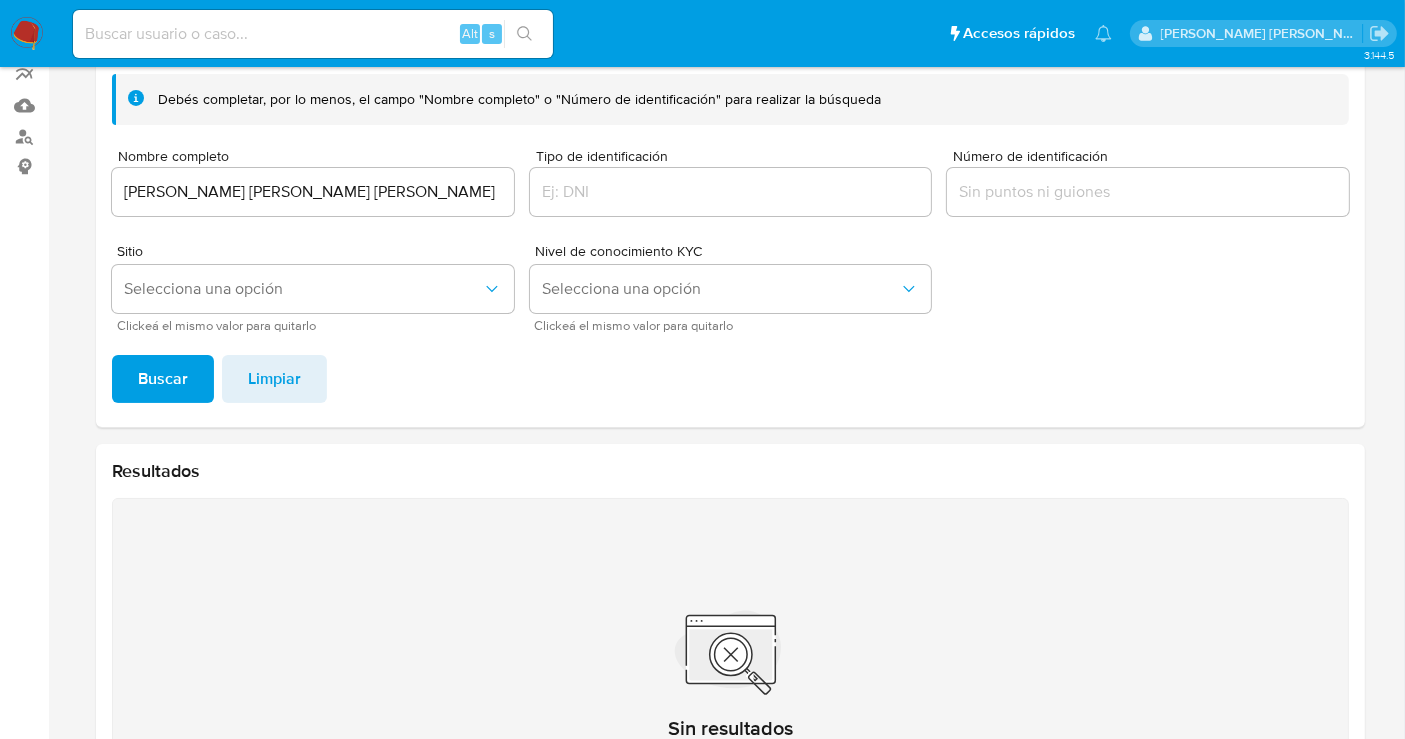 scroll, scrollTop: 114, scrollLeft: 0, axis: vertical 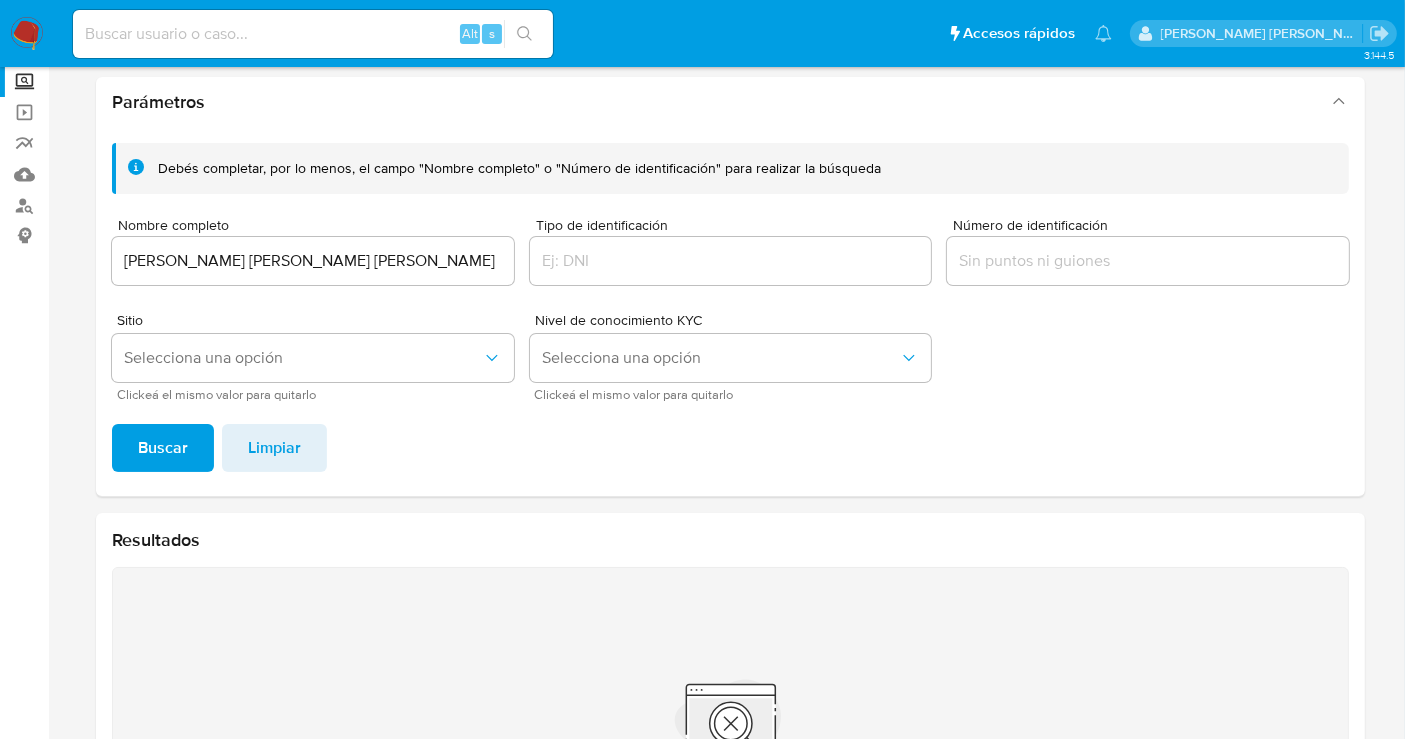 type 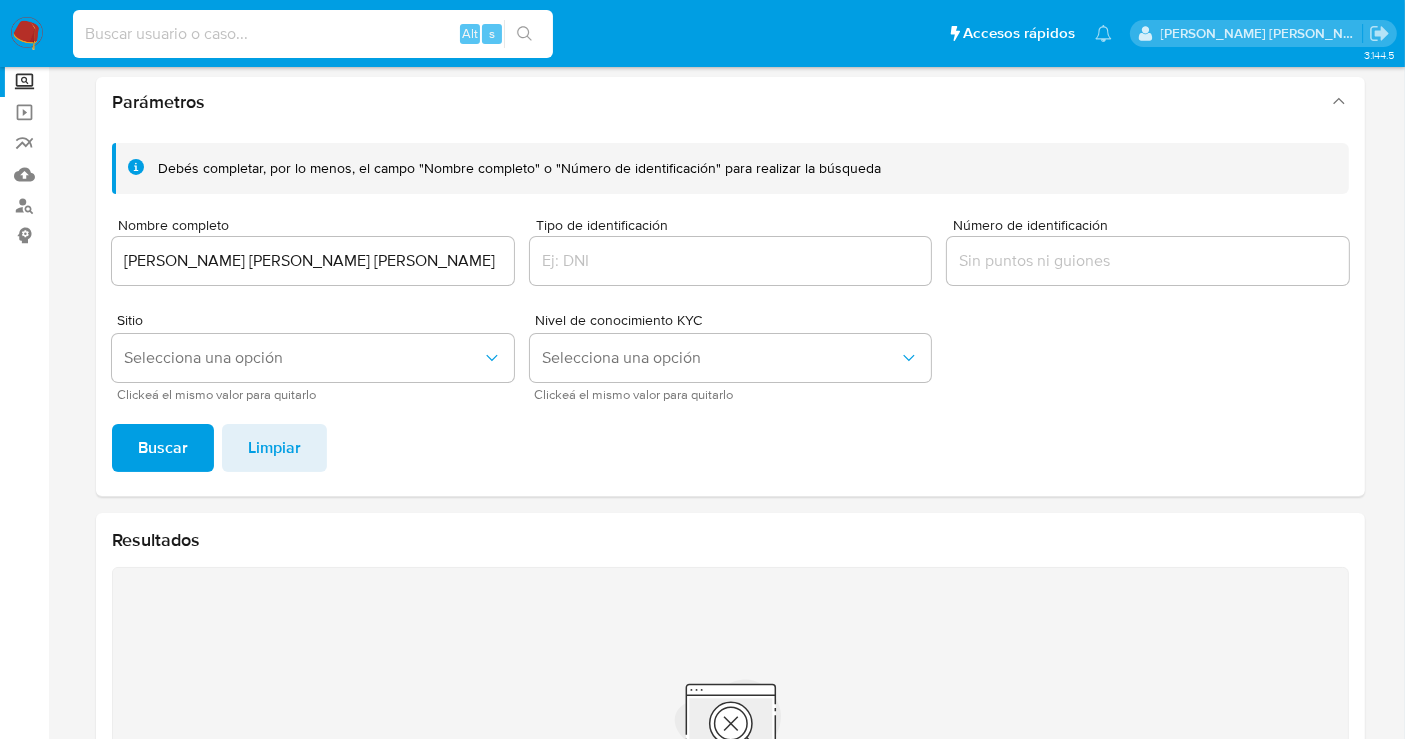 drag, startPoint x: 185, startPoint y: 35, endPoint x: 187, endPoint y: 45, distance: 10.198039 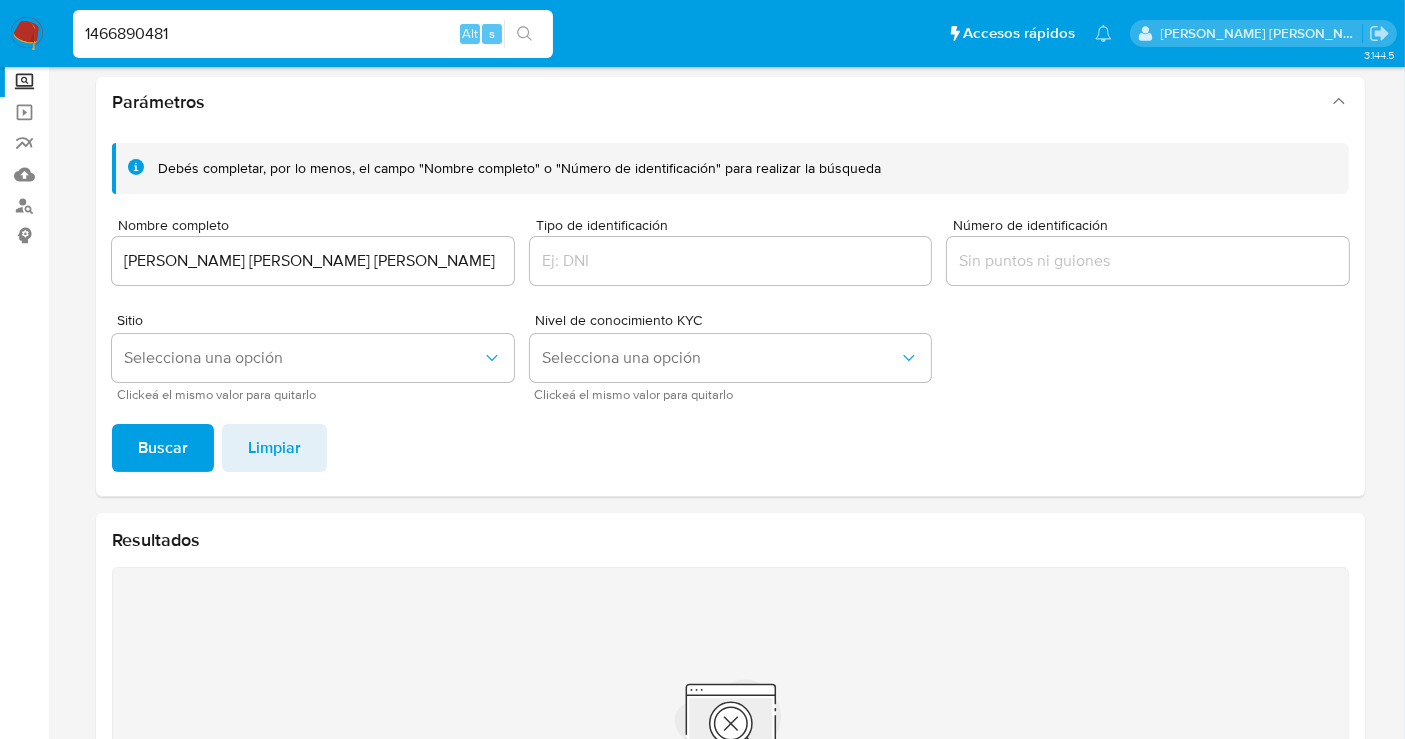 type on "1466890481" 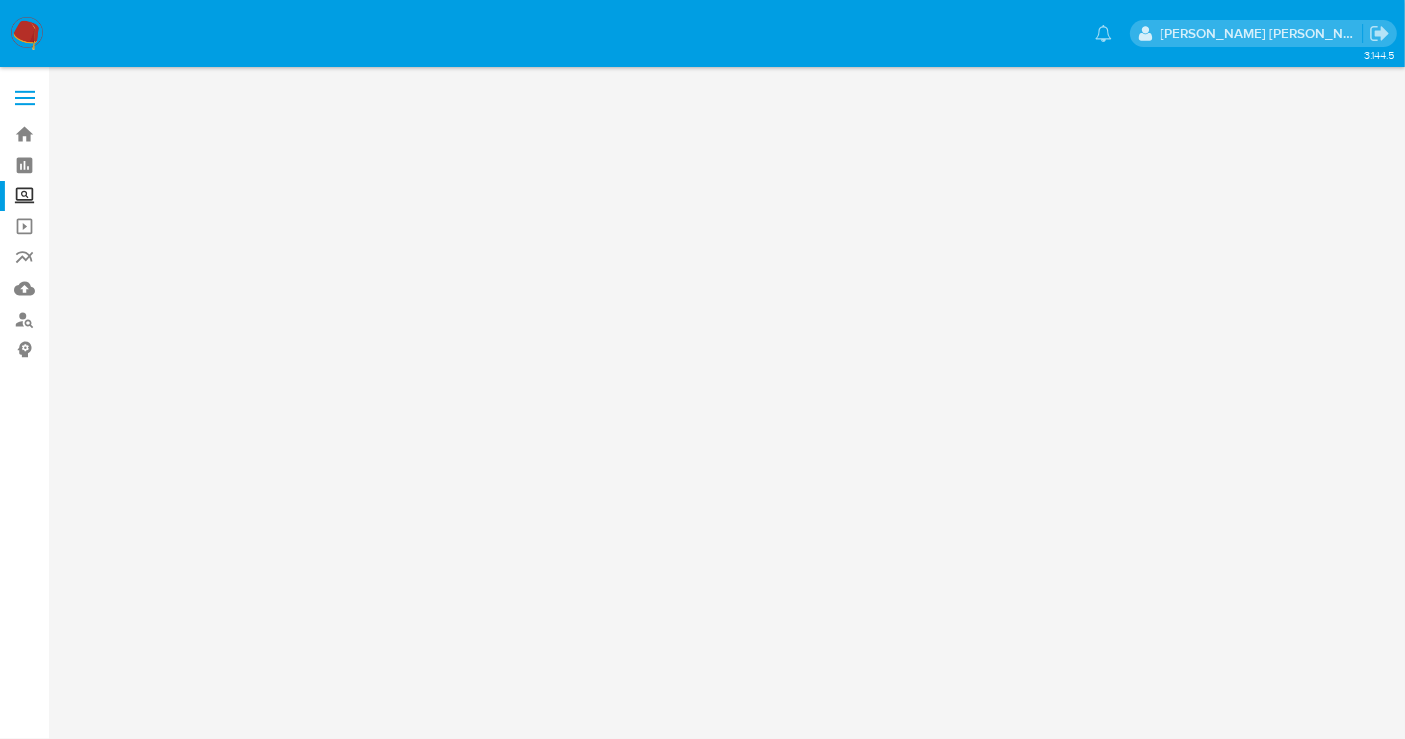 scroll, scrollTop: 0, scrollLeft: 0, axis: both 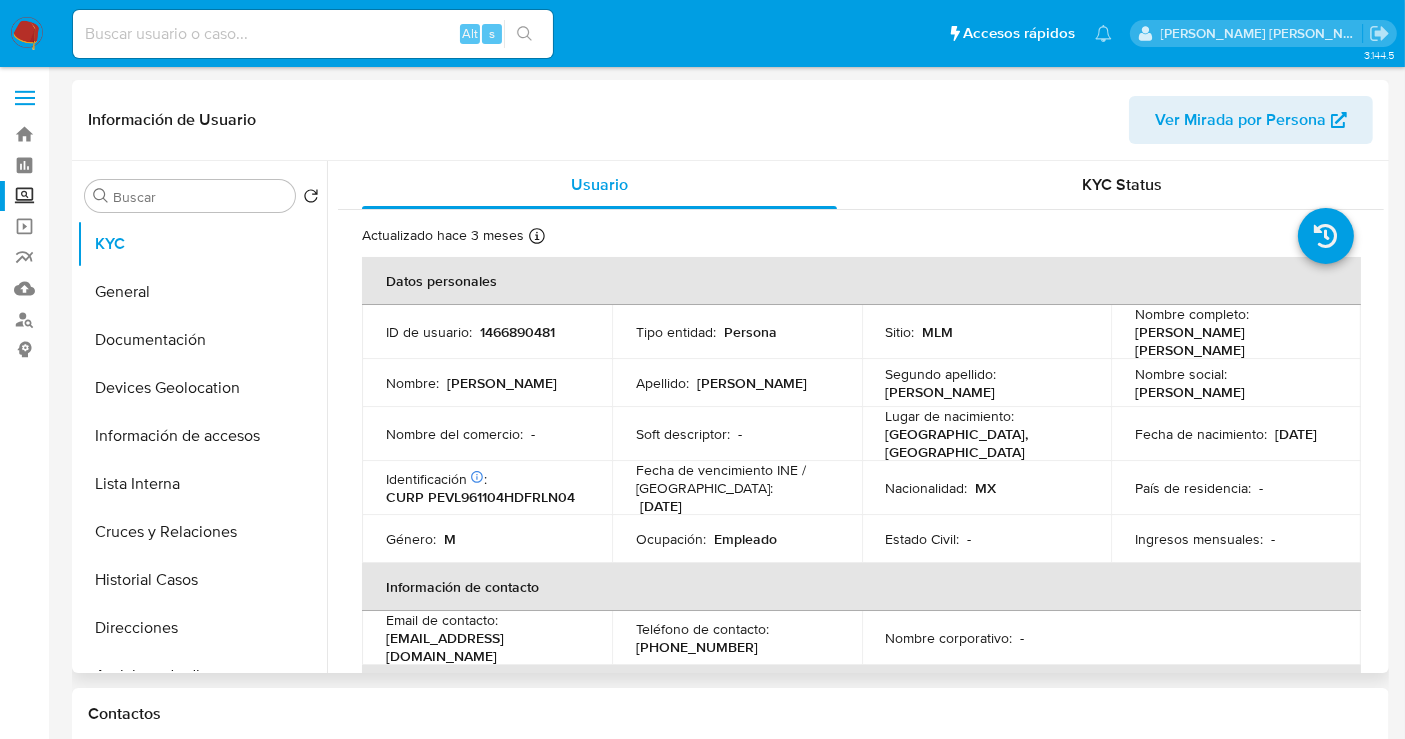select on "10" 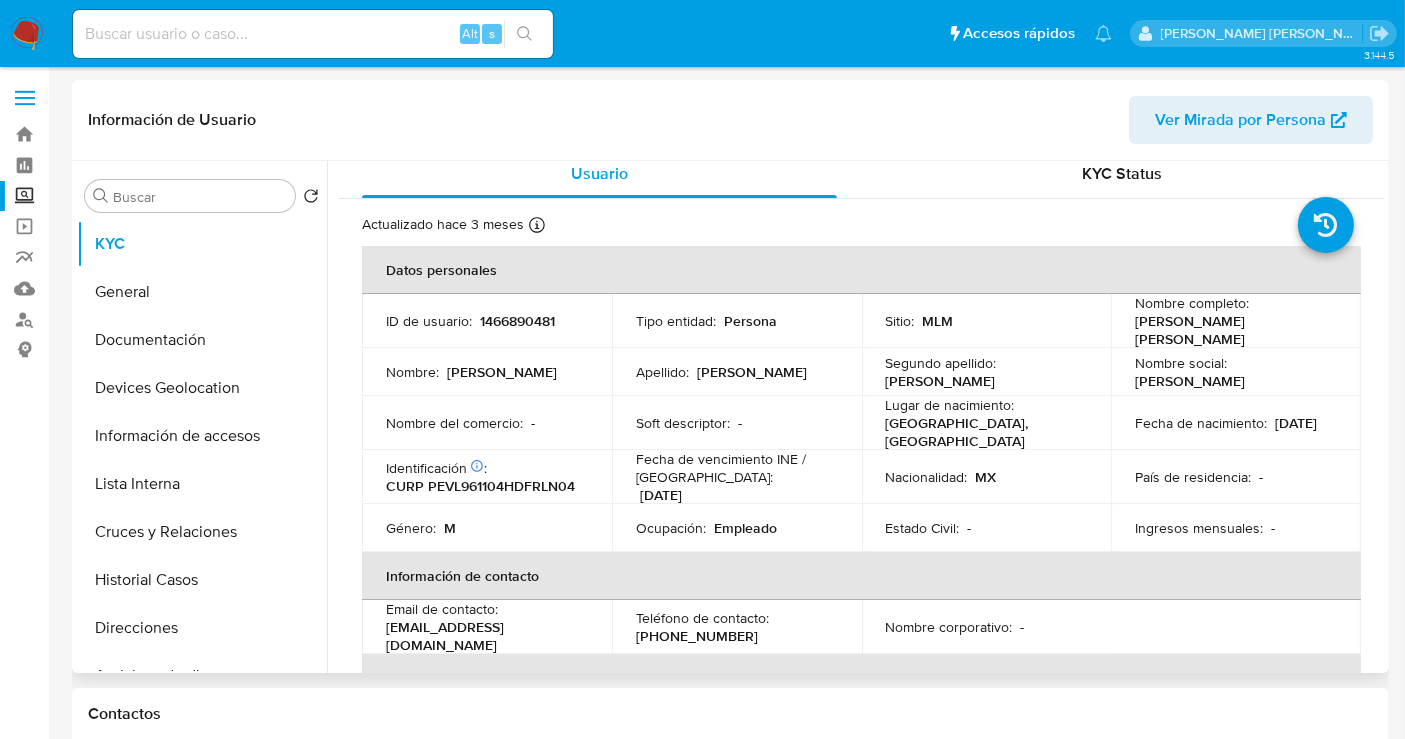 scroll, scrollTop: 0, scrollLeft: 0, axis: both 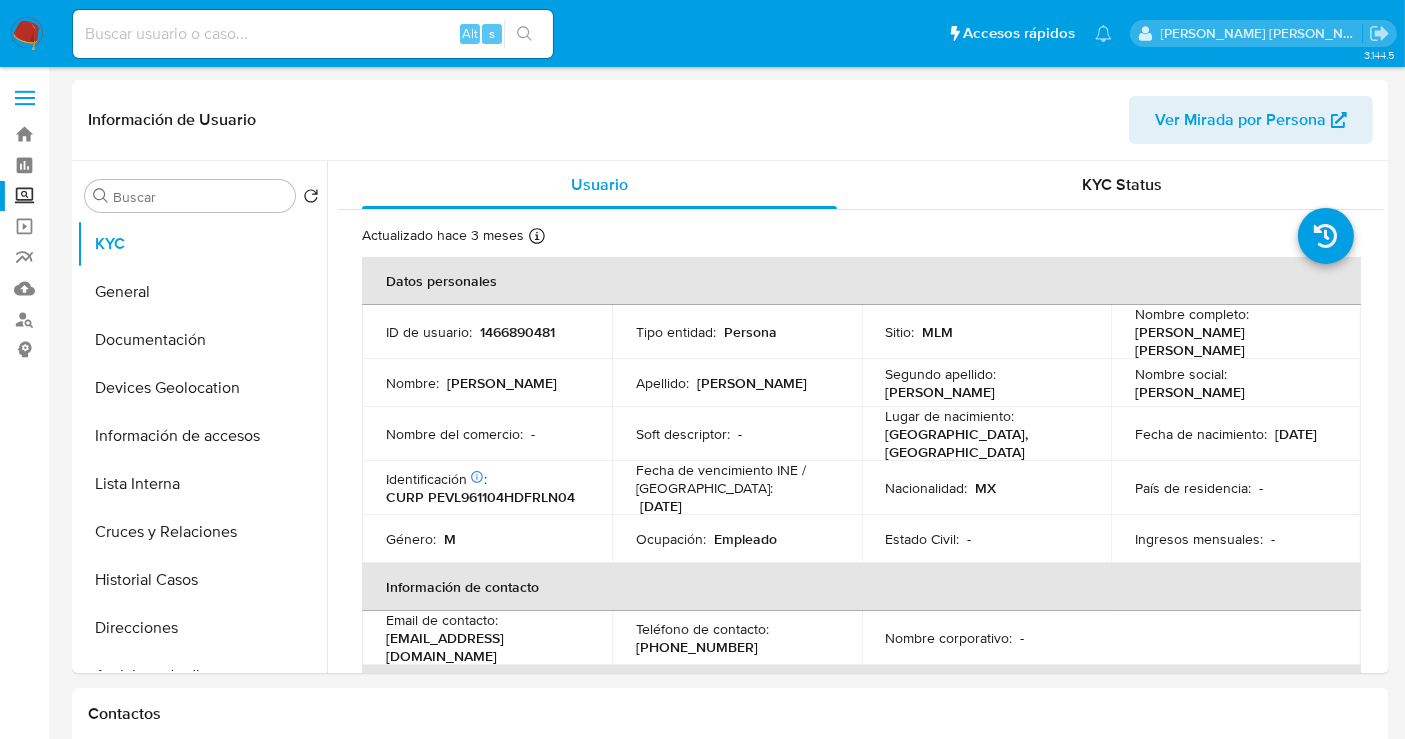 click at bounding box center [313, 34] 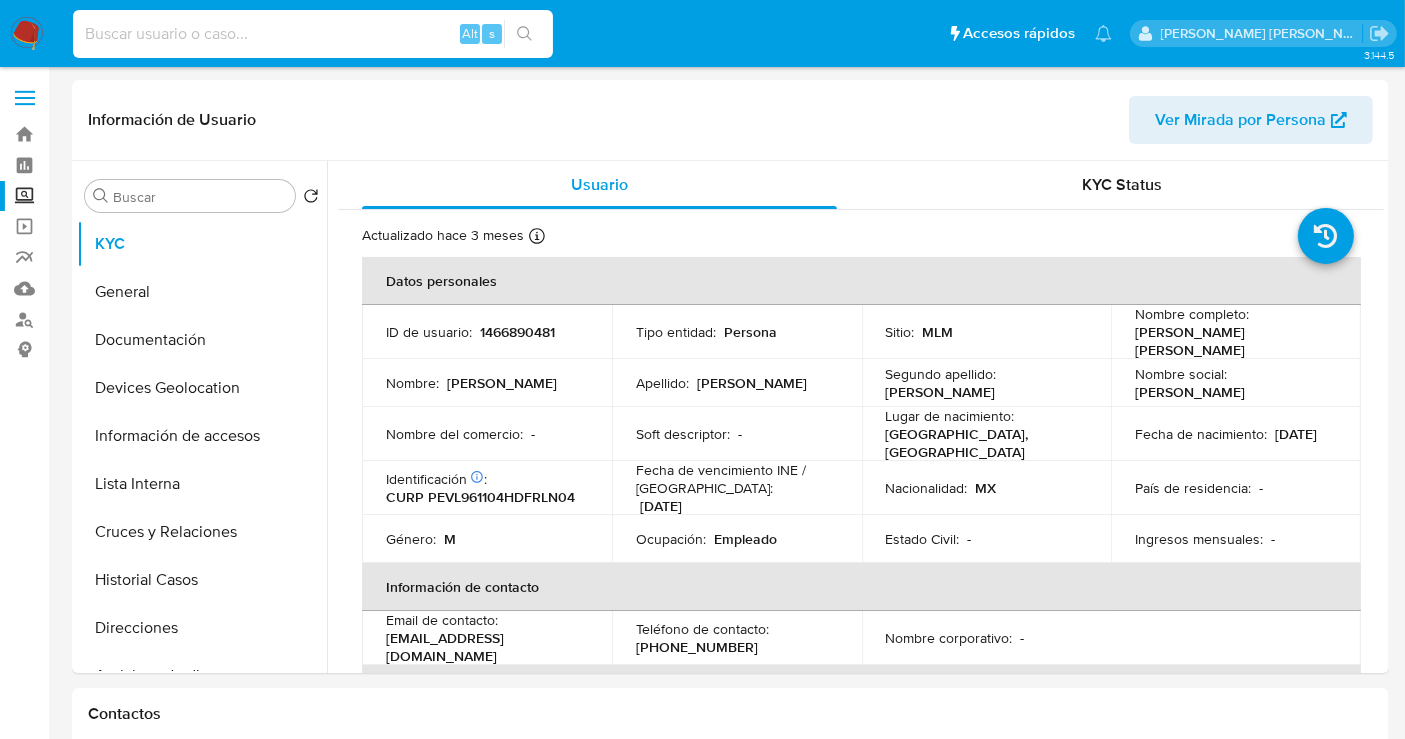 paste on "444442314" 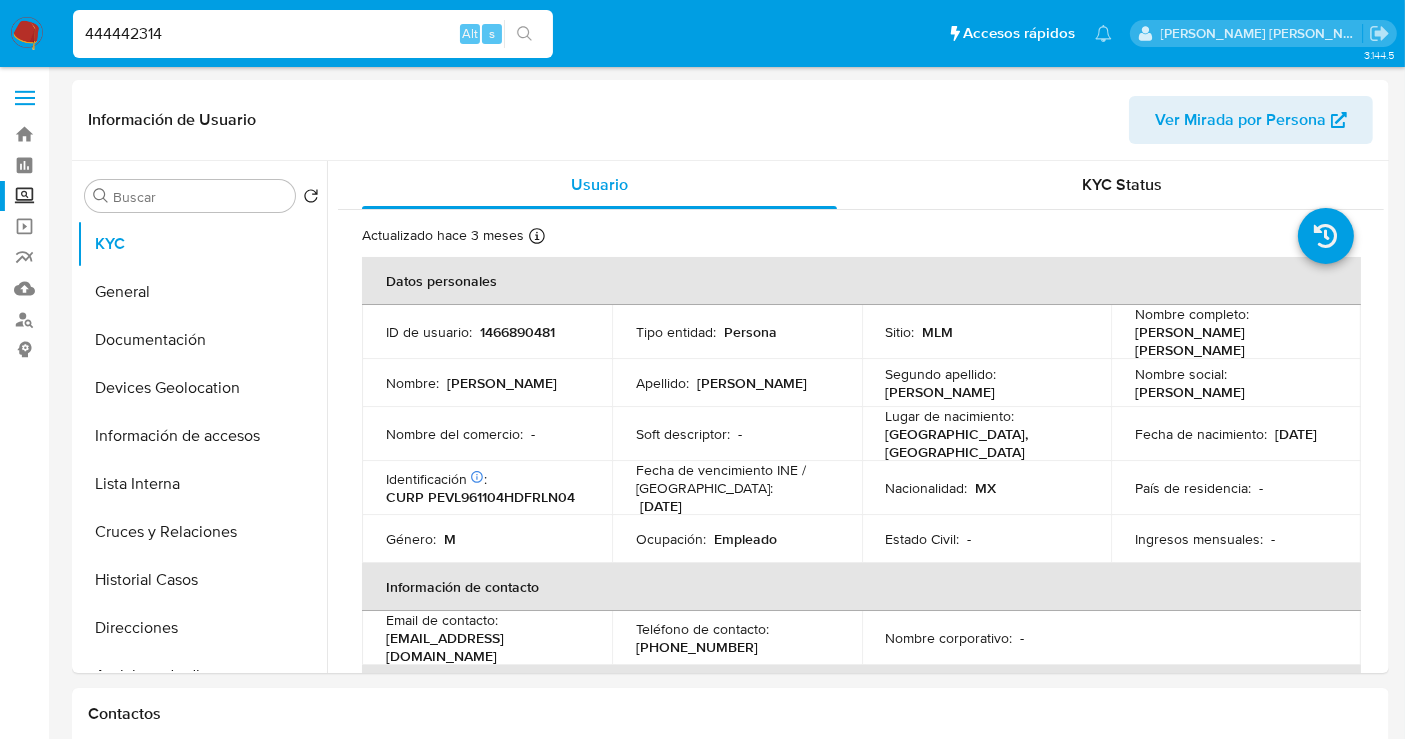 type on "444442314" 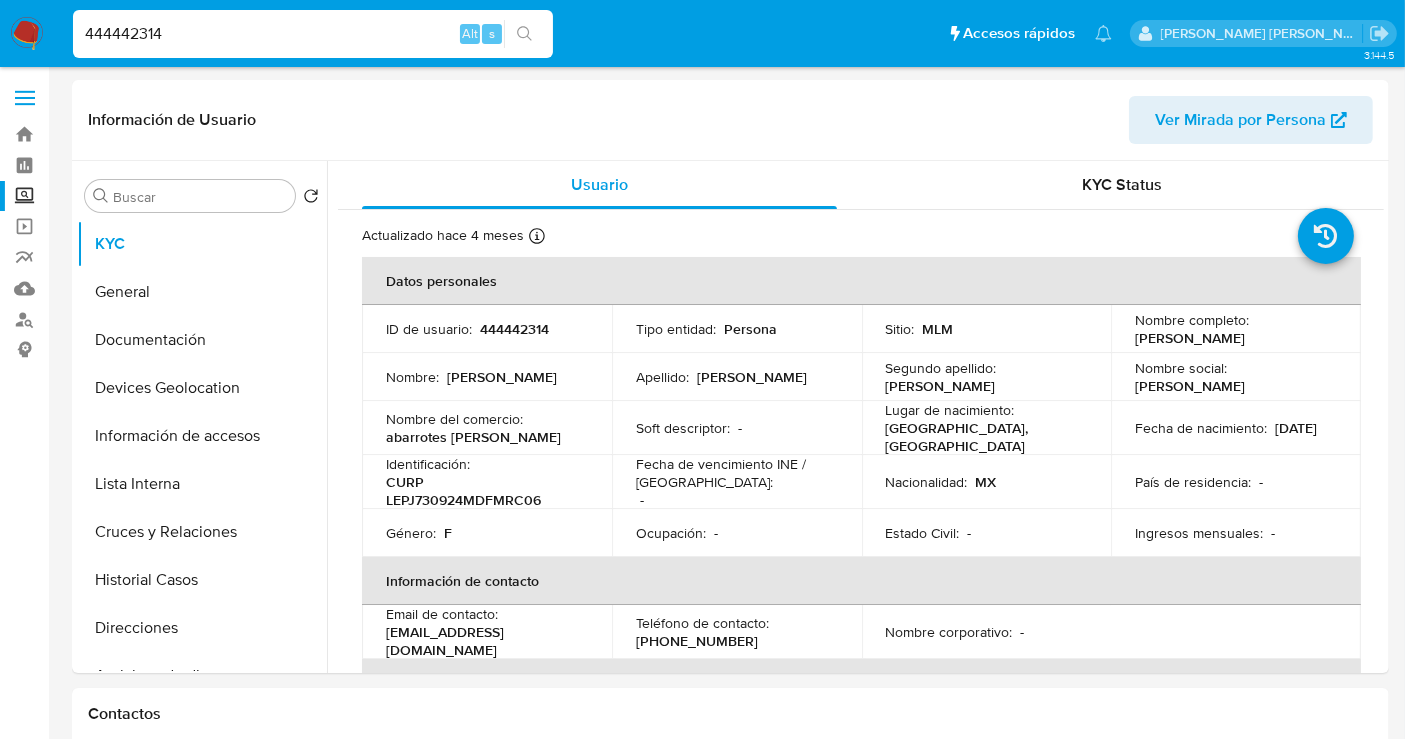 select on "10" 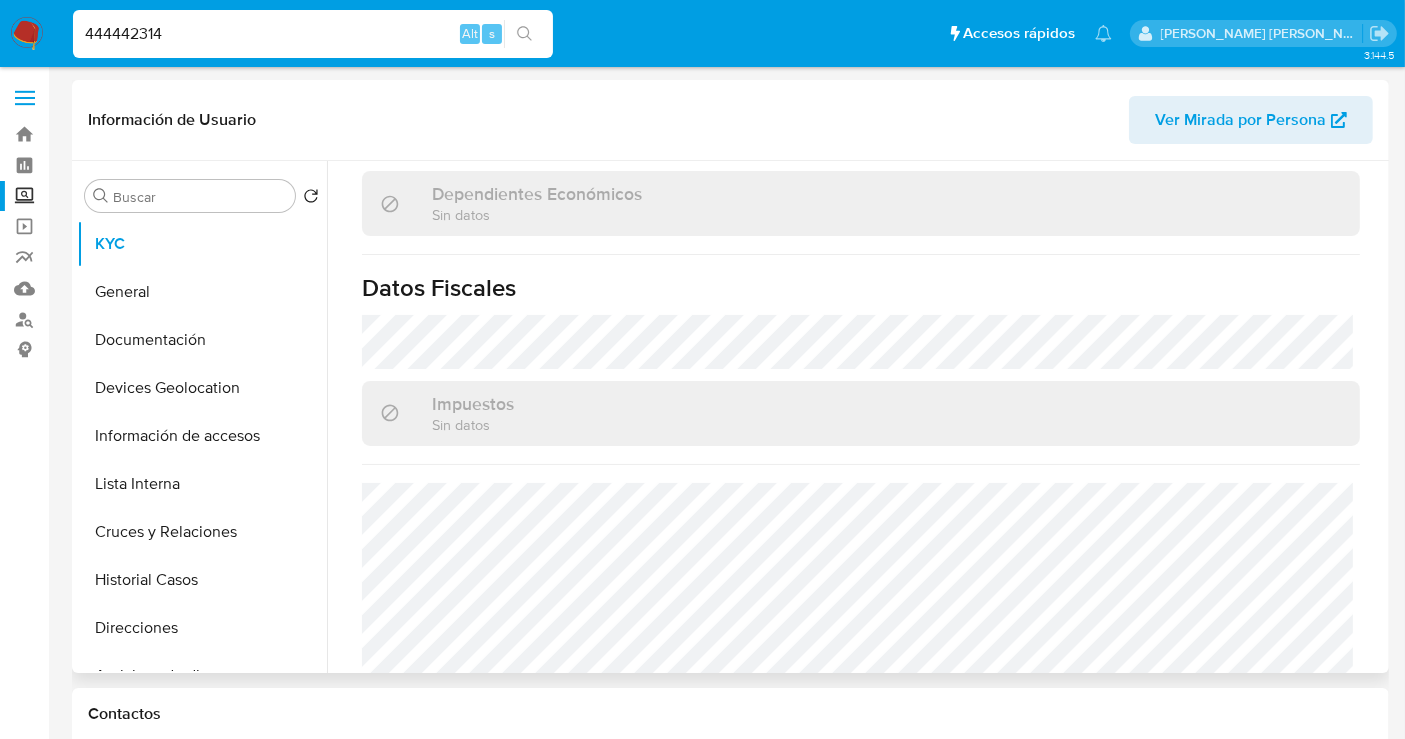 scroll, scrollTop: 1242, scrollLeft: 0, axis: vertical 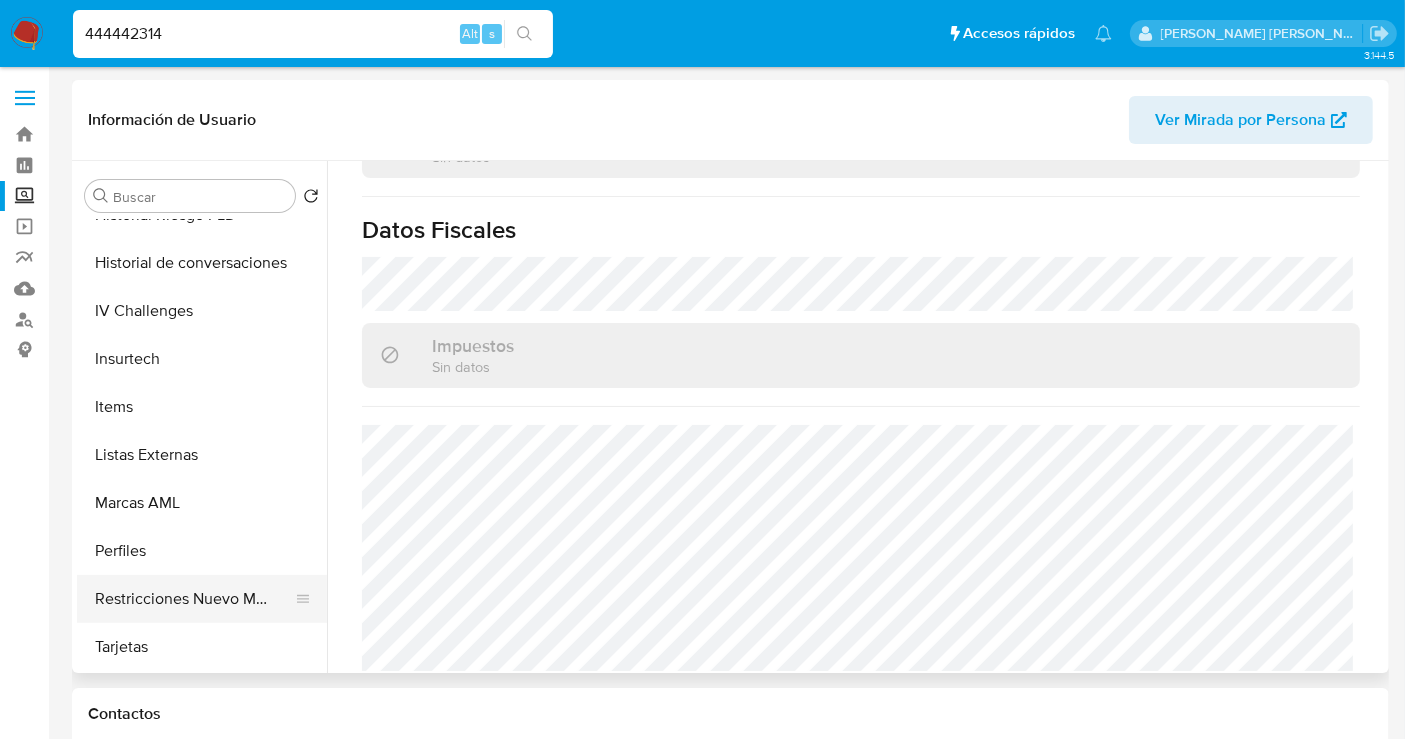 click on "Restricciones Nuevo Mundo" at bounding box center (194, 599) 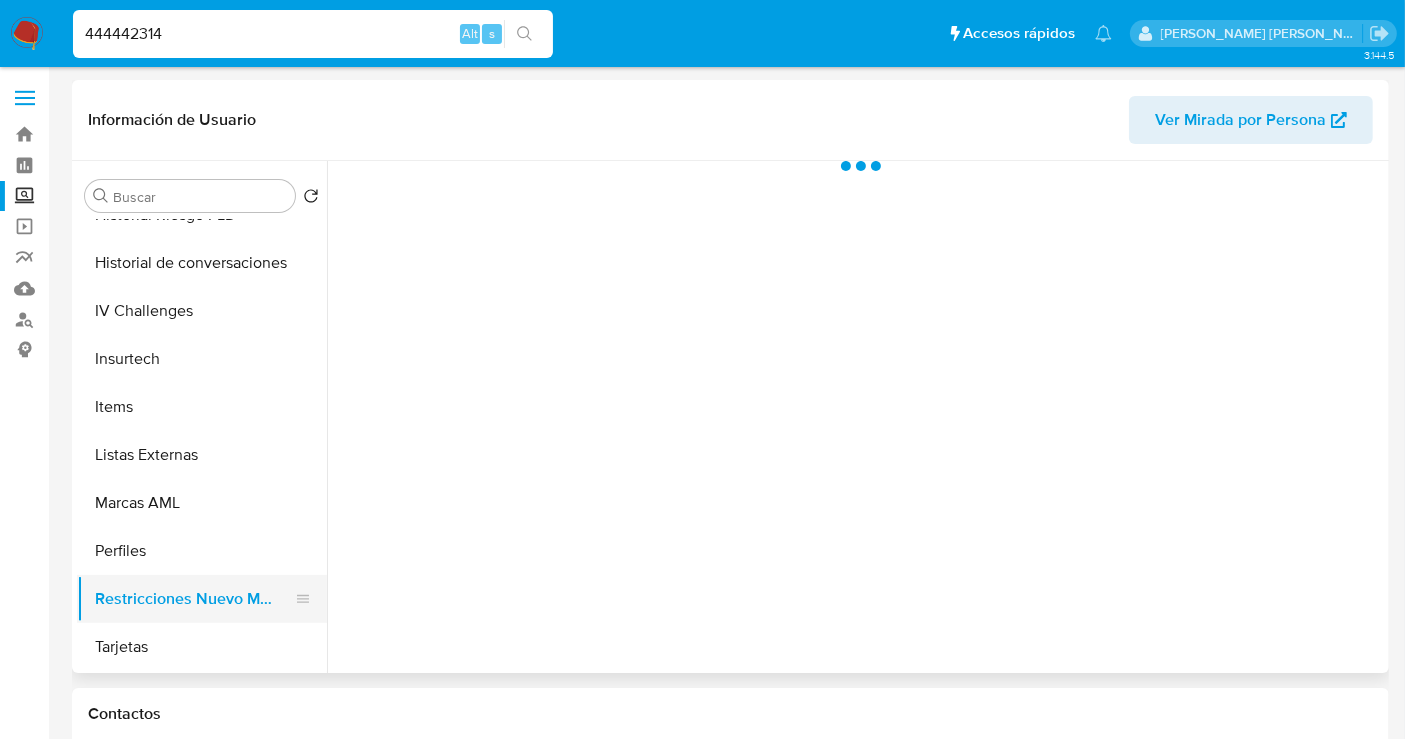 scroll, scrollTop: 0, scrollLeft: 0, axis: both 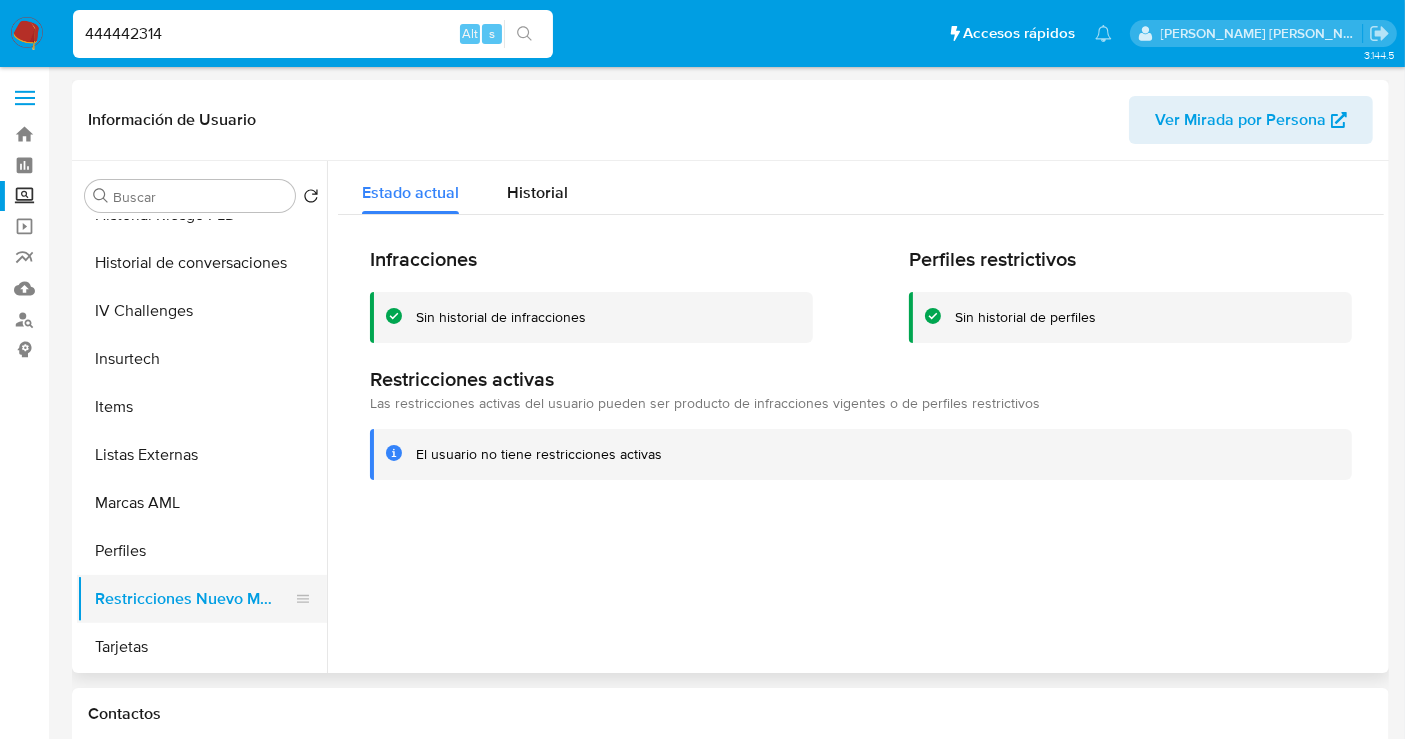 type 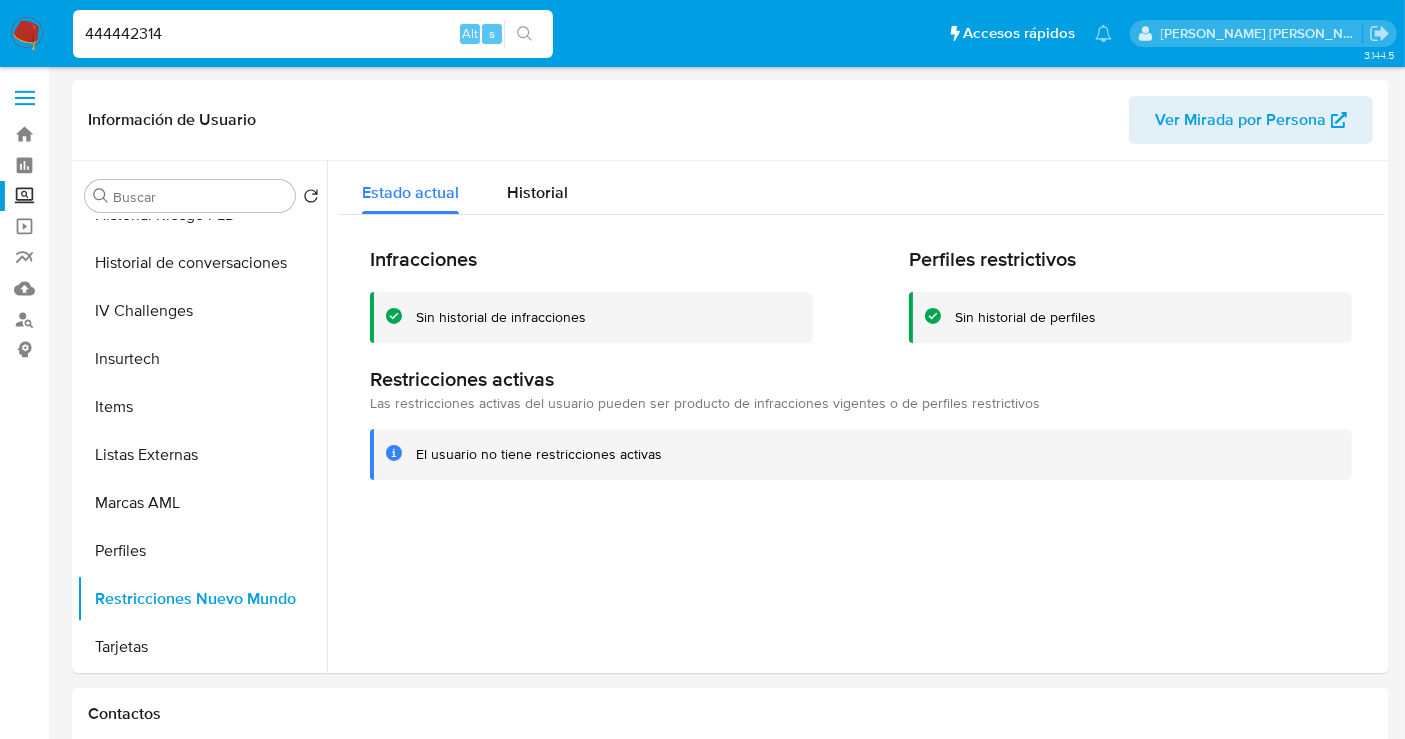 scroll, scrollTop: 796, scrollLeft: 0, axis: vertical 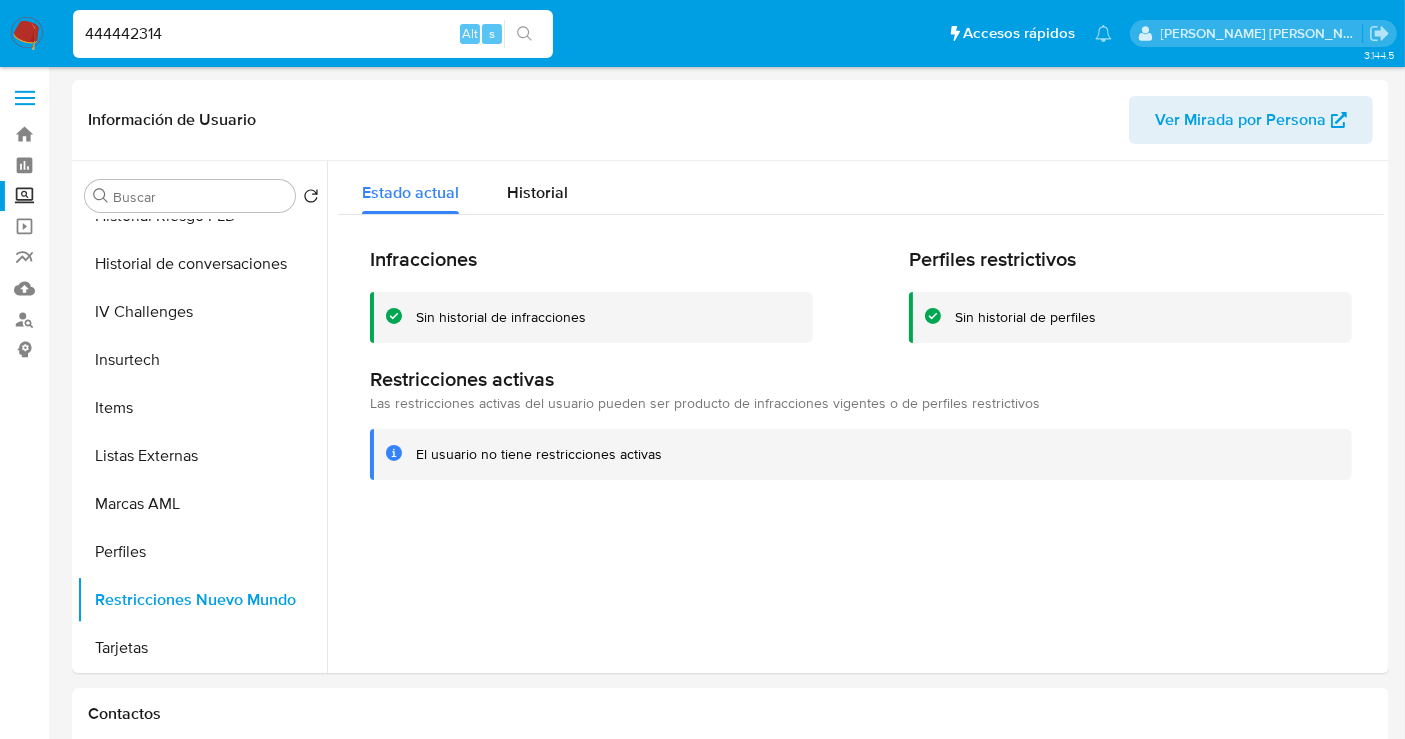 click on "444442314" at bounding box center (313, 34) 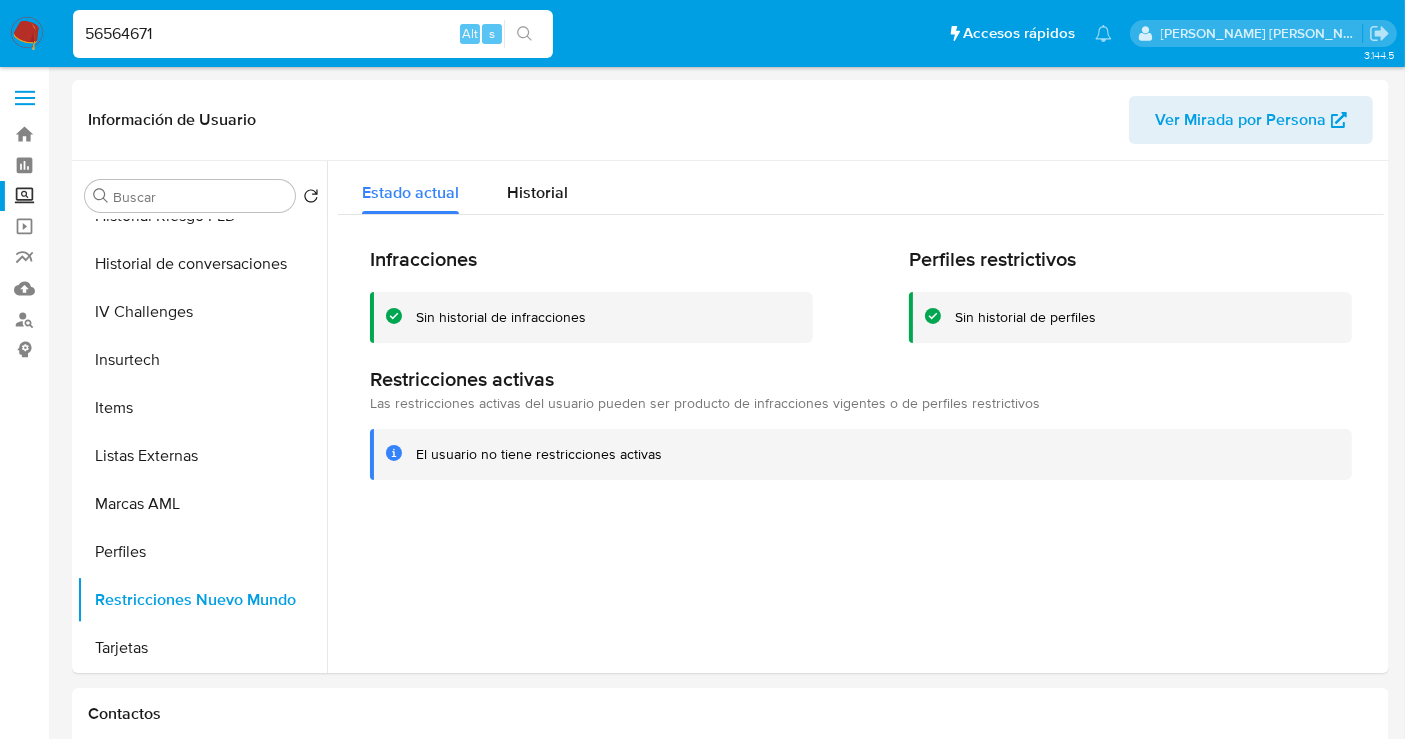 type on "56564671" 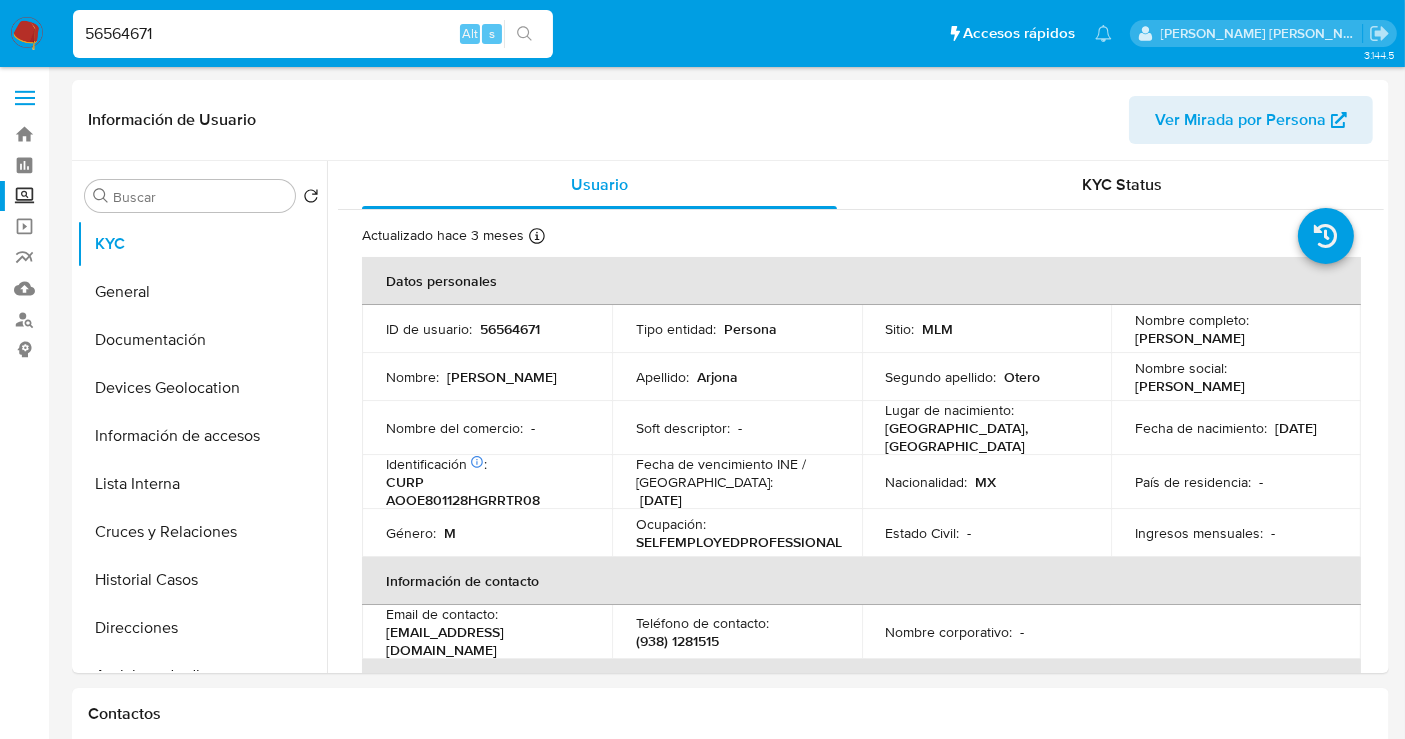 select on "10" 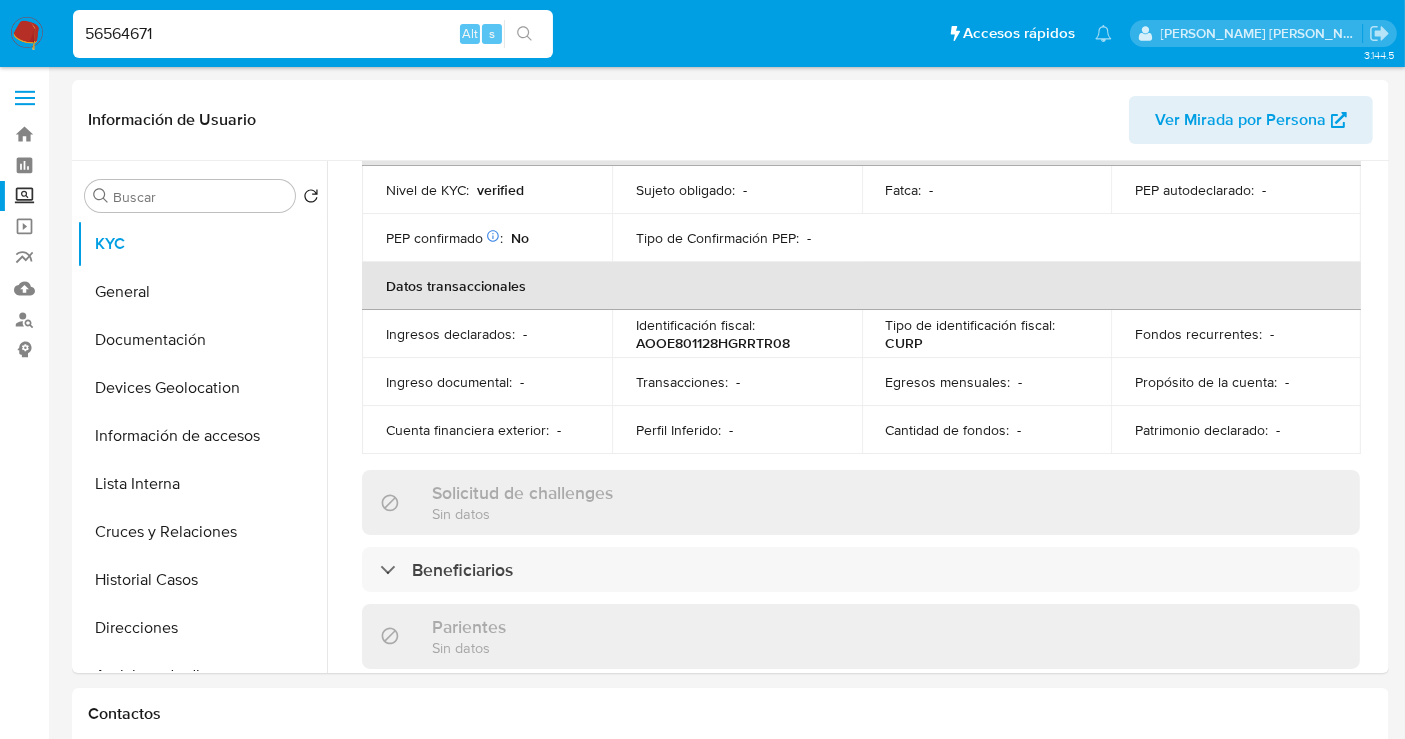 scroll, scrollTop: 666, scrollLeft: 0, axis: vertical 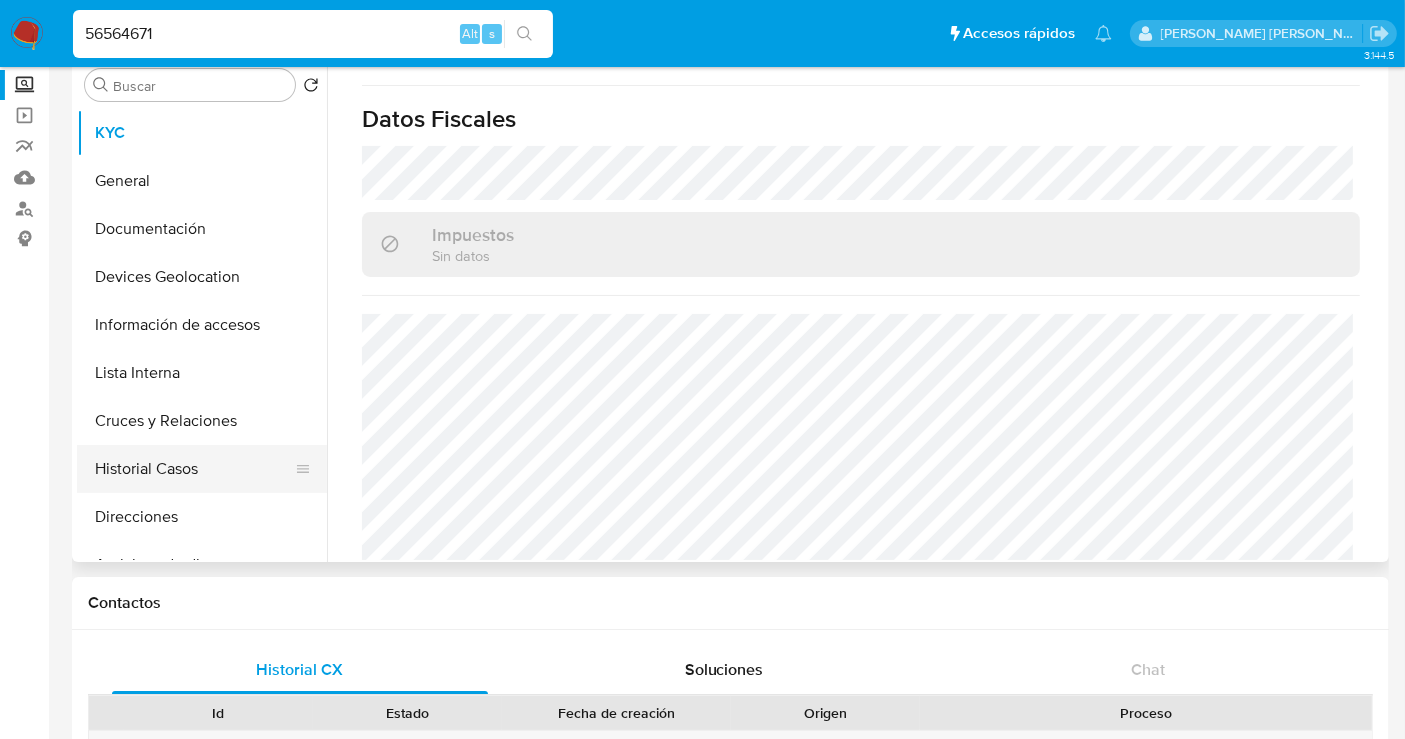 click on "Historial Casos" at bounding box center [194, 469] 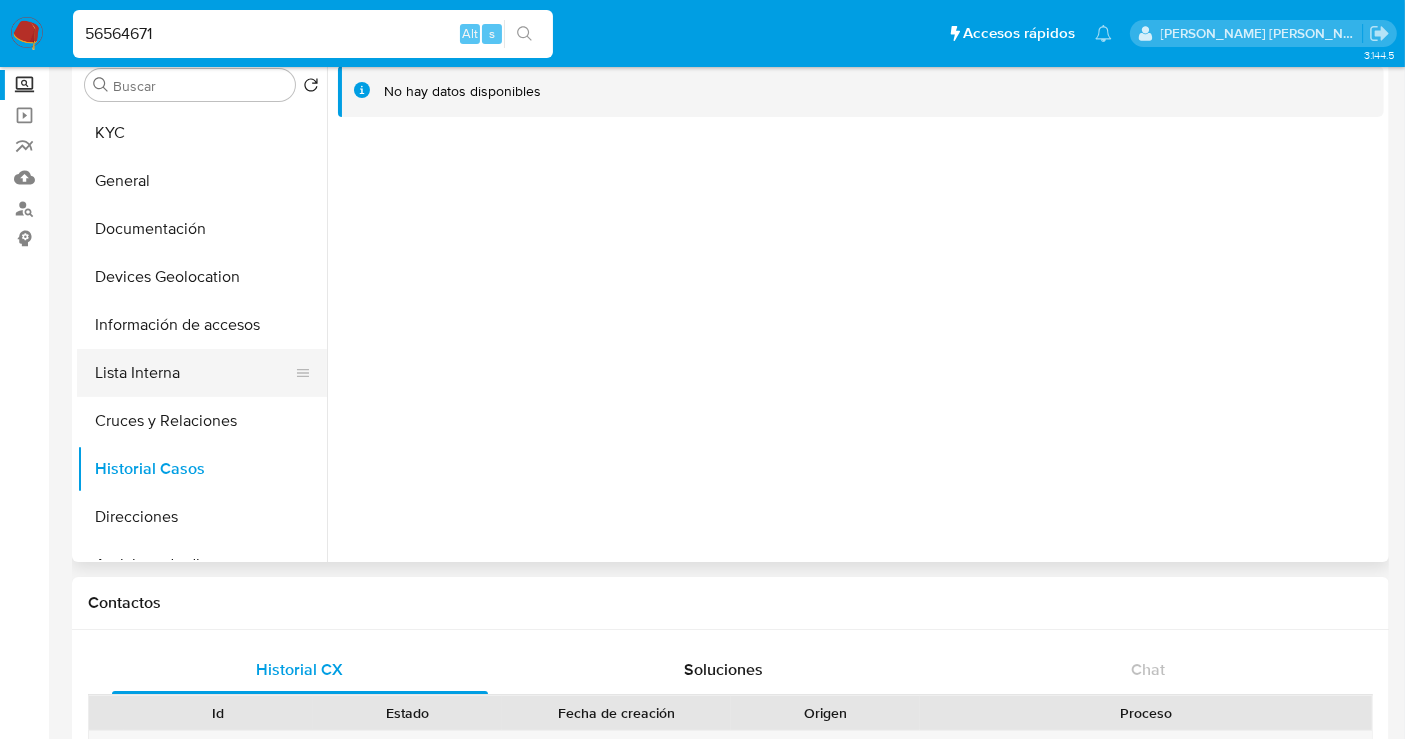 scroll, scrollTop: 0, scrollLeft: 0, axis: both 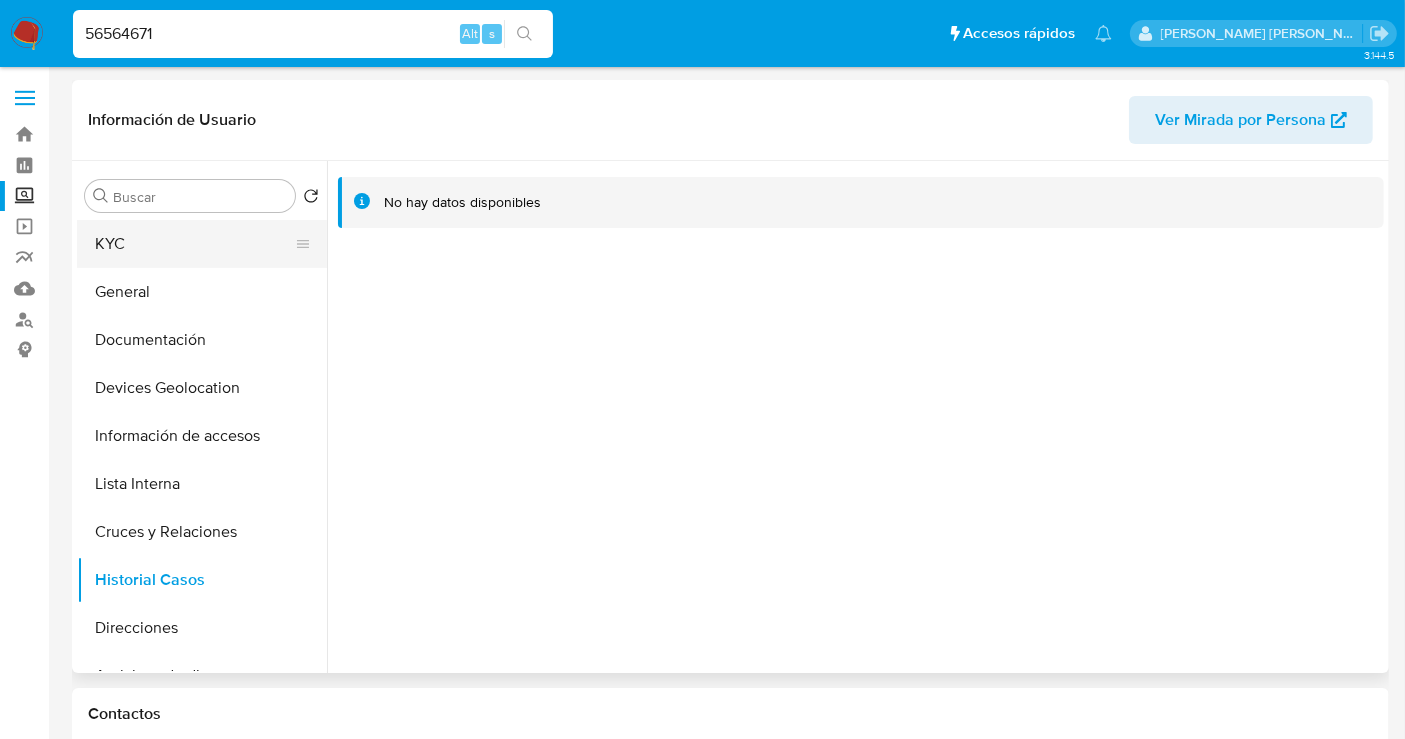 click on "KYC" at bounding box center (194, 244) 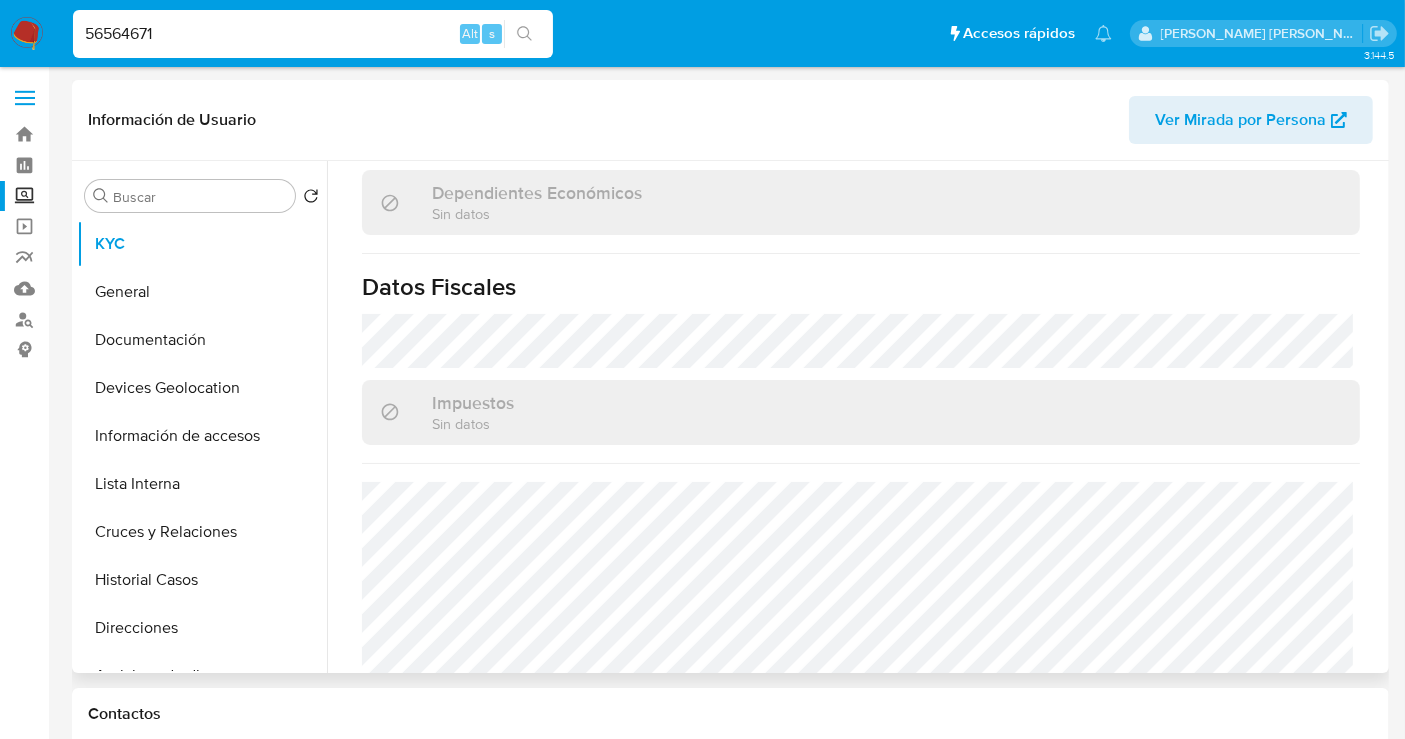 scroll, scrollTop: 1242, scrollLeft: 0, axis: vertical 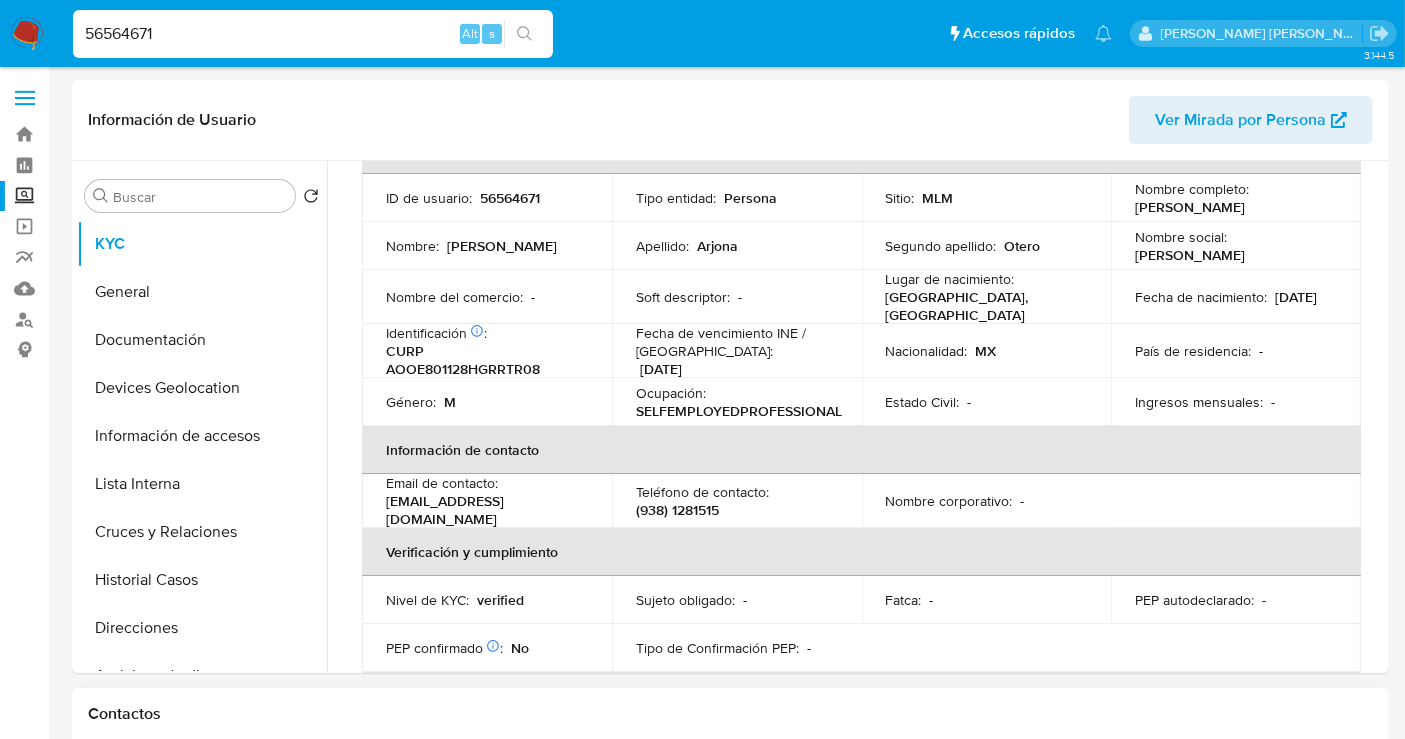 type 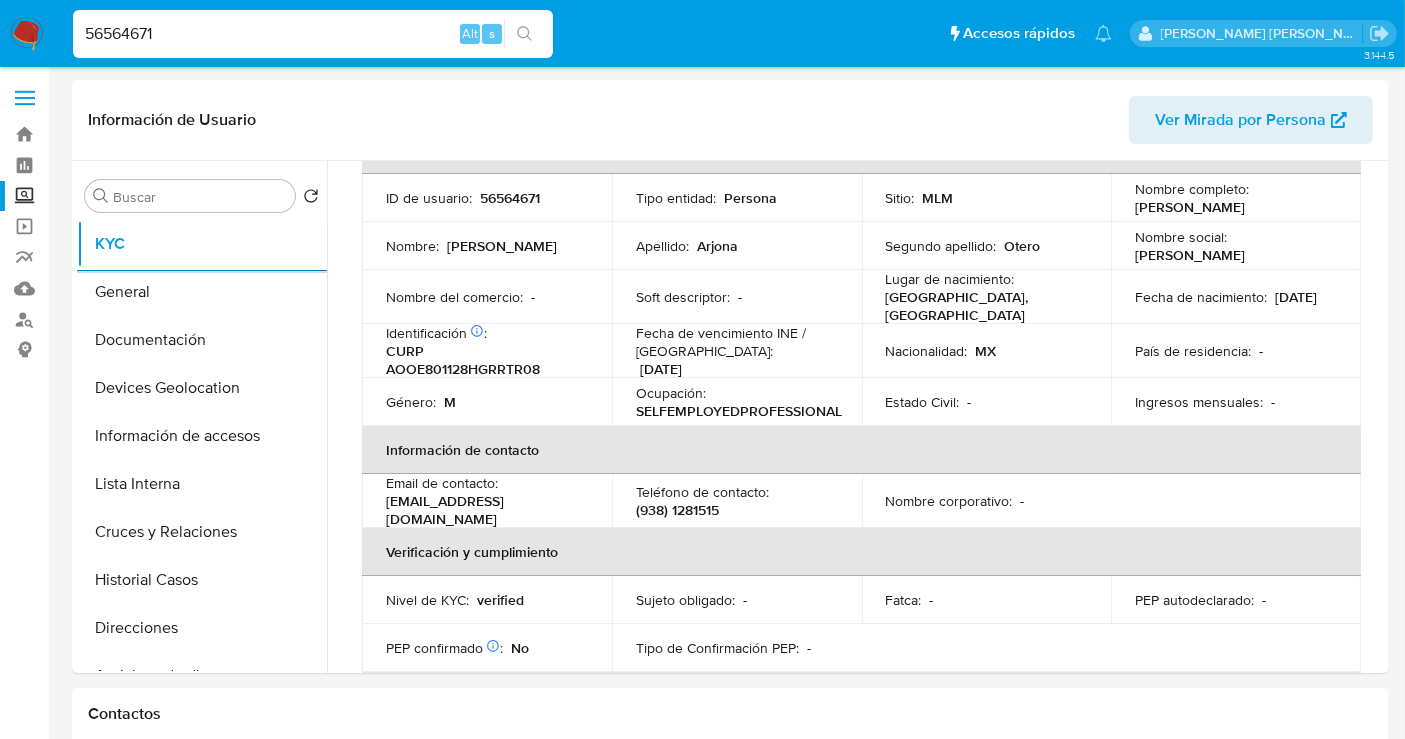 click on "56564671" at bounding box center [313, 34] 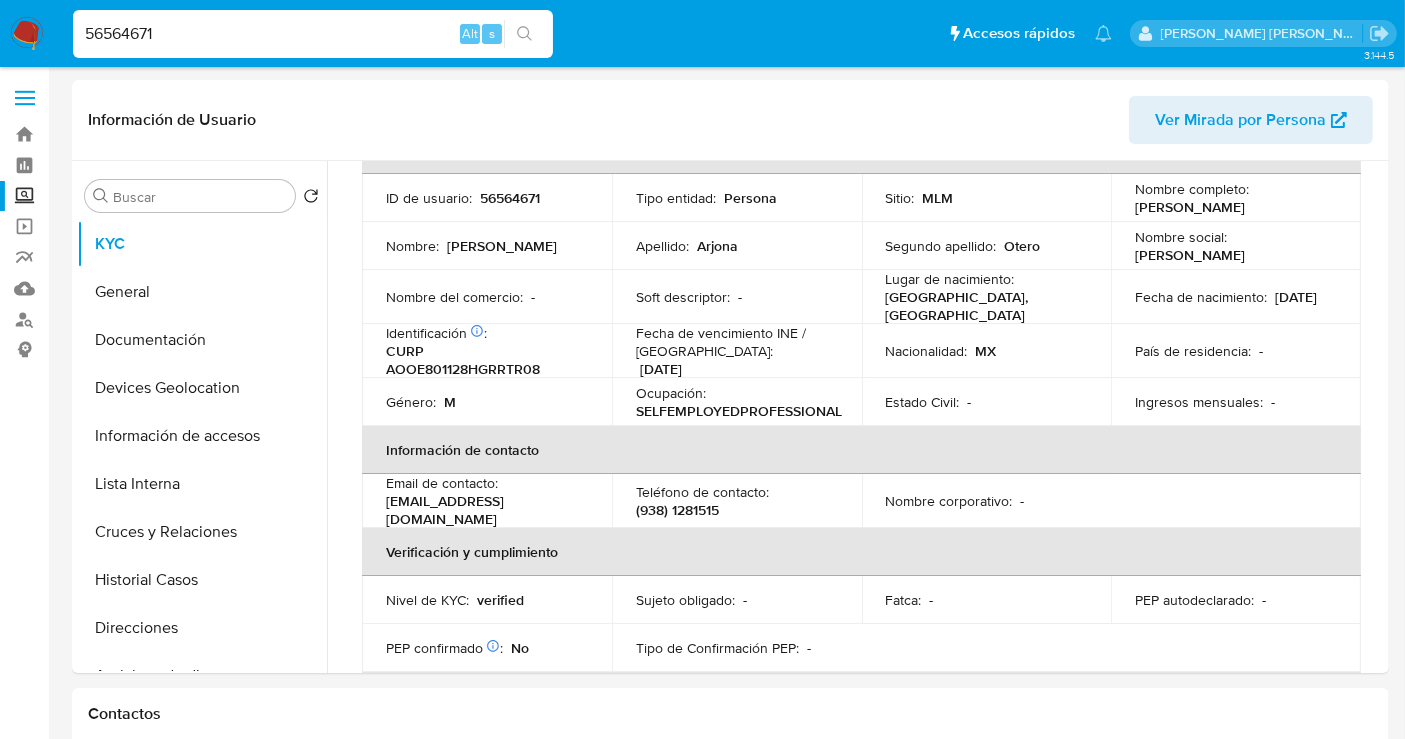 click on "56564671" at bounding box center [313, 34] 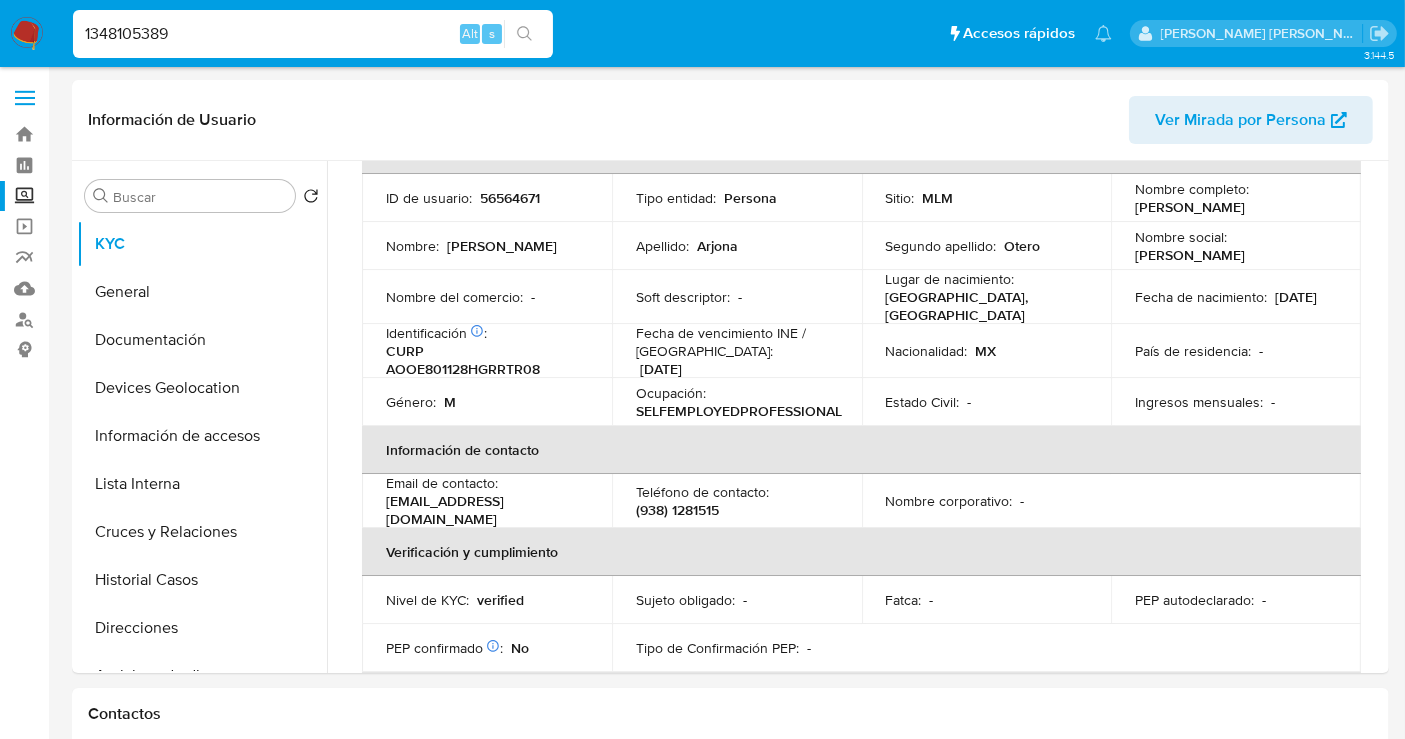 type on "1348105389" 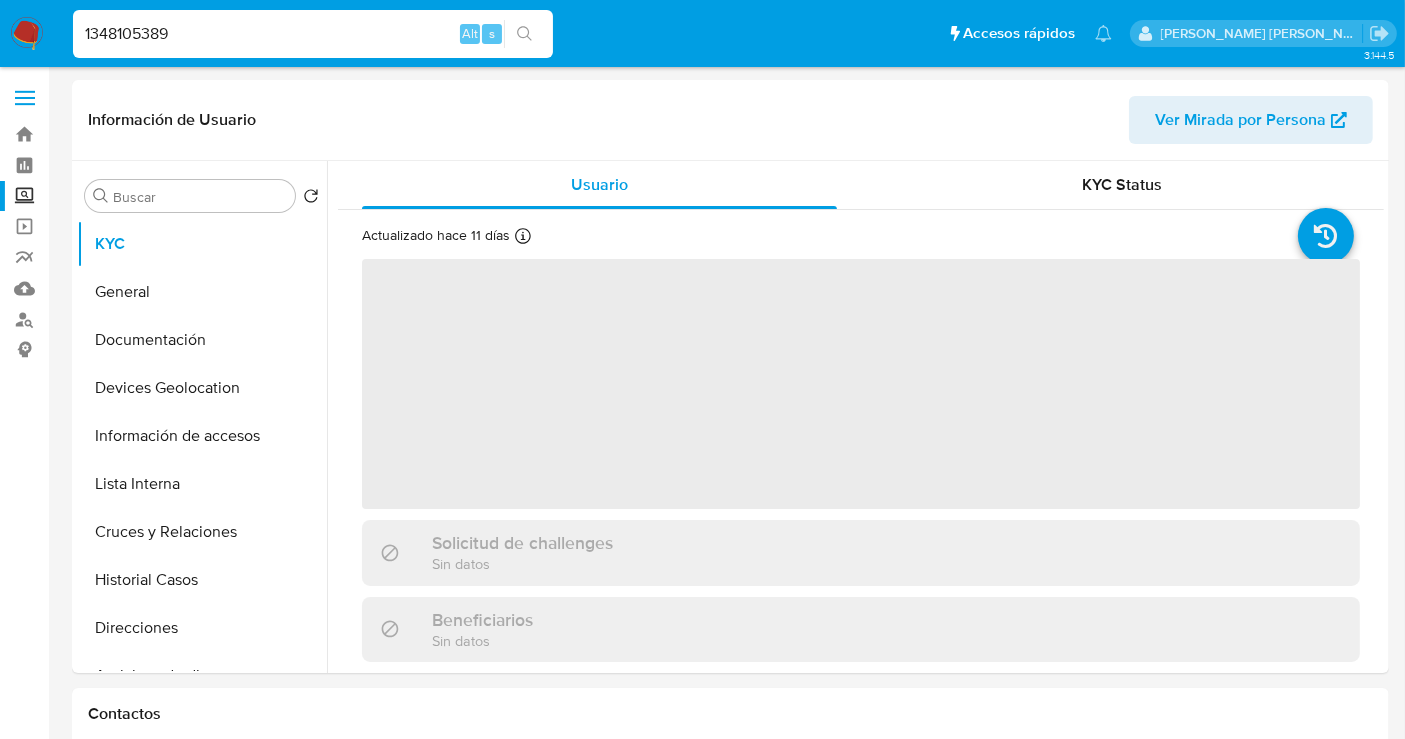 select on "10" 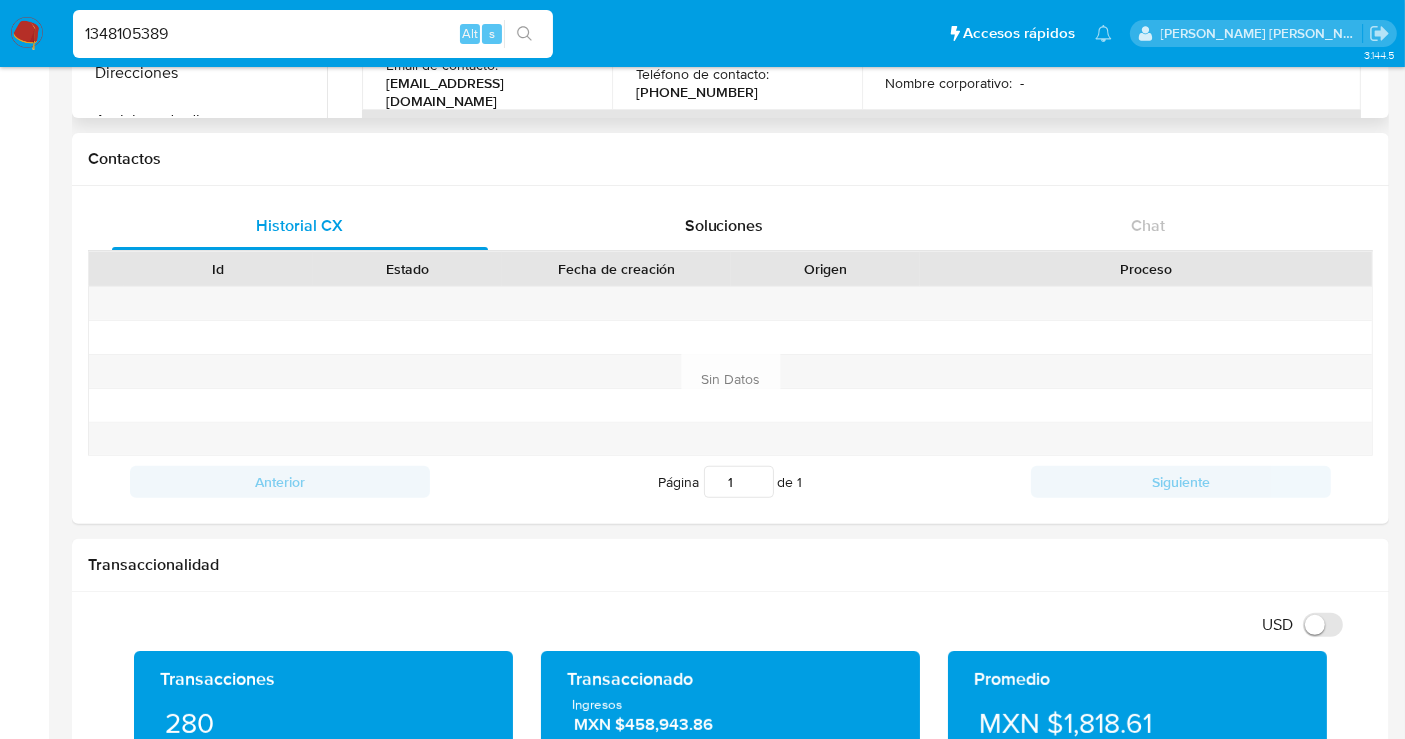 scroll, scrollTop: 333, scrollLeft: 0, axis: vertical 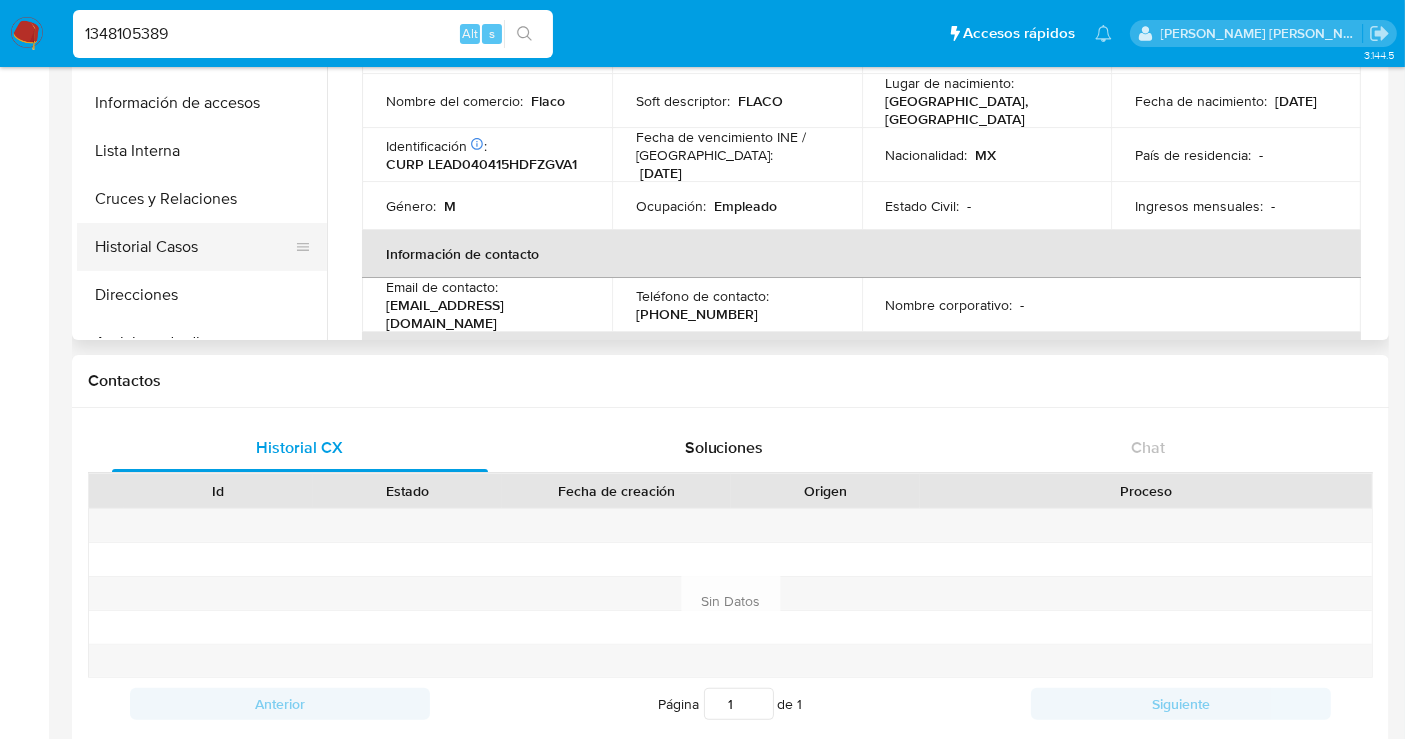 click on "Historial Casos" at bounding box center (194, 247) 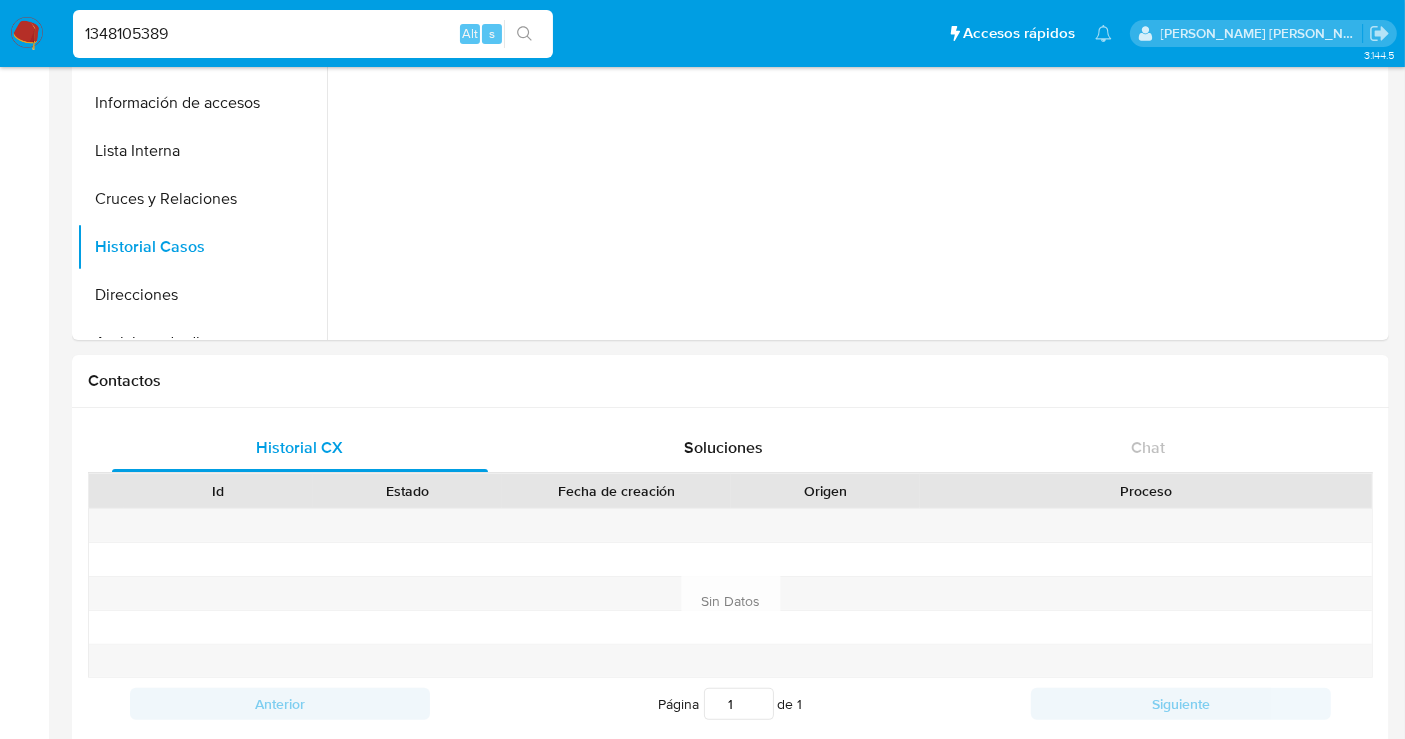 scroll, scrollTop: 0, scrollLeft: 0, axis: both 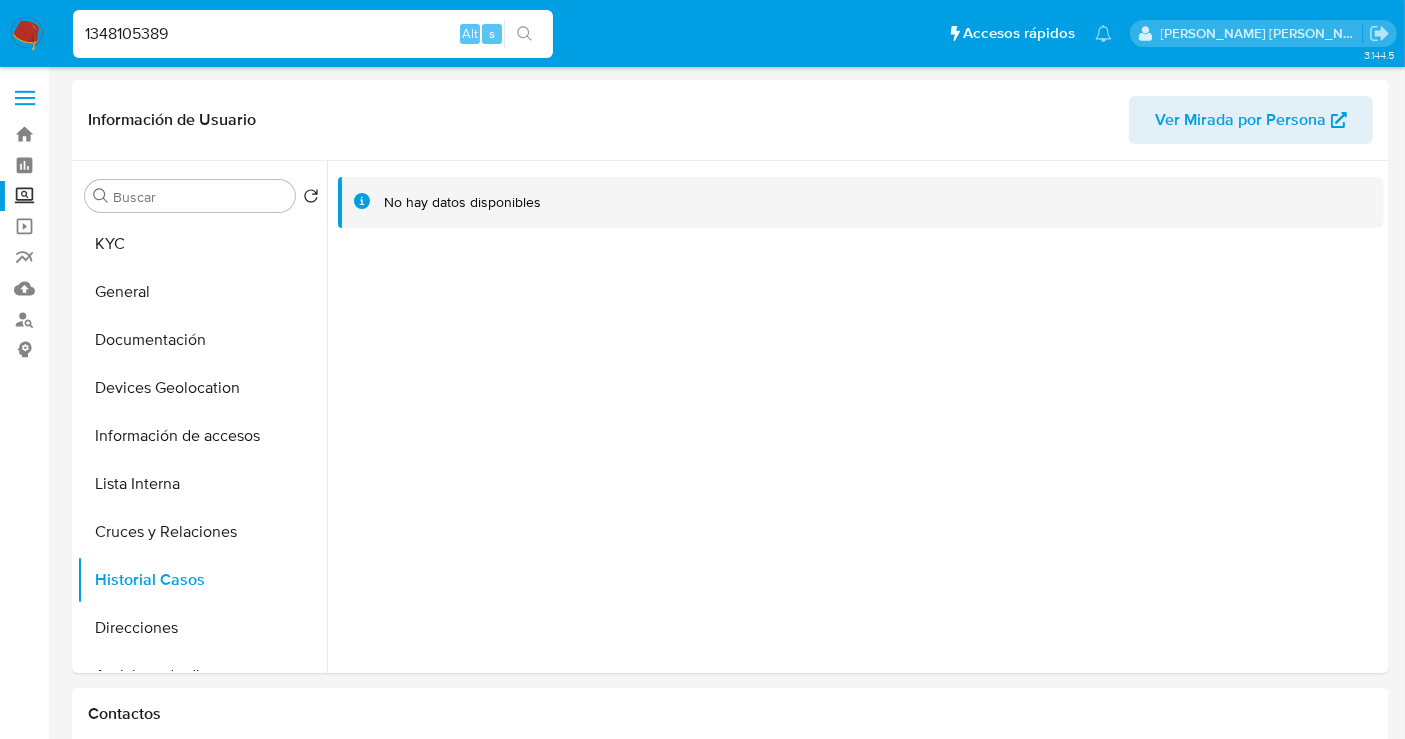 type 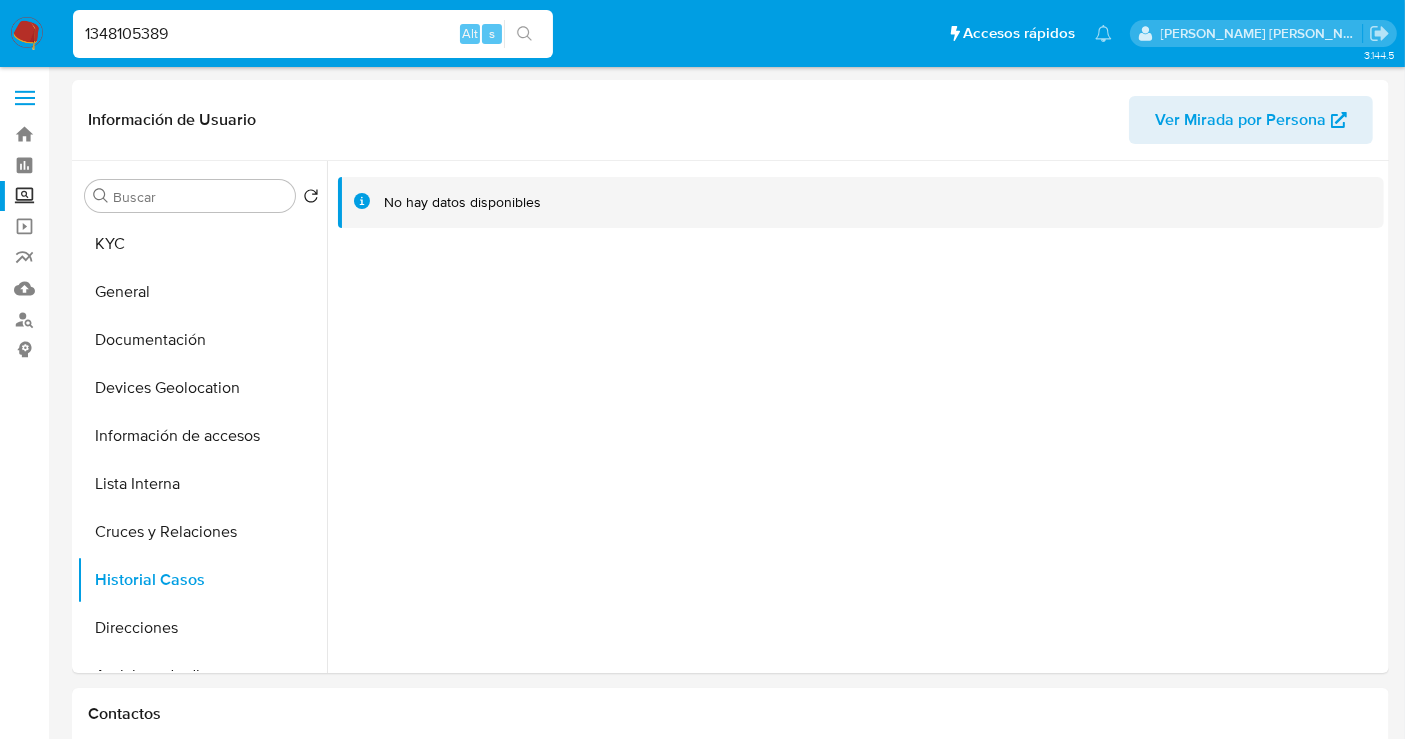 click on "1348105389" at bounding box center [313, 34] 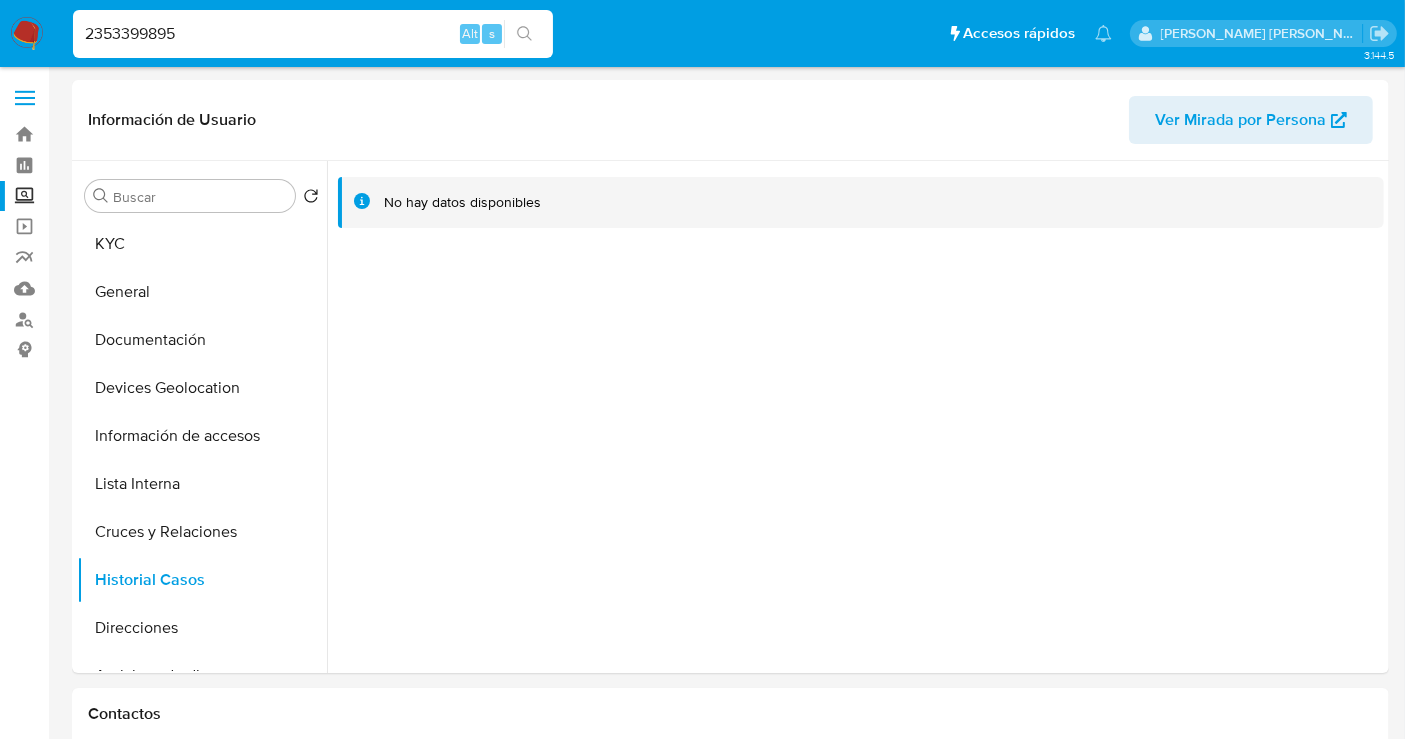 type on "2353399895" 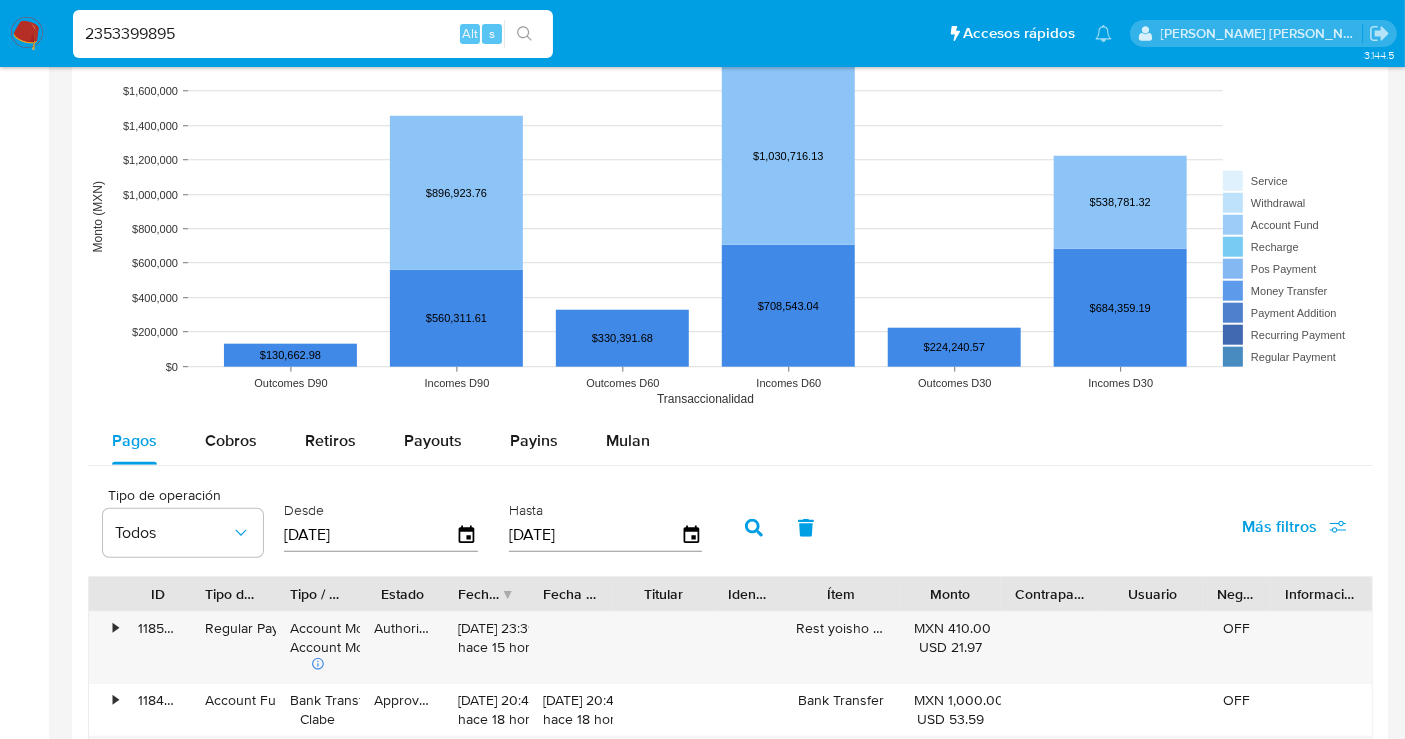 scroll, scrollTop: 2000, scrollLeft: 0, axis: vertical 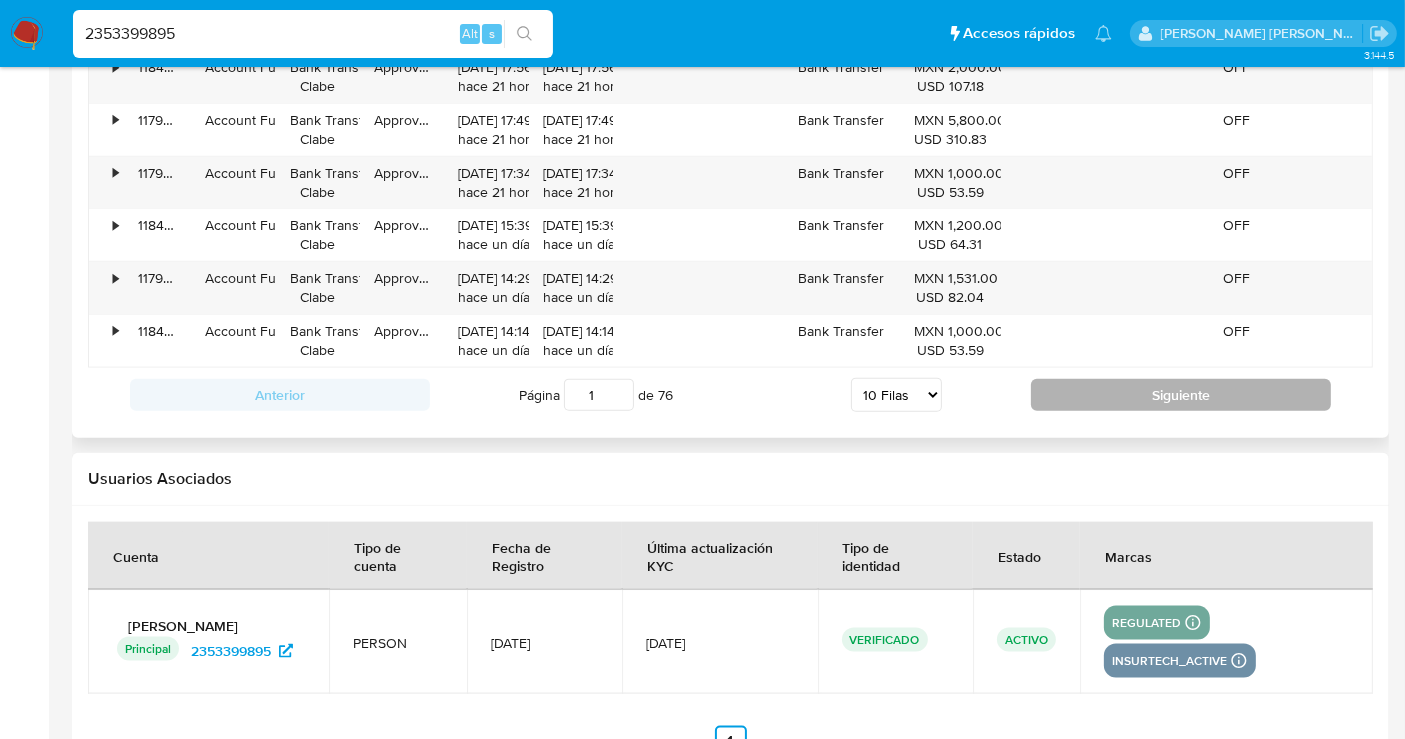 click on "Siguiente" at bounding box center [1181, 395] 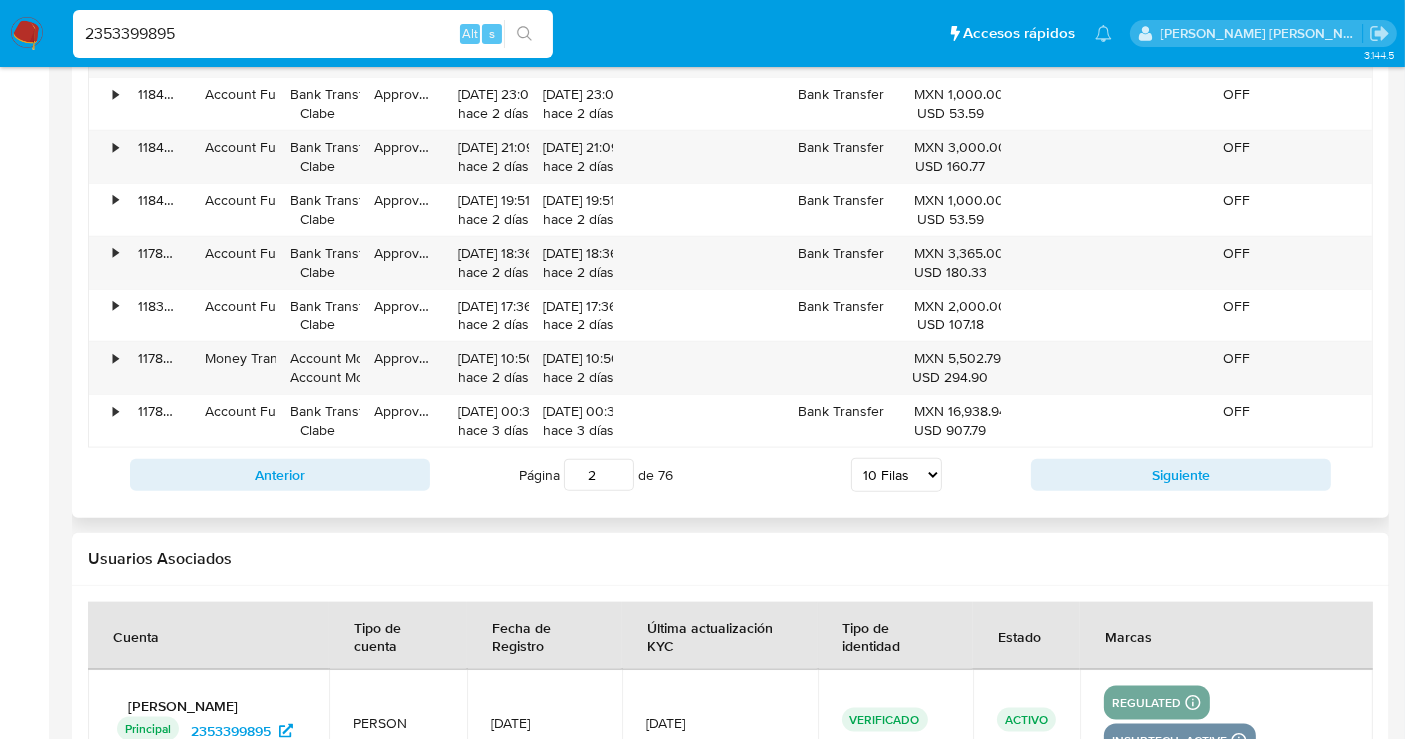 scroll, scrollTop: 2111, scrollLeft: 0, axis: vertical 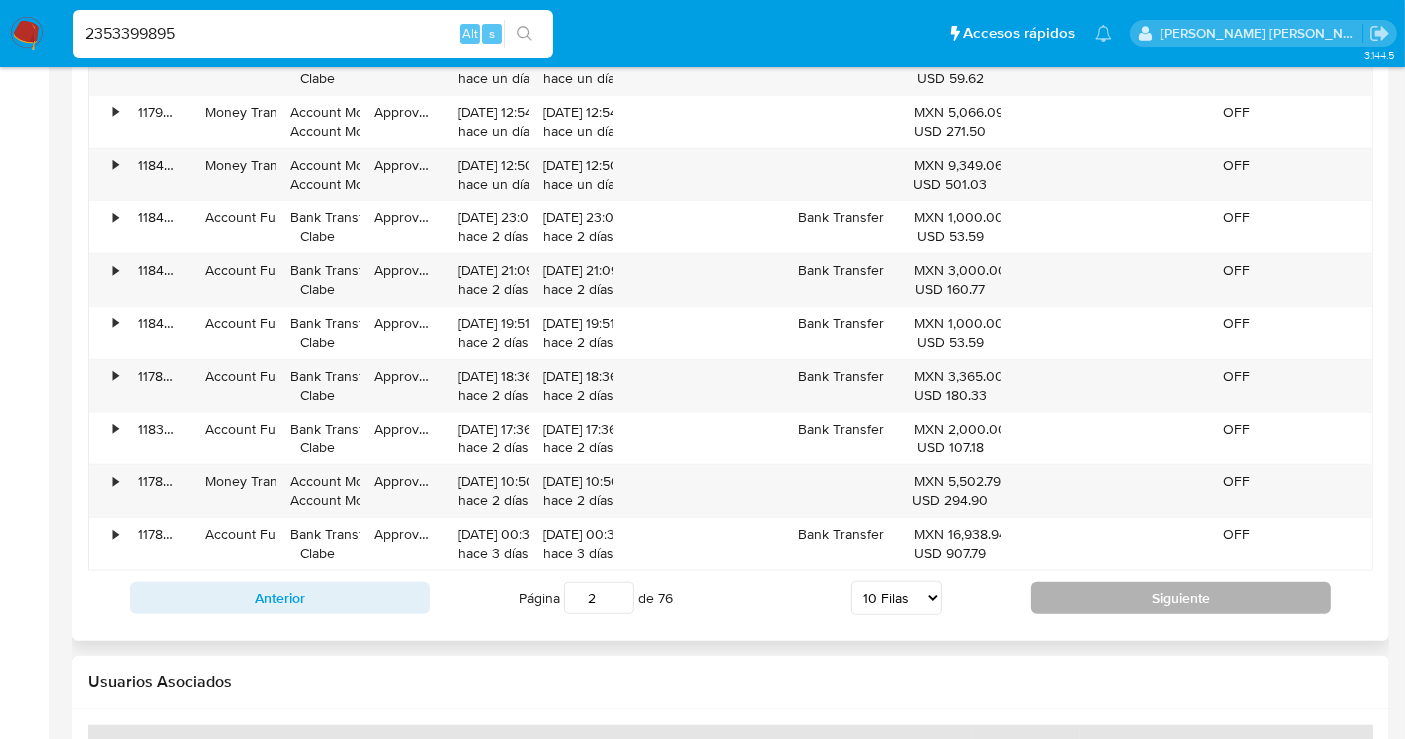 click on "Siguiente" at bounding box center [1181, 598] 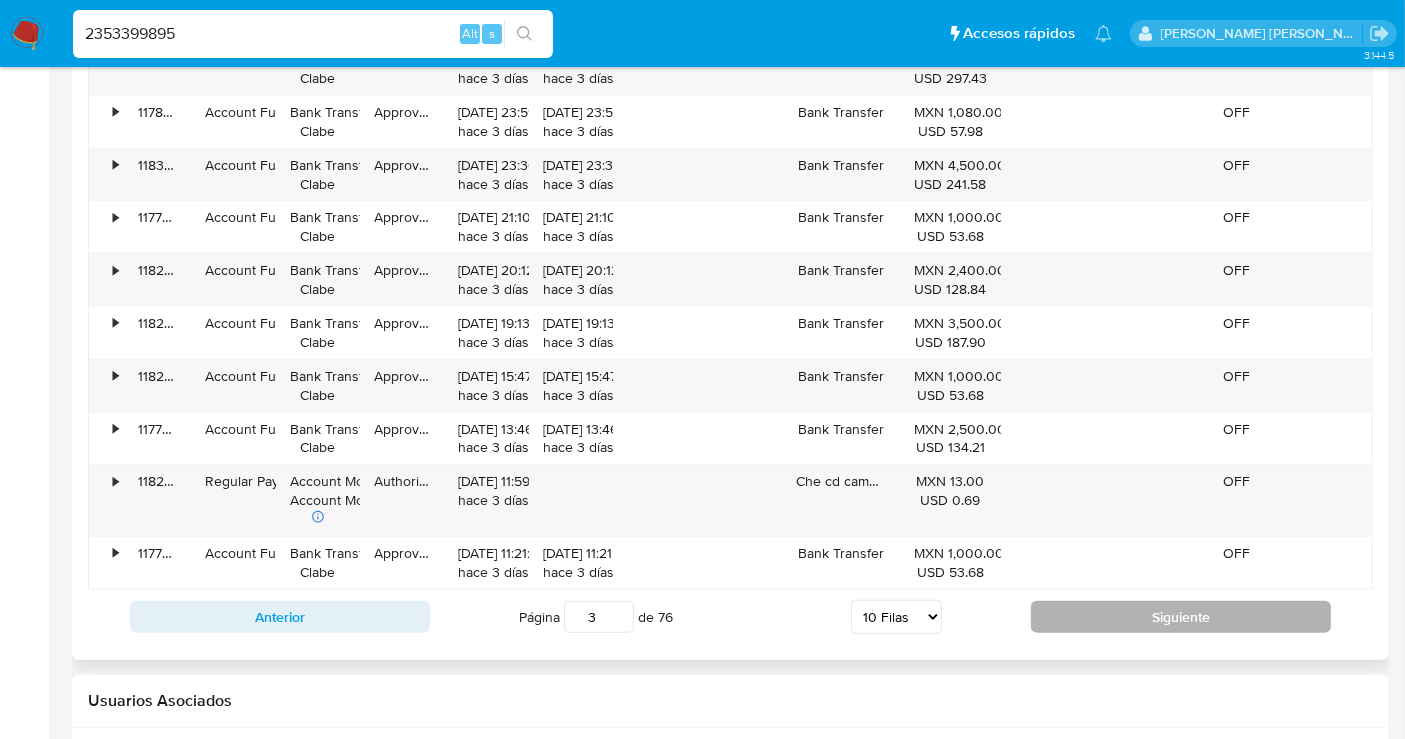click on "Siguiente" at bounding box center (1181, 617) 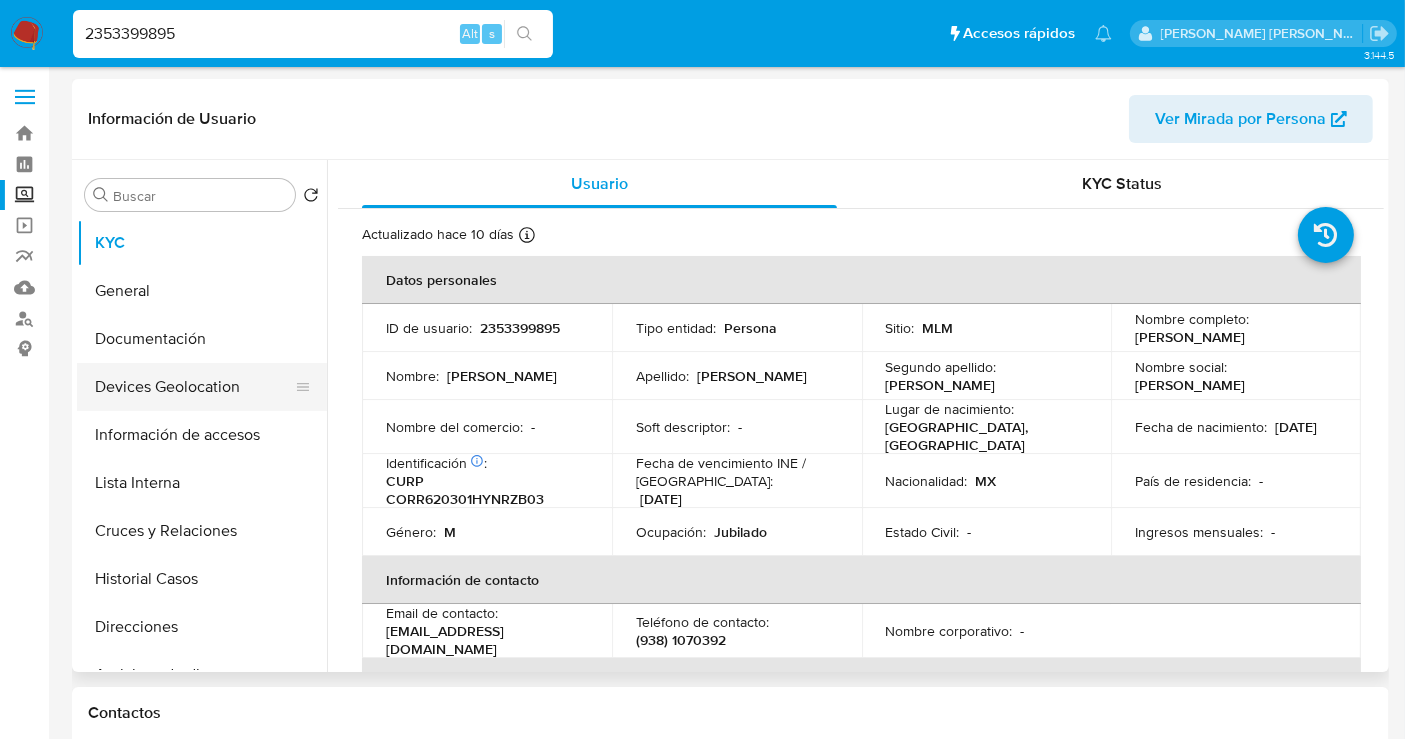 scroll, scrollTop: 0, scrollLeft: 0, axis: both 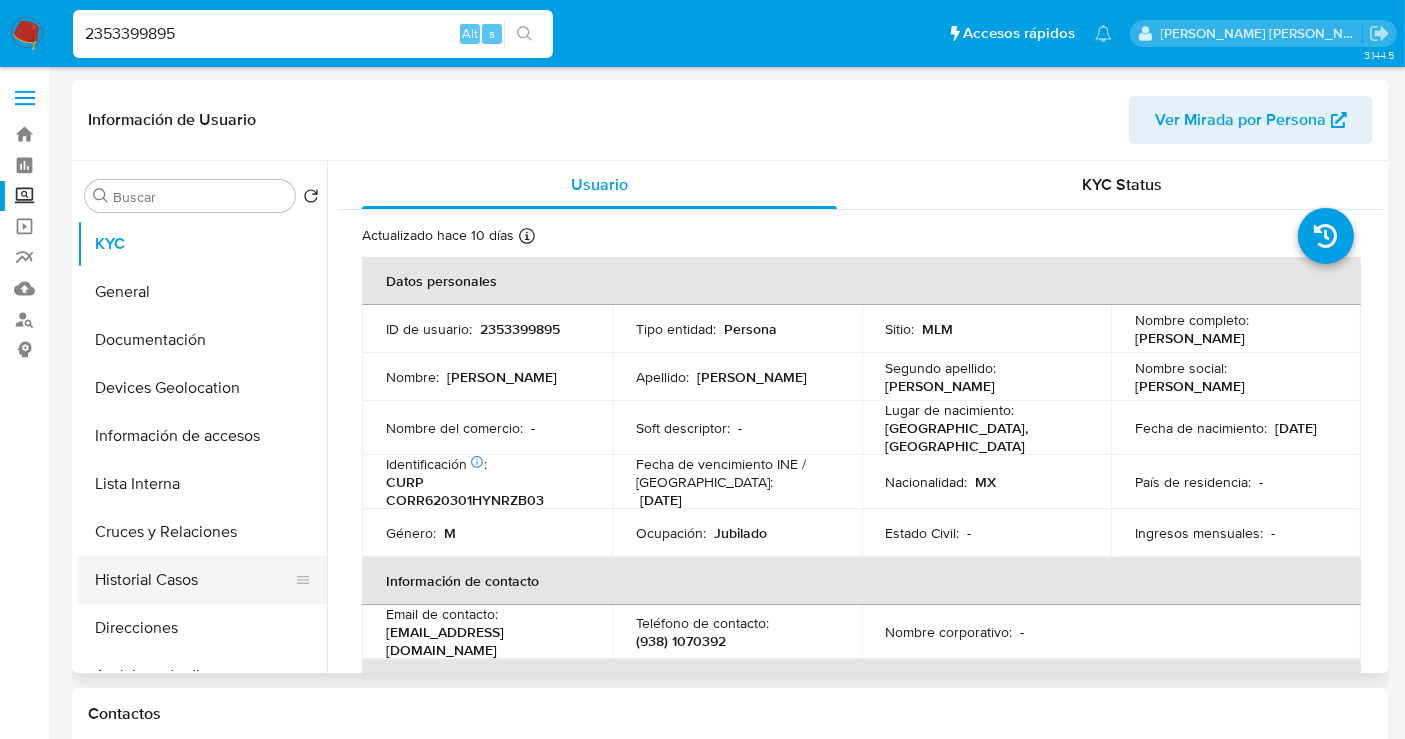 click on "Historial Casos" at bounding box center [194, 580] 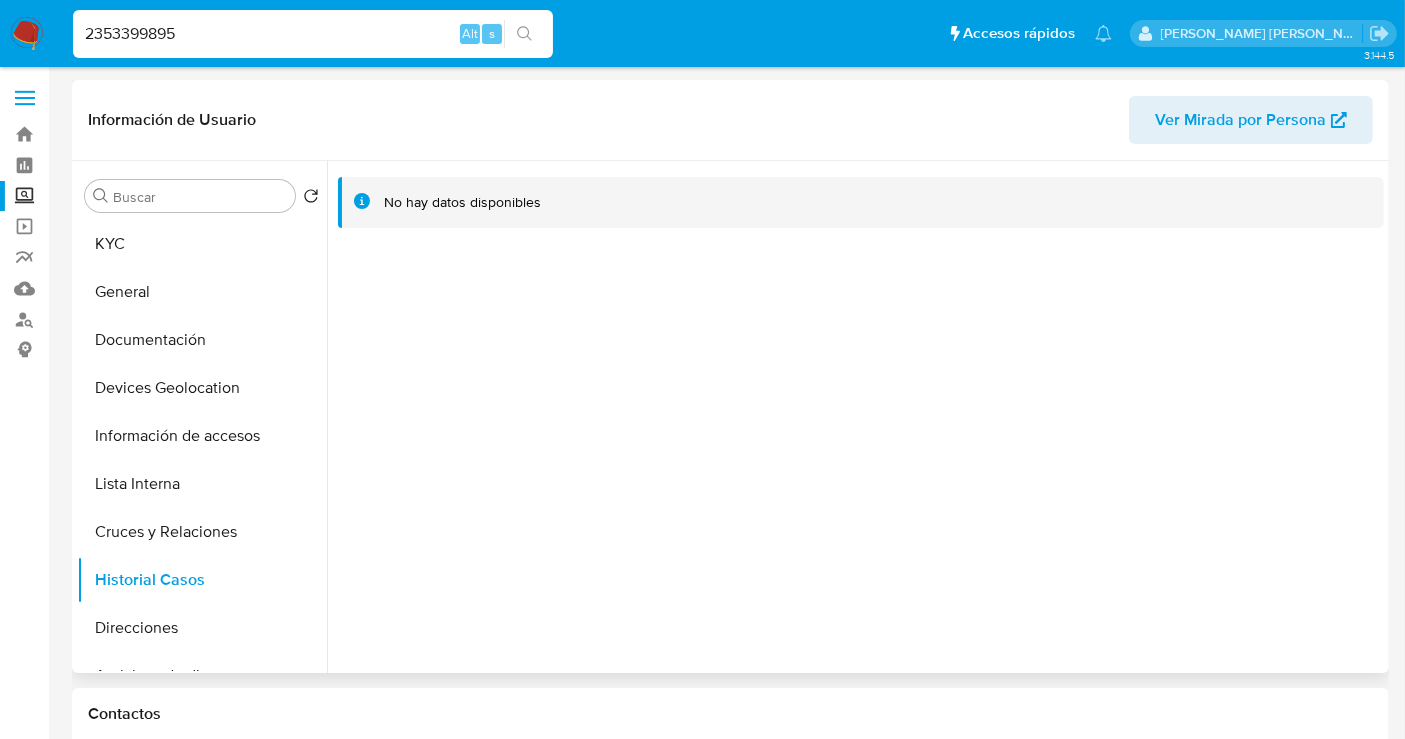 type 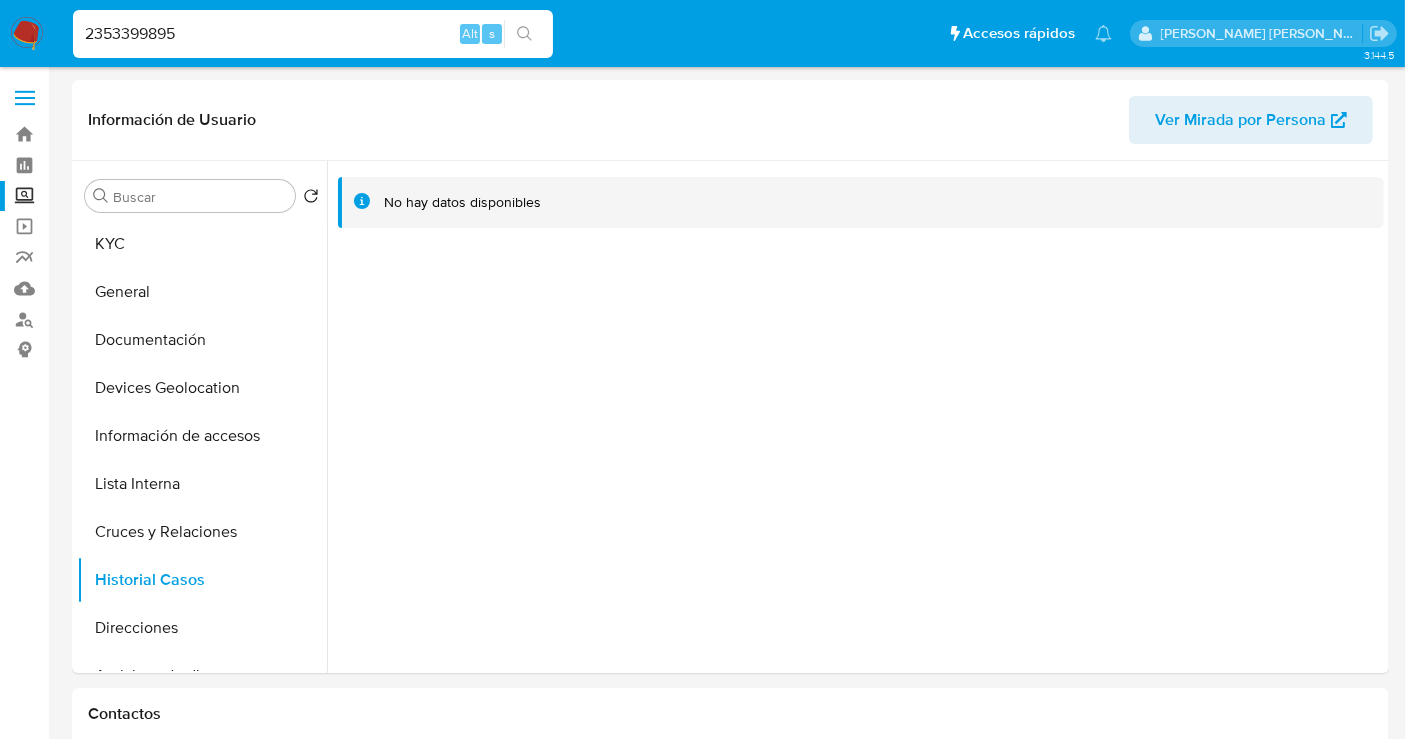 click on "2353399895" at bounding box center (313, 34) 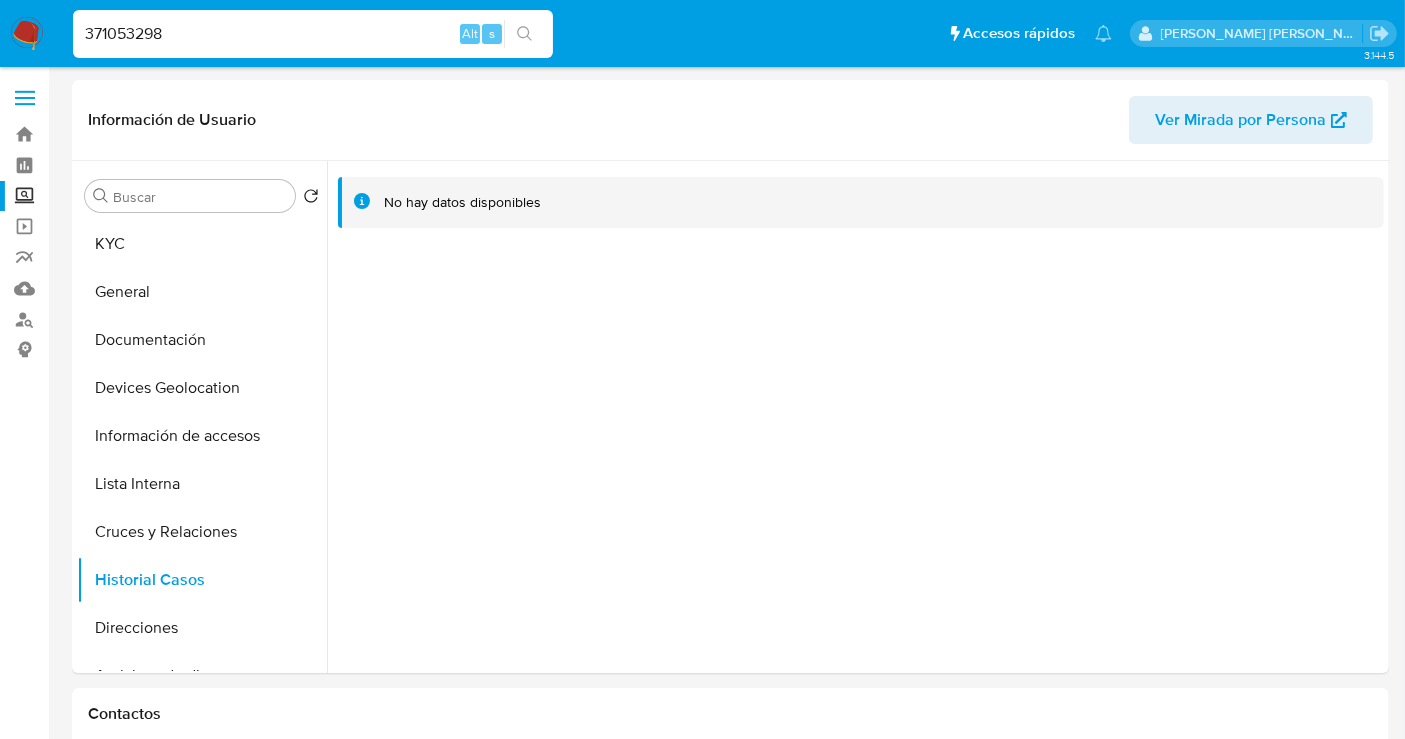 type on "371053298" 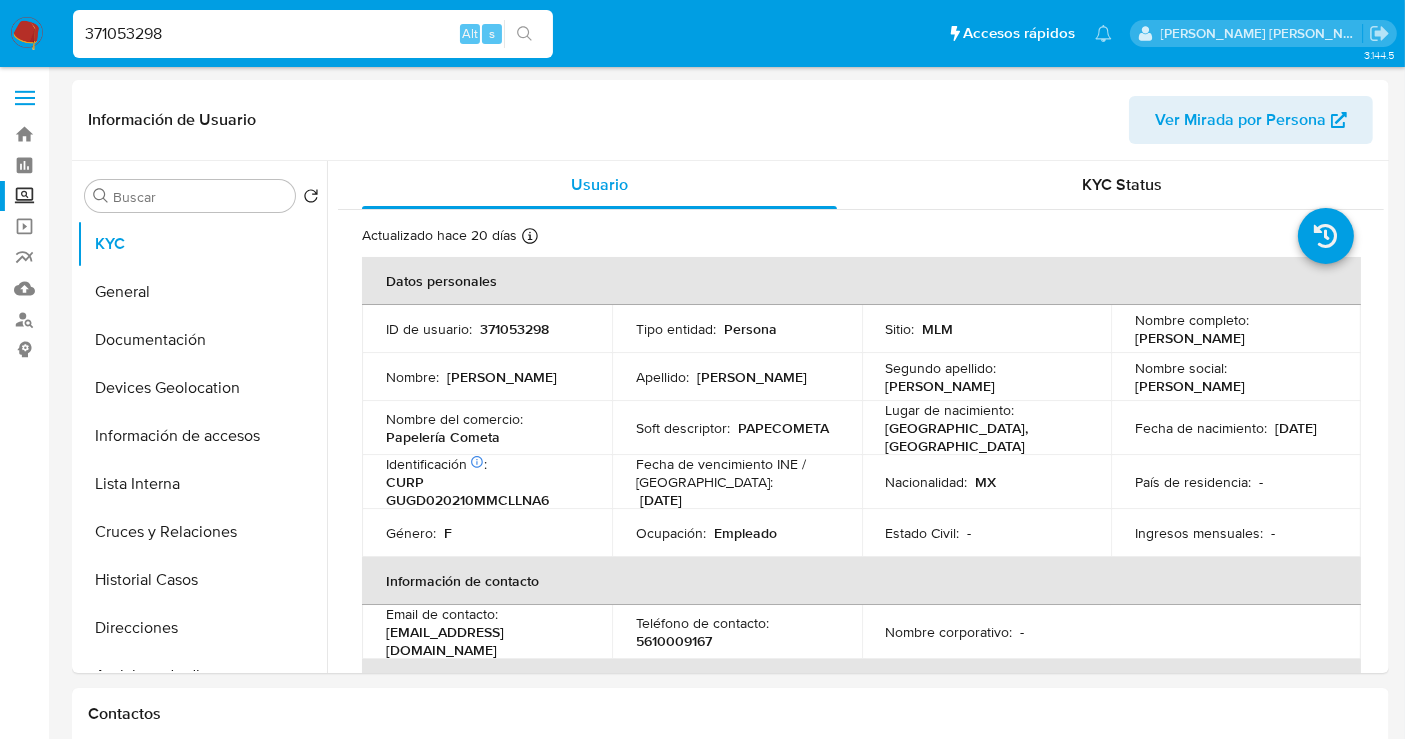 select on "10" 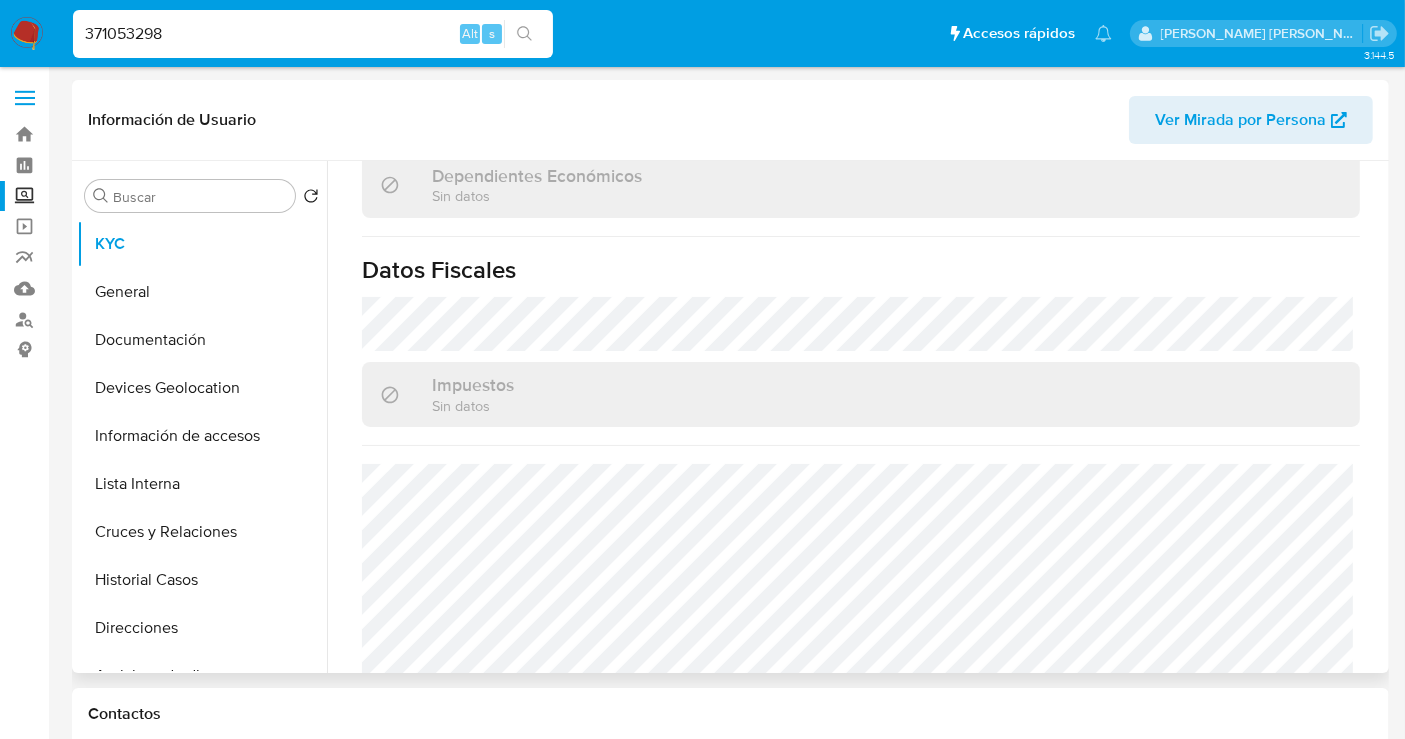 scroll, scrollTop: 1262, scrollLeft: 0, axis: vertical 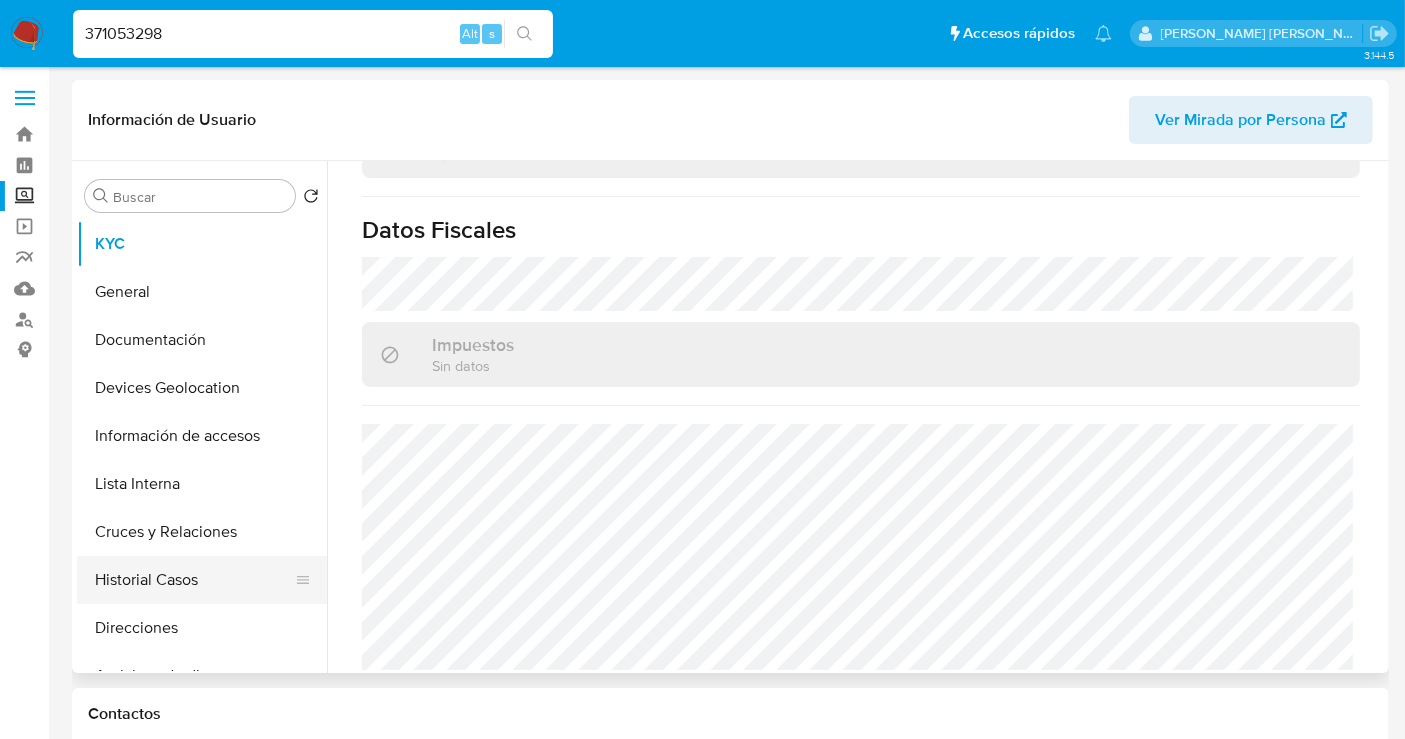 click on "Historial Casos" at bounding box center [194, 580] 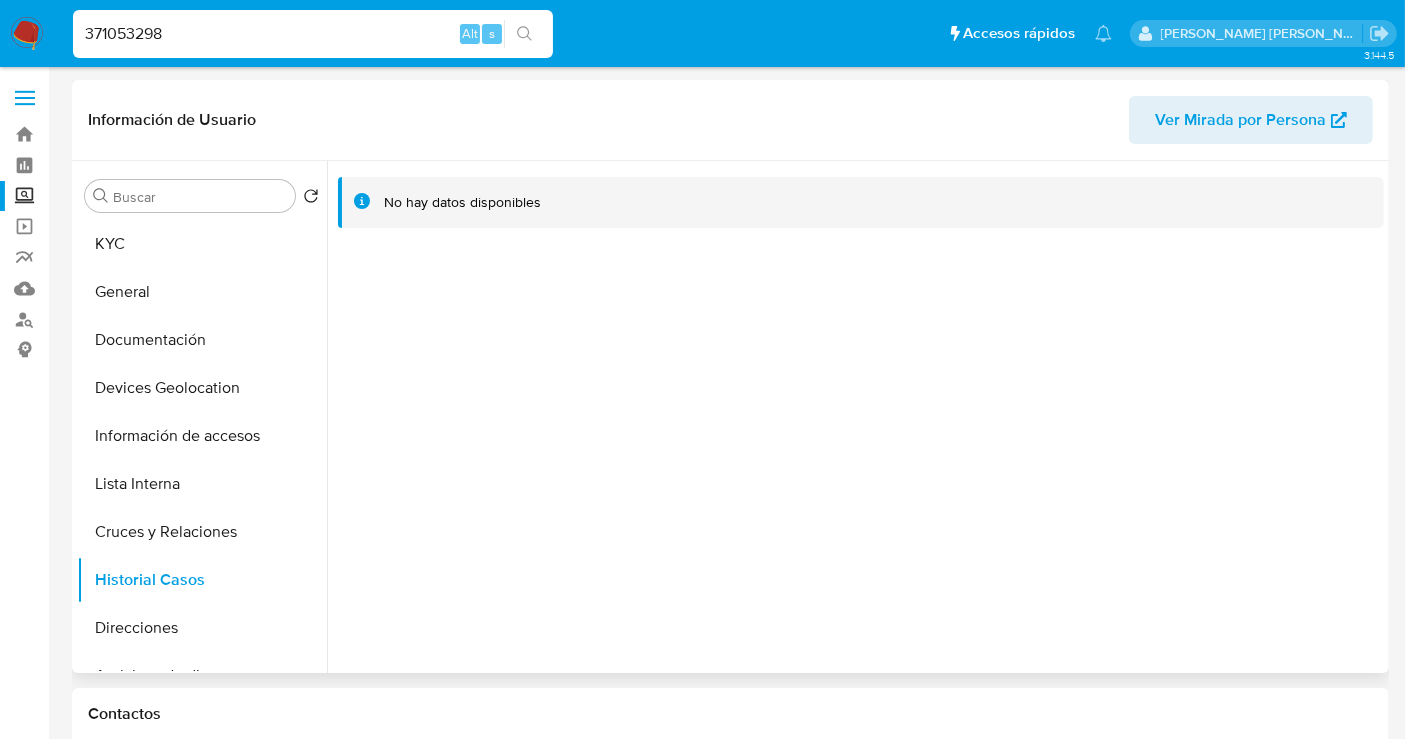 type 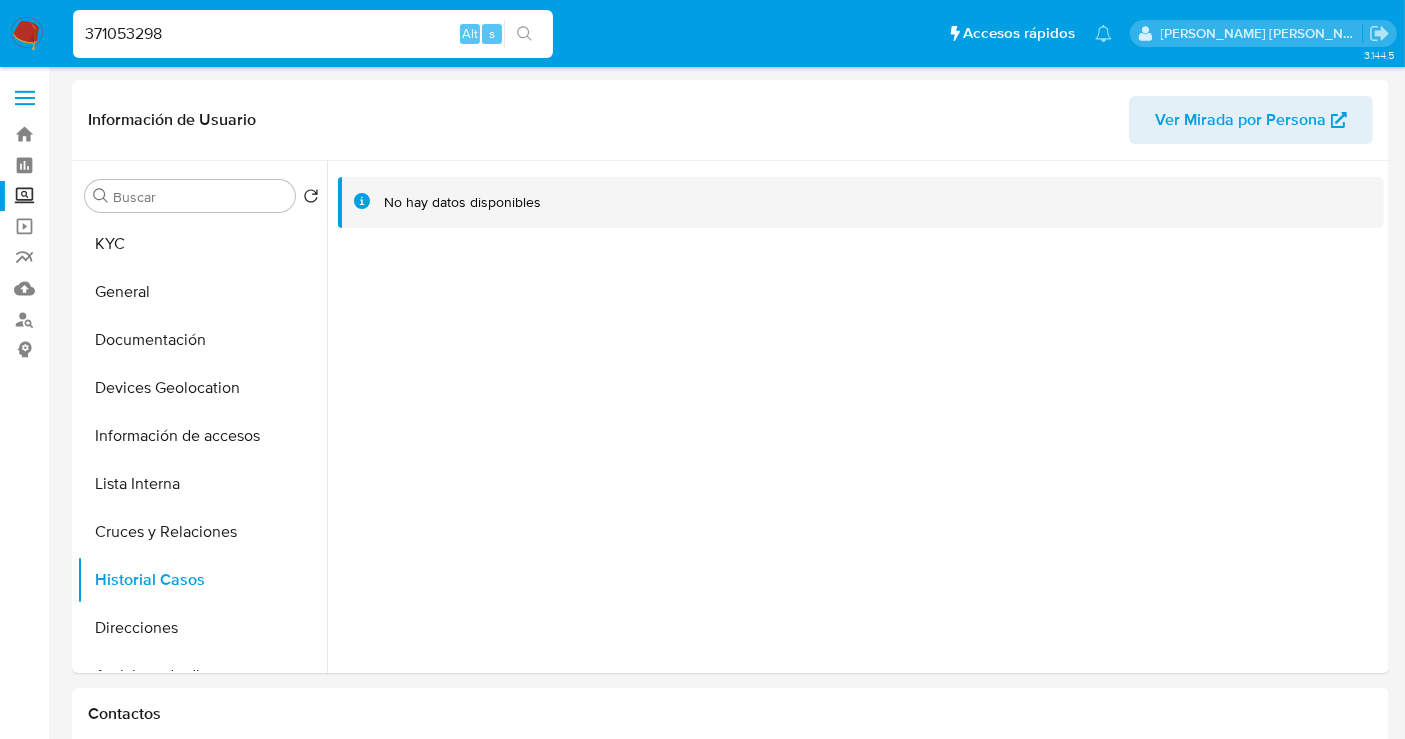 click on "371053298" at bounding box center [313, 34] 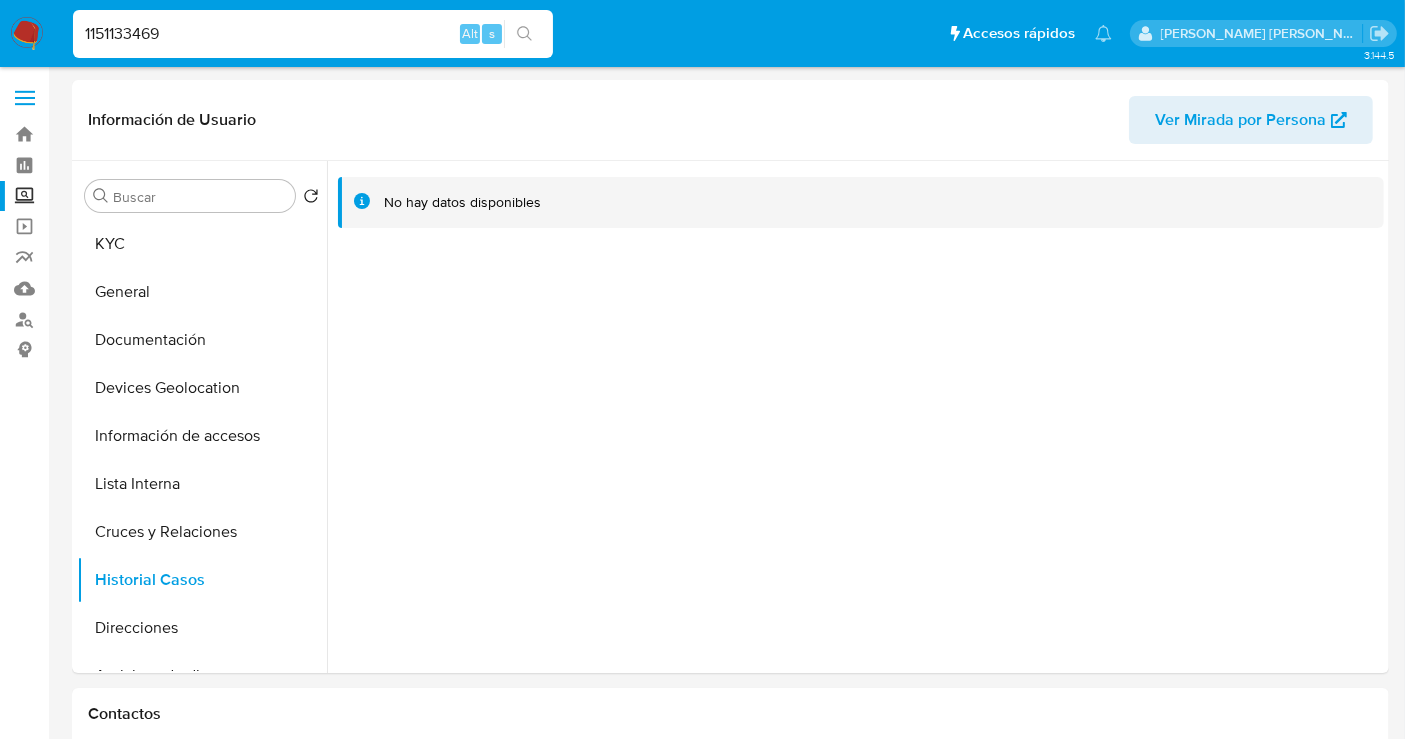 type on "1151133469" 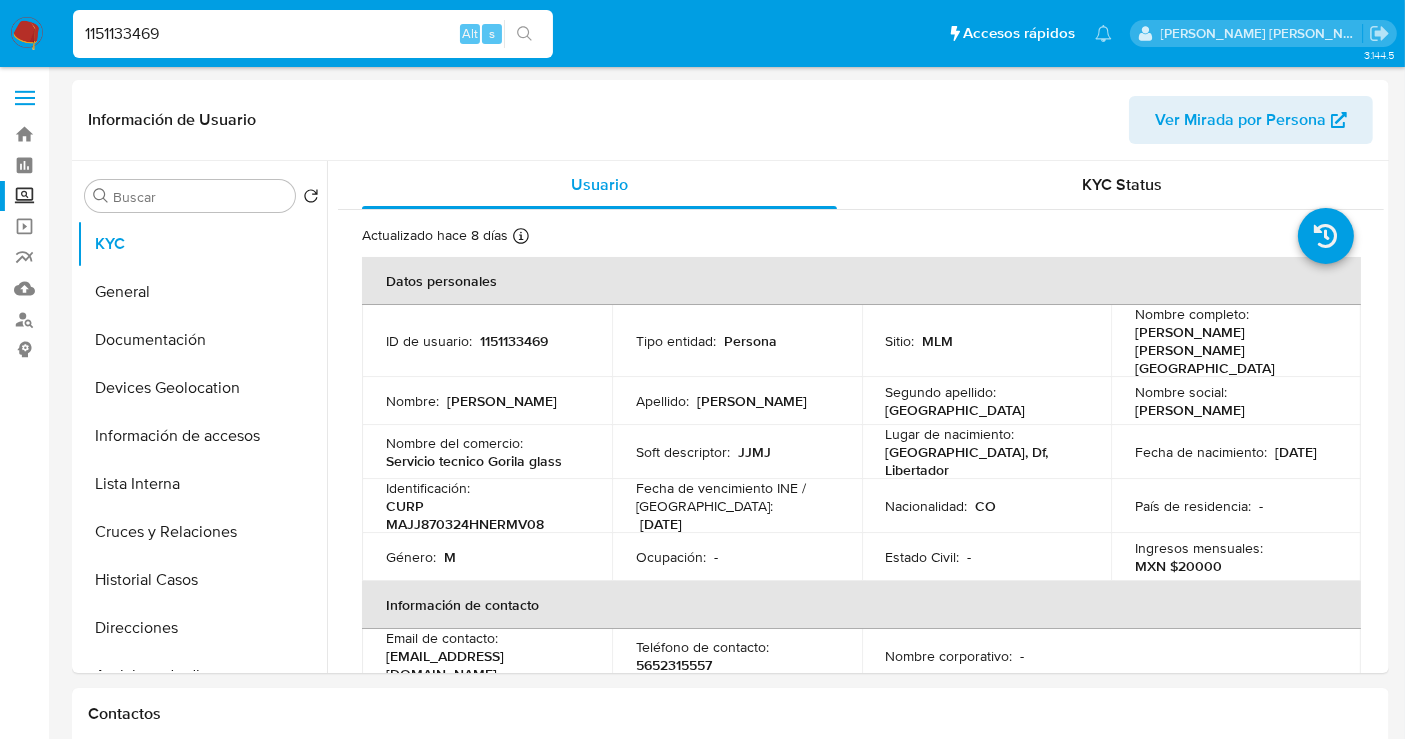 select on "10" 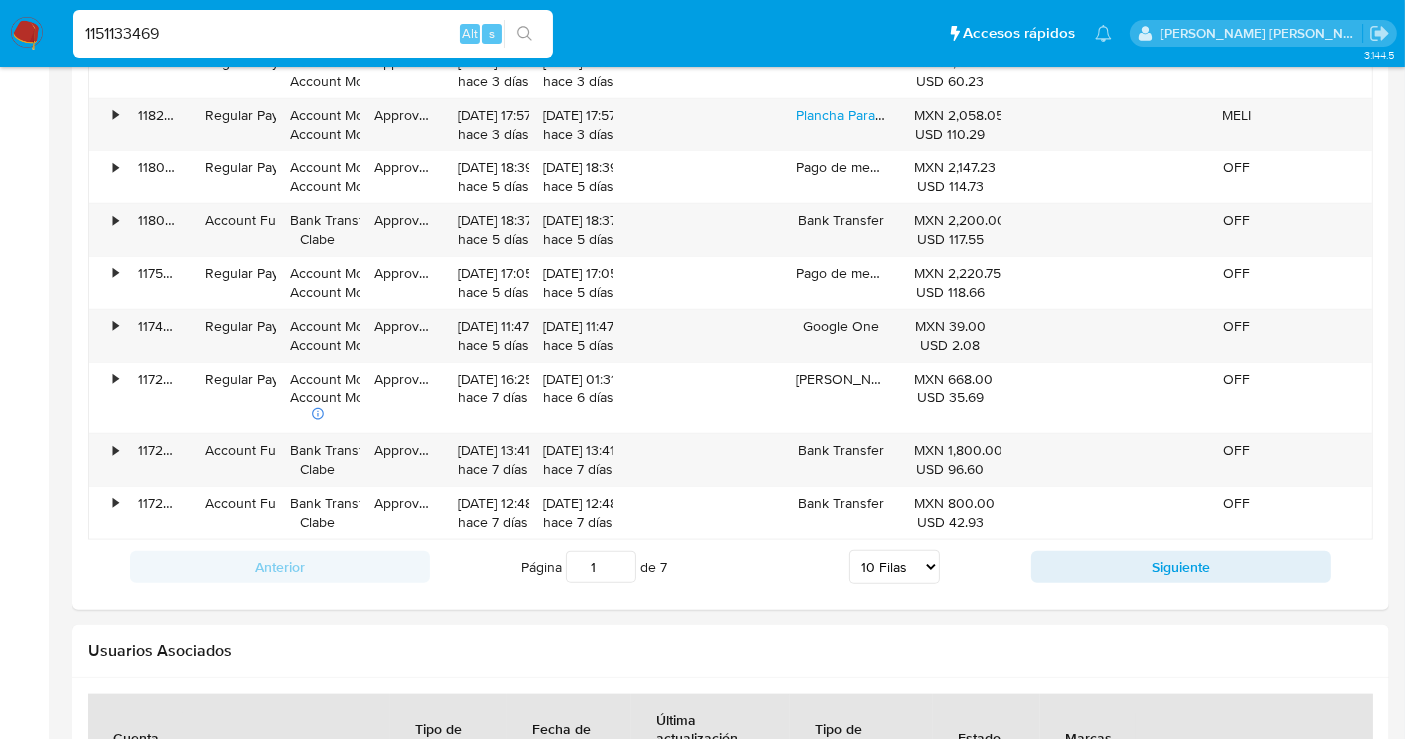 scroll, scrollTop: 2111, scrollLeft: 0, axis: vertical 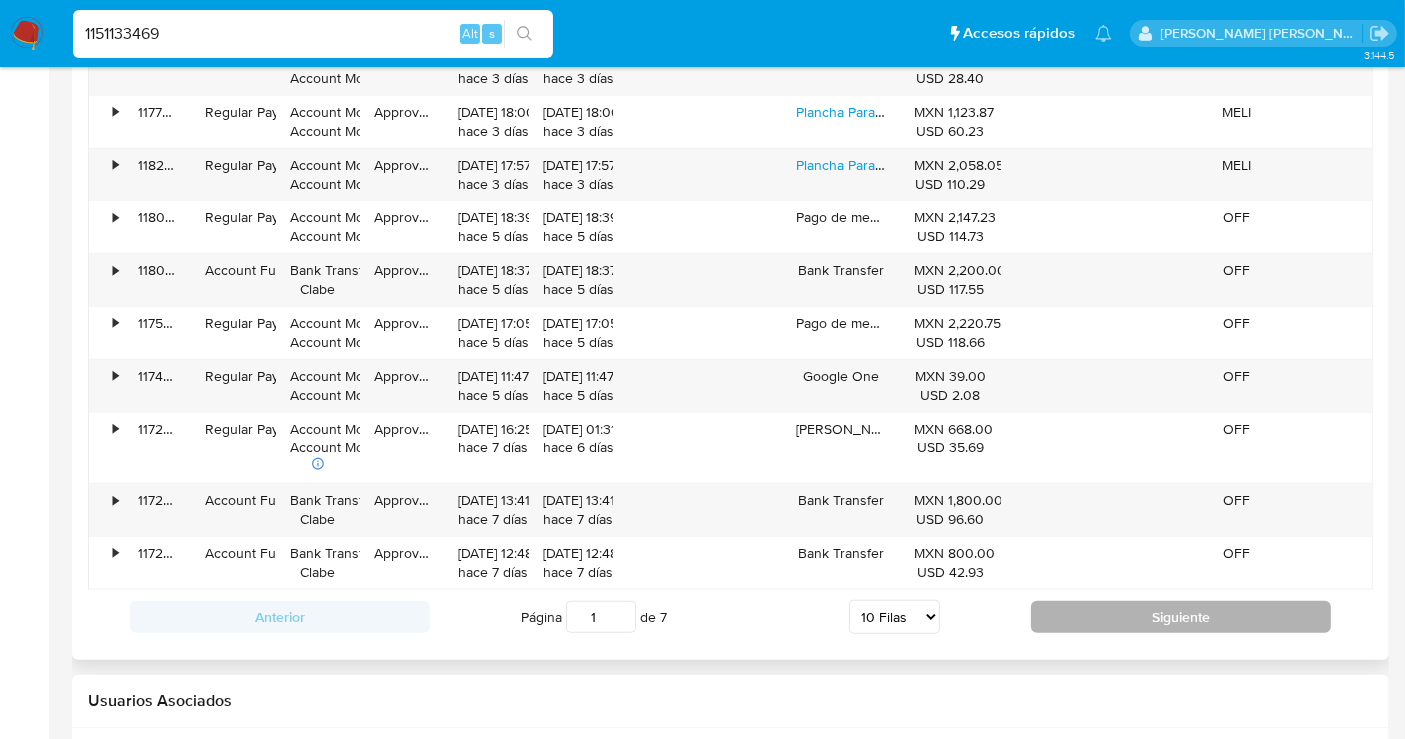 click on "Siguiente" at bounding box center (1181, 617) 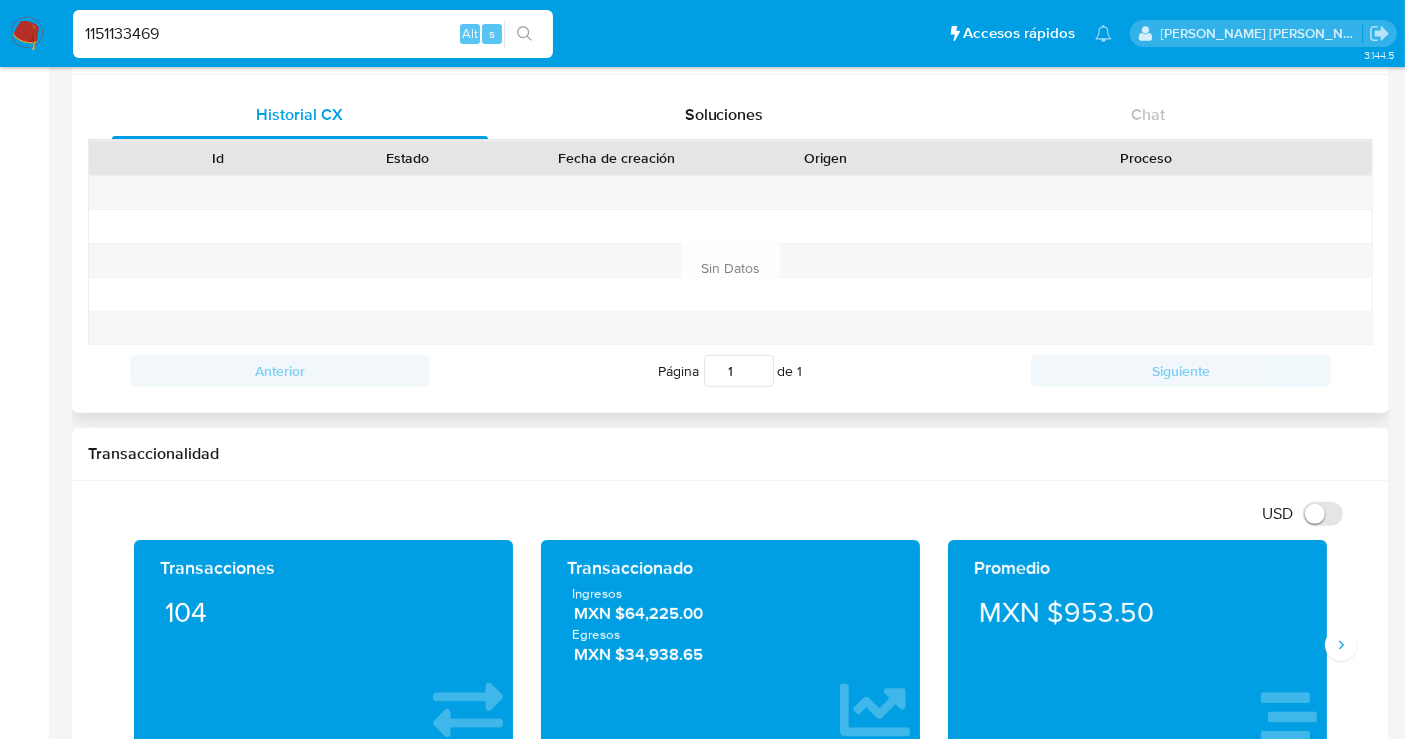 scroll, scrollTop: 111, scrollLeft: 0, axis: vertical 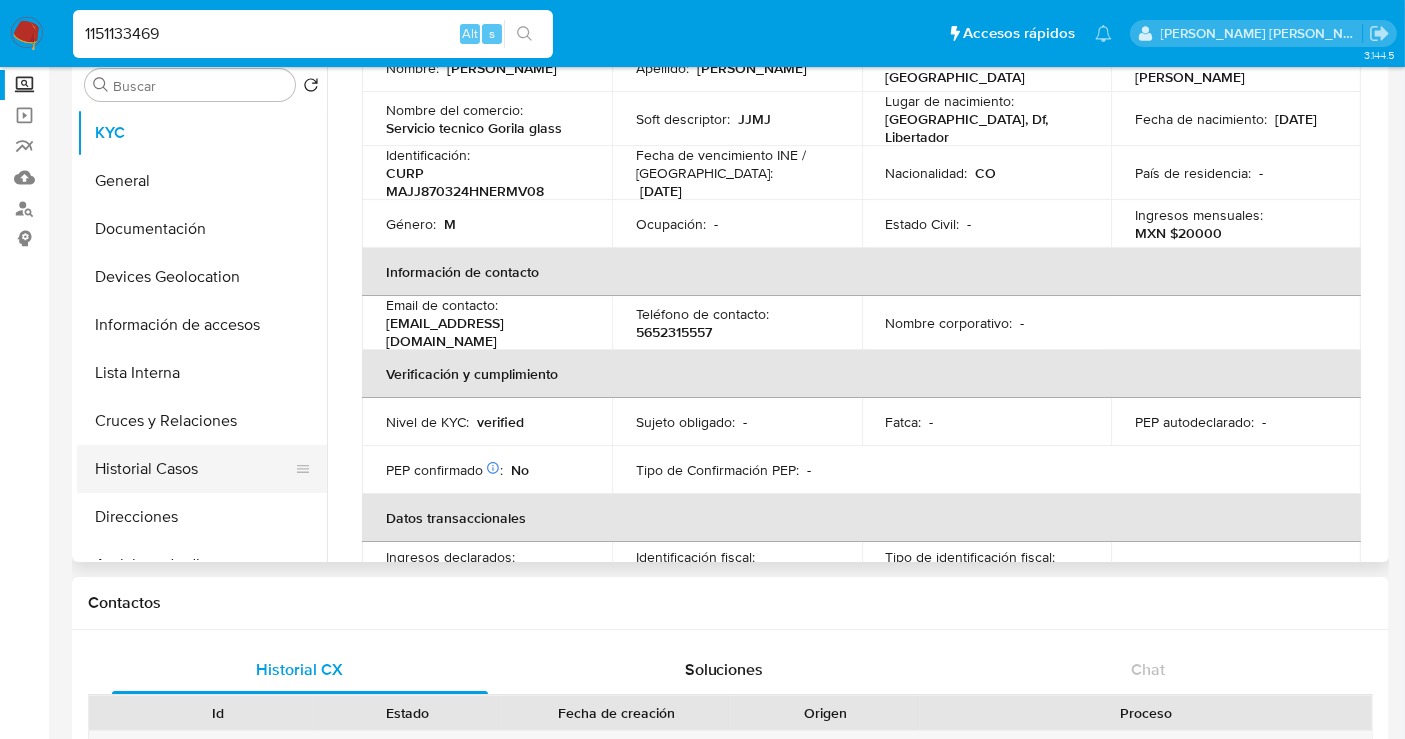 click on "Historial Casos" at bounding box center (194, 469) 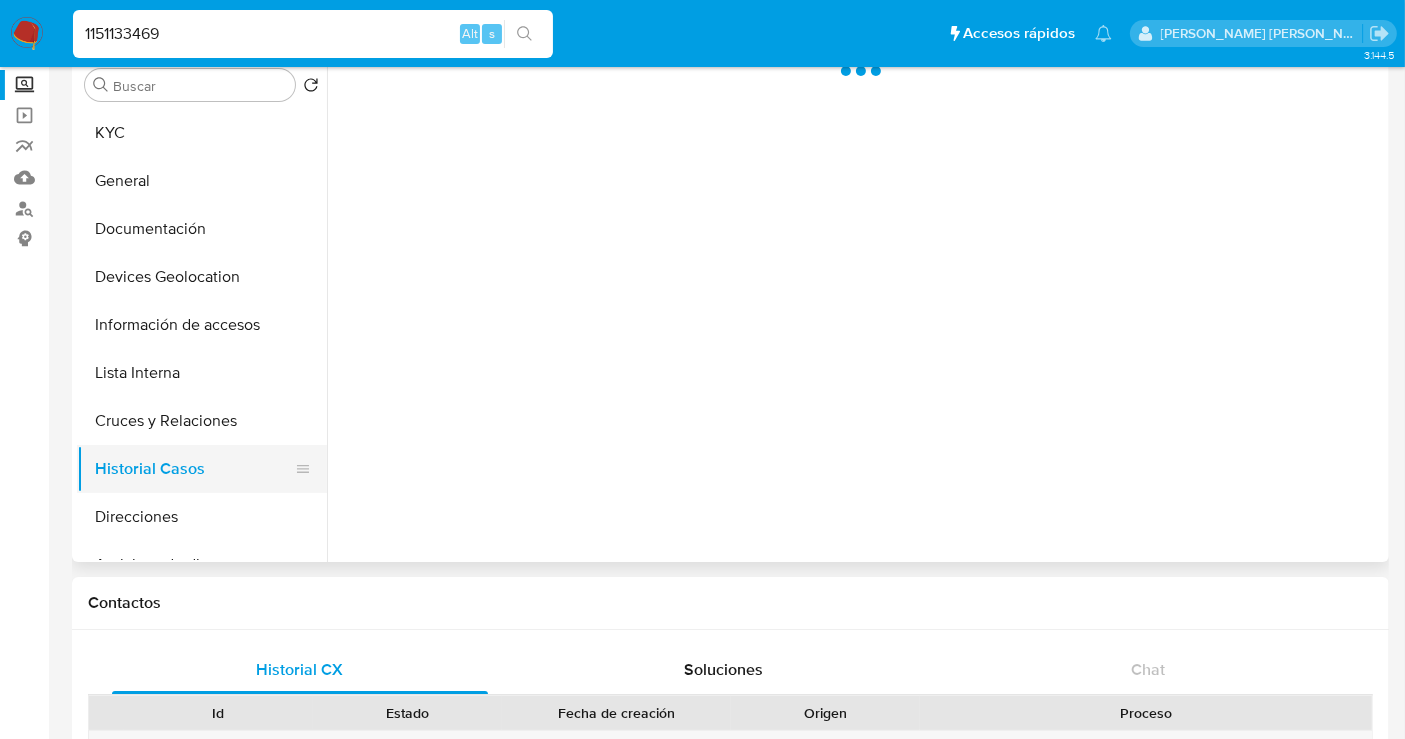 scroll, scrollTop: 0, scrollLeft: 0, axis: both 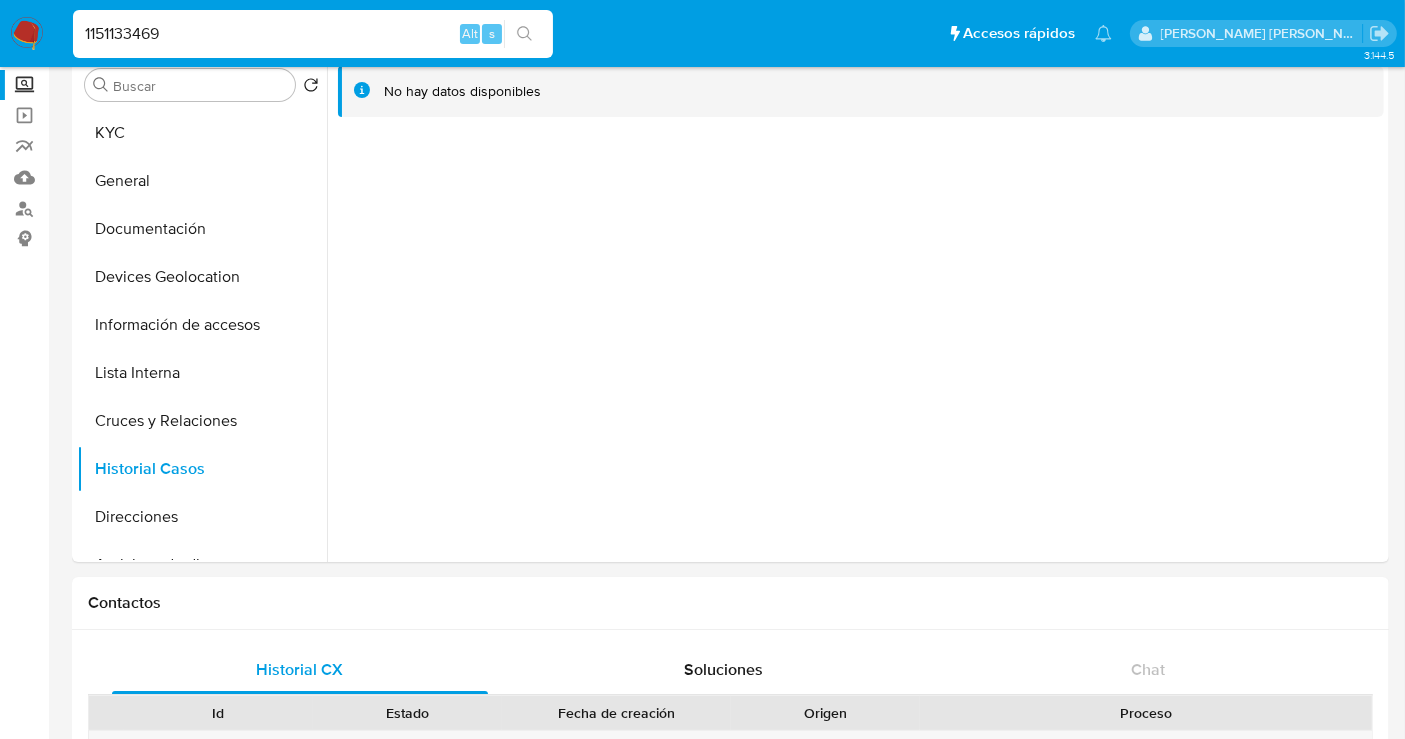 click on "1151133469" at bounding box center [313, 34] 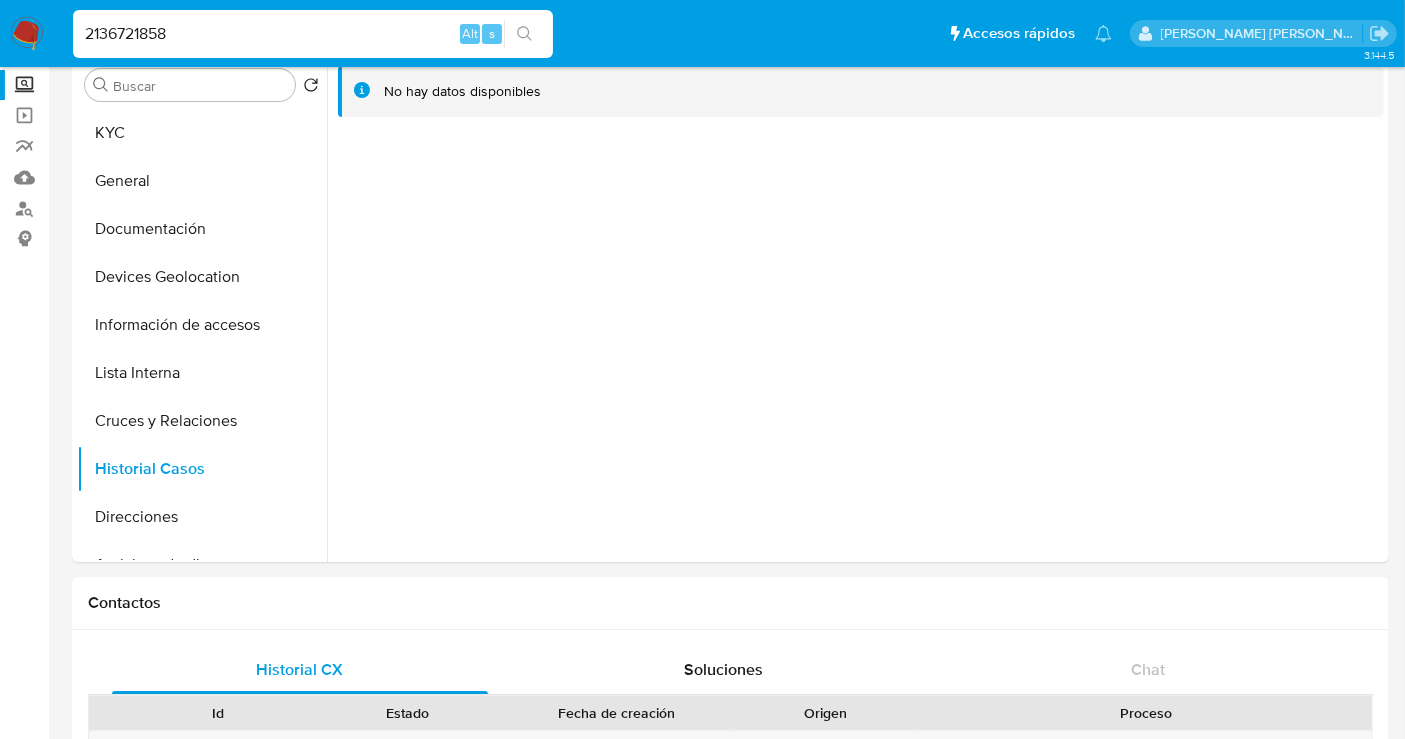 type on "2136721858" 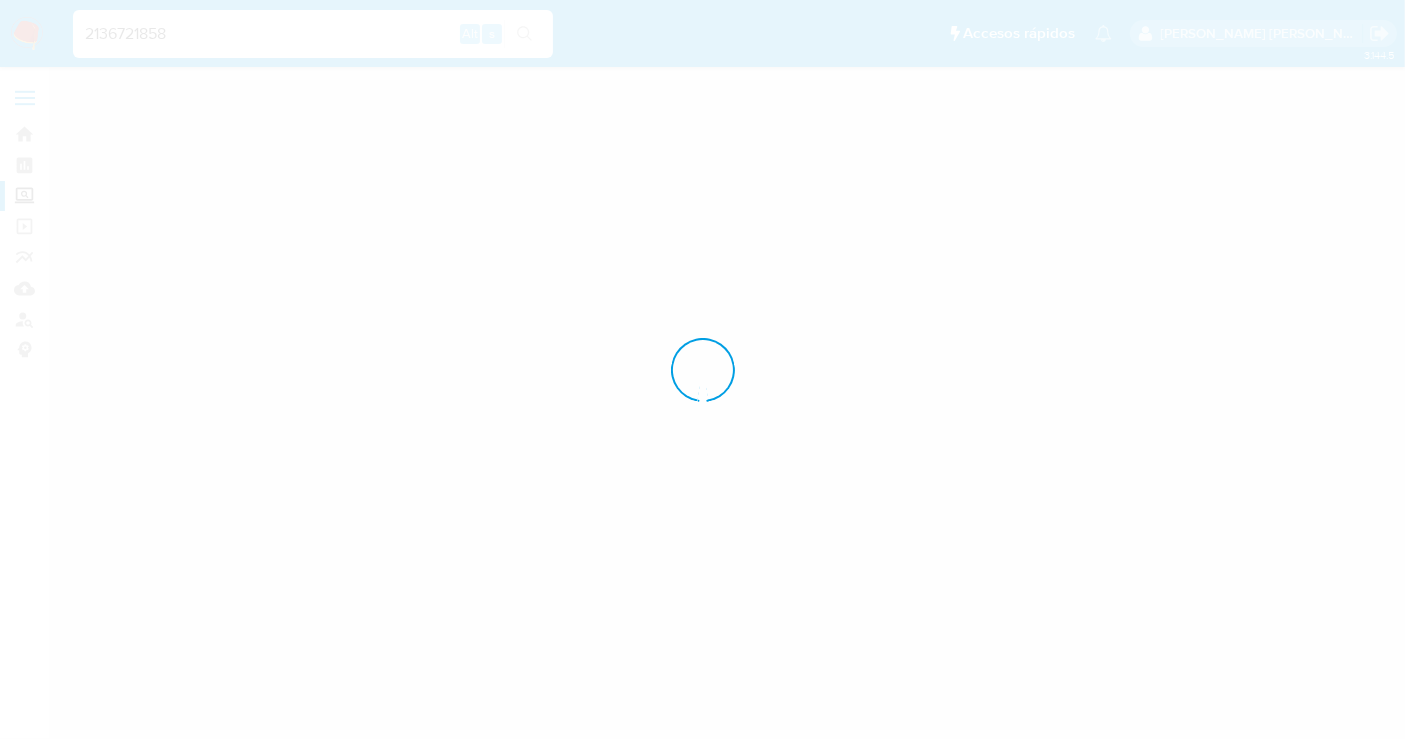 scroll, scrollTop: 0, scrollLeft: 0, axis: both 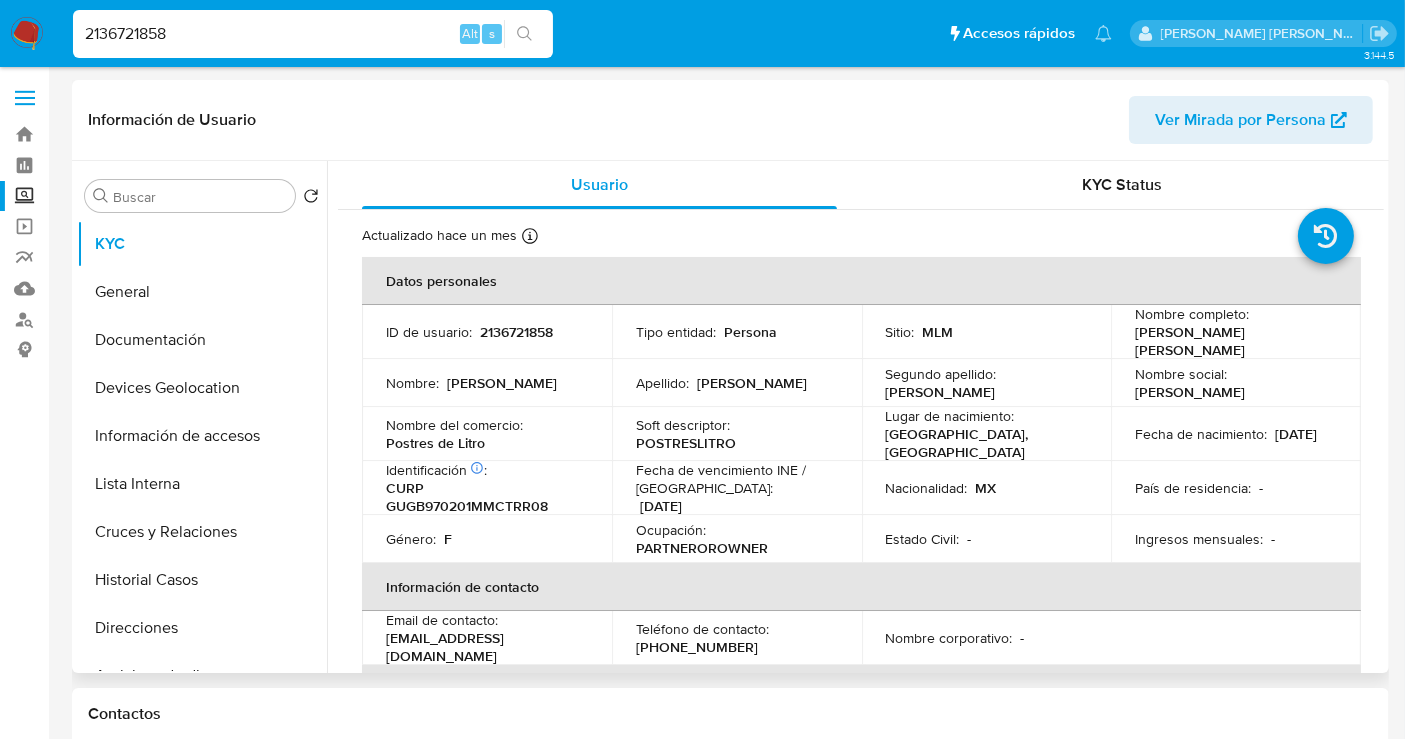 select on "10" 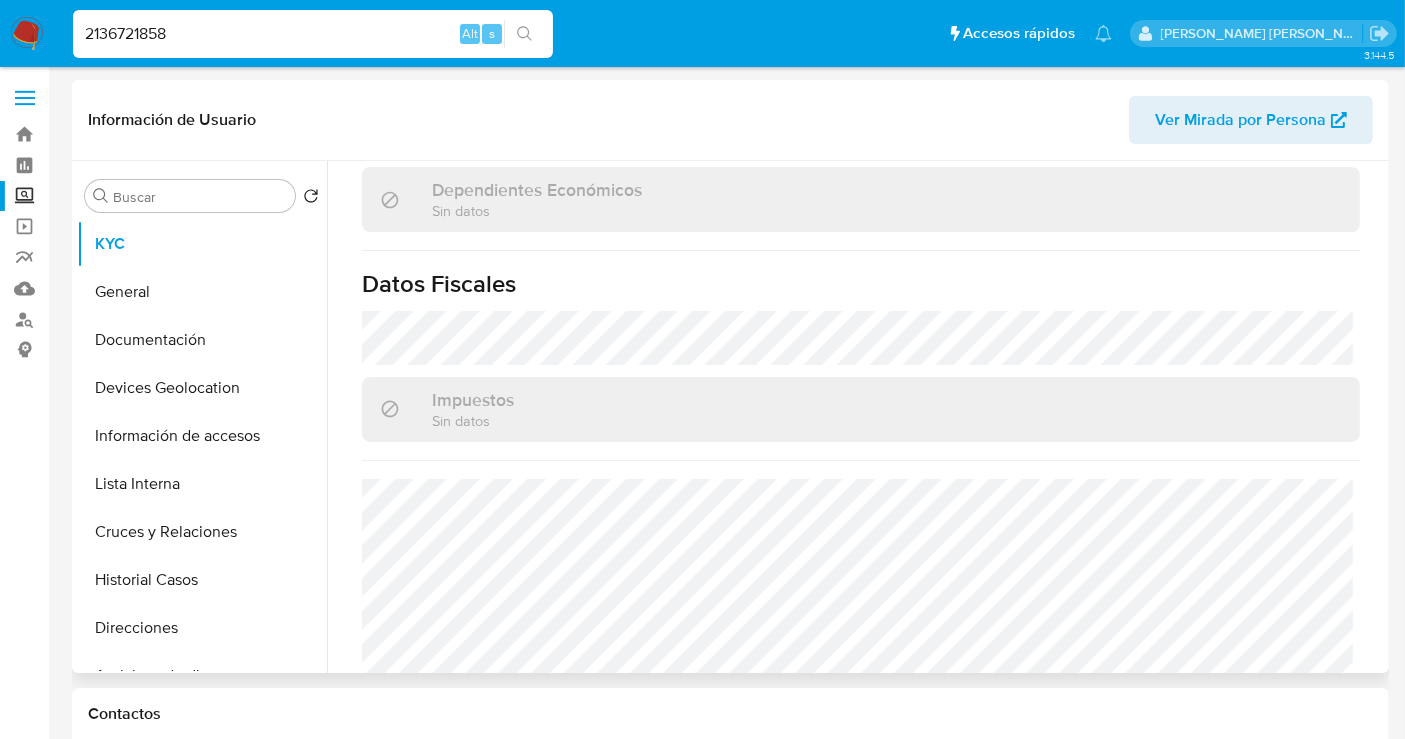 scroll, scrollTop: 1248, scrollLeft: 0, axis: vertical 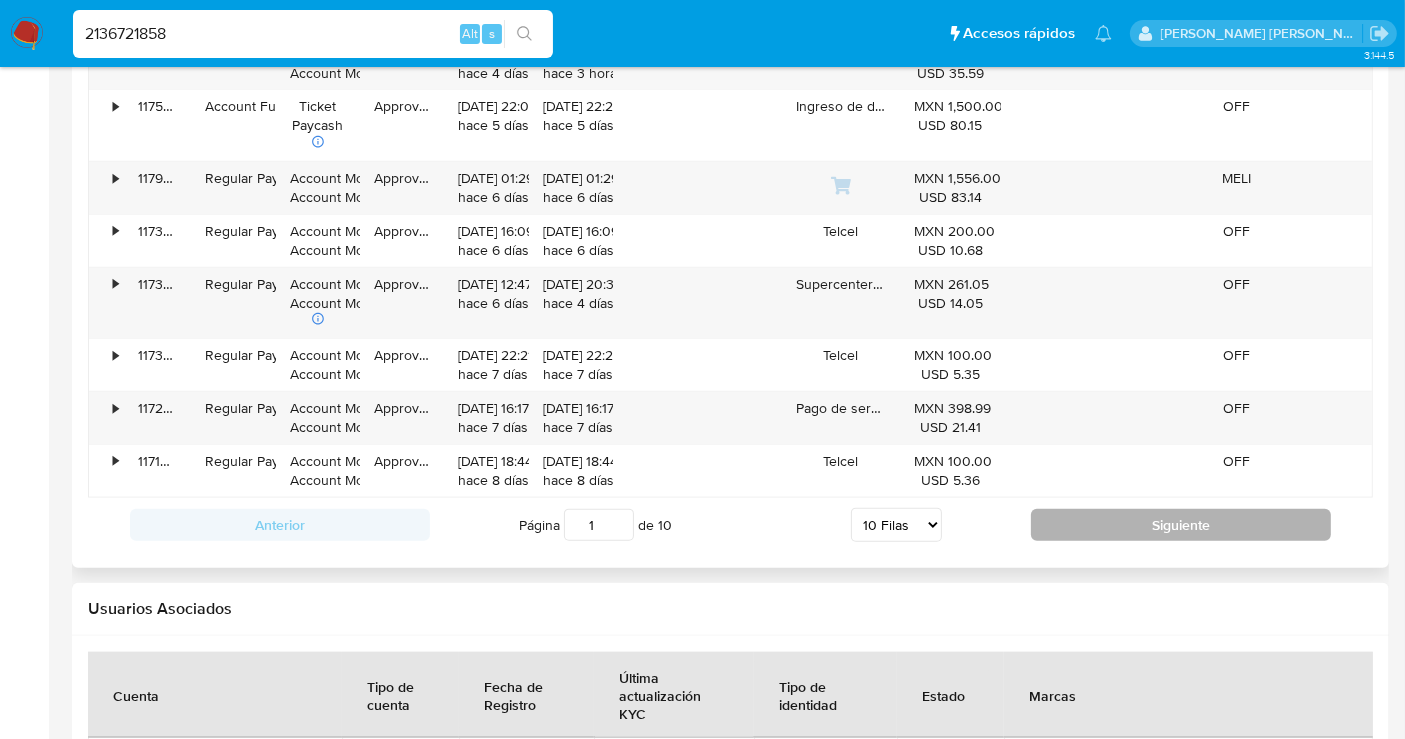 click on "Siguiente" at bounding box center [1181, 525] 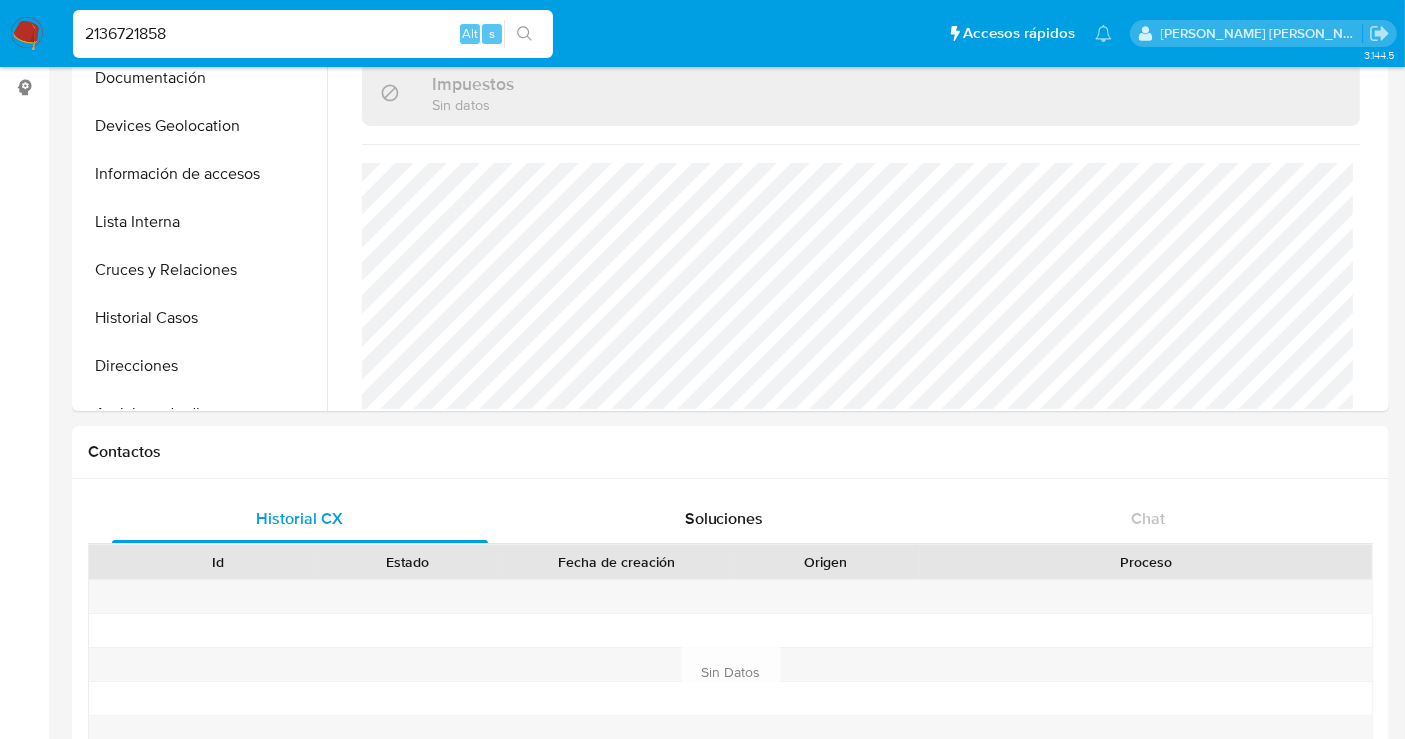 scroll, scrollTop: 222, scrollLeft: 0, axis: vertical 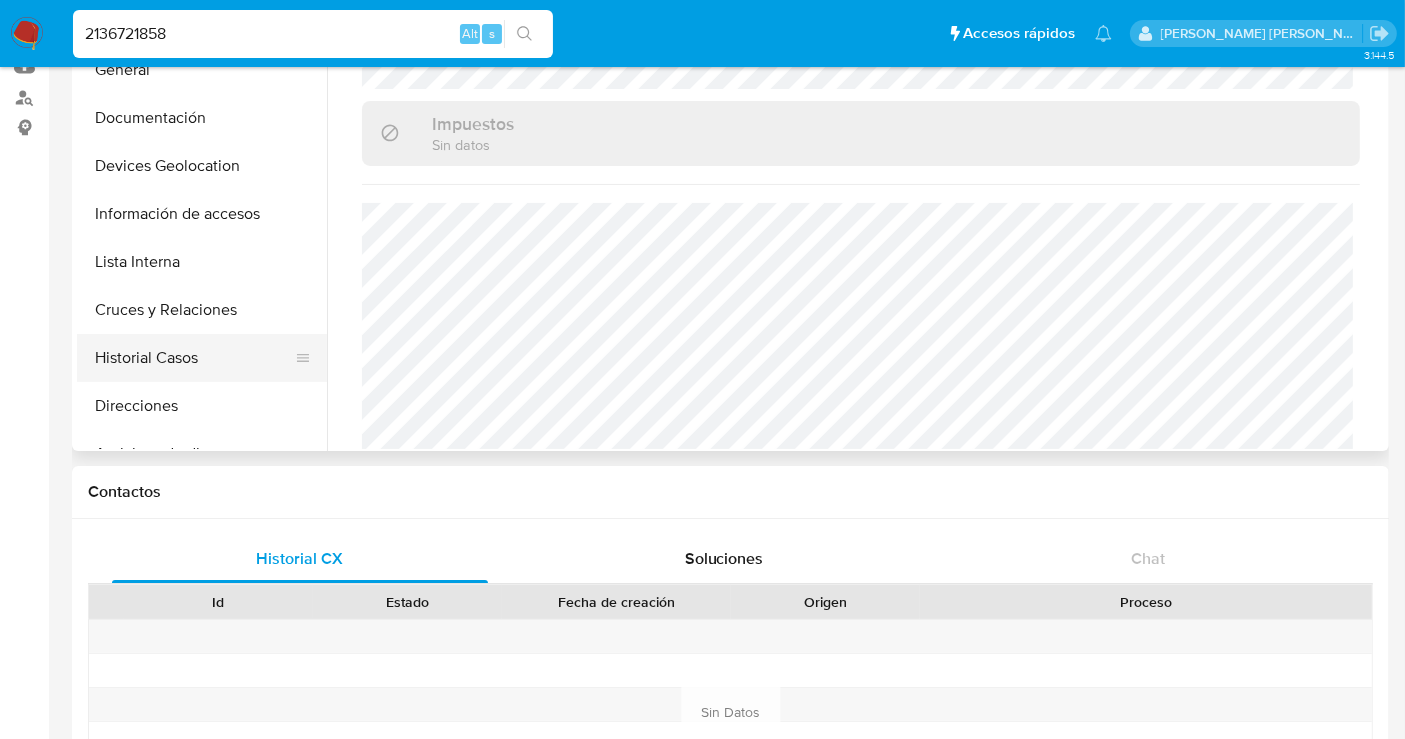 click on "Historial Casos" at bounding box center [194, 358] 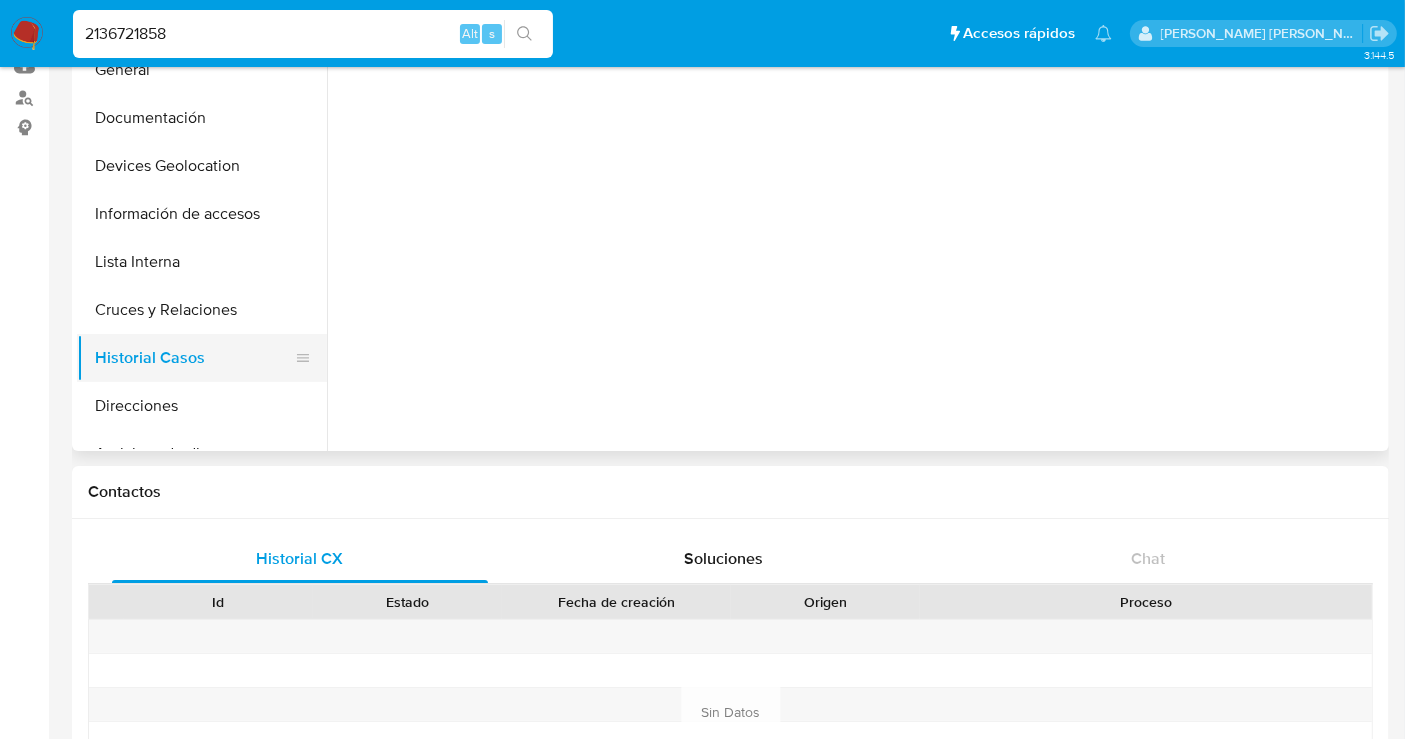 scroll, scrollTop: 0, scrollLeft: 0, axis: both 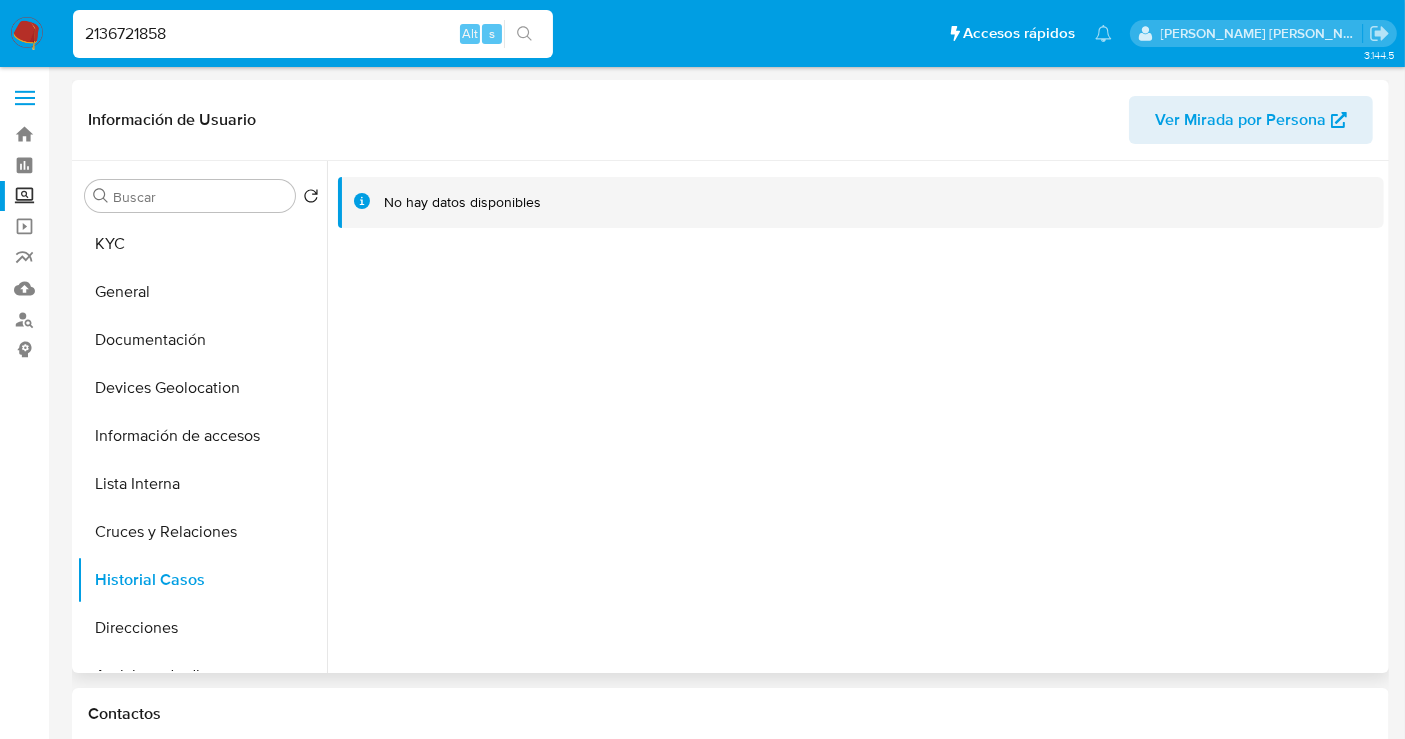 type 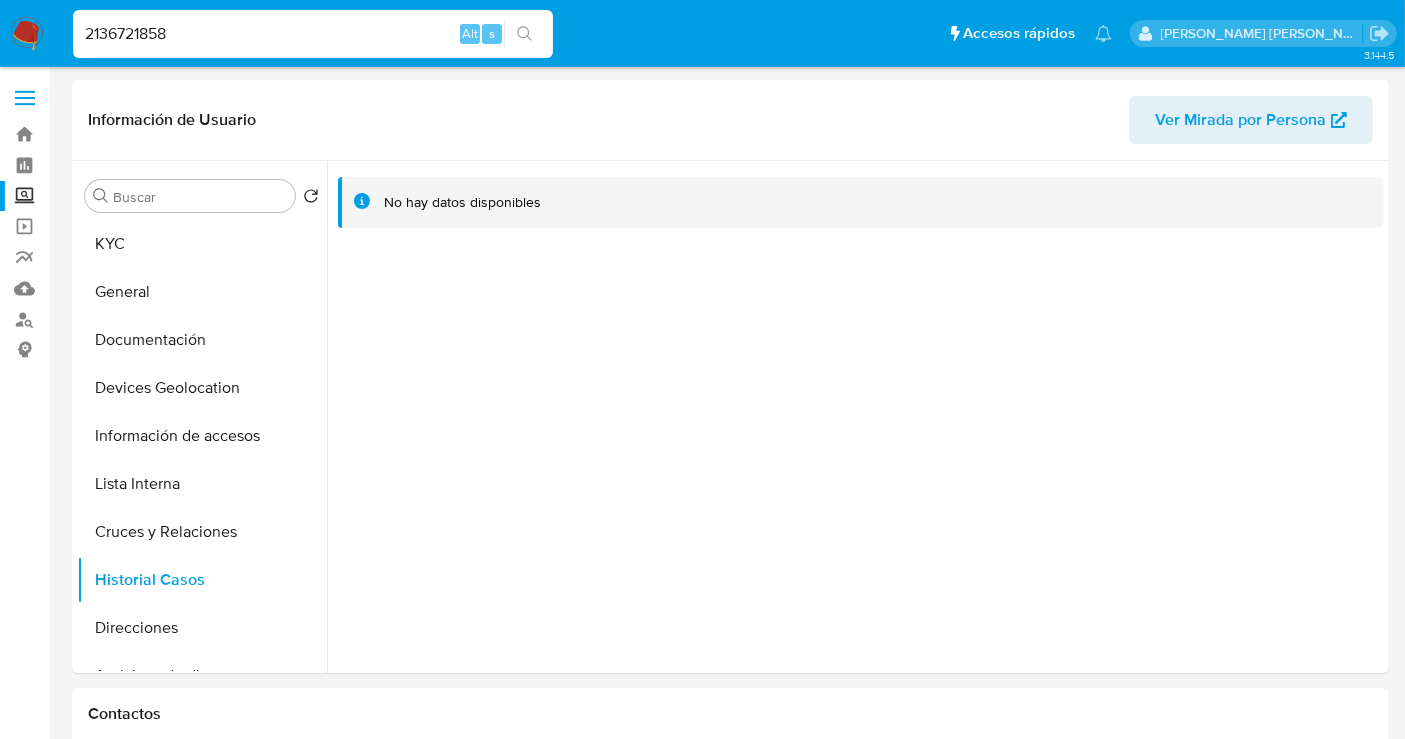 click on "2136721858" at bounding box center [313, 34] 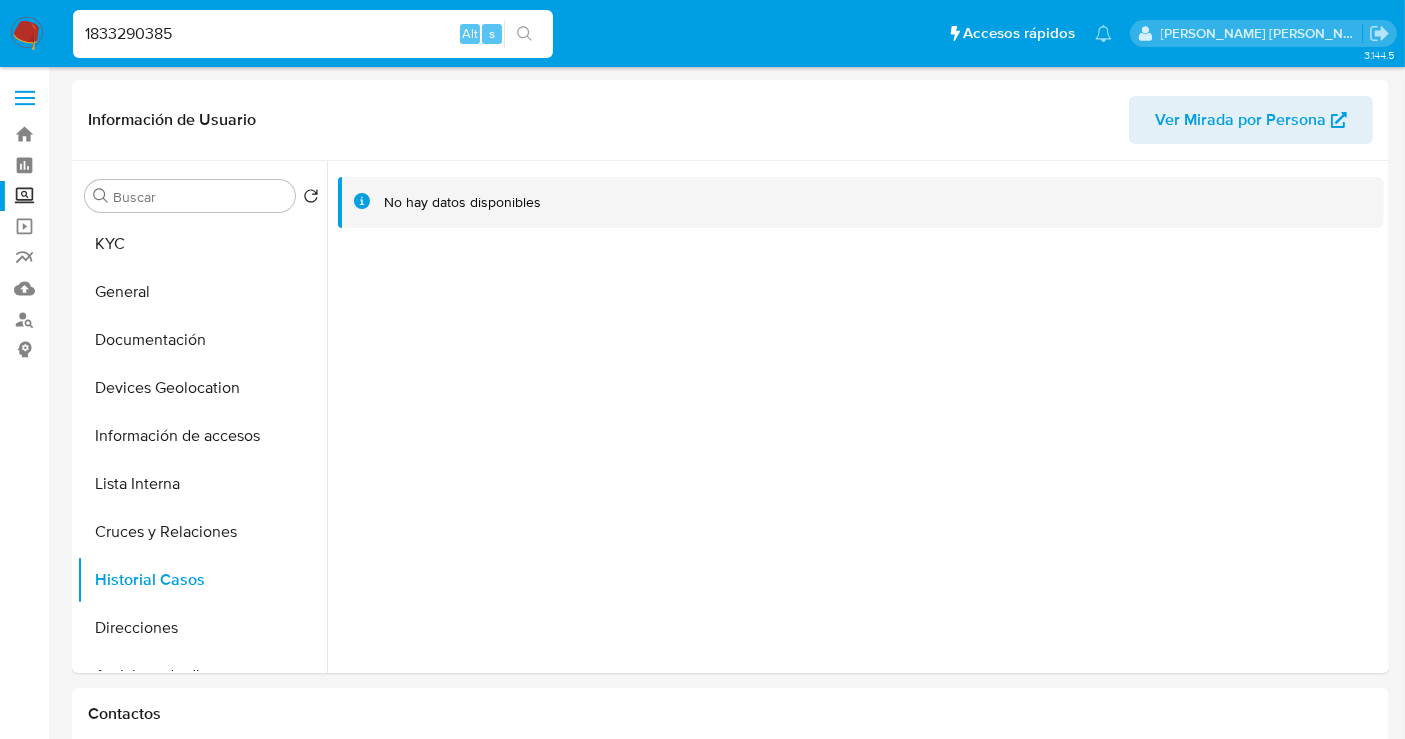 type on "1833290385" 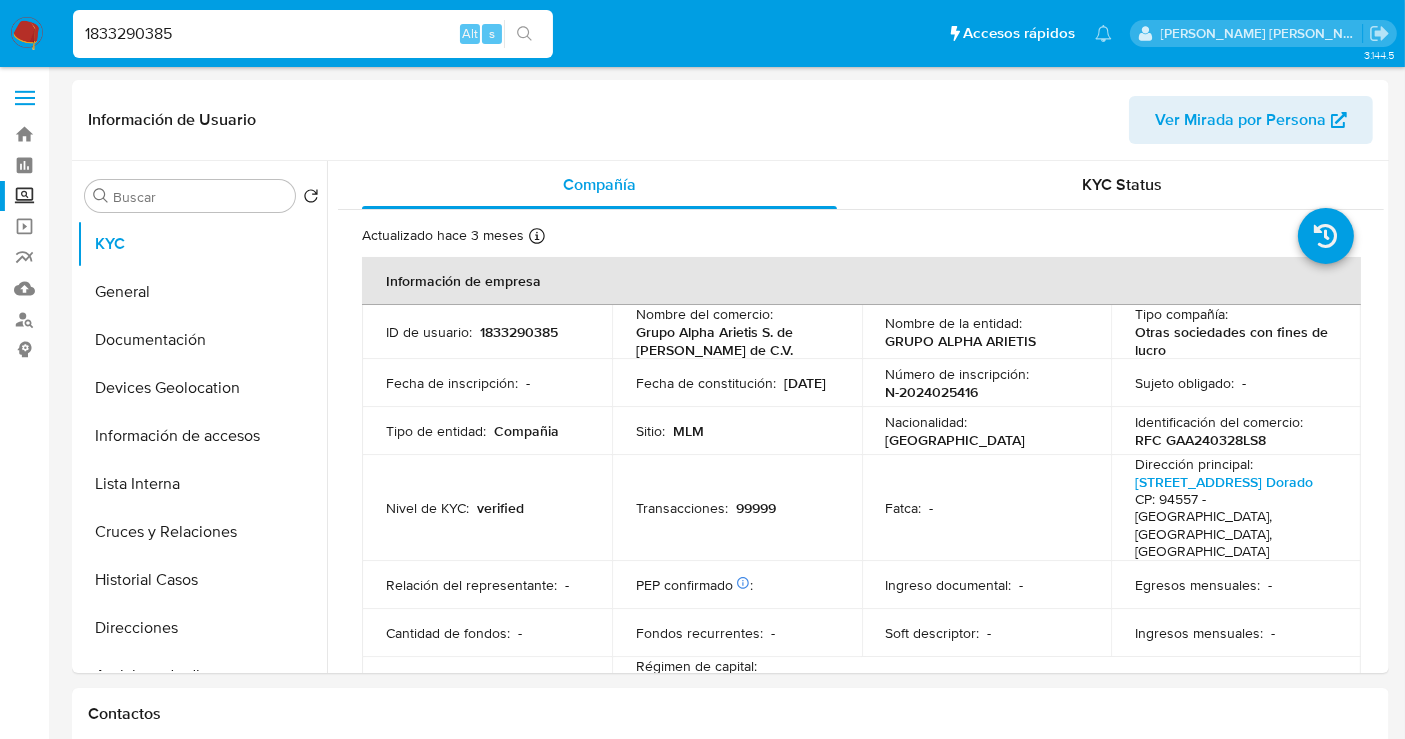 select on "10" 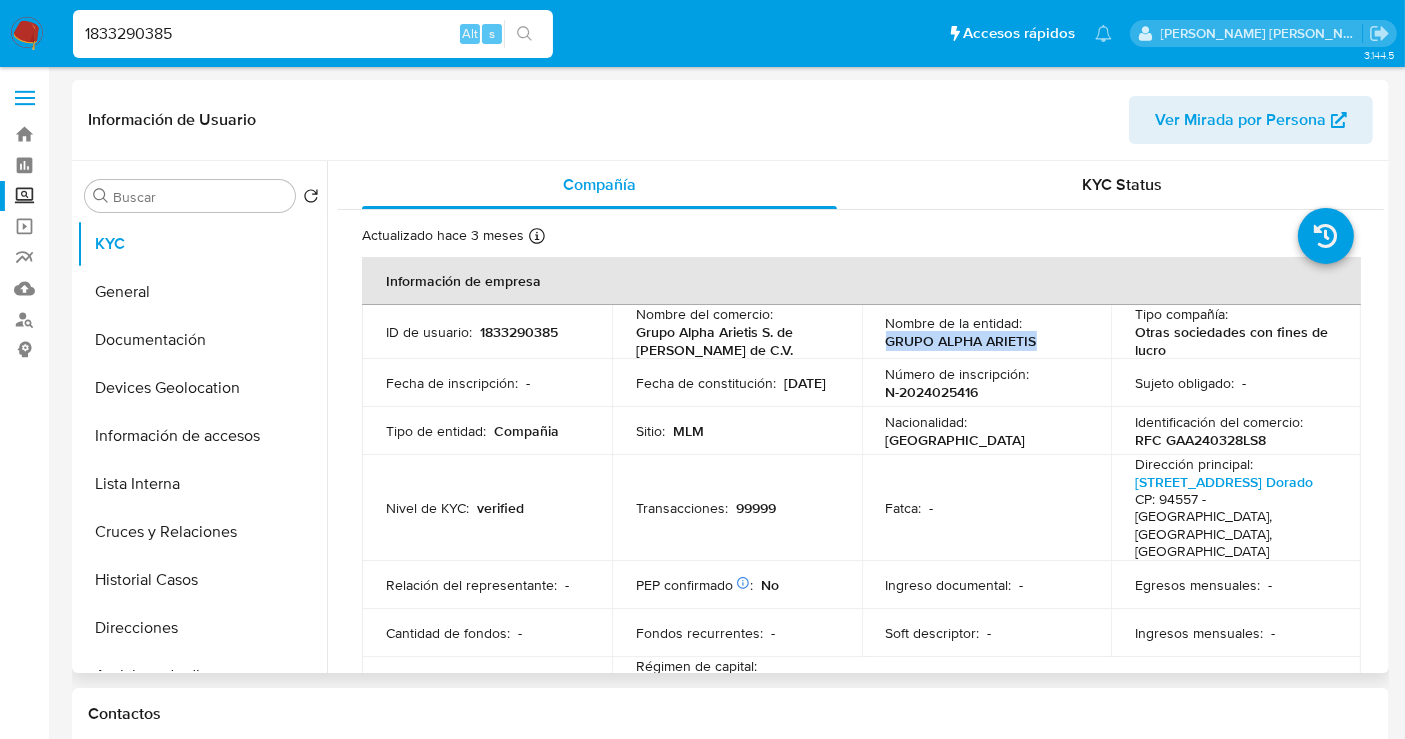 drag, startPoint x: 1032, startPoint y: 341, endPoint x: 872, endPoint y: 345, distance: 160.04999 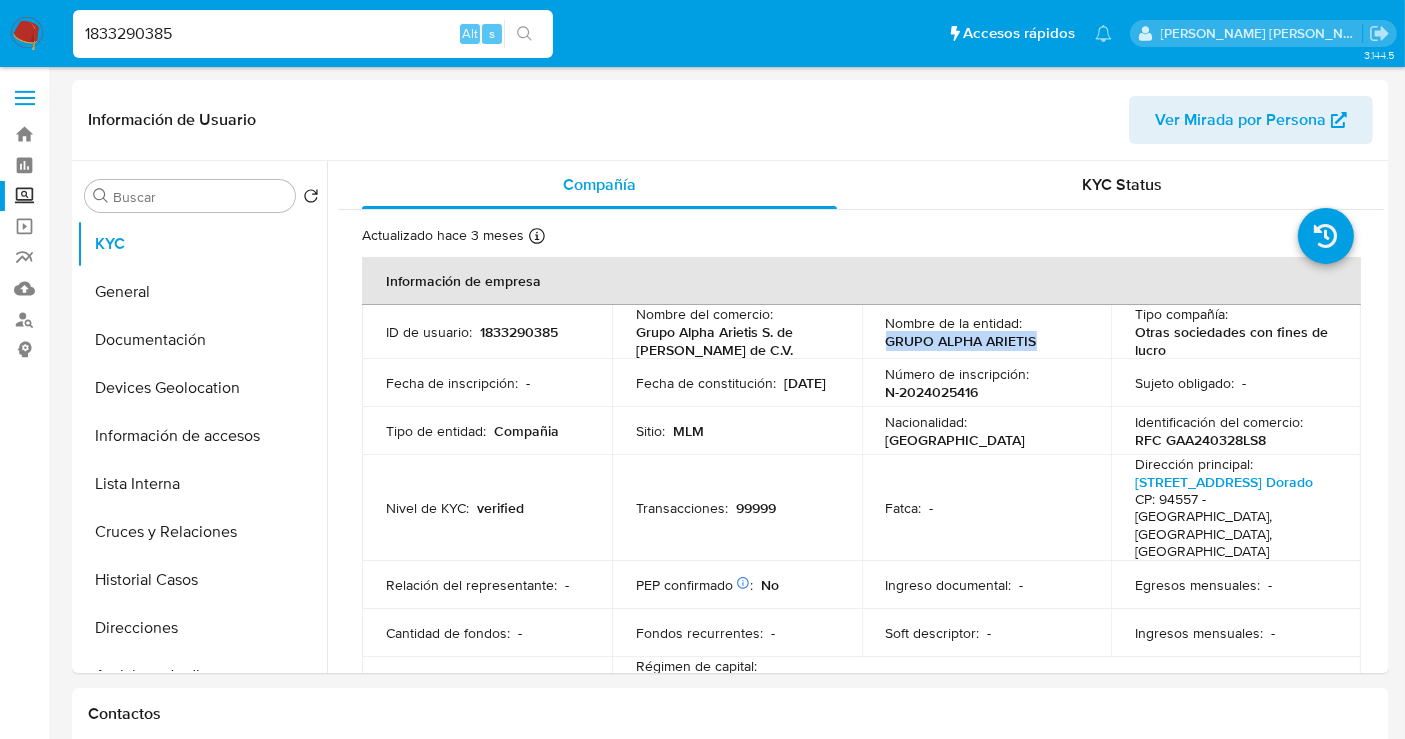 copy on "GRUPO ALPHA ARIETIS" 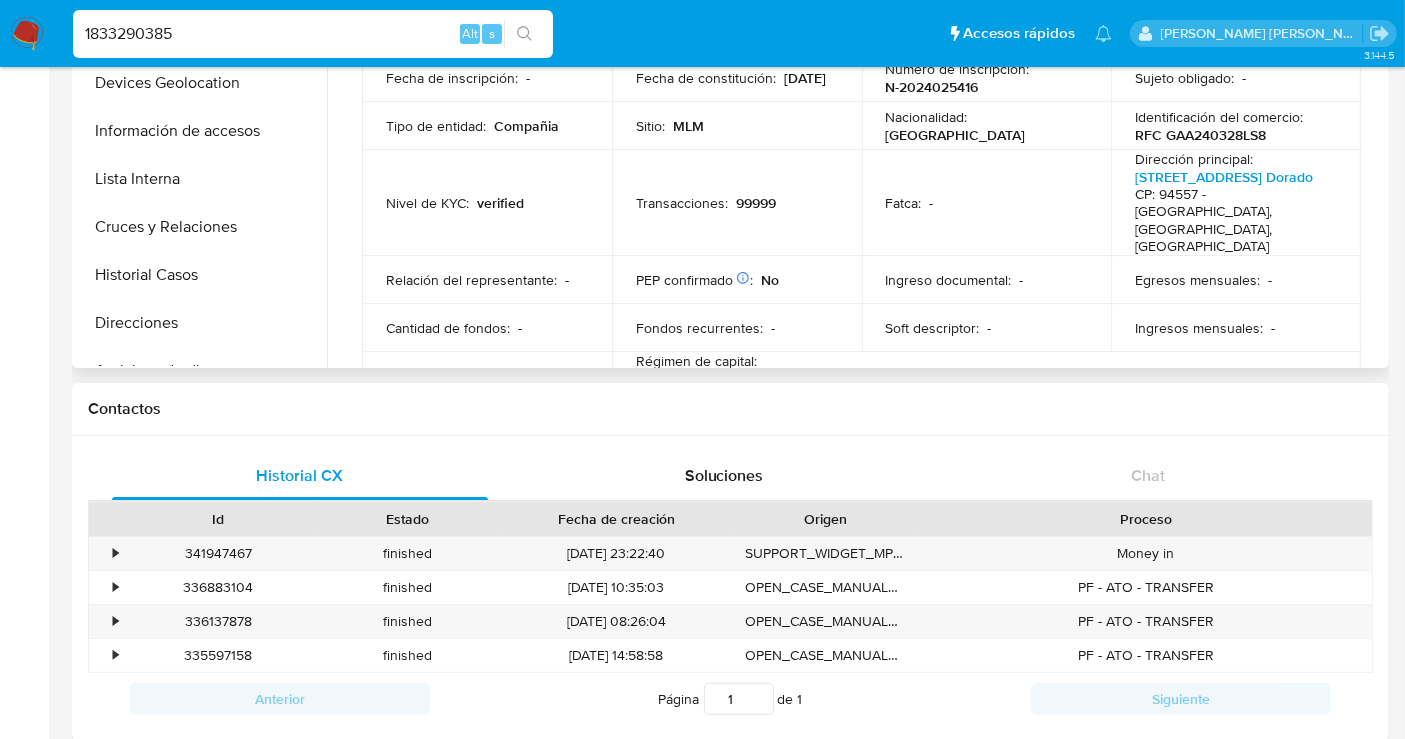 scroll, scrollTop: 111, scrollLeft: 0, axis: vertical 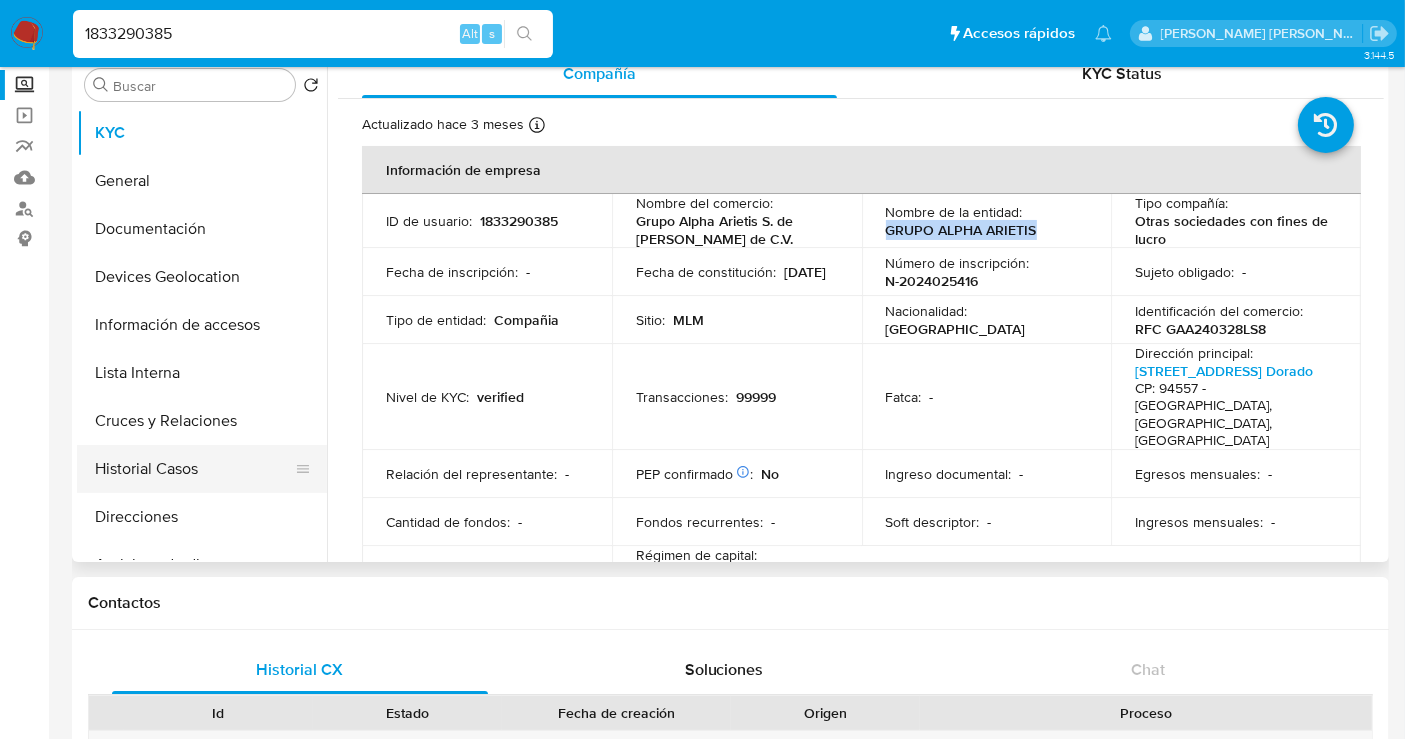 click on "Historial Casos" at bounding box center [194, 469] 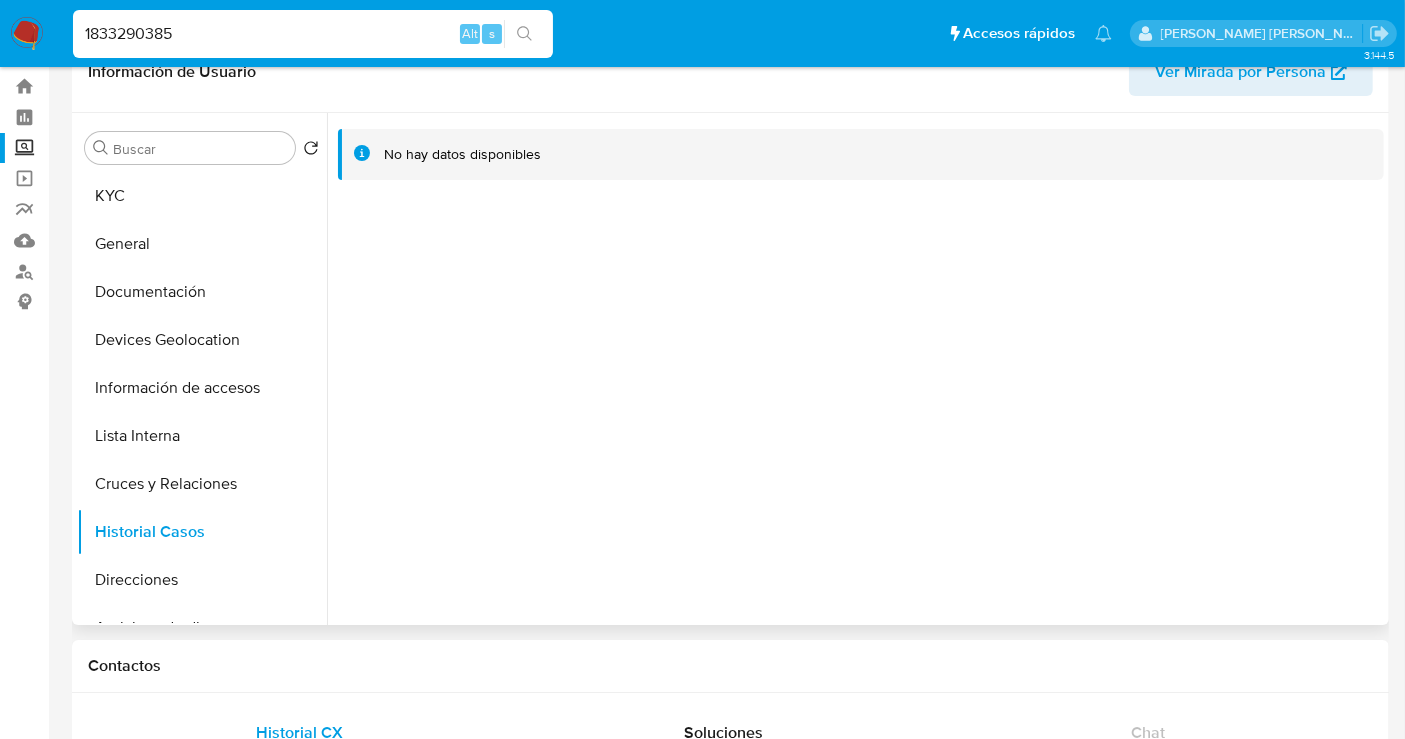 scroll, scrollTop: 0, scrollLeft: 0, axis: both 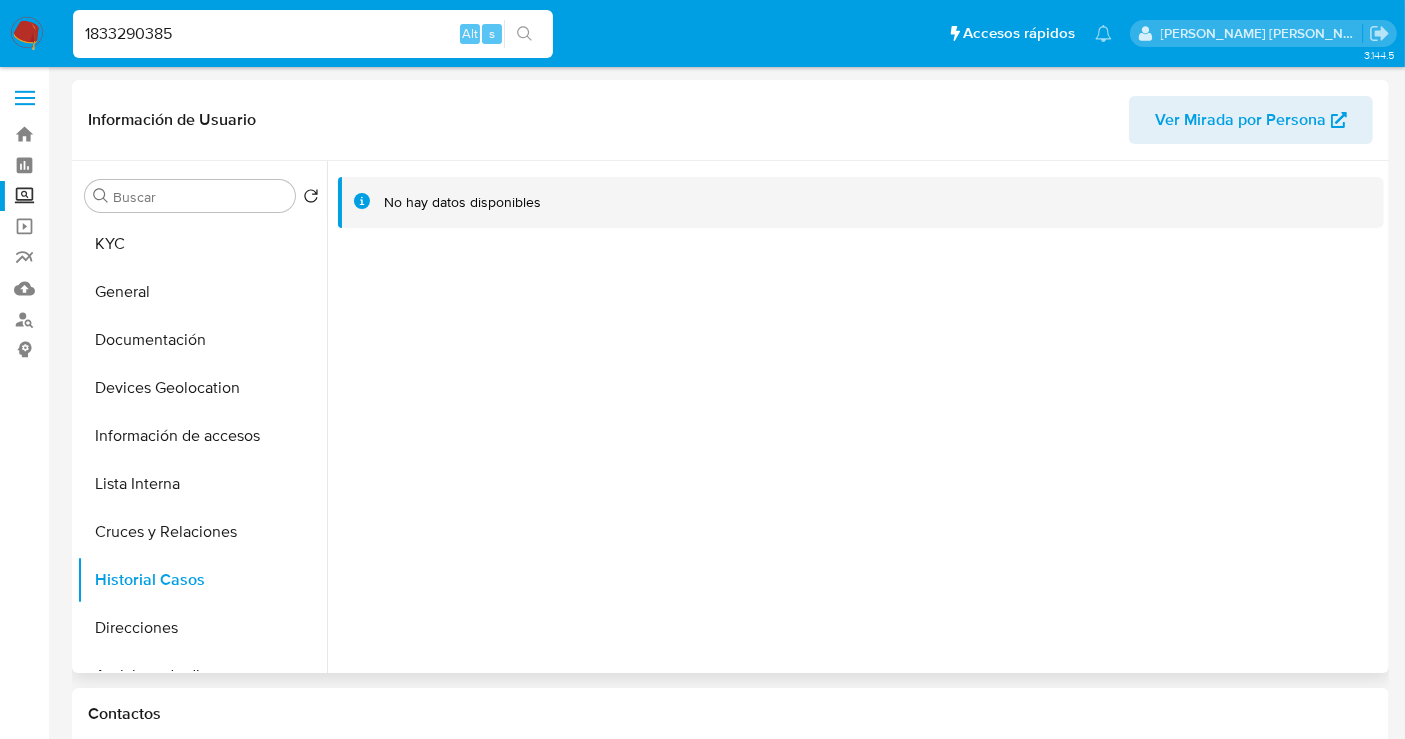 type 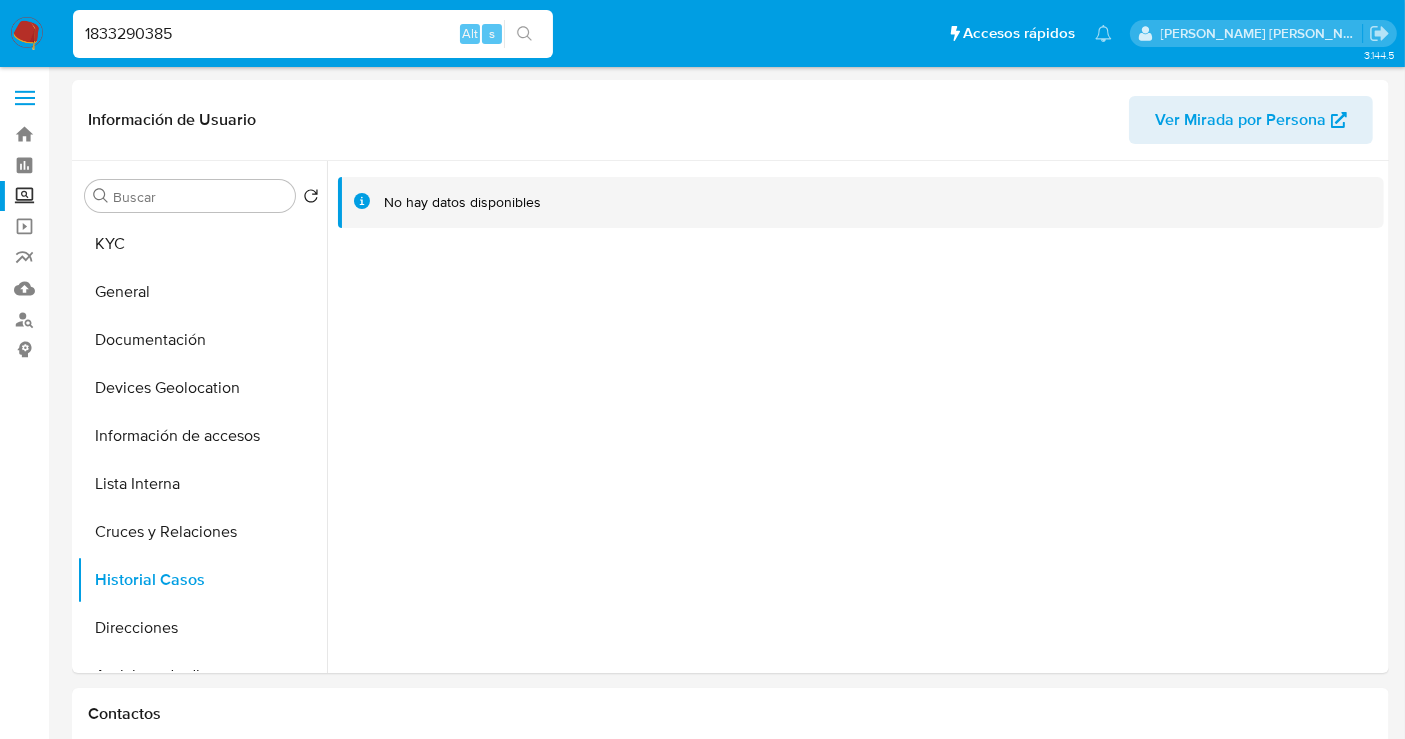 click on "1833290385" at bounding box center (313, 34) 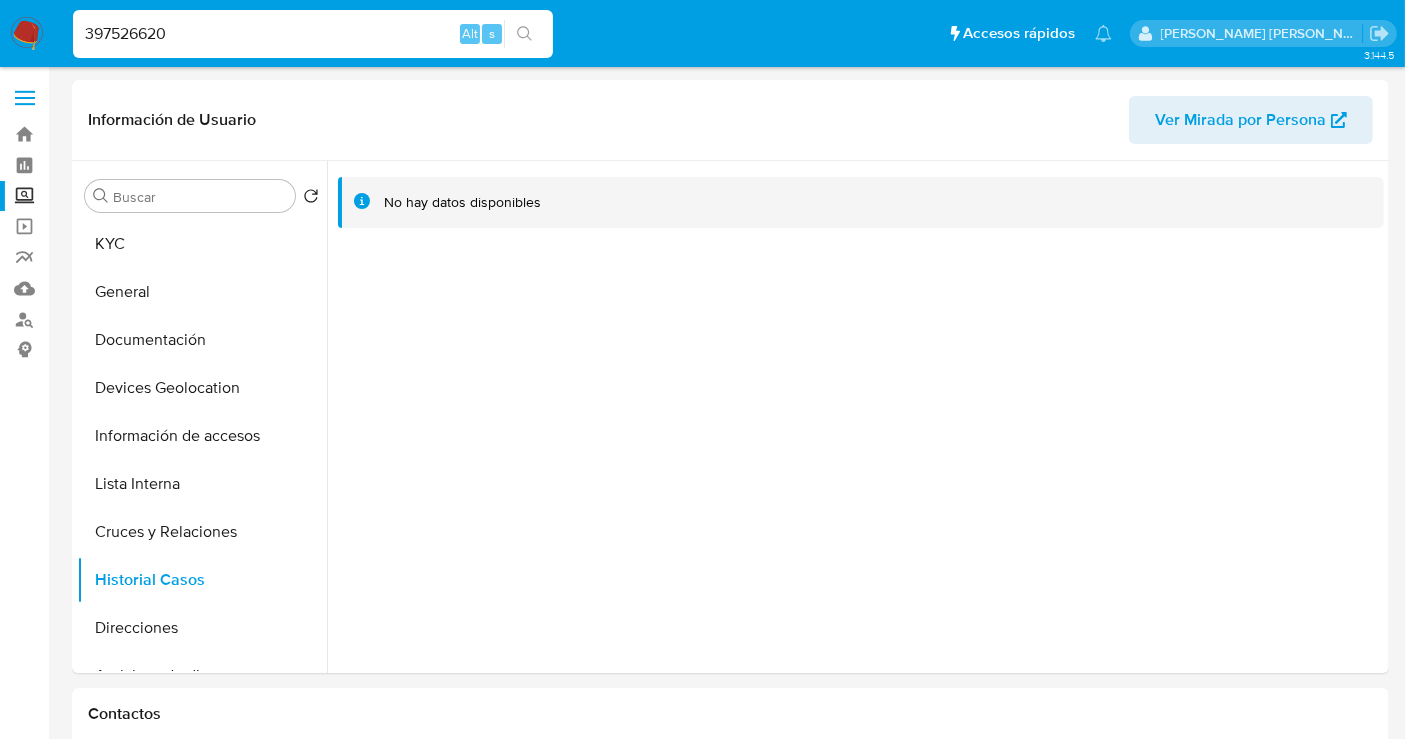 type on "397526620" 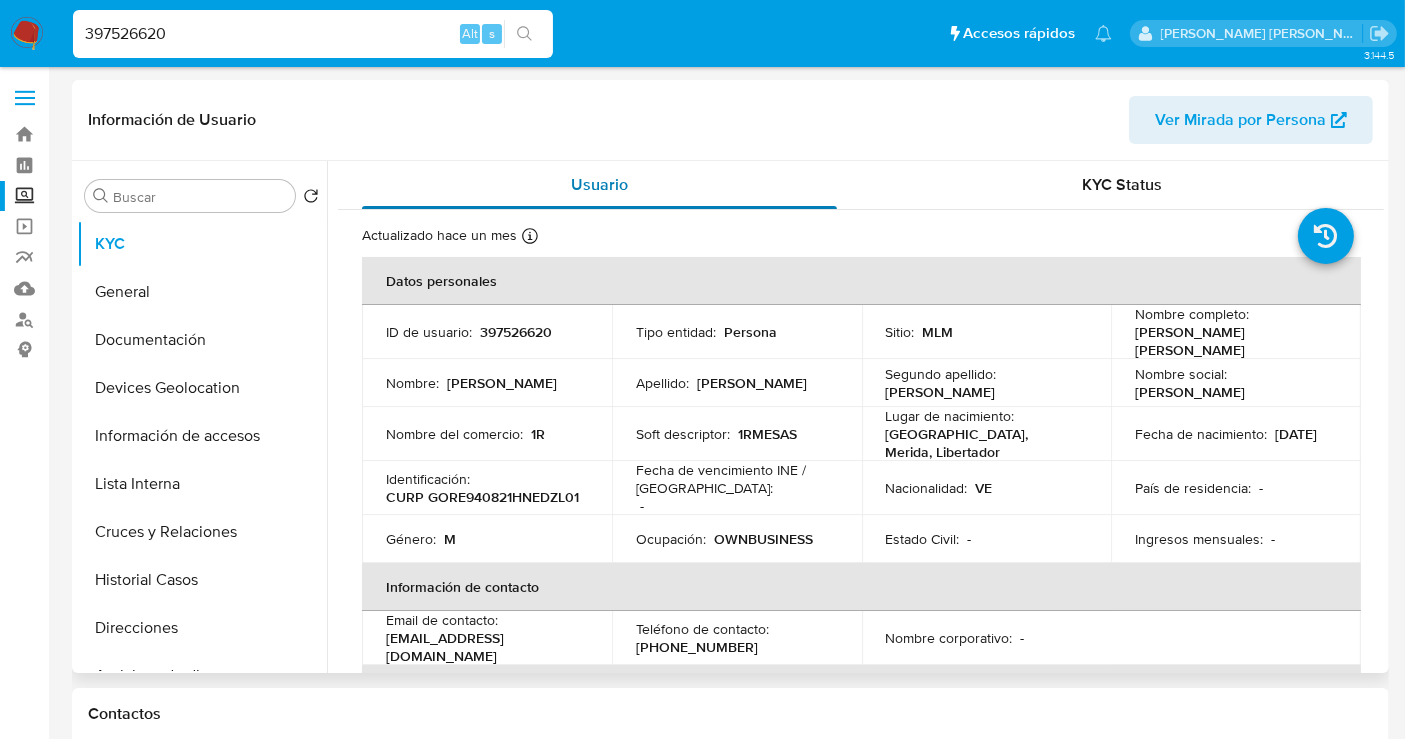 select on "10" 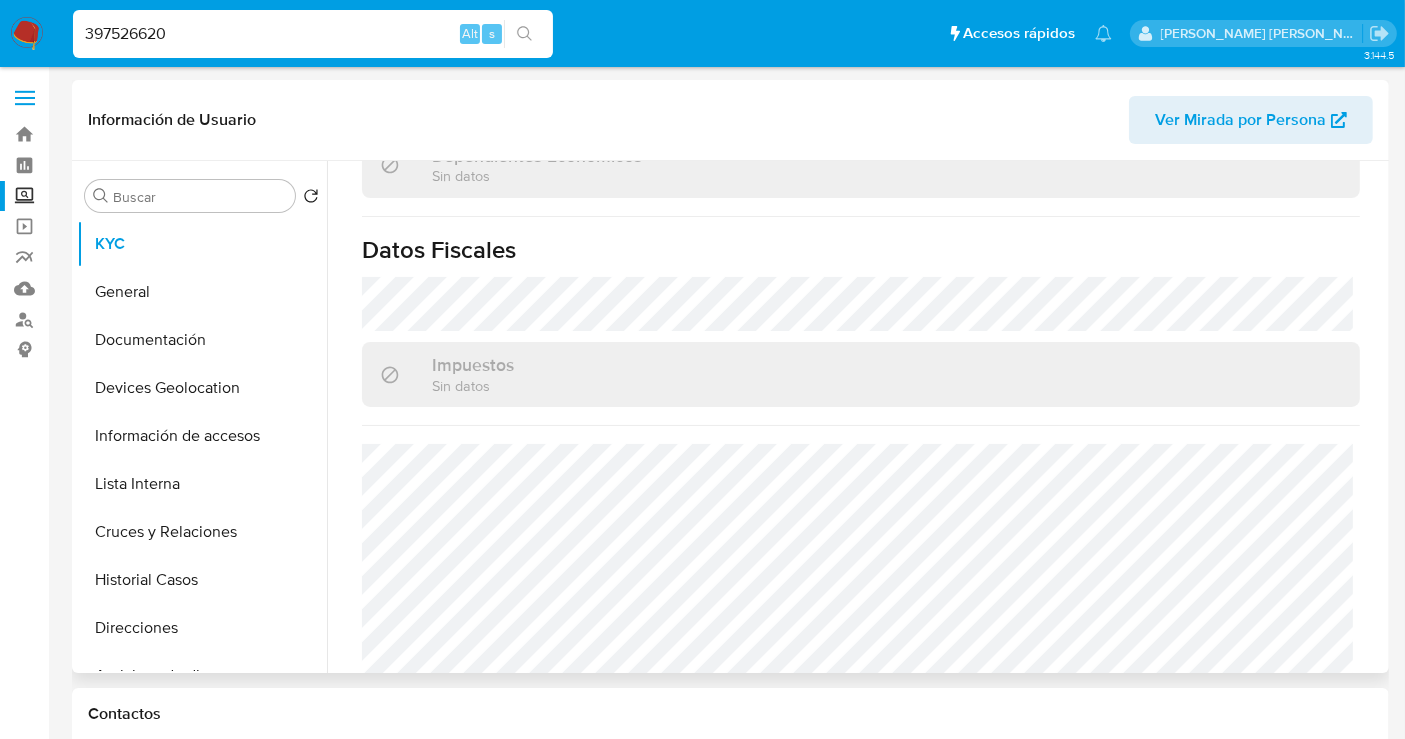scroll, scrollTop: 1262, scrollLeft: 0, axis: vertical 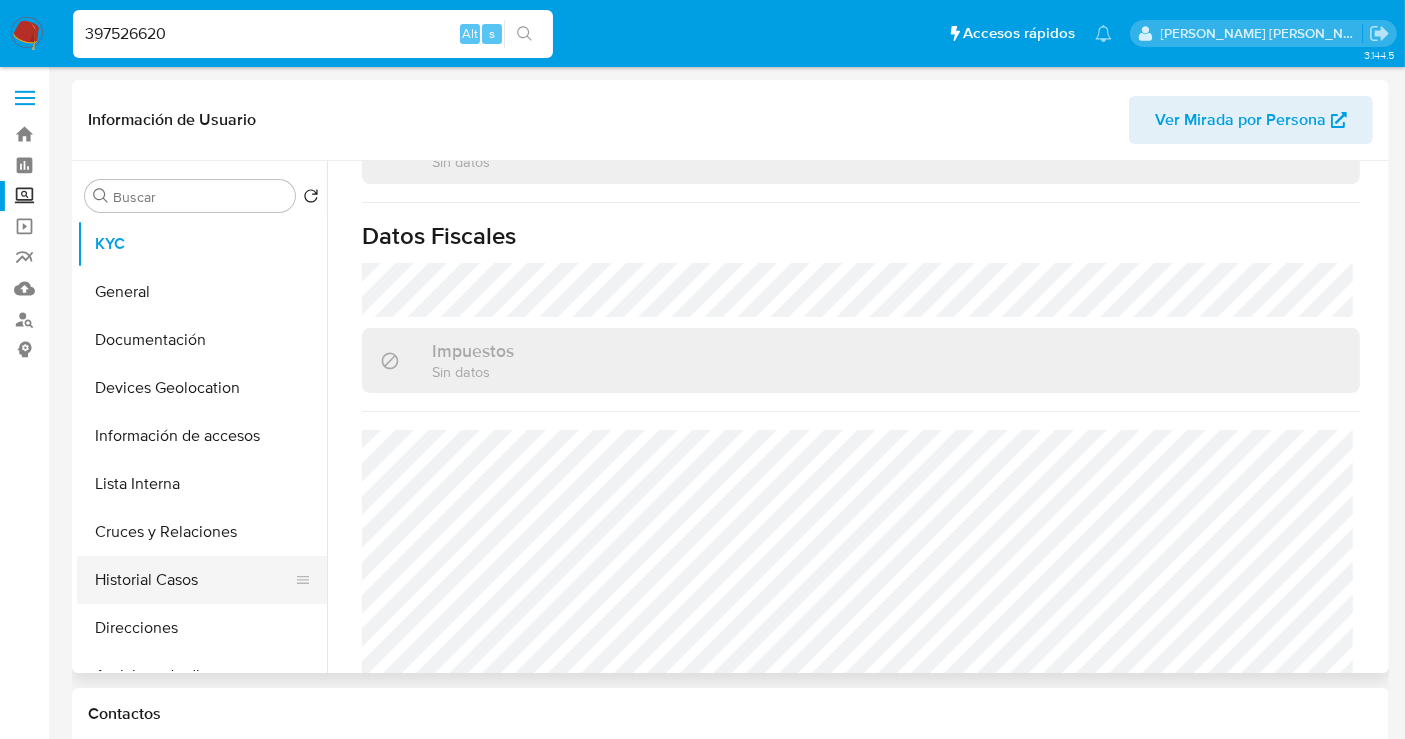 click on "Historial Casos" at bounding box center (194, 580) 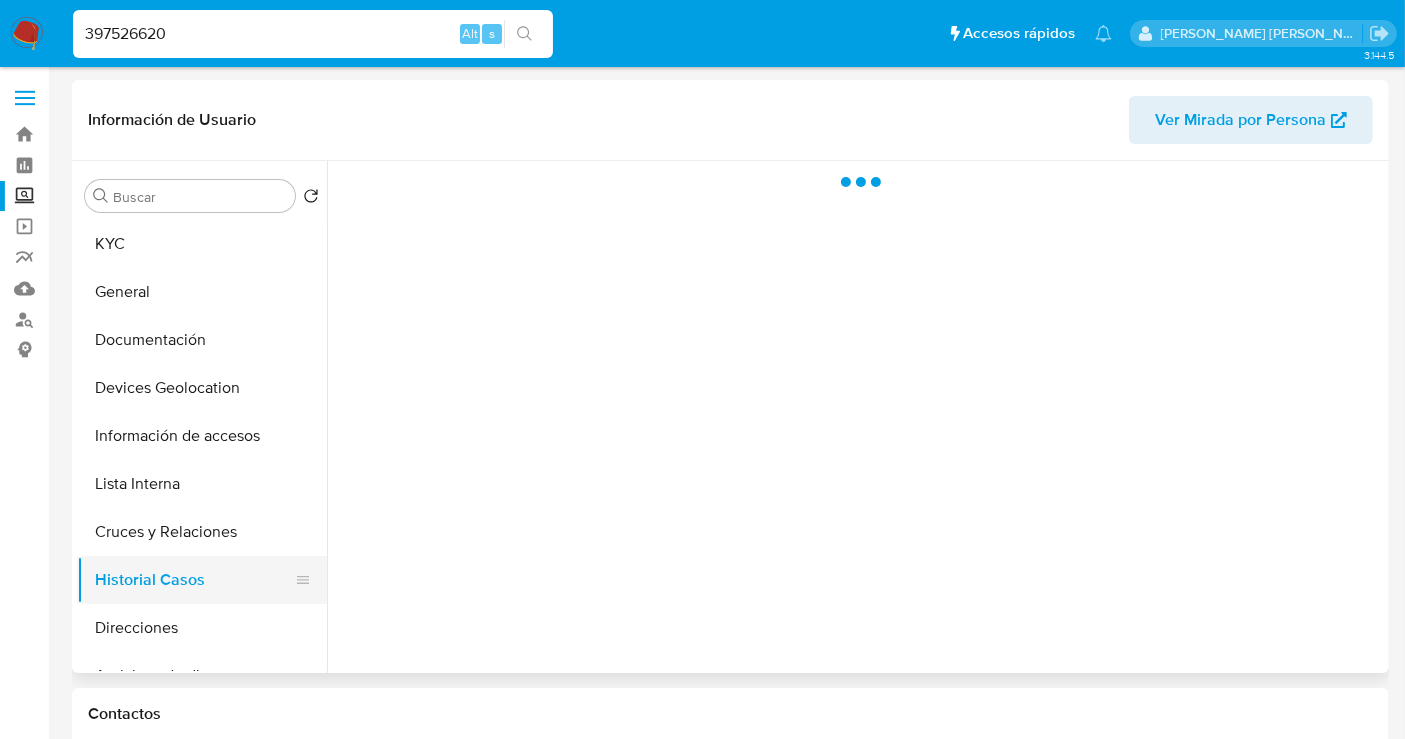 scroll, scrollTop: 0, scrollLeft: 0, axis: both 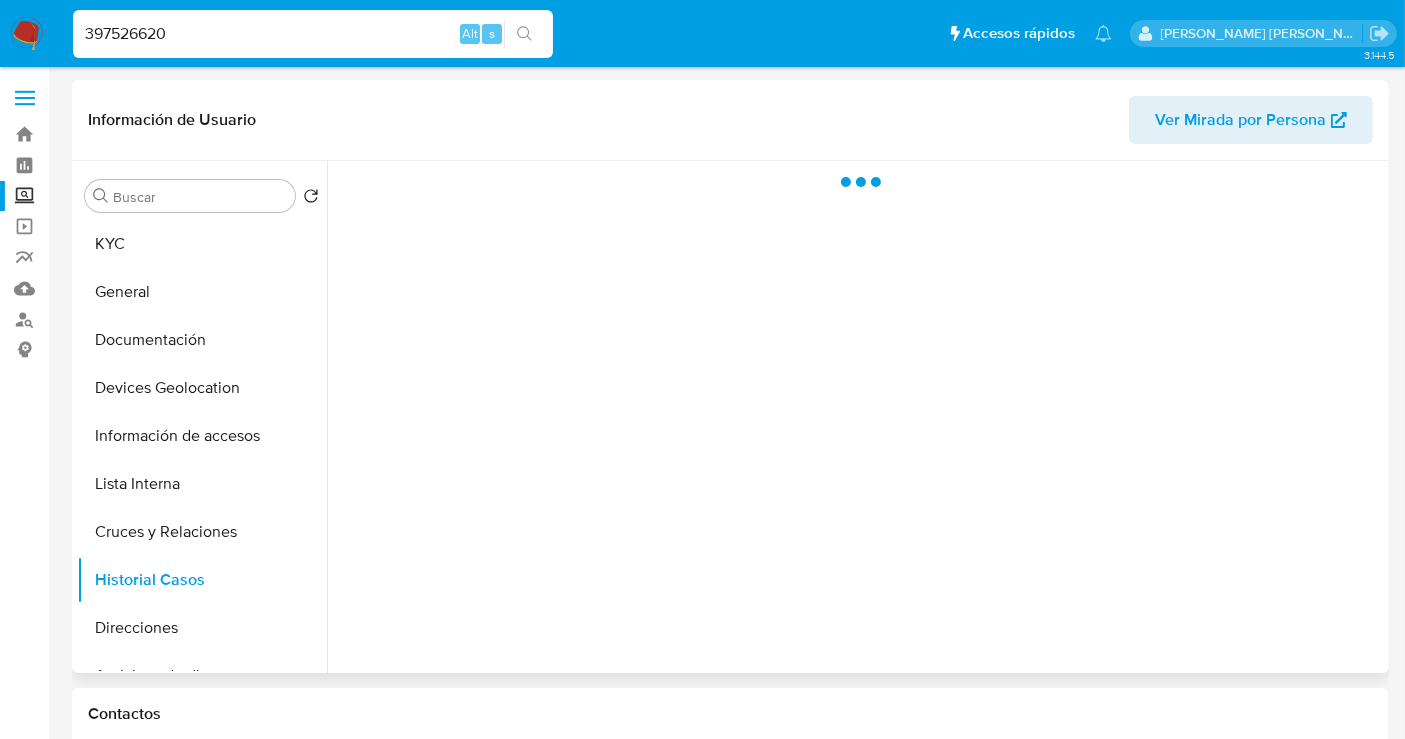 type 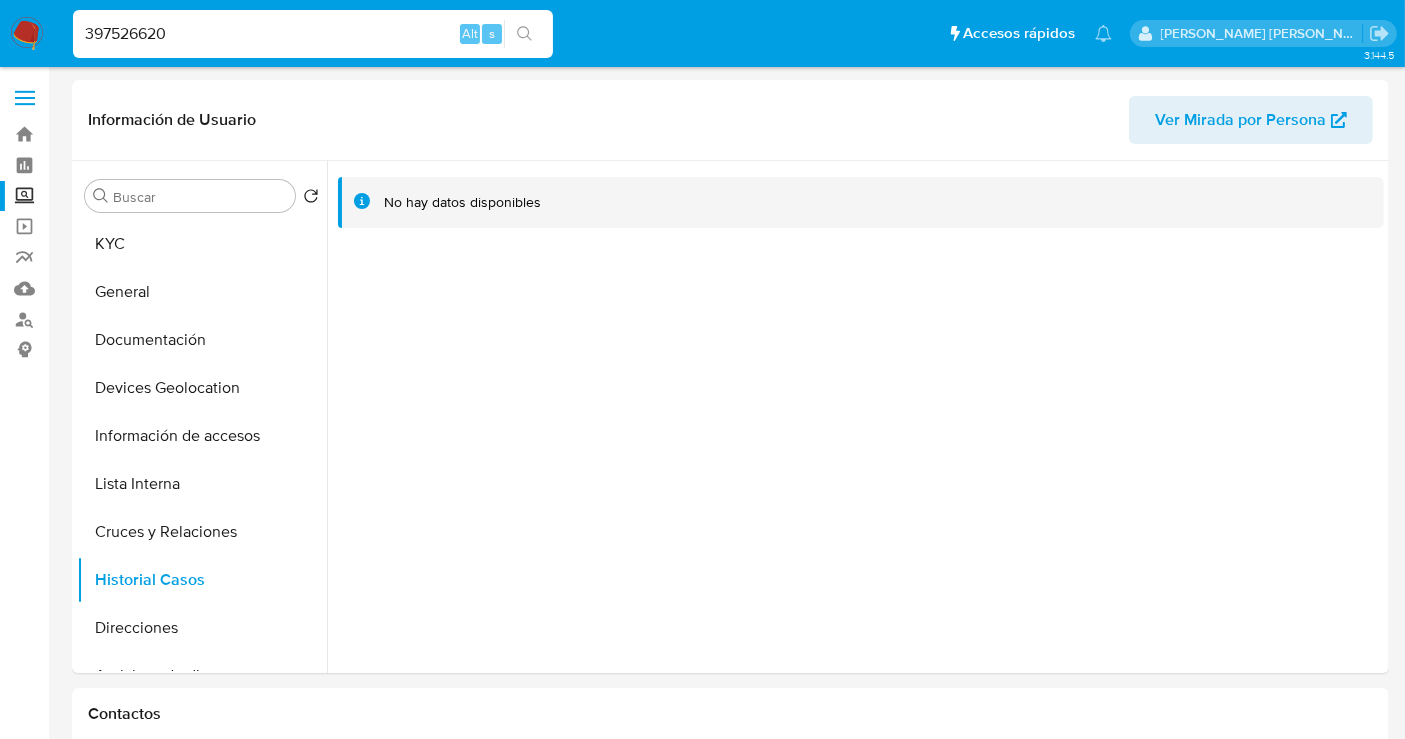 click on "397526620" at bounding box center (313, 34) 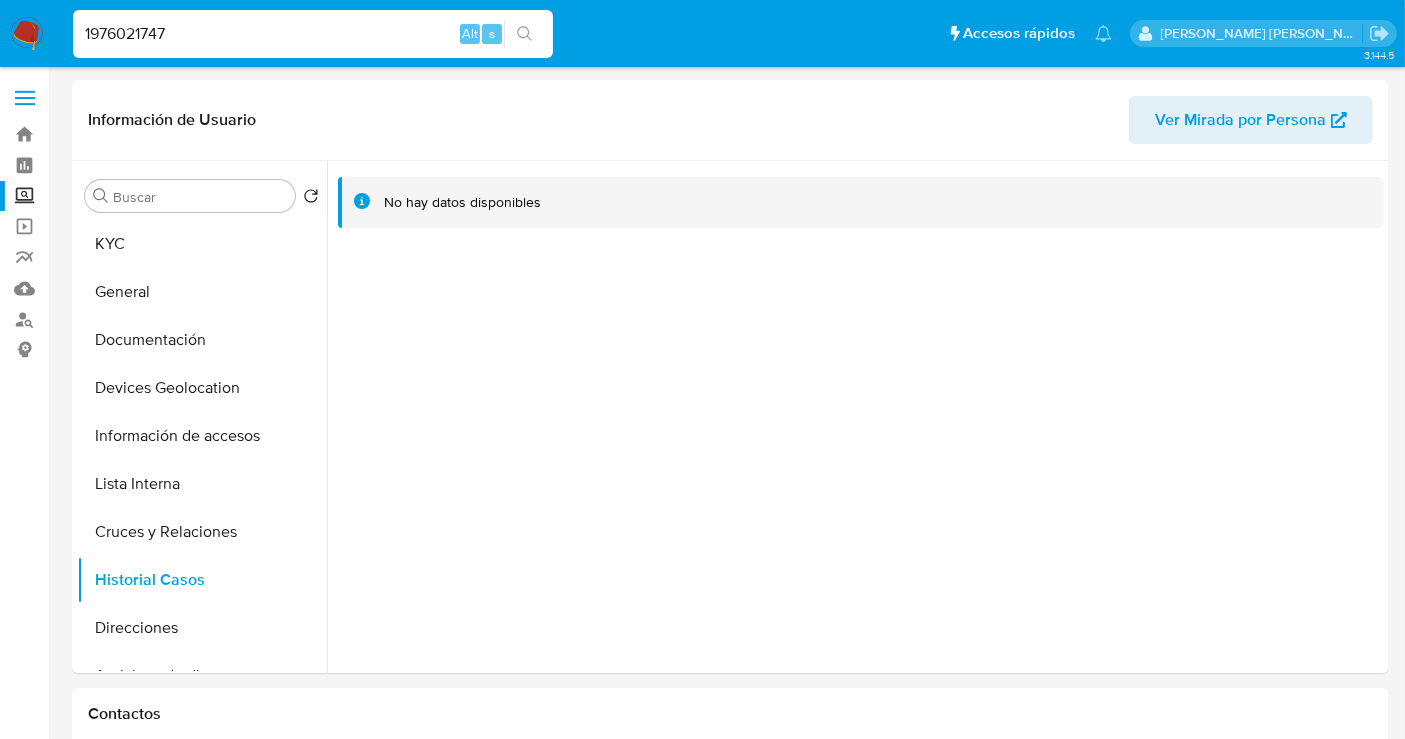 type on "1976021747" 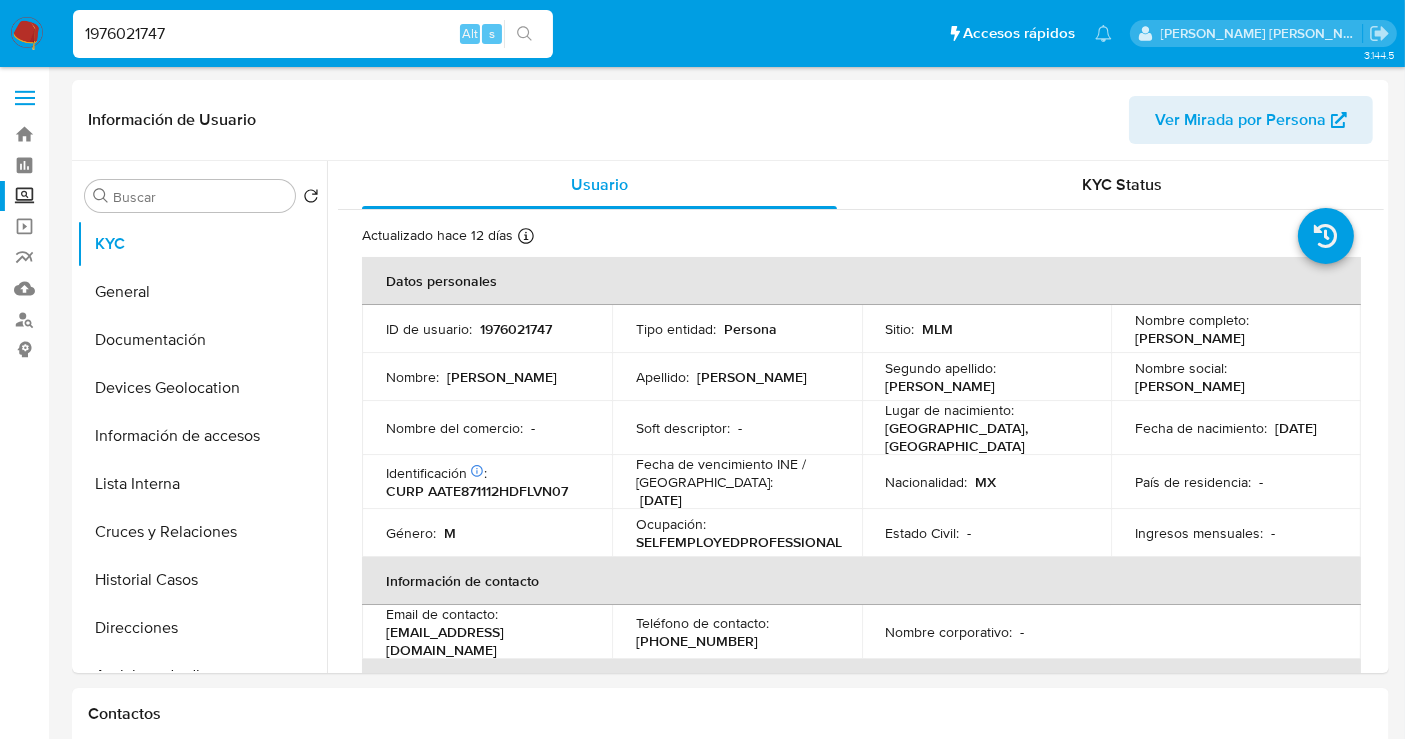 select on "10" 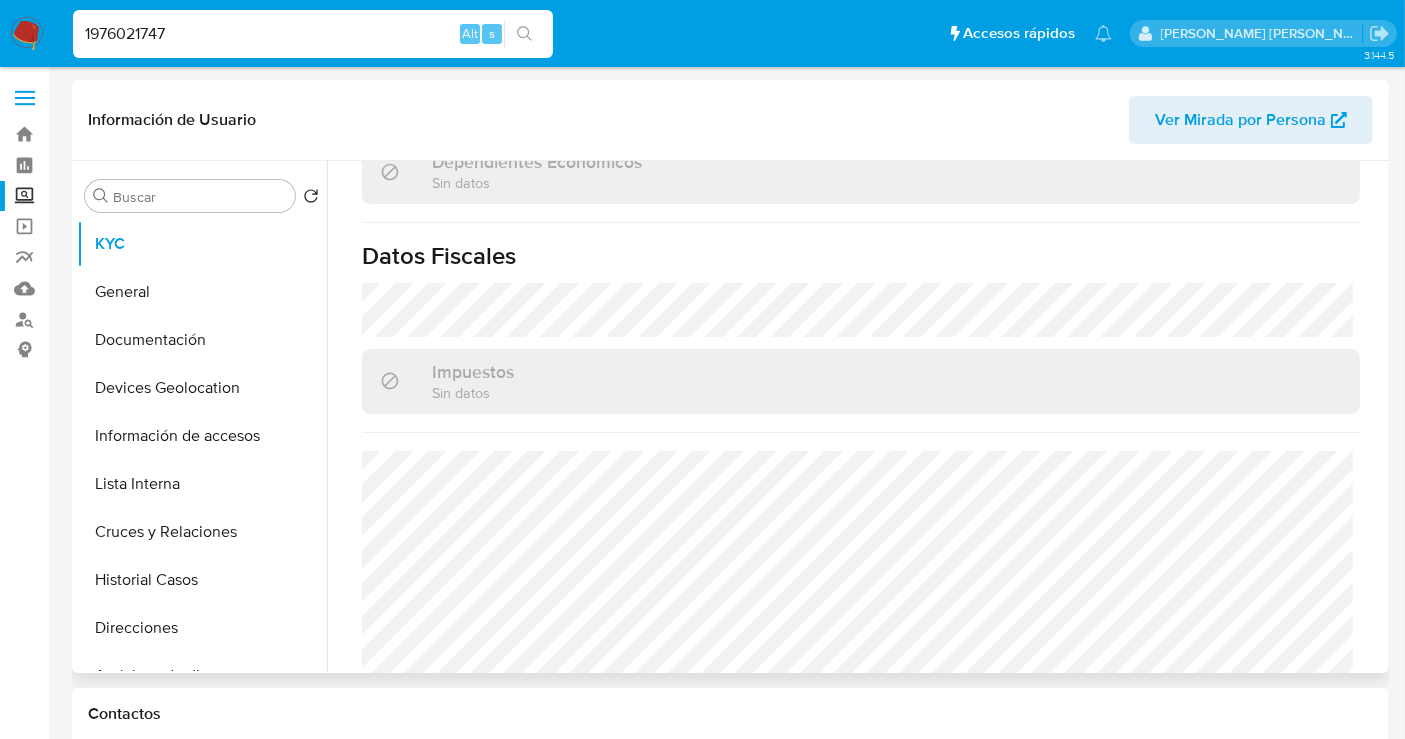 scroll, scrollTop: 1248, scrollLeft: 0, axis: vertical 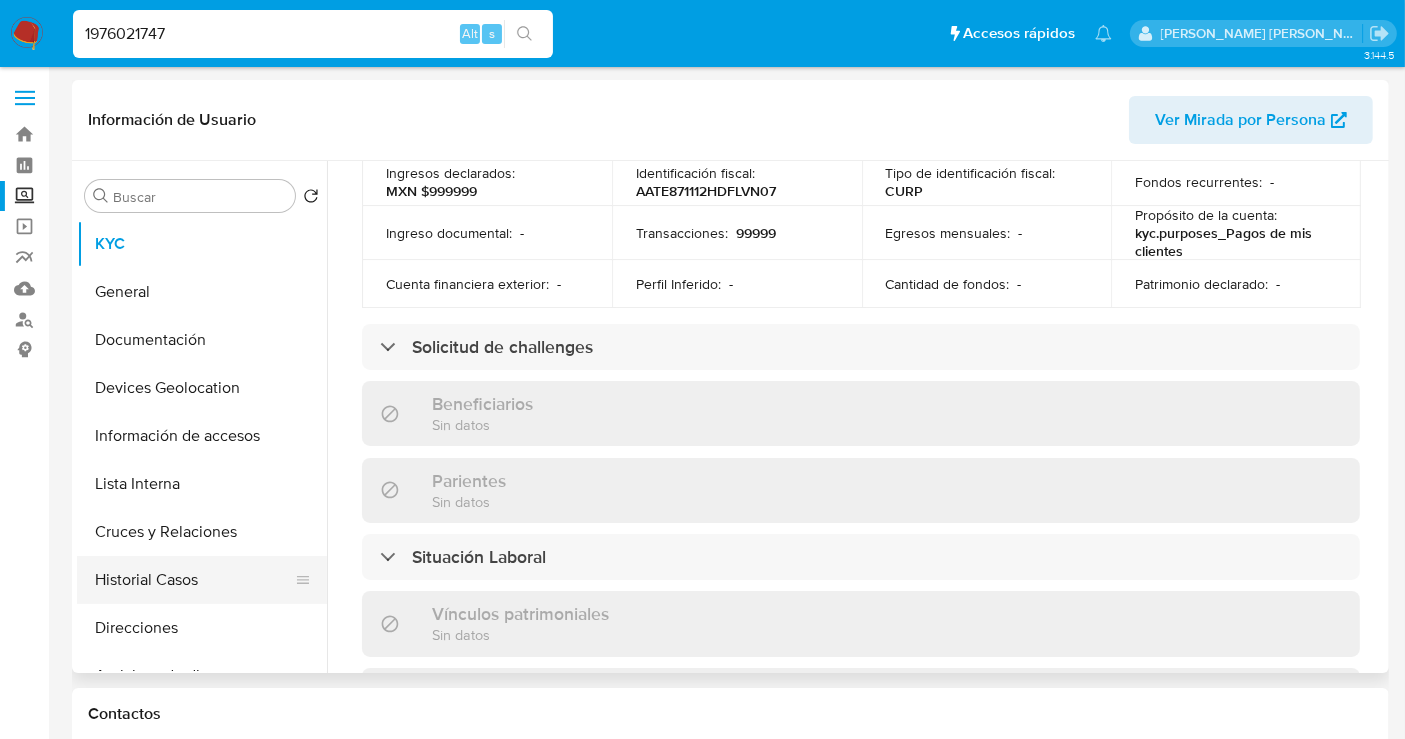 click on "Historial Casos" at bounding box center (194, 580) 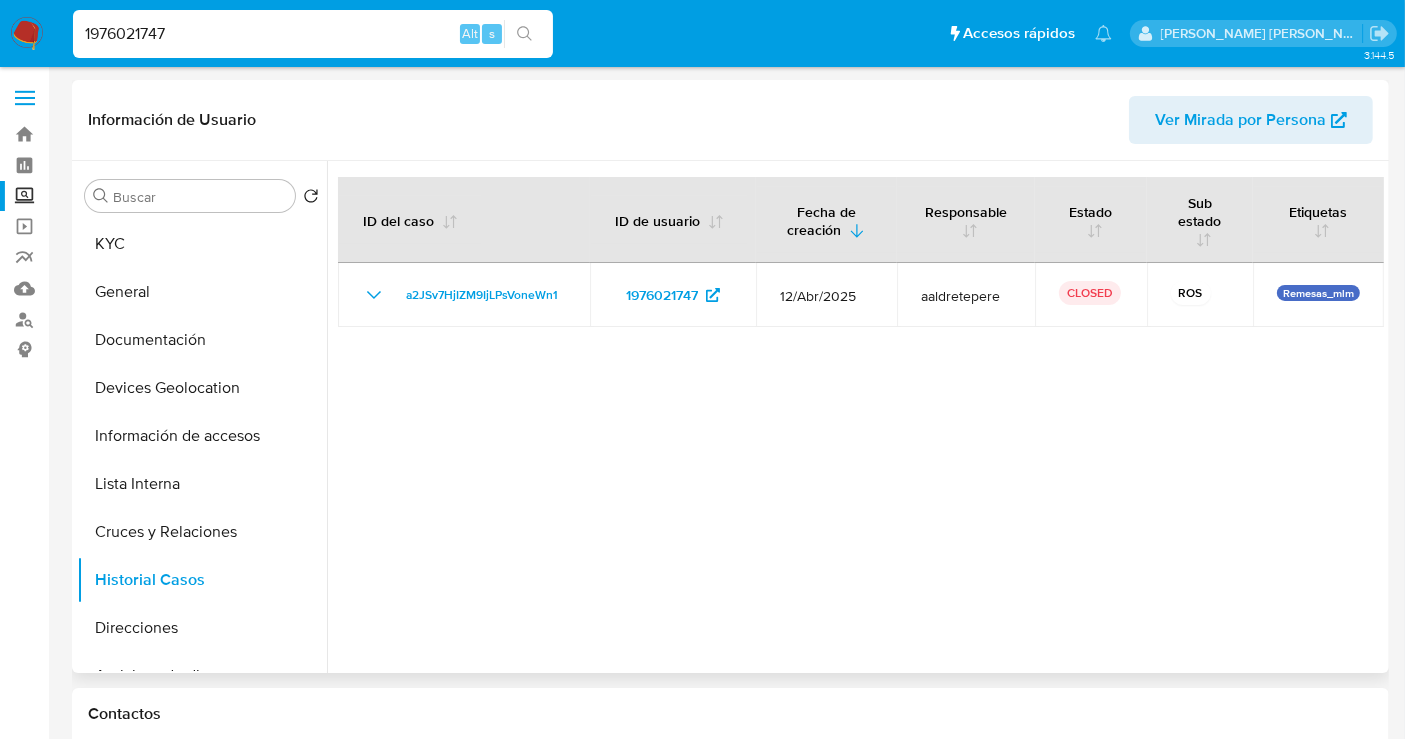 type 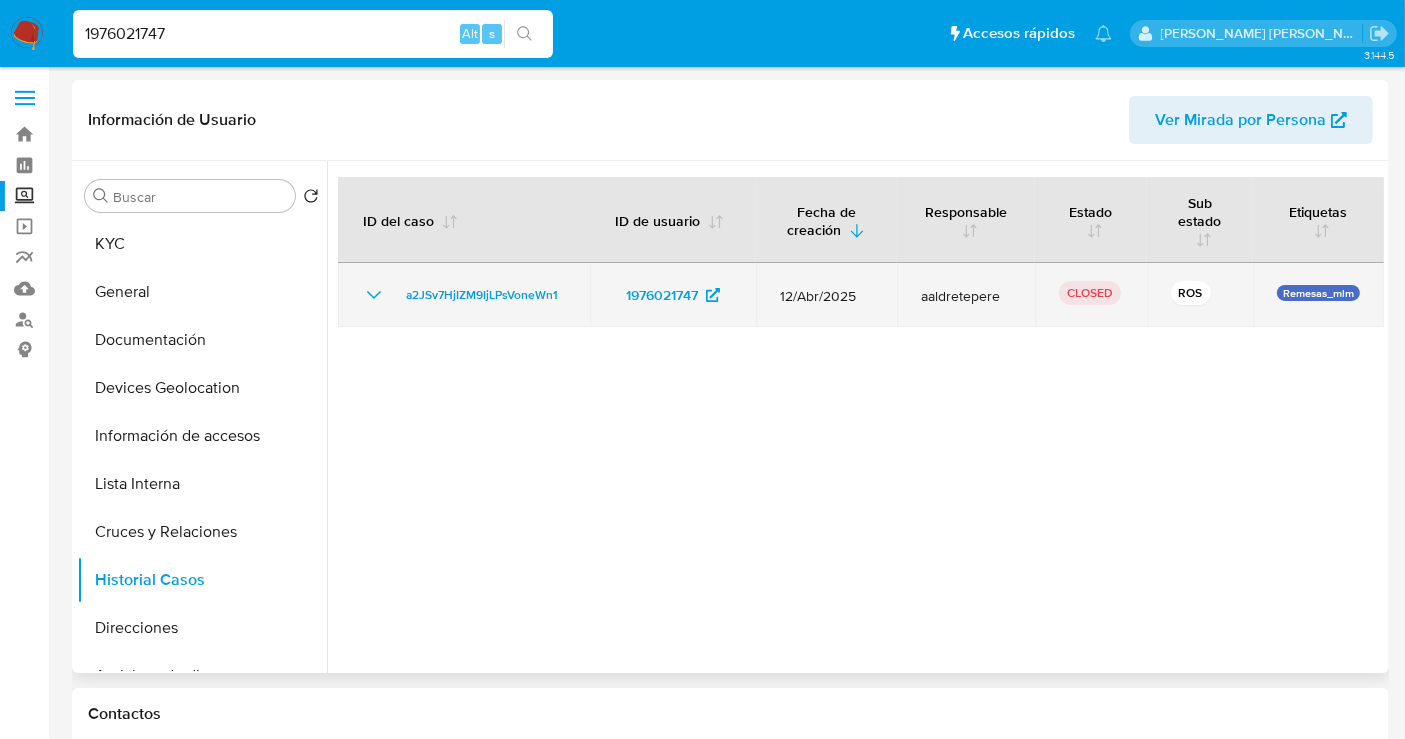 click 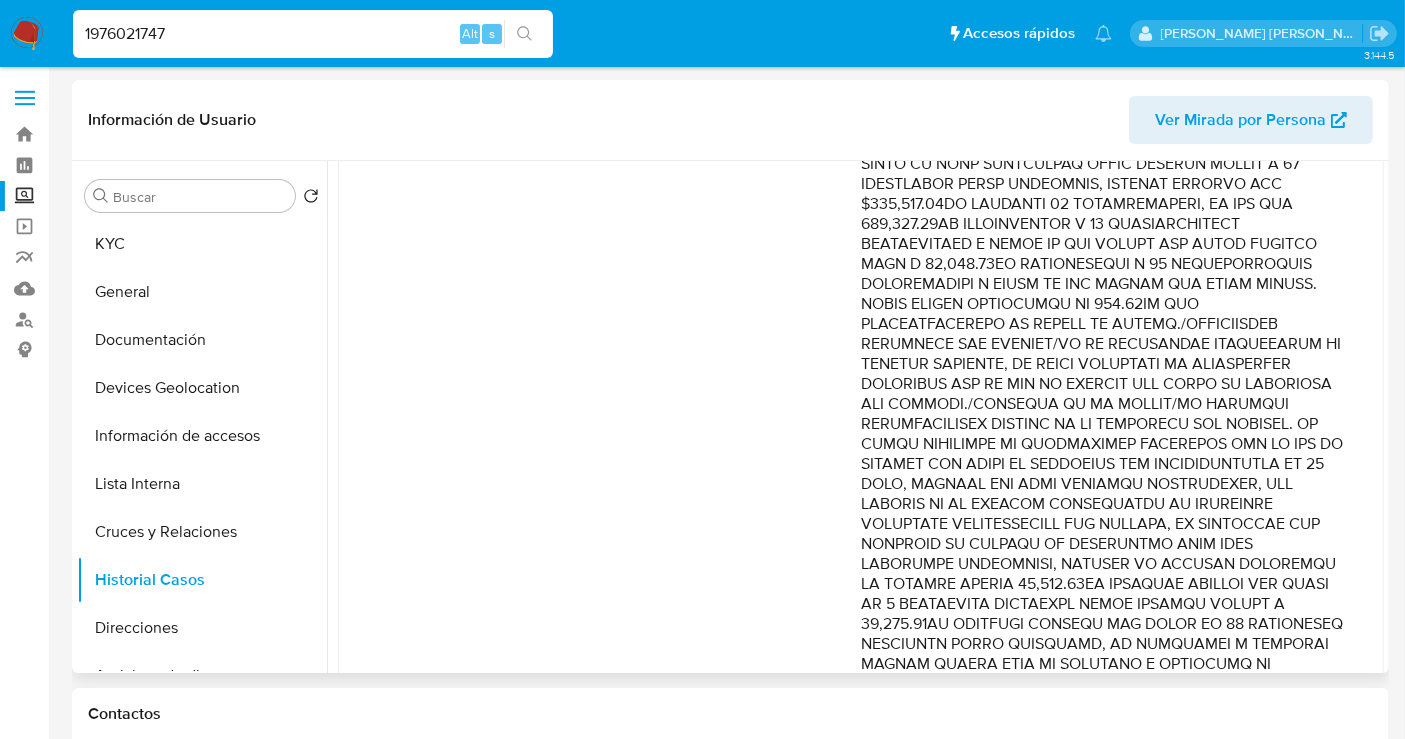 scroll, scrollTop: 0, scrollLeft: 0, axis: both 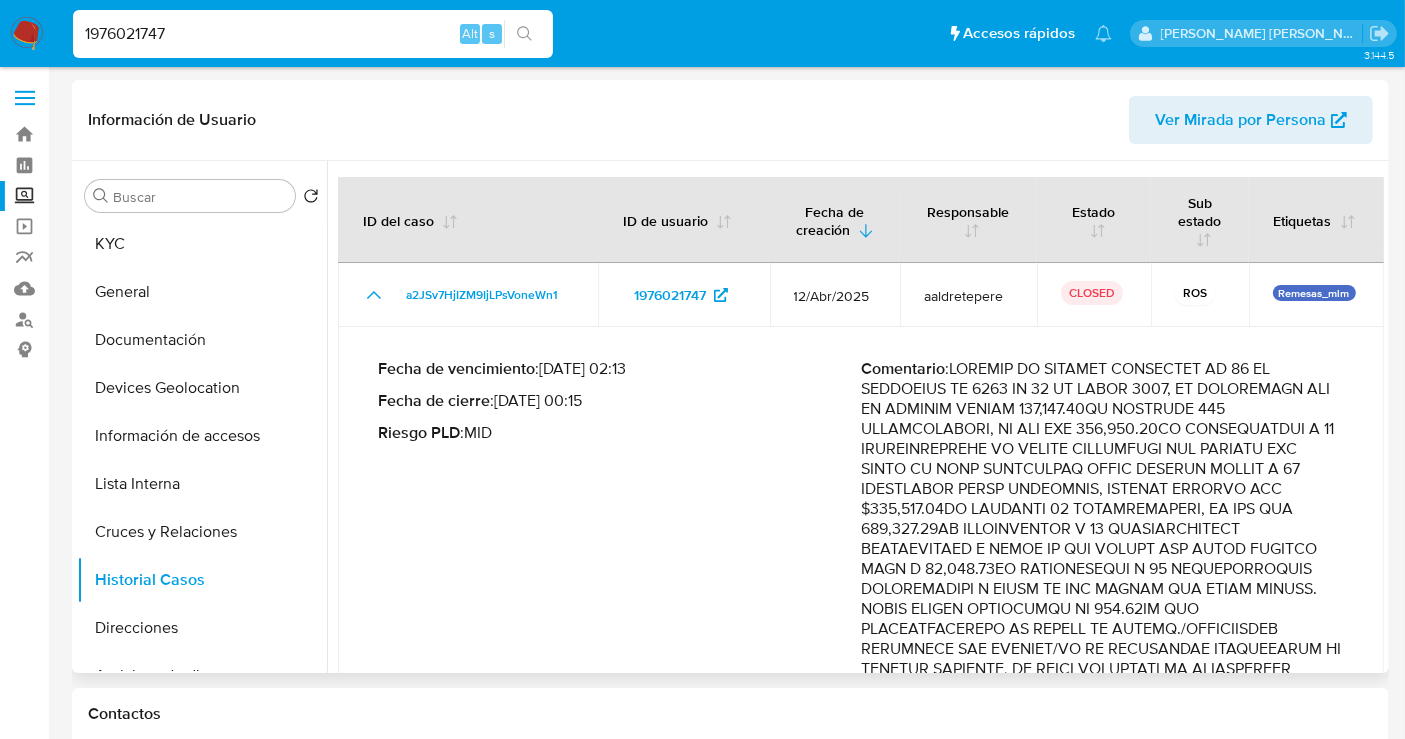 type 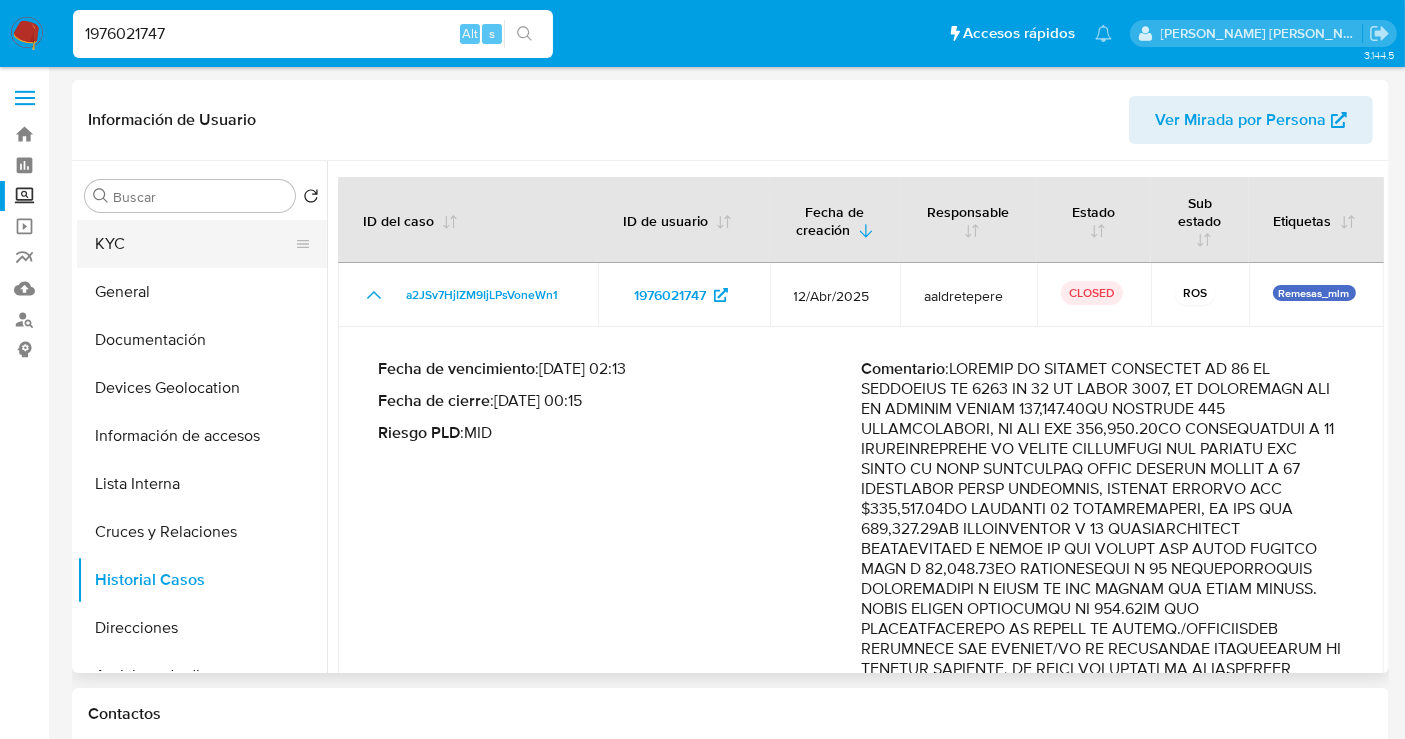 click on "KYC" at bounding box center [194, 244] 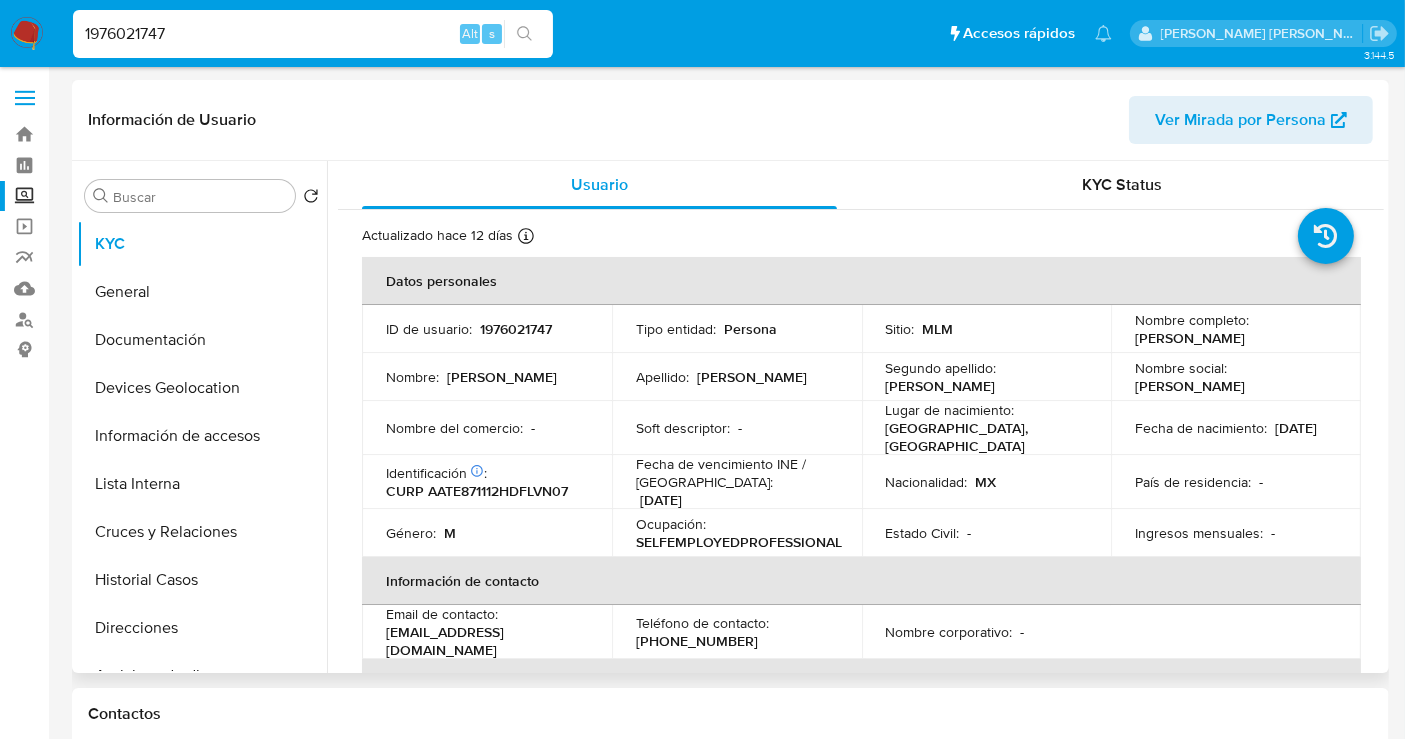 copy on "Enrique Alvarez Tovar" 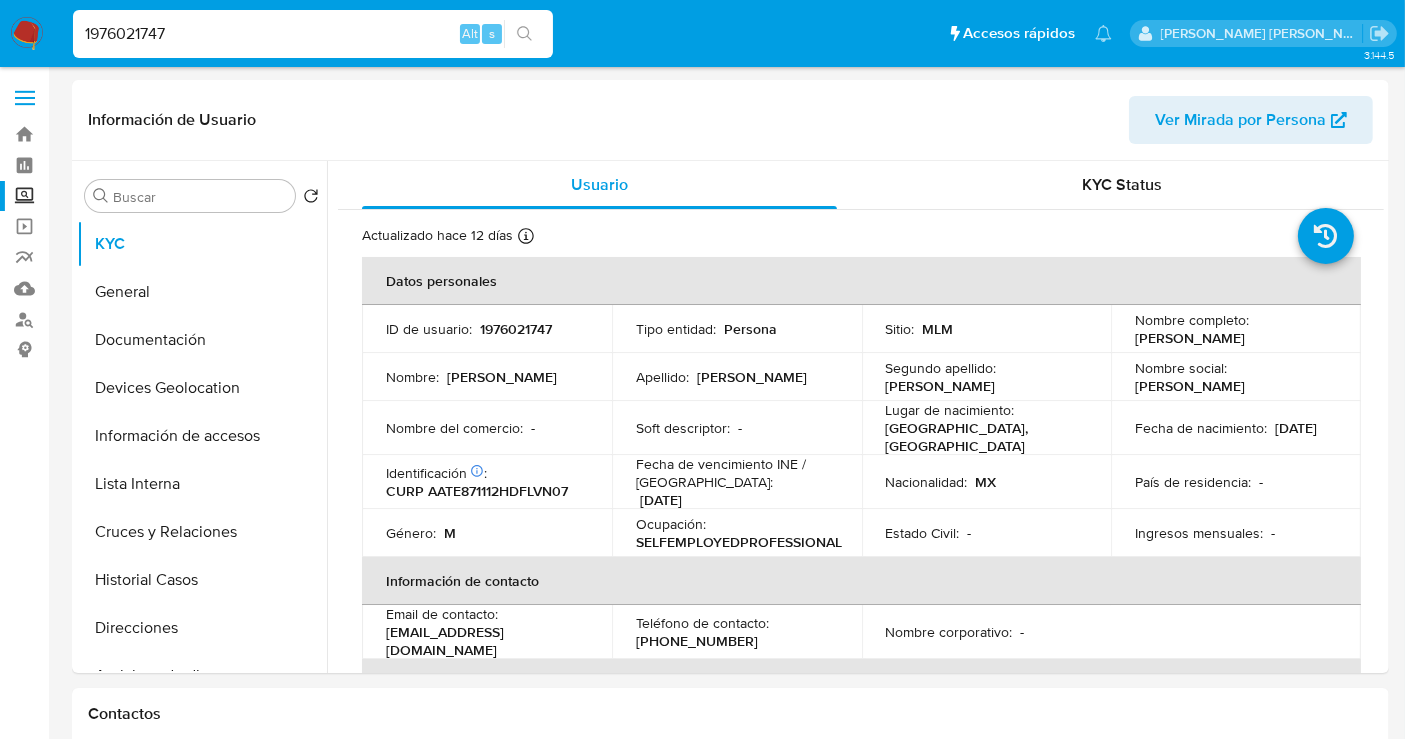 click on "1976021747" at bounding box center (313, 34) 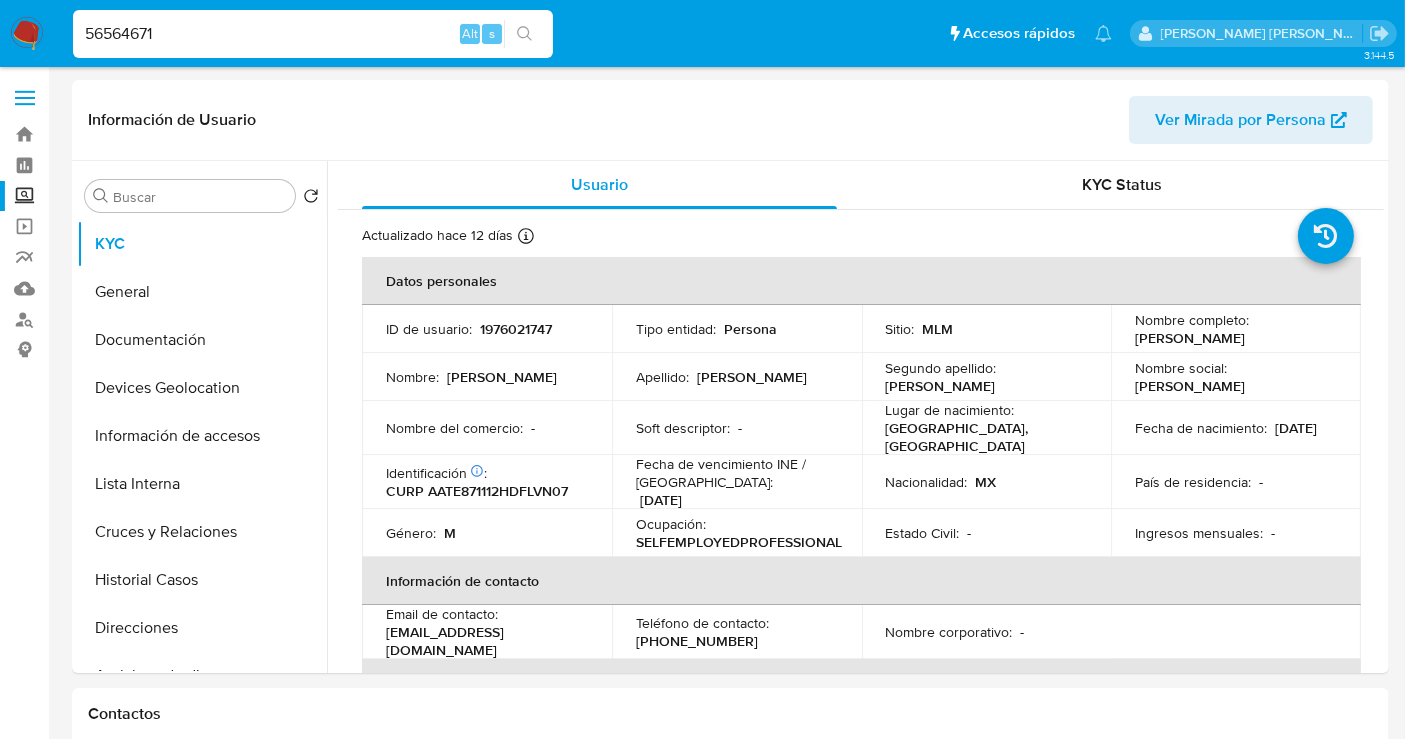type on "56564671" 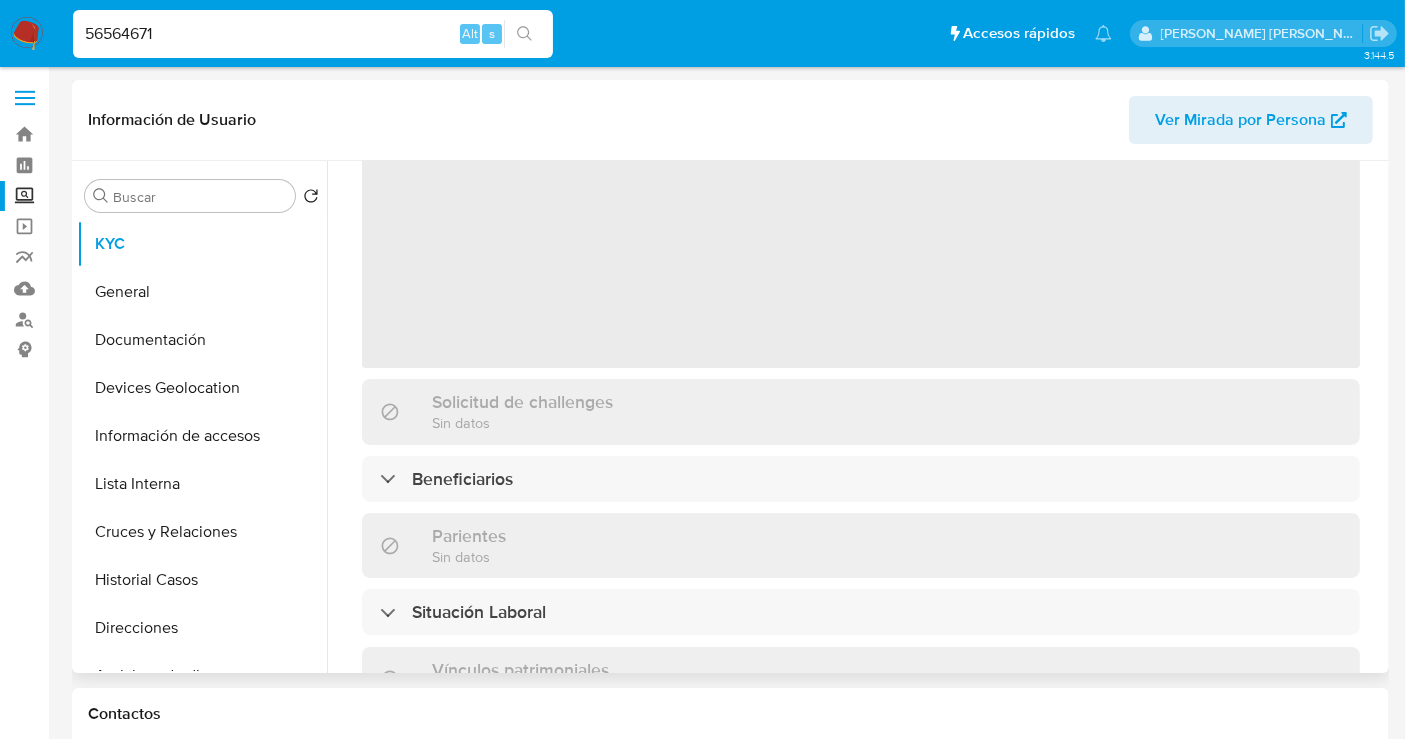 scroll, scrollTop: 222, scrollLeft: 0, axis: vertical 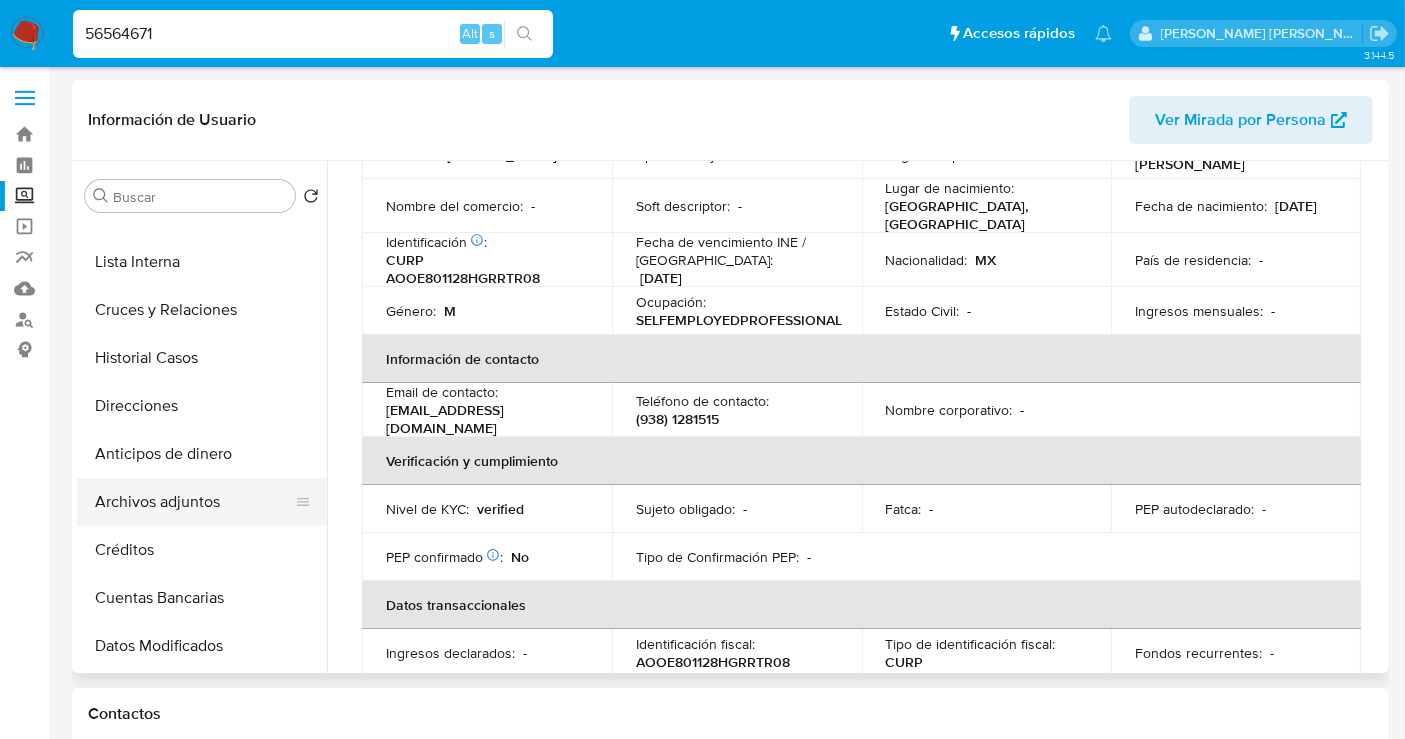 select on "10" 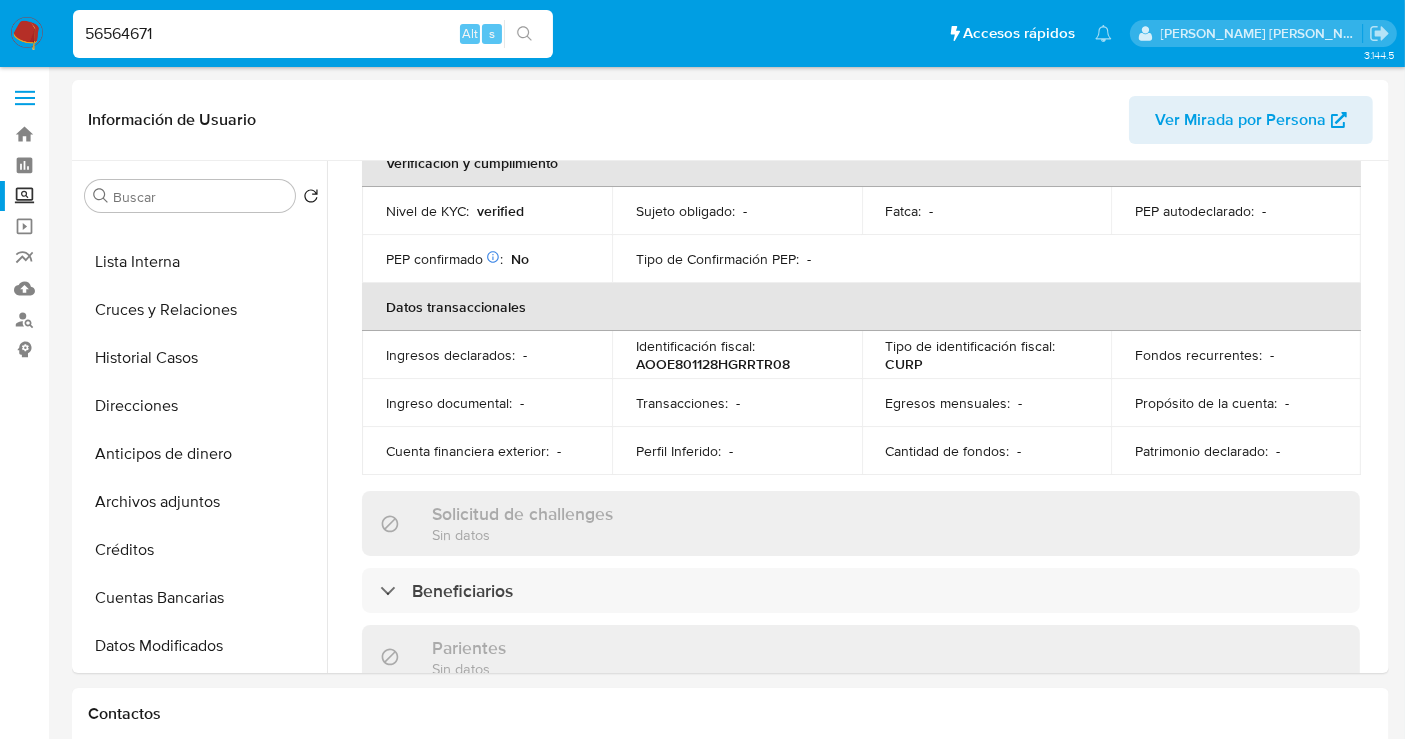 scroll, scrollTop: 777, scrollLeft: 0, axis: vertical 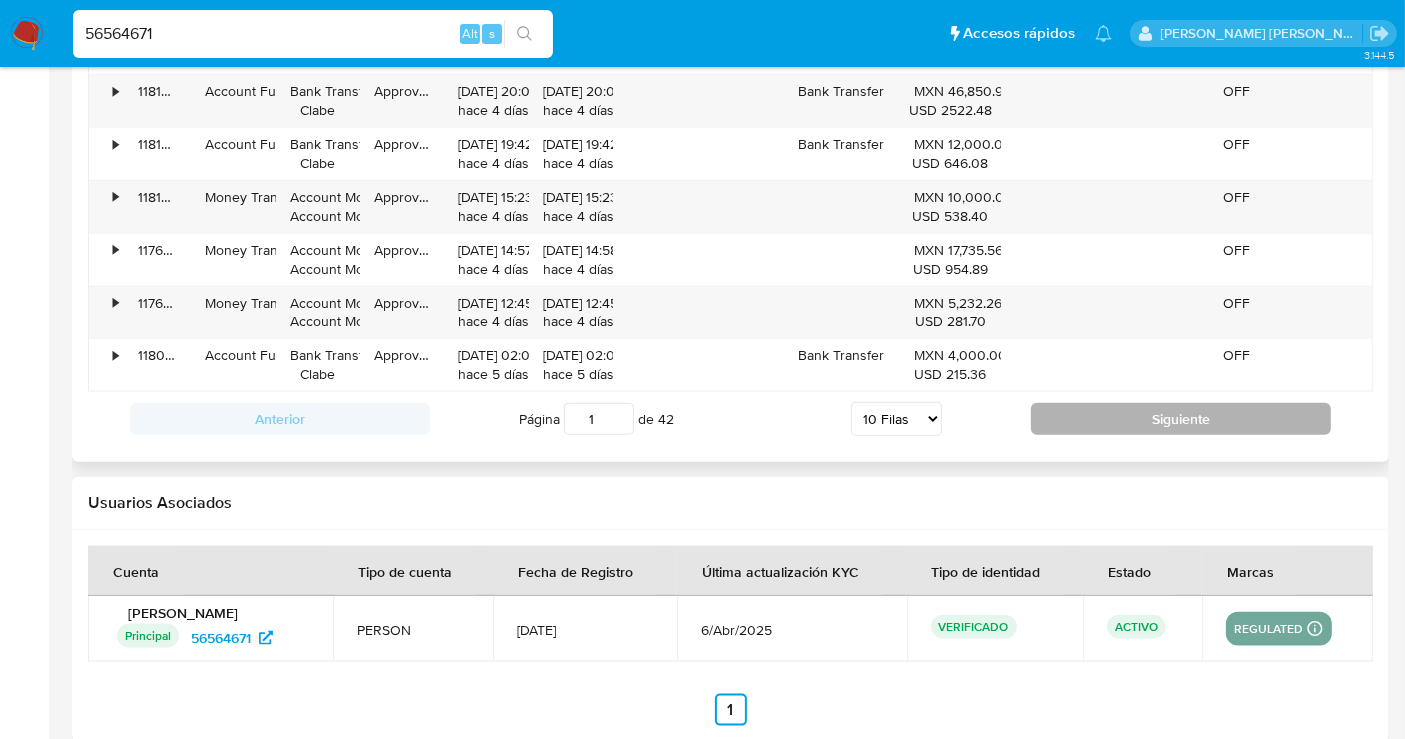 click on "Siguiente" at bounding box center (1181, 419) 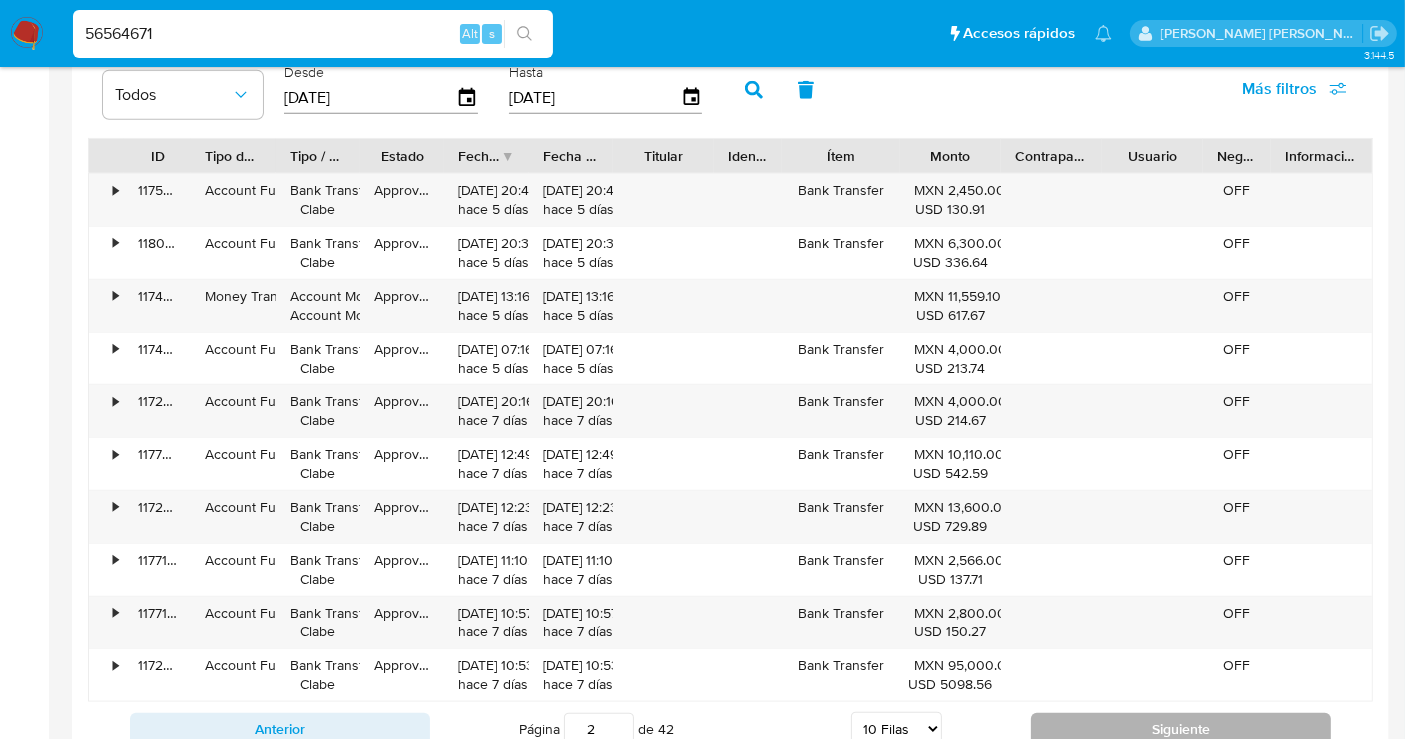 scroll, scrollTop: 1888, scrollLeft: 0, axis: vertical 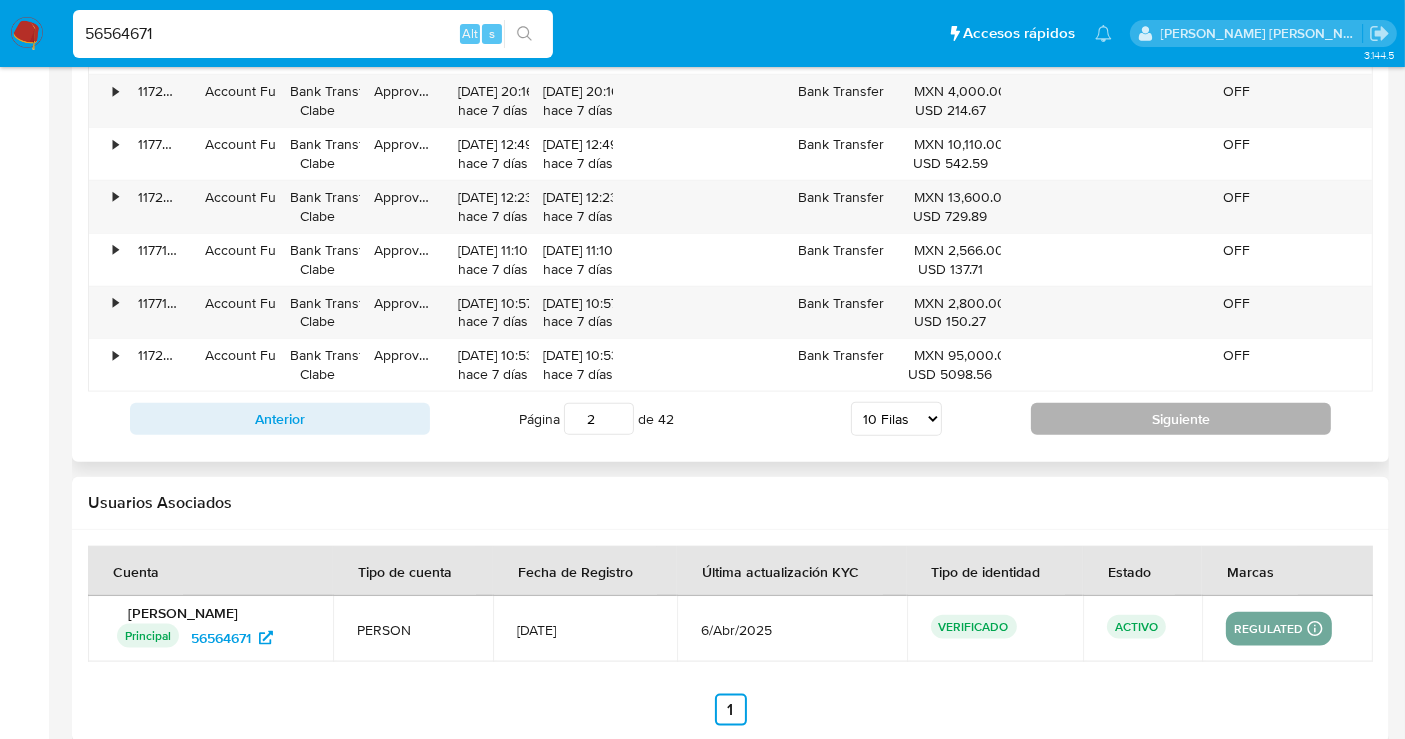 click on "Siguiente" at bounding box center [1181, 419] 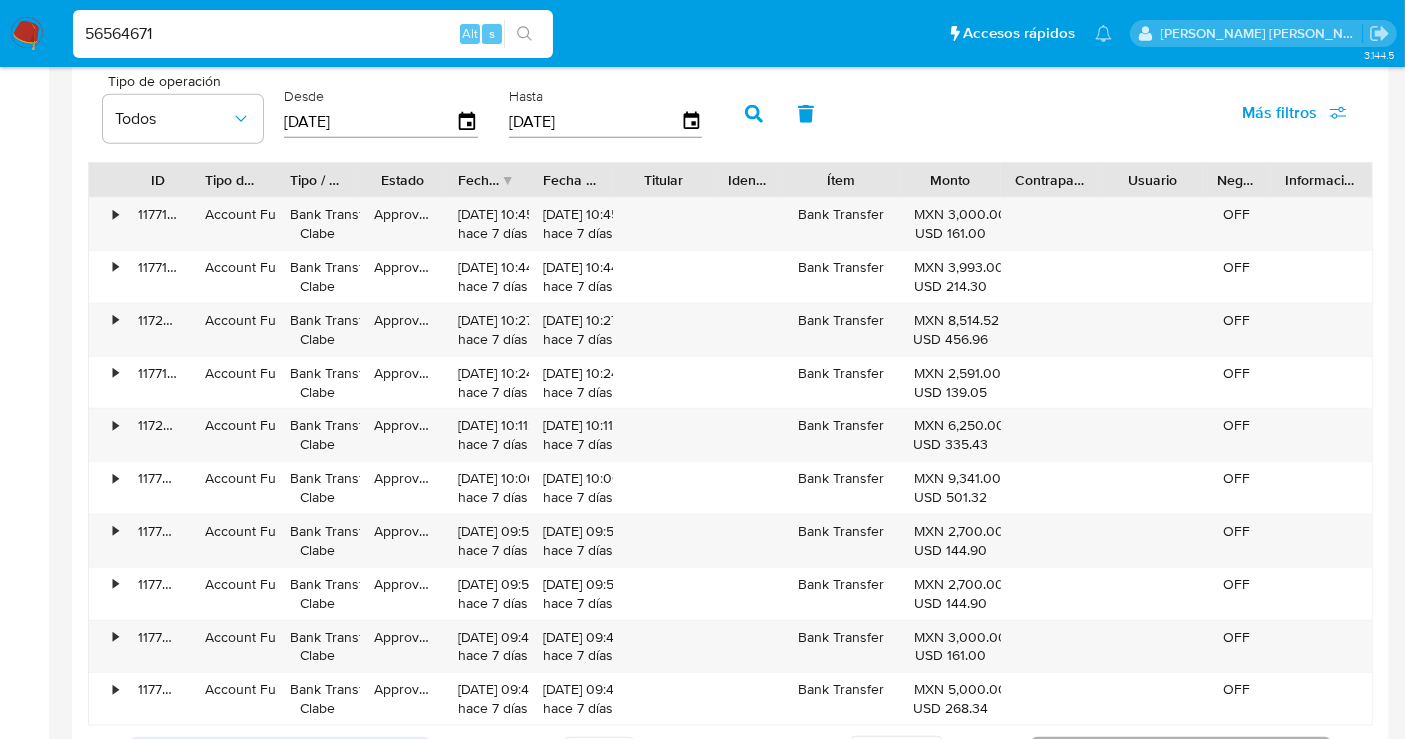 scroll, scrollTop: 2245, scrollLeft: 0, axis: vertical 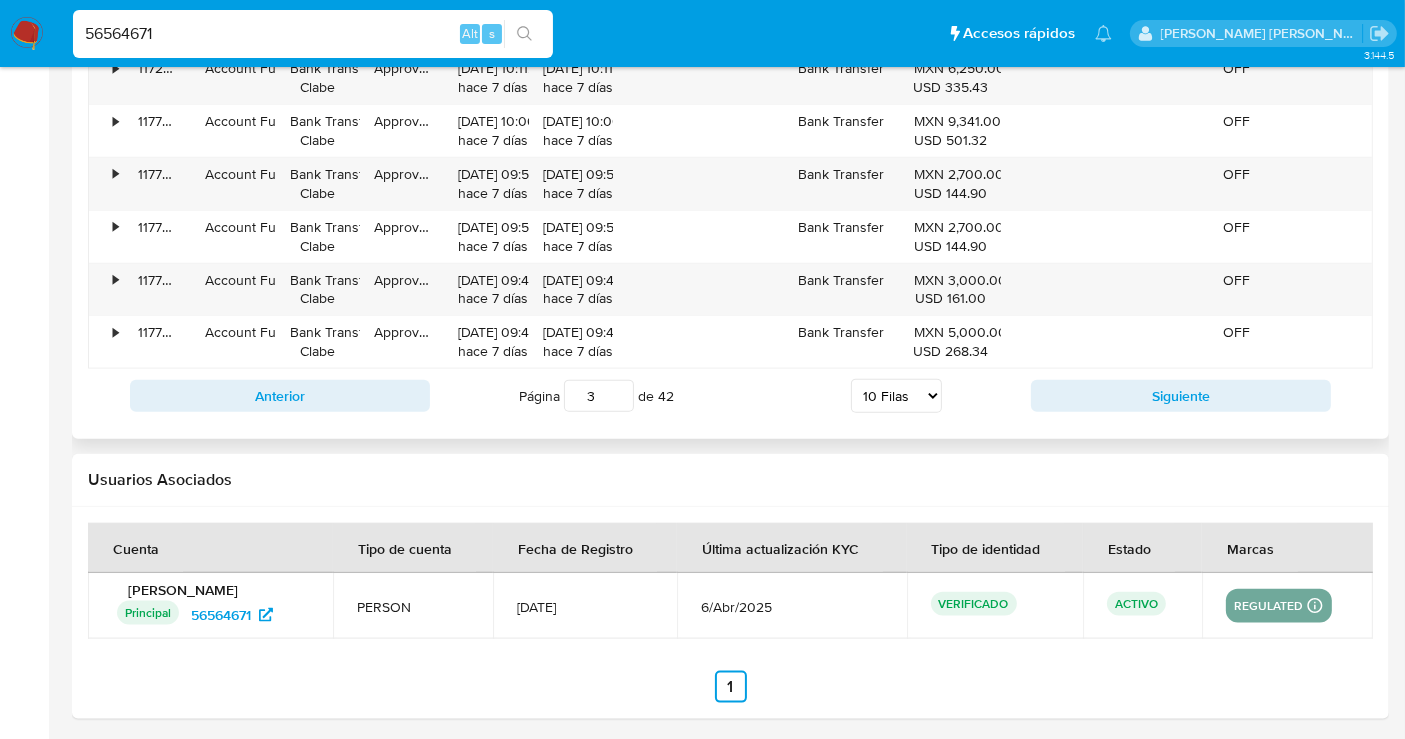 click at bounding box center [730, -363] 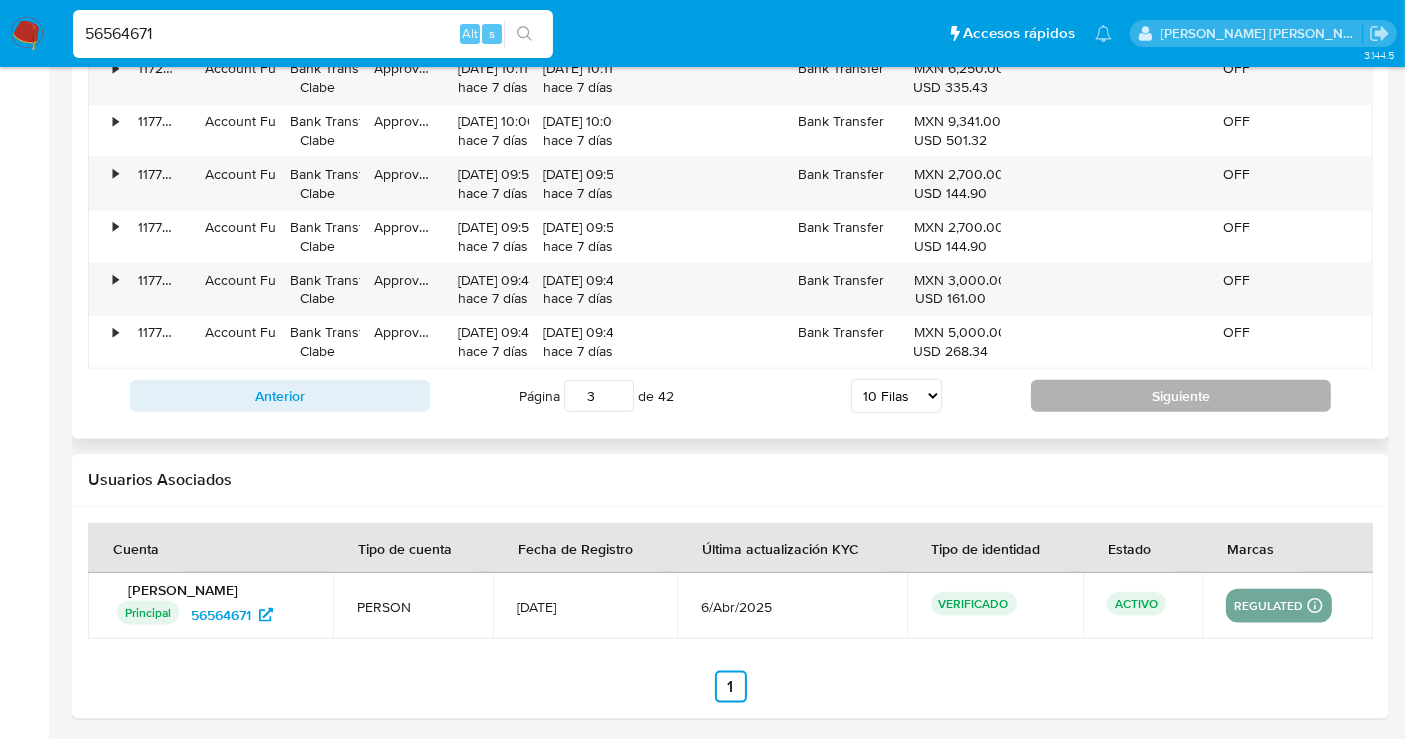 click on "Siguiente" at bounding box center (1181, 396) 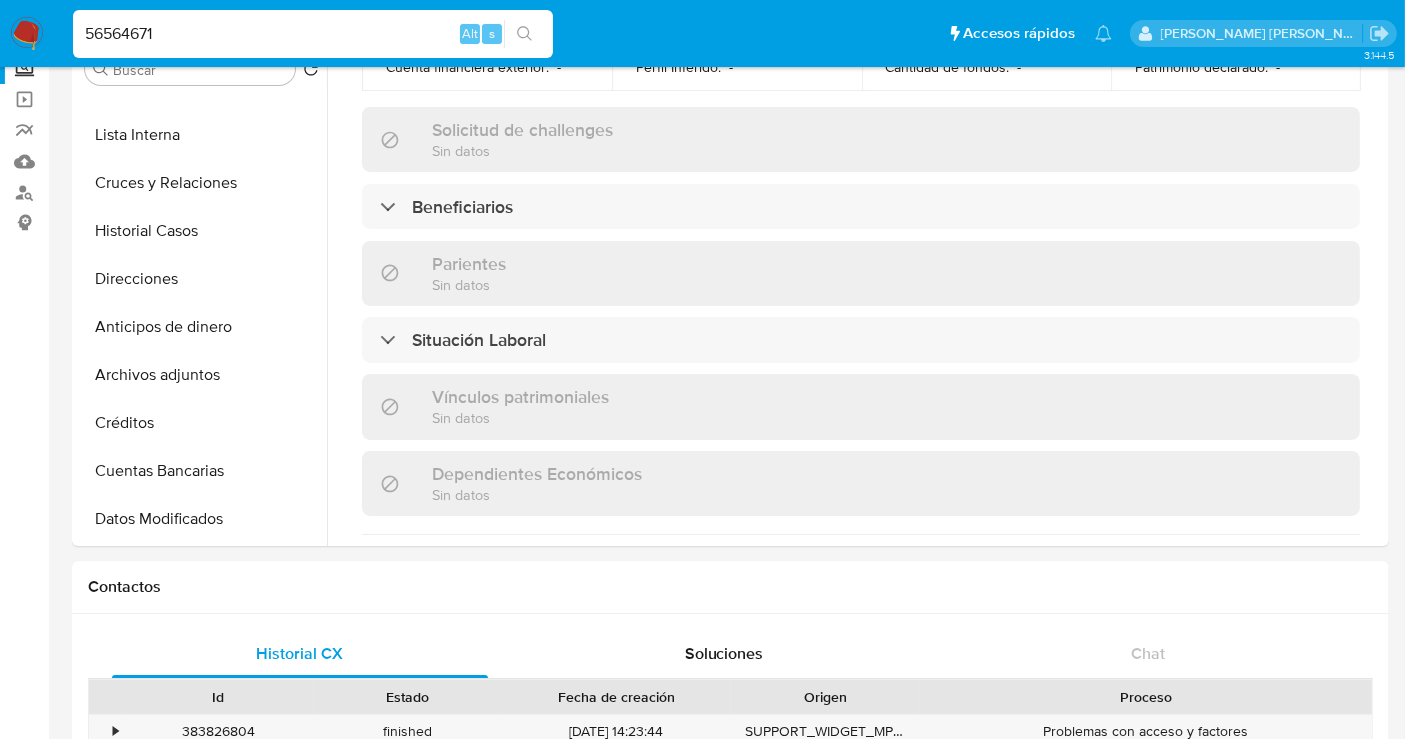 scroll, scrollTop: 0, scrollLeft: 0, axis: both 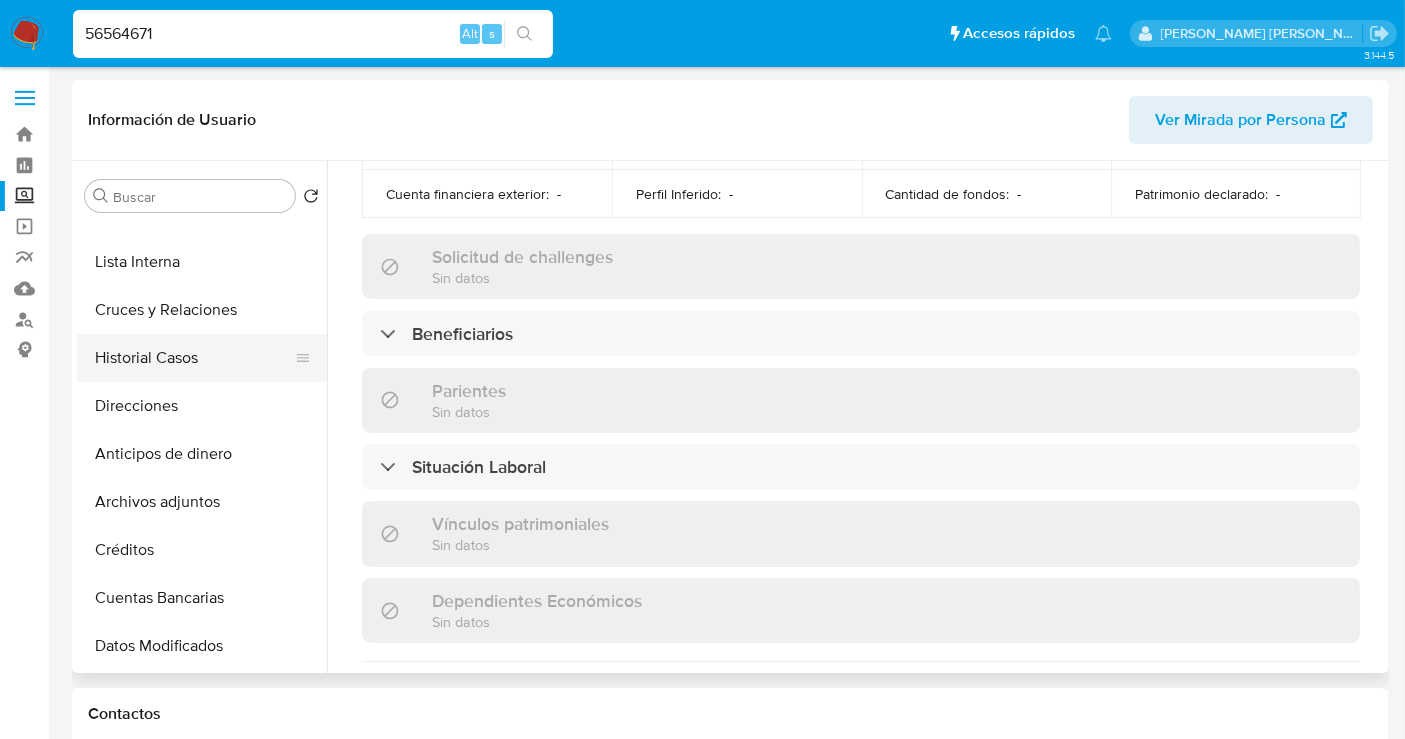 click on "Historial Casos" at bounding box center [194, 358] 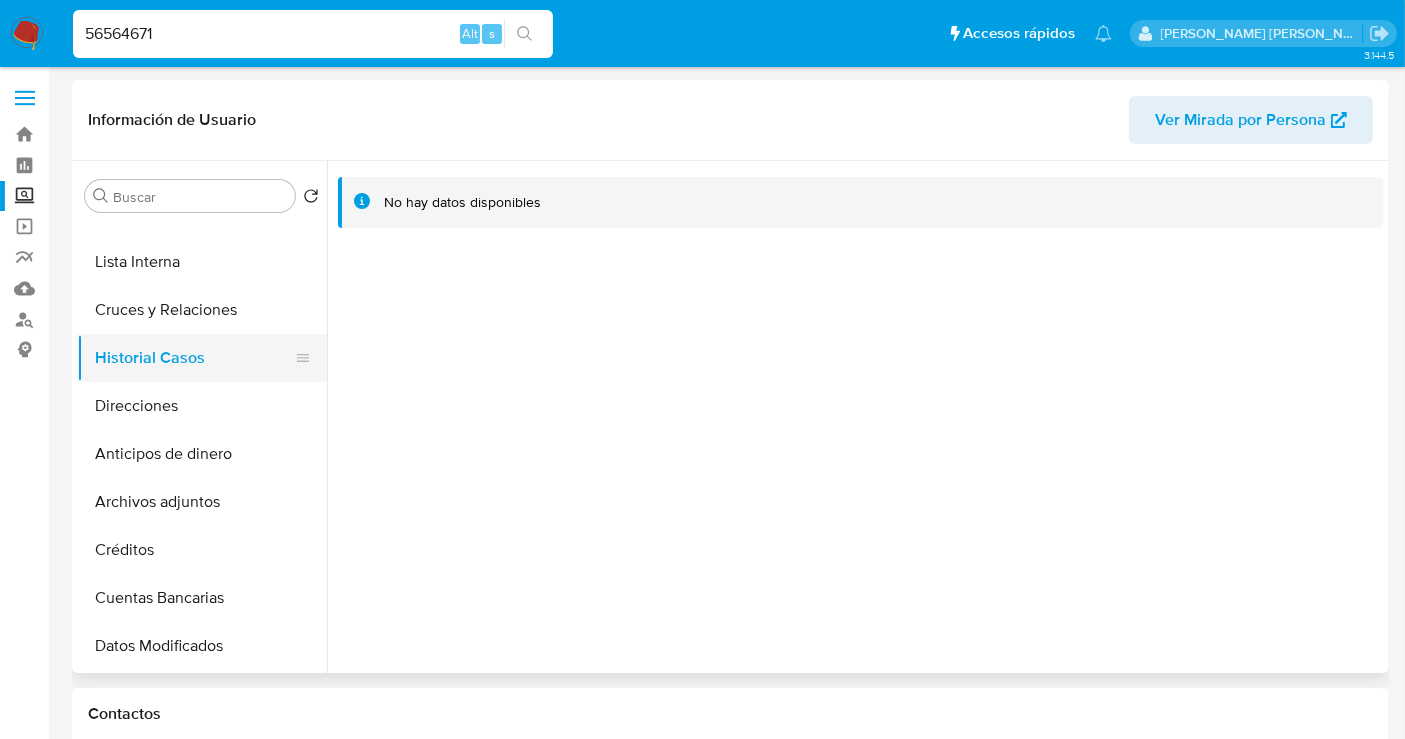 type 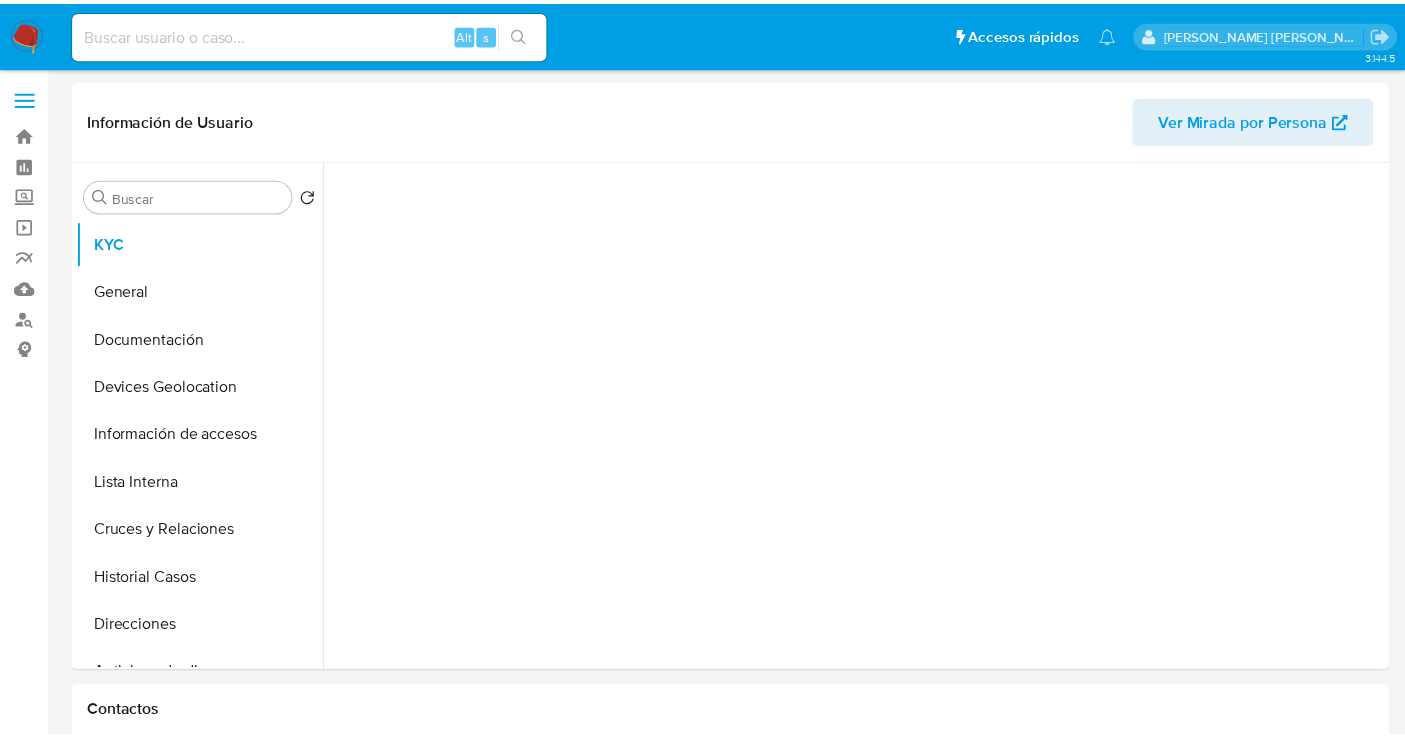scroll, scrollTop: 0, scrollLeft: 0, axis: both 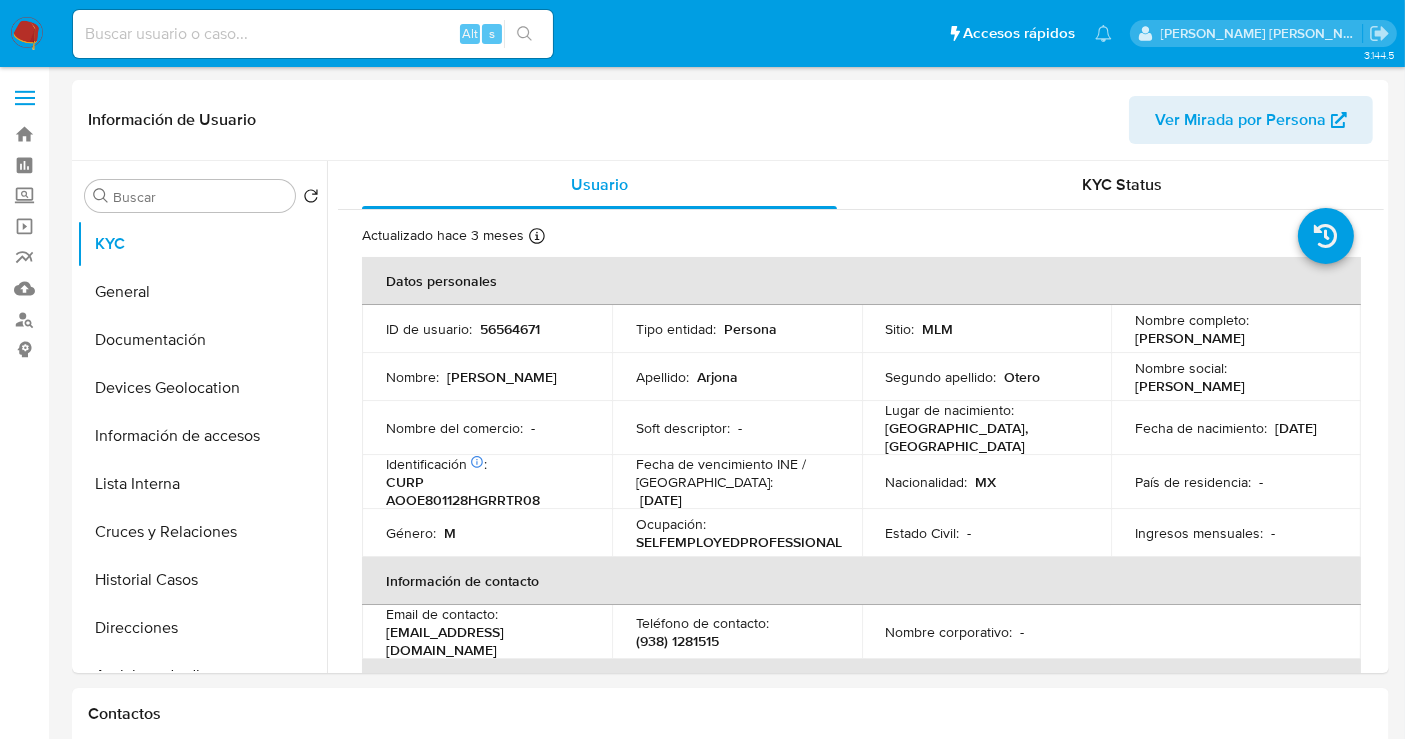 select on "10" 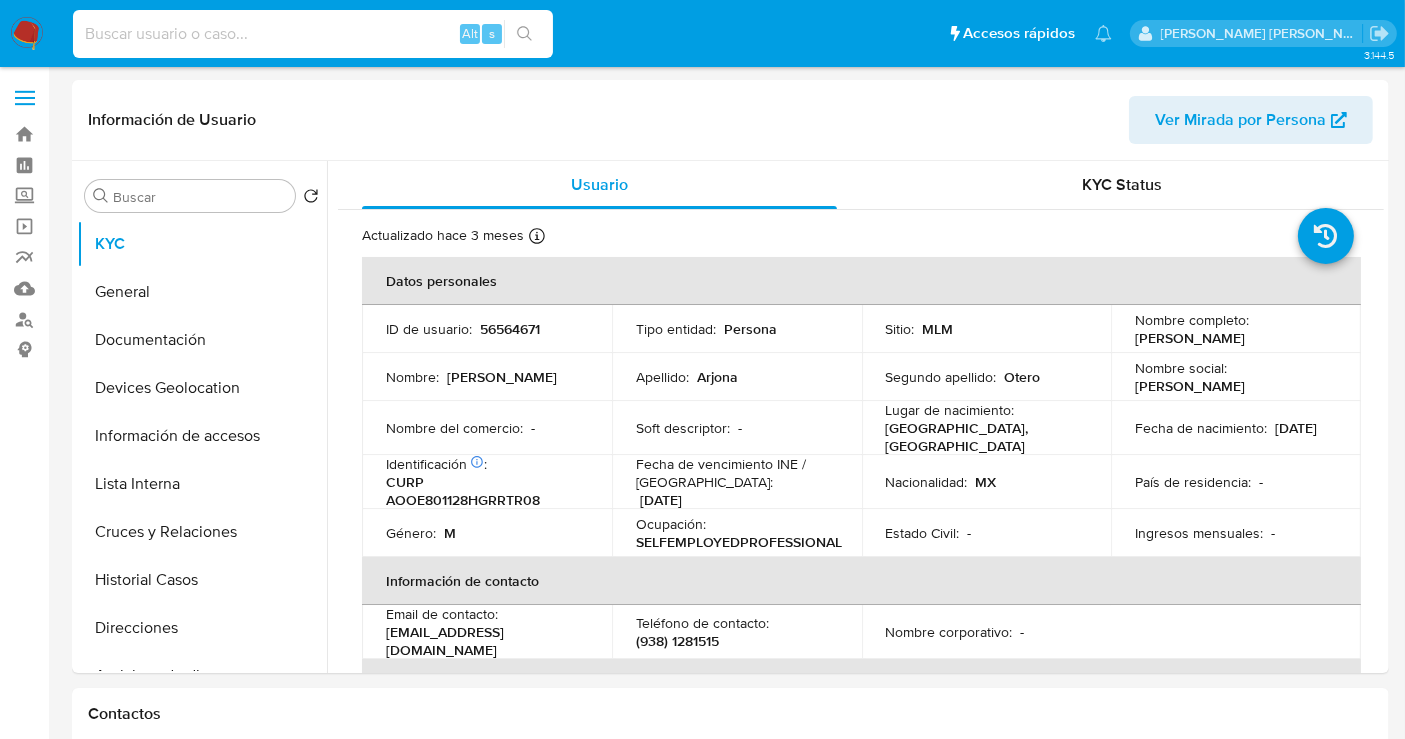 click at bounding box center (313, 34) 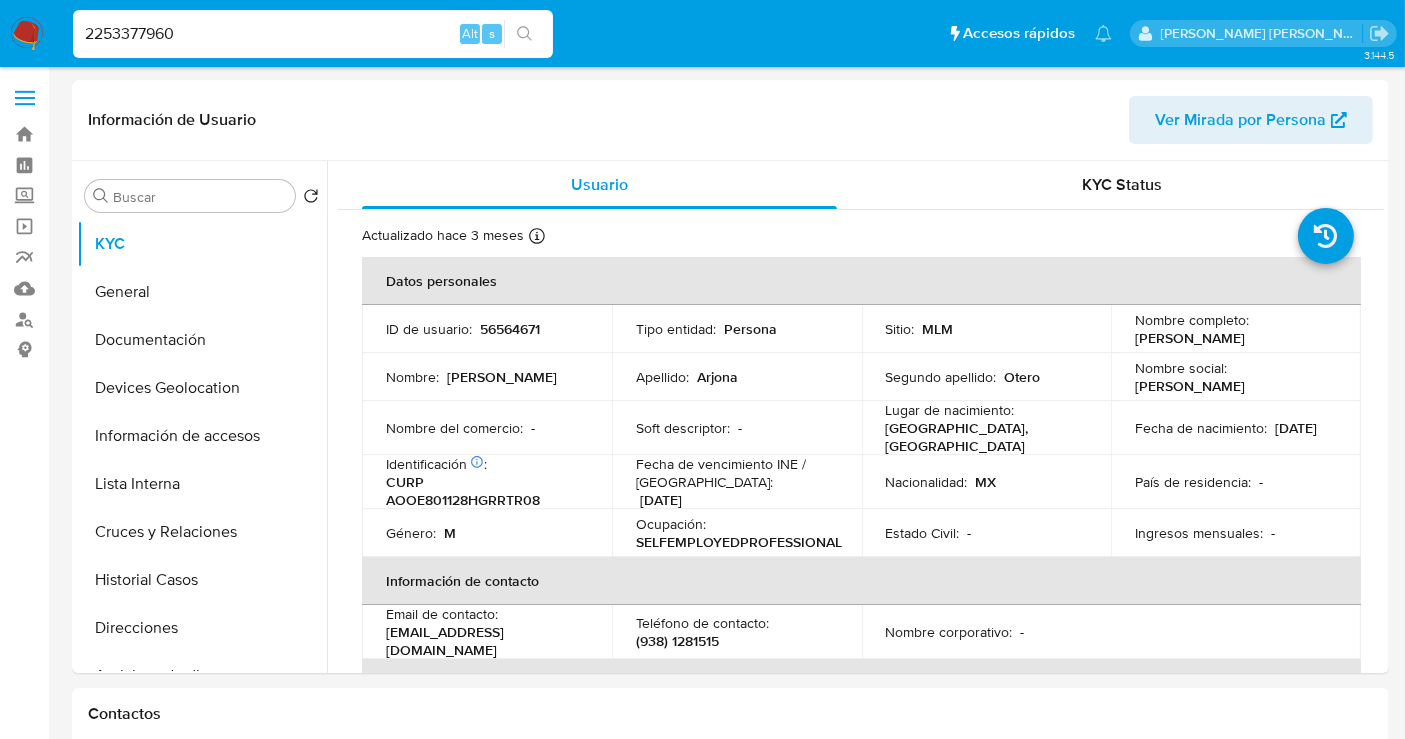 type on "2253377960" 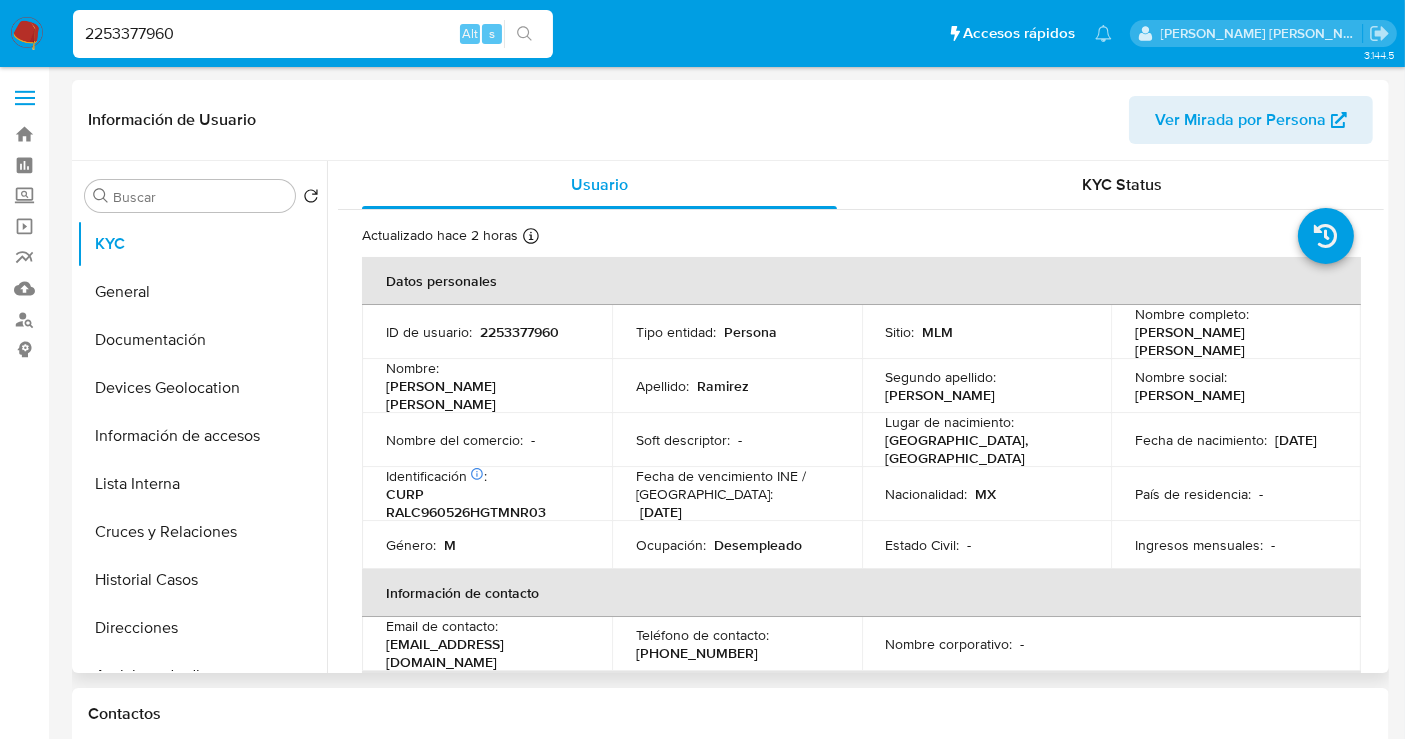 select on "10" 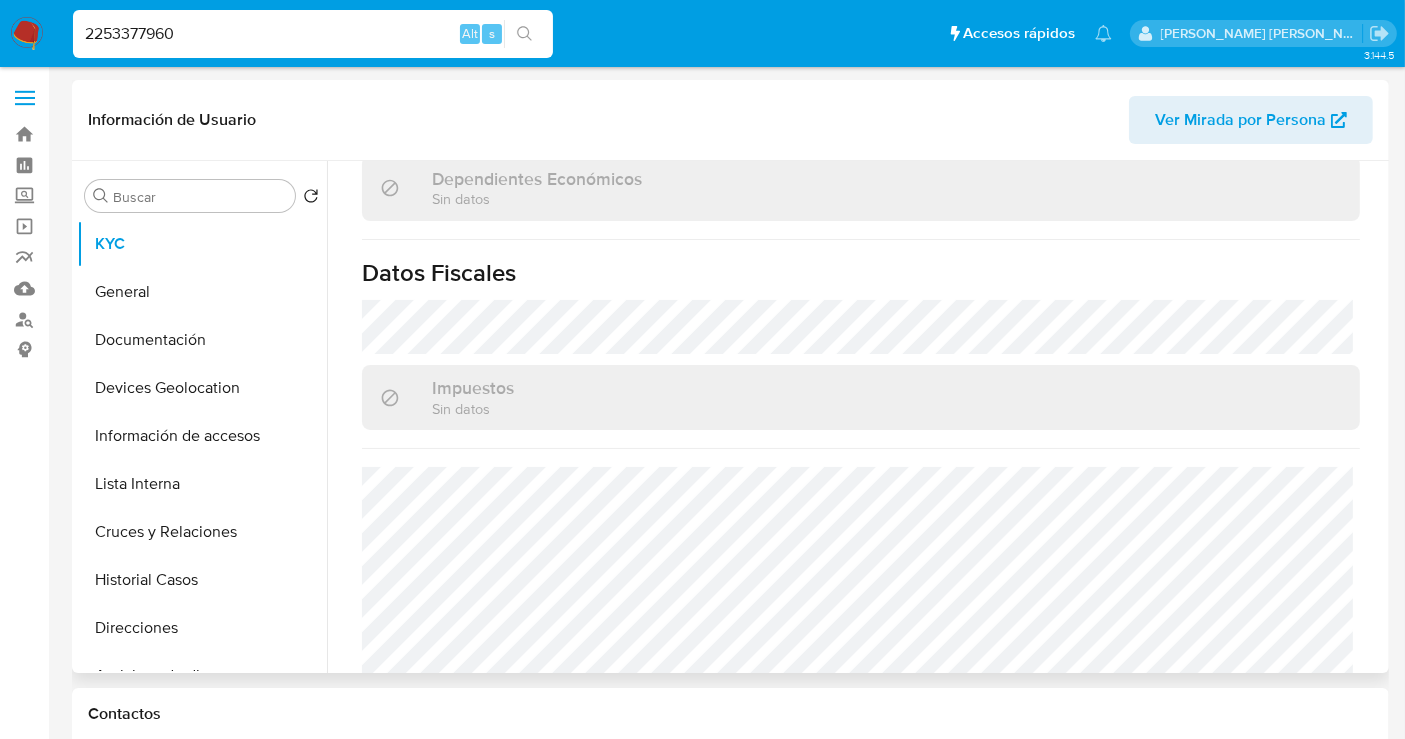 scroll, scrollTop: 1262, scrollLeft: 0, axis: vertical 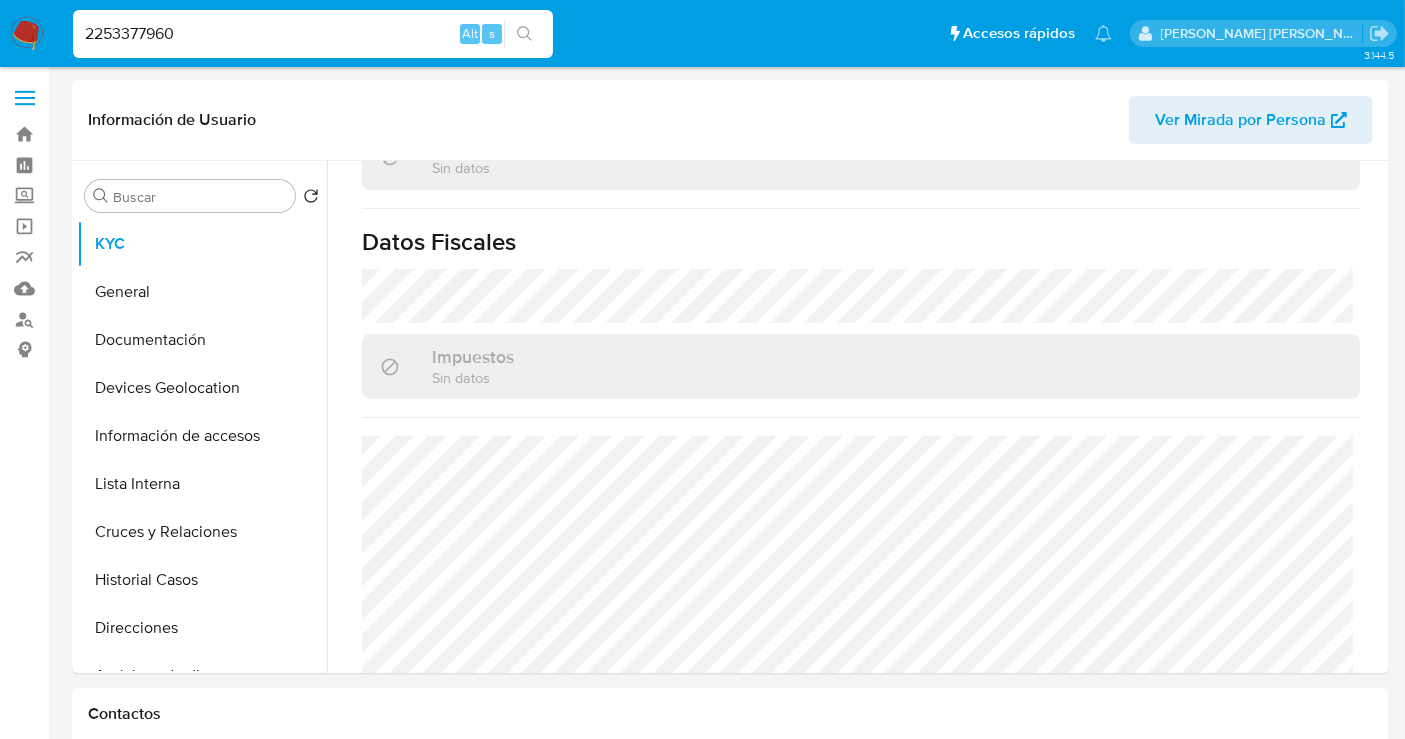click at bounding box center [27, 34] 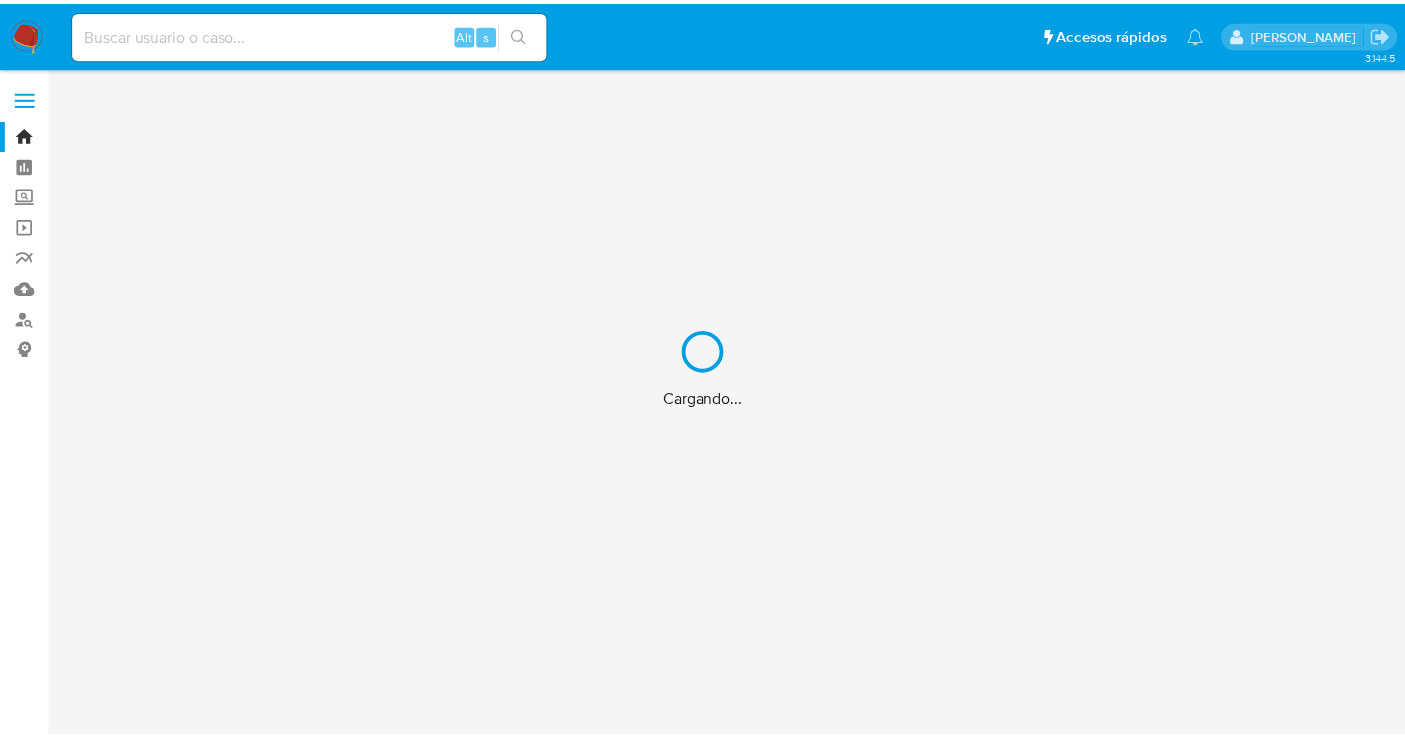 scroll, scrollTop: 0, scrollLeft: 0, axis: both 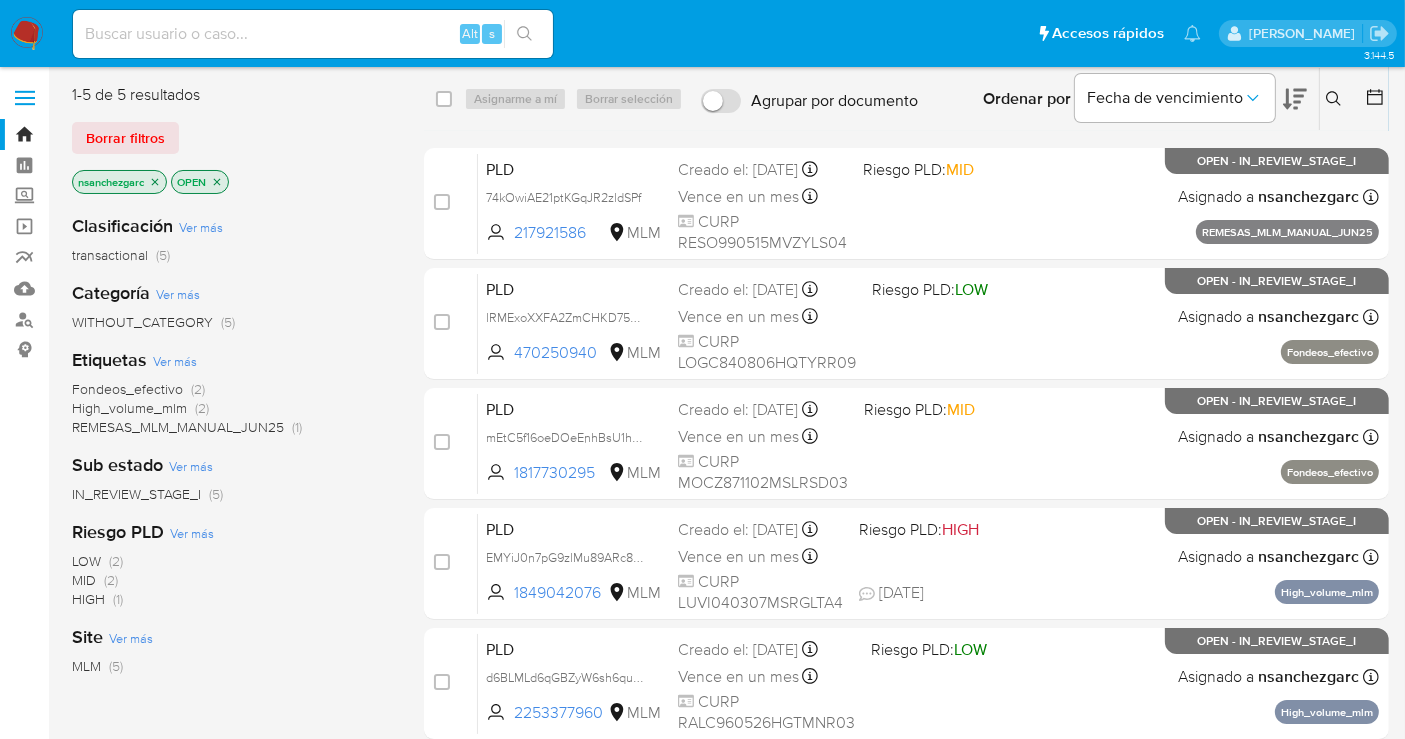 click on "Site Ver más MLM (5)" at bounding box center [232, 650] 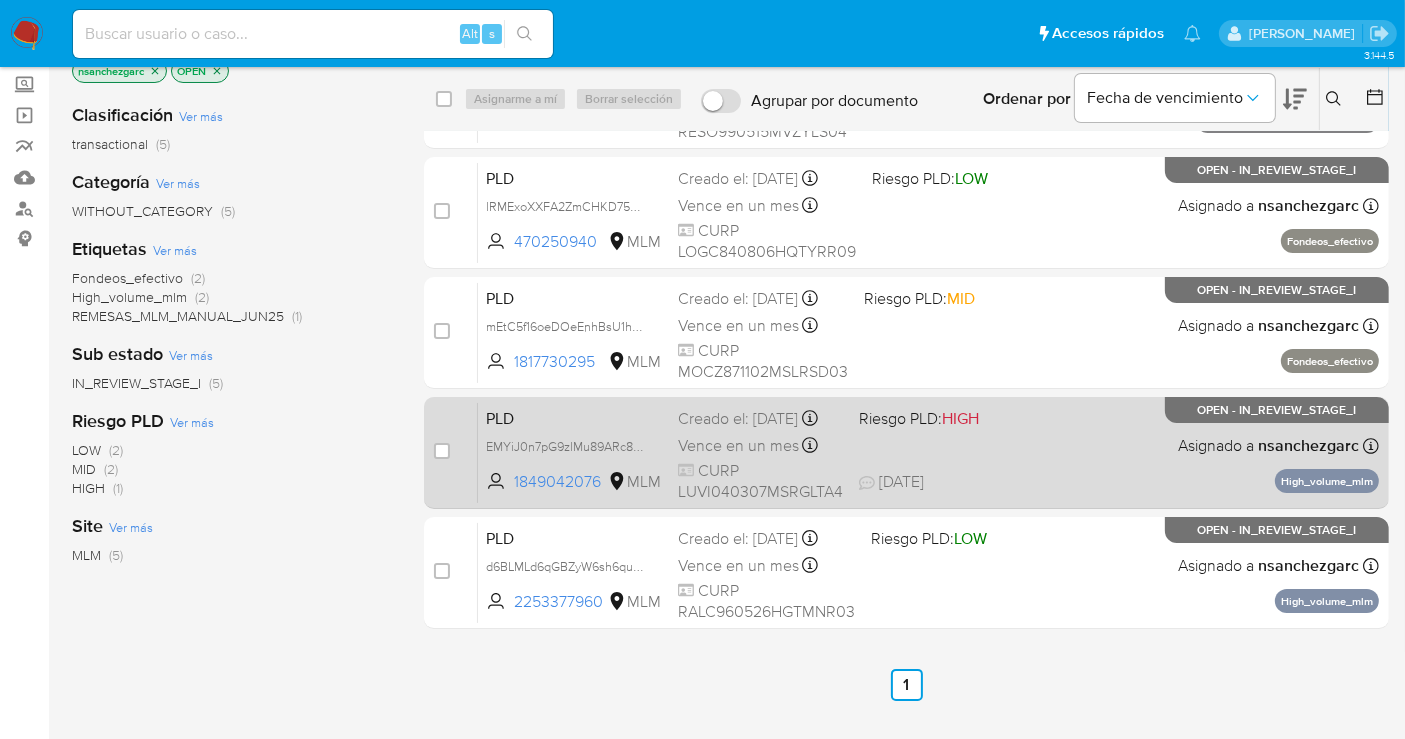 scroll, scrollTop: 0, scrollLeft: 0, axis: both 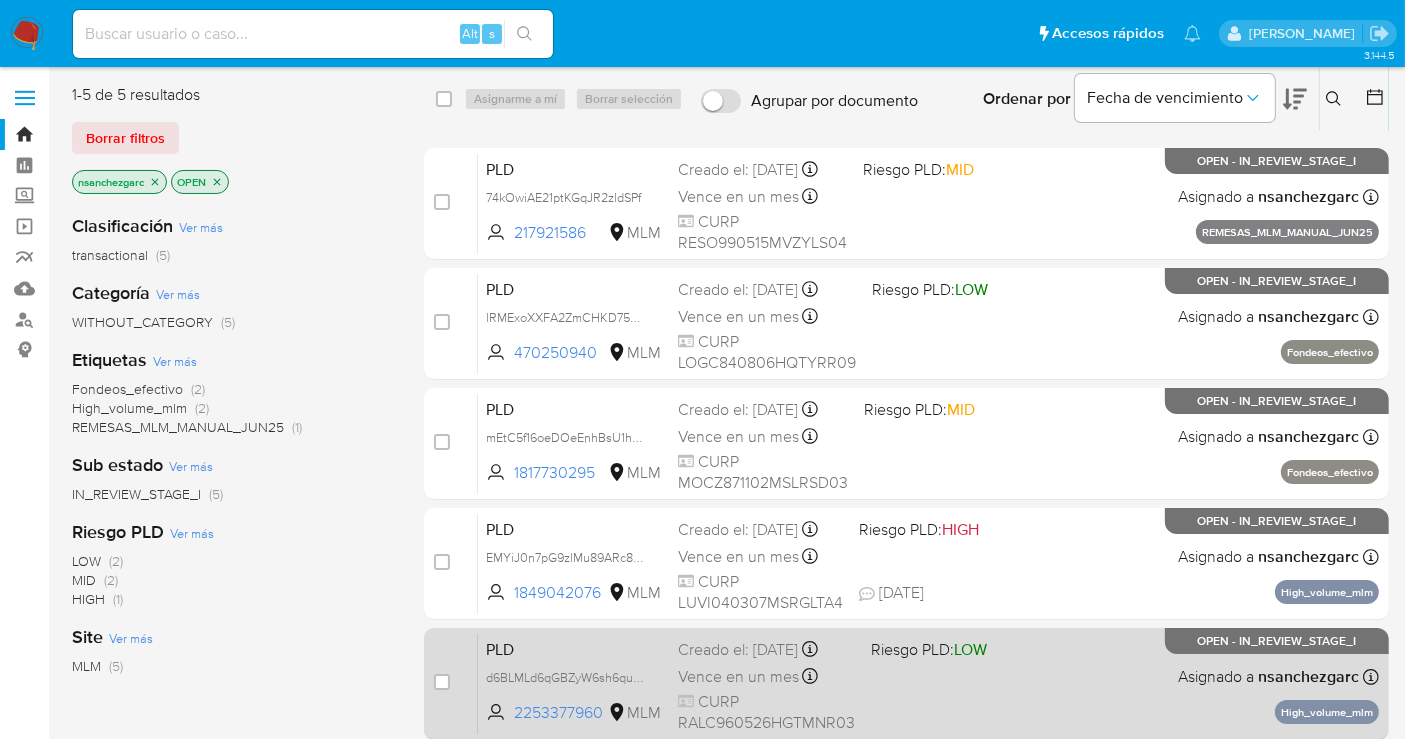click on "Vence en un mes" at bounding box center (738, 677) 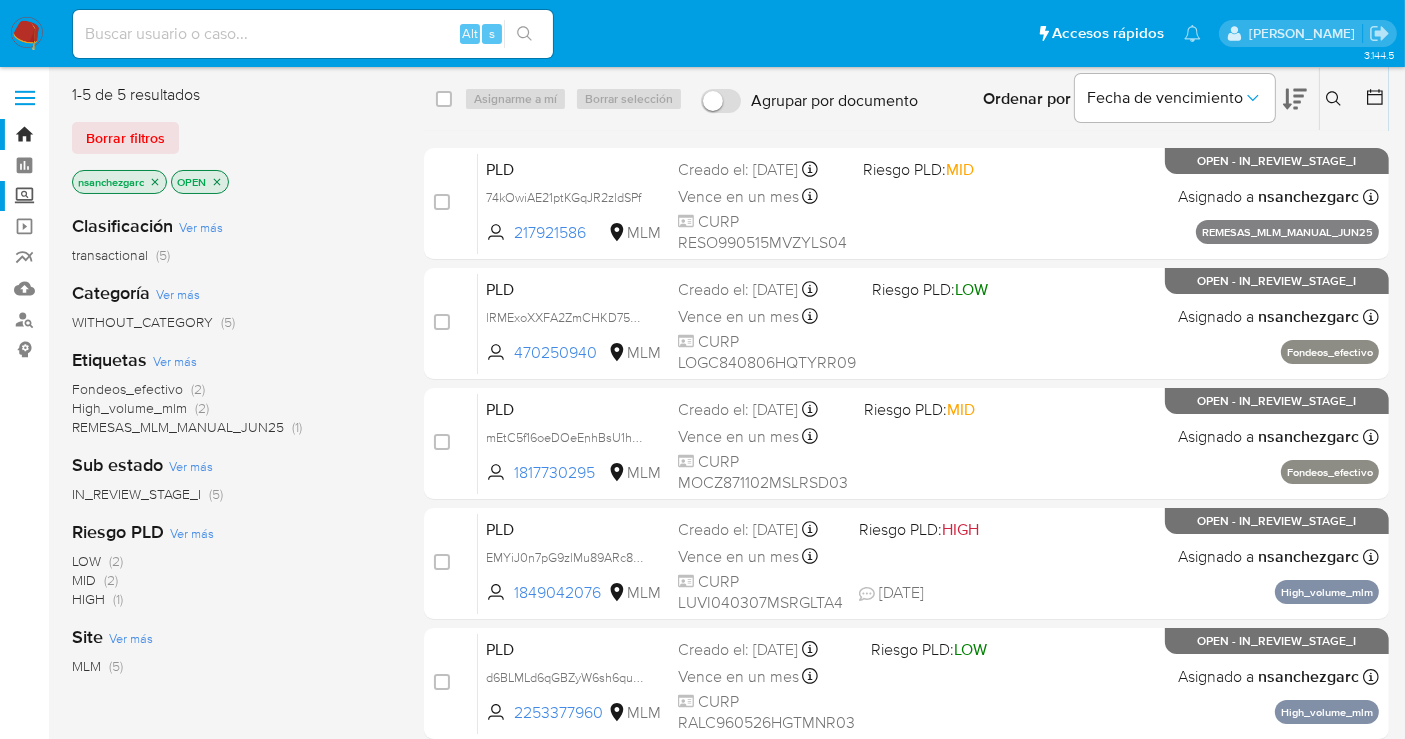 click on "Screening" at bounding box center [119, 196] 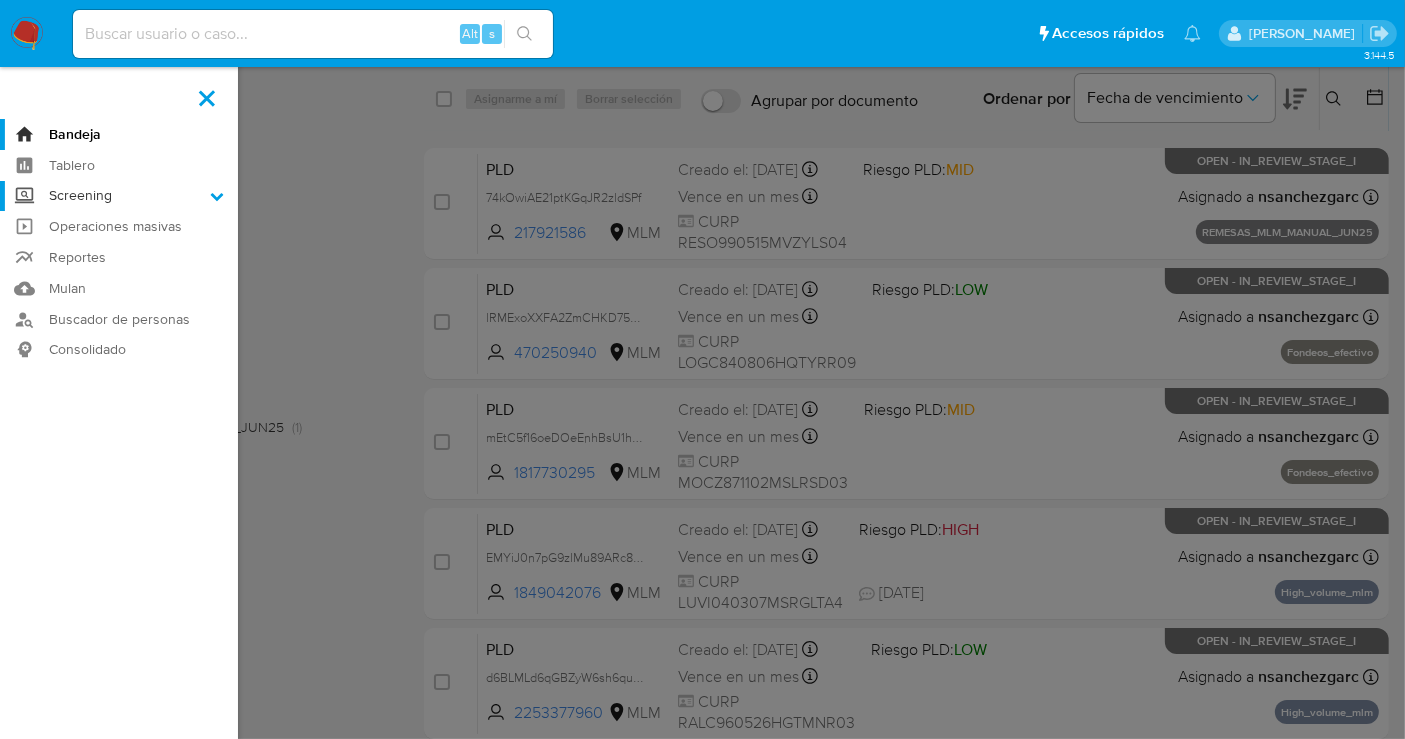 click on "Screening" at bounding box center (0, 0) 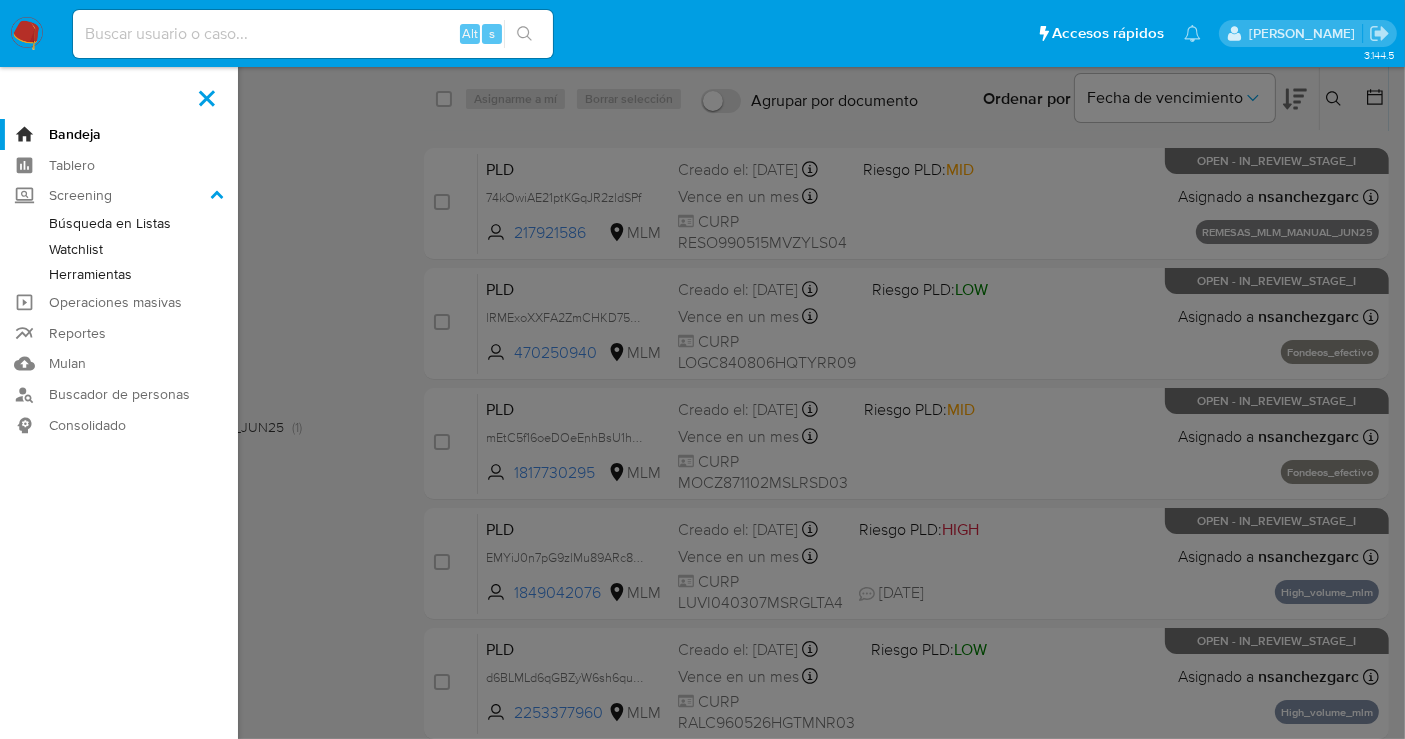 click on "Herramientas" at bounding box center (119, 274) 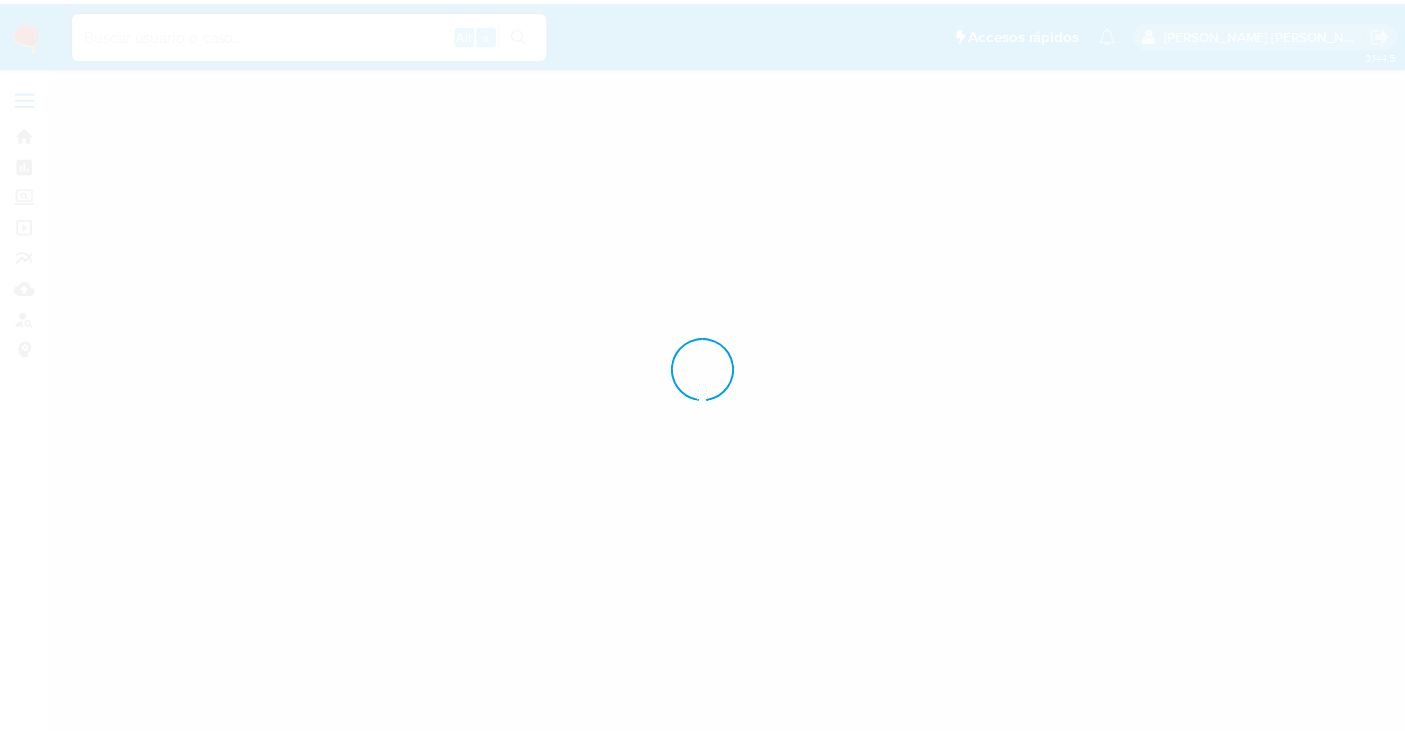 scroll, scrollTop: 0, scrollLeft: 0, axis: both 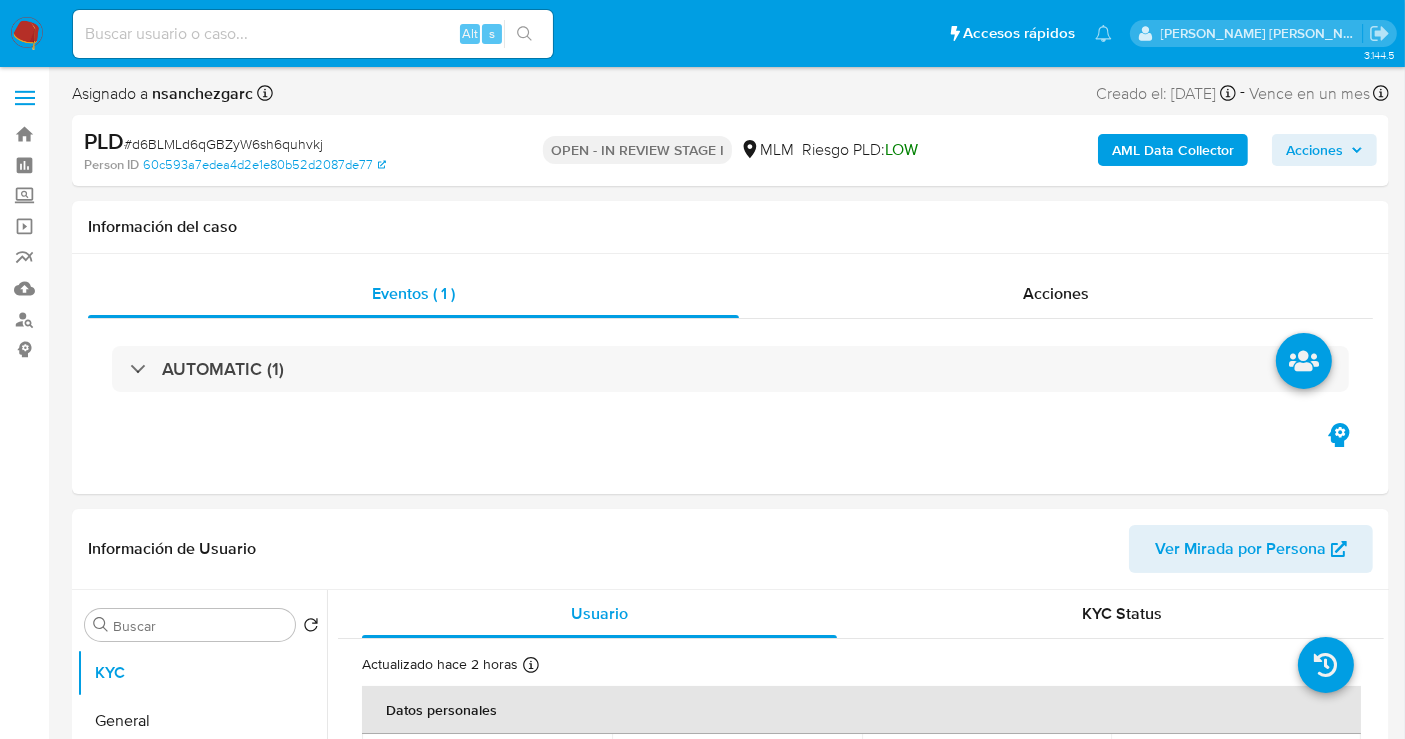 select on "10" 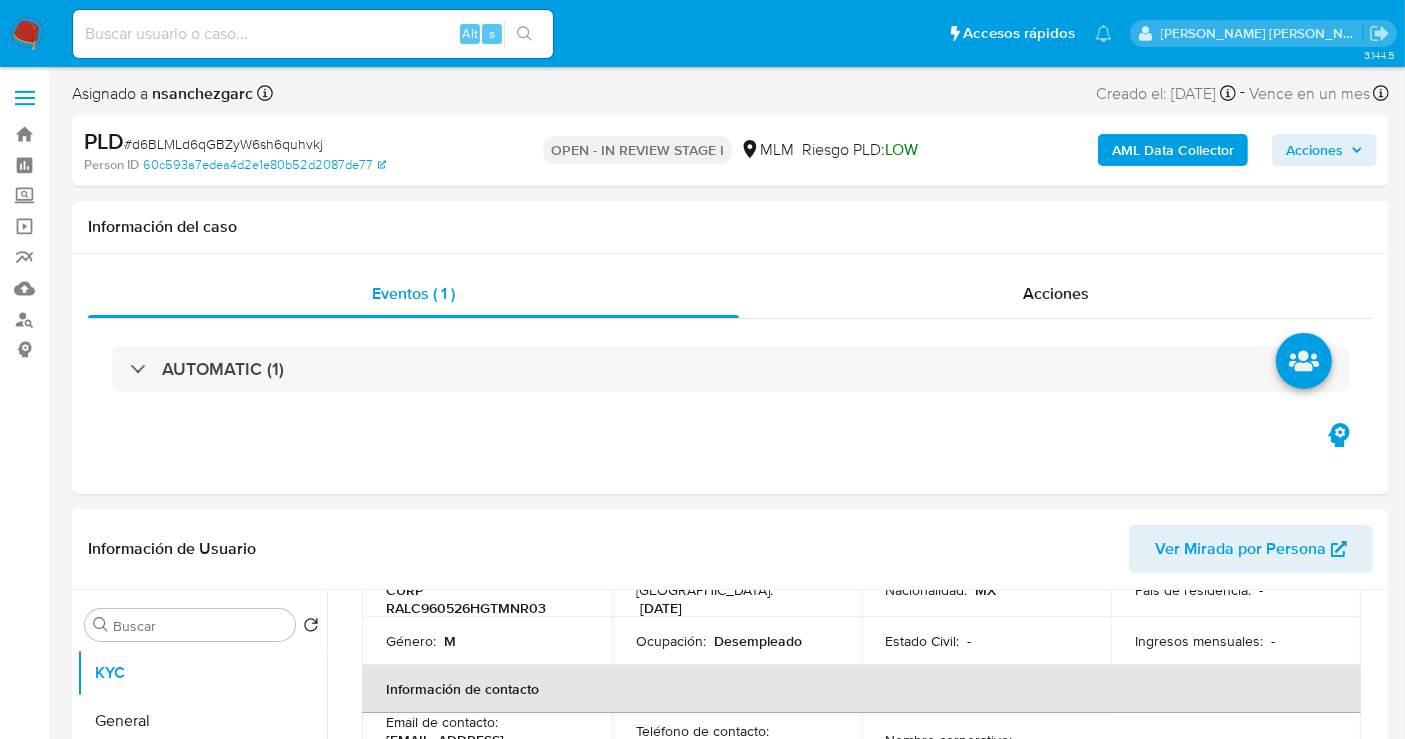 scroll, scrollTop: 888, scrollLeft: 0, axis: vertical 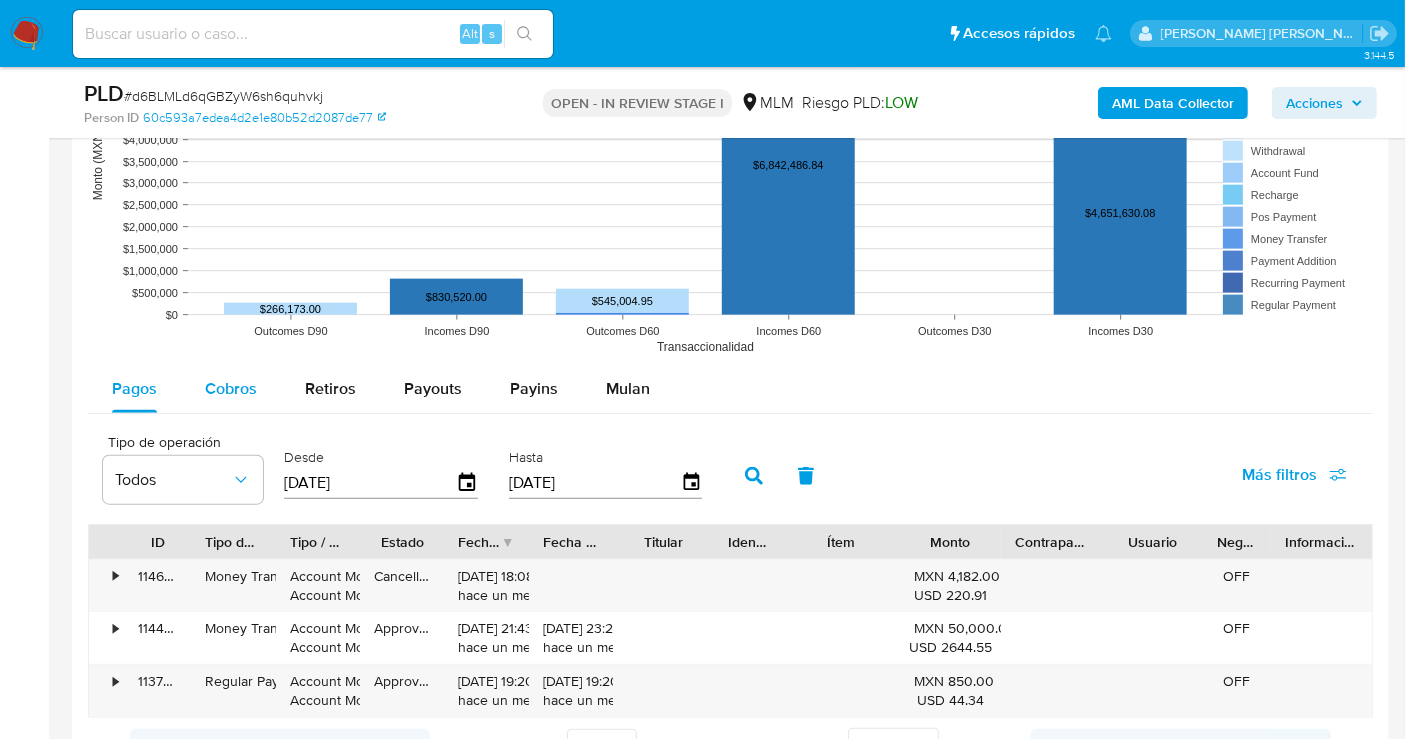 click on "Cobros" at bounding box center [231, 388] 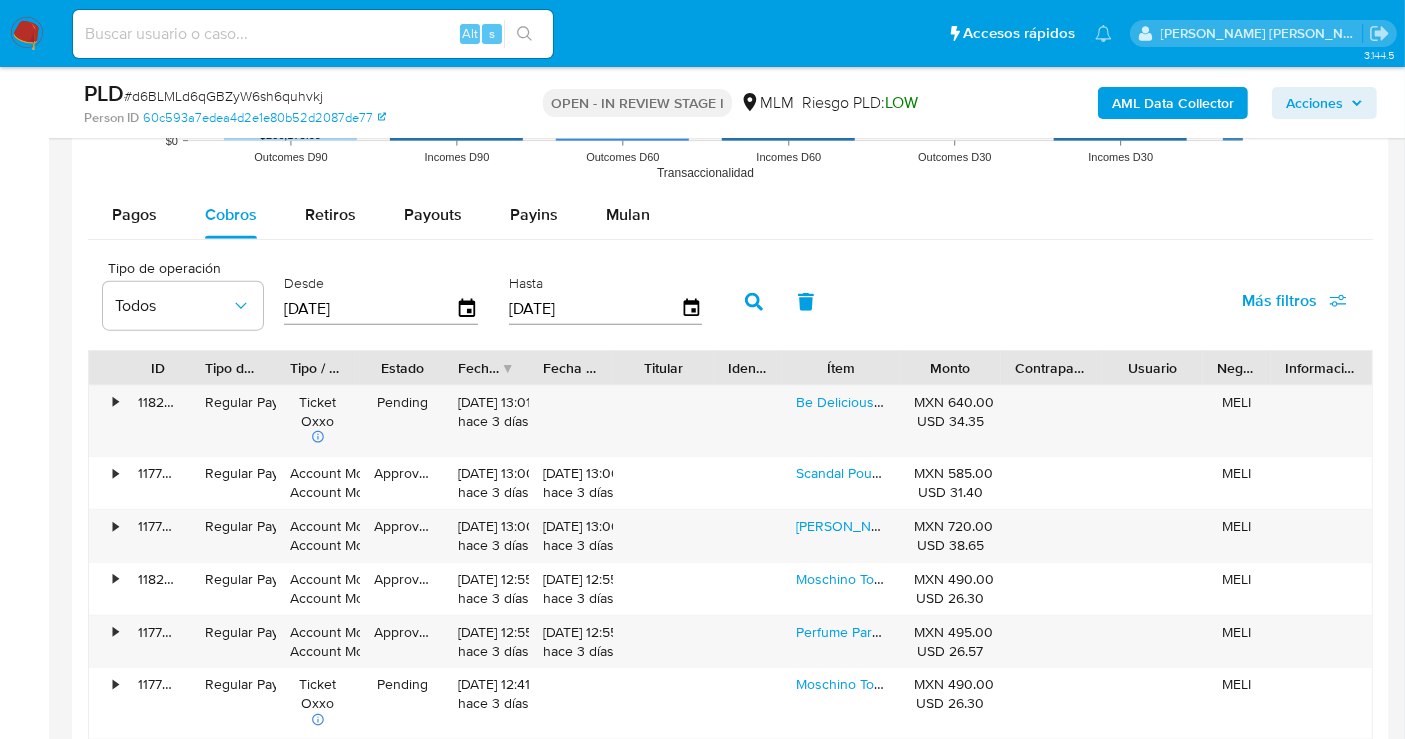 scroll, scrollTop: 2444, scrollLeft: 0, axis: vertical 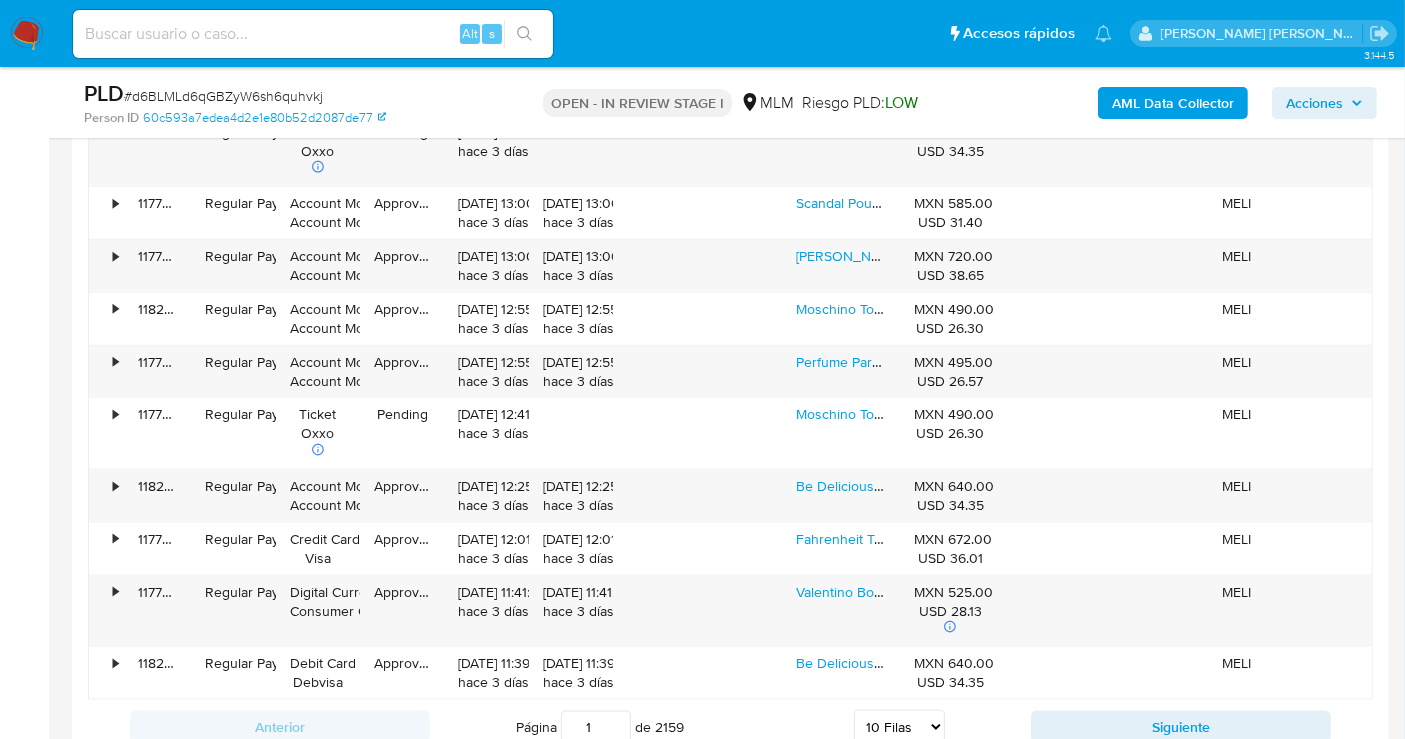 type 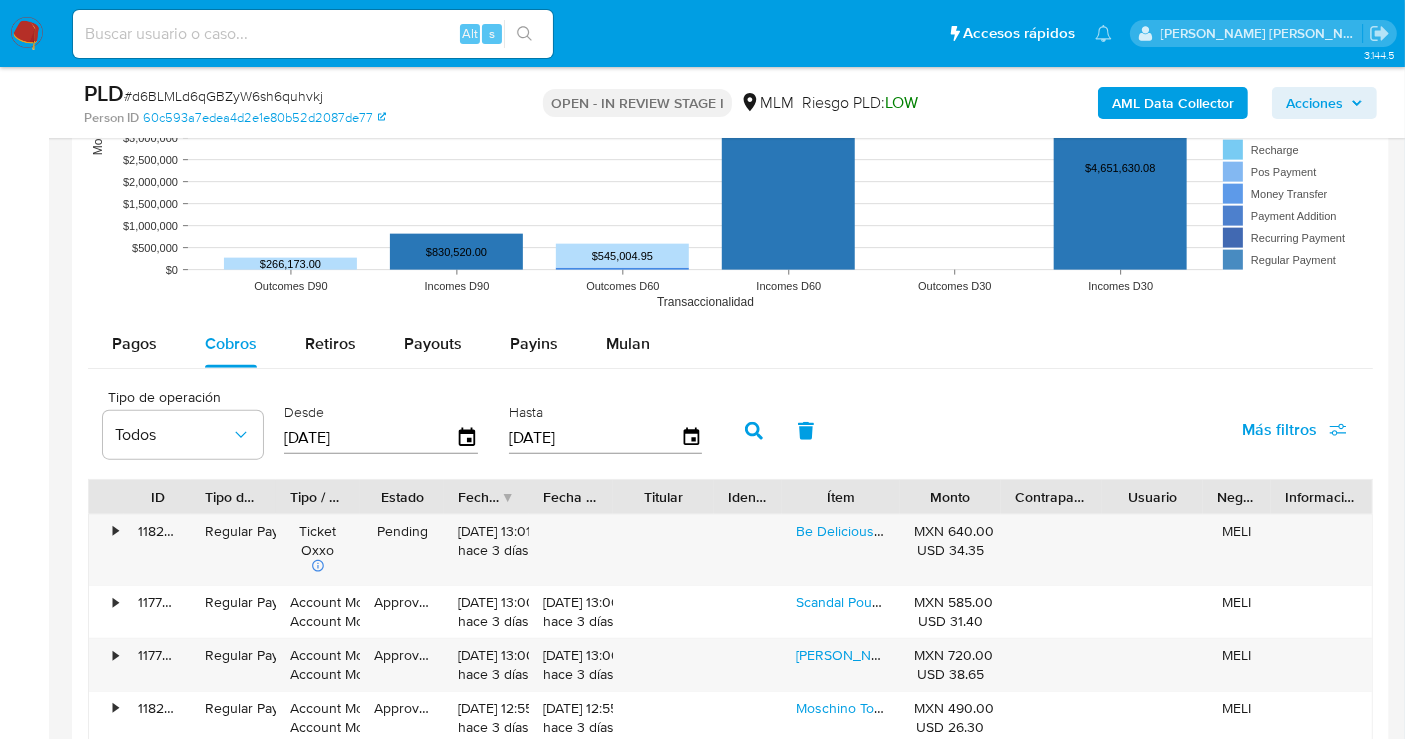 scroll, scrollTop: 2000, scrollLeft: 0, axis: vertical 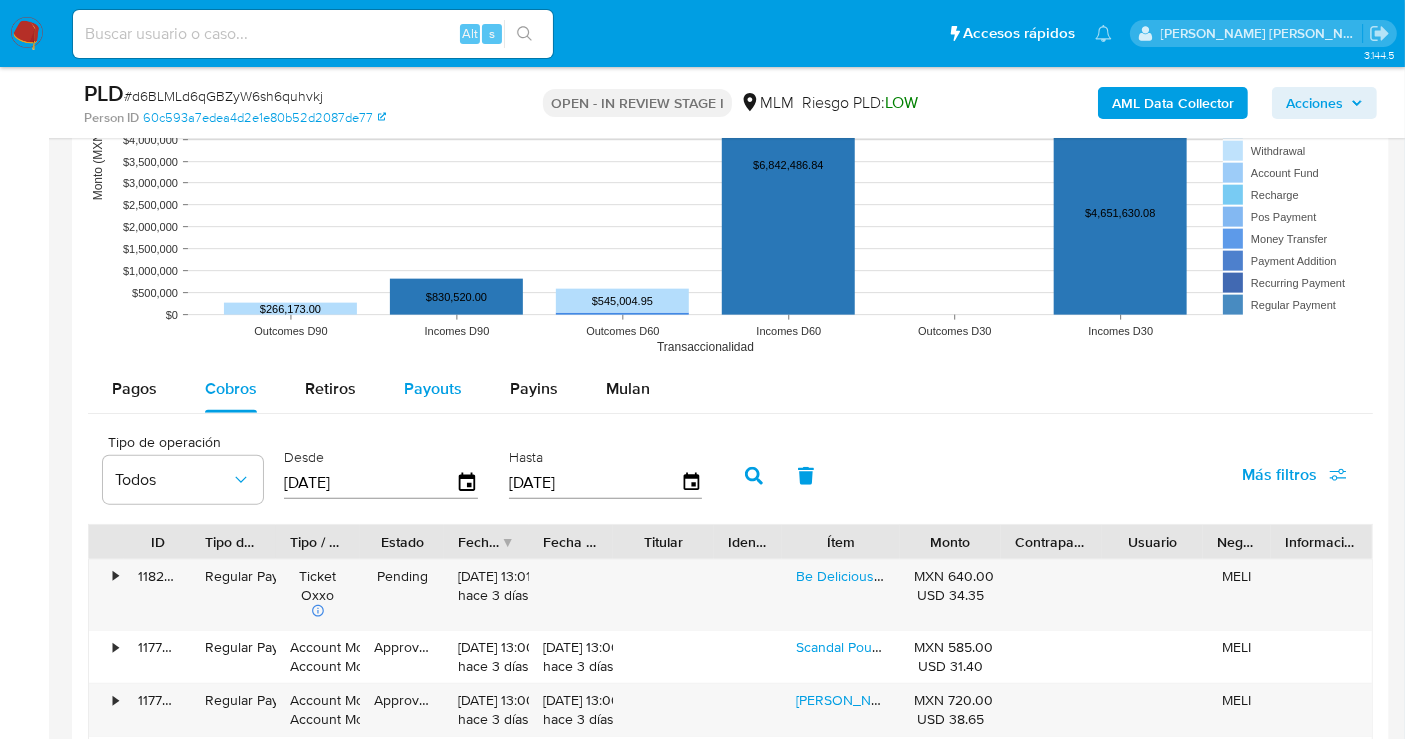 click on "Payouts" at bounding box center [433, 388] 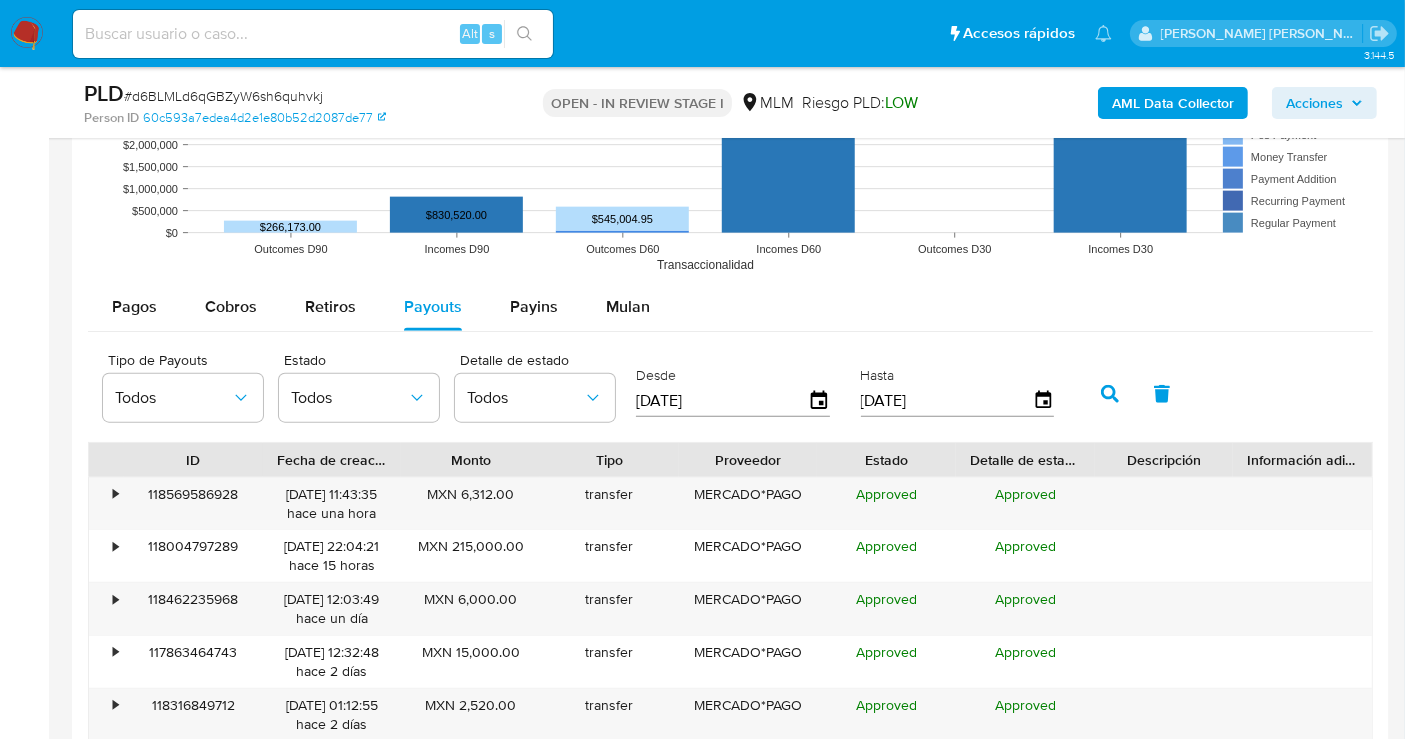 scroll, scrollTop: 2222, scrollLeft: 0, axis: vertical 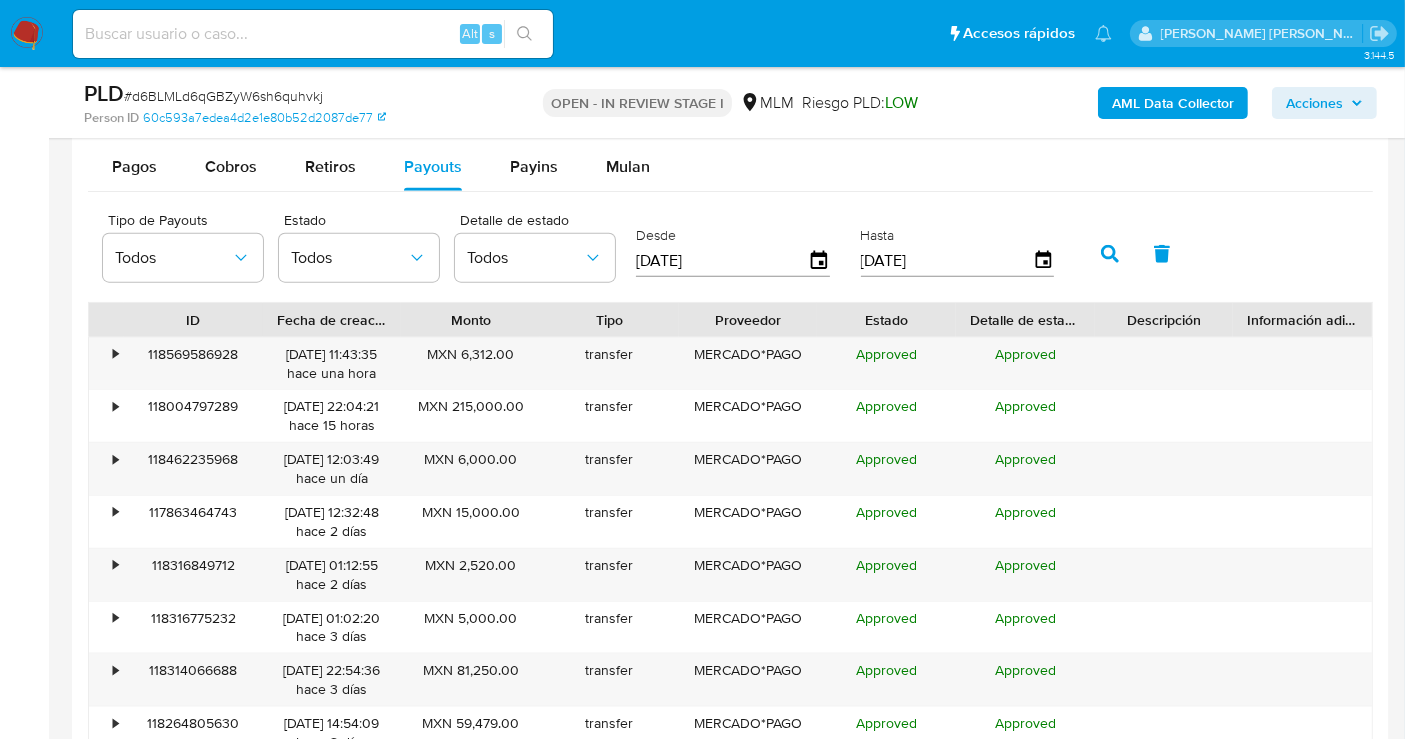 type 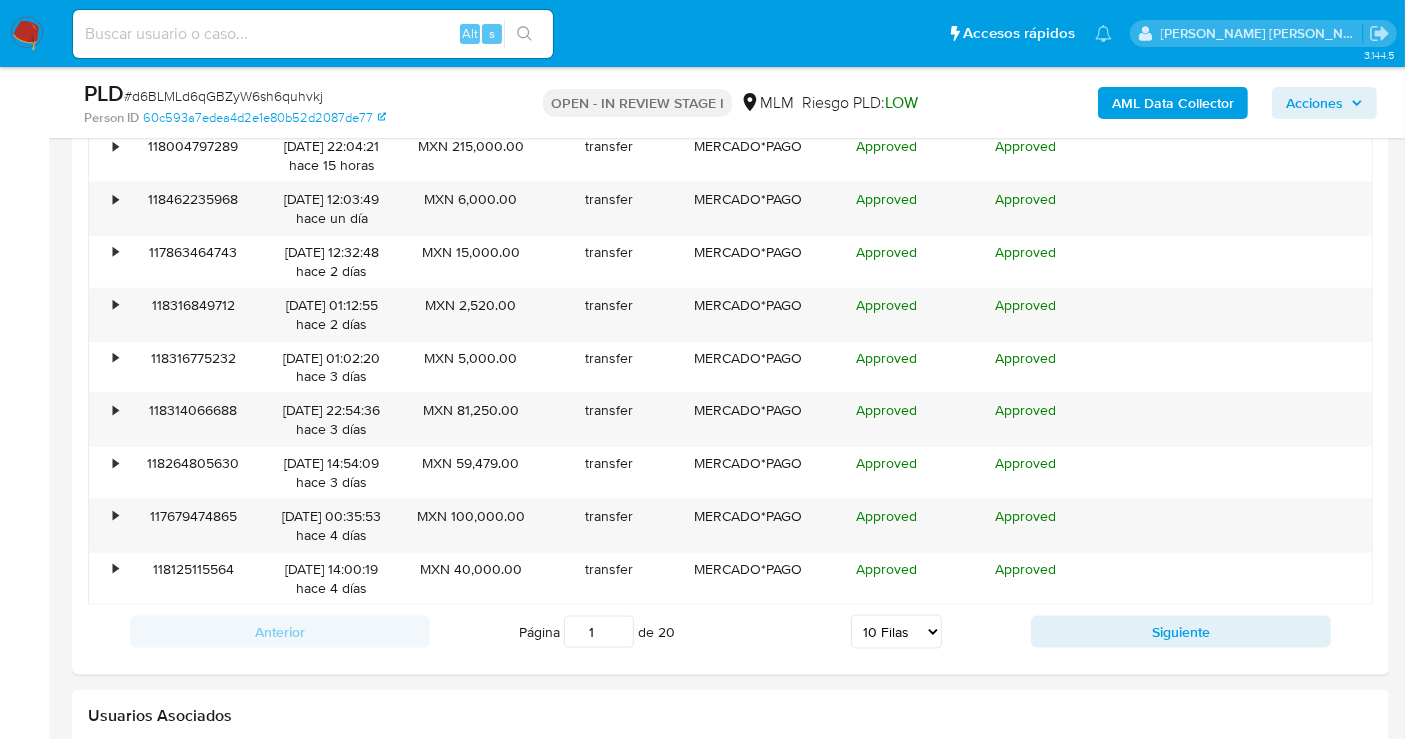 scroll, scrollTop: 2555, scrollLeft: 0, axis: vertical 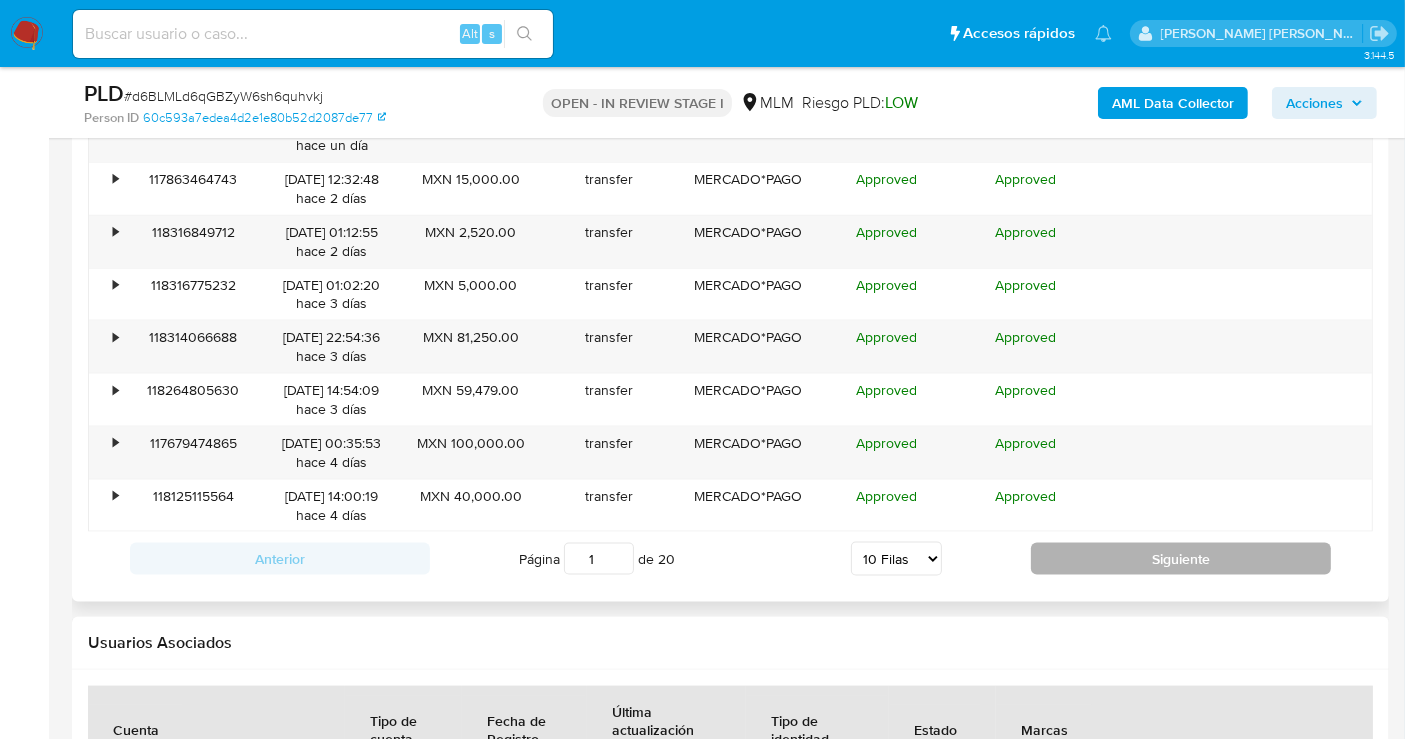 click on "Siguiente" at bounding box center (1181, 559) 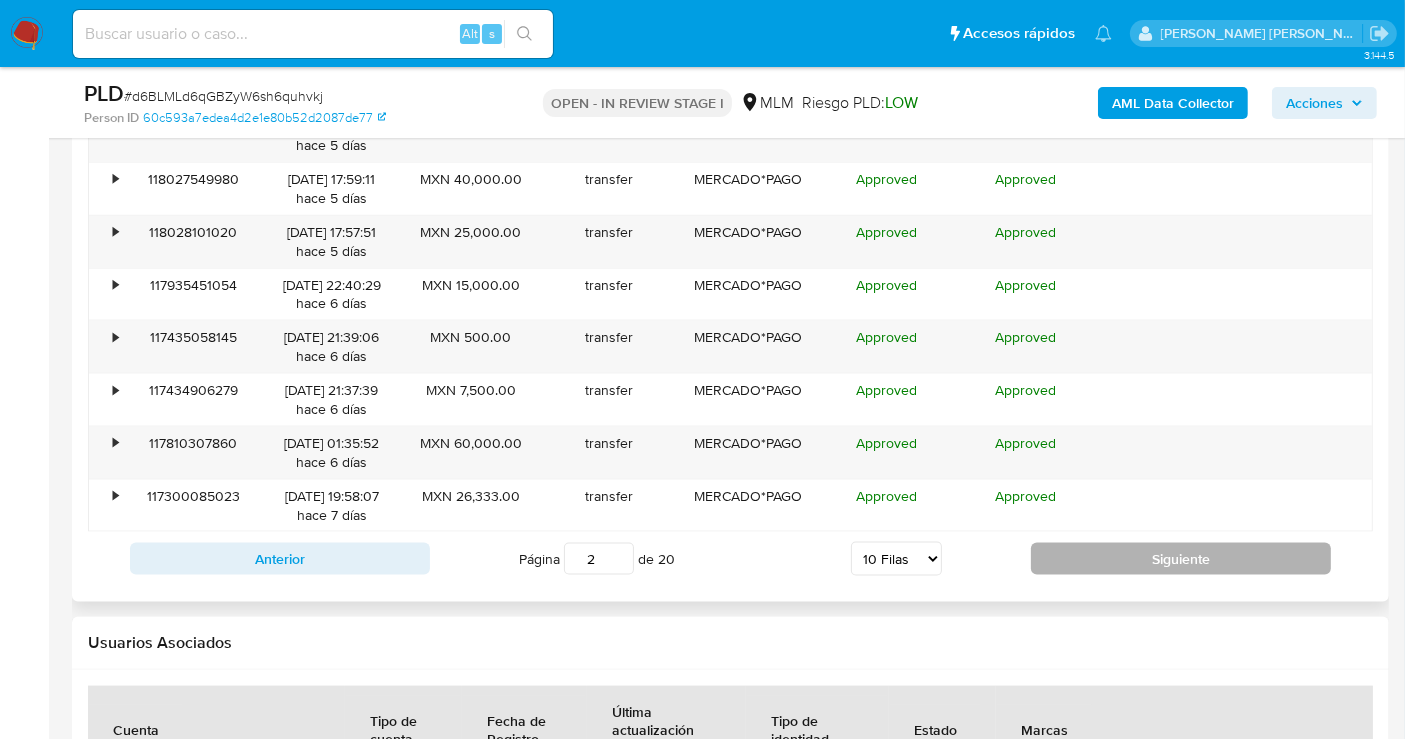 click on "Siguiente" at bounding box center [1181, 559] 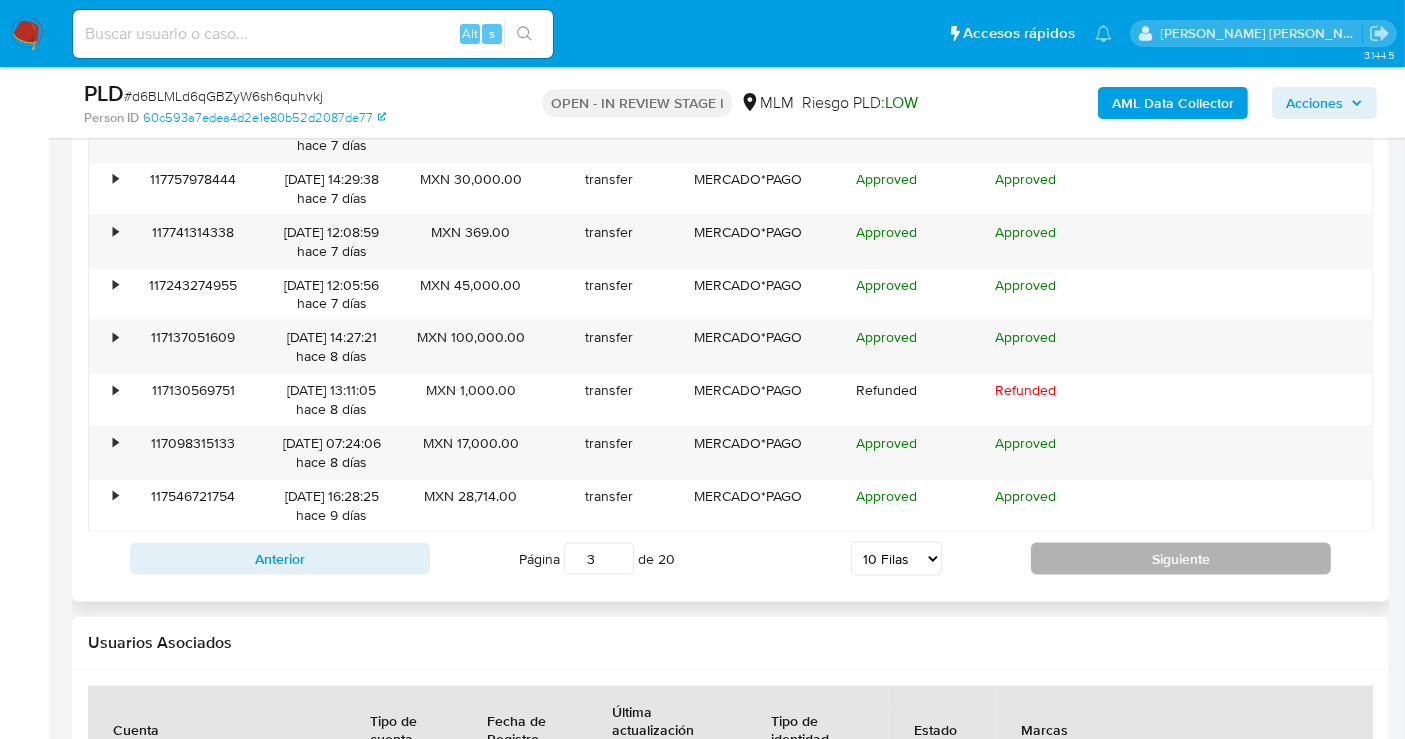 click on "Siguiente" at bounding box center (1181, 559) 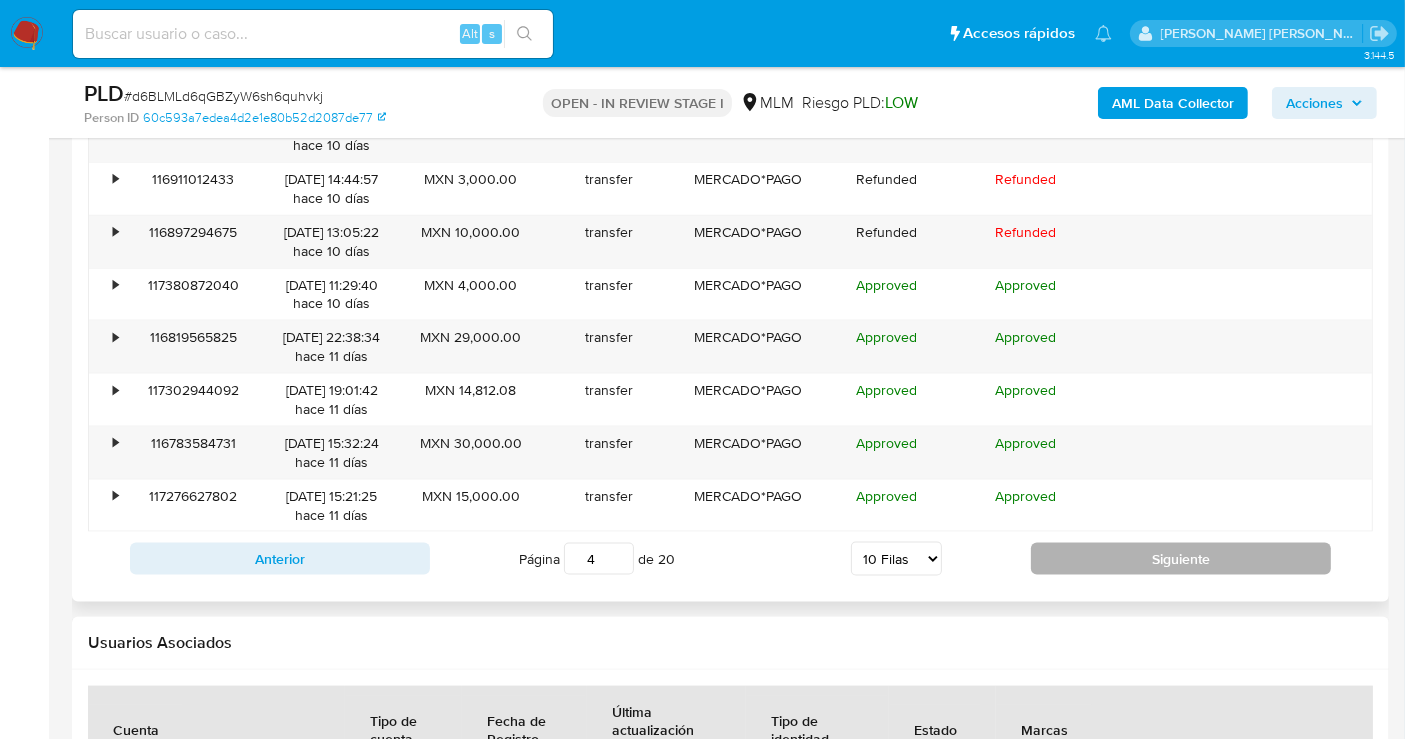 click on "Siguiente" at bounding box center (1181, 559) 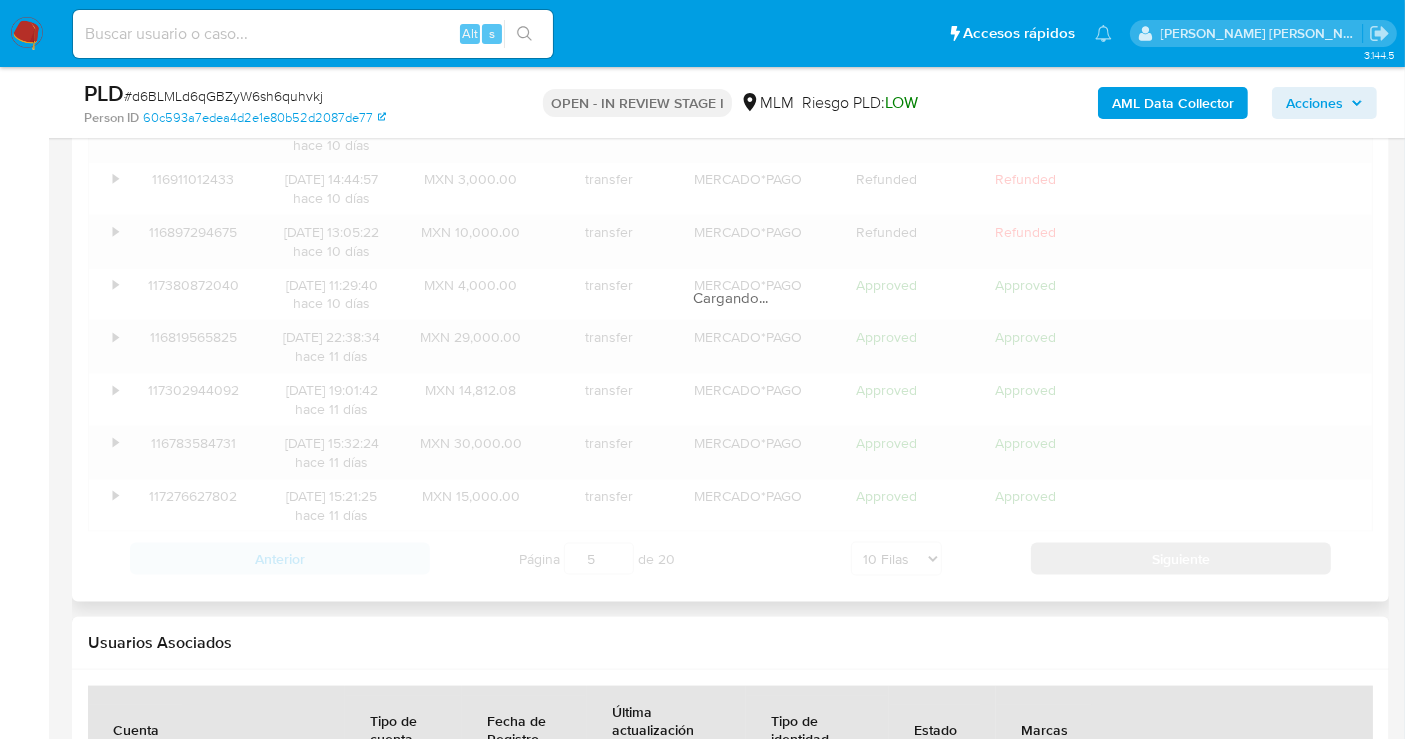 click on "Cargando..." at bounding box center [730, 278] 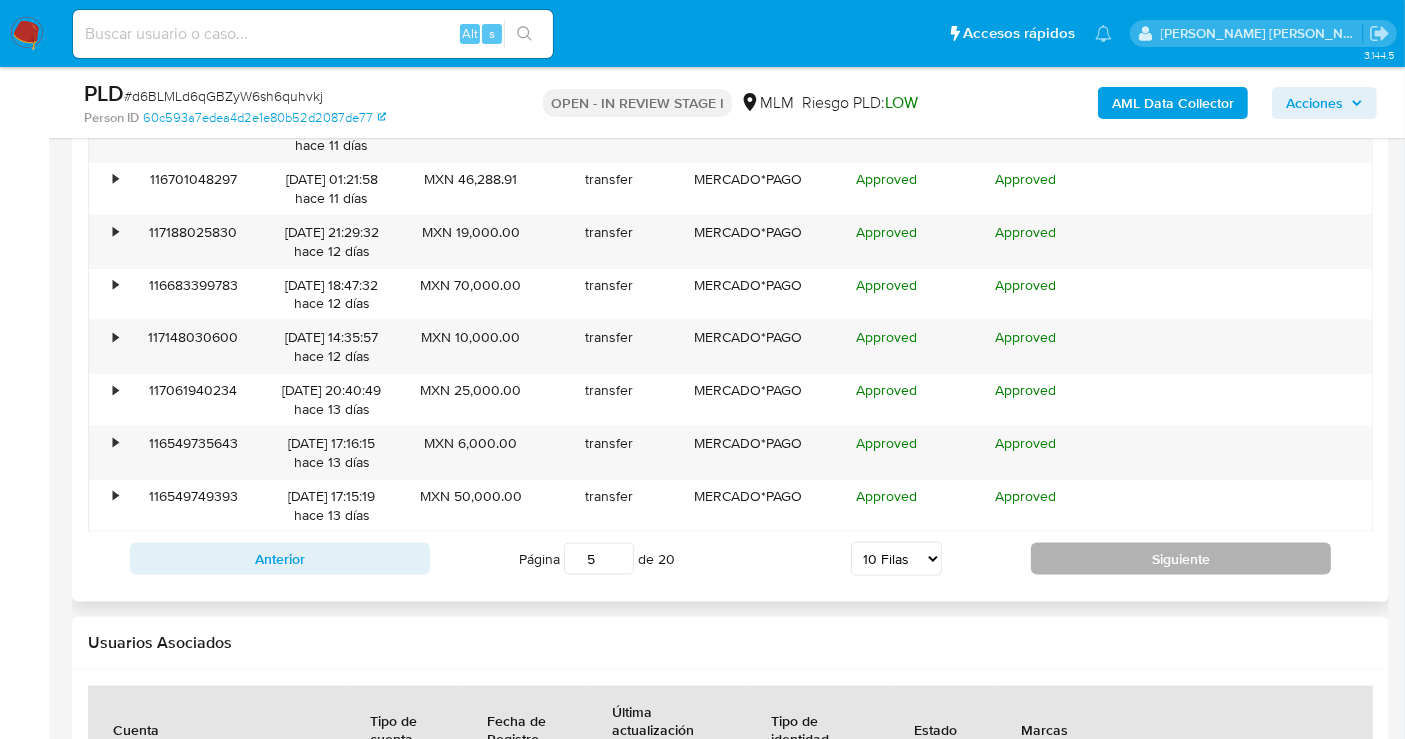 click on "Siguiente" at bounding box center [1181, 559] 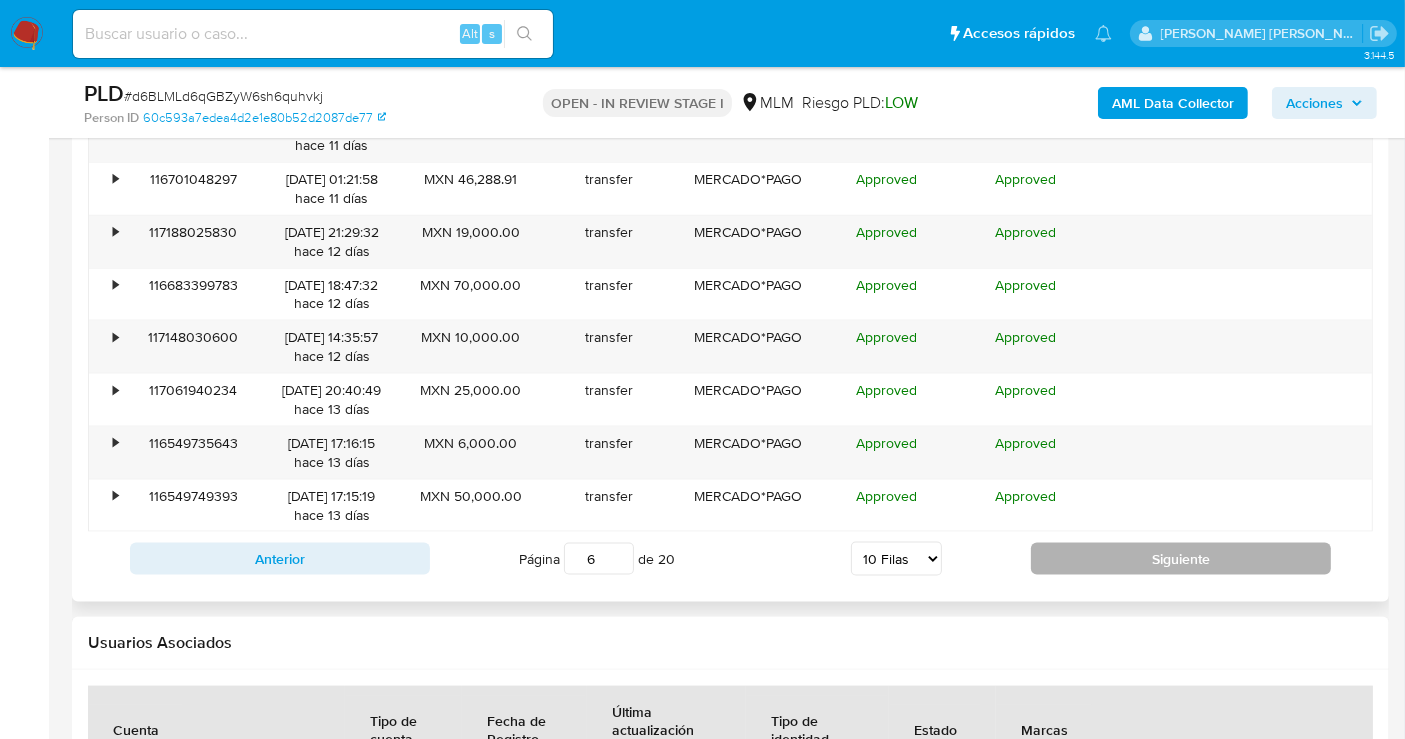 click on "ID Fecha de creación Monto Tipo Proveedor Estado Detalle de estado Descripción Información adicional • 117254553568 03/07/2025 12:07:48 hace 11 días MXN 5,000.00 transfer MERCADO*PAGO Approved Approved • 117241935984 03/07/2025 10:11:43 hace 11 días MXN 5,000.00 transfer MERCADO*PAGO Approved Approved • 116738546949 03/07/2025 08:59:31 hace 11 días MXN 7,500.00 transfer MERCADO*PAGO Approved Approved • 116701048297 03/07/2025 01:21:58 hace 11 días MXN 46,288.91 transfer MERCADO*PAGO Approved Approved • 117188025830 02/07/2025 21:29:32 hace 12 días MXN 19,000.00 transfer MERCADO*PAGO Approved Approved • 116683399783 02/07/2025 18:47:32 hace 12 días MXN 70,000.00 transfer MERCADO*PAGO Approved Approved • 117148030600 02/07/2025 14:35:57 hace 12 días MXN 10,000.00 transfer MERCADO*PAGO Approved Approved • 117061940234 01/07/2025 20:40:49 hace 13 días MXN 25,000.00 transfer MERCADO*PAGO Approved Approved • 116549735643 01/07/2025 17:16:15 hace 13 días MXN 6,000.00 transfer" at bounding box center [730, 278] 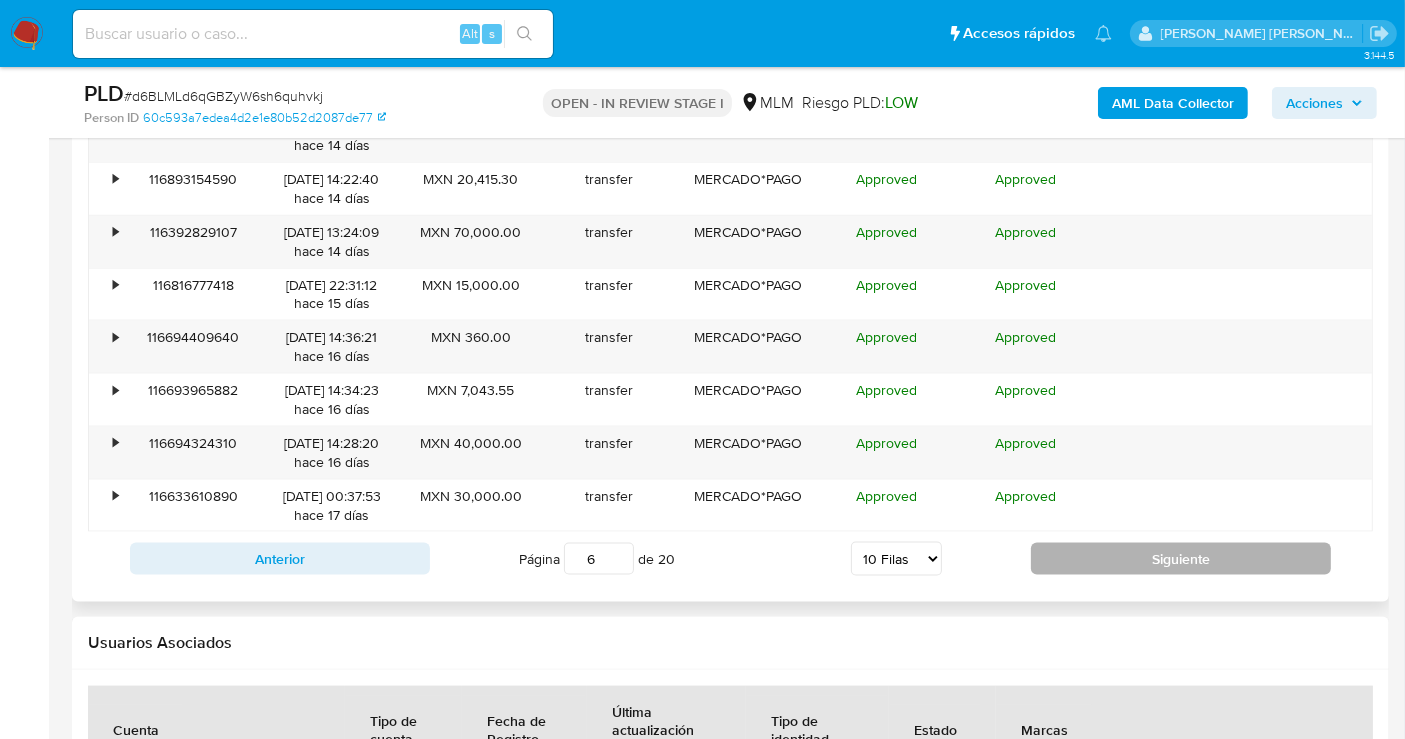 click on "Siguiente" at bounding box center (1181, 559) 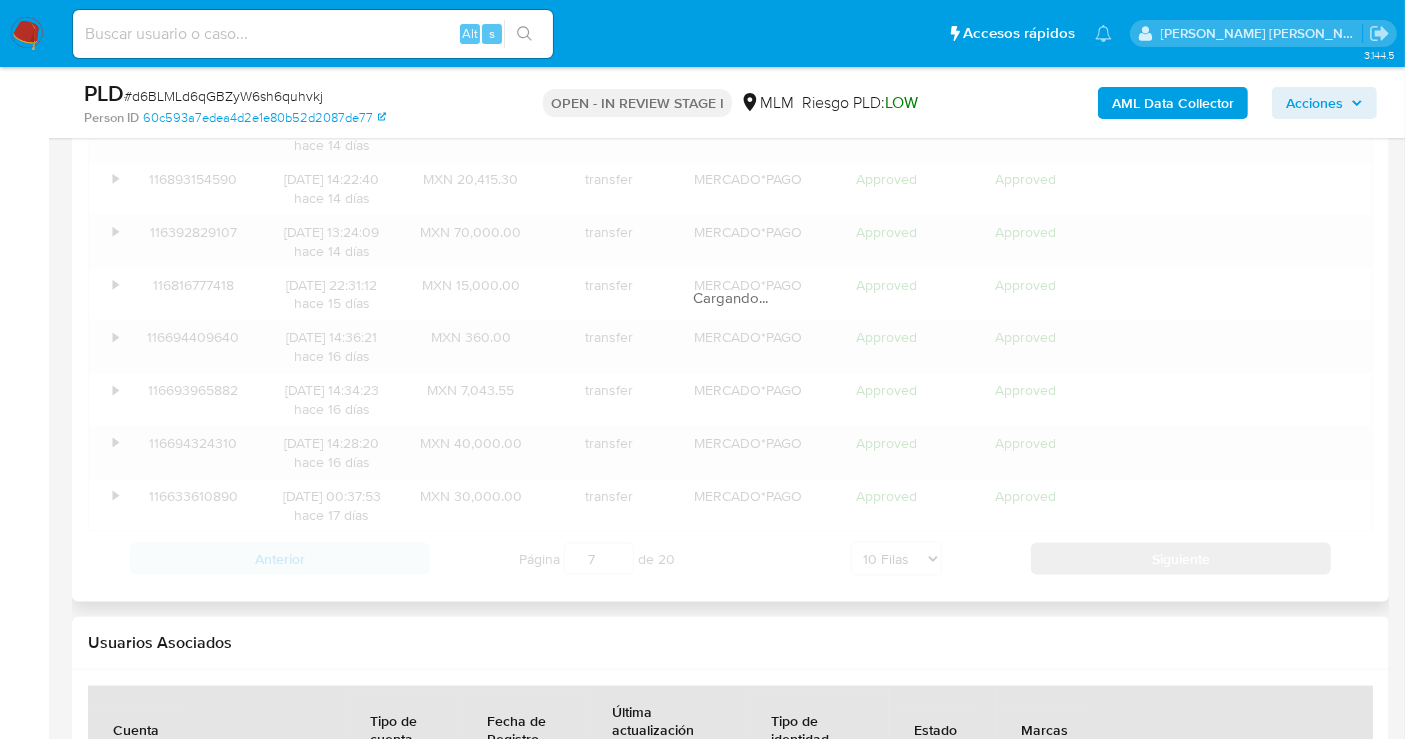 click on "Siguiente" at bounding box center [1181, 559] 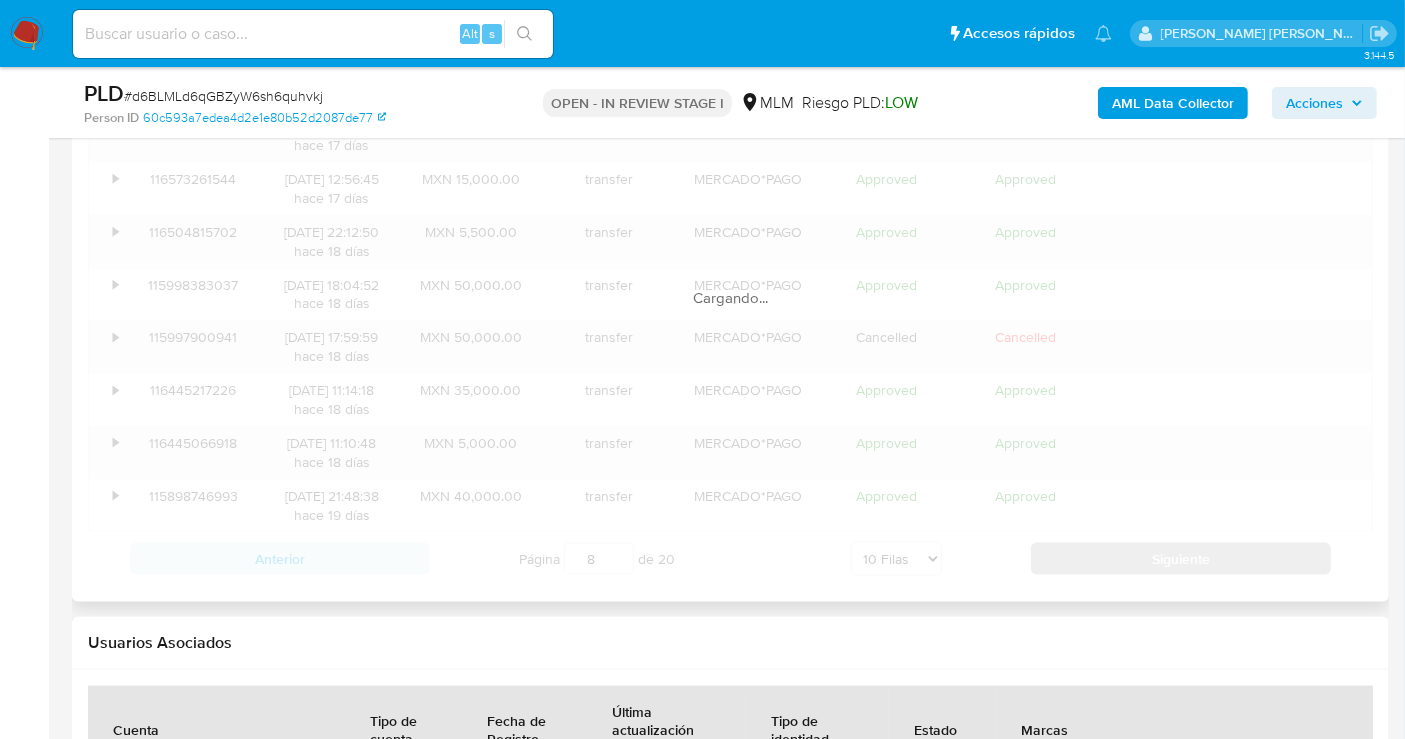 click on "Cargando..." at bounding box center [730, 278] 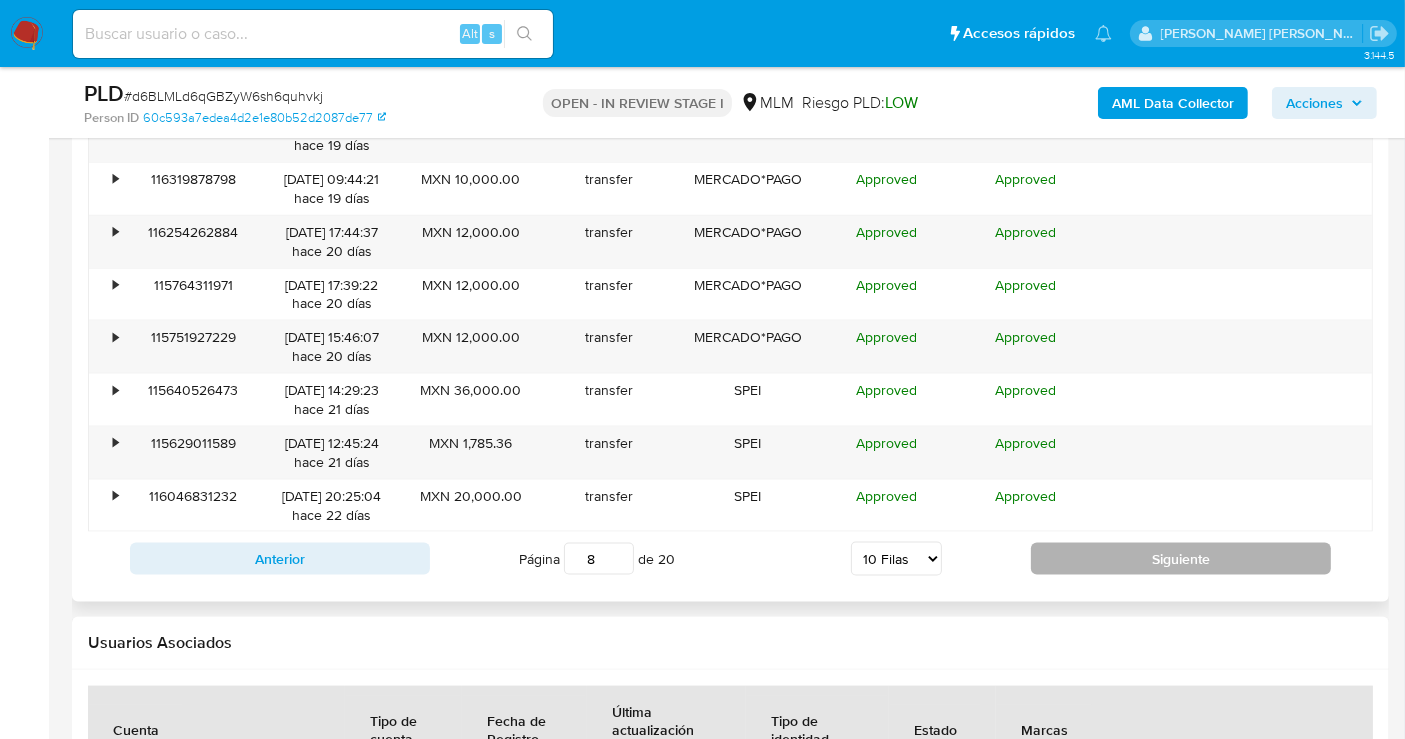 click on "ID Fecha de creación Monto Tipo Proveedor Estado Detalle de estado Descripción Información adicional • 115898471427 25/06/2025 21:46:37 hace 19 días MXN 800.00 transfer MERCADO*PAGO Approved Approved • 116345894512 25/06/2025 13:46:46 hace 19 días MXN 22,000.00 transfer MERCADO*PAGO Approved Approved • 115846014495 25/06/2025 12:06:14 hace 19 días MXN 14,222.71 transfer MERCADO*PAGO Approved Approved • 116319878798 25/06/2025 09:44:21 hace 19 días MXN 10,000.00 transfer MERCADO*PAGO Approved Approved • 116254262884 24/06/2025 17:44:37 hace 20 días MXN 12,000.00 transfer MERCADO*PAGO Approved Approved • 115764311971 24/06/2025 17:39:22 hace 20 días MXN 12,000.00 transfer MERCADO*PAGO Approved Approved • 115751927229 24/06/2025 15:46:07 hace 20 días MXN 12,000.00 transfer MERCADO*PAGO Approved Approved • 115640526473 23/06/2025 14:29:23 hace 21 días MXN 36,000.00 transfer SPEI Approved Approved • 115629011589 23/06/2025 12:45:24 hace 21 días MXN 1,785.36 transfer SPEI •" at bounding box center (730, 278) 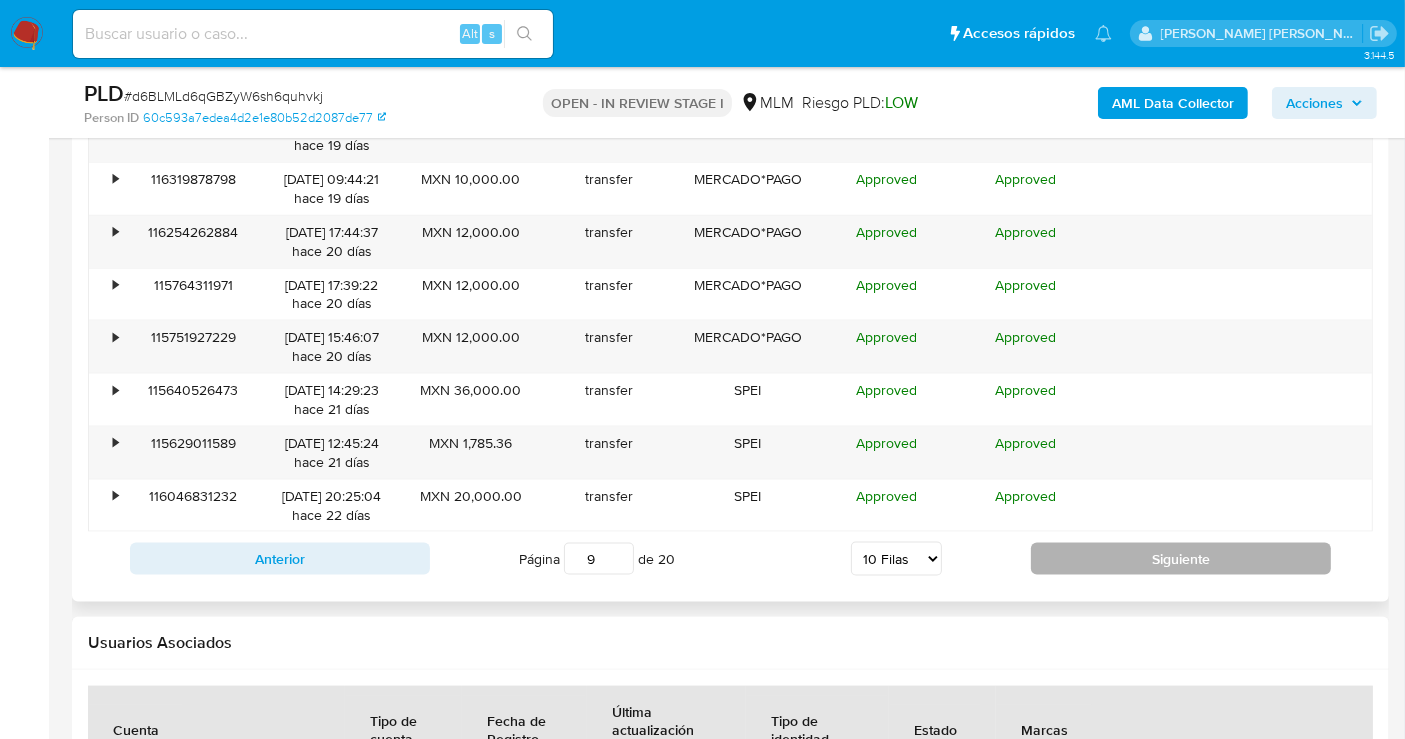 click on "ID Fecha de creación Monto Tipo Proveedor Estado Detalle de estado Descripción Información adicional • 115898471427 25/06/2025 21:46:37 hace 19 días MXN 800.00 transfer MERCADO*PAGO Approved Approved • 116345894512 25/06/2025 13:46:46 hace 19 días MXN 22,000.00 transfer MERCADO*PAGO Approved Approved • 115846014495 25/06/2025 12:06:14 hace 19 días MXN 14,222.71 transfer MERCADO*PAGO Approved Approved • 116319878798 25/06/2025 09:44:21 hace 19 días MXN 10,000.00 transfer MERCADO*PAGO Approved Approved • 116254262884 24/06/2025 17:44:37 hace 20 días MXN 12,000.00 transfer MERCADO*PAGO Approved Approved • 115764311971 24/06/2025 17:39:22 hace 20 días MXN 12,000.00 transfer MERCADO*PAGO Approved Approved • 115751927229 24/06/2025 15:46:07 hace 20 días MXN 12,000.00 transfer MERCADO*PAGO Approved Approved • 115640526473 23/06/2025 14:29:23 hace 21 días MXN 36,000.00 transfer SPEI Approved Approved • 115629011589 23/06/2025 12:45:24 hace 21 días MXN 1,785.36 transfer SPEI •" at bounding box center [730, 278] 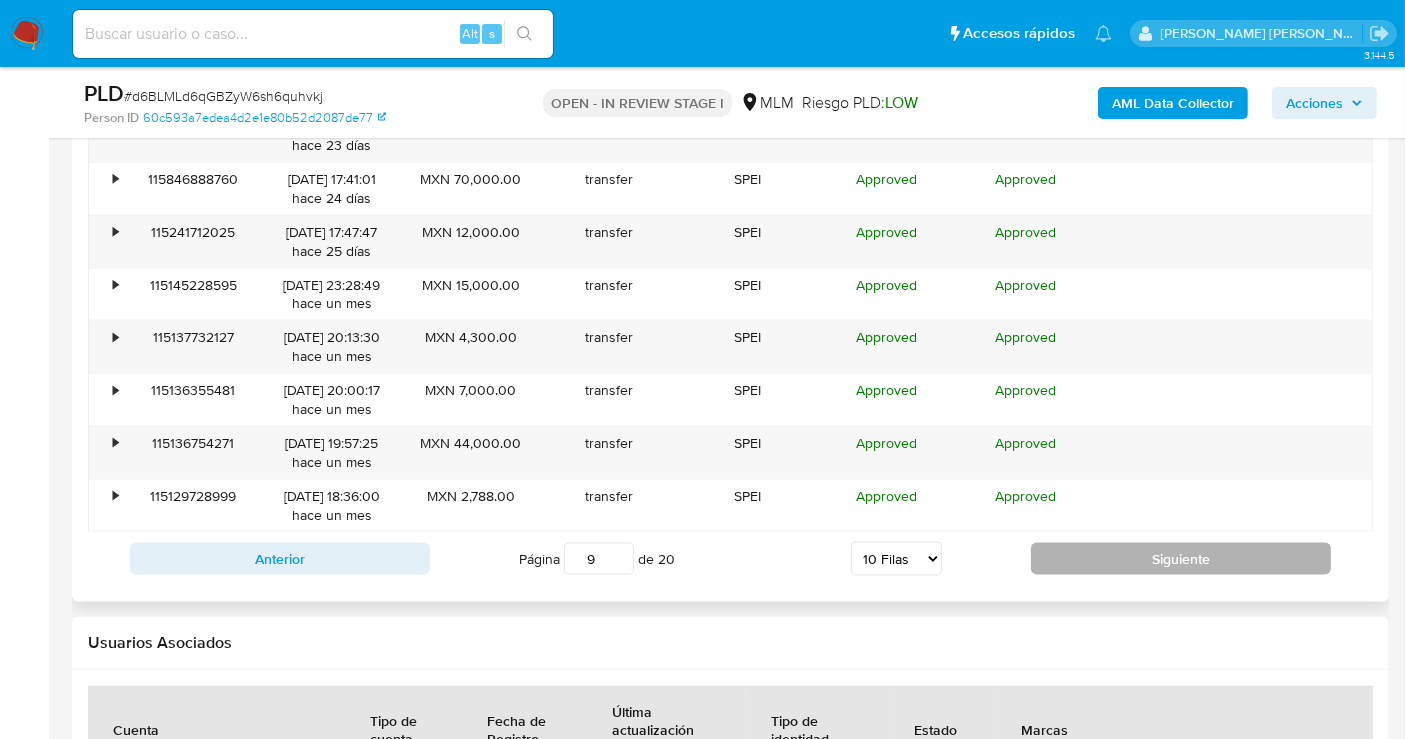 click on "ID Fecha de creación Monto Tipo Proveedor Estado Detalle de estado Descripción Información adicional • 115532681427 22/06/2025 14:29:36 hace 22 días MXN 60,000.00 transfer SPEI Approved Approved • 115941656456 21/06/2025 16:00:02 hace 23 días MXN 50,000.00 transfer SPEI Approved Approved • 115872638262 21/06/2025 02:34:40 hace 23 días MXN 42,000.00 transfer SPEI Approved Approved • 115846888760 20/06/2025 17:41:01 hace 24 días MXN 70,000.00 transfer SPEI Approved Approved • 115241712025 19/06/2025 17:47:47 hace 25 días MXN 12,000.00 transfer SPEI Approved Approved • 115145228595 18/06/2025 23:28:49 hace un mes MXN 15,000.00 transfer SPEI Approved Approved • 115137732127 18/06/2025 20:13:30 hace un mes MXN 4,300.00 transfer SPEI Approved Approved • 115136355481 18/06/2025 20:00:17 hace un mes MXN 7,000.00 transfer SPEI Approved Approved • 115136754271 18/06/2025 19:57:25 hace un mes MXN 44,000.00 transfer SPEI Approved Approved • 115129728999 18/06/2025 18:36:00 hace un mes" at bounding box center [730, 278] 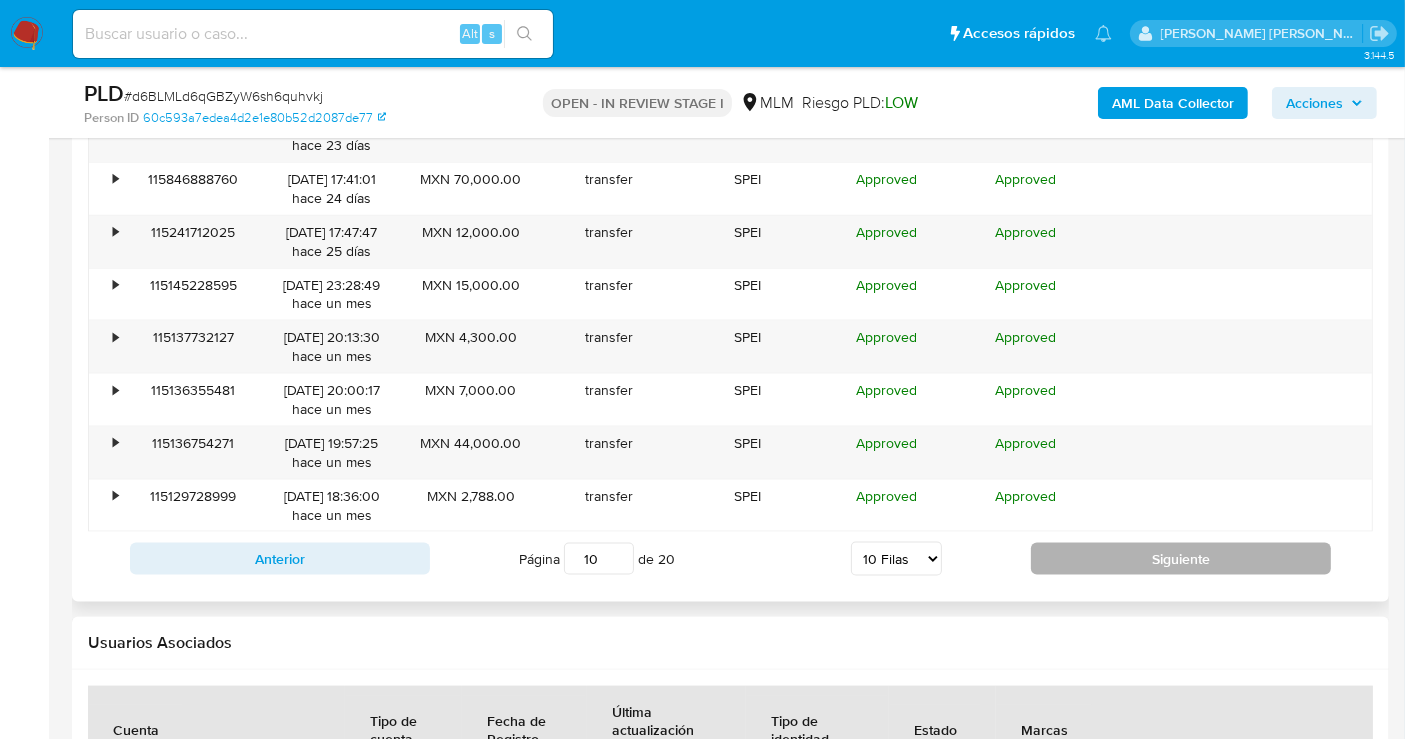 click on "ID Fecha de creación Monto Tipo Proveedor Estado Detalle de estado Descripción Información adicional • 115532681427 22/06/2025 14:29:36 hace 22 días MXN 60,000.00 transfer SPEI Approved Approved • 115941656456 21/06/2025 16:00:02 hace 23 días MXN 50,000.00 transfer SPEI Approved Approved • 115872638262 21/06/2025 02:34:40 hace 23 días MXN 42,000.00 transfer SPEI Approved Approved • 115846888760 20/06/2025 17:41:01 hace 24 días MXN 70,000.00 transfer SPEI Approved Approved • 115241712025 19/06/2025 17:47:47 hace 25 días MXN 12,000.00 transfer SPEI Approved Approved • 115145228595 18/06/2025 23:28:49 hace un mes MXN 15,000.00 transfer SPEI Approved Approved • 115137732127 18/06/2025 20:13:30 hace un mes MXN 4,300.00 transfer SPEI Approved Approved • 115136355481 18/06/2025 20:00:17 hace un mes MXN 7,000.00 transfer SPEI Approved Approved • 115136754271 18/06/2025 19:57:25 hace un mes MXN 44,000.00 transfer SPEI Approved Approved • 115129728999 18/06/2025 18:36:00 hace un mes" at bounding box center (730, 278) 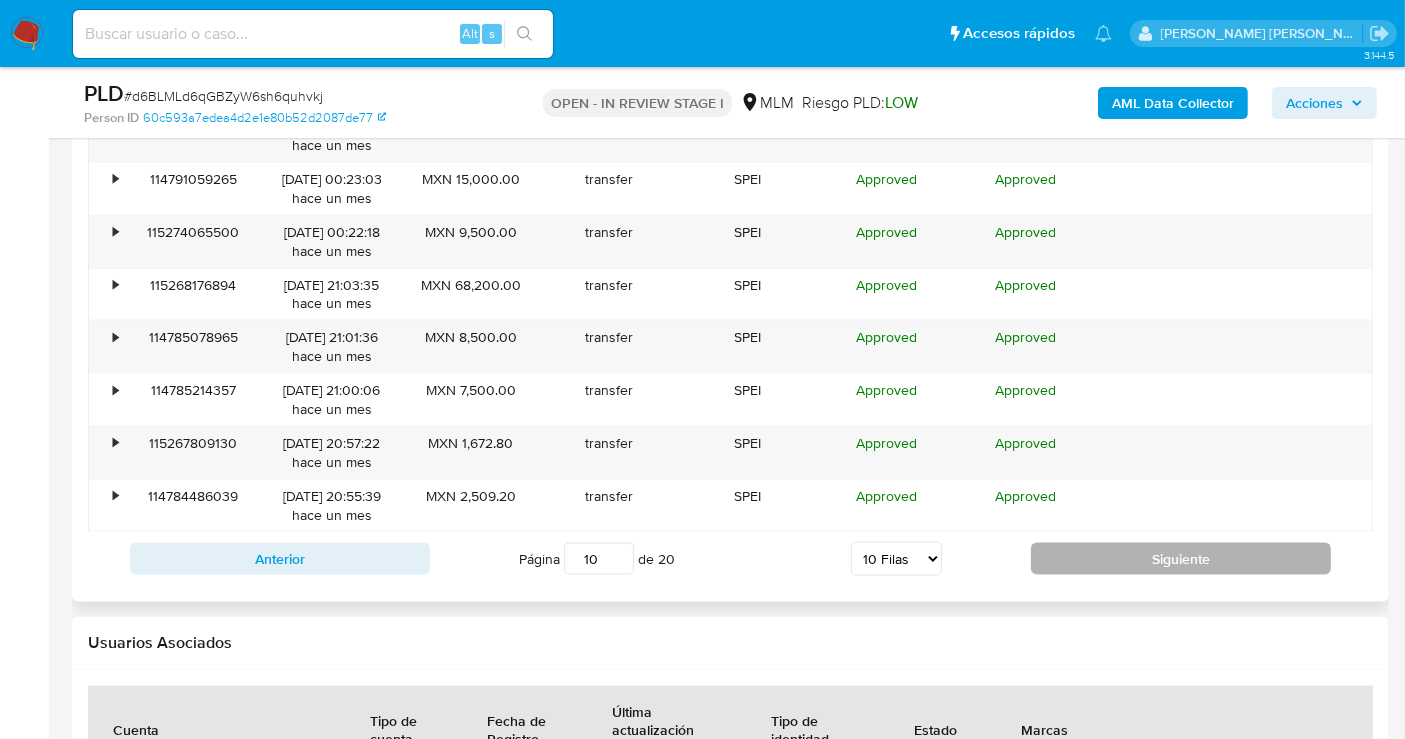 click on "ID Fecha de creación Monto Tipo Proveedor Estado Detalle de estado Descripción Información adicional • 114857396449 16/06/2025 14:29:47 hace un mes MXN 33,000.00 transfer SPEI Approved Approved • 115329388712 16/06/2025 12:42:03 hace un mes MXN 727.00 transfer SPEI Approved Approved • 115326306942 16/06/2025 12:13:30 hace un mes MXN 9,000.00 transfer SPEI Approved Approved • 114791059265 16/06/2025 00:23:03 hace un mes MXN 15,000.00 transfer SPEI Approved Approved • 115274065500 16/06/2025 00:22:18 hace un mes MXN 9,500.00 transfer SPEI Approved Approved • 115268176894 15/06/2025 21:03:35 hace un mes MXN 68,200.00 transfer SPEI Approved Approved • 114785078965 15/06/2025 21:01:36 hace un mes MXN 8,500.00 transfer SPEI Approved Approved • 114785214357 15/06/2025 21:00:06 hace un mes MXN 7,500.00 transfer SPEI Approved Approved • 115267809130 15/06/2025 20:57:22 hace un mes MXN 1,672.80 transfer SPEI Approved Approved • 114784486039 15/06/2025 20:55:39 hace un mes MXN 2,509.20" at bounding box center [730, 278] 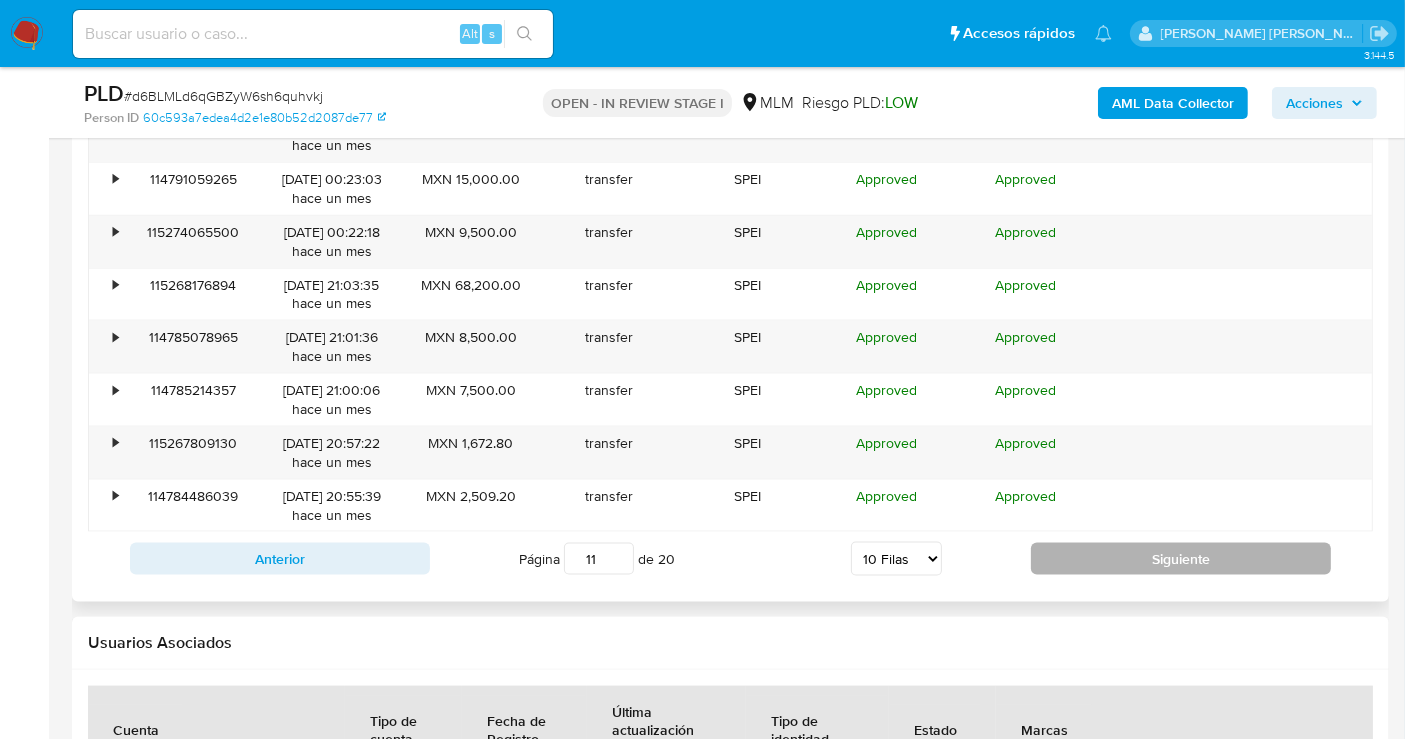 click on "ID Fecha de creación Monto Tipo Proveedor Estado Detalle de estado Descripción Información adicional • 114857396449 16/06/2025 14:29:47 hace un mes MXN 33,000.00 transfer SPEI Approved Approved • 115329388712 16/06/2025 12:42:03 hace un mes MXN 727.00 transfer SPEI Approved Approved • 115326306942 16/06/2025 12:13:30 hace un mes MXN 9,000.00 transfer SPEI Approved Approved • 114791059265 16/06/2025 00:23:03 hace un mes MXN 15,000.00 transfer SPEI Approved Approved • 115274065500 16/06/2025 00:22:18 hace un mes MXN 9,500.00 transfer SPEI Approved Approved • 115268176894 15/06/2025 21:03:35 hace un mes MXN 68,200.00 transfer SPEI Approved Approved • 114785078965 15/06/2025 21:01:36 hace un mes MXN 8,500.00 transfer SPEI Approved Approved • 114785214357 15/06/2025 21:00:06 hace un mes MXN 7,500.00 transfer SPEI Approved Approved • 115267809130 15/06/2025 20:57:22 hace un mes MXN 1,672.80 transfer SPEI Approved Approved • 114784486039 15/06/2025 20:55:39 hace un mes MXN 2,509.20" at bounding box center (730, 278) 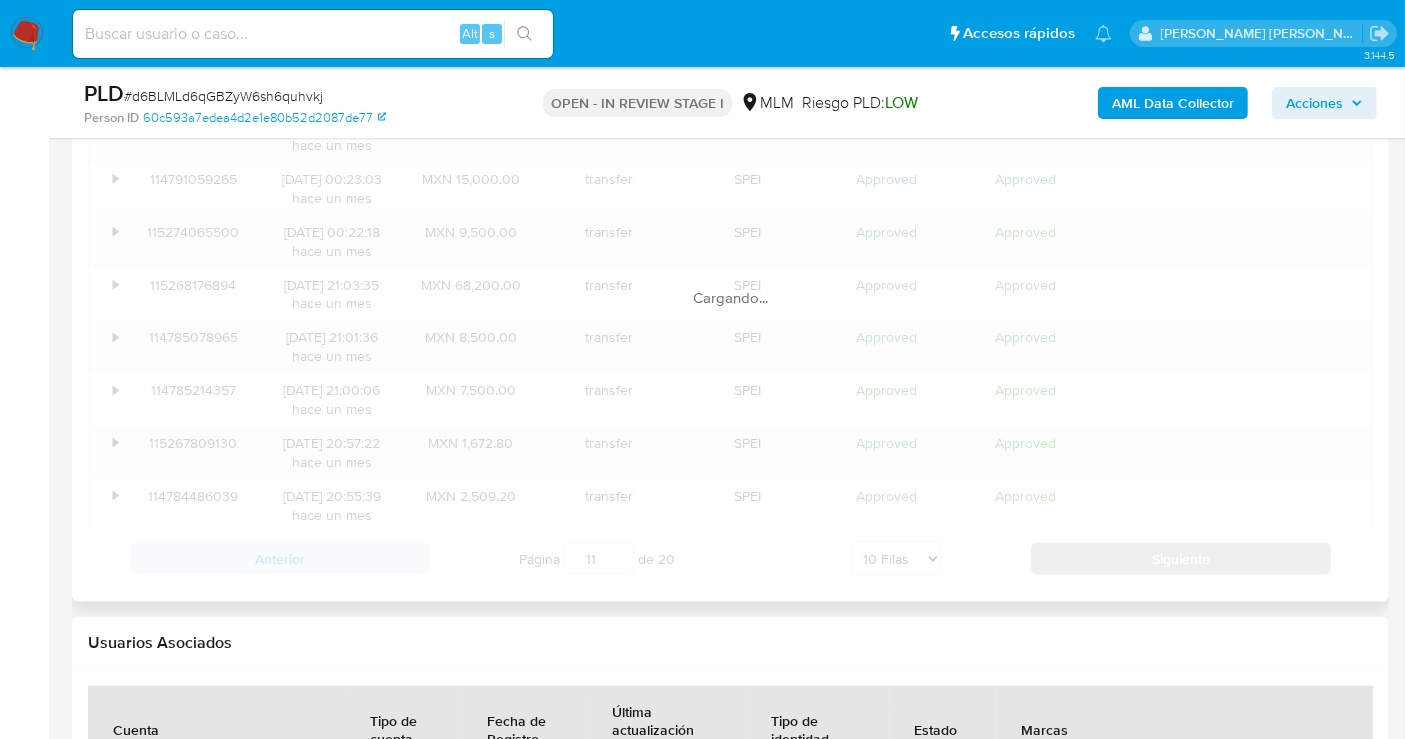 click on "ID Fecha de creación Monto Tipo Proveedor Estado Detalle de estado Descripción Información adicional • 114857396449 16/06/2025 14:29:47 hace un mes MXN 33,000.00 transfer SPEI Approved Approved • 115329388712 16/06/2025 12:42:03 hace un mes MXN 727.00 transfer SPEI Approved Approved • 115326306942 16/06/2025 12:13:30 hace un mes MXN 9,000.00 transfer SPEI Approved Approved • 114791059265 16/06/2025 00:23:03 hace un mes MXN 15,000.00 transfer SPEI Approved Approved • 115274065500 16/06/2025 00:22:18 hace un mes MXN 9,500.00 transfer SPEI Approved Approved • 115268176894 15/06/2025 21:03:35 hace un mes MXN 68,200.00 transfer SPEI Approved Approved • 114785078965 15/06/2025 21:01:36 hace un mes MXN 8,500.00 transfer SPEI Approved Approved • 114785214357 15/06/2025 21:00:06 hace un mes MXN 7,500.00 transfer SPEI Approved Approved • 115267809130 15/06/2025 20:57:22 hace un mes MXN 1,672.80 transfer SPEI Approved Approved • 114784486039 15/06/2025 20:55:39 hace un mes MXN 2,509.20" at bounding box center [730, 278] 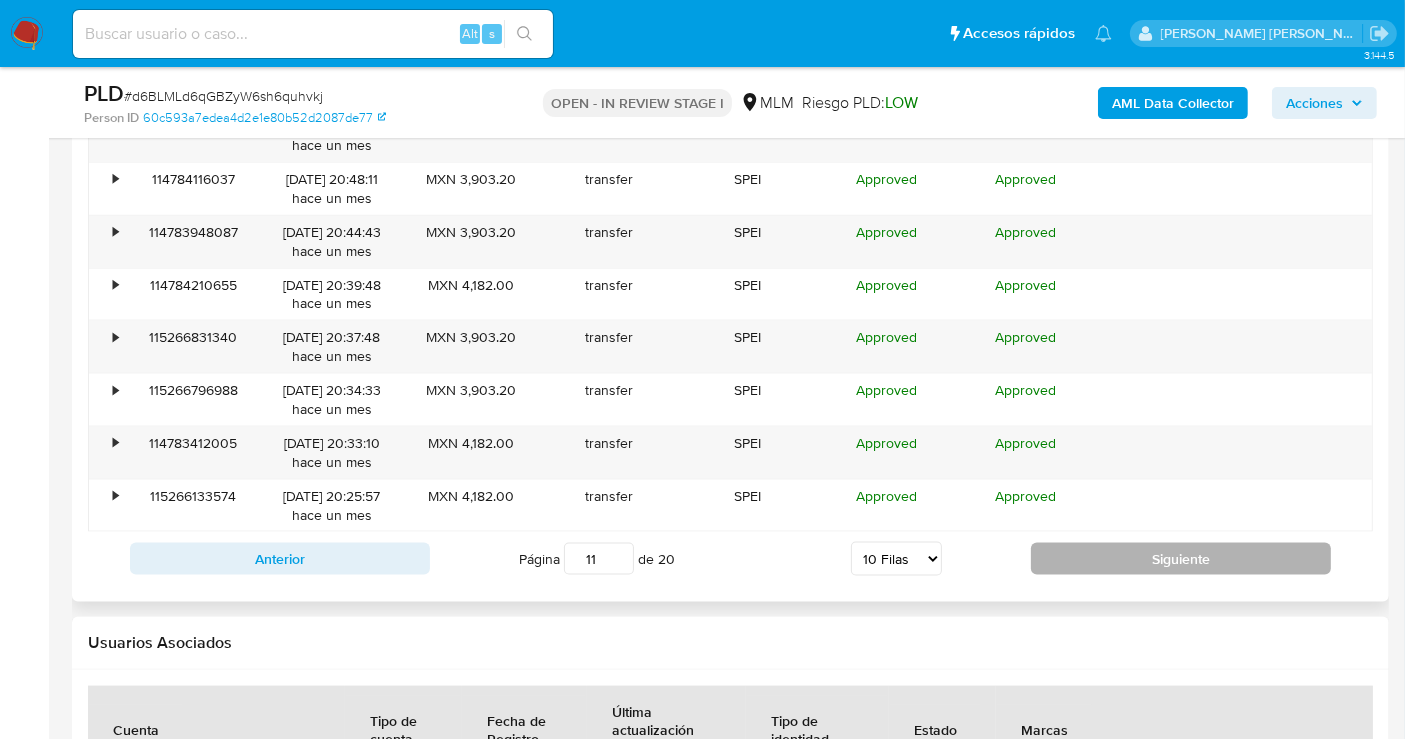 click on "Siguiente" at bounding box center (1181, 559) 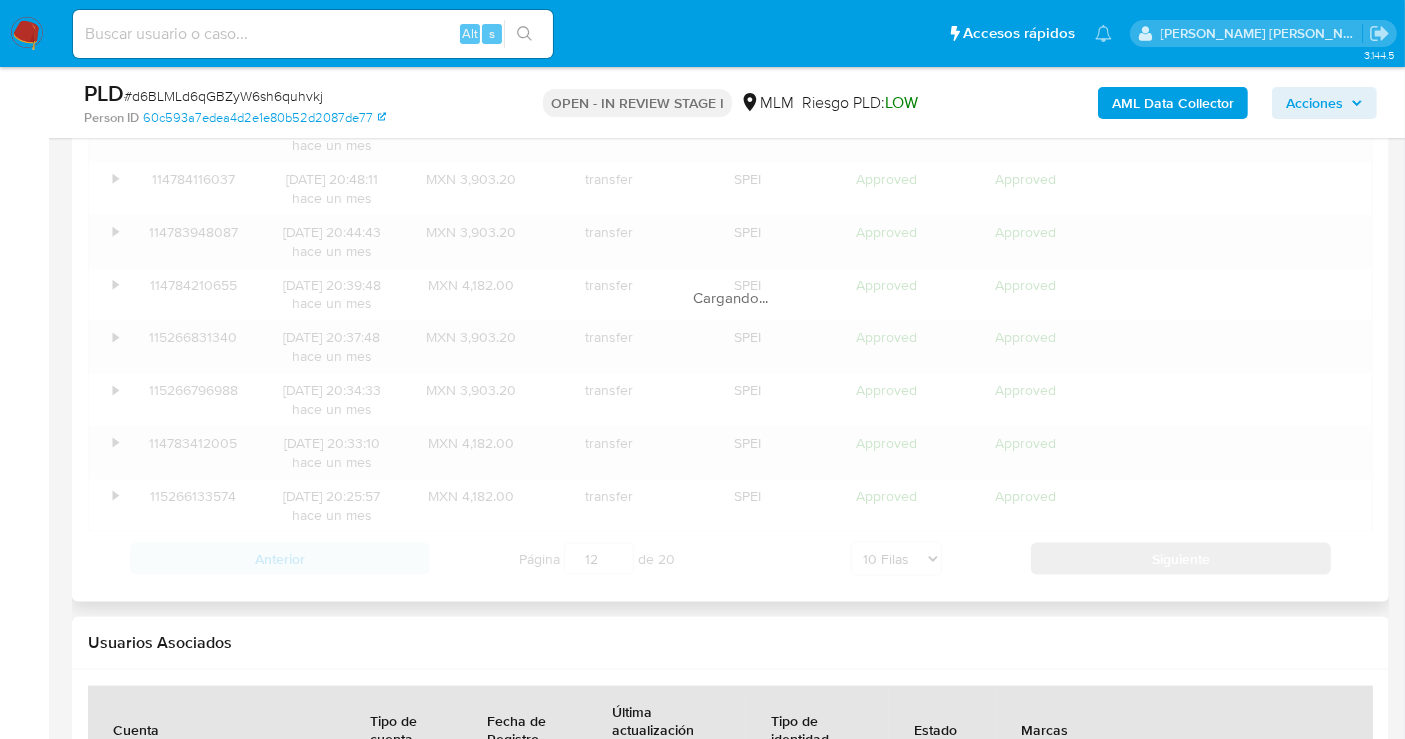 click on "ID Fecha de creación Monto Tipo Proveedor Estado Detalle de estado Descripción Información adicional • 115267617204 15/06/2025 20:53:34 hace un mes MXN 2,788.00 transfer SPEI Approved Approved • 114784595287 15/06/2025 20:51:36 hace un mes MXN 4,182.00 transfer SPEI Approved Approved • 115267445190 15/06/2025 20:50:36 hace un mes MXN 5,018.40 transfer SPEI Approved Approved • 114784116037 15/06/2025 20:48:11 hace un mes MXN 3,903.20 transfer SPEI Approved Approved • 114783948087 15/06/2025 20:44:43 hace un mes MXN 3,903.20 transfer SPEI Approved Approved • 114784210655 15/06/2025 20:39:48 hace un mes MXN 4,182.00 transfer SPEI Approved Approved • 115266831340 15/06/2025 20:37:48 hace un mes MXN 3,903.20 transfer SPEI Approved Approved • 115266796988 15/06/2025 20:34:33 hace un mes MXN 3,903.20 transfer SPEI Approved Approved • 114783412005 15/06/2025 20:33:10 hace un mes MXN 4,182.00 transfer SPEI Approved Approved • 115266133574 15/06/2025 20:25:57 hace un mes MXN 4,182.00" at bounding box center [730, 278] 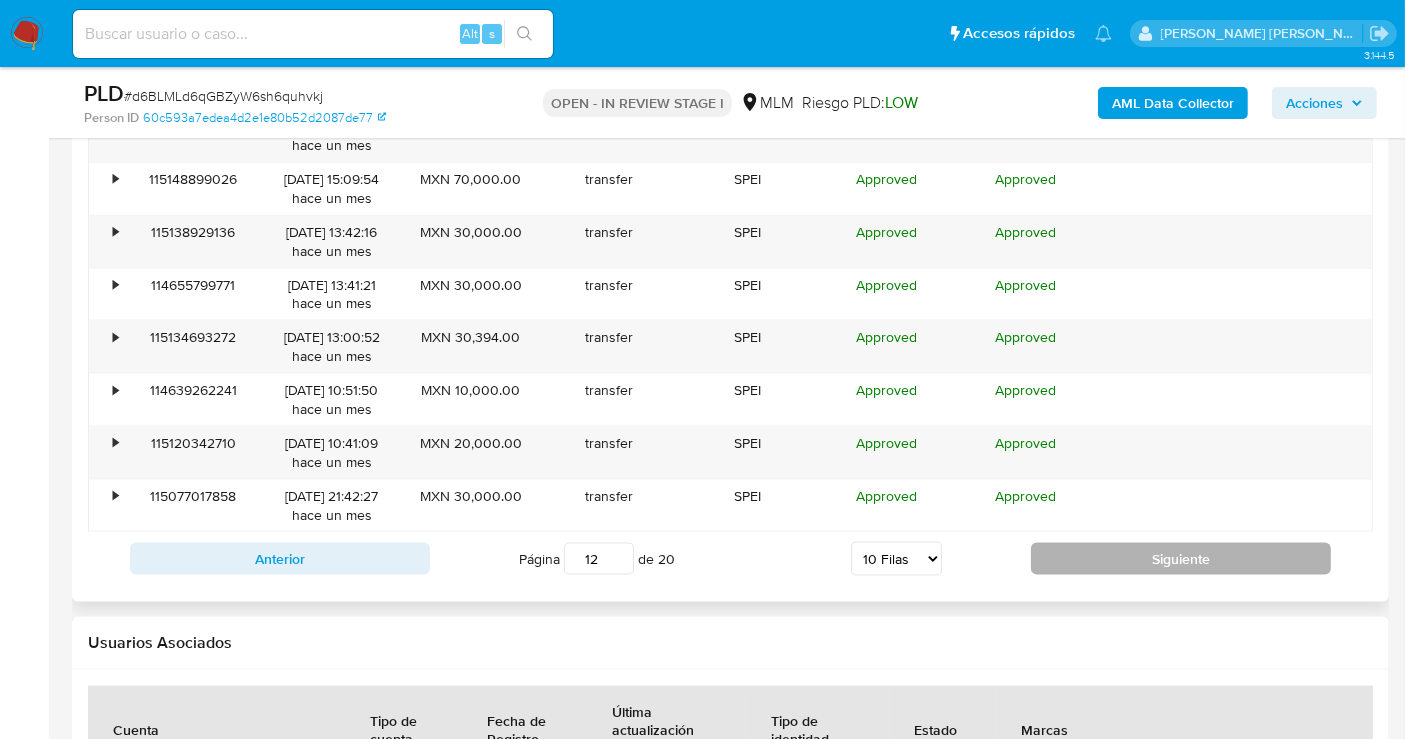 click on "Siguiente" at bounding box center [1181, 559] 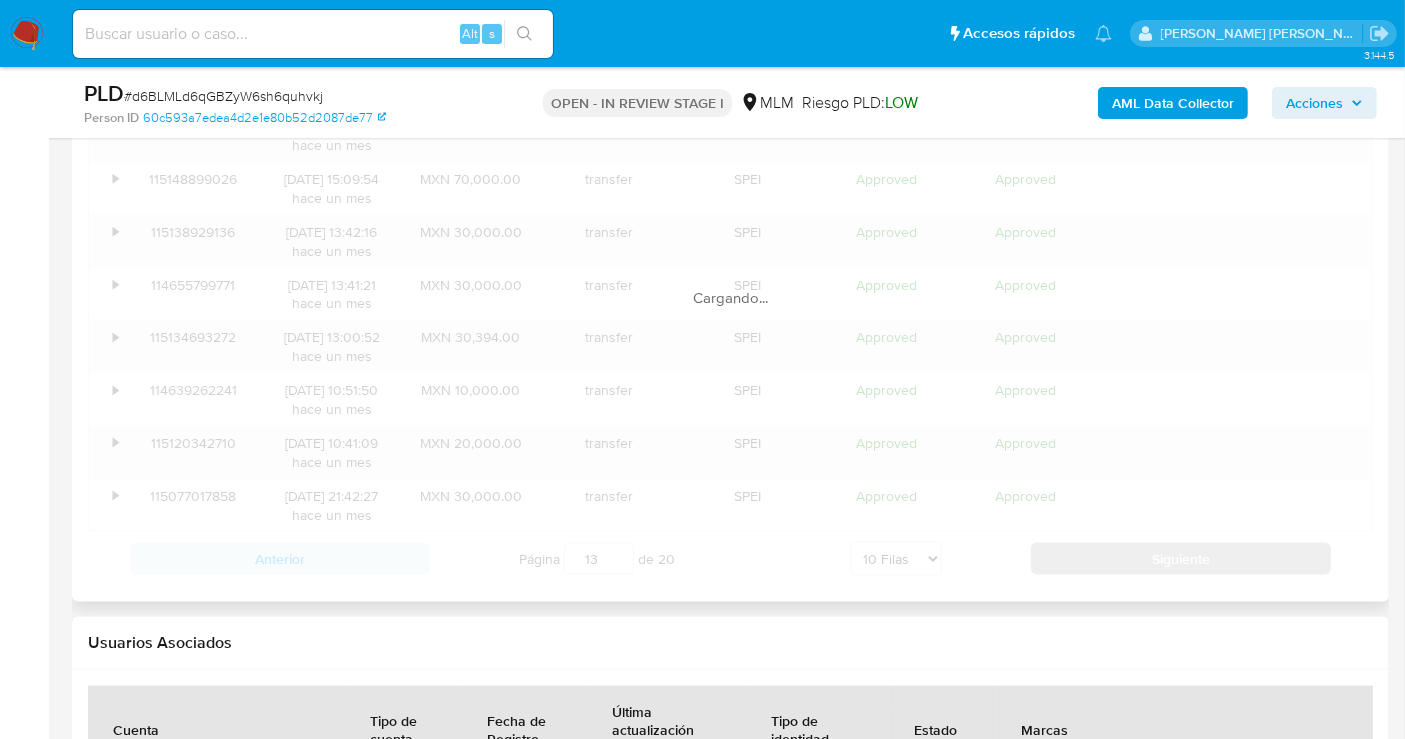 click on "ID Fecha de creación Monto Tipo Proveedor Estado Detalle de estado Descripción Información adicional • 115259850982 15/06/2025 18:45:30 hace un mes MXN 9,067.00 transfer SPEI Approved Approved • 115160796702 14/06/2025 16:40:36 hace un mes MXN 4,182.00 transfer SPEI Rejected Review Manual • 114677524343 14/06/2025 16:34:32 hace un mes MXN 4,182.00 transfer SPEI Rejected Review Manual • 115148899026 14/06/2025 15:09:54 hace un mes MXN 70,000.00 transfer SPEI Approved Approved • 115138929136 14/06/2025 13:42:16 hace un mes MXN 30,000.00 transfer SPEI Approved Approved • 114655799771 14/06/2025 13:41:21 hace un mes MXN 30,000.00 transfer SPEI Approved Approved • 115134693272 14/06/2025 13:00:52 hace un mes MXN 30,394.00 transfer SPEI Approved Approved • 114639262241 14/06/2025 10:51:50 hace un mes MXN 10,000.00 transfer SPEI Approved Approved • 115120342710 14/06/2025 10:41:09 hace un mes MXN 20,000.00 transfer SPEI Approved Approved • 115077017858 13/06/2025 21:42:27 hace un mes" at bounding box center [730, 278] 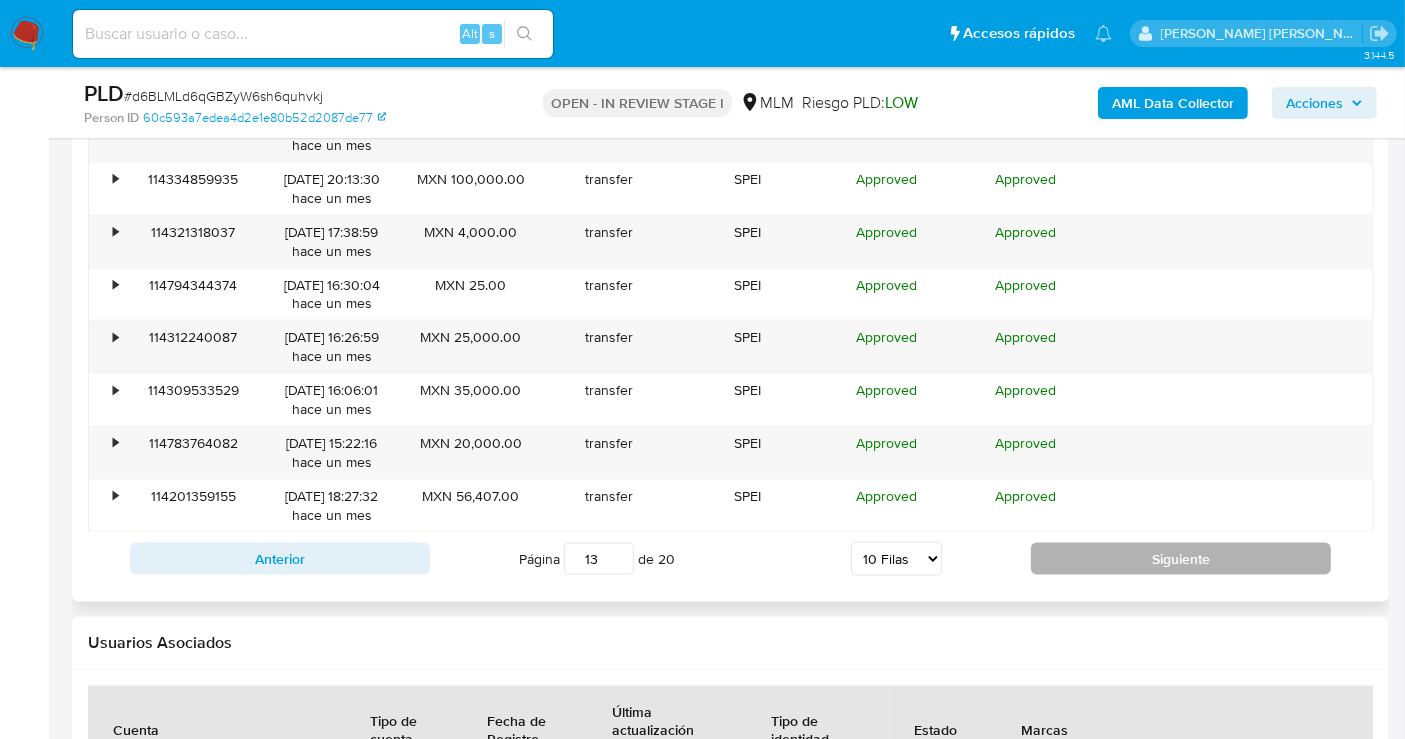 click on "Siguiente" at bounding box center [1181, 559] 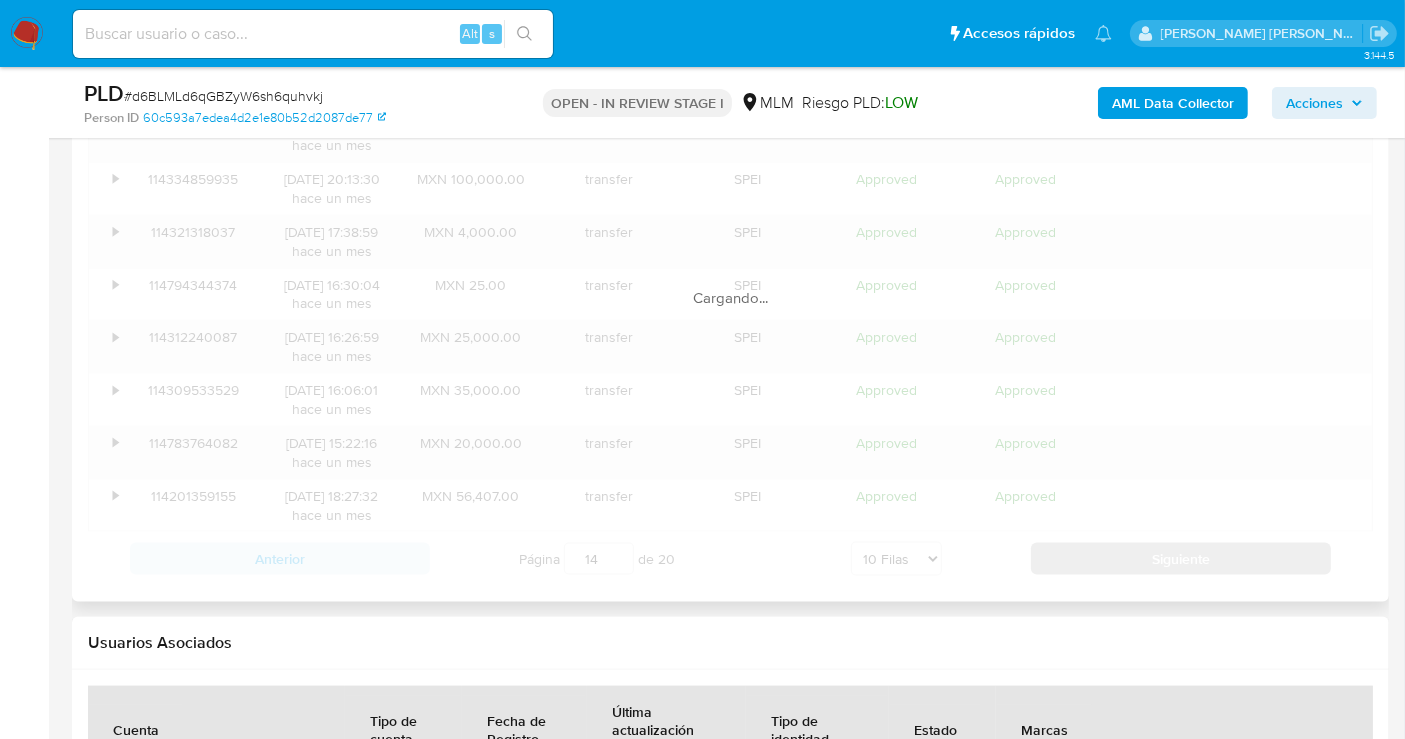 click on "ID Fecha de creación Monto Tipo Proveedor Estado Detalle de estado Descripción Información adicional • 114549984595 13/06/2025 14:44:01 hace un mes MXN 17,000.00 transfer SPEI Rejected Review Manual • 114465822323 13/06/2025 01:12:18 hace un mes MXN 15,000.00 transfer SPEI Rejected Review Manual • 114947302876 13/06/2025 01:11:29 hace un mes MXN 1,500.00 transfer SPEI Rejected Review Manual • 114334859935 11/06/2025 20:13:30 hace un mes MXN 100,000.00 transfer SPEI Approved Approved • 114321318037 11/06/2025 17:38:59 hace un mes MXN 4,000.00 transfer SPEI Approved Approved • 114794344374 11/06/2025 16:30:04 hace un mes MXN 25.00 transfer SPEI Approved Approved • 114312240087 11/06/2025 16:26:59 hace un mes MXN 25,000.00 transfer SPEI Approved Approved • 114309533529 11/06/2025 16:06:01 hace un mes MXN 35,000.00 transfer SPEI Approved Approved • 114783764082 11/06/2025 15:22:16 hace un mes MXN 20,000.00 transfer SPEI Approved Approved • 114201359155 10/06/2025 18:27:32 transfer" at bounding box center [730, 278] 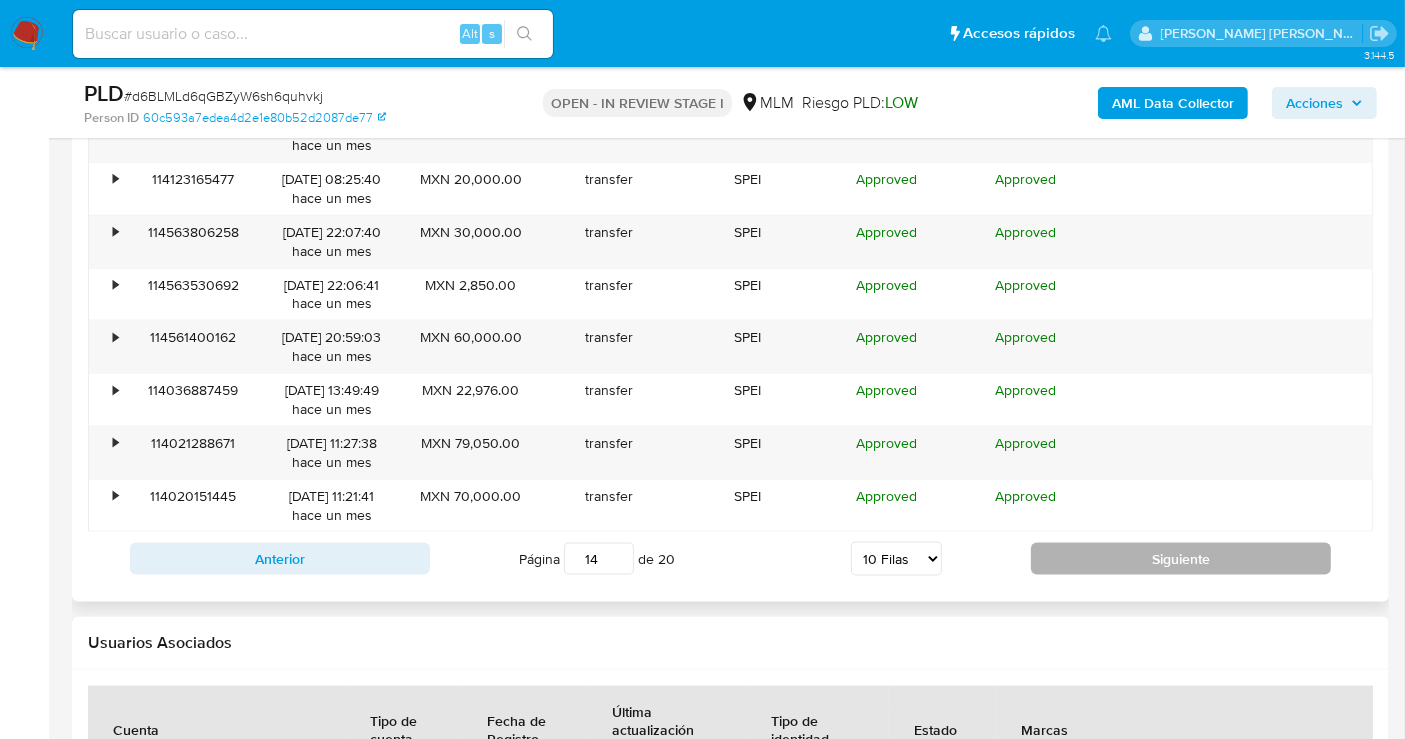 click on "Siguiente" at bounding box center [1181, 559] 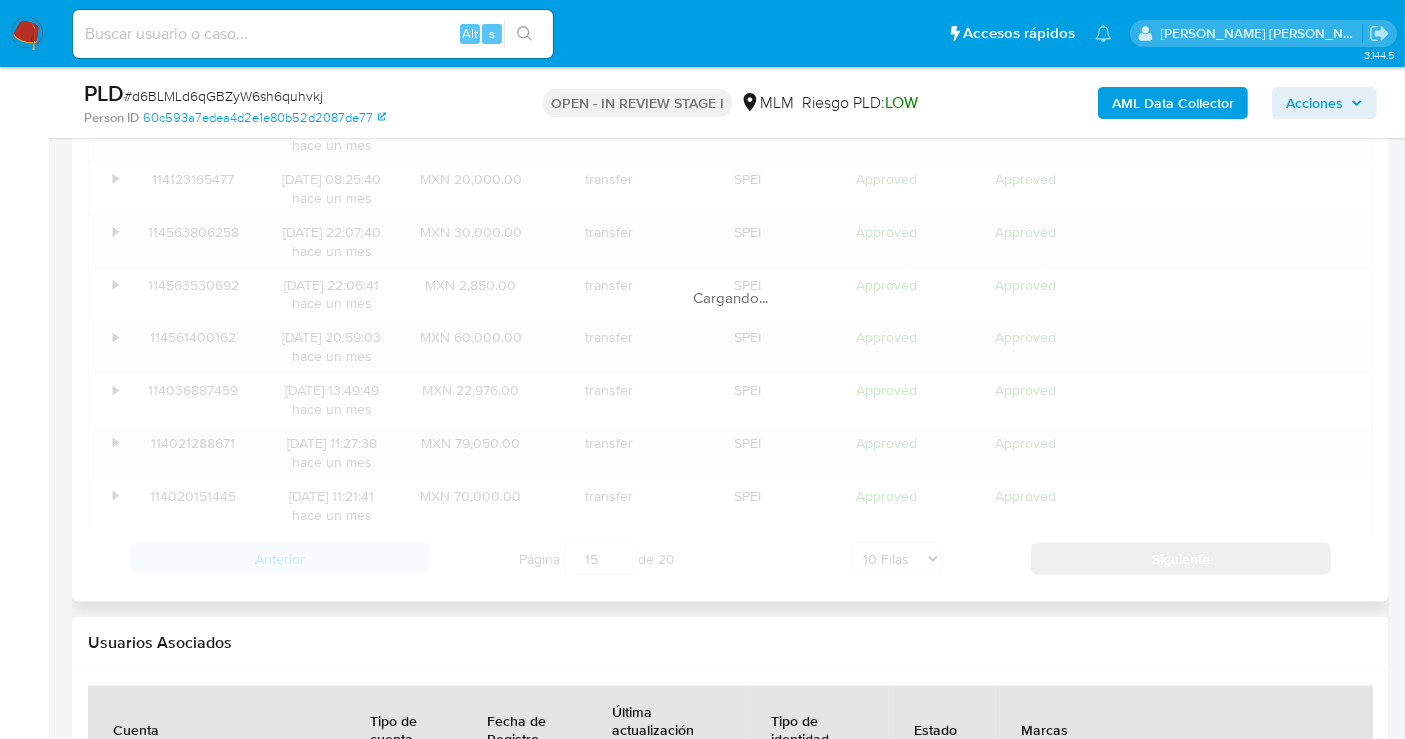 click on "ID Fecha de creación Monto Tipo Proveedor Estado Detalle de estado Descripción Información adicional • 114185159909 10/06/2025 16:18:33 hace un mes MXN 80,000.00 transfer SPEI Approved Approved • 114634657732 10/06/2025 12:35:43 hace un mes MXN 71,580.36 transfer SPEI Approved Approved • 114150150569 10/06/2025 11:40:08 hace un mes MXN 15,000.00 transfer SPEI Approved Approved • 114123165477 10/06/2025 08:25:40 hace un mes MXN 20,000.00 transfer SPEI Approved Approved • 114563806258 09/06/2025 22:07:40 hace un mes MXN 30,000.00 transfer SPEI Approved Approved • 114563530692 09/06/2025 22:06:41 hace un mes MXN 2,850.00 transfer SPEI Approved Approved • 114561400162 09/06/2025 20:59:03 hace un mes MXN 60,000.00 transfer SPEI Approved Approved • 114036887459 09/06/2025 13:49:49 hace un mes MXN 22,976.00 transfer SPEI Approved Approved • 114021288671 09/06/2025 11:27:38 hace un mes MXN 79,050.00 transfer SPEI Approved Approved • 114020151445 09/06/2025 11:21:41 hace un mes transfer" at bounding box center [730, 278] 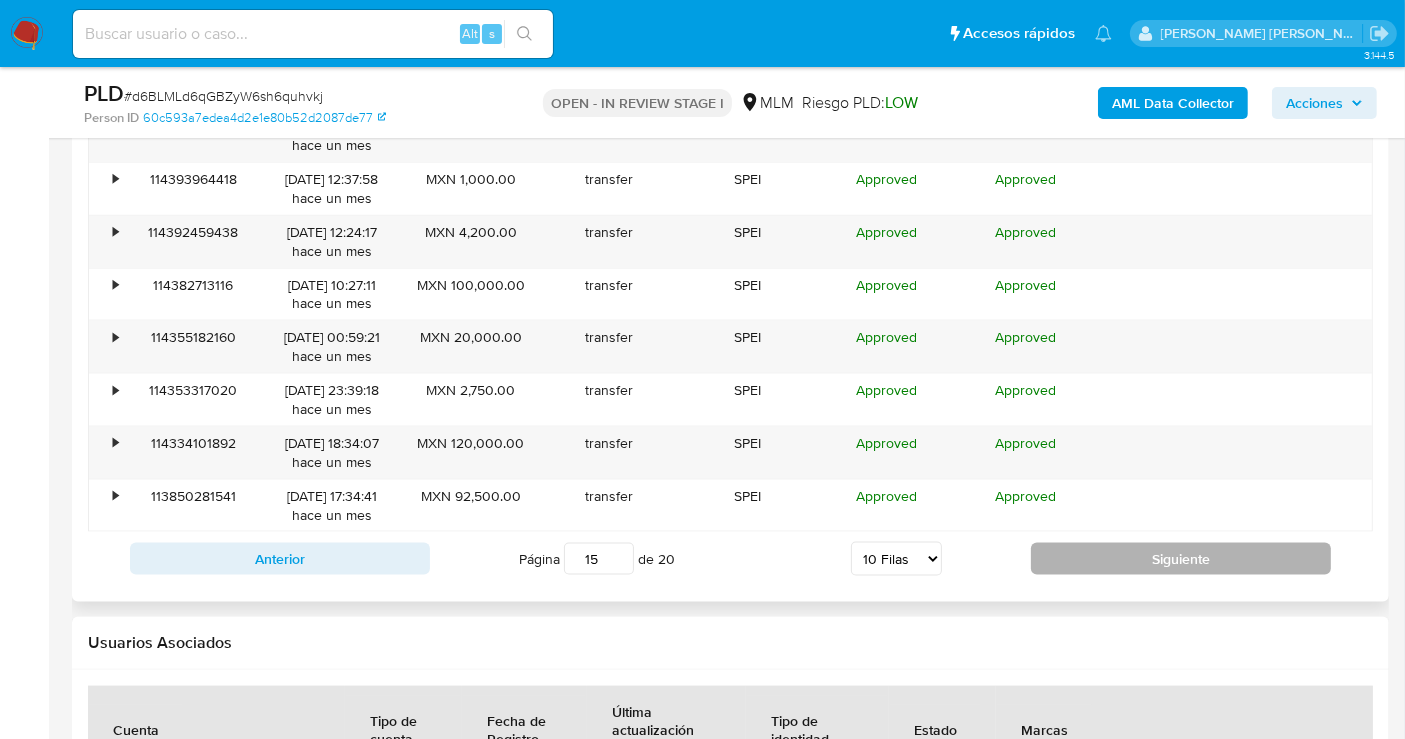click on "Siguiente" at bounding box center (1181, 559) 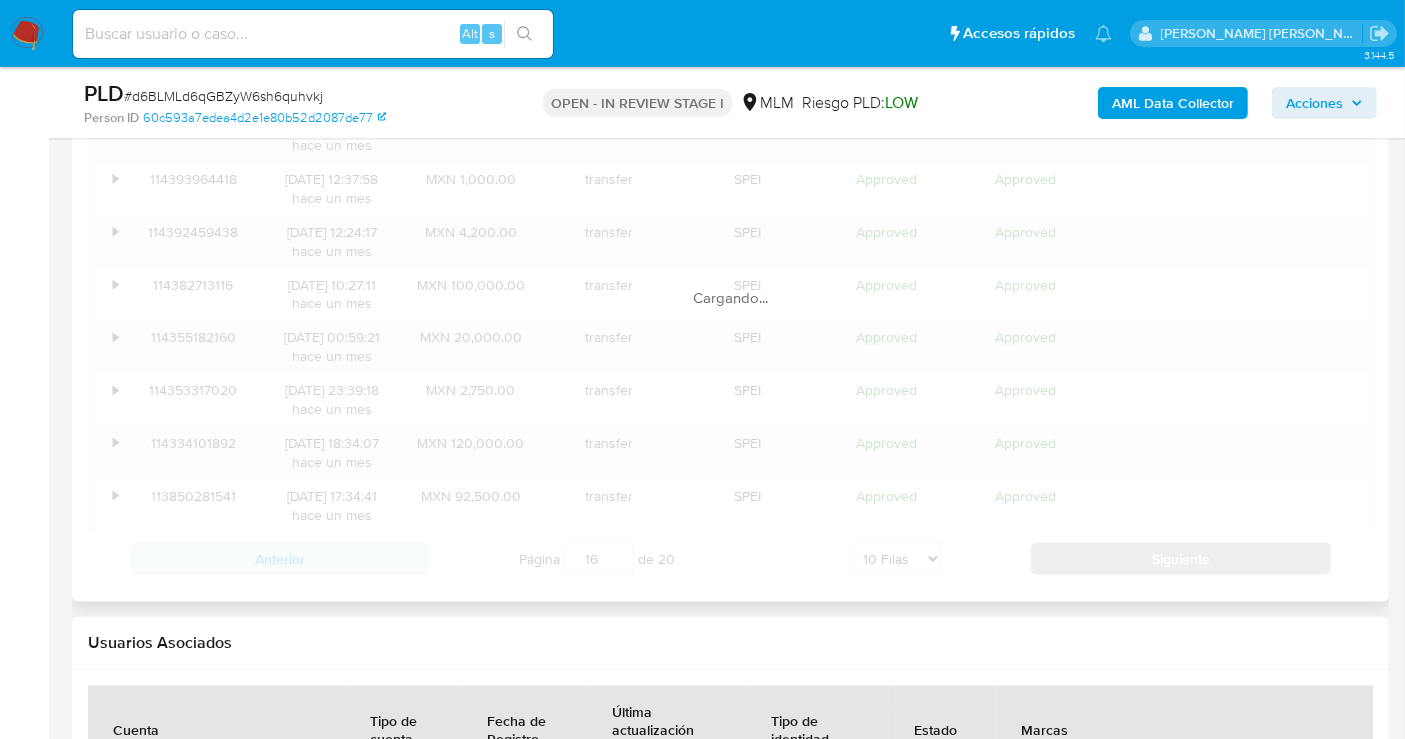 click on "ID Fecha de creación Monto Tipo Proveedor Estado Detalle de estado Descripción Información adicional • 114402979618 08/06/2025 14:43:18 hace un mes MXN 50,000.00 transfer SPEI Approved Approved • 114401275604 08/06/2025 14:19:51 hace un mes MXN 100,000.00 transfer SPEI Approved Approved • 114394072680 08/06/2025 12:40:58 hace un mes MXN 40,000.00 transfer SPEI Approved Approved • 114393964418 08/06/2025 12:37:58 hace un mes MXN 1,000.00 transfer SPEI Approved Approved • 114392459438 08/06/2025 12:24:17 hace un mes MXN 4,200.00 transfer SPEI Approved Approved • 114382713116 08/06/2025 10:27:11 hace un mes MXN 100,000.00 transfer SPEI Approved Approved • 114355182160 08/06/2025 00:59:21 hace un mes MXN 20,000.00 transfer SPEI Approved Approved • 114353317020 07/06/2025 23:39:18 hace un mes MXN 2,750.00 transfer SPEI Approved Approved • 114334101892 07/06/2025 18:34:07 hace un mes MXN 120,000.00 transfer SPEI Approved Approved • 113850281541 07/06/2025 17:34:41 hace un mes SPEI" at bounding box center (730, 278) 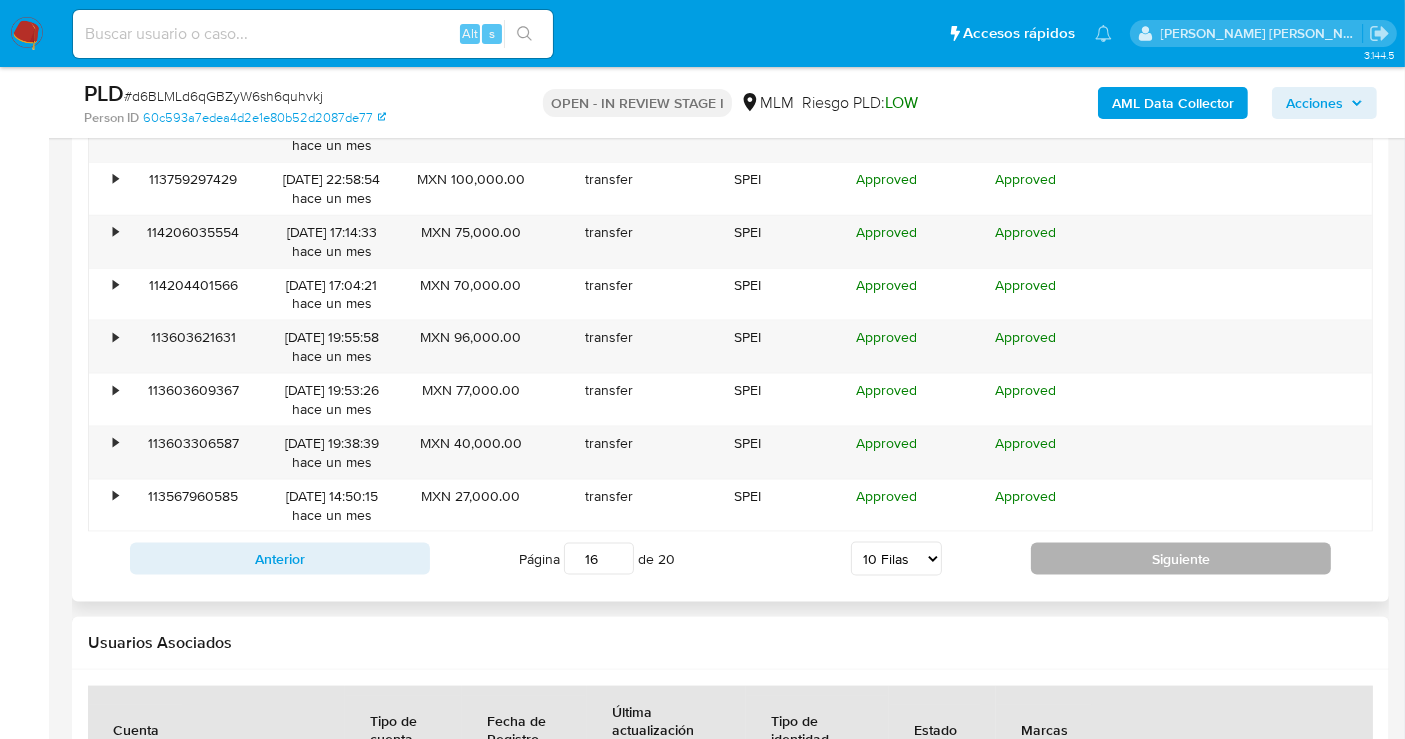 click on "ID Fecha de creación Monto Tipo Proveedor Estado Detalle de estado Descripción Información adicional • 113849023233 07/06/2025 17:21:27 hace un mes MXN 92,500.00 transfer SPEI Approved Approved • 114314261566 07/06/2025 15:49:15 hace un mes MXN 60,000.00 transfer SPEI Approved Approved • 113831449305 07/06/2025 15:03:57 hace un mes MXN 25,000.00 transfer SPEI Approved Approved • 113759297429 06/06/2025 22:58:54 hace un mes MXN 100,000.00 transfer SPEI Approved Approved • 114206035554 06/06/2025 17:14:33 hace un mes MXN 75,000.00 transfer SPEI Approved Approved • 114204401566 06/06/2025 17:04:21 hace un mes MXN 70,000.00 transfer SPEI Approved Approved • 113603621631 05/06/2025 19:55:58 hace un mes MXN 96,000.00 transfer SPEI Approved Approved • 113603609367 05/06/2025 19:53:26 hace un mes MXN 77,000.00 transfer SPEI Approved Approved • 113603306587 05/06/2025 19:38:39 hace un mes MXN 40,000.00 transfer SPEI Approved Approved • 113567960585 05/06/2025 14:50:15 hace un mes SPEI" at bounding box center (730, 278) 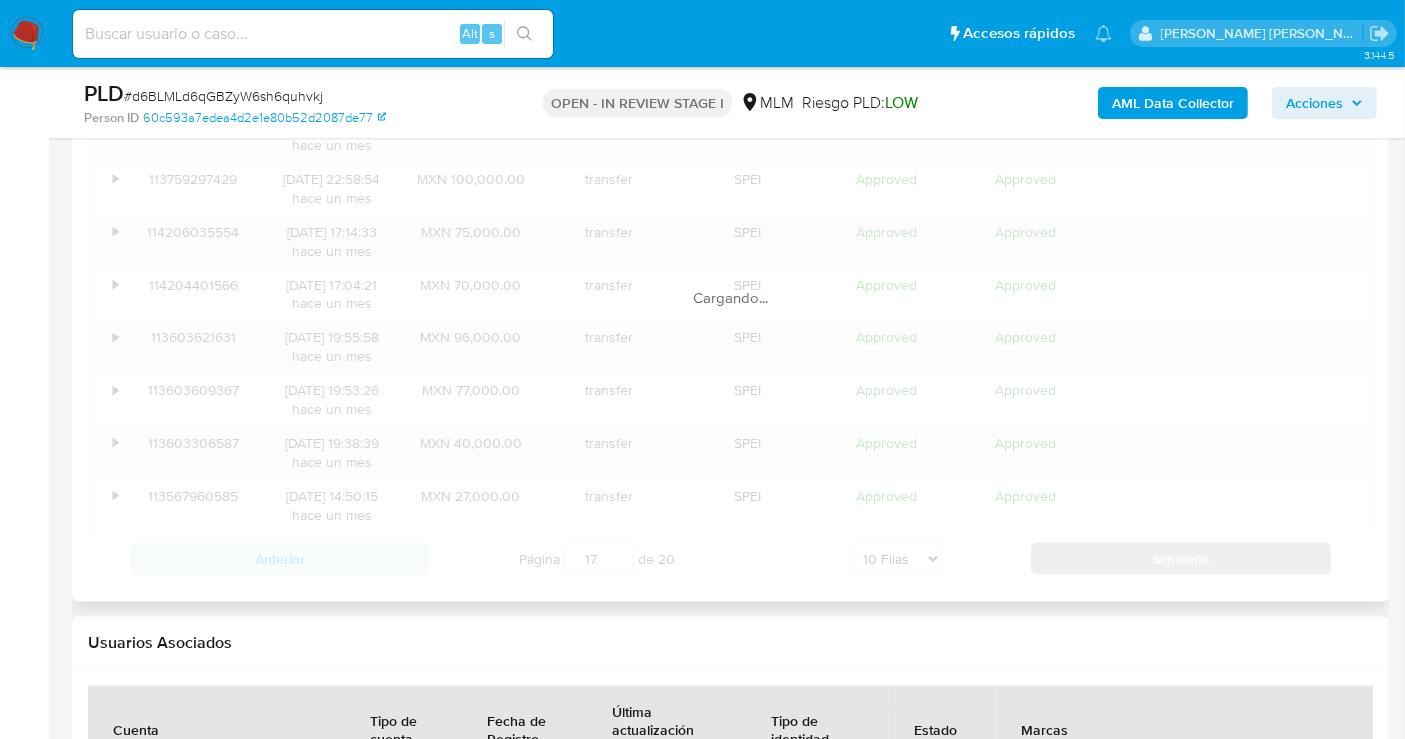 click on "ID Fecha de creación Monto Tipo Proveedor Estado Detalle de estado Descripción Información adicional • 113849023233 07/06/2025 17:21:27 hace un mes MXN 92,500.00 transfer SPEI Approved Approved • 114314261566 07/06/2025 15:49:15 hace un mes MXN 60,000.00 transfer SPEI Approved Approved • 113831449305 07/06/2025 15:03:57 hace un mes MXN 25,000.00 transfer SPEI Approved Approved • 113759297429 06/06/2025 22:58:54 hace un mes MXN 100,000.00 transfer SPEI Approved Approved • 114206035554 06/06/2025 17:14:33 hace un mes MXN 75,000.00 transfer SPEI Approved Approved • 114204401566 06/06/2025 17:04:21 hace un mes MXN 70,000.00 transfer SPEI Approved Approved • 113603621631 05/06/2025 19:55:58 hace un mes MXN 96,000.00 transfer SPEI Approved Approved • 113603609367 05/06/2025 19:53:26 hace un mes MXN 77,000.00 transfer SPEI Approved Approved • 113603306587 05/06/2025 19:38:39 hace un mes MXN 40,000.00 transfer SPEI Approved Approved • 113567960585 05/06/2025 14:50:15 hace un mes SPEI" at bounding box center (730, 278) 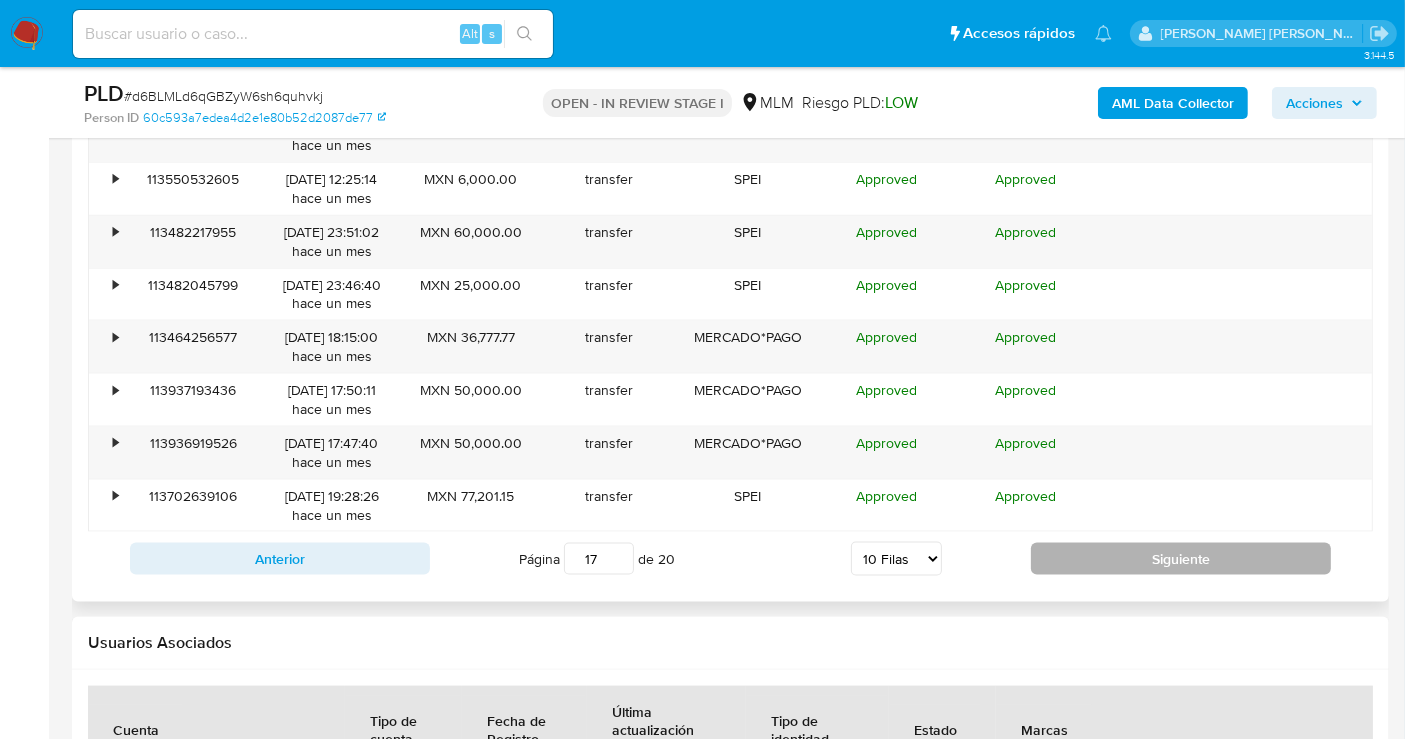 click on "Siguiente" at bounding box center [1181, 559] 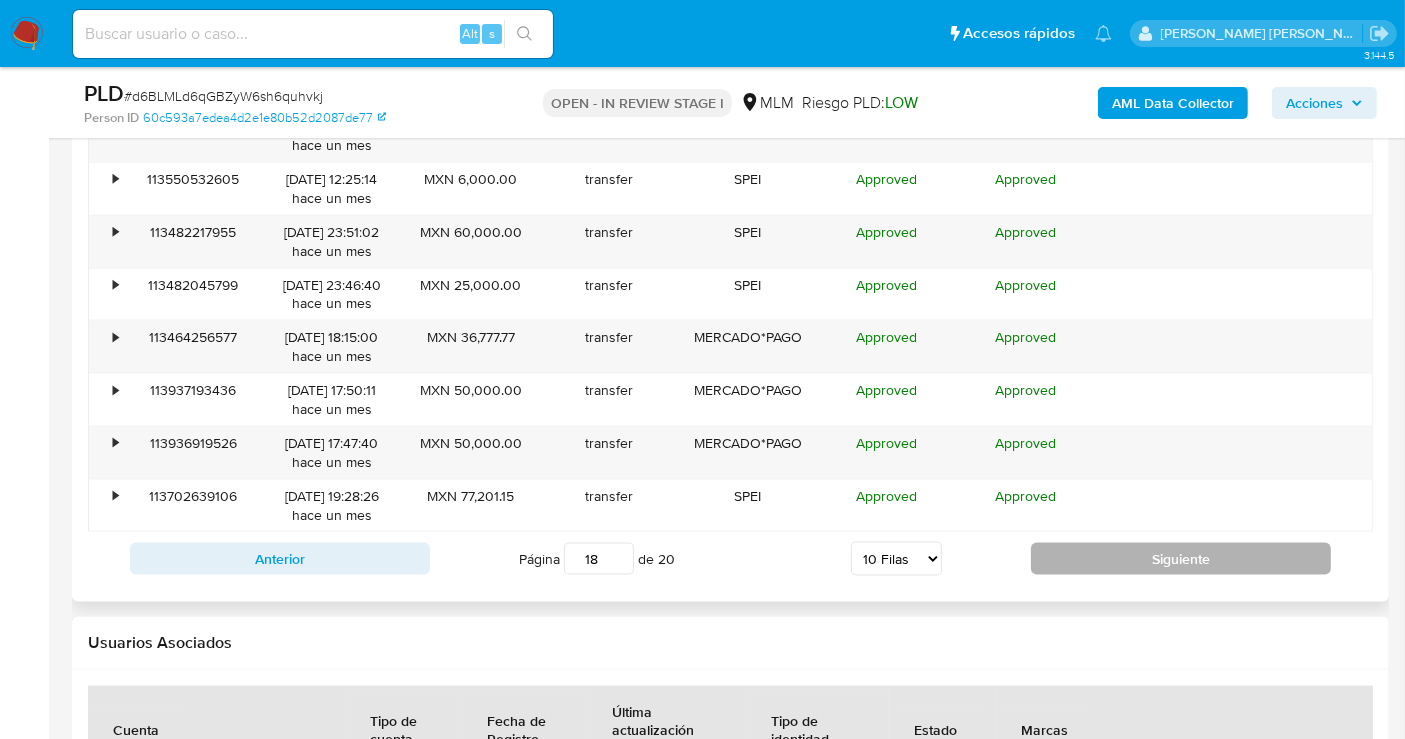 click on "ID Fecha de creación Monto Tipo Proveedor Estado Detalle de estado Descripción Información adicional • 113557644449 05/06/2025 13:25:47 hace un mes MXN 60,000.00 transfer SPEI Approved Approved • 113553911273 05/06/2025 12:58:53 hace un mes MXN 50,000.00 transfer SPEI Approved Approved • 113553928205 05/06/2025 12:51:37 hace un mes MXN 10,000.00 transfer SPEI Approved Approved • 113550532605 05/06/2025 12:25:14 hace un mes MXN 6,000.00 transfer SPEI Approved Approved • 113482217955 04/06/2025 23:51:02 hace un mes MXN 60,000.00 transfer SPEI Approved Approved • 113482045799 04/06/2025 23:46:40 hace un mes MXN 25,000.00 transfer SPEI Approved Approved • 113464256577 04/06/2025 18:15:00 hace un mes MXN 36,777.77 transfer MERCADO*PAGO Approved Approved • 113937193436 04/06/2025 17:50:11 hace un mes MXN 50,000.00 transfer MERCADO*PAGO Approved Approved • 113936919526 04/06/2025 17:47:40 hace un mes MXN 50,000.00 transfer MERCADO*PAGO Approved Approved • 113702639106 hace un mes SPEI" at bounding box center [730, 278] 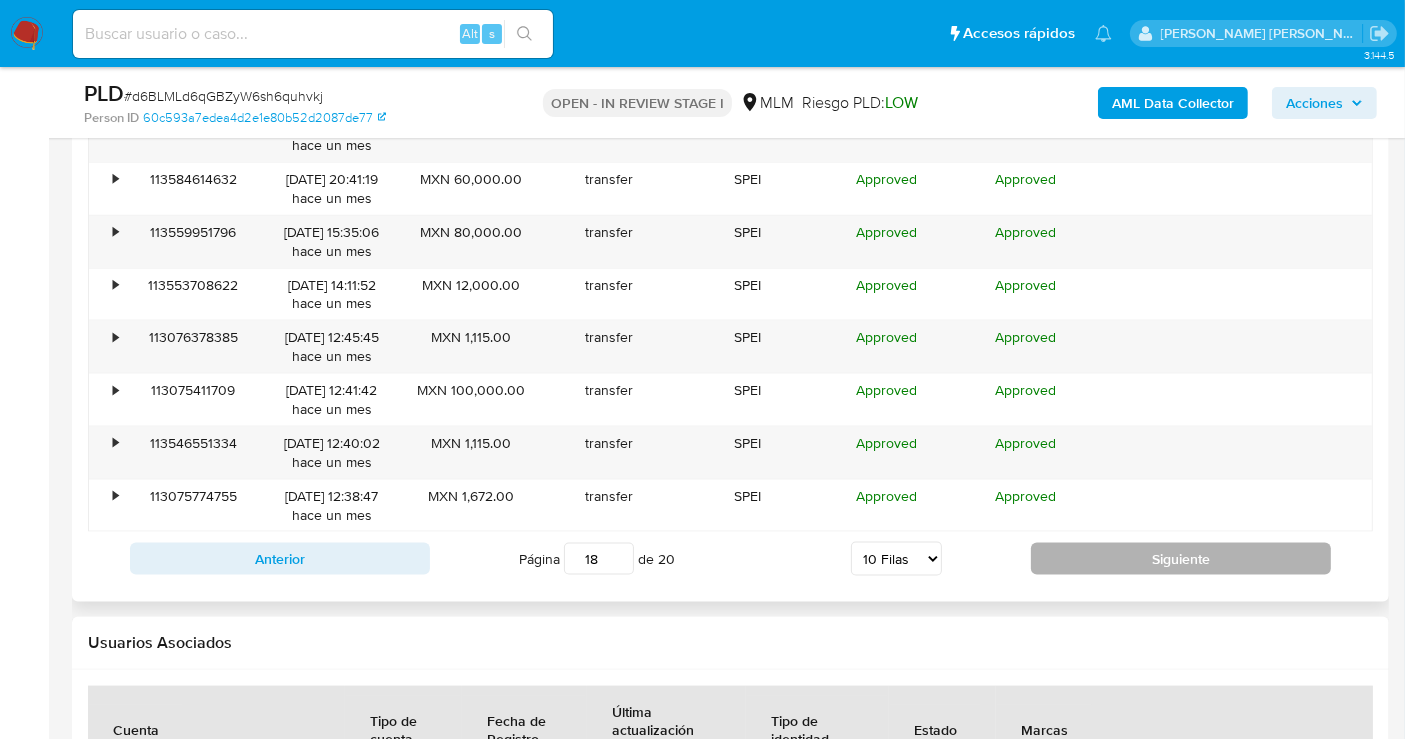 click on "ID Fecha de creación Monto Tipo Proveedor Estado Detalle de estado Descripción Información adicional • 113185741897 02/06/2025 12:49:07 hace un mes MXN 18,000.00 transfer SPEI Approved Approved • 113650497108 02/06/2025 11:41:35 hace un mes MXN 9,880.00 transfer SPEI Approved Approved • 113585936130 01/06/2025 21:08:58 hace un mes MXN 13,947.00 transfer SPEI Approved Approved • 113584614632 01/06/2025 20:41:19 hace un mes MXN 60,000.00 transfer SPEI Approved Approved • 113559951796 01/06/2025 15:35:06 hace un mes MXN 80,000.00 transfer SPEI Approved Approved • 113553708622 01/06/2025 14:11:52 hace un mes MXN 12,000.00 transfer SPEI Approved Approved • 113076378385 01/06/2025 12:45:45 hace un mes MXN 1,115.00 transfer SPEI Approved Approved • 113075411709 01/06/2025 12:41:42 hace un mes MXN 100,000.00 transfer SPEI Approved Approved • 113546551334 01/06/2025 12:40:02 hace un mes MXN 1,115.00 transfer SPEI Approved Approved • 113075774755 01/06/2025 12:38:47 hace un mes transfer" at bounding box center (730, 278) 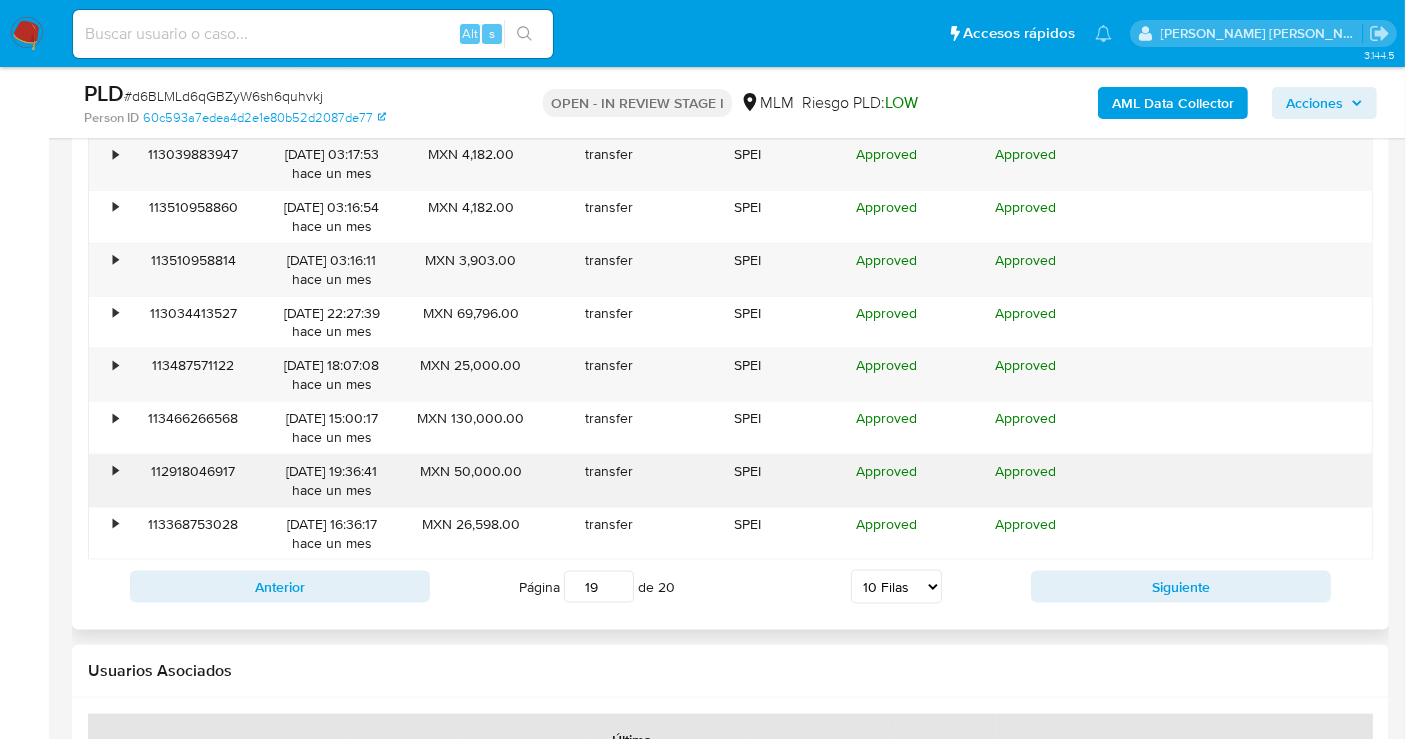 scroll, scrollTop: 2444, scrollLeft: 0, axis: vertical 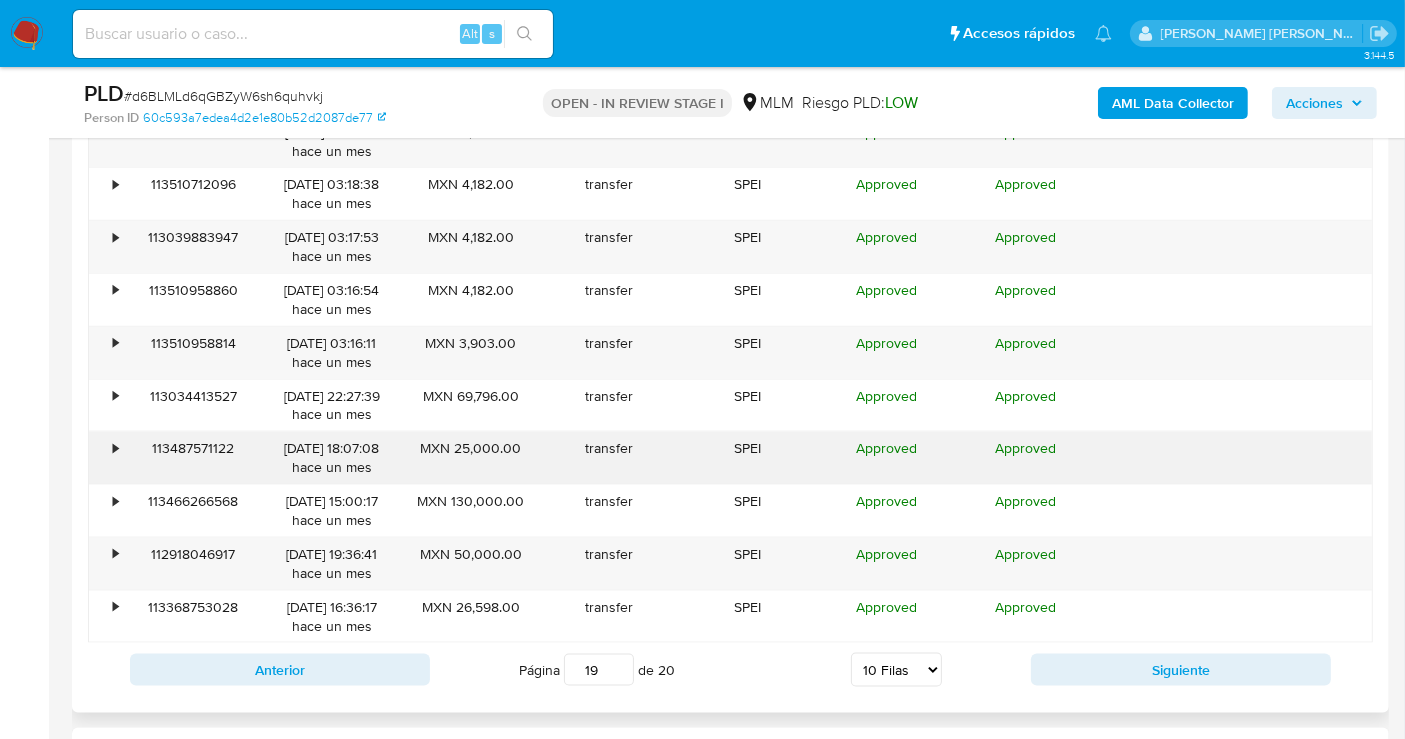 type 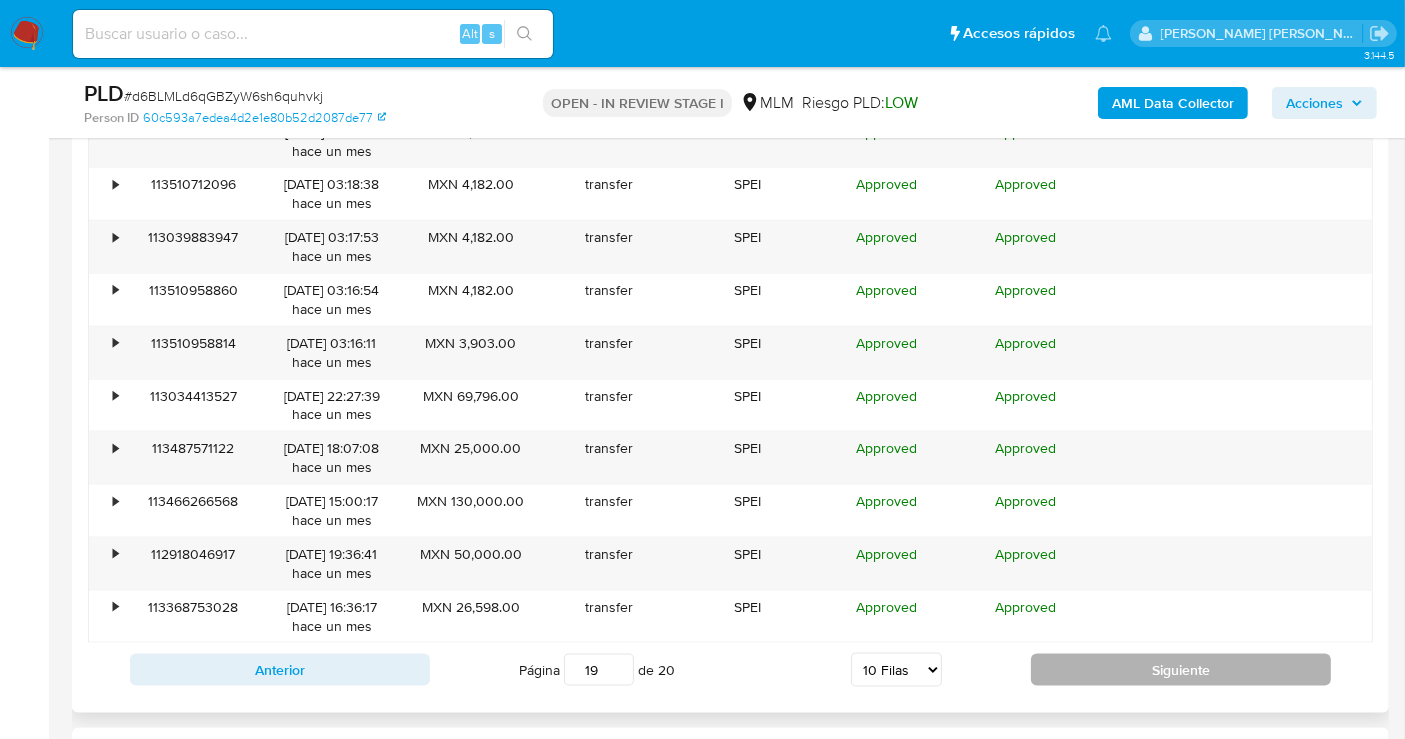 click on "Siguiente" at bounding box center [1181, 670] 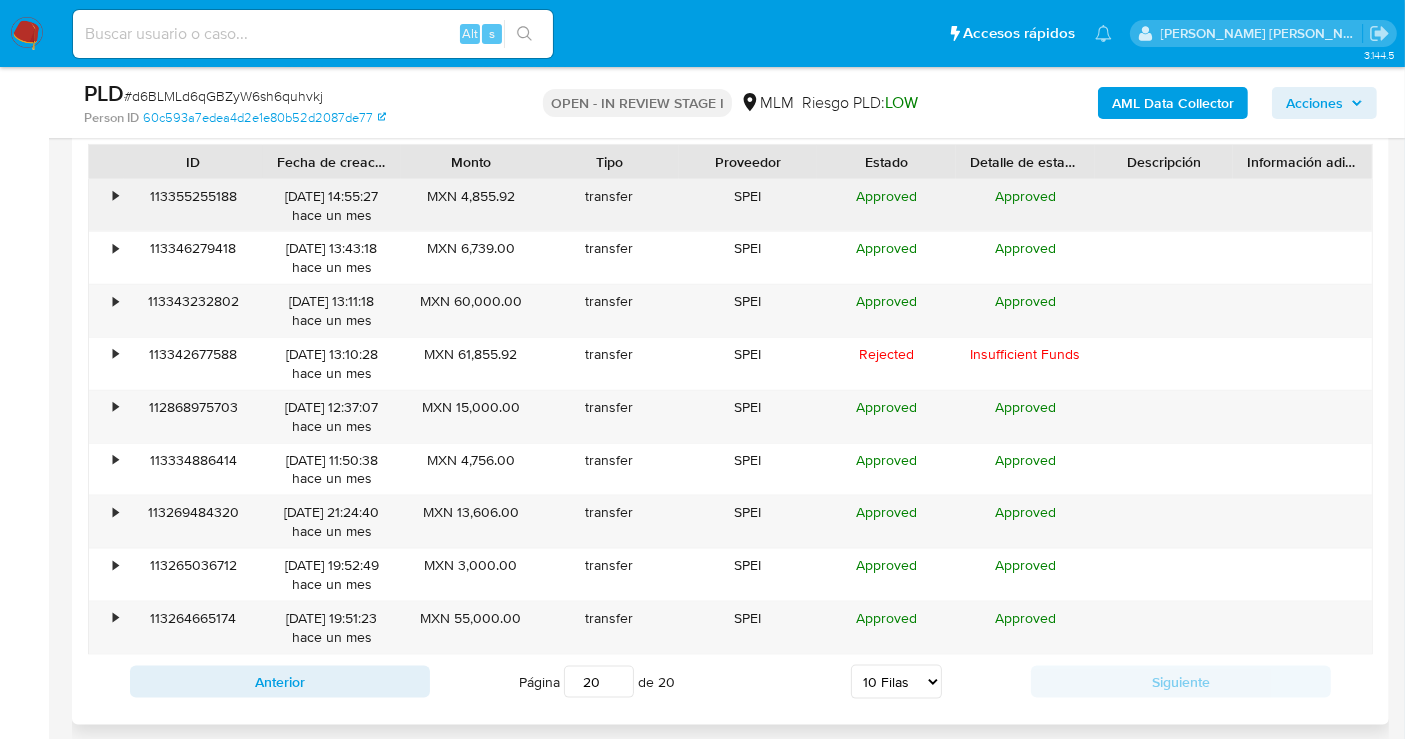 scroll, scrollTop: 2111, scrollLeft: 0, axis: vertical 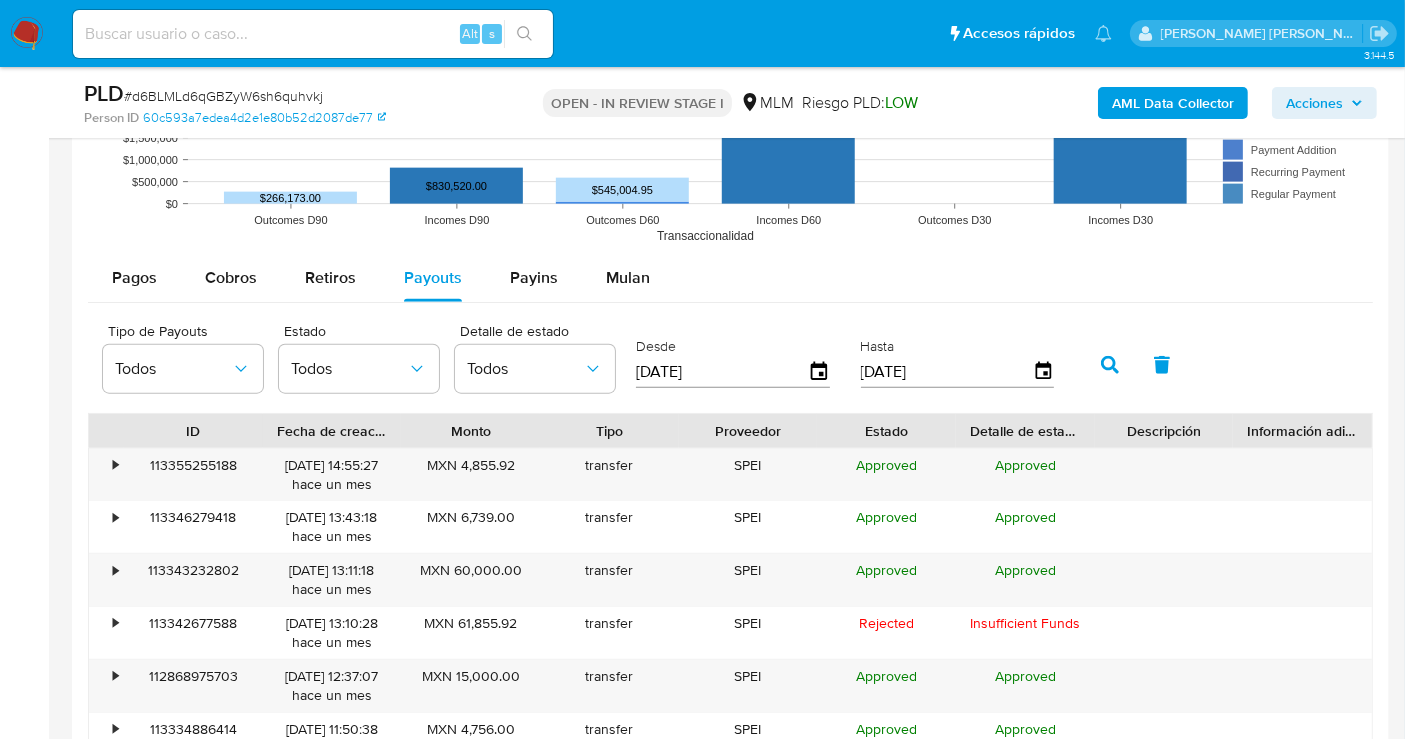 drag, startPoint x: 734, startPoint y: 372, endPoint x: 618, endPoint y: 372, distance: 116 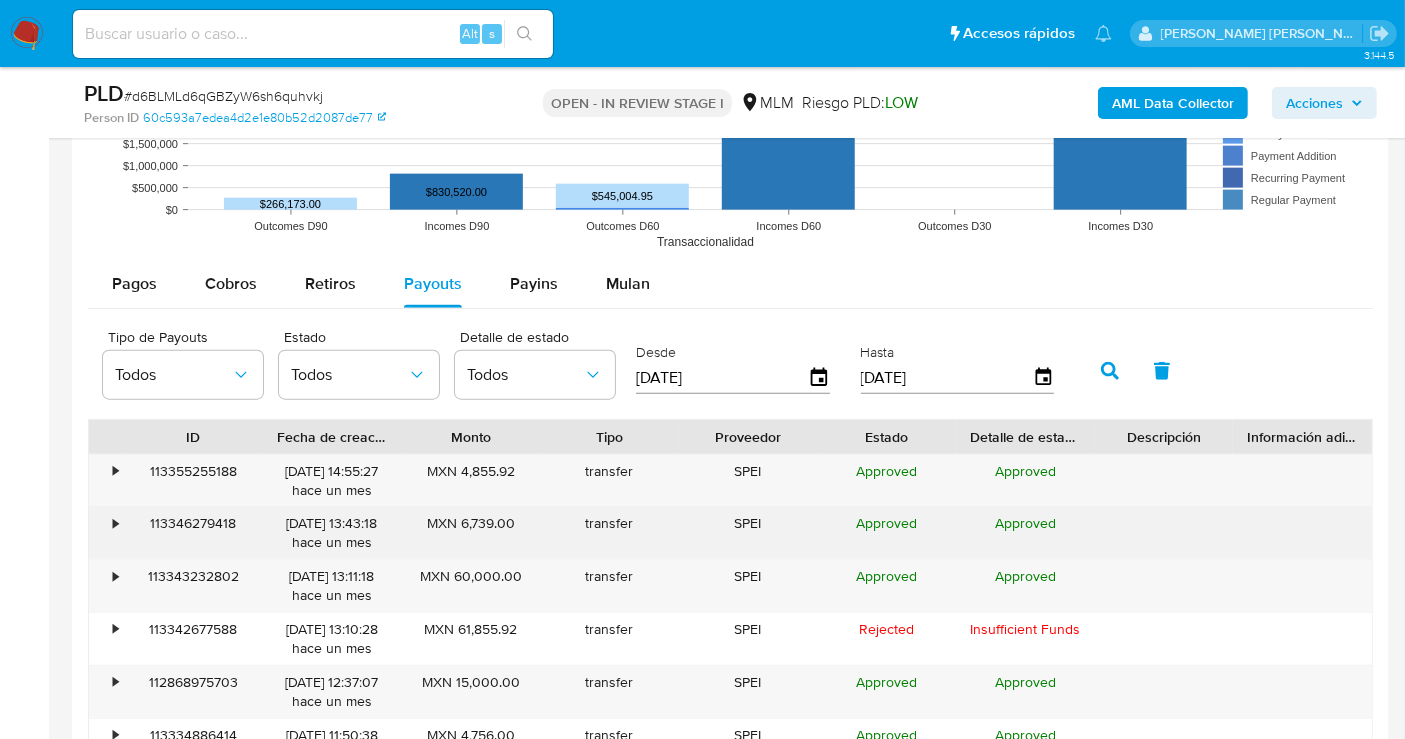 scroll, scrollTop: 2000, scrollLeft: 0, axis: vertical 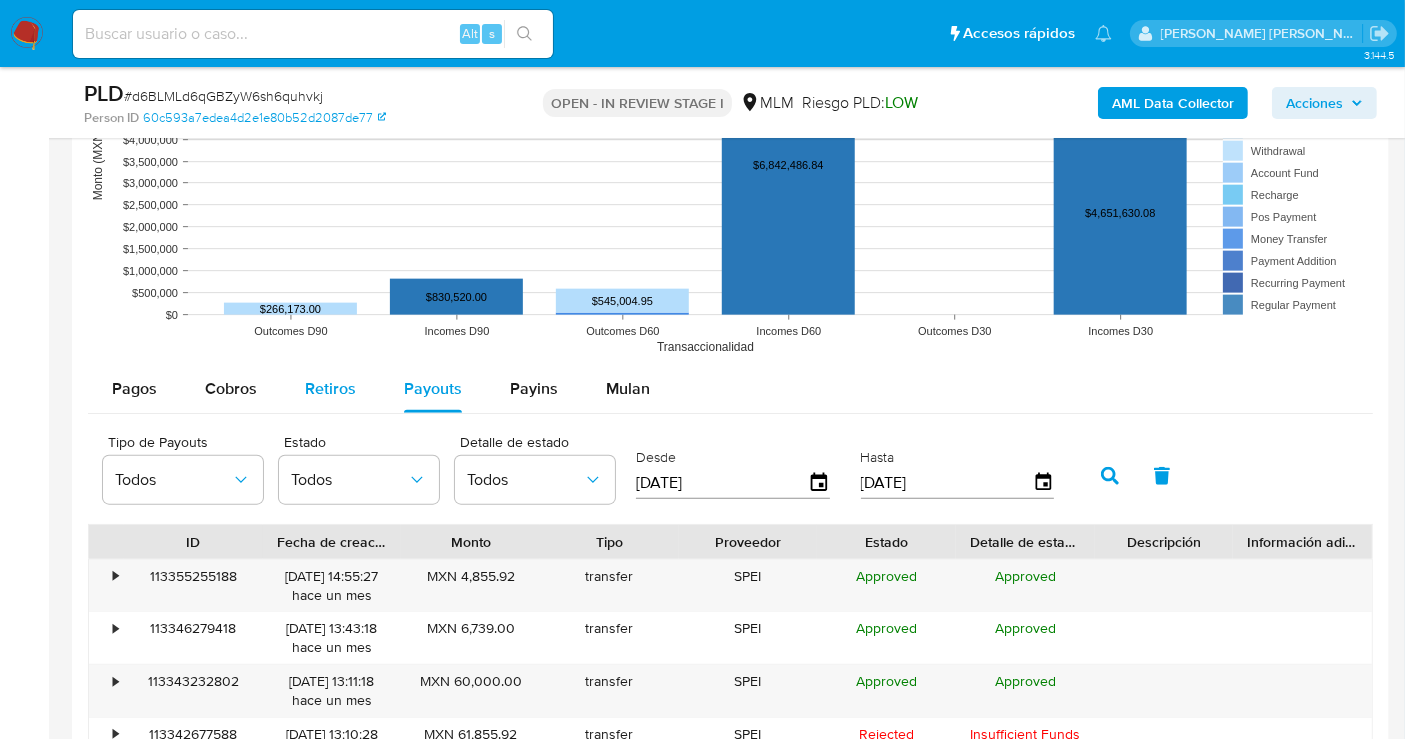click on "Retiros" at bounding box center (330, 388) 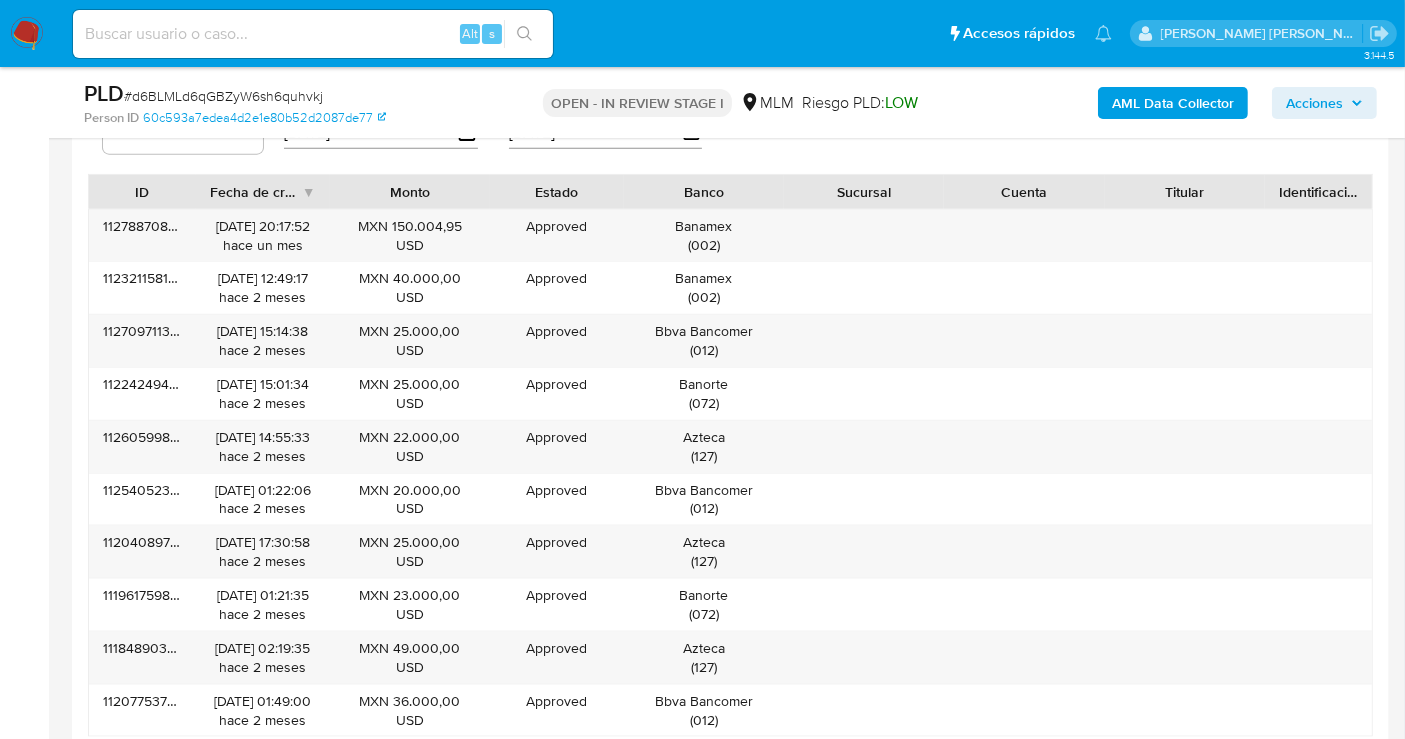 scroll, scrollTop: 2222, scrollLeft: 0, axis: vertical 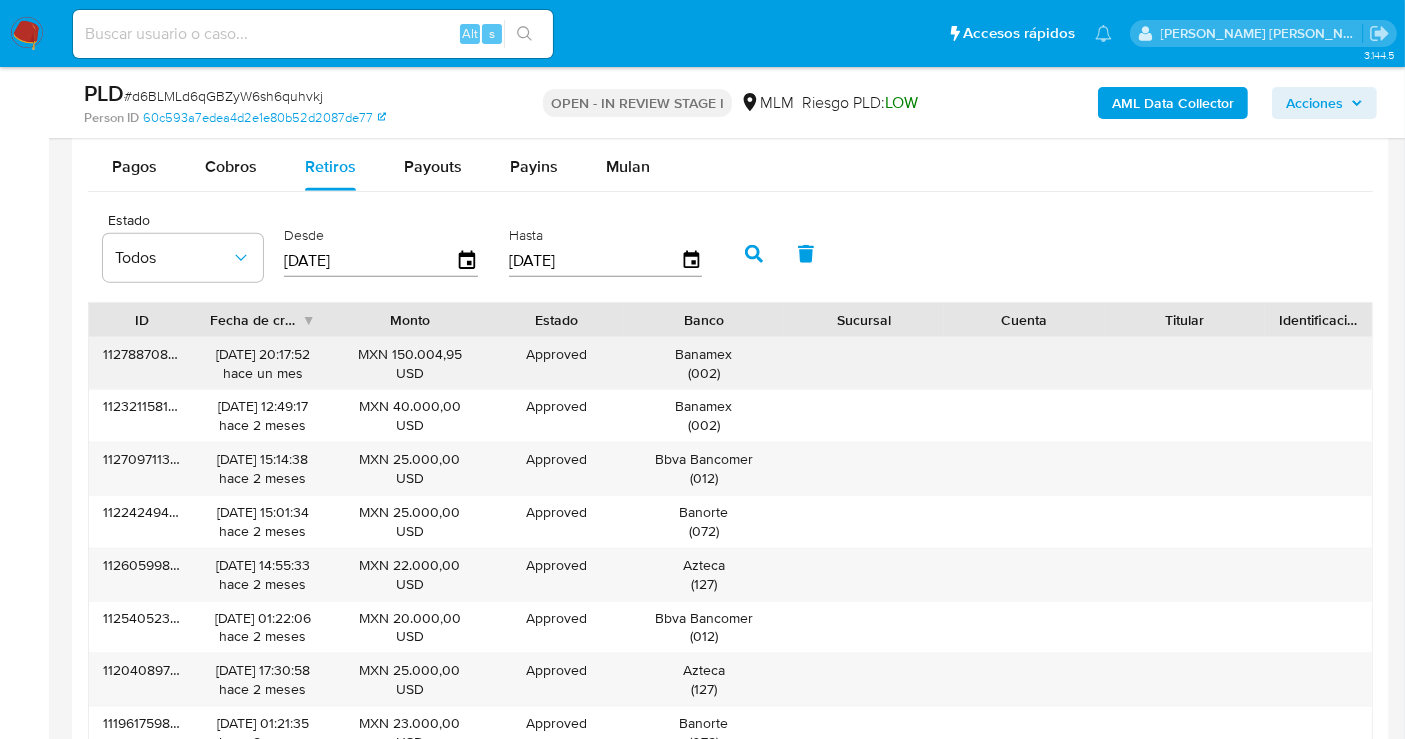 click on "112788708279" at bounding box center (142, 364) 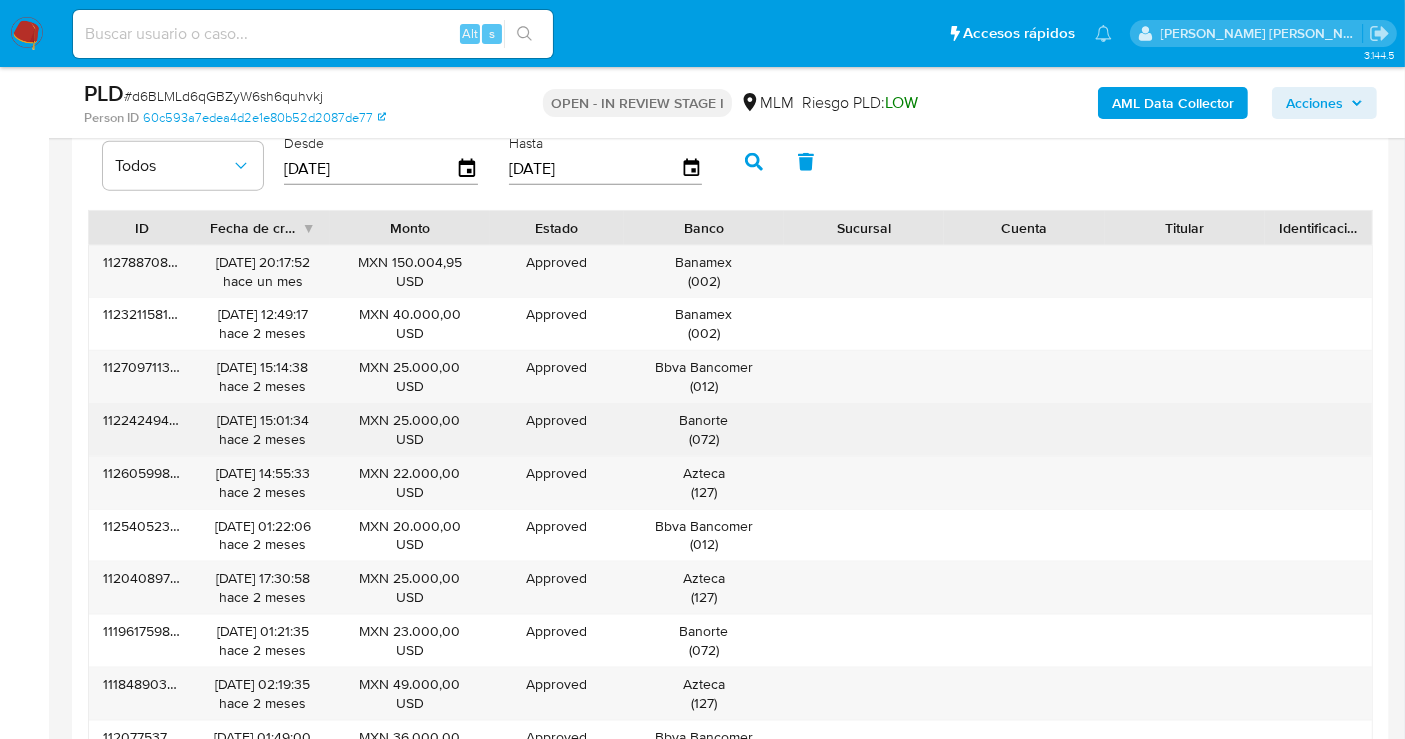 scroll, scrollTop: 2555, scrollLeft: 0, axis: vertical 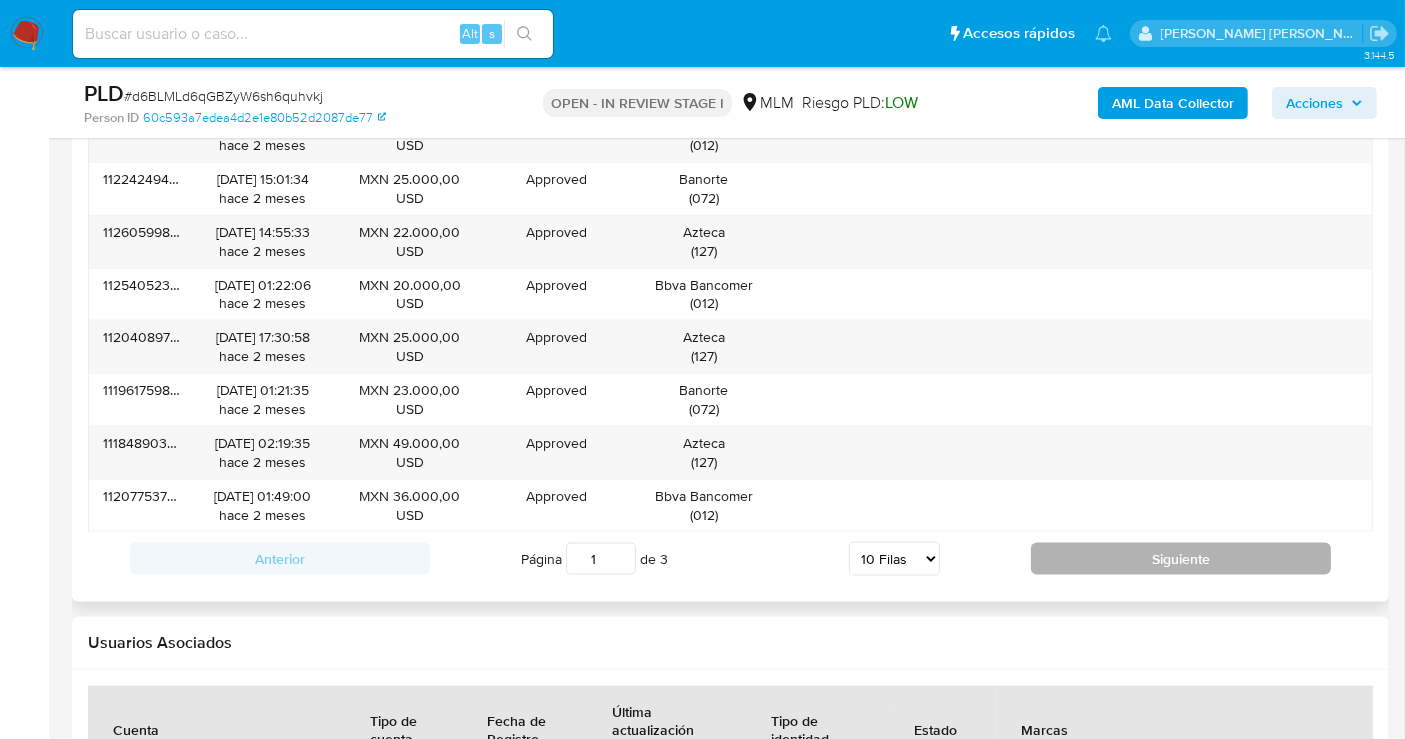 click on "Siguiente" at bounding box center (1181, 559) 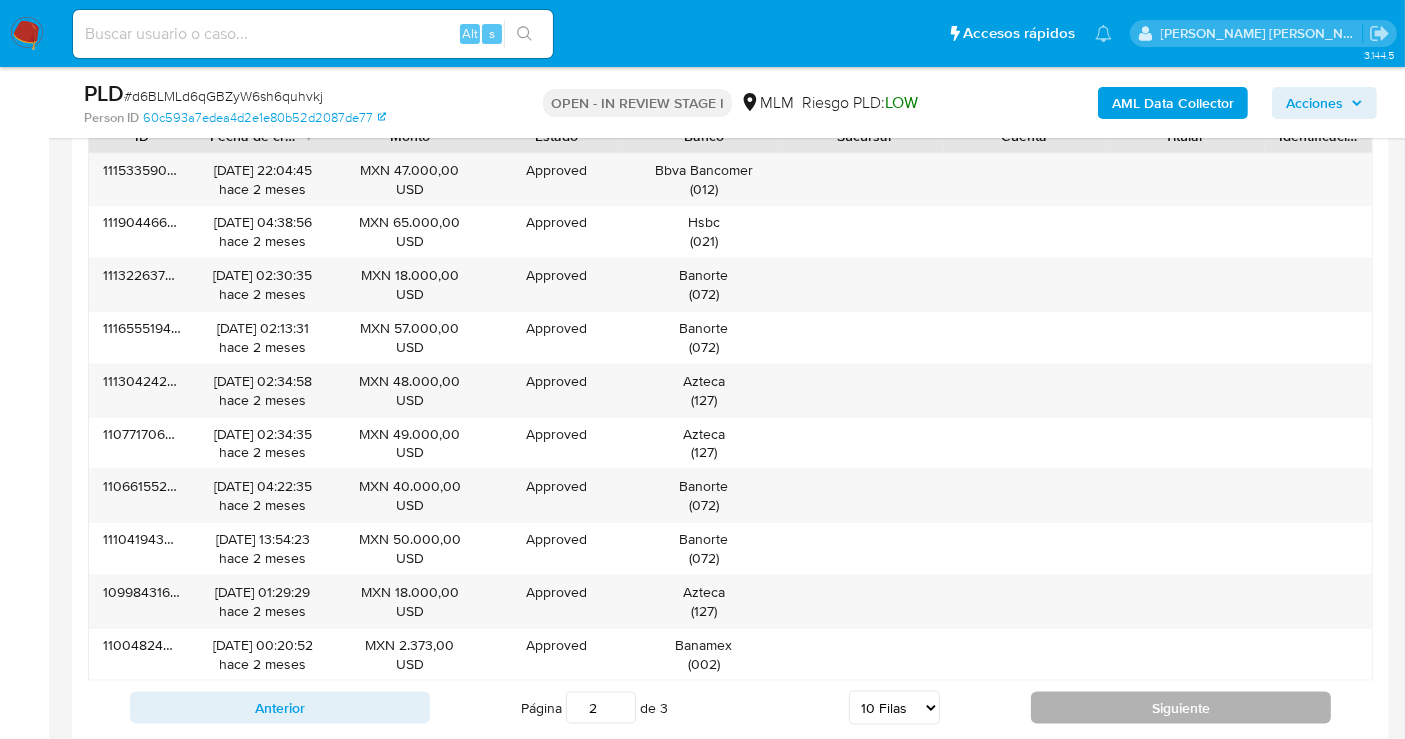 scroll, scrollTop: 2444, scrollLeft: 0, axis: vertical 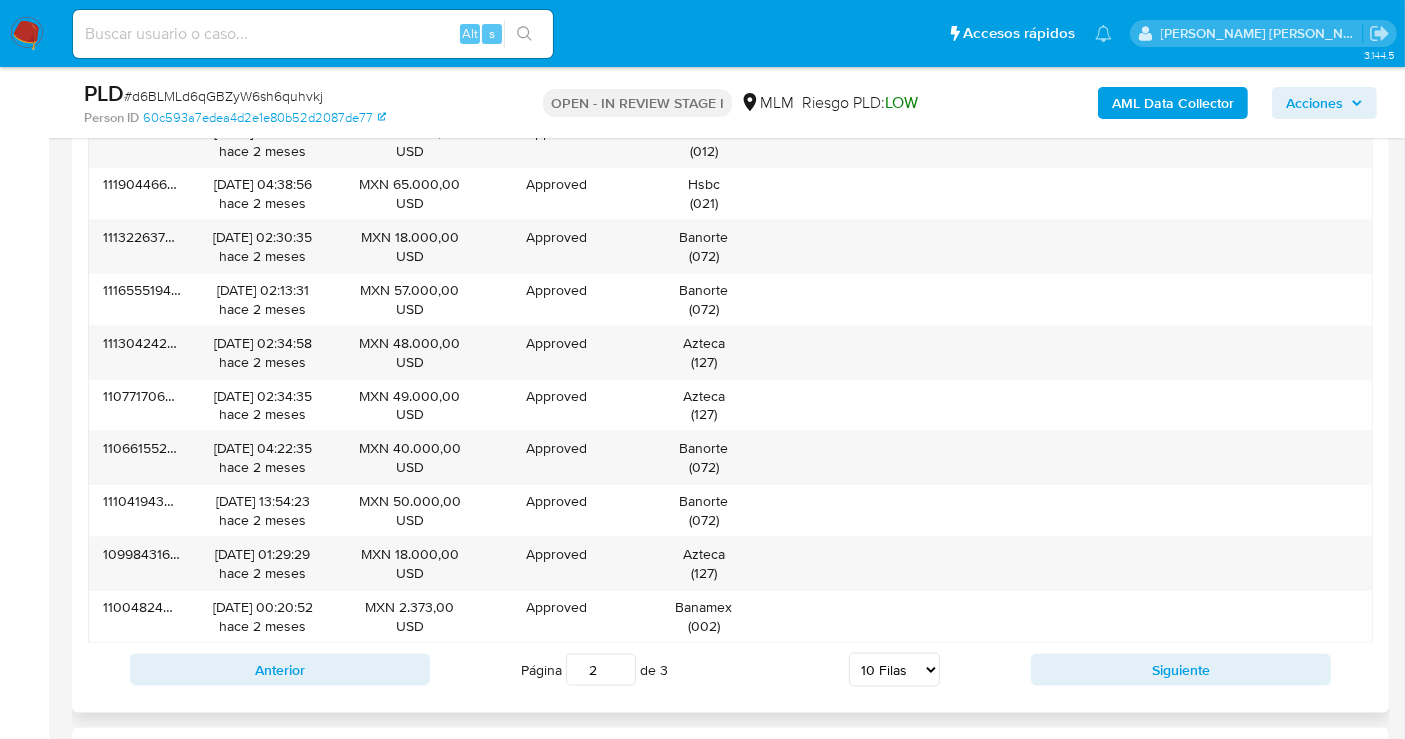 click on "Anterior Página   2   de   3 5   Filas 10   Filas 20   Filas 25   Filas 50   Filas 100   Filas Siguiente" at bounding box center (730, 670) 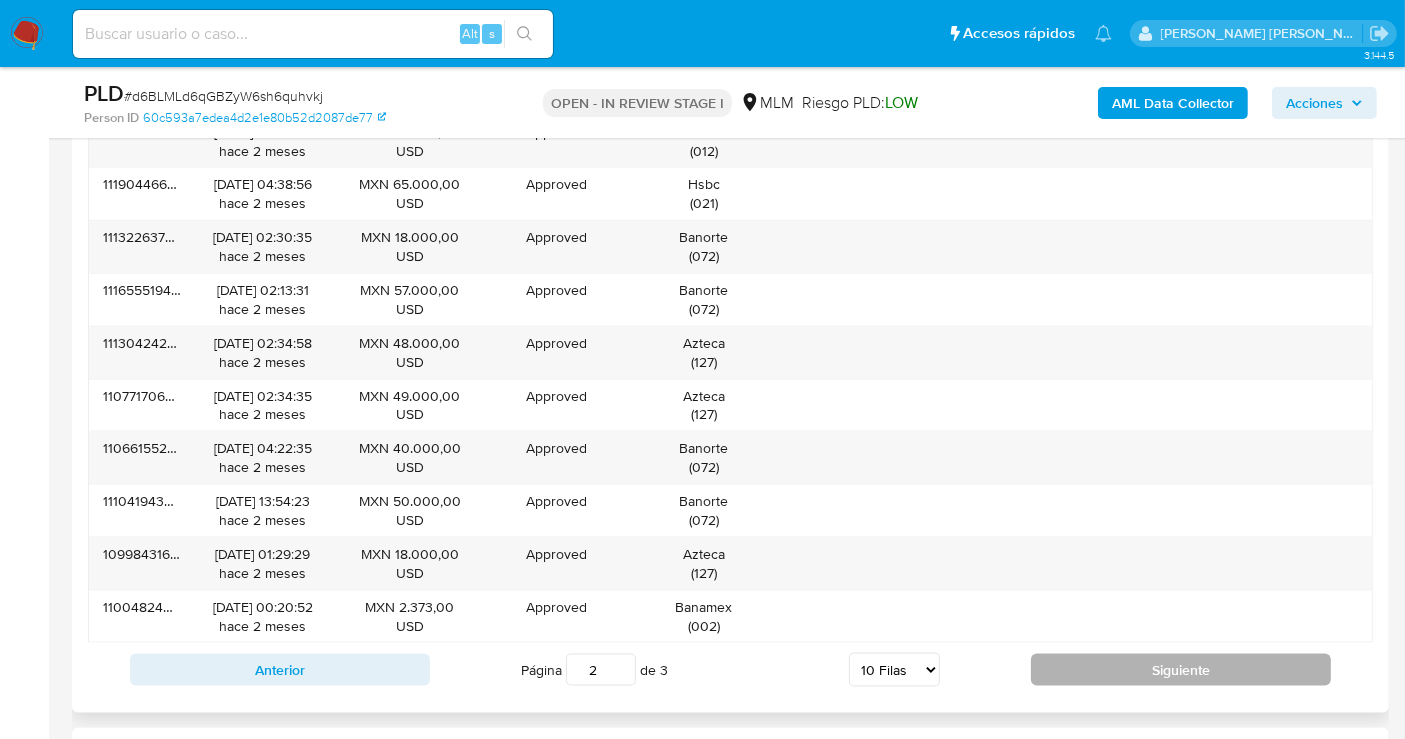 click on "Siguiente" at bounding box center [1181, 670] 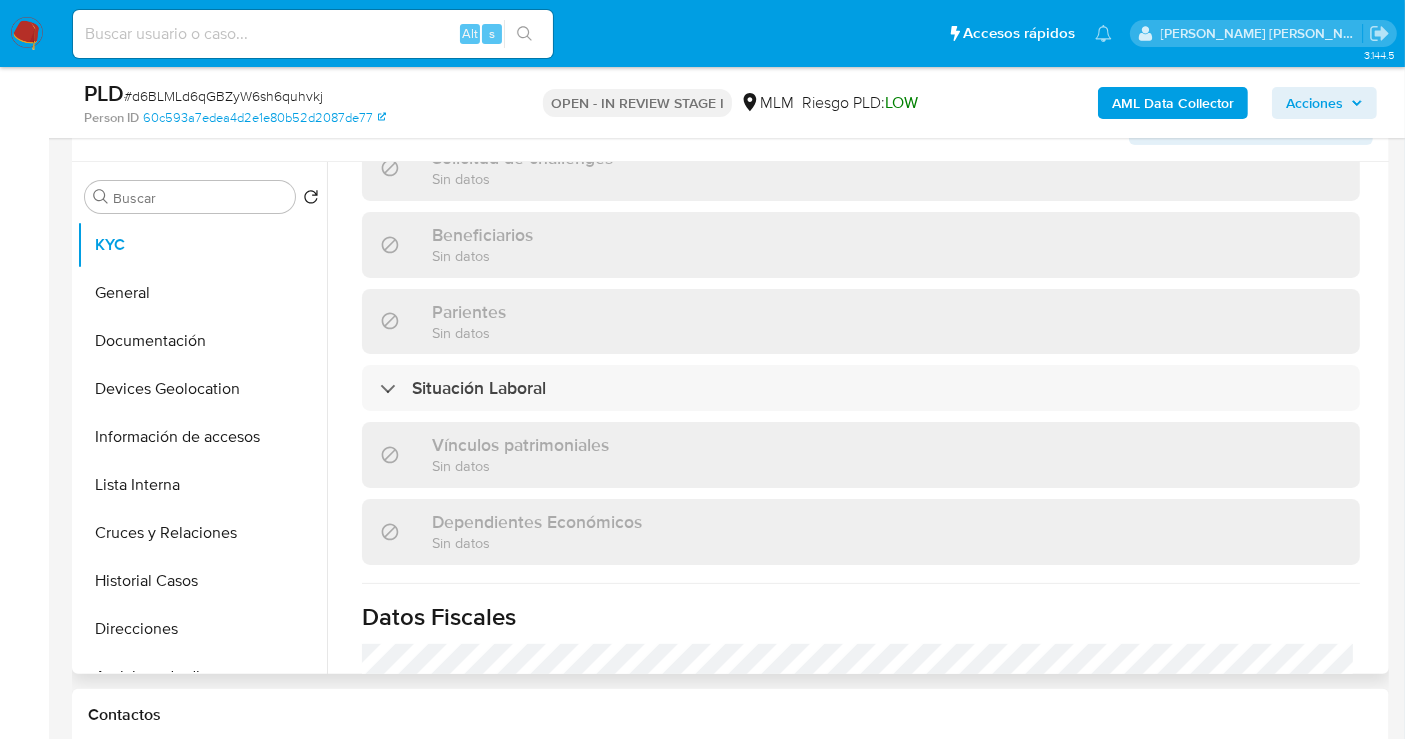 scroll, scrollTop: 222, scrollLeft: 0, axis: vertical 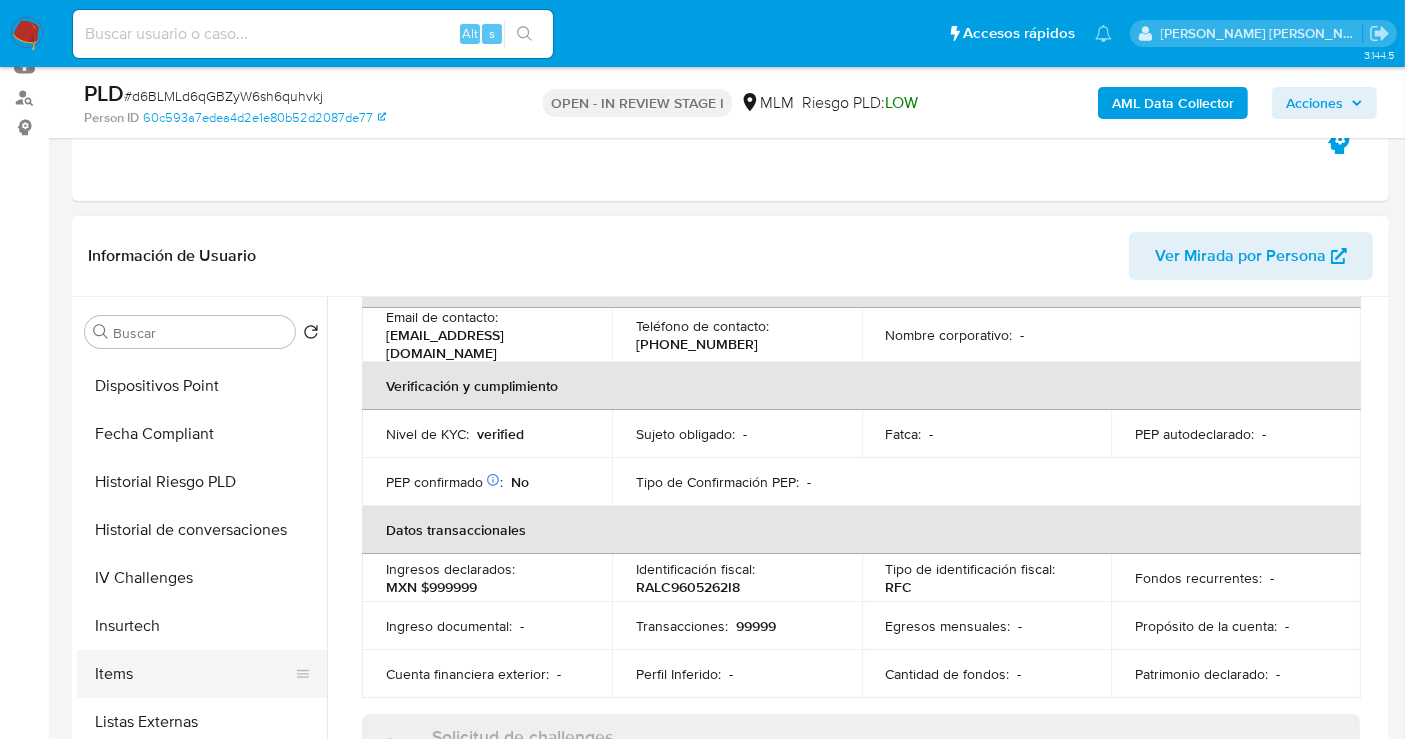 click on "Items" at bounding box center (194, 674) 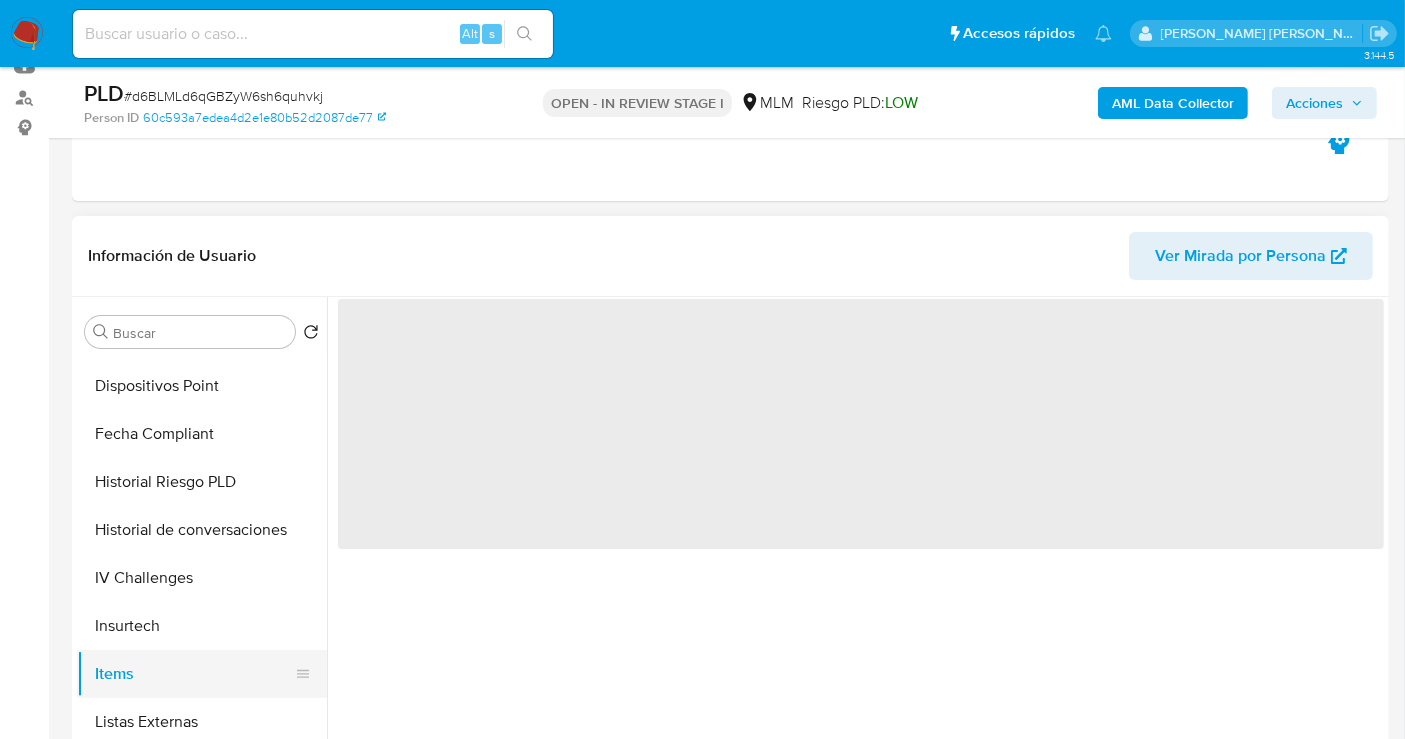 scroll, scrollTop: 0, scrollLeft: 0, axis: both 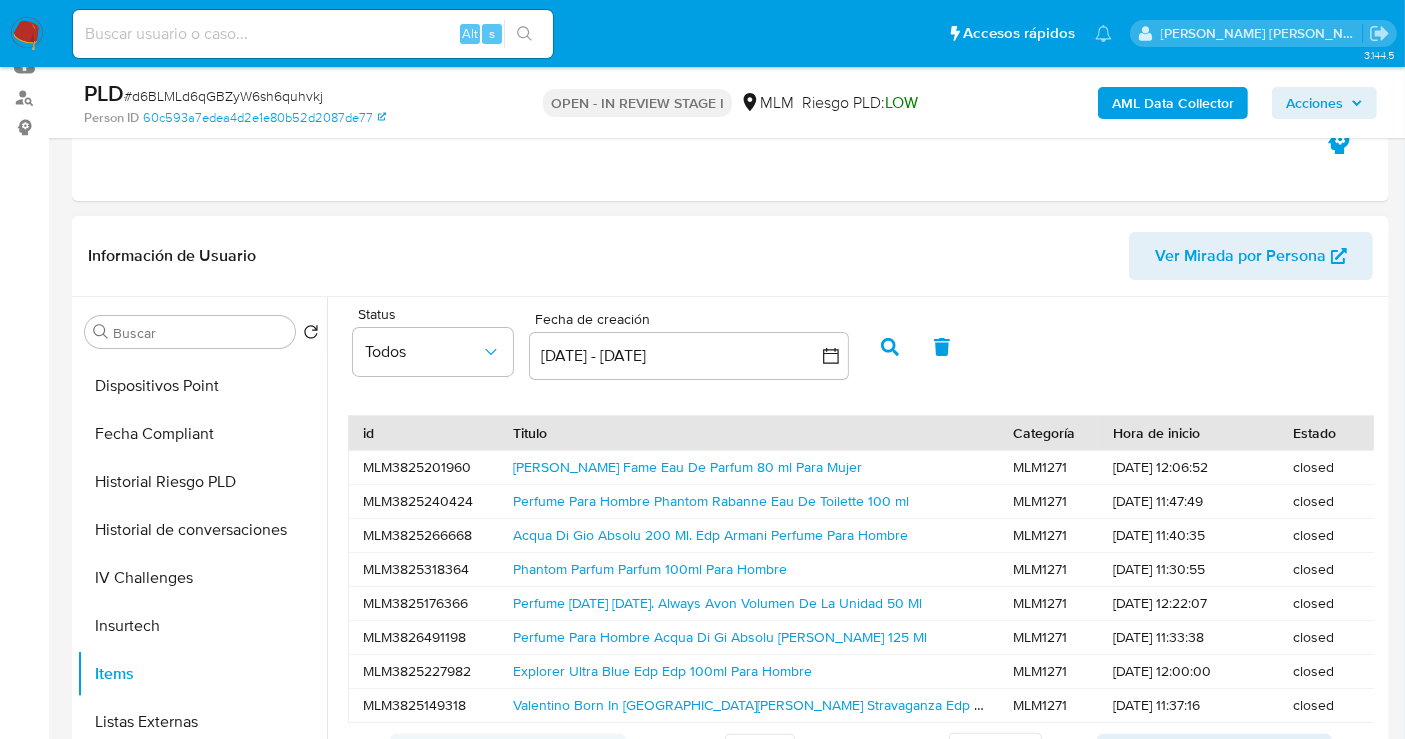 type 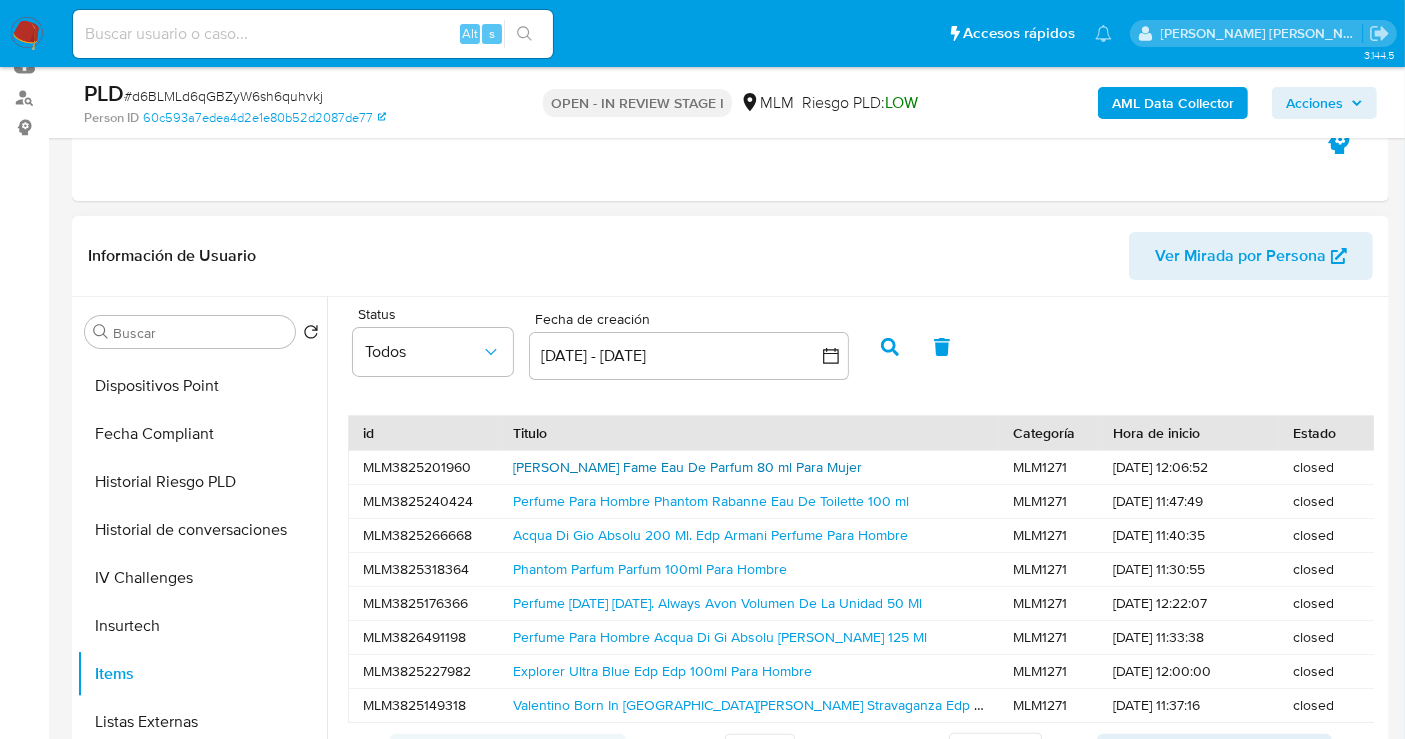 click on "Paco Rabanne Fame Eau De Parfum 80 ml Para Mujer" at bounding box center [687, 467] 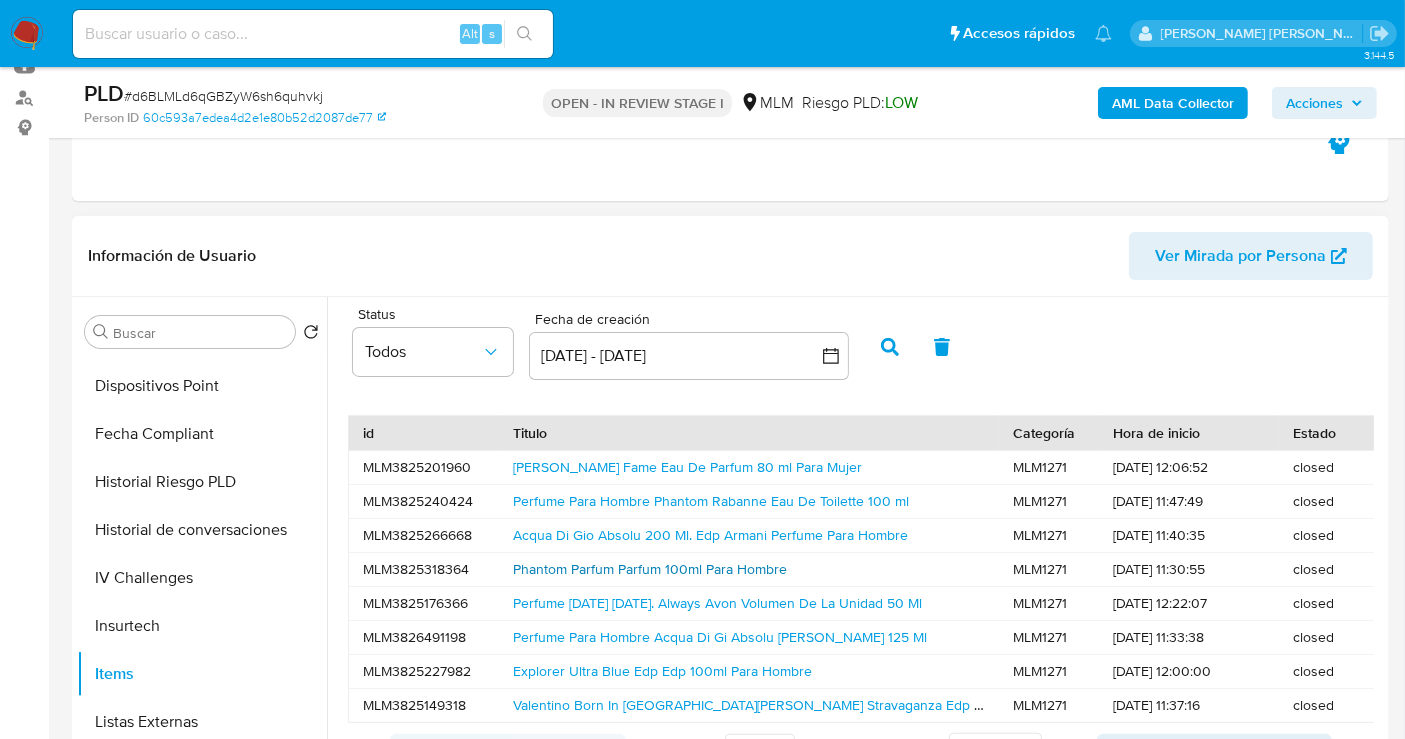 click on "Phantom Parfum Parfum 100ml Para Hombre" at bounding box center (650, 569) 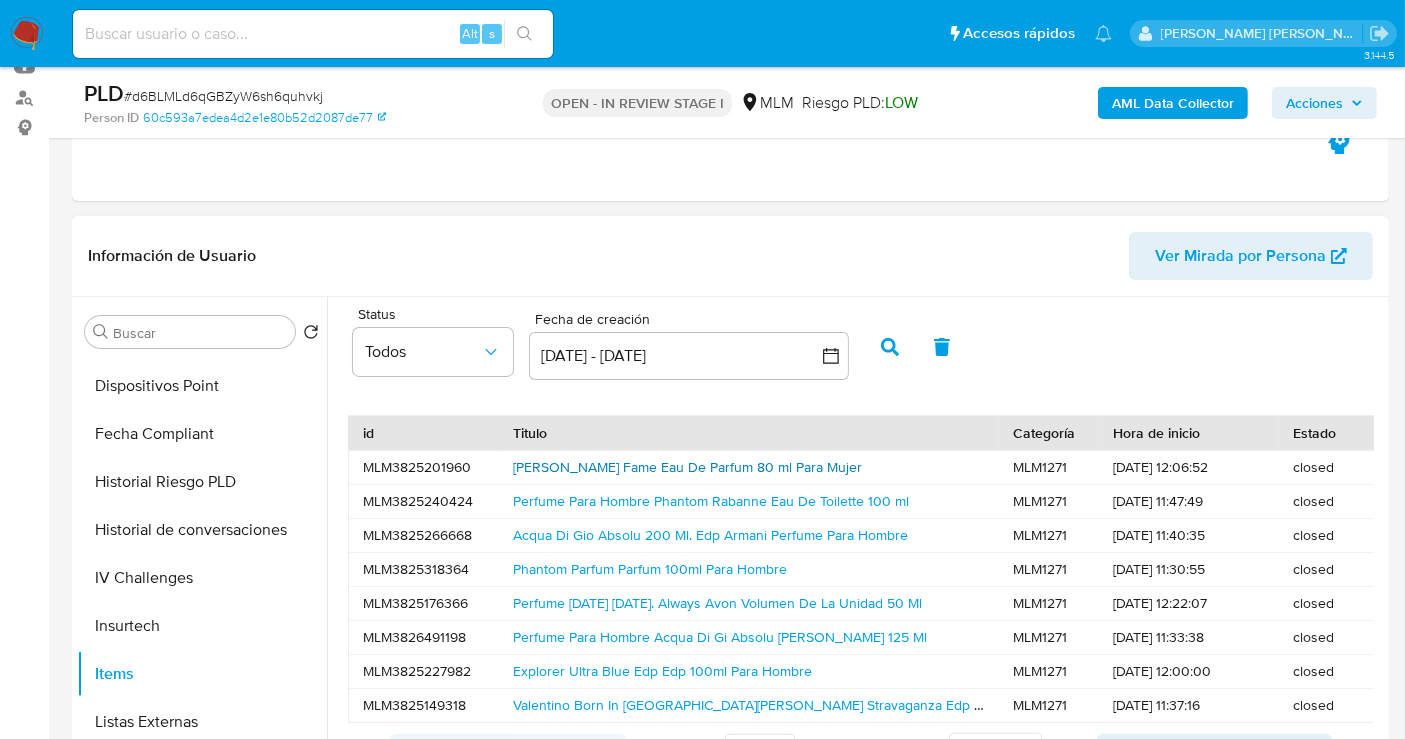 click on "Paco Rabanne Fame Eau De Parfum 80 ml Para Mujer" at bounding box center (687, 467) 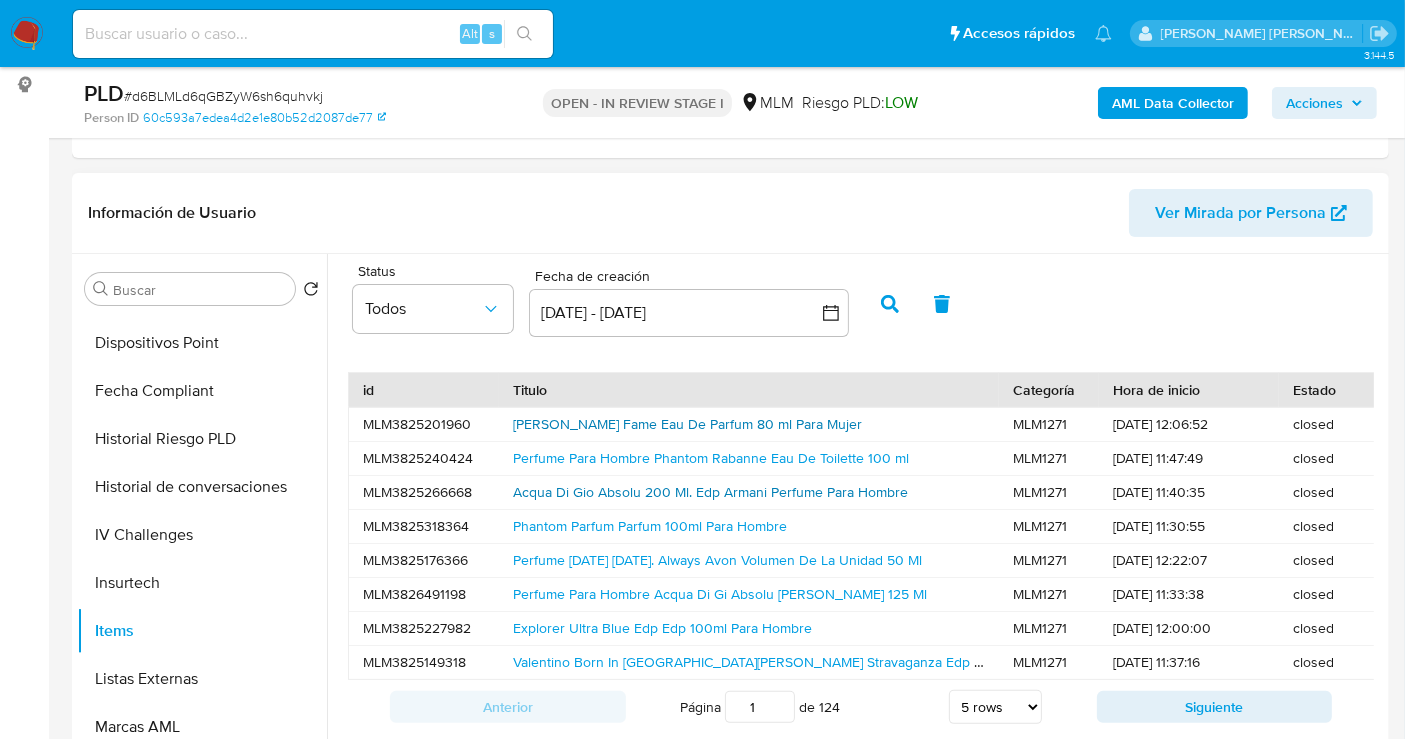 scroll, scrollTop: 333, scrollLeft: 0, axis: vertical 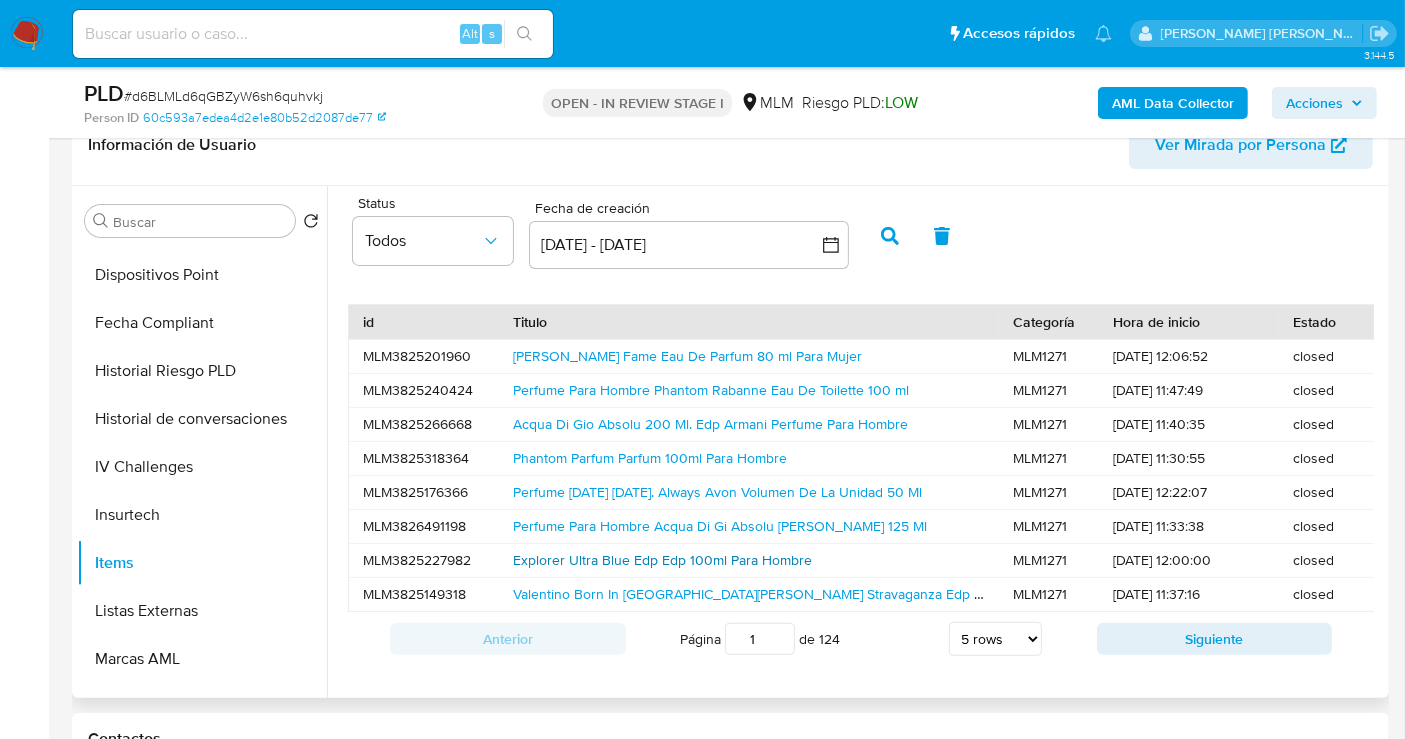click on "Explorer Ultra Blue Edp Edp 100ml Para Hombre" at bounding box center (662, 560) 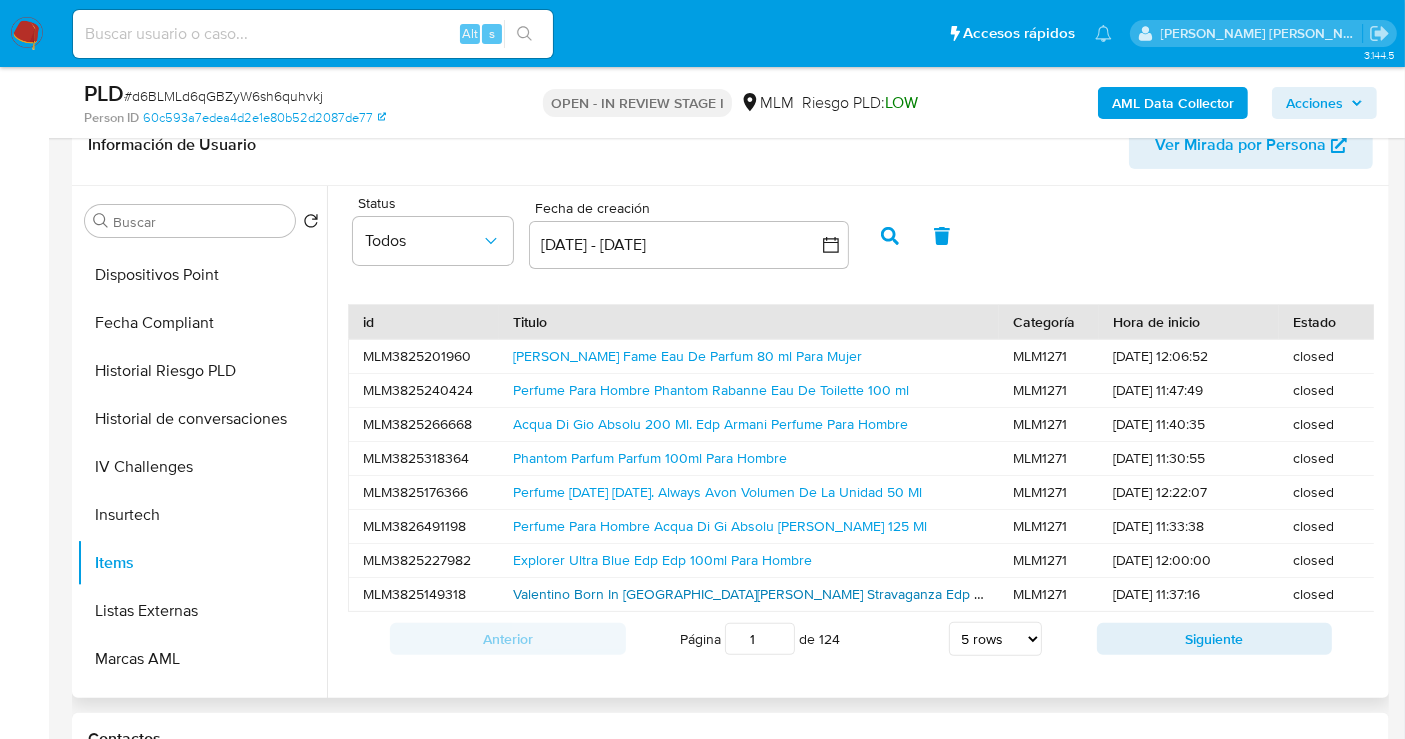 click on "Valentino Born In Roma Green Stravaganza Edp 100ml" at bounding box center [762, 594] 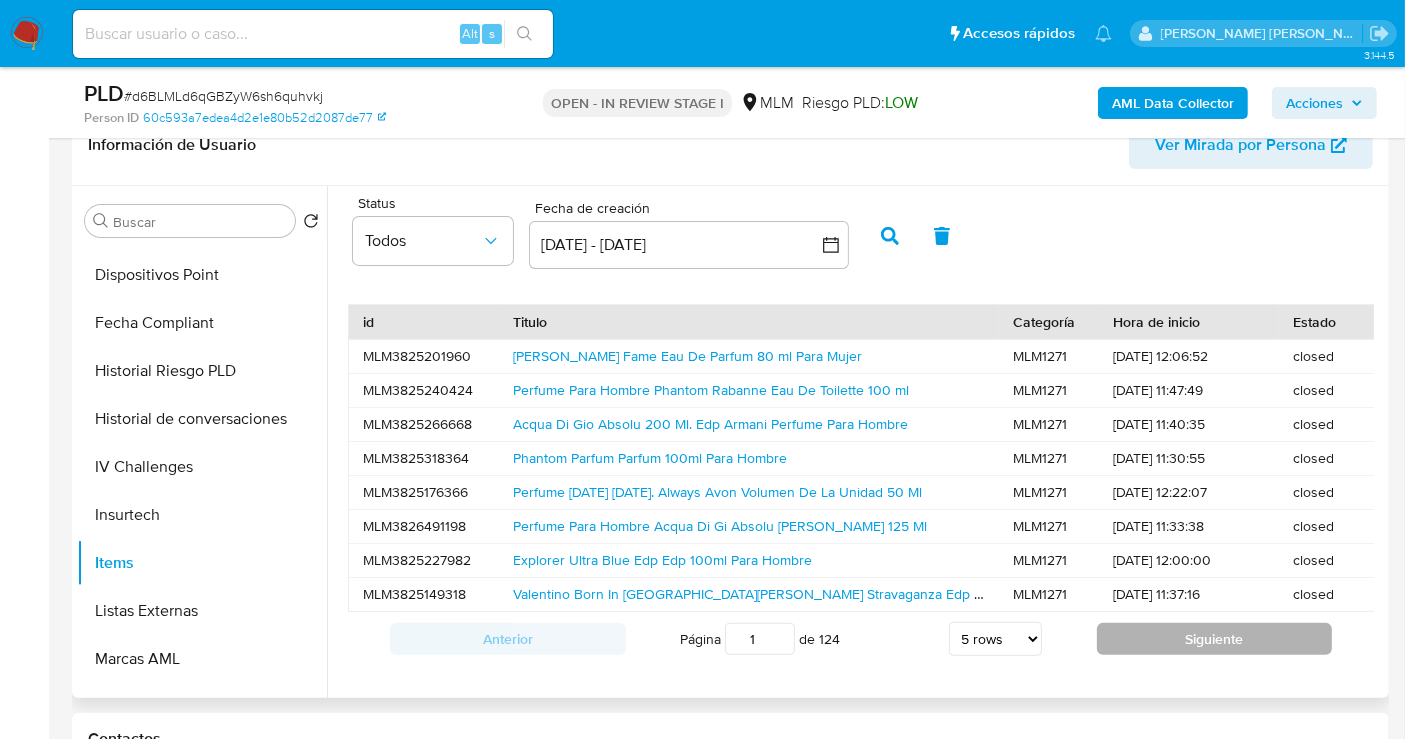 click on "Siguiente" at bounding box center (1215, 639) 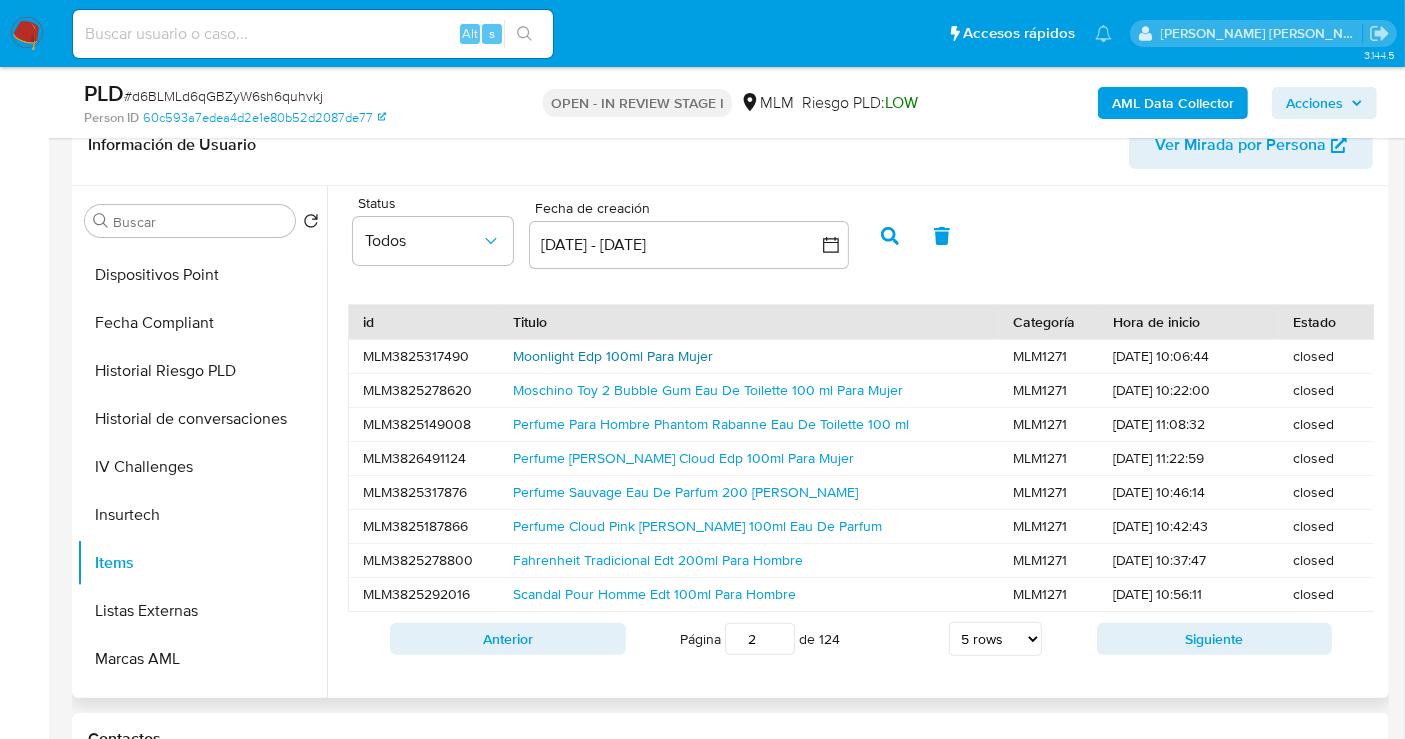 click on "Moonlight Edp 100ml Para Mujer" at bounding box center (613, 356) 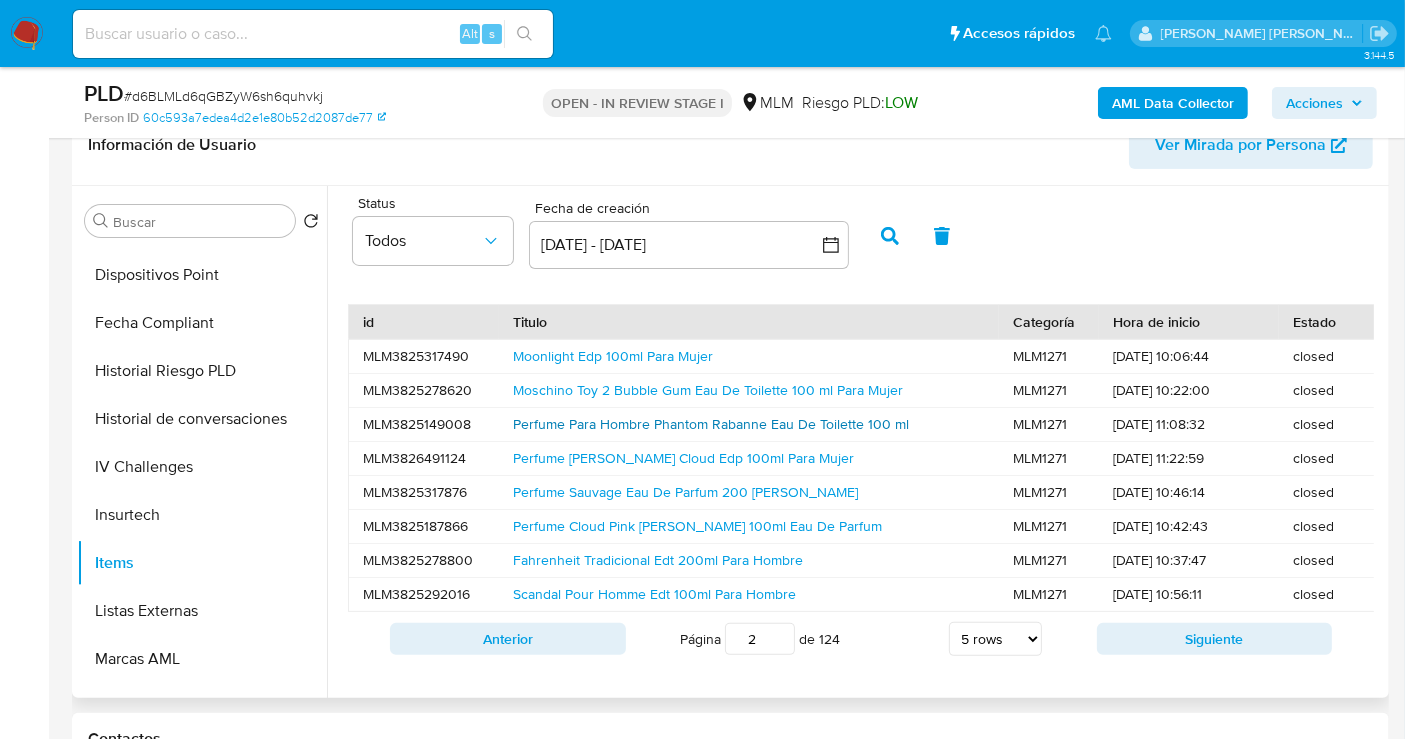 click on "Perfume Para Hombre Phantom Rabanne Eau De Toilette 100 ml" at bounding box center (711, 424) 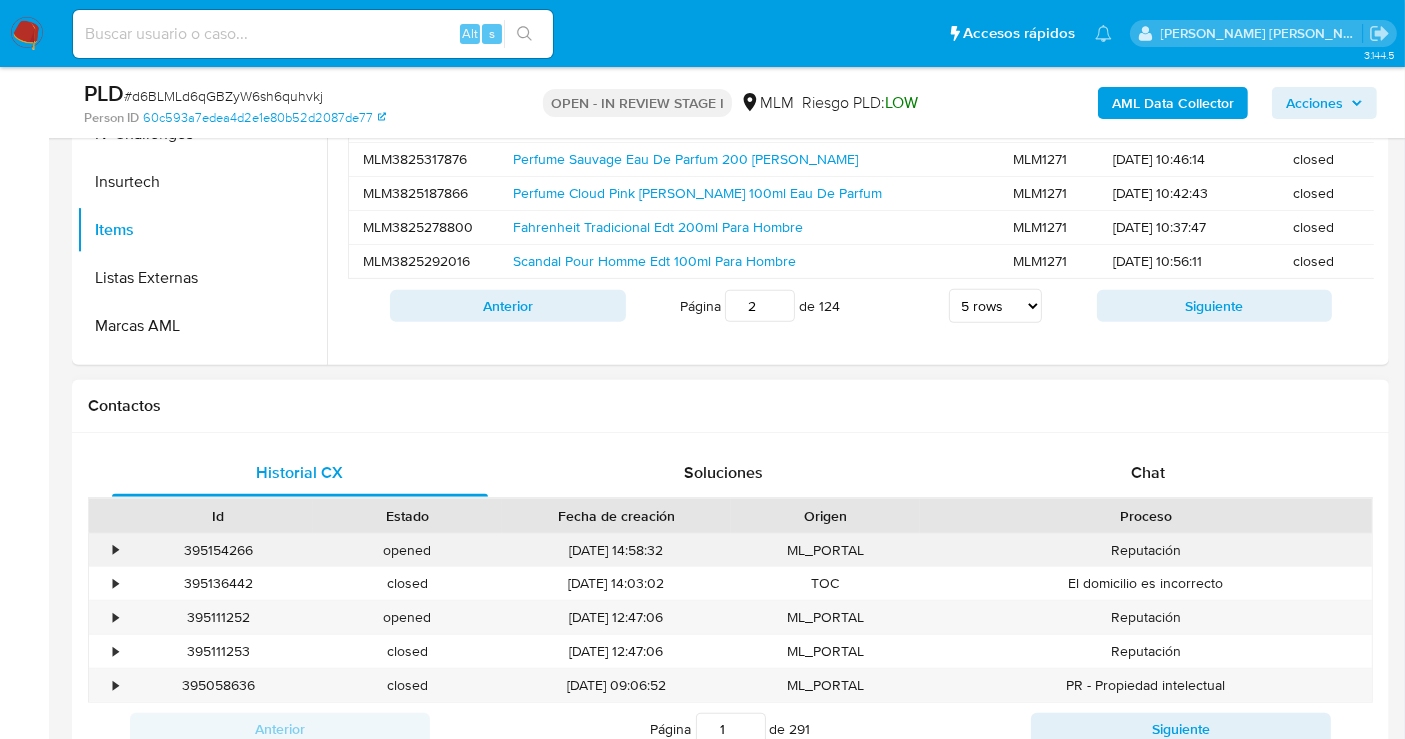 scroll, scrollTop: 777, scrollLeft: 0, axis: vertical 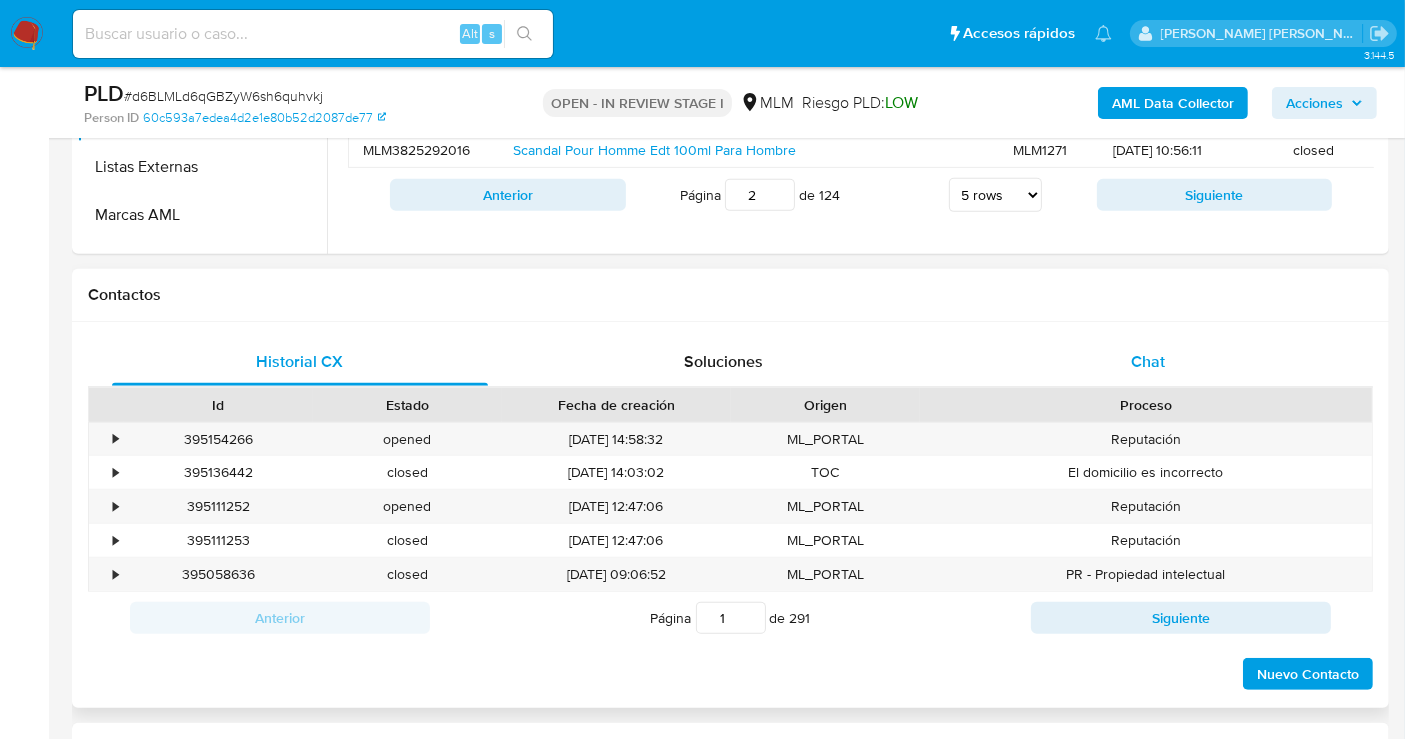click on "Chat" at bounding box center [1148, 362] 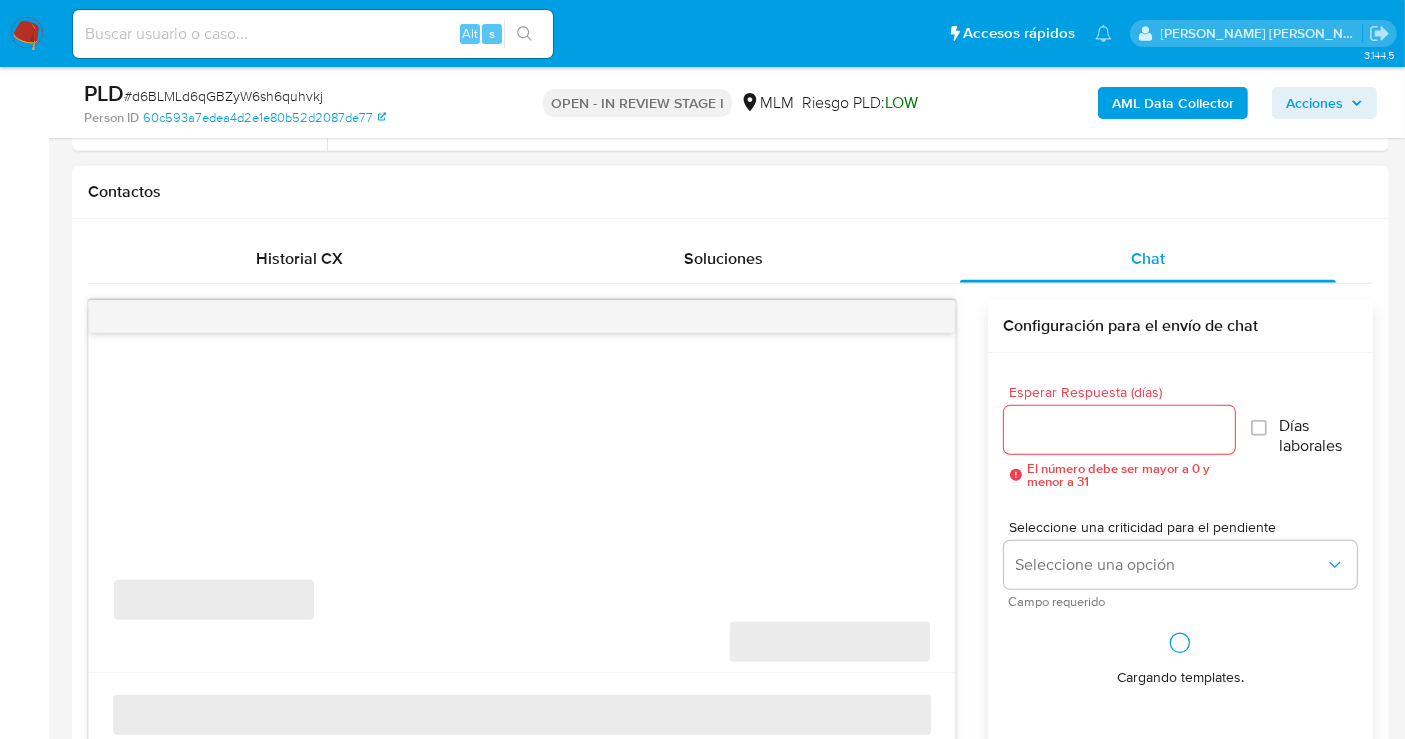 scroll, scrollTop: 1000, scrollLeft: 0, axis: vertical 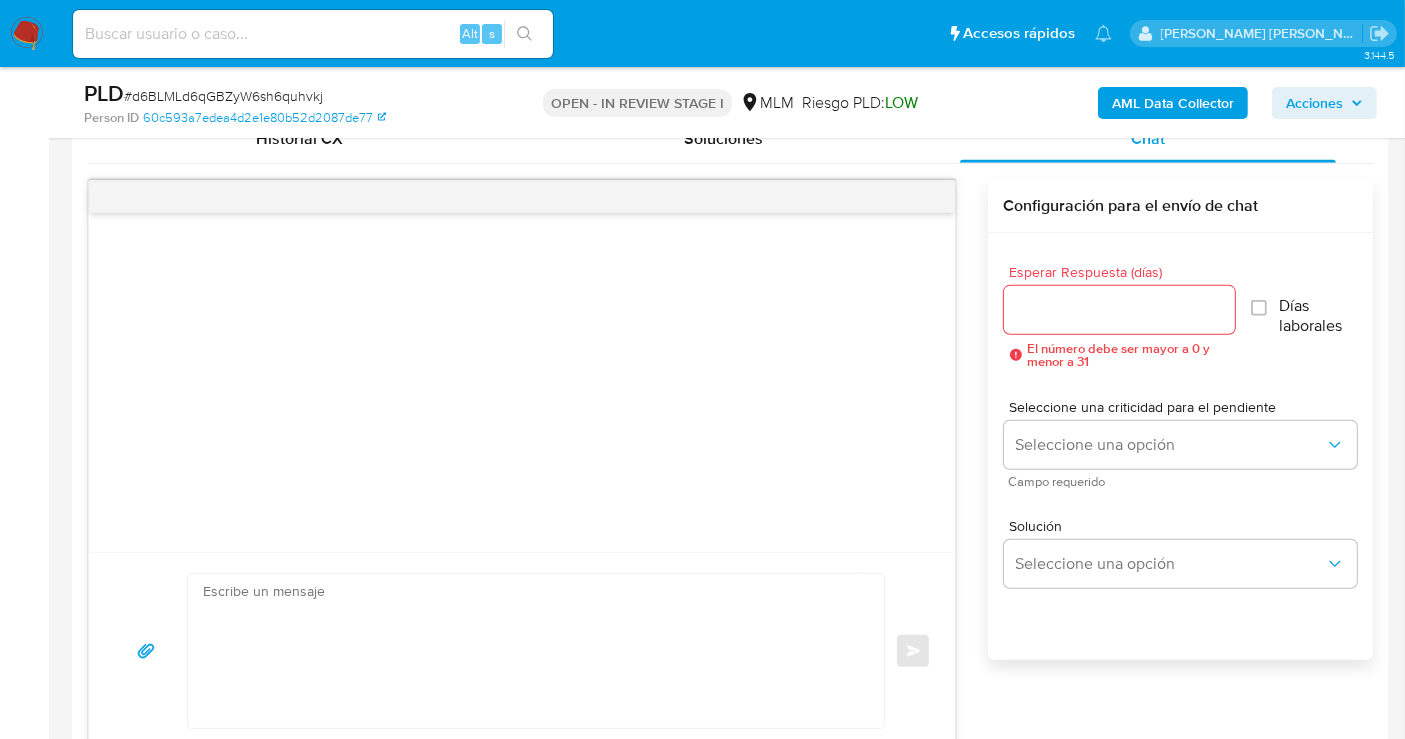 click on "Esperar Respuesta (días)" at bounding box center (1119, 310) 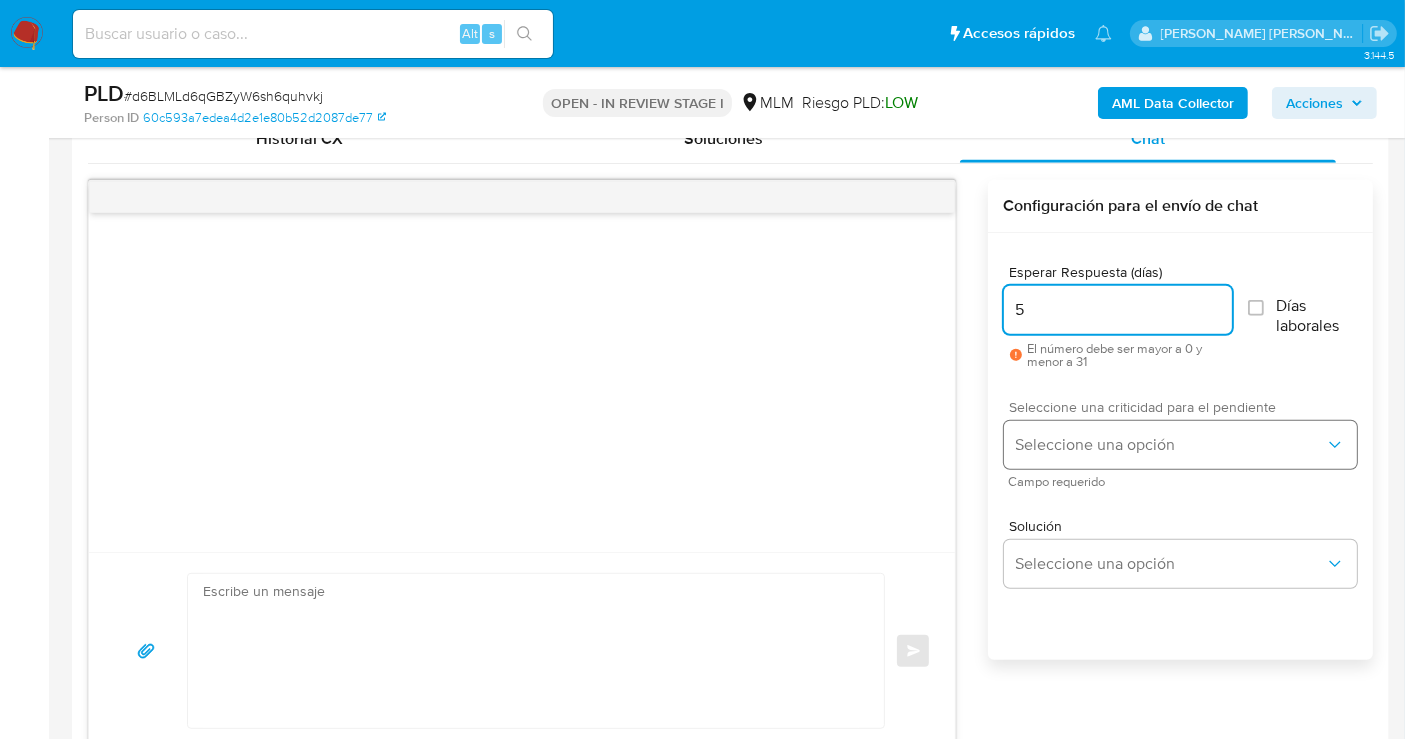 type on "5" 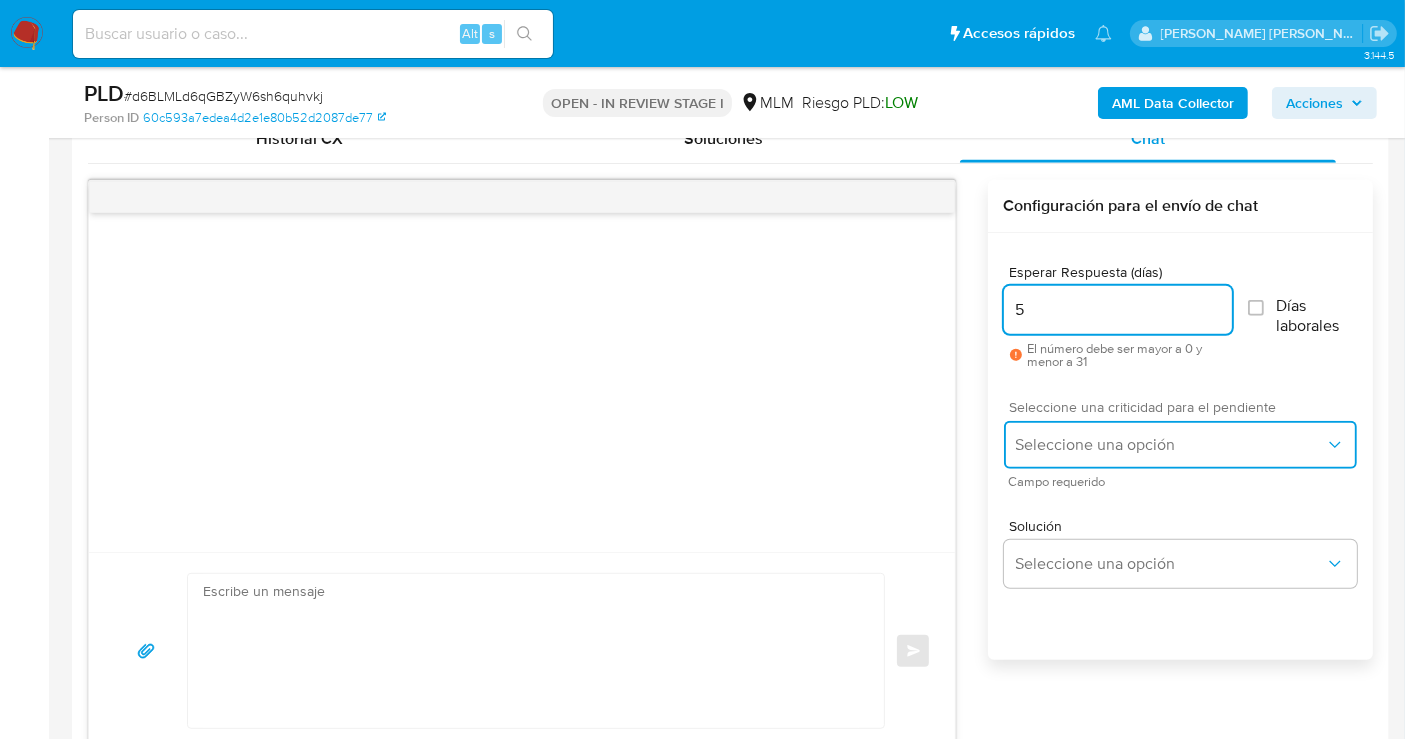 click on "Seleccione una opción" at bounding box center (1170, 445) 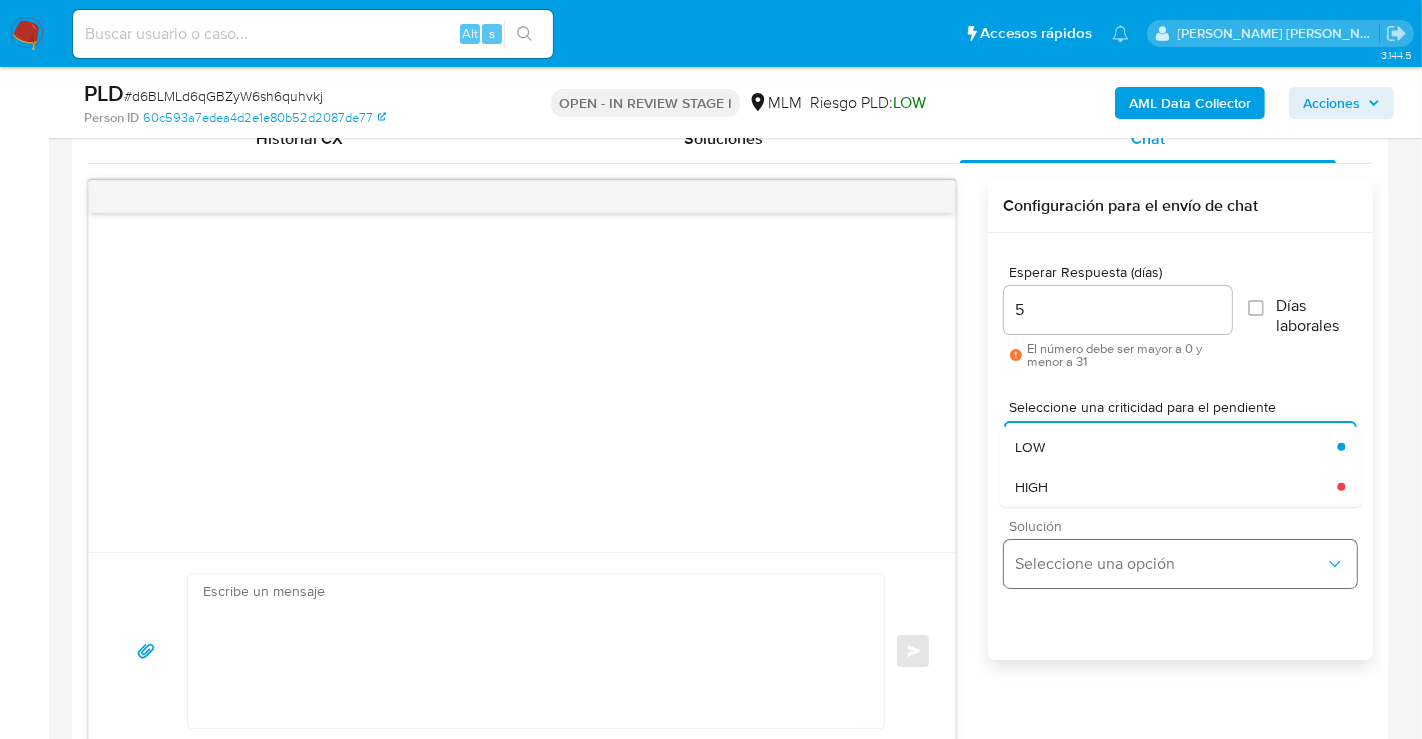 drag, startPoint x: 1038, startPoint y: 490, endPoint x: 1071, endPoint y: 570, distance: 86.53901 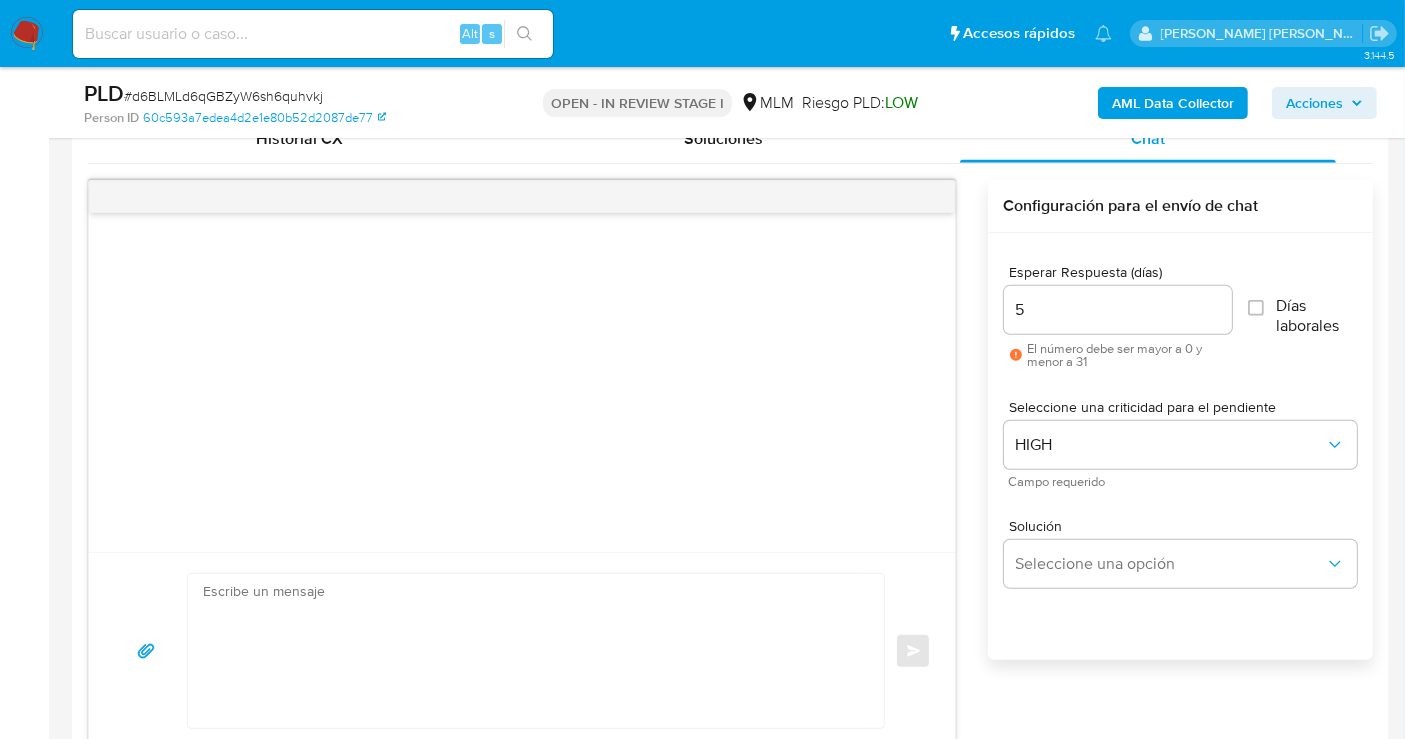 click on "Solución Seleccione una opción" at bounding box center [1180, 557] 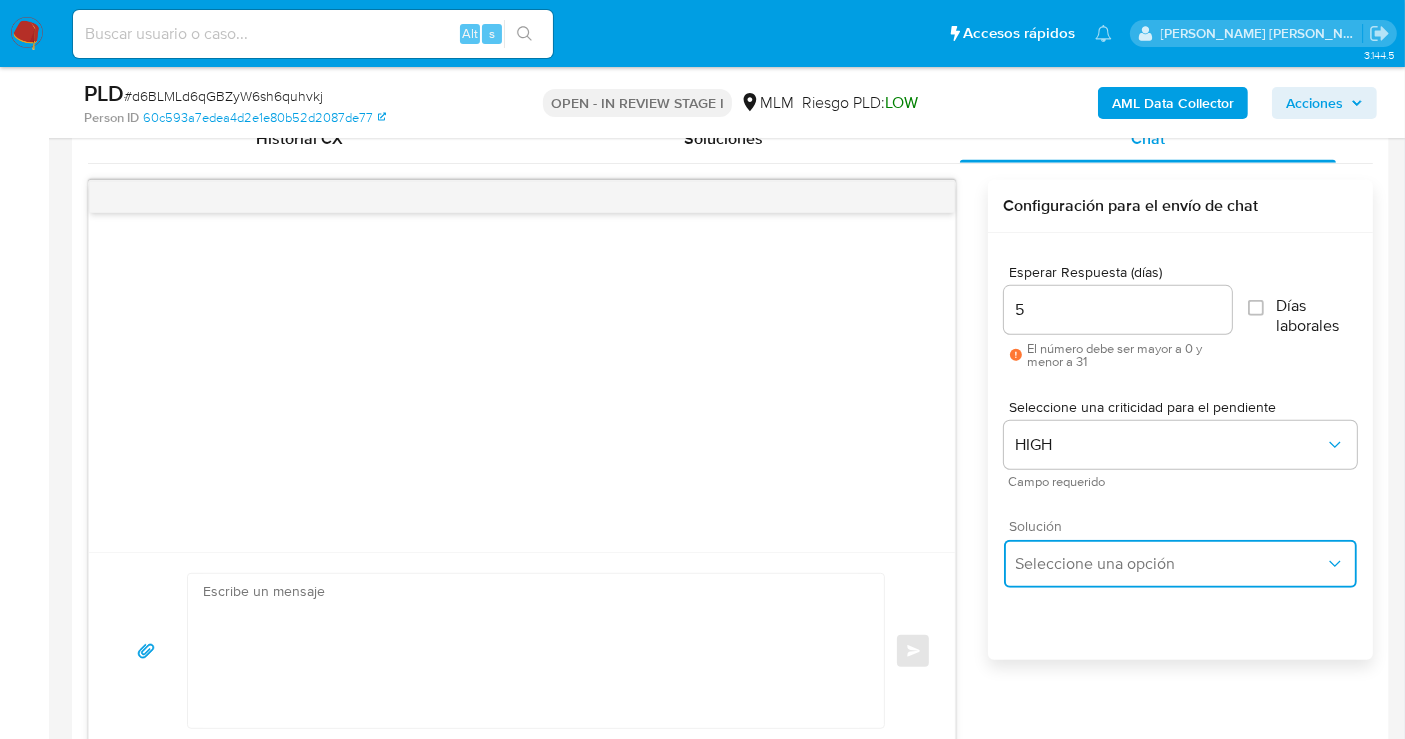 click on "Seleccione una opción" at bounding box center [1170, 564] 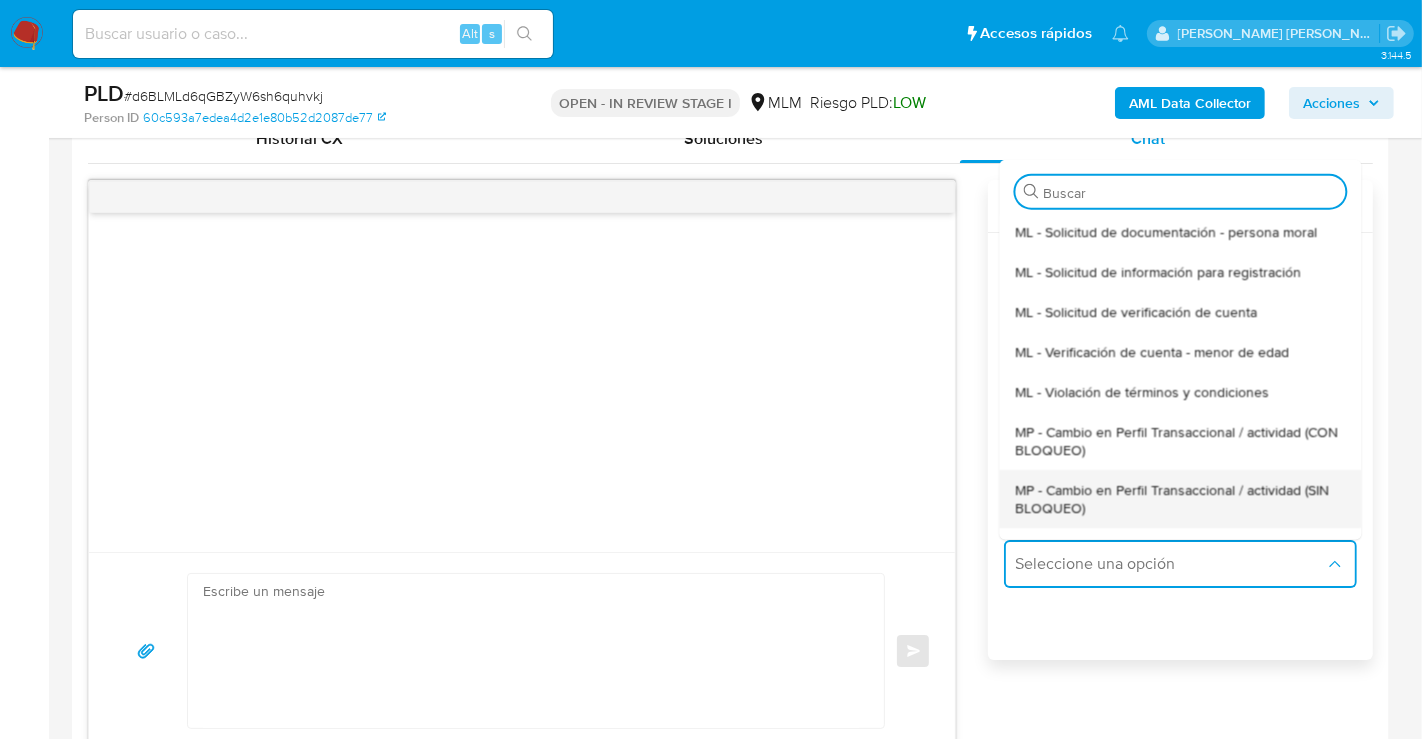 click on "MP - Cambio en Perfil Transaccional / actividad (SIN BLOQUEO)" at bounding box center [1180, 498] 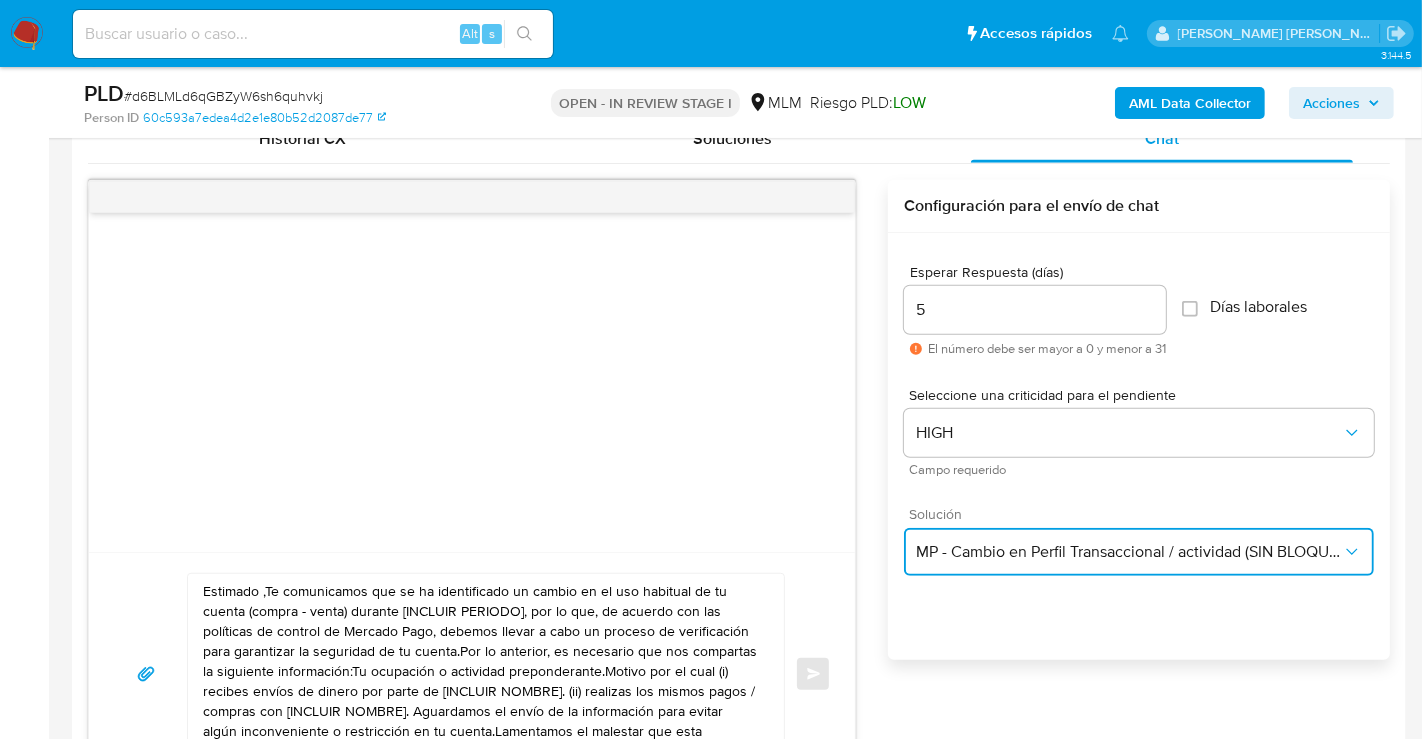 type on "Estimado ,Te comunicamos que se ha identificado un cambio en el uso habitual de tu cuenta (compra - venta) durante [INCLUIR PERIODO], por lo que, de acuerdo con las políticas de control de Mercado Pago, debemos llevar a cabo un proceso de verificación para garantizar la seguridad de tu cuenta.Por lo anterior, es necesario que nos compartas la siguiente información:Tu ocupación o actividad preponderante.Motivo por el cual (i) recibes envíos de dinero por parte de [INCLUIR NOMBRE]. (ii) realizas los mismos pagos / compras con [INCLUIR NOMBRE]. Aguardamos el envío de la información para evitar algún inconveniente o restricción en tu cuenta.Lamentamos el malestar que esta situación te pudiera ocasionar, pero es una medida necesaria para mantener el sitio seguro y confiable.Atentamente,Mercado Pago" 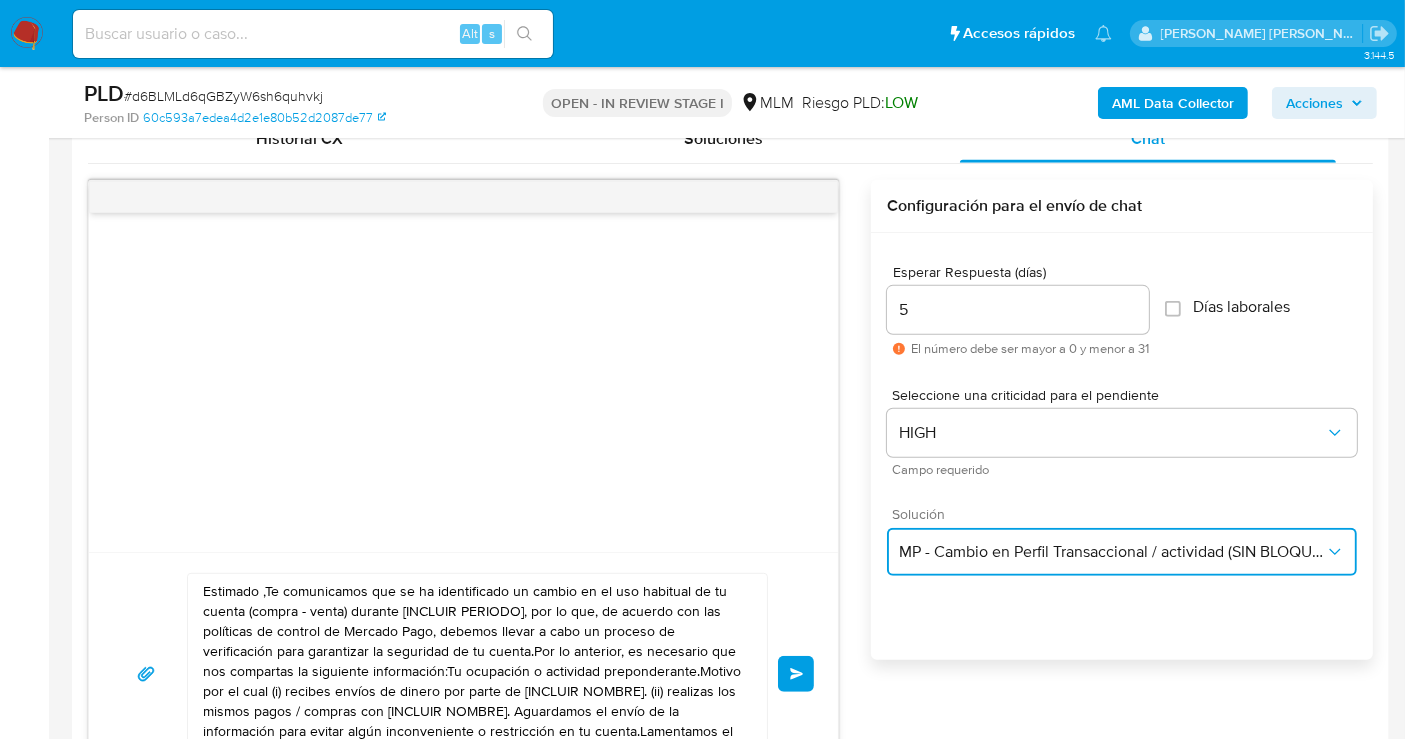 type 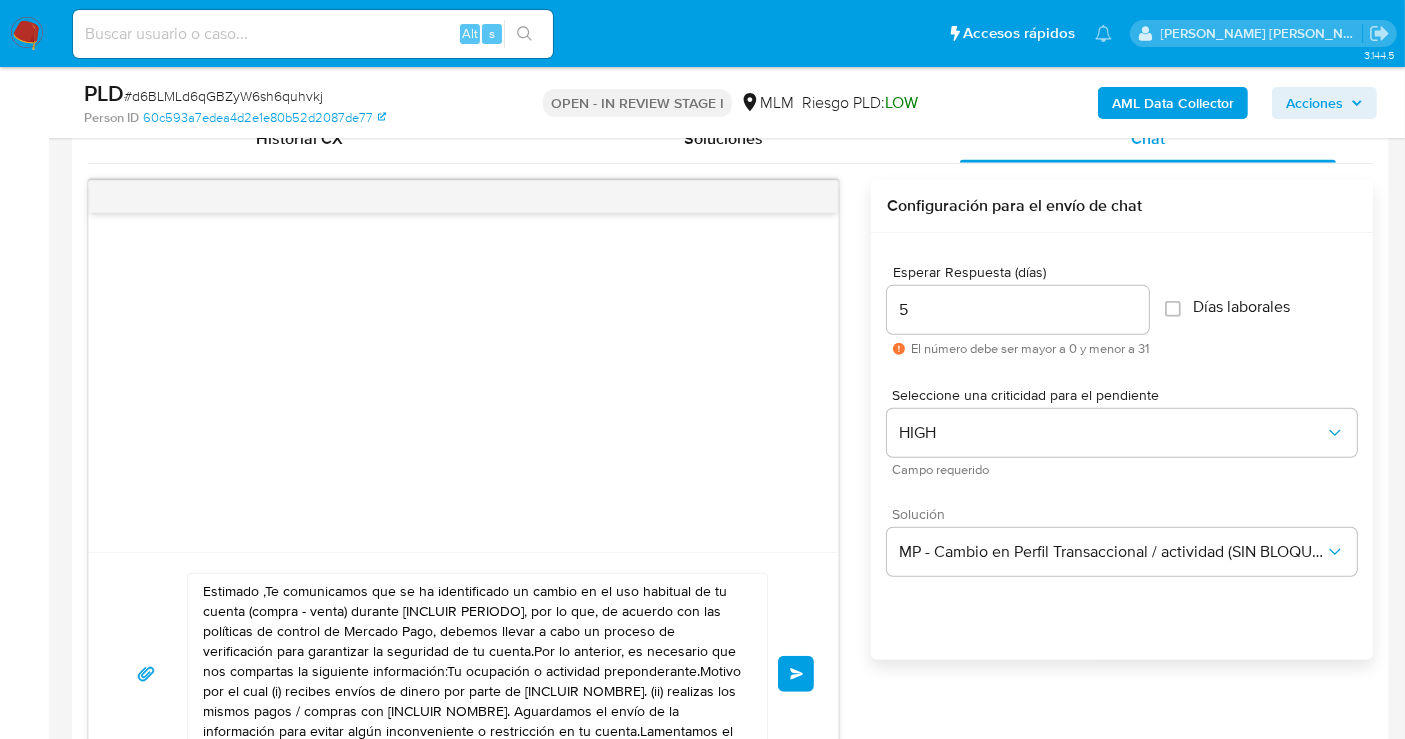 click on "Estimado ,Te comunicamos que se ha identificado un cambio en el uso habitual de tu cuenta (compra - venta) durante [INCLUIR PERIODO], por lo que, de acuerdo con las políticas de control de Mercado Pago, debemos llevar a cabo un proceso de verificación para garantizar la seguridad de tu cuenta.Por lo anterior, es necesario que nos compartas la siguiente información:Tu ocupación o actividad preponderante.Motivo por el cual (i) recibes envíos de dinero por parte de [INCLUIR NOMBRE]. (ii) realizas los mismos pagos / compras con [INCLUIR NOMBRE]. Aguardamos el envío de la información para evitar algún inconveniente o restricción en tu cuenta.Lamentamos el malestar que esta situación te pudiera ocasionar, pero es una medida necesaria para mantener el sitio seguro y confiable.Atentamente,Mercado Pago" at bounding box center (472, 674) 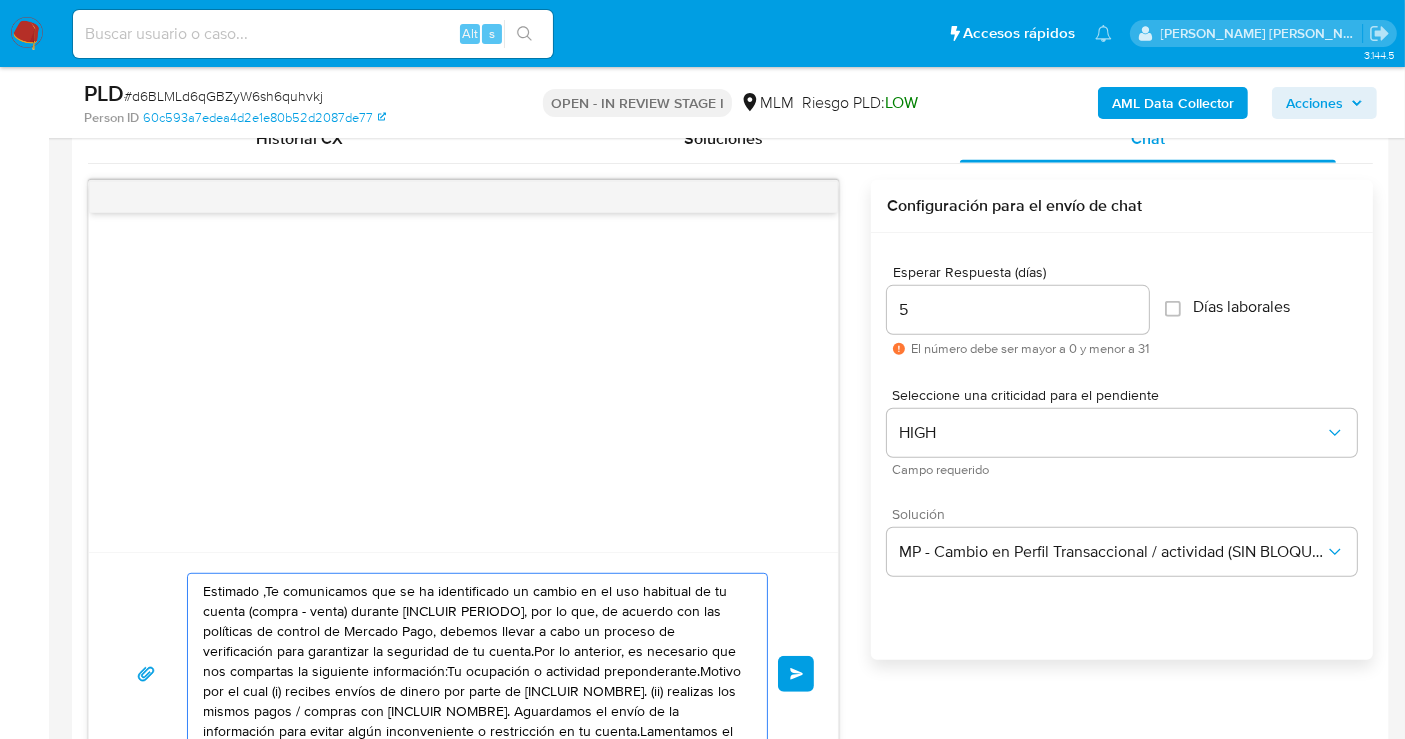 click on "Estimado ,Te comunicamos que se ha identificado un cambio en el uso habitual de tu cuenta (compra - venta) durante [INCLUIR PERIODO], por lo que, de acuerdo con las políticas de control de Mercado Pago, debemos llevar a cabo un proceso de verificación para garantizar la seguridad de tu cuenta.Por lo anterior, es necesario que nos compartas la siguiente información:Tu ocupación o actividad preponderante.Motivo por el cual (i) recibes envíos de dinero por parte de [INCLUIR NOMBRE]. (ii) realizas los mismos pagos / compras con [INCLUIR NOMBRE]. Aguardamos el envío de la información para evitar algún inconveniente o restricción en tu cuenta.Lamentamos el malestar que esta situación te pudiera ocasionar, pero es una medida necesaria para mantener el sitio seguro y confiable.Atentamente,Mercado Pago" at bounding box center [472, 674] 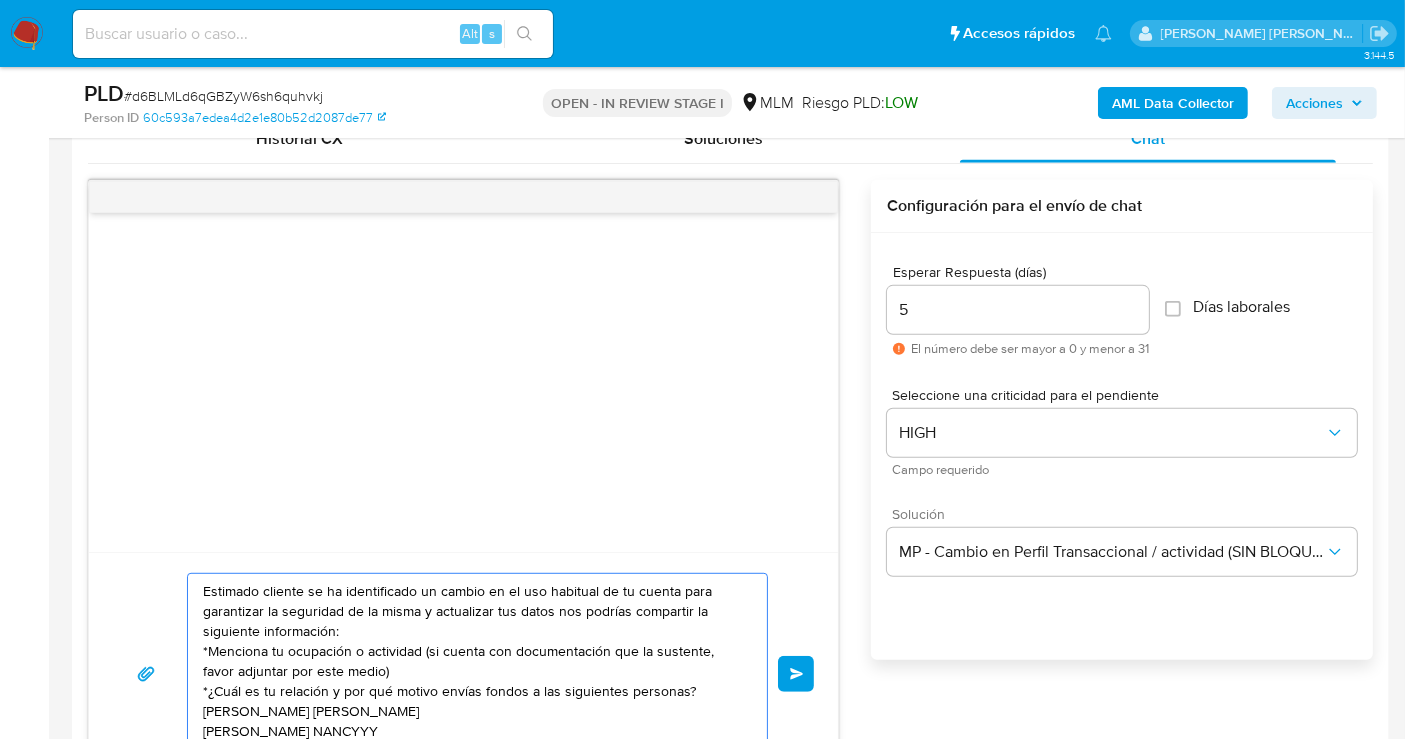 scroll, scrollTop: 1032, scrollLeft: 0, axis: vertical 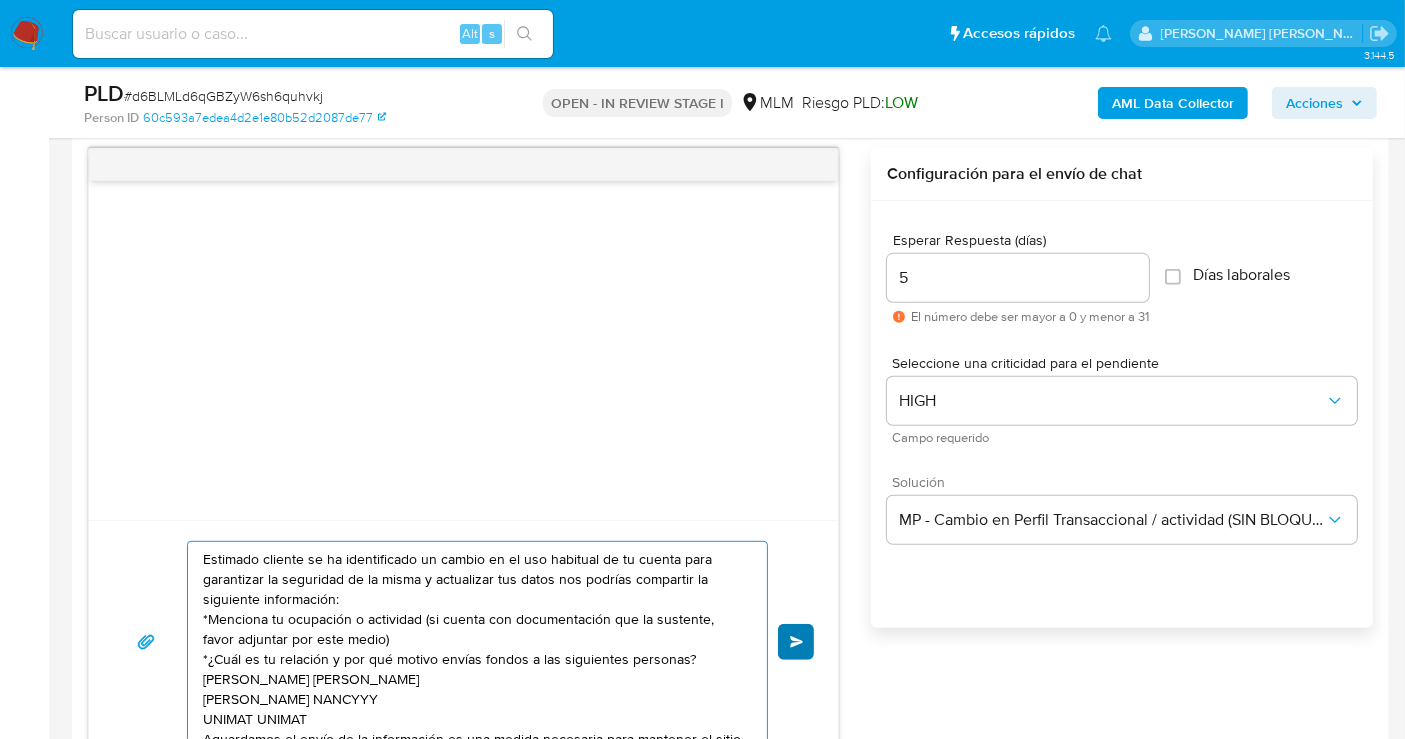 type on "Estimado cliente se ha identificado un cambio en el uso habitual de tu cuenta para garantizar la seguridad de la misma y actualizar tus datos nos podrías compartir la siguiente información:
*Menciona tu ocupación o actividad (si cuenta con documentación que la sustente, favor adjuntar por este medio)
*¿Cuál es tu relación y por qué motivo envías fondos a las siguientes personas?
MICHELLE MICHELLE
NANCY NANCYYY
UNIMAT UNIMAT
Aguardamos el envío de la información es una medida necesaria para mantener el sitio seguro y confiable.
Atentamente Mercado Pago" 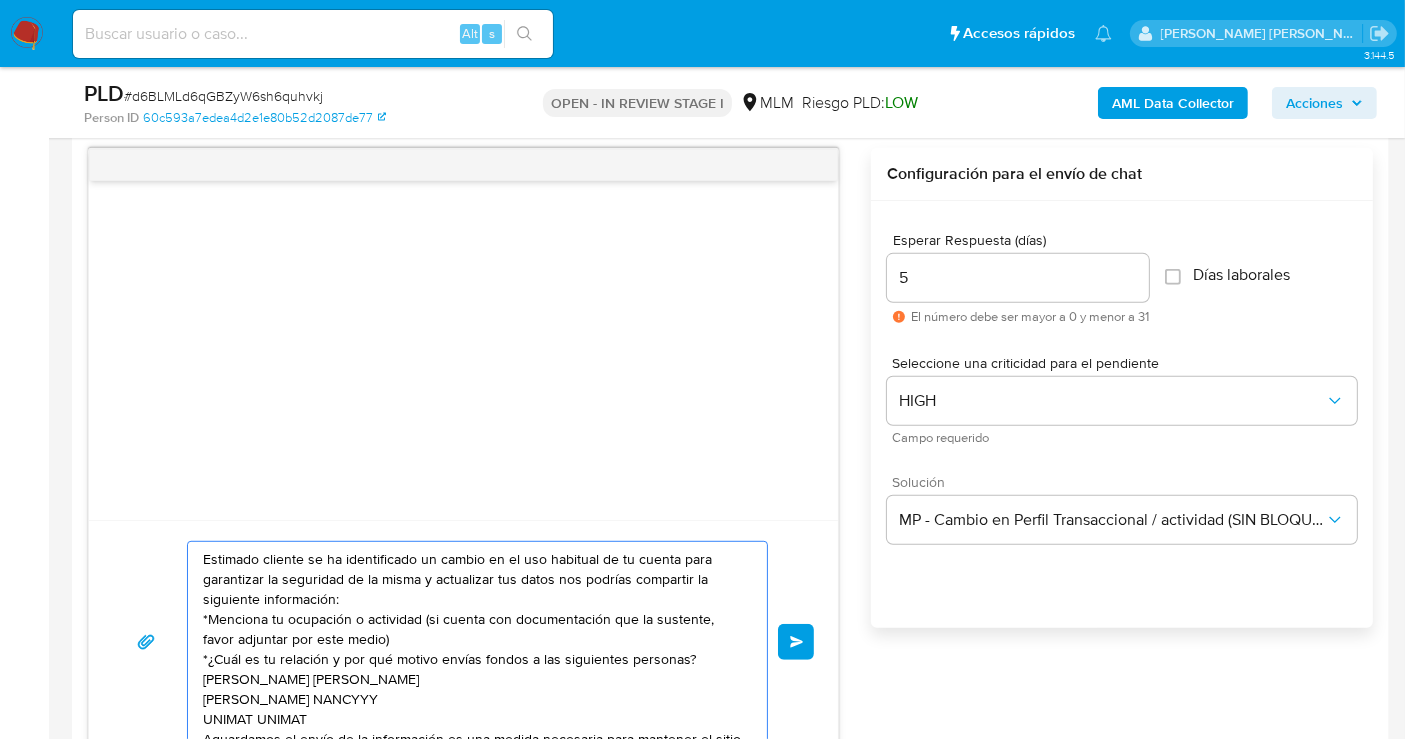 click on "Enviar" at bounding box center (797, 642) 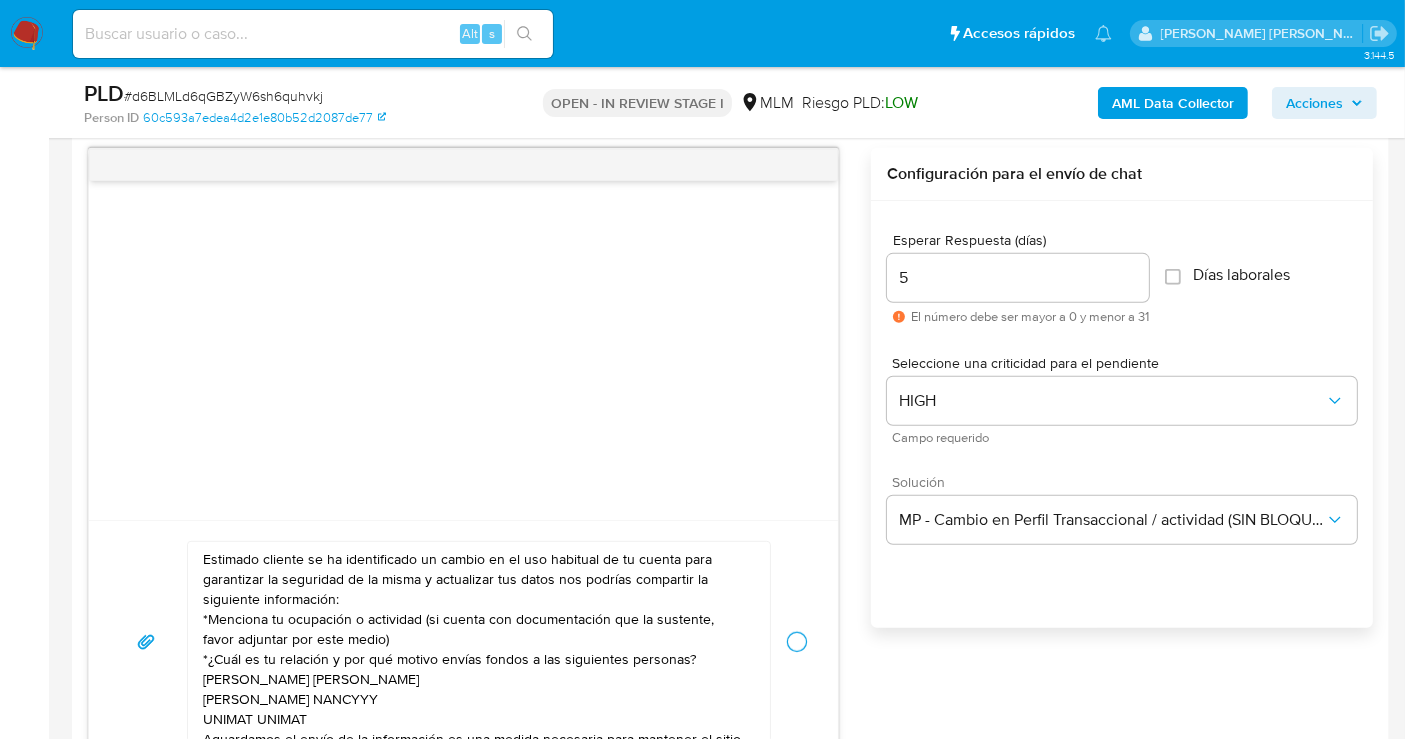 type 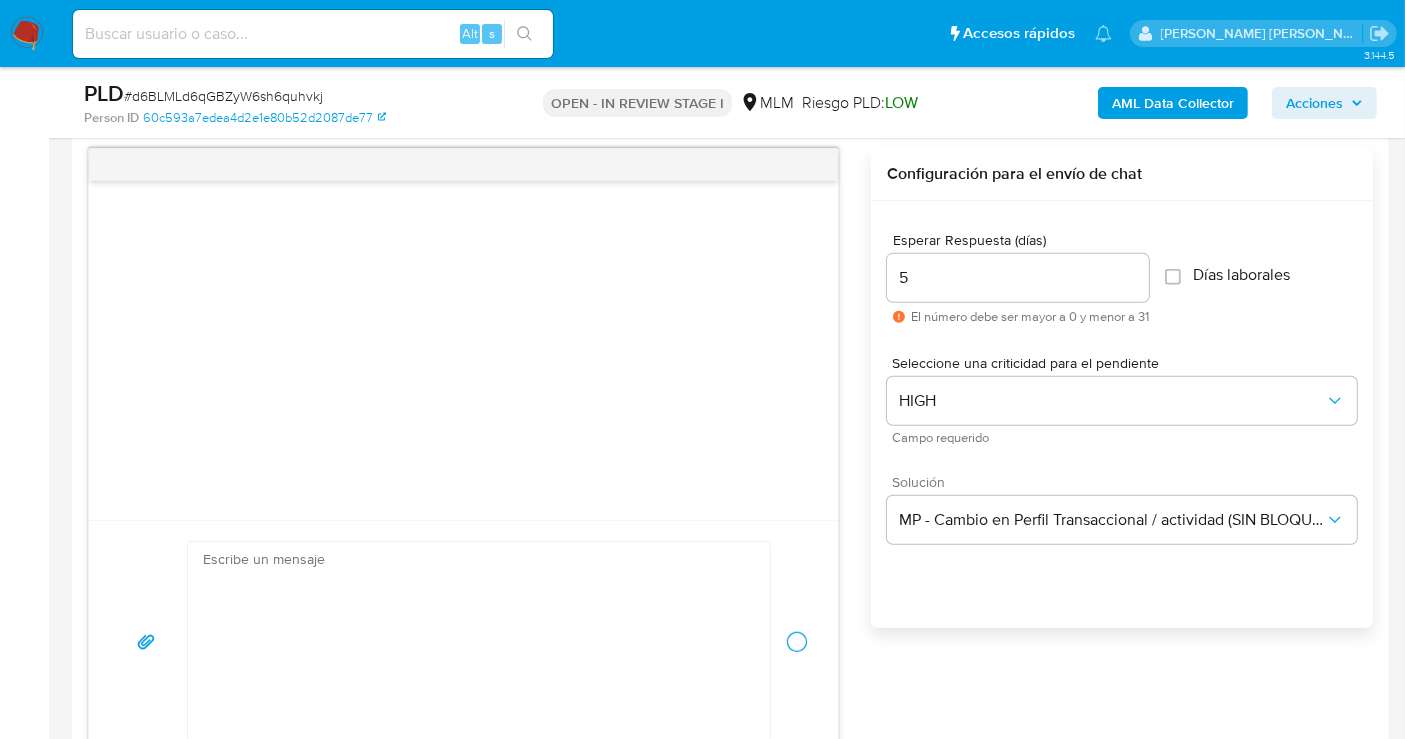 scroll, scrollTop: 11, scrollLeft: 0, axis: vertical 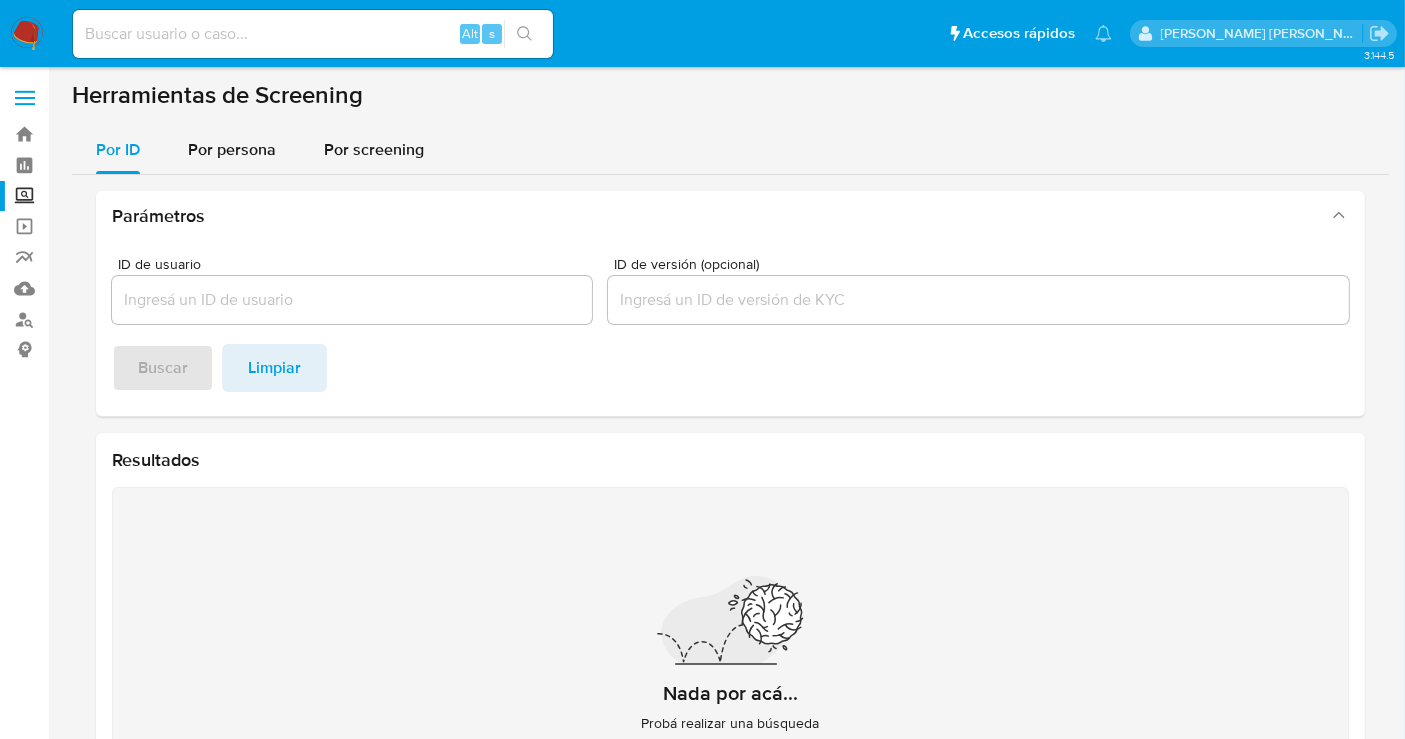 drag, startPoint x: 228, startPoint y: 150, endPoint x: 231, endPoint y: 189, distance: 39.115215 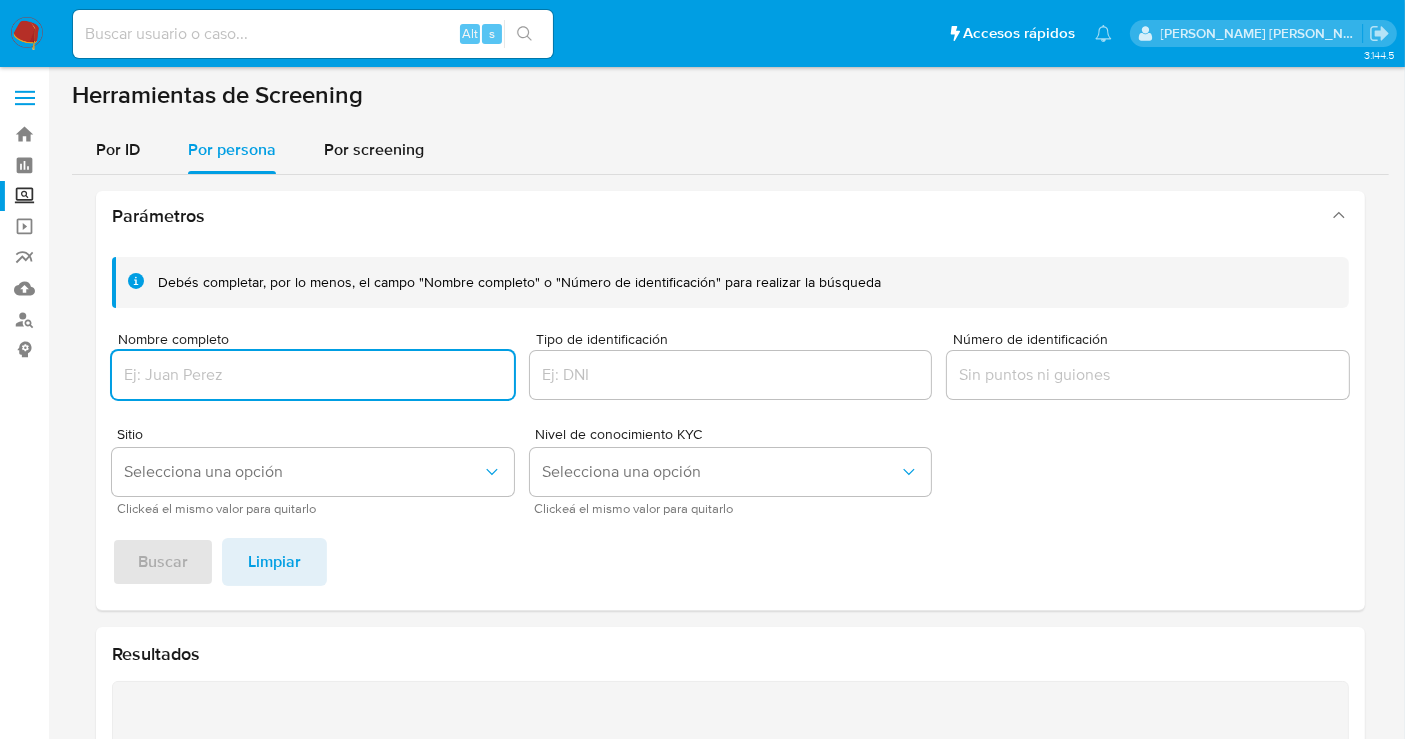 click at bounding box center (313, 375) 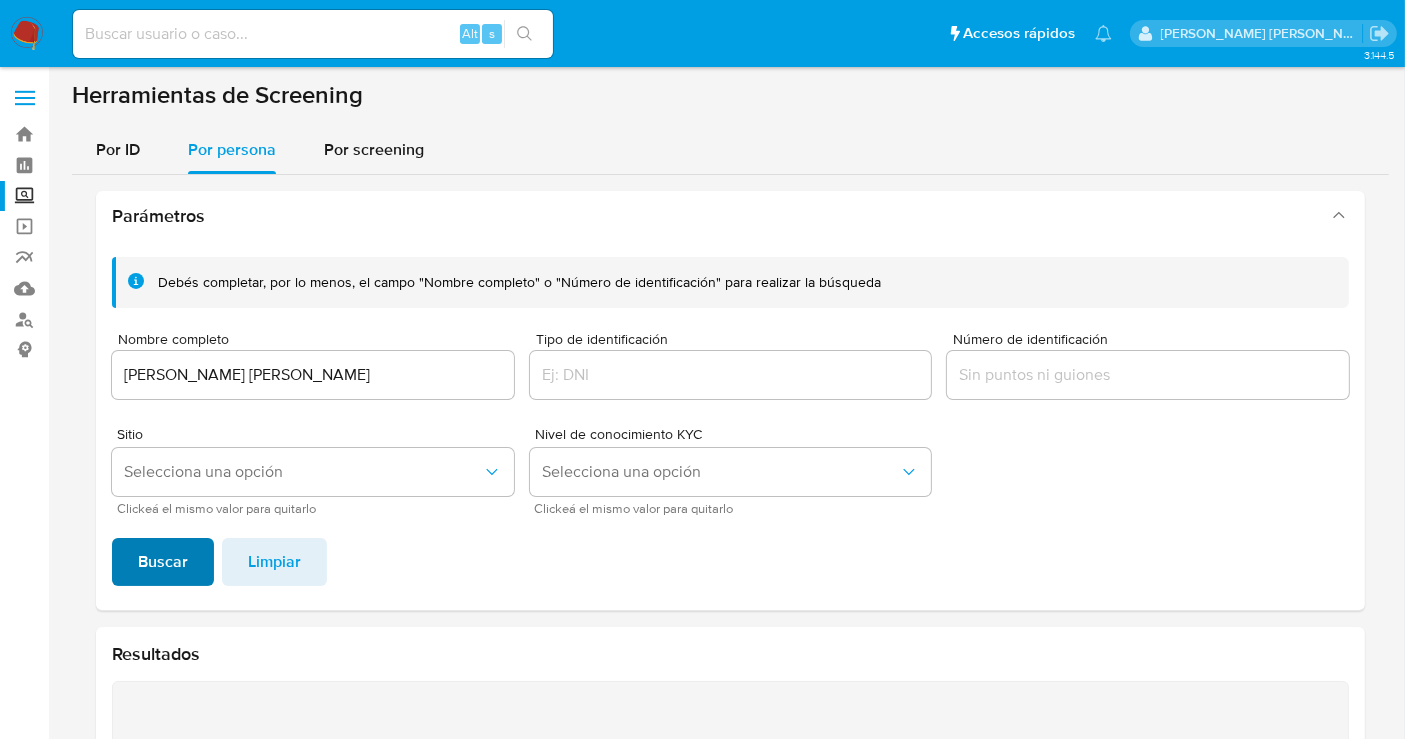 click on "Buscar" at bounding box center [163, 562] 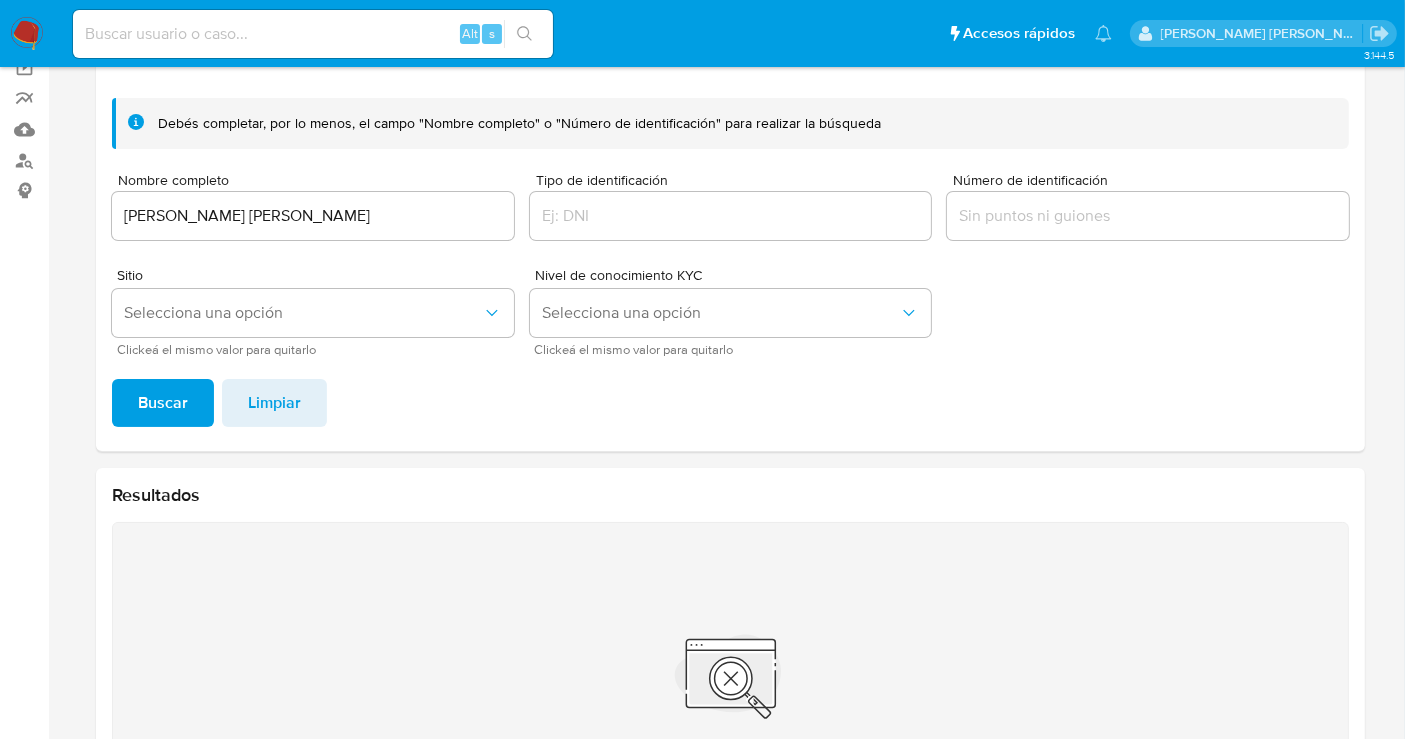 scroll, scrollTop: 2, scrollLeft: 0, axis: vertical 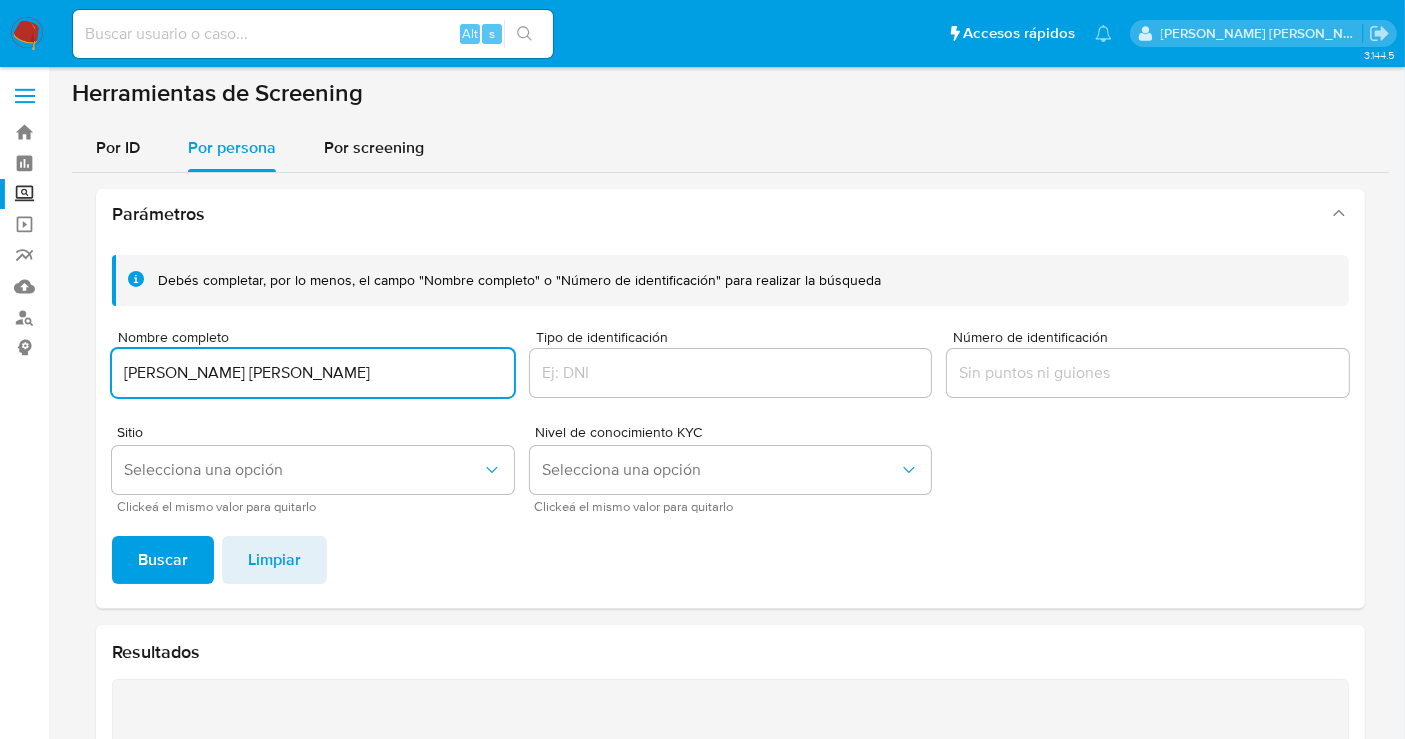 click on "[PERSON_NAME] [PERSON_NAME]" at bounding box center [313, 373] 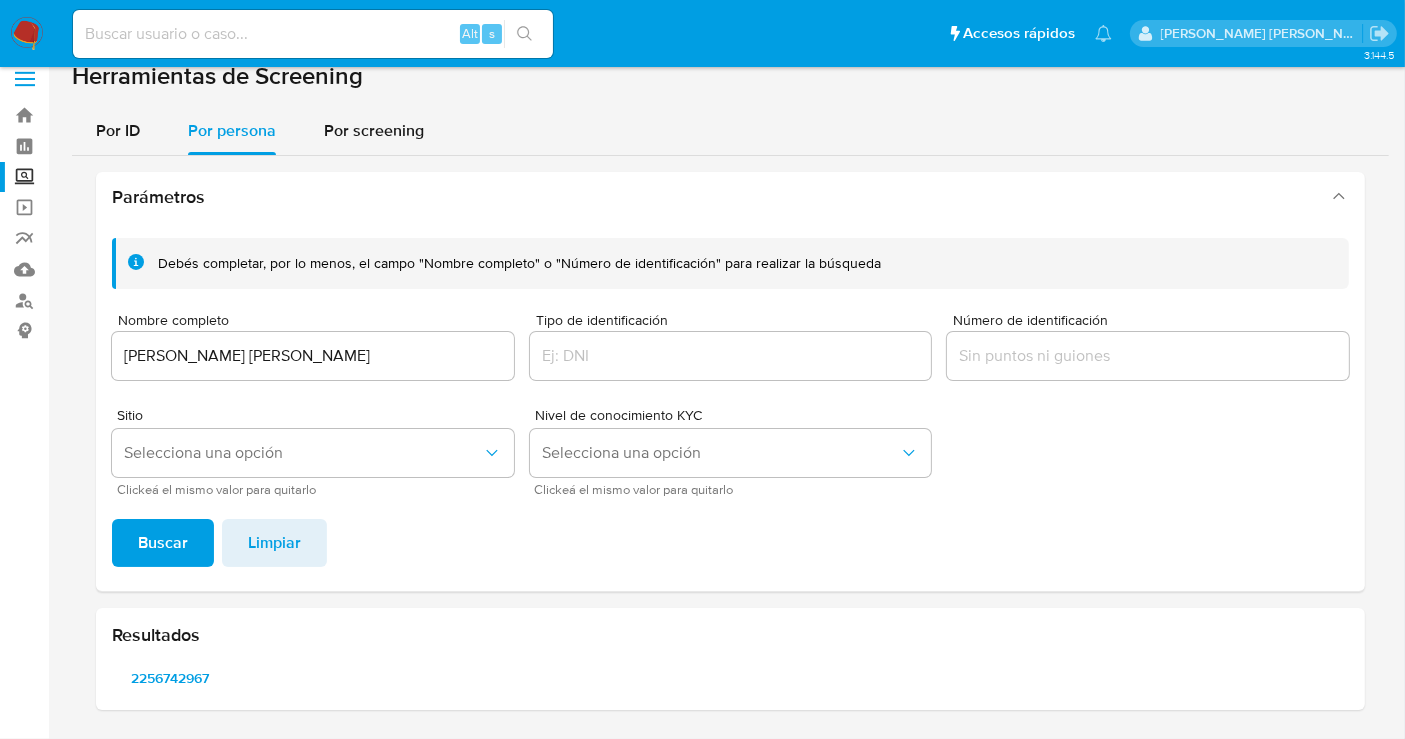 scroll, scrollTop: 17, scrollLeft: 0, axis: vertical 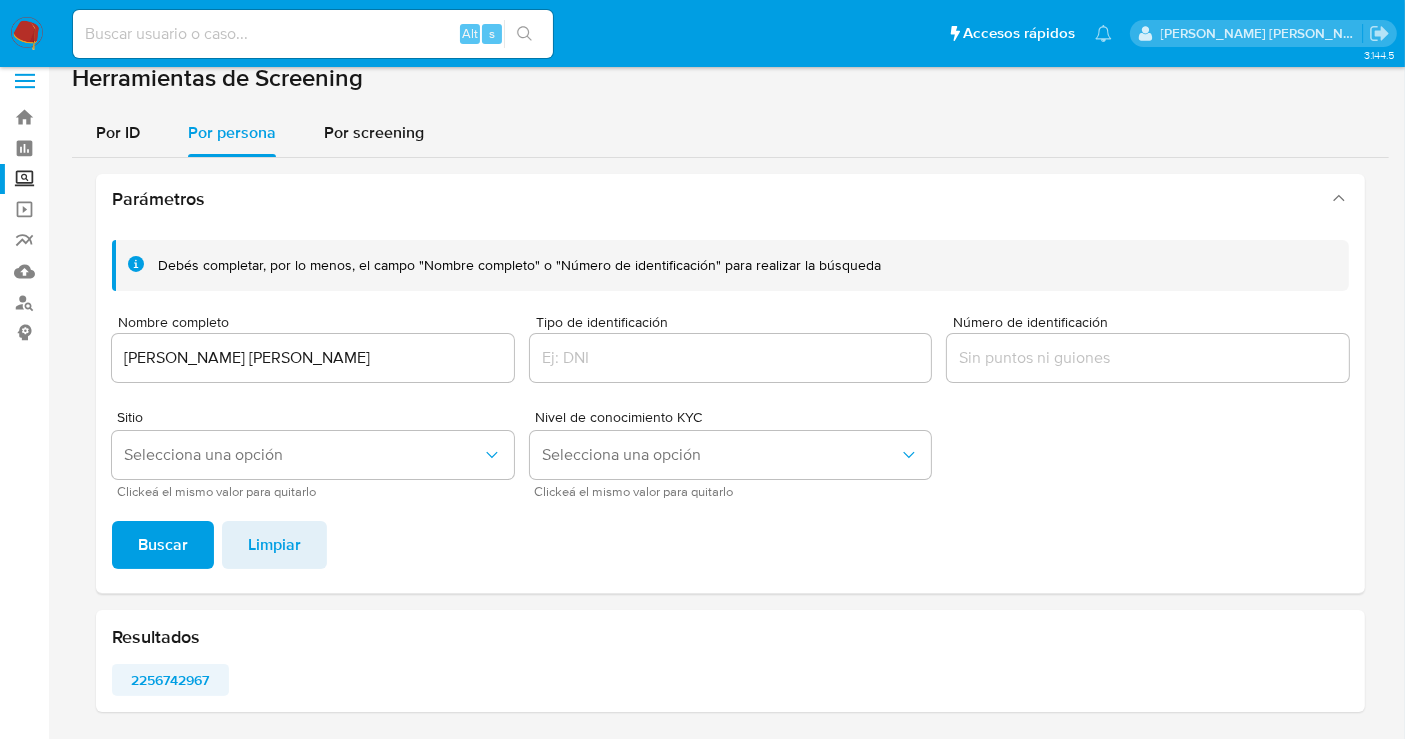click on "2256742967" at bounding box center (170, 680) 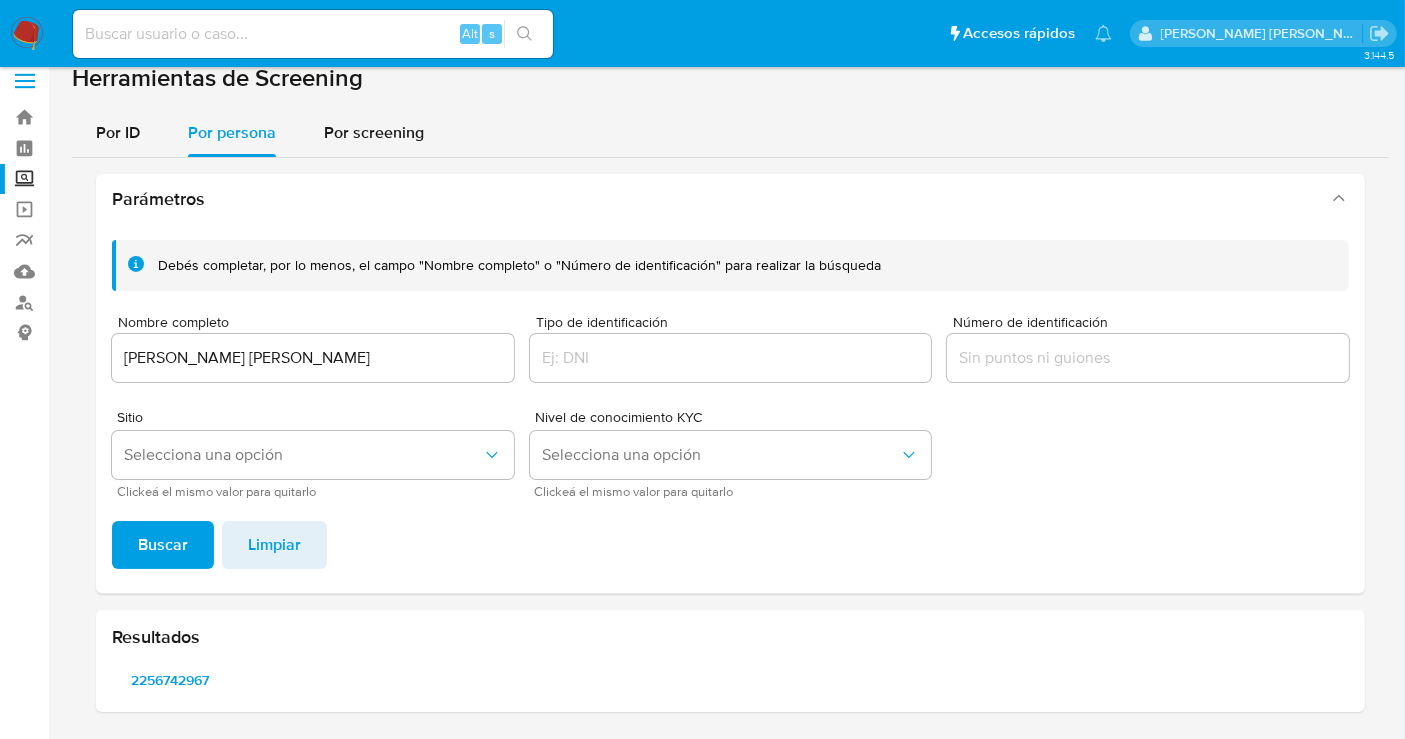 click at bounding box center (313, 34) 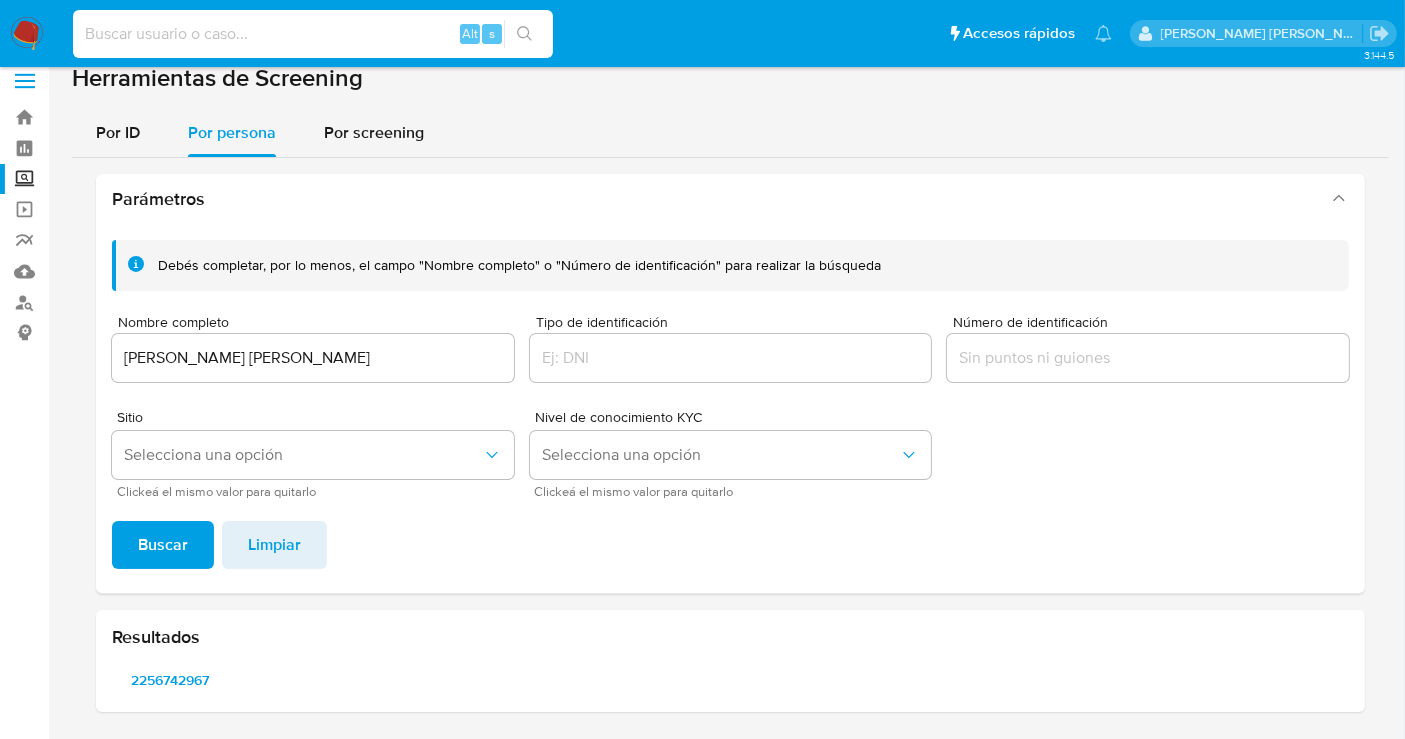 paste on "1770293160" 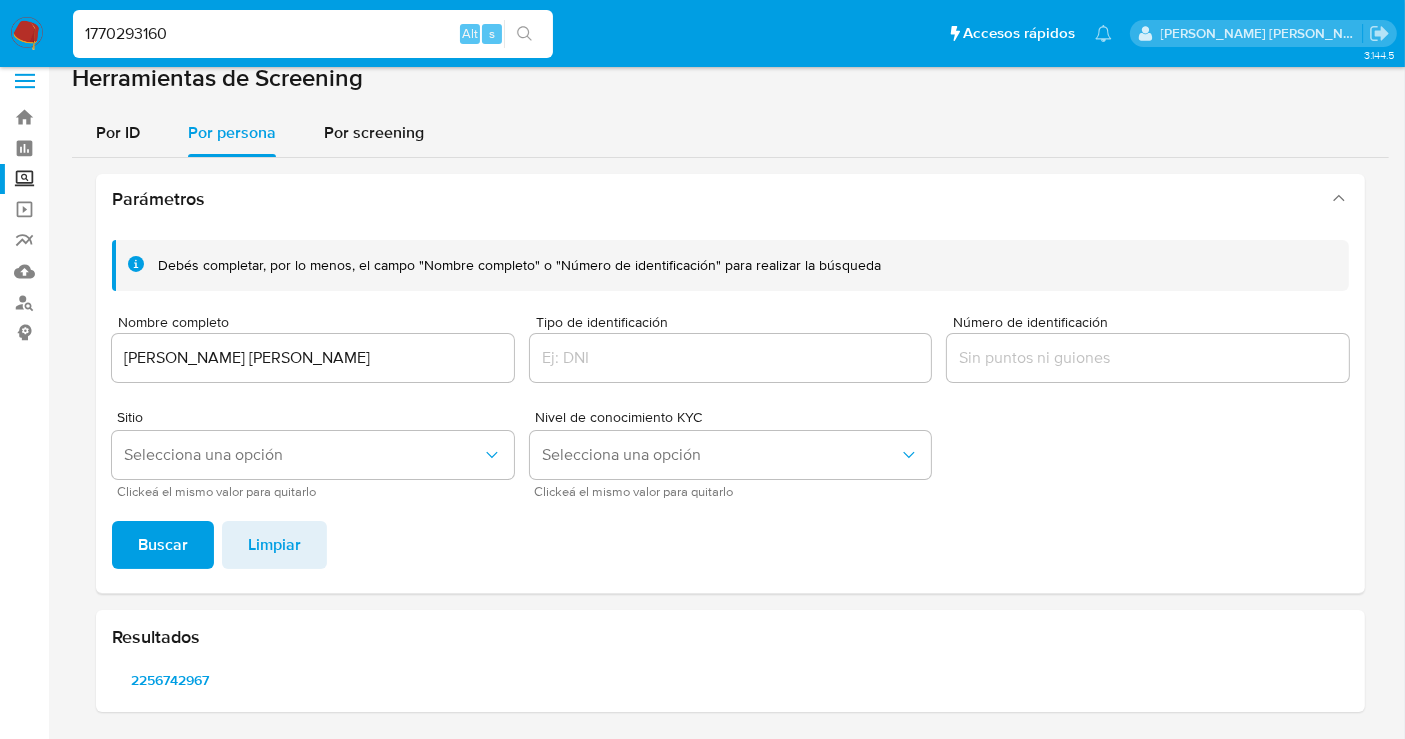 type on "1770293160" 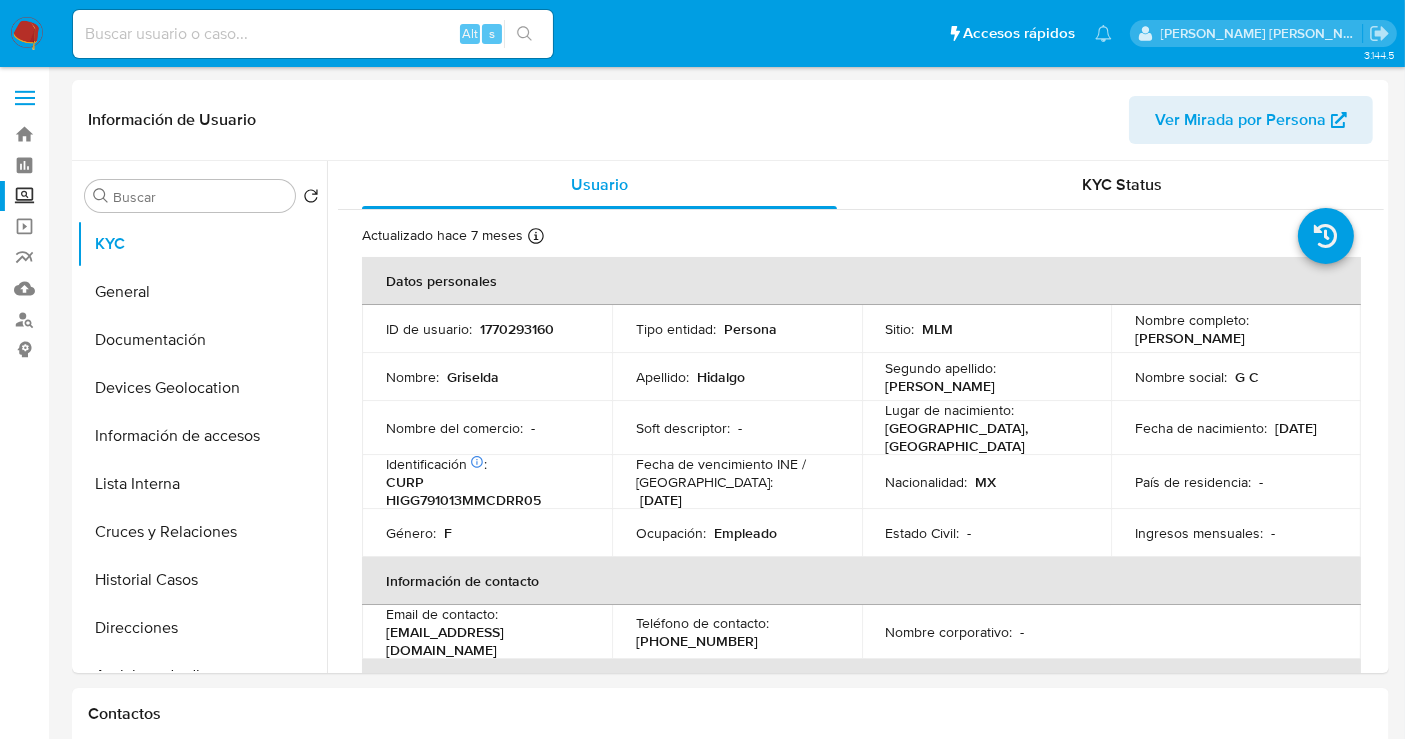 select on "10" 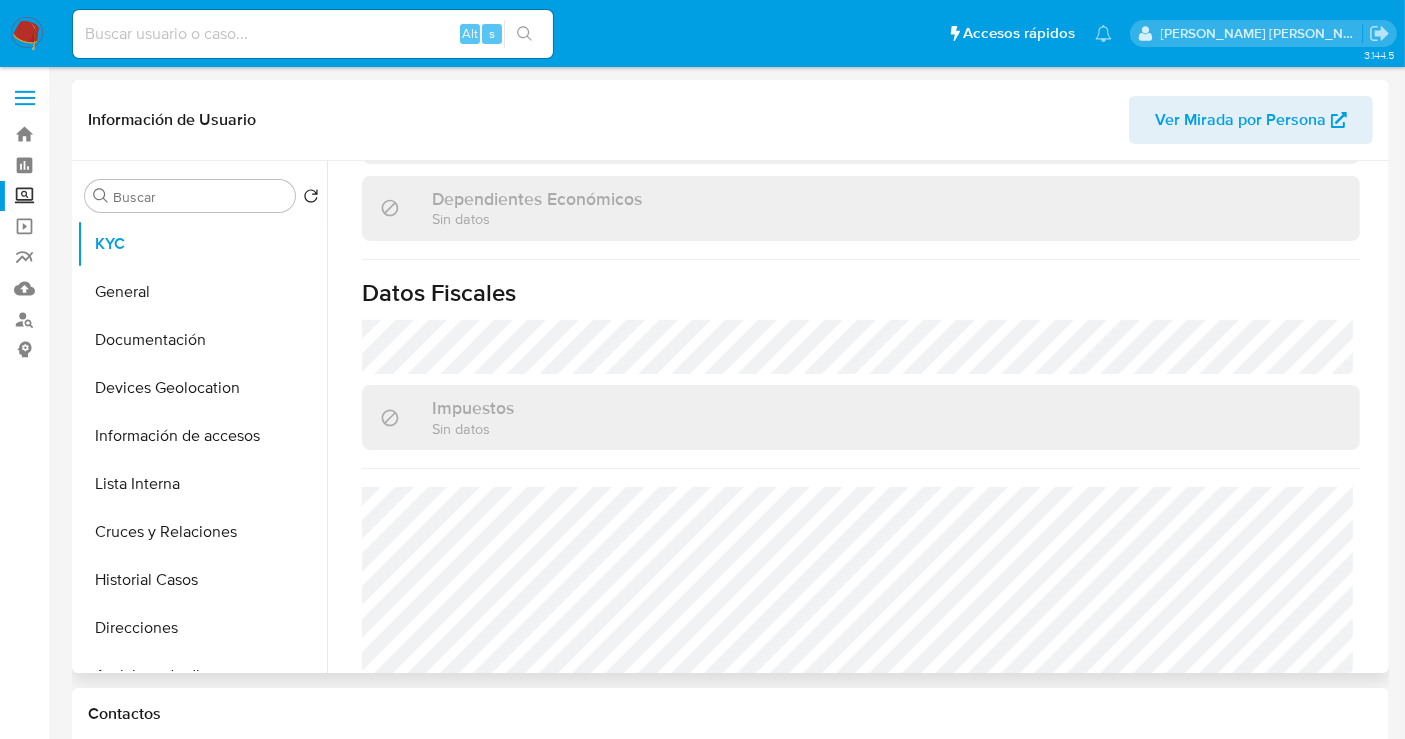 scroll, scrollTop: 1262, scrollLeft: 0, axis: vertical 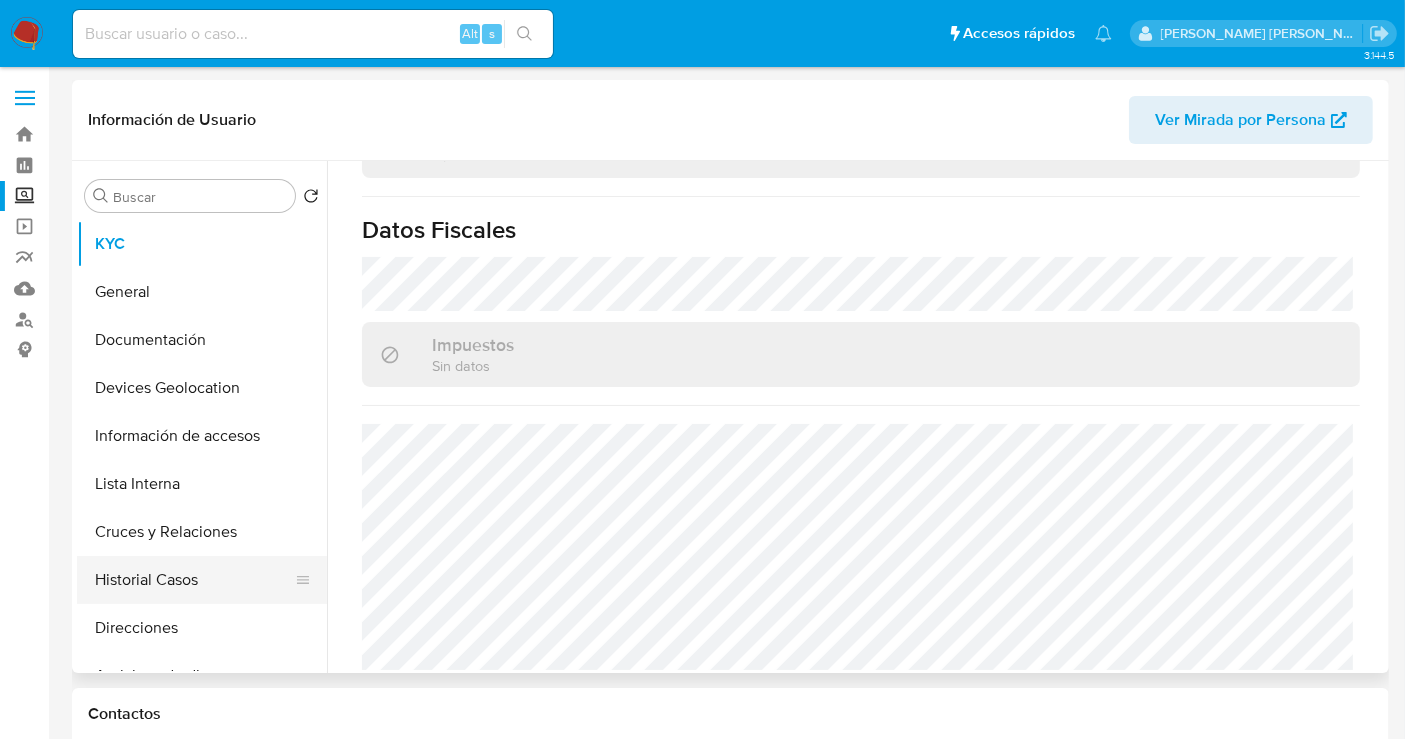 click on "Historial Casos" at bounding box center (194, 580) 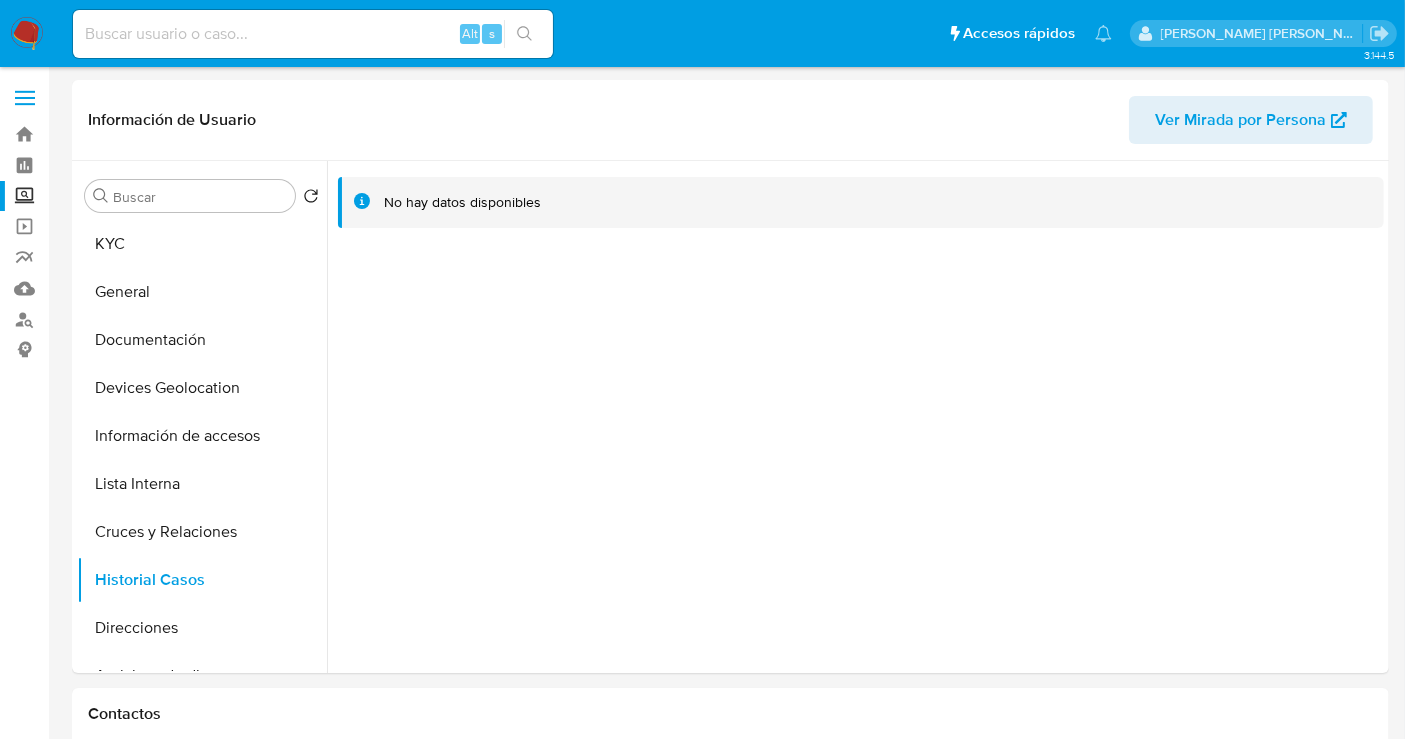 type 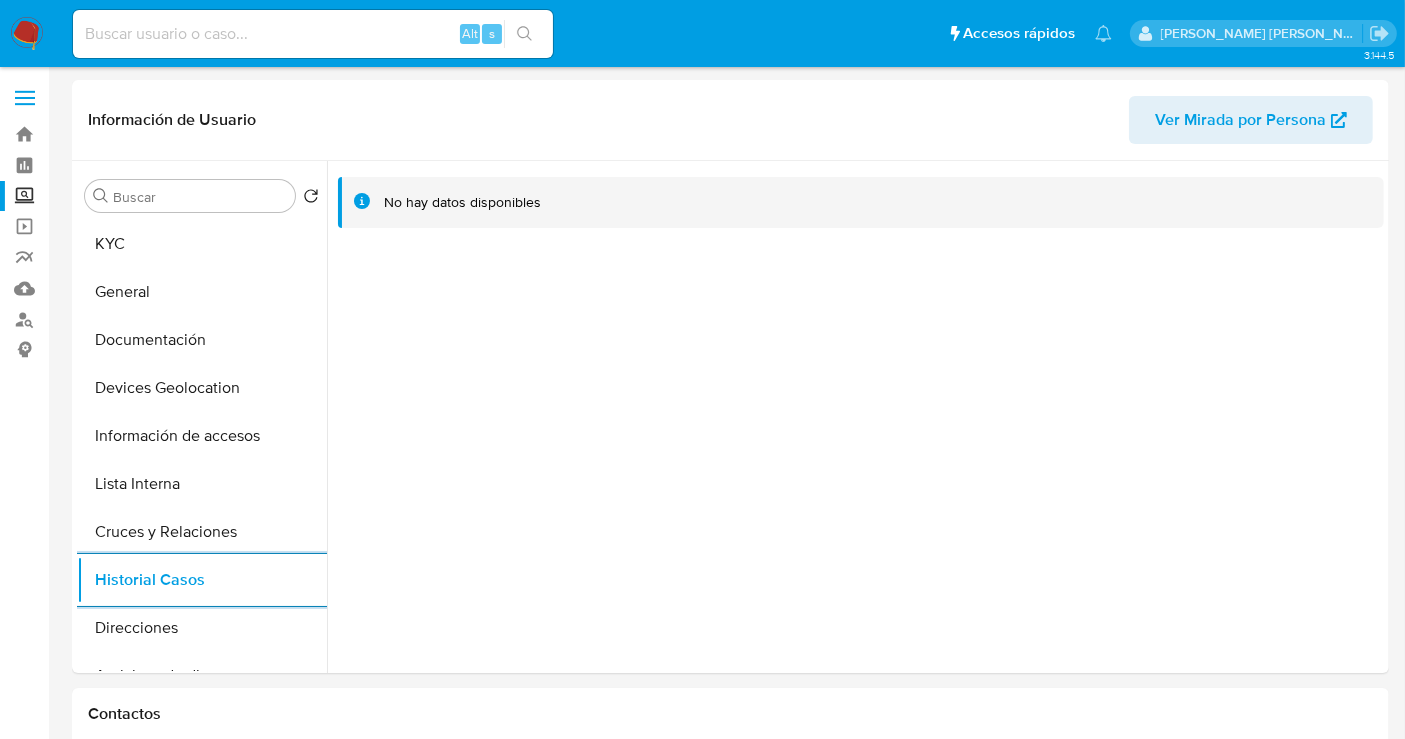 click at bounding box center [313, 34] 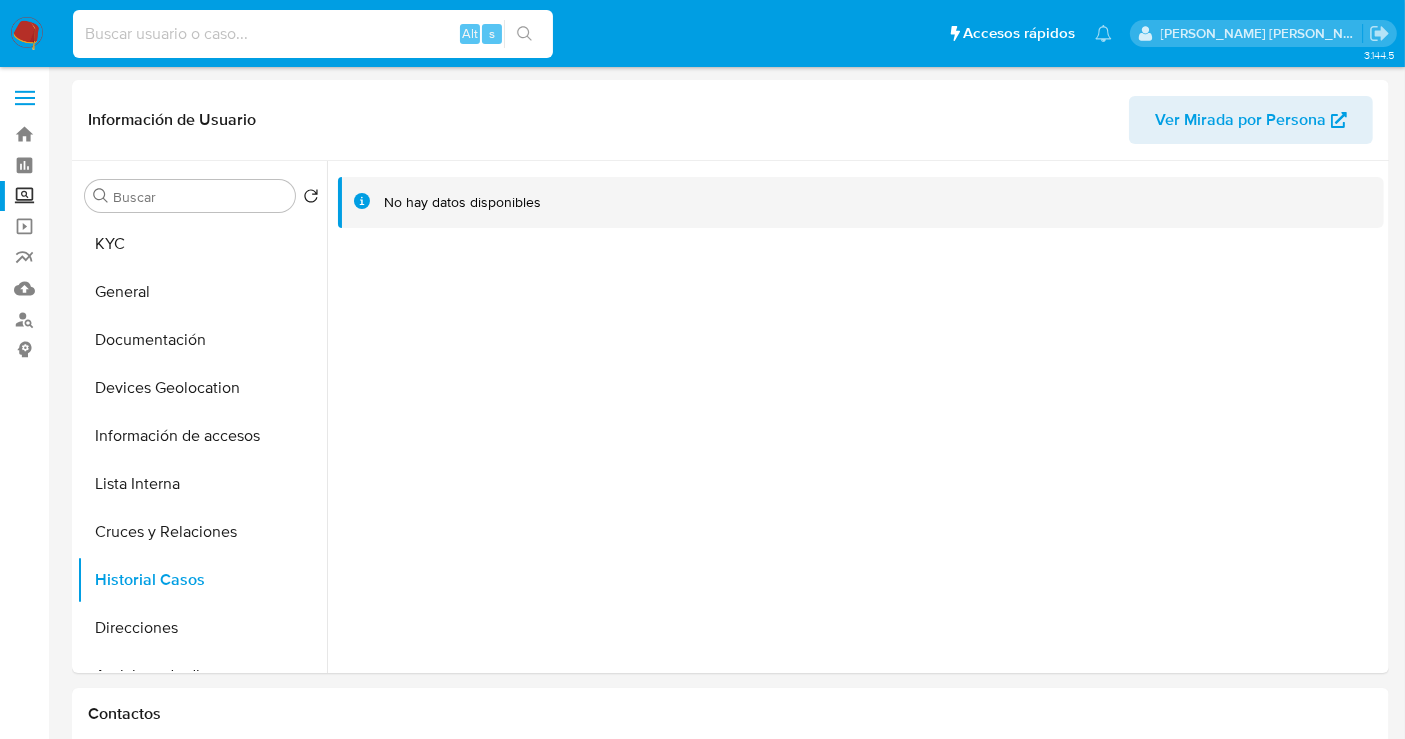 paste on "1862940863" 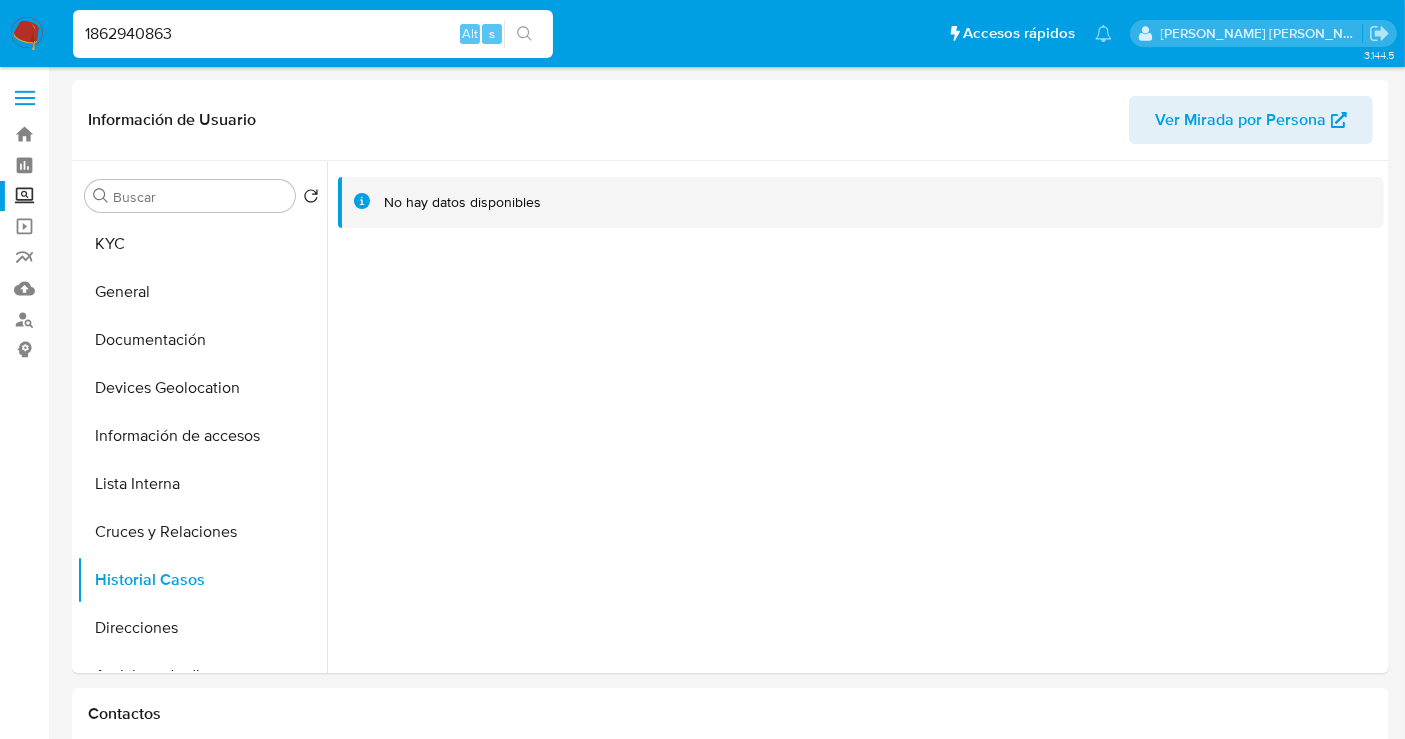 type on "1862940863" 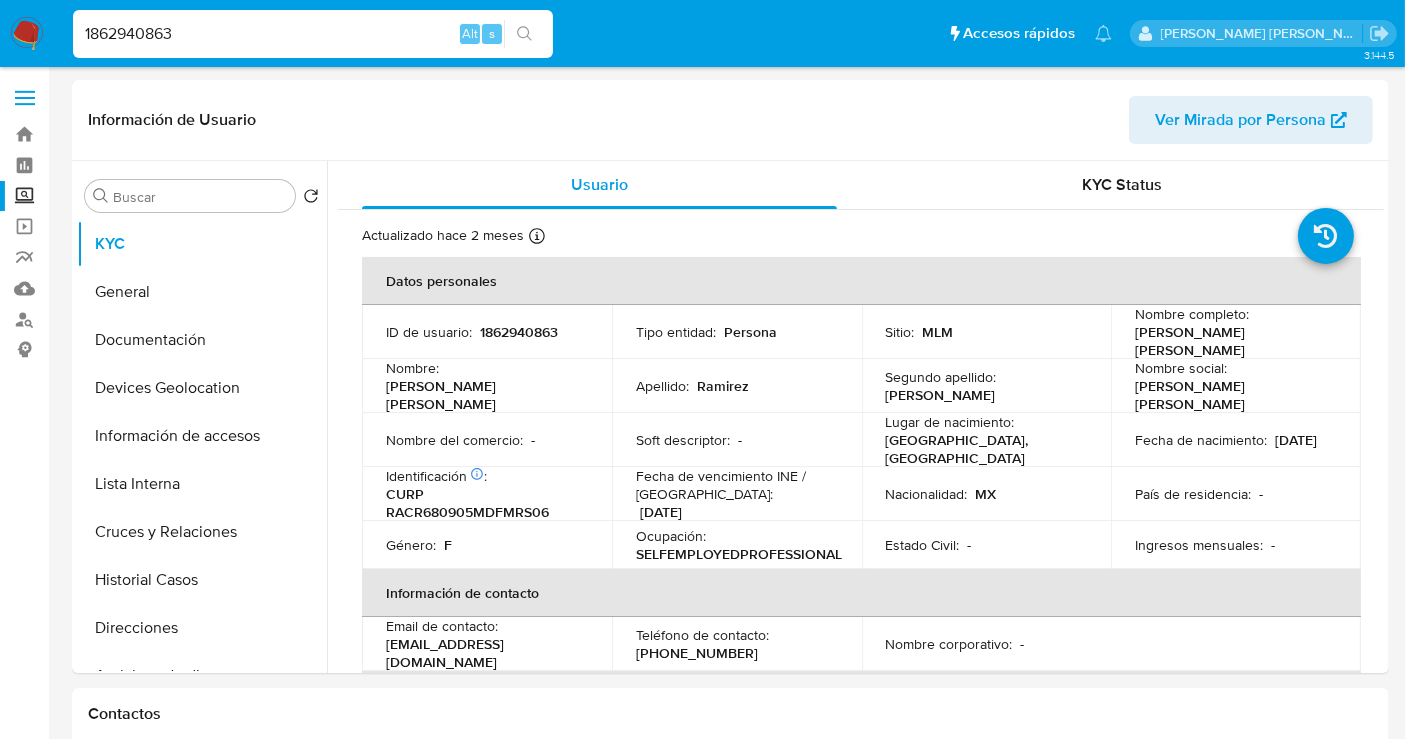 select on "10" 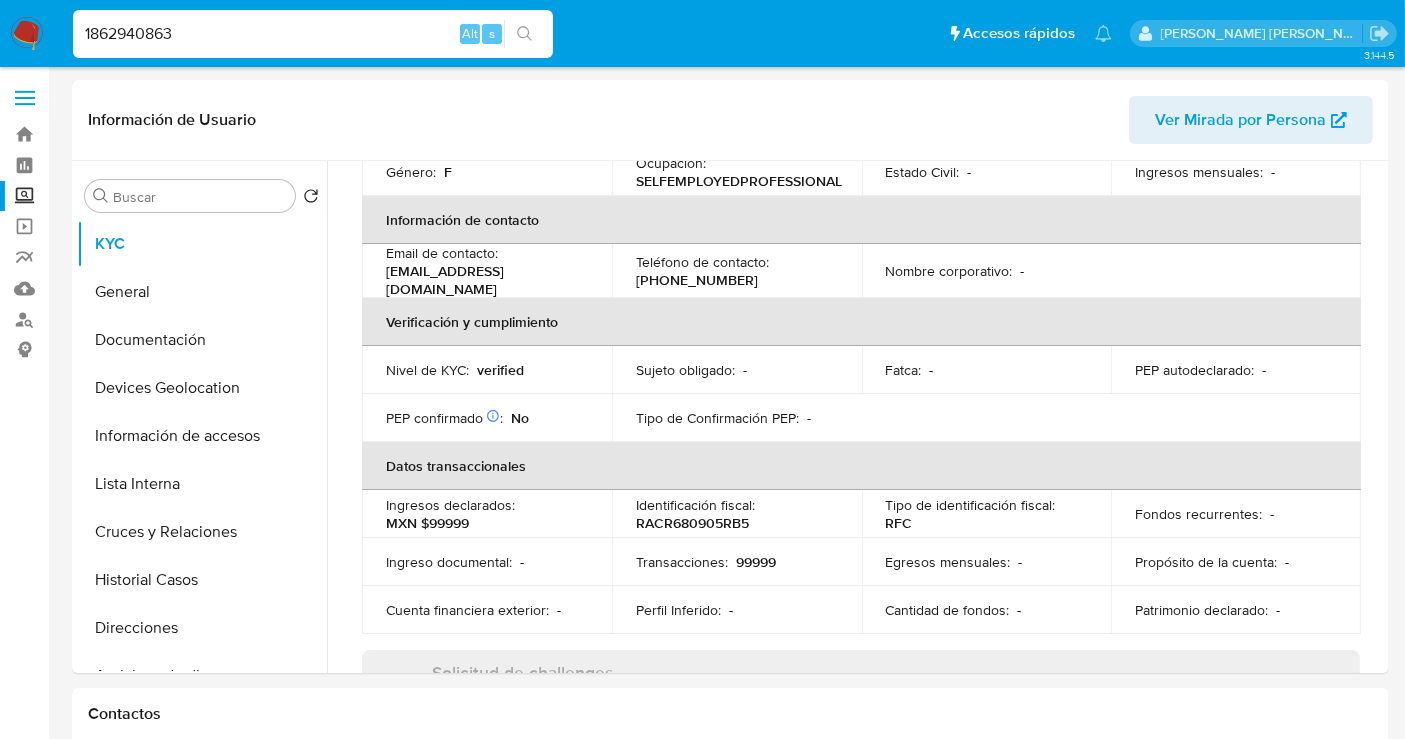 scroll, scrollTop: 666, scrollLeft: 0, axis: vertical 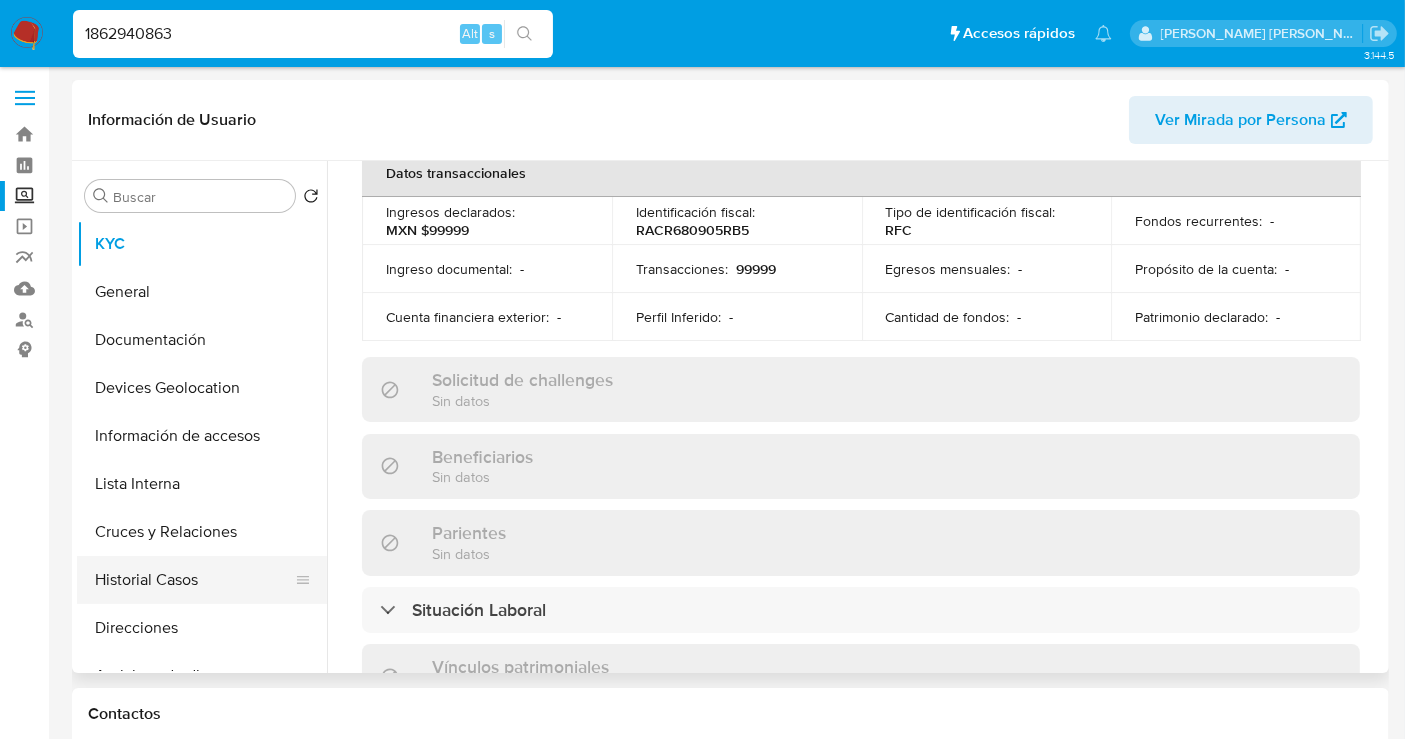 click on "Historial Casos" at bounding box center (194, 580) 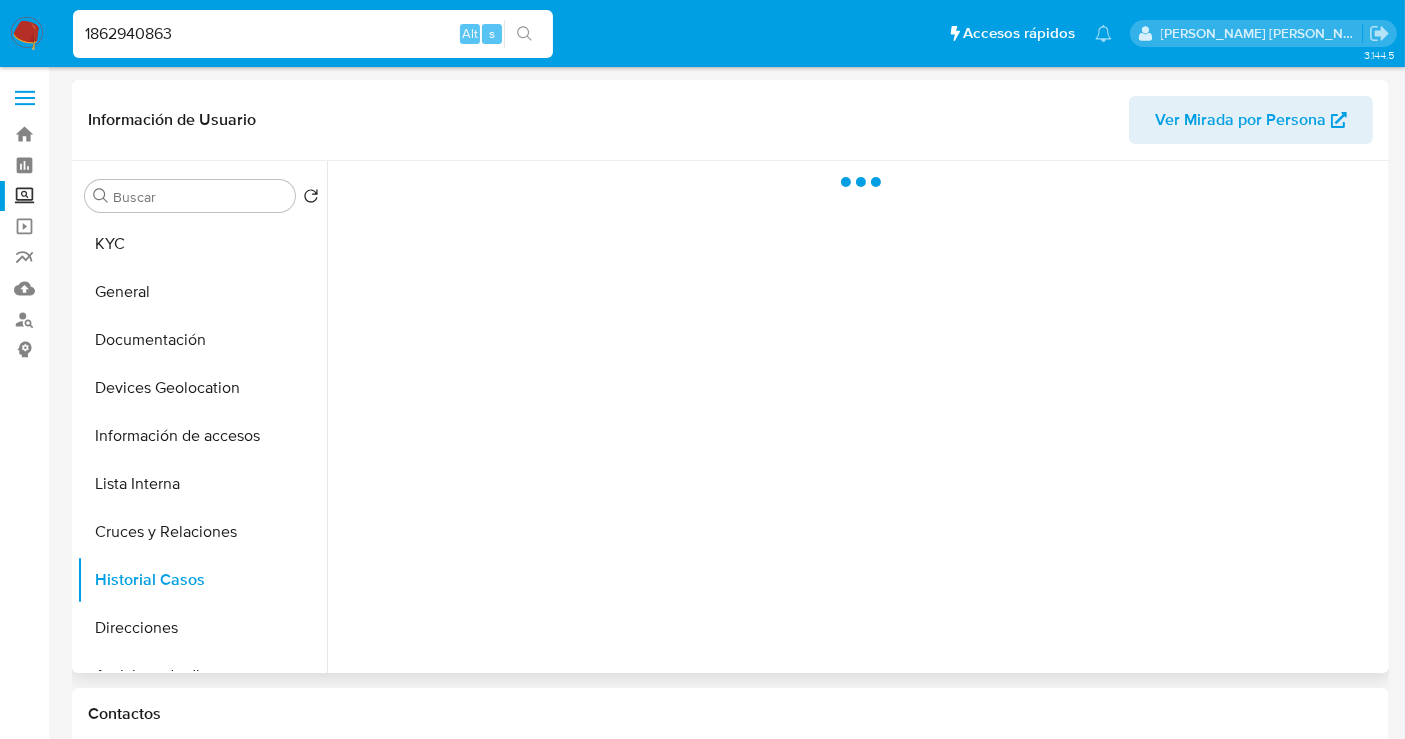scroll, scrollTop: 0, scrollLeft: 0, axis: both 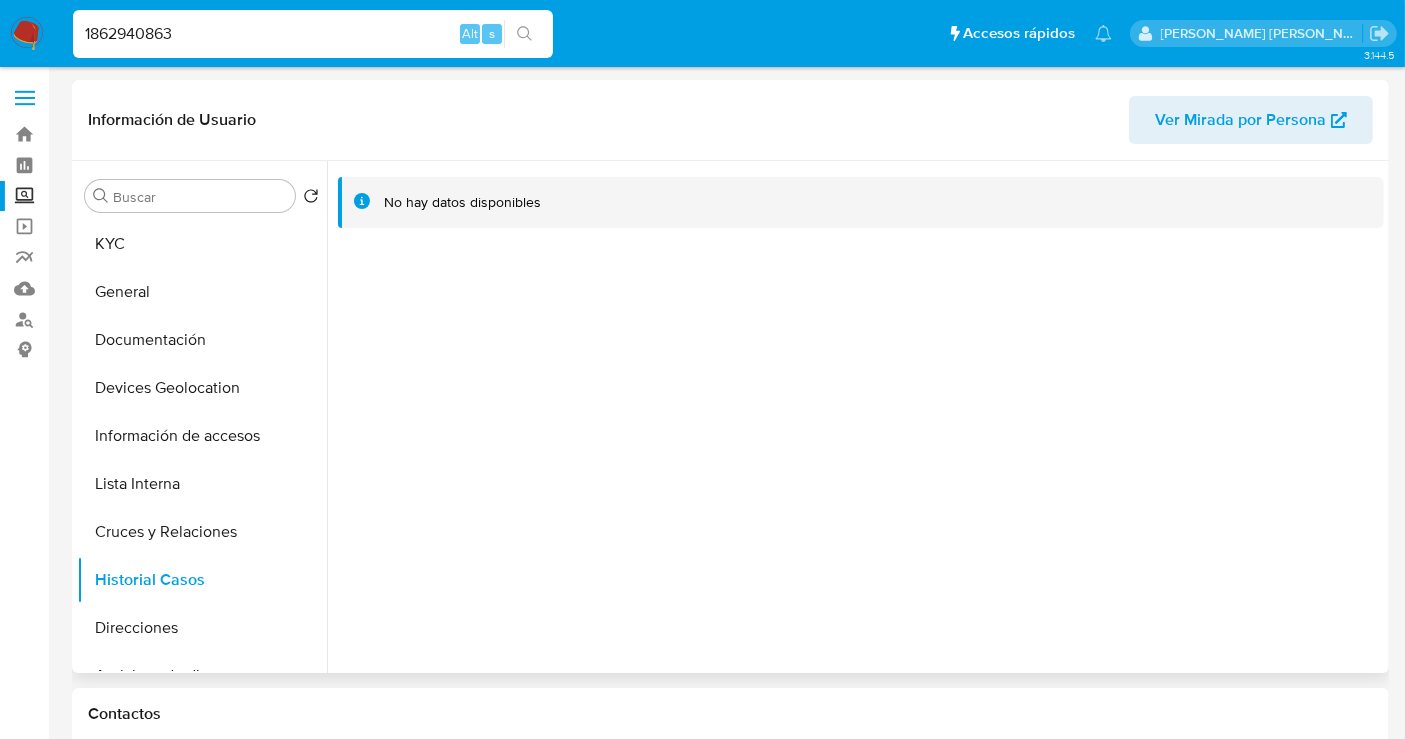 type 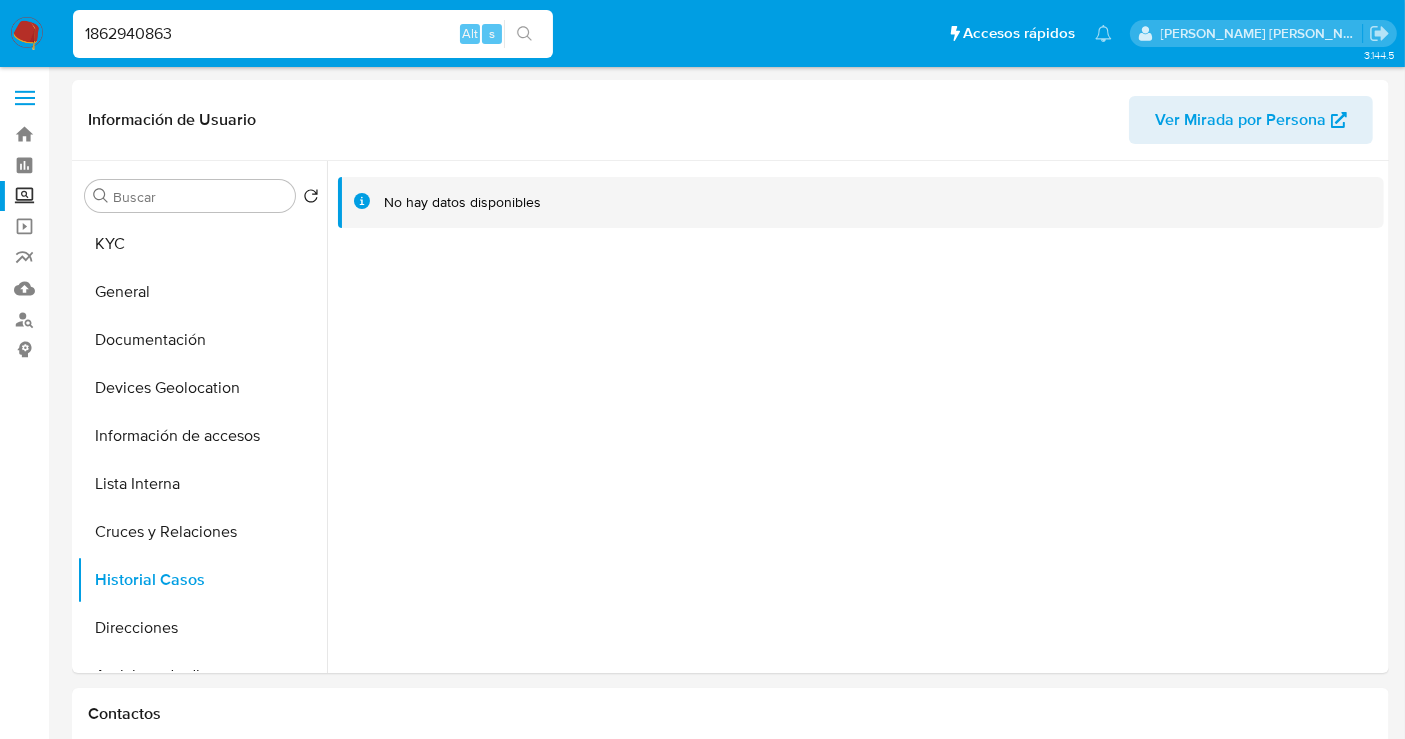click on "1862940863" at bounding box center [313, 34] 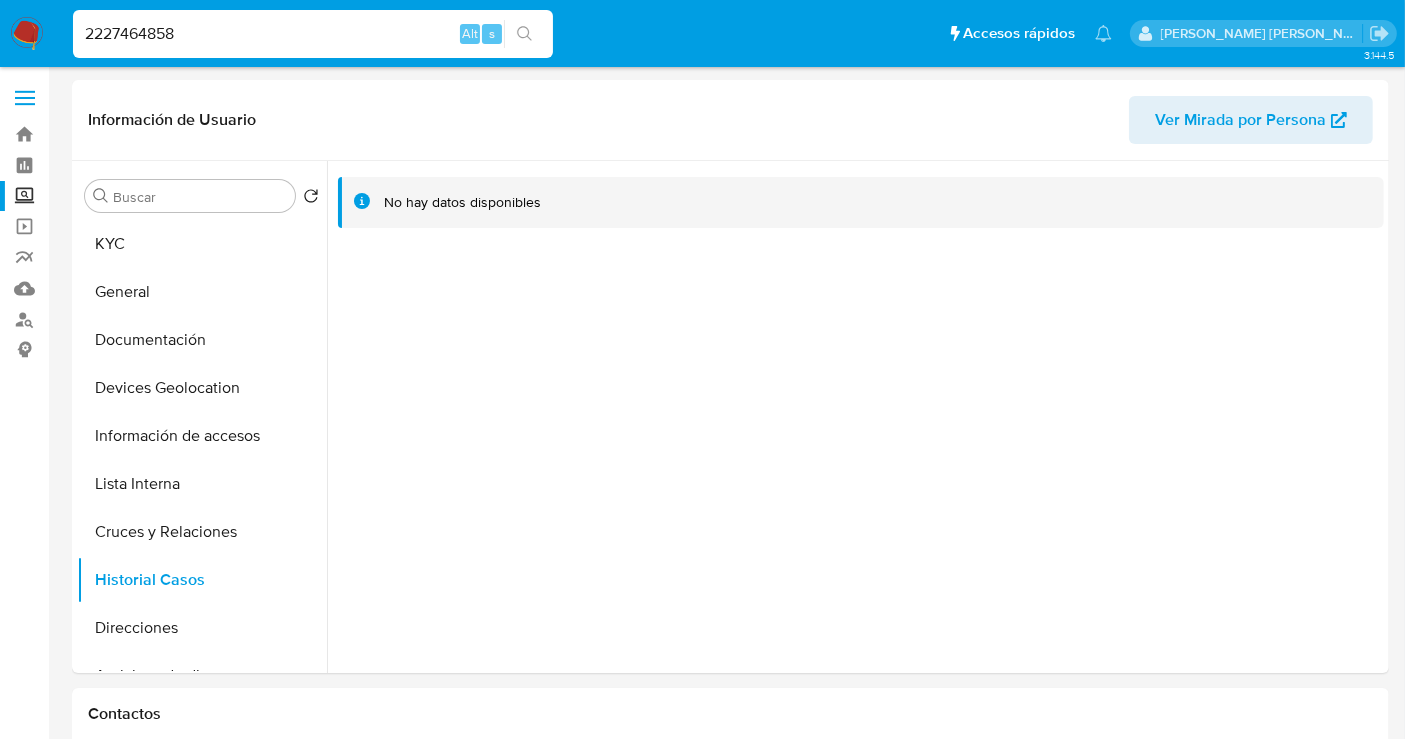 type on "2227464858" 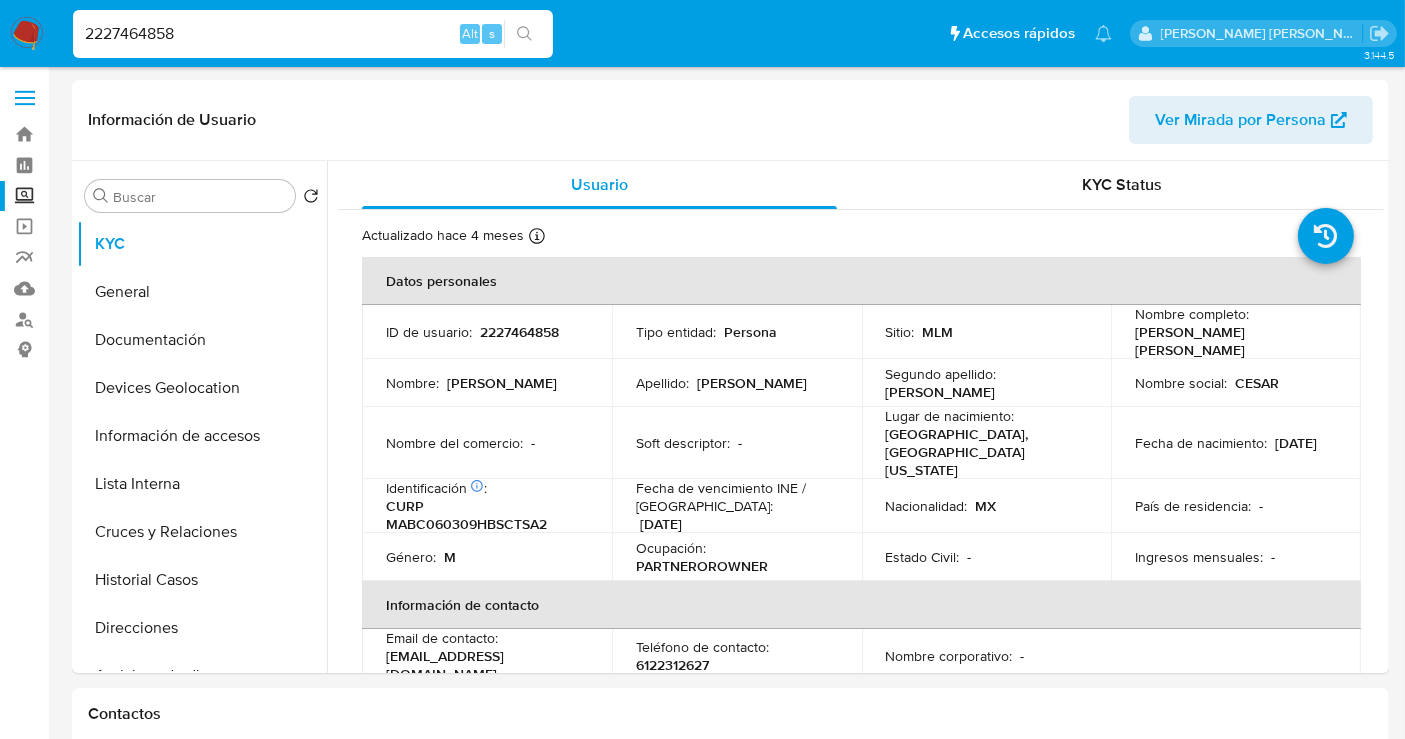 select on "10" 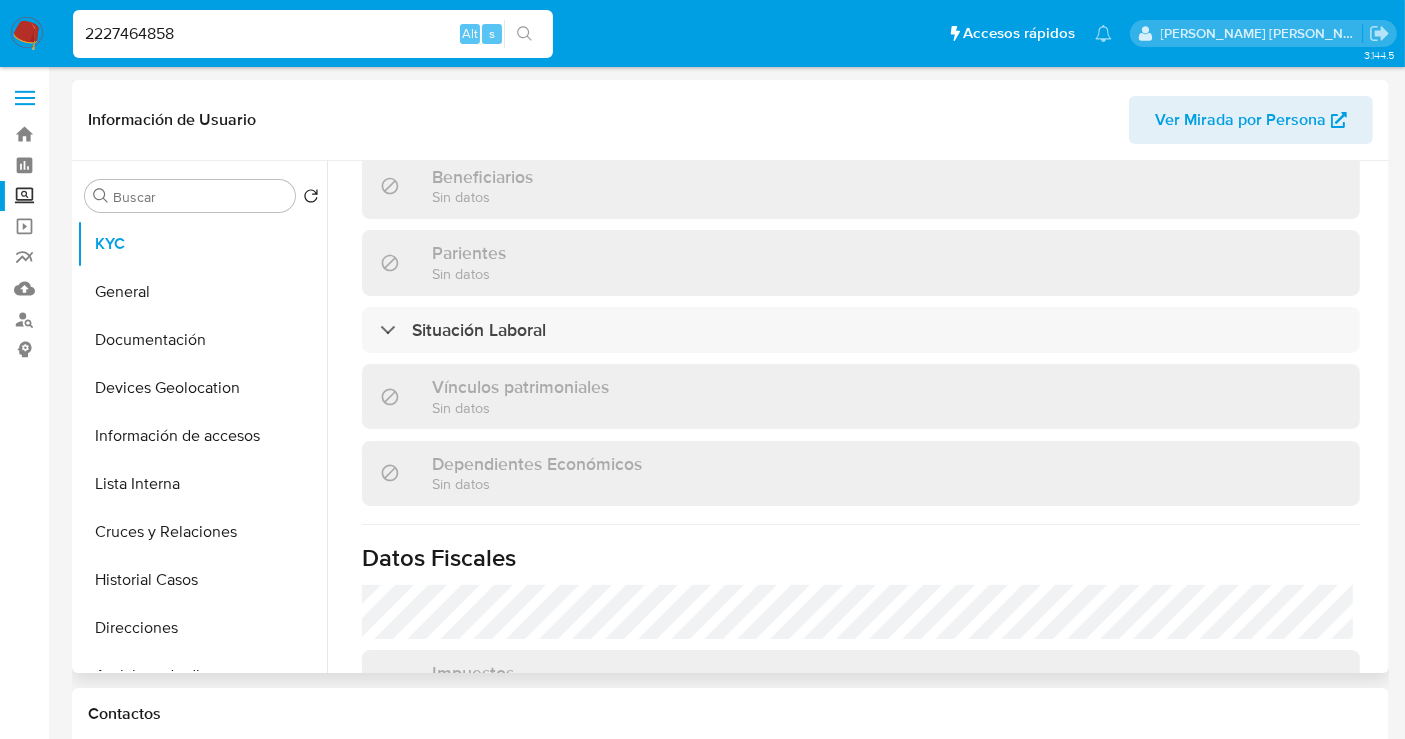 scroll, scrollTop: 1274, scrollLeft: 0, axis: vertical 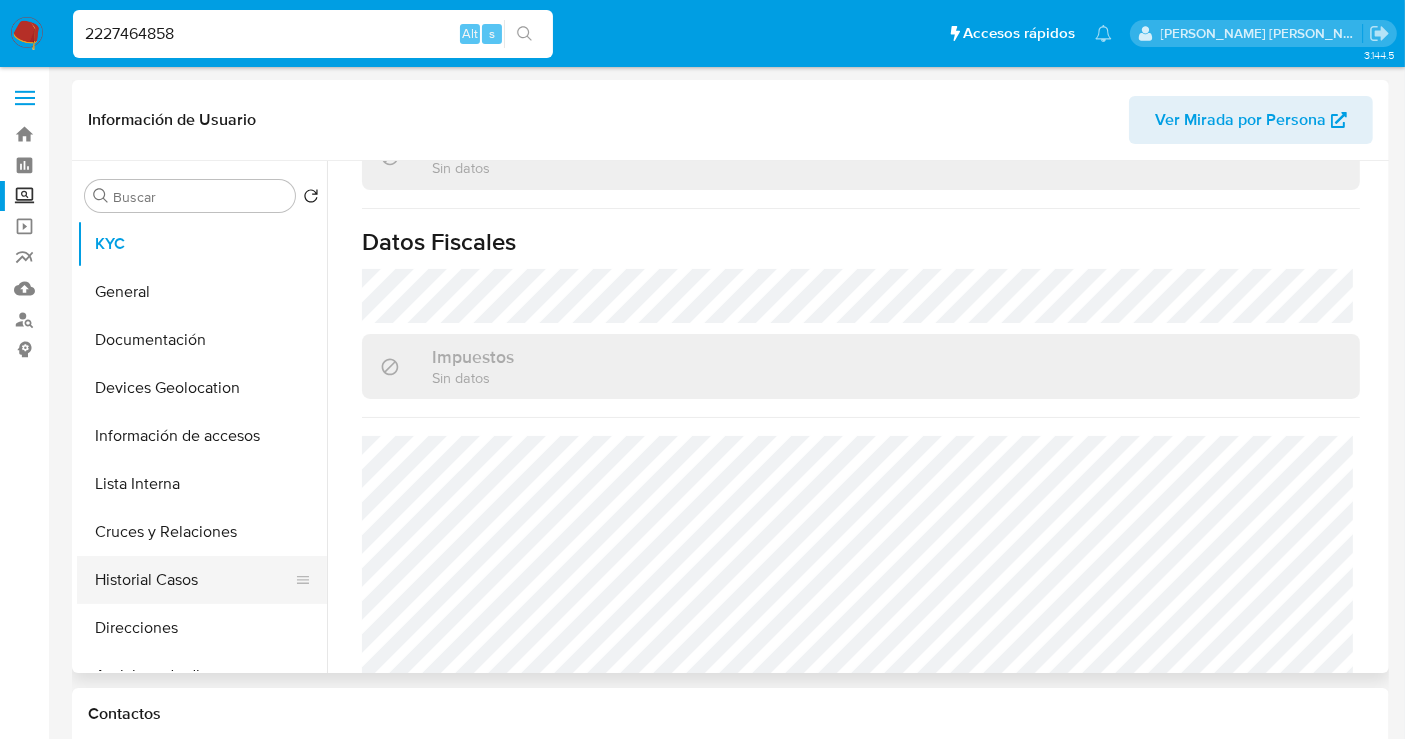 click on "Historial Casos" at bounding box center (194, 580) 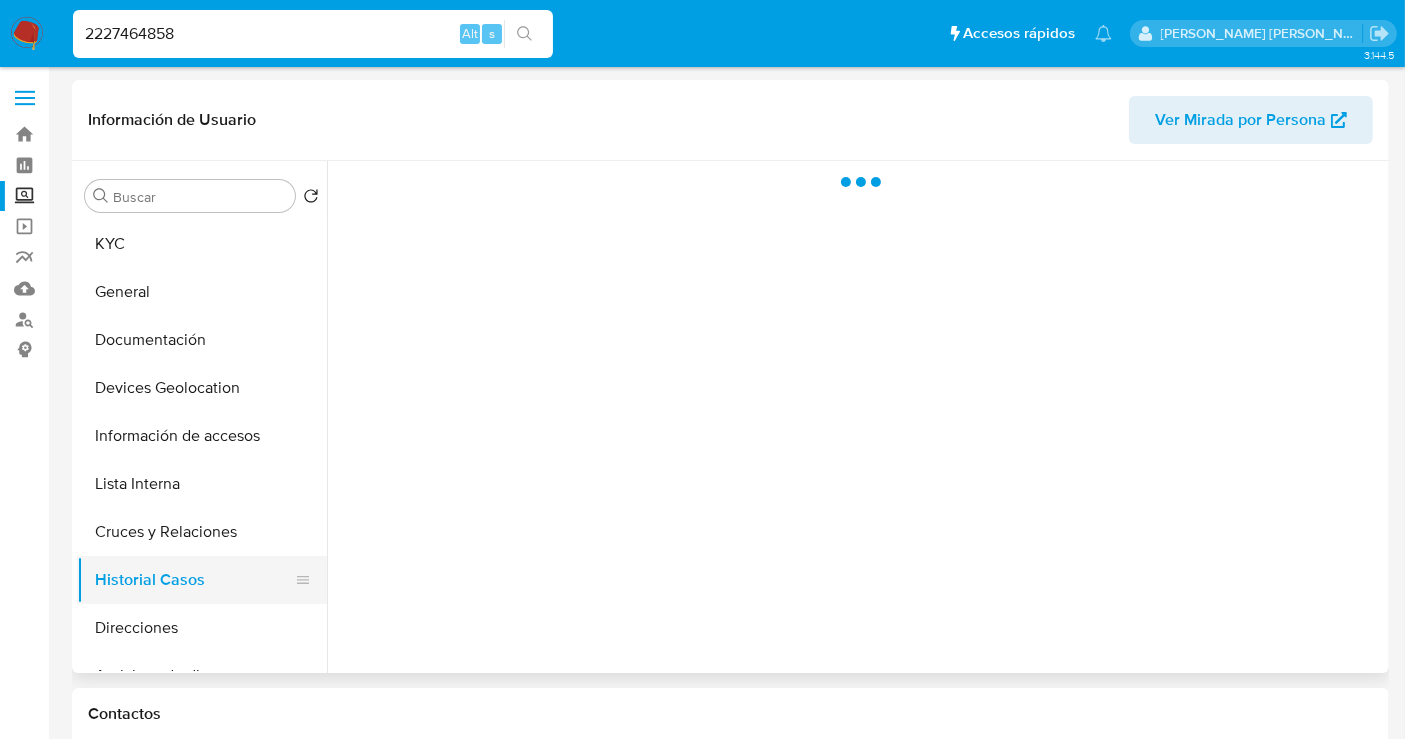 scroll, scrollTop: 0, scrollLeft: 0, axis: both 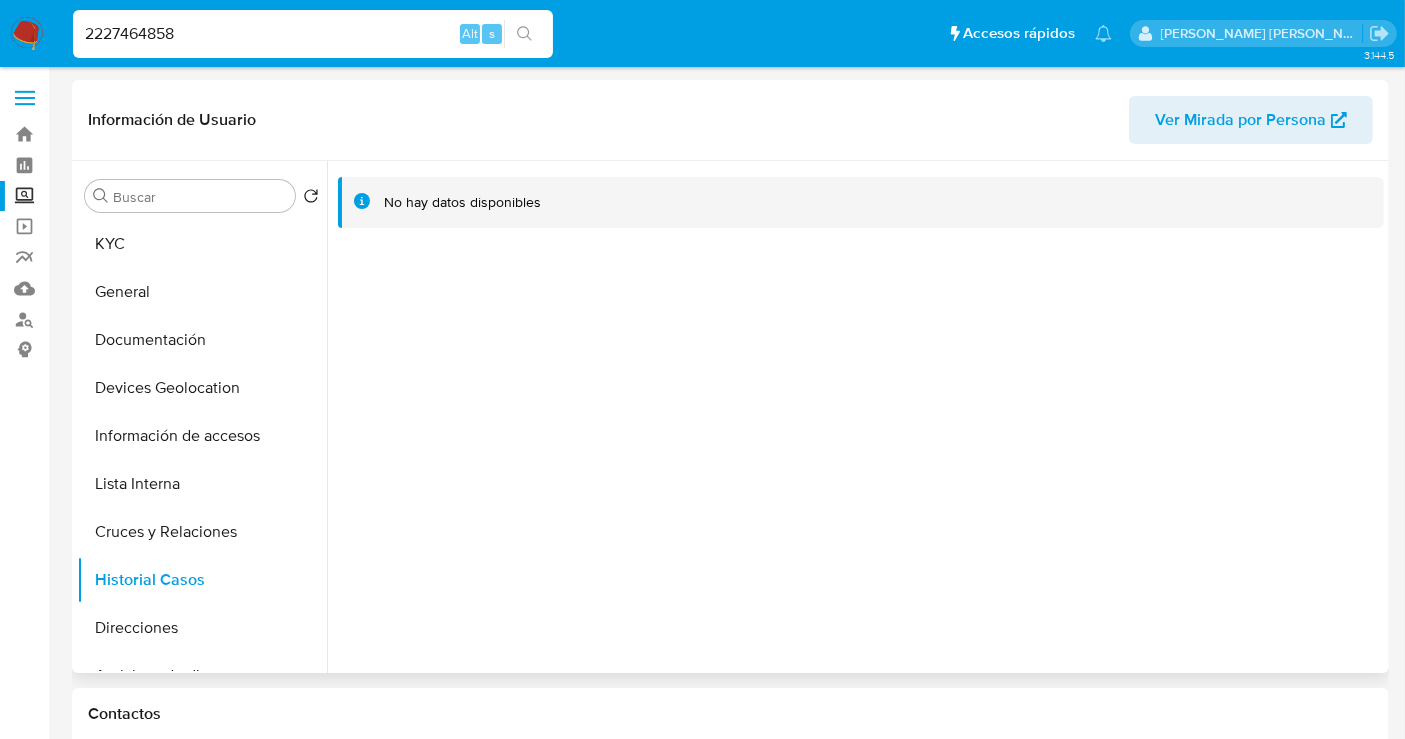 type 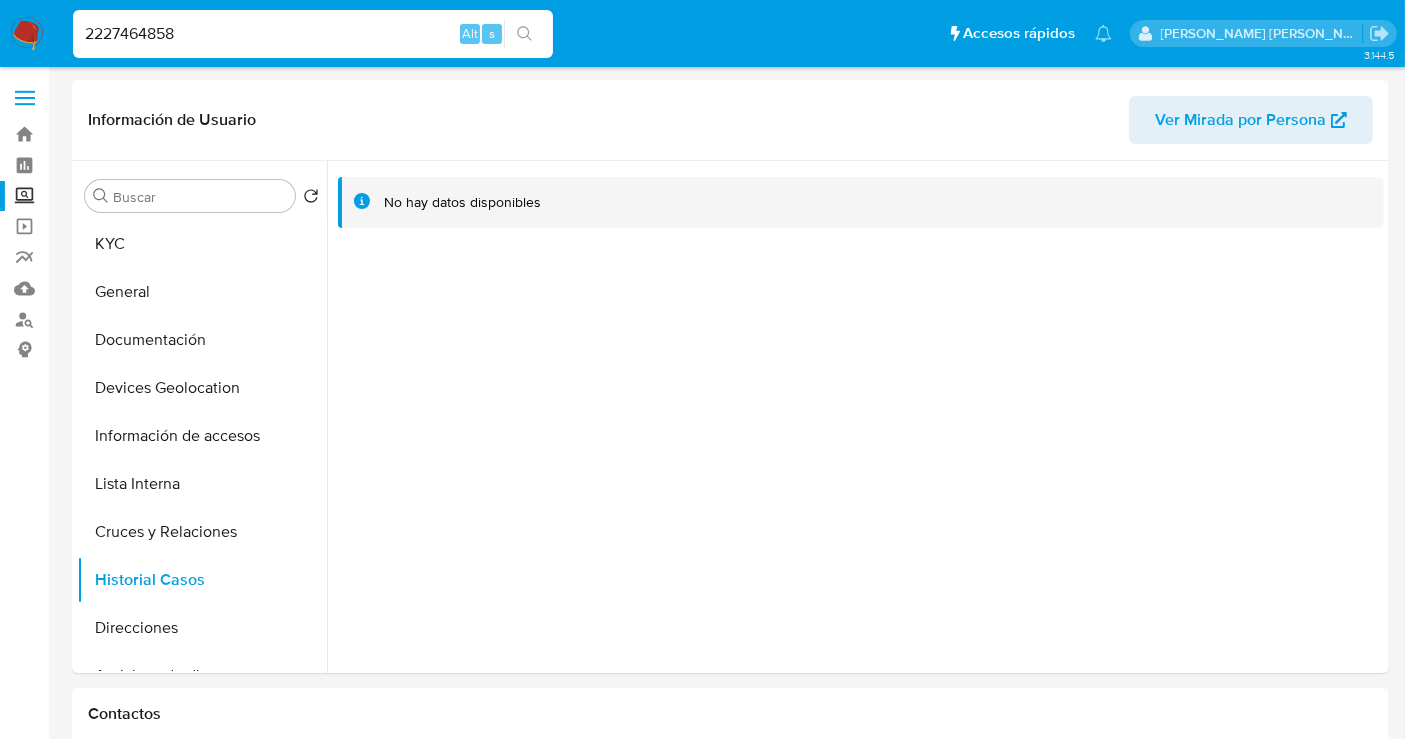 click on "2227464858" at bounding box center [313, 34] 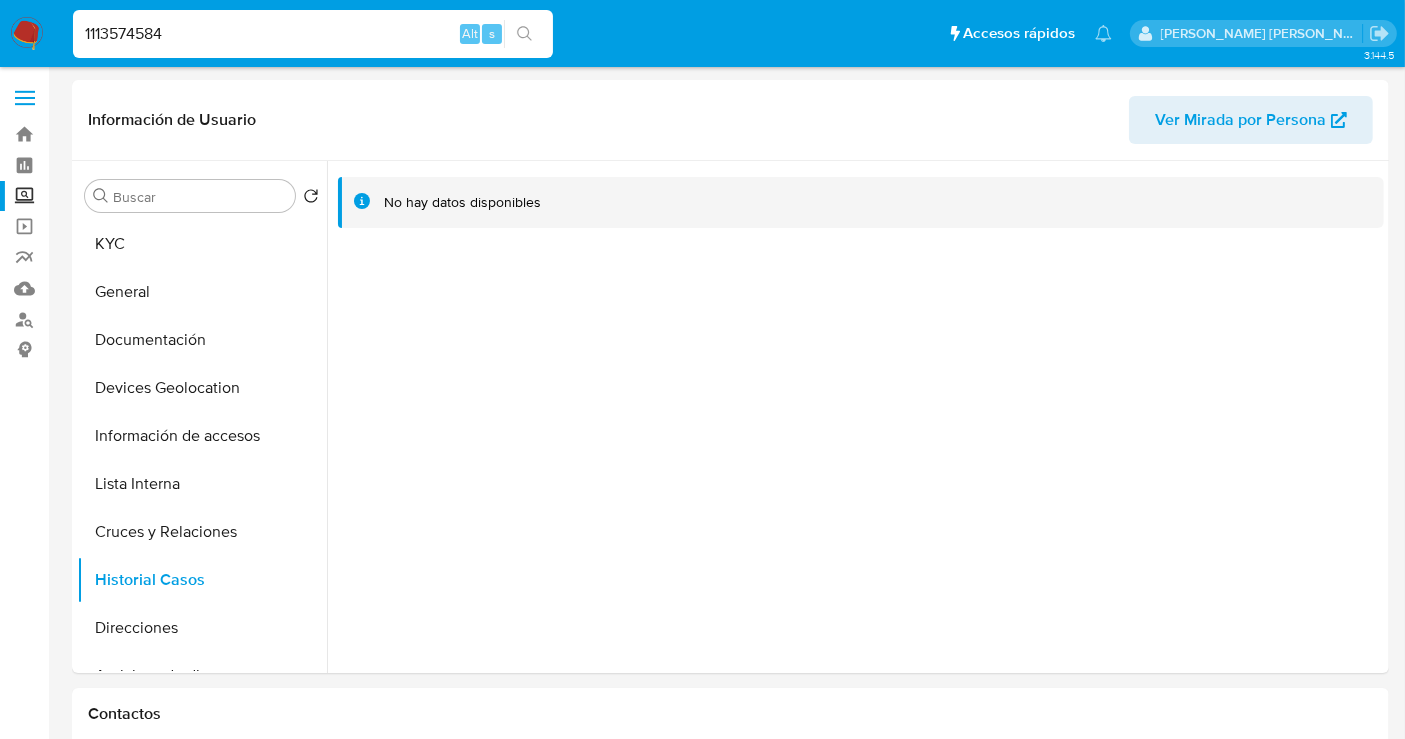 type on "1113574584" 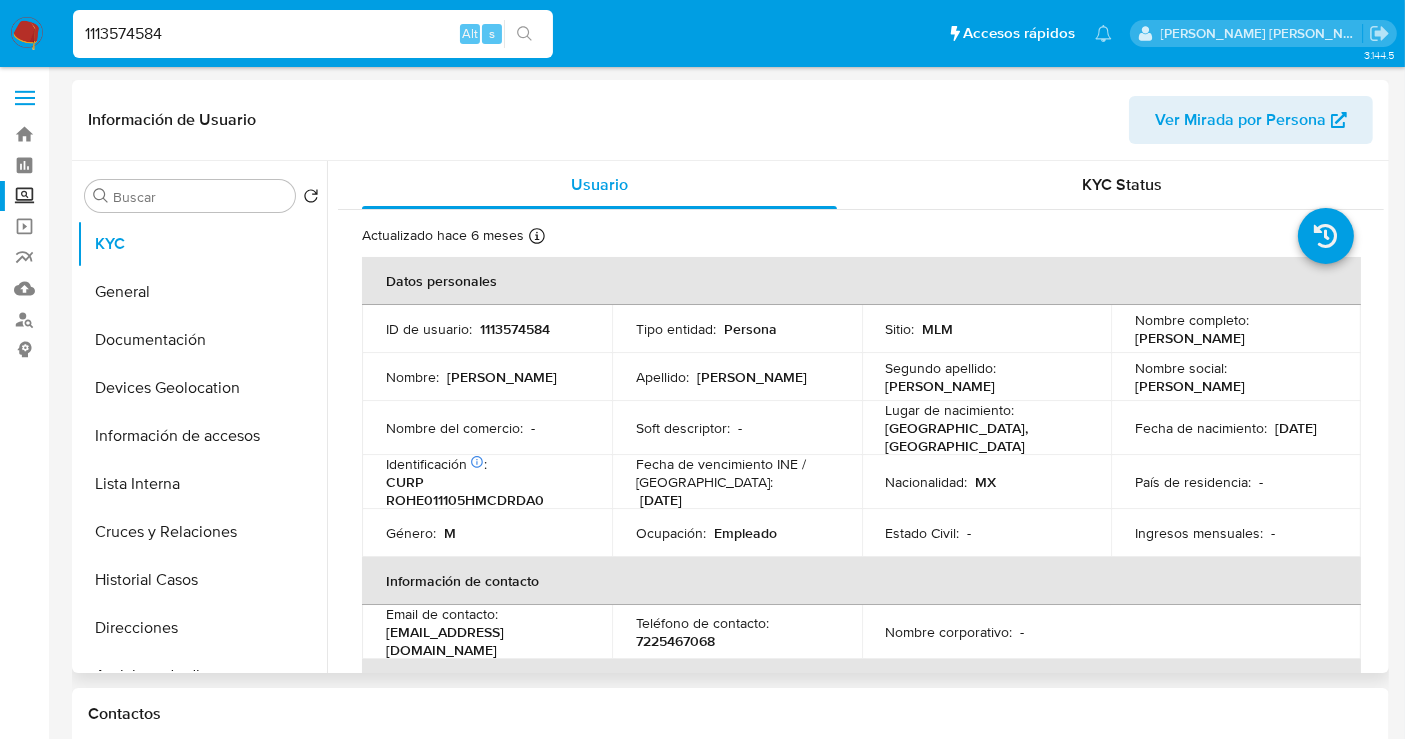 select on "10" 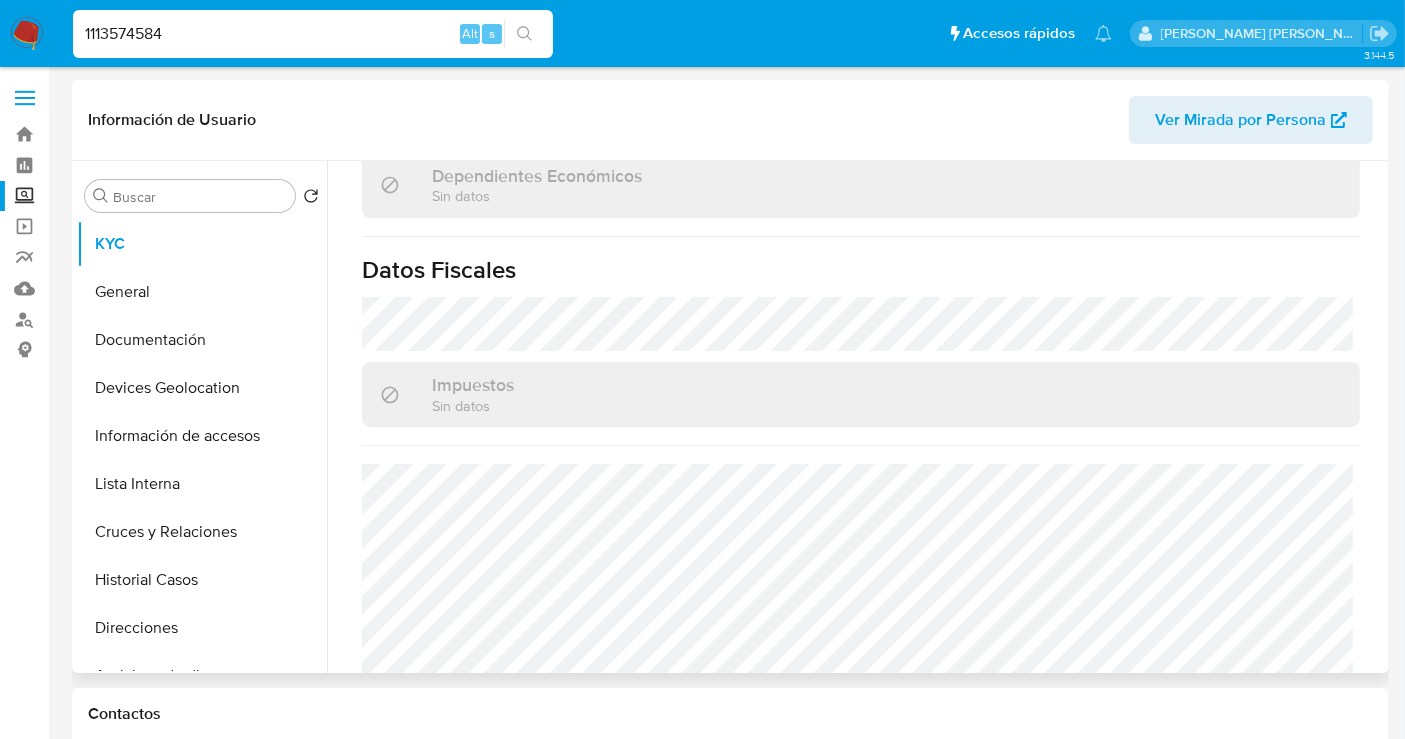 scroll, scrollTop: 1262, scrollLeft: 0, axis: vertical 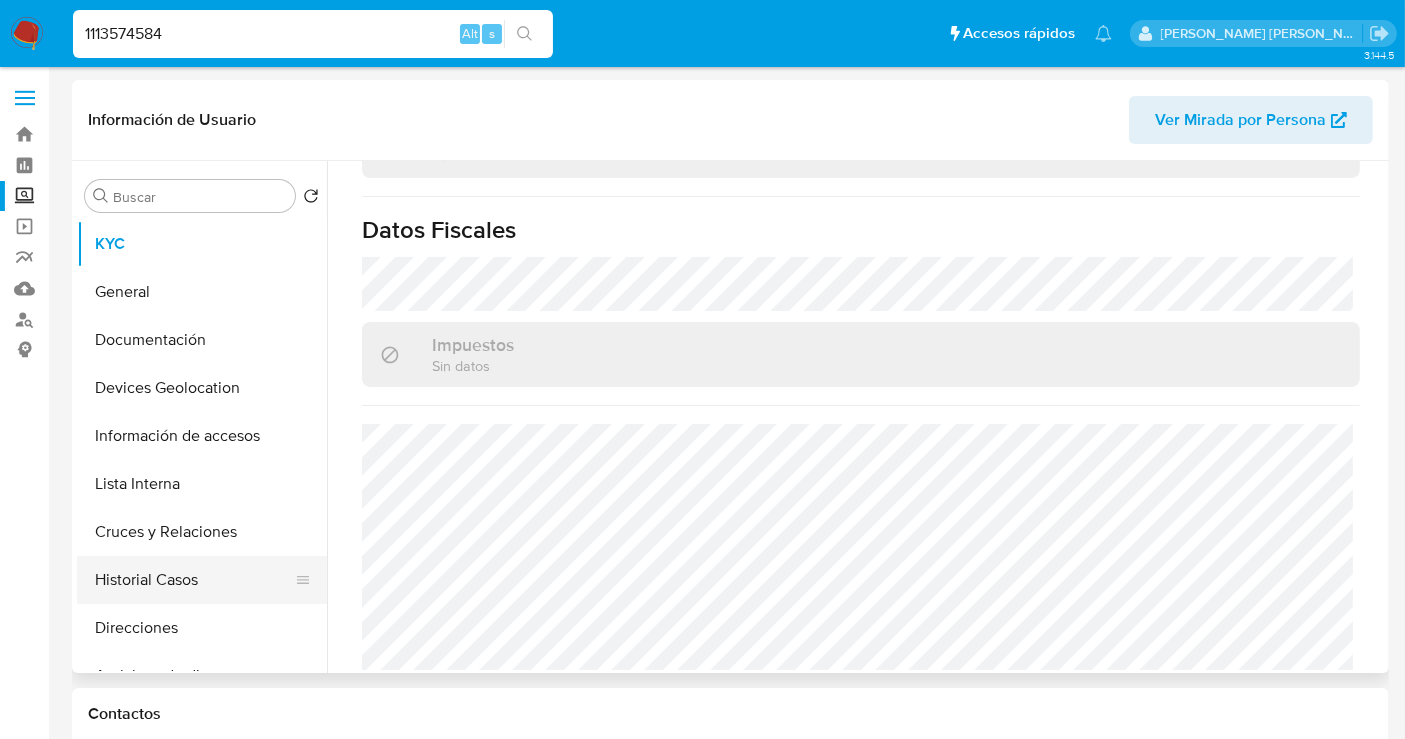 click on "Historial Casos" at bounding box center (194, 580) 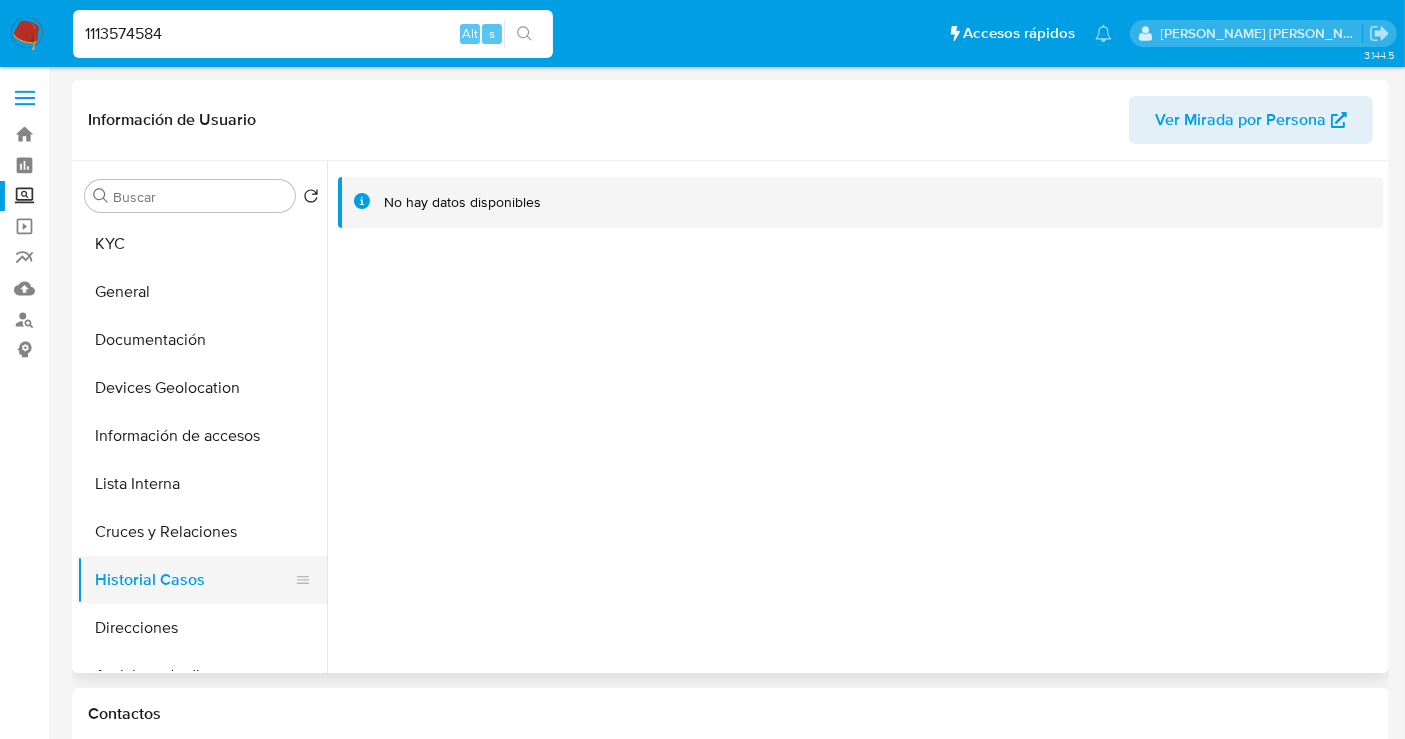 type 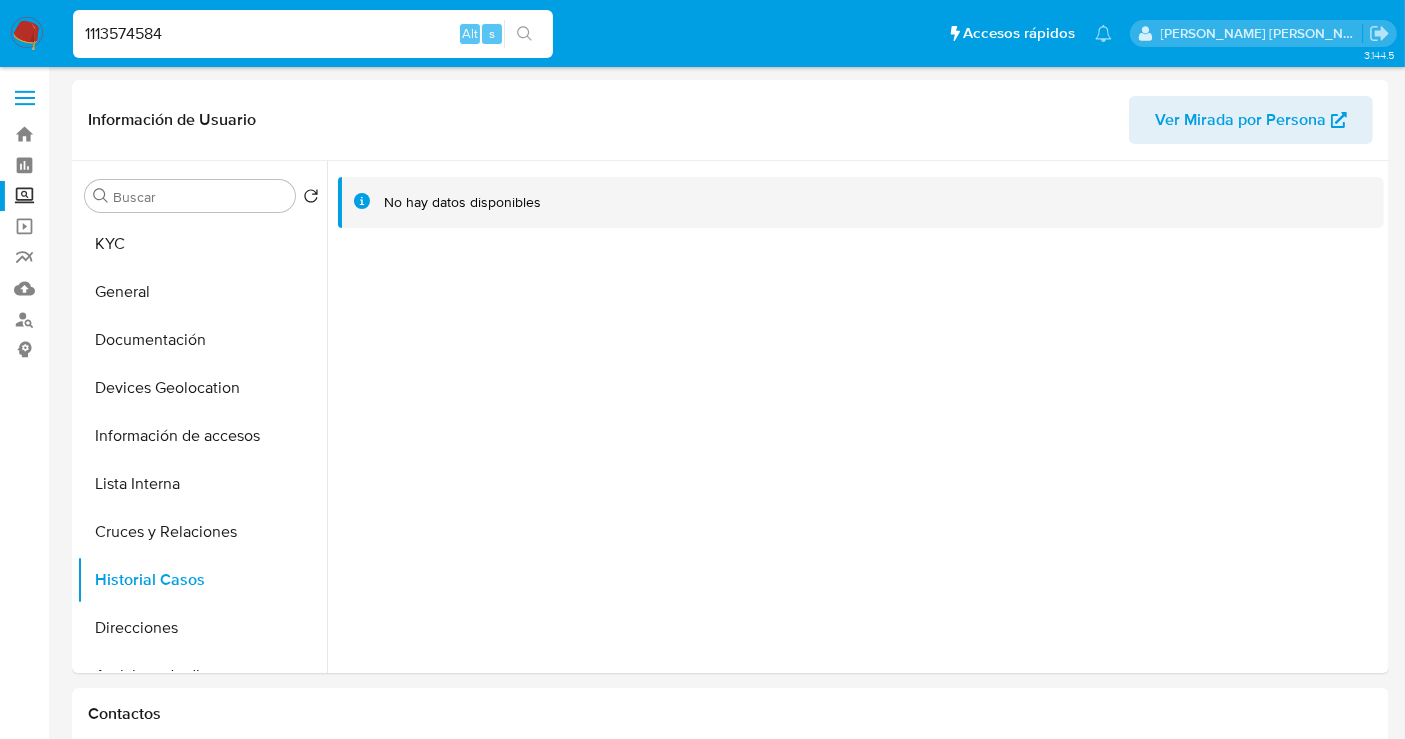 click on "1113574584" at bounding box center (313, 34) 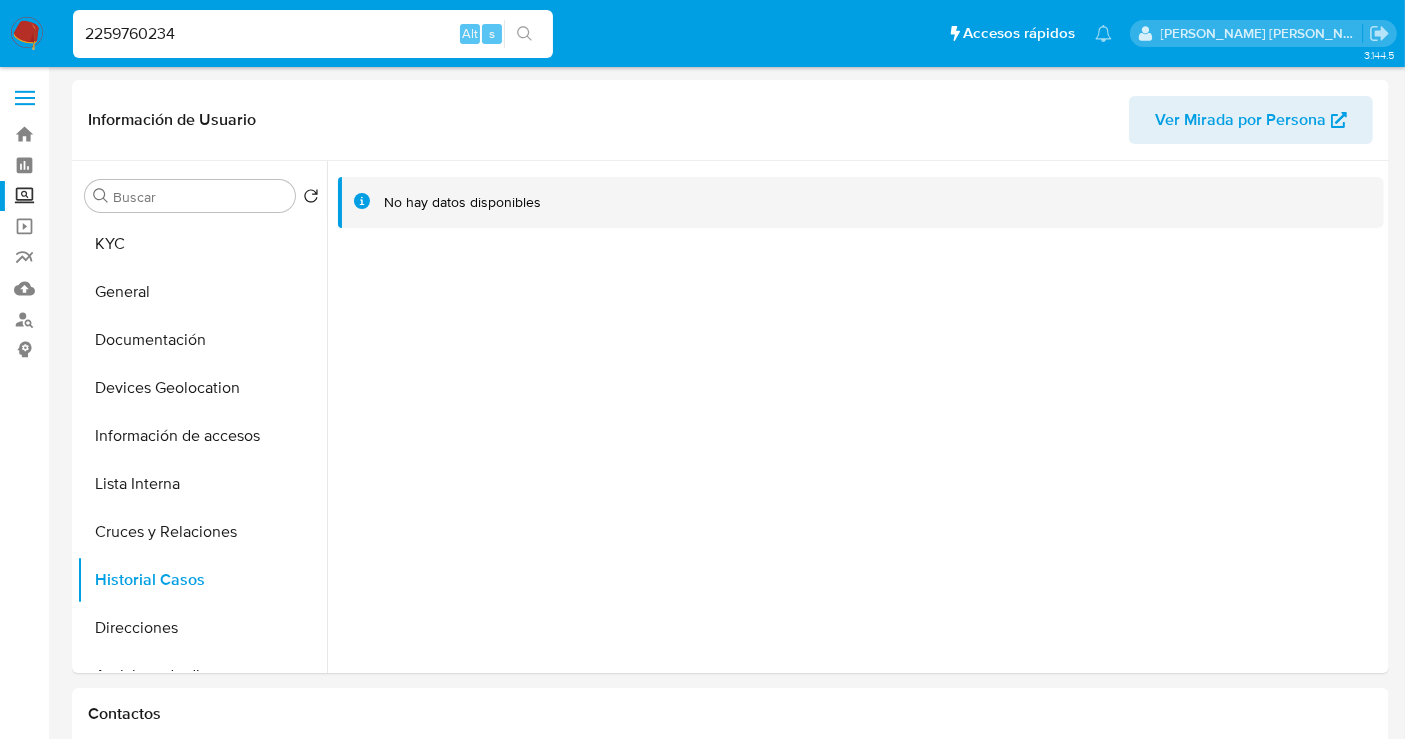 type on "2259760234" 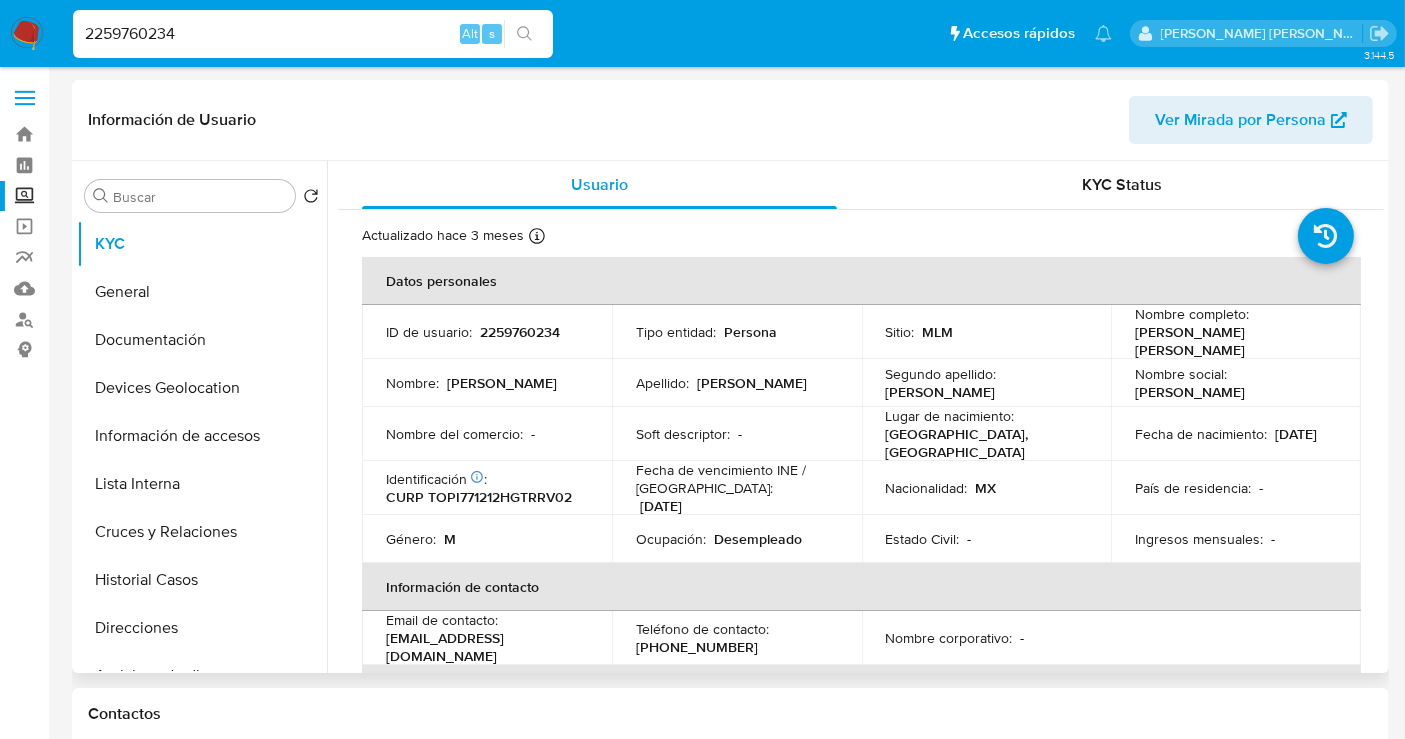 select on "10" 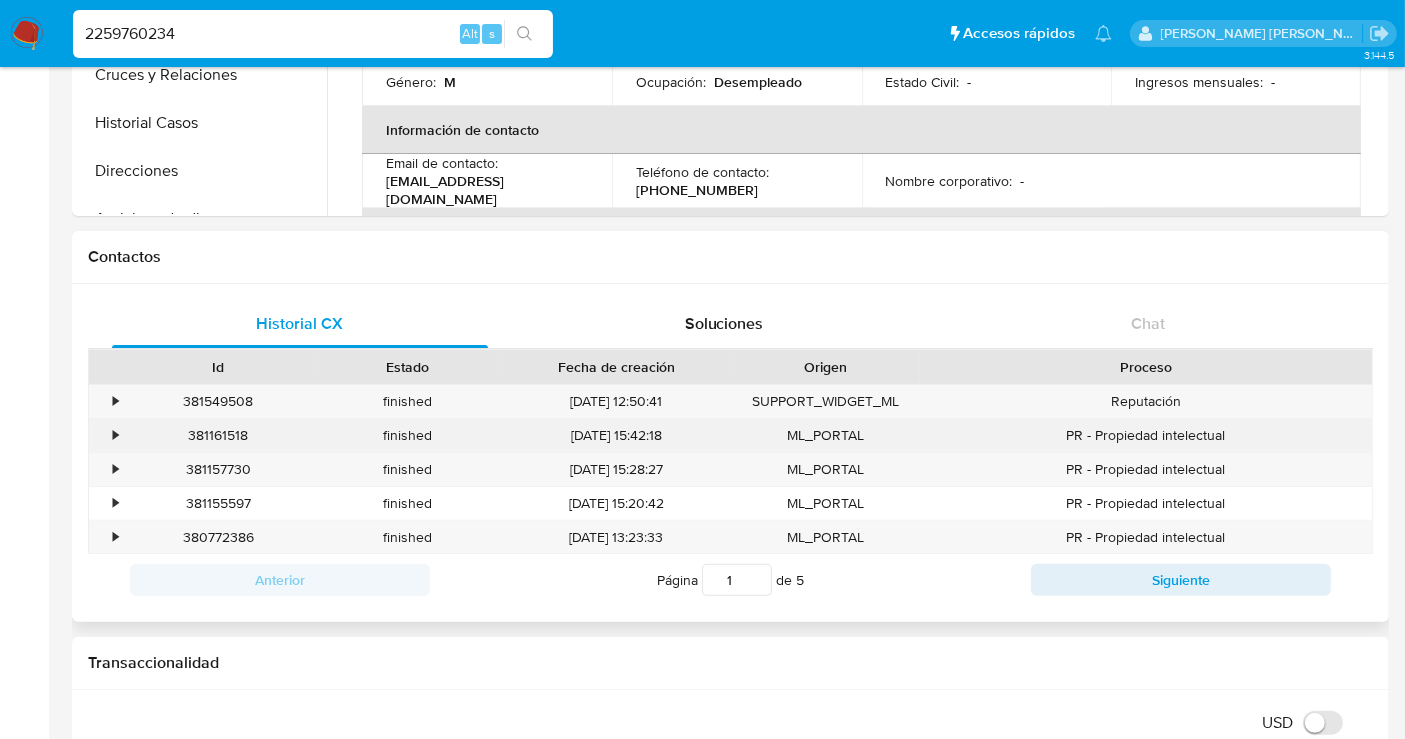 scroll, scrollTop: 333, scrollLeft: 0, axis: vertical 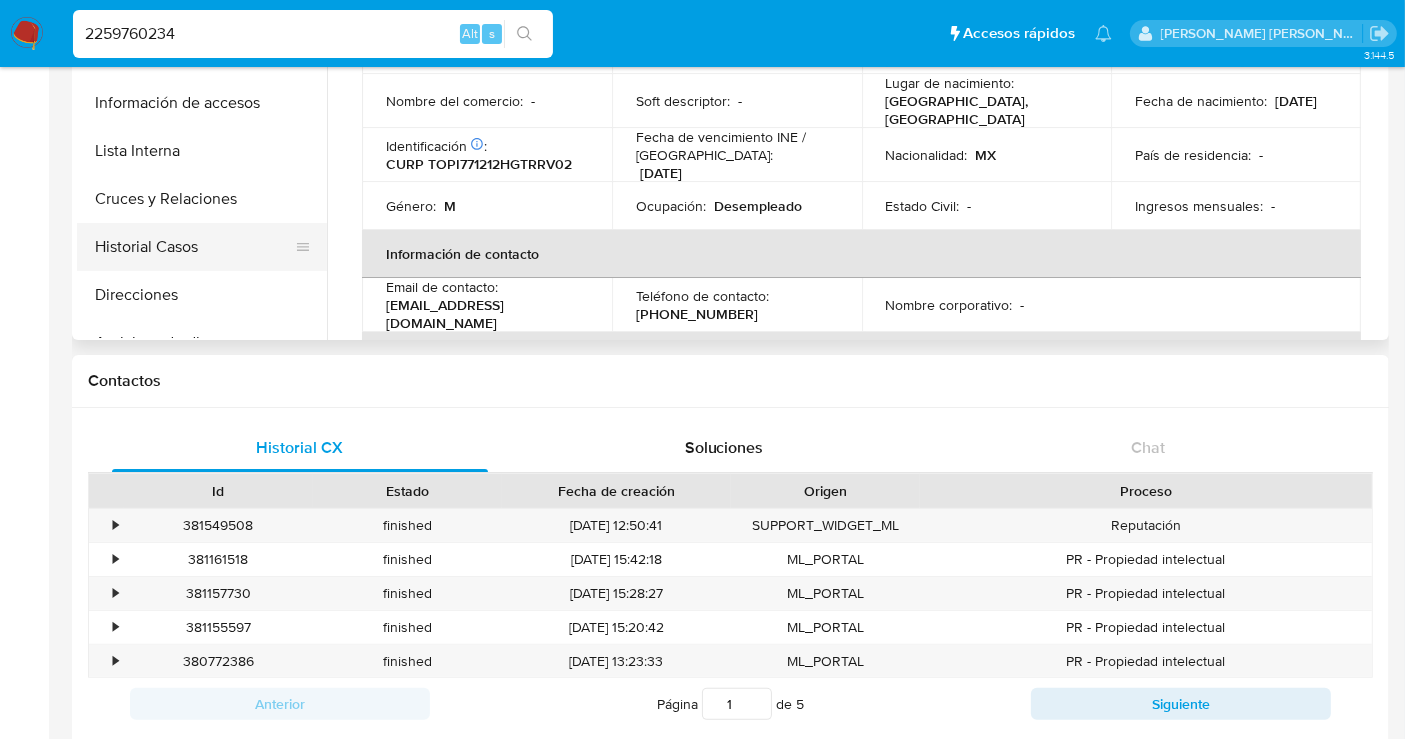 click on "Historial Casos" at bounding box center (194, 247) 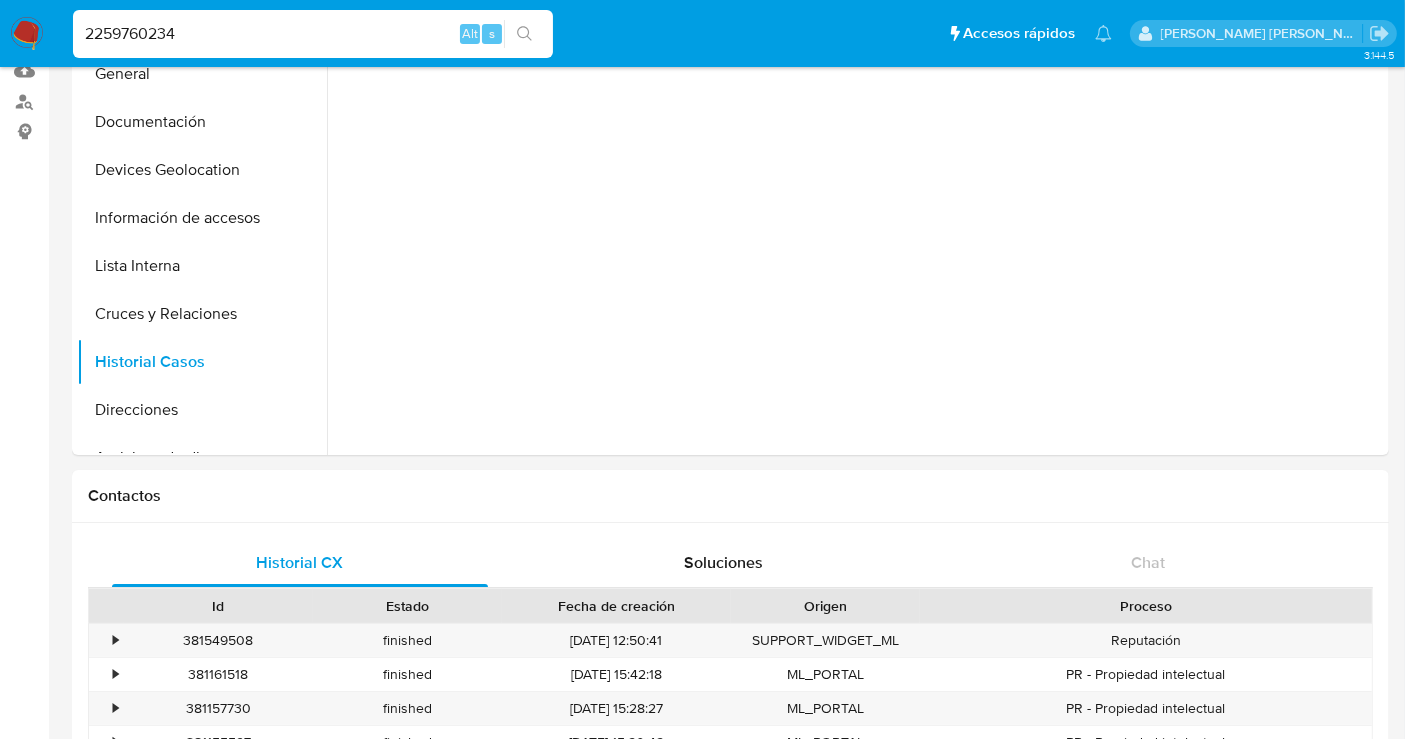 scroll, scrollTop: 0, scrollLeft: 0, axis: both 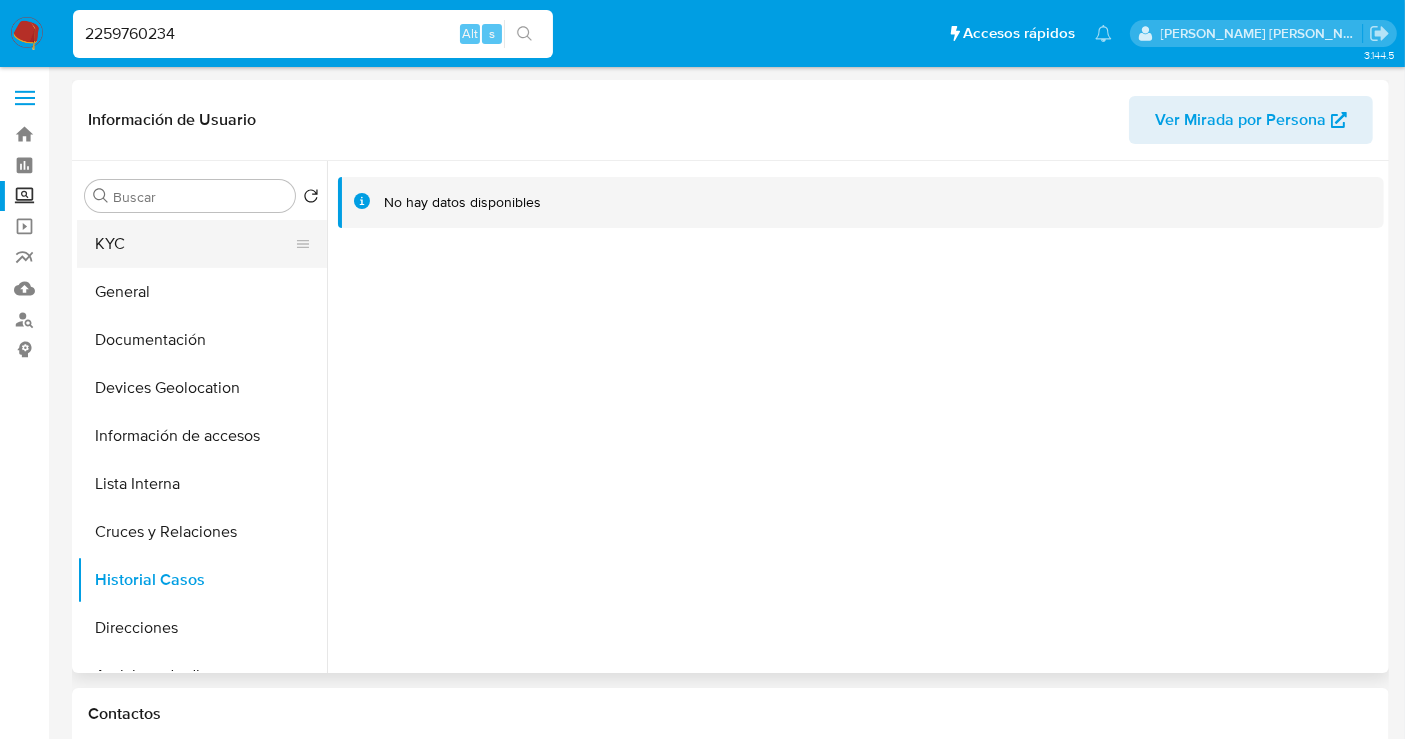 click on "KYC" at bounding box center [194, 244] 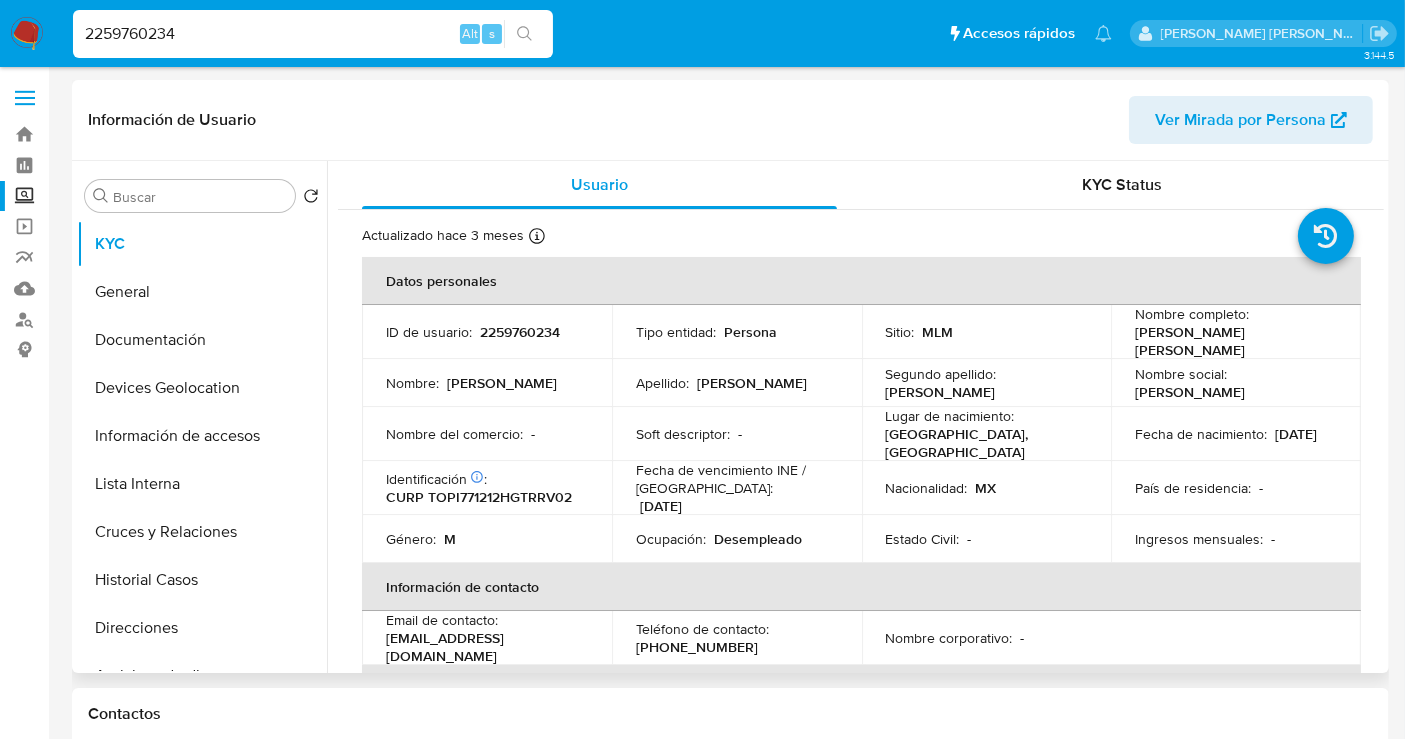 type 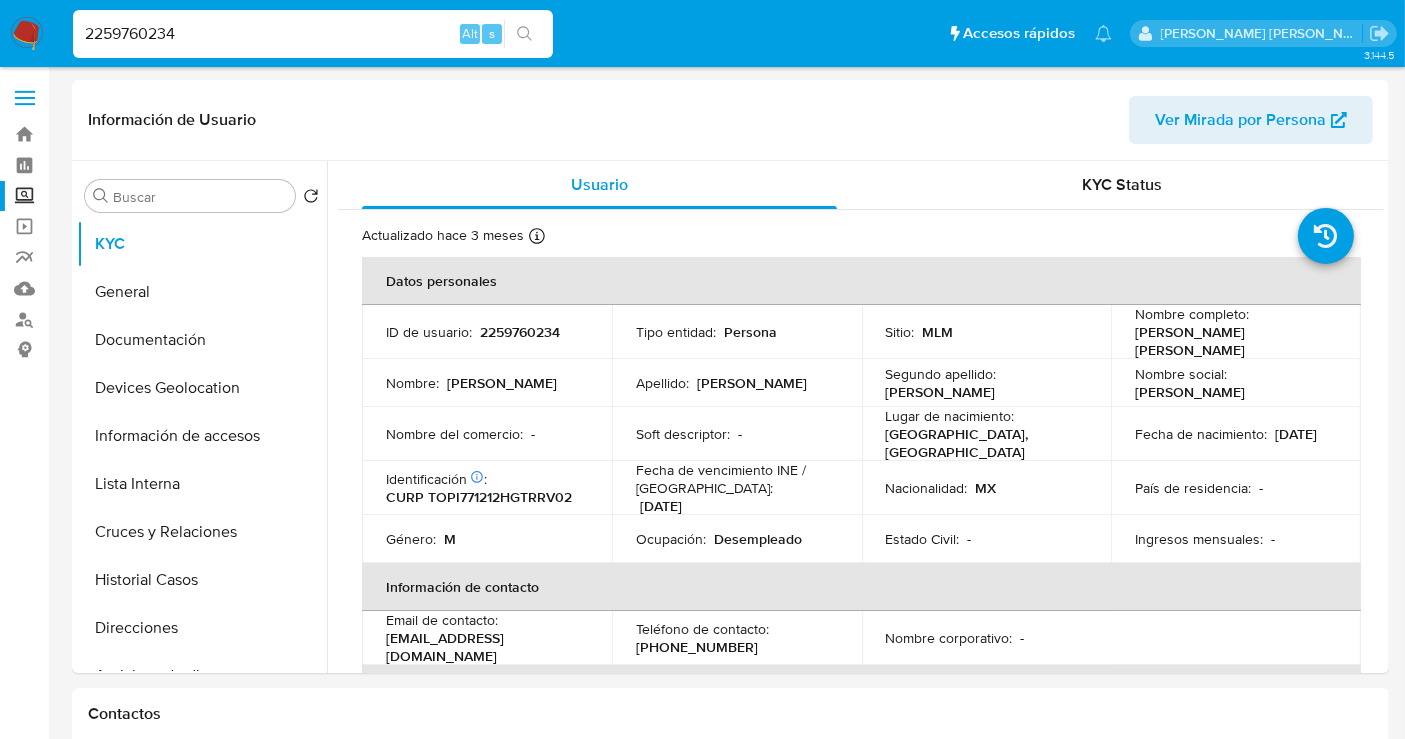 click on "2259760234" at bounding box center (313, 34) 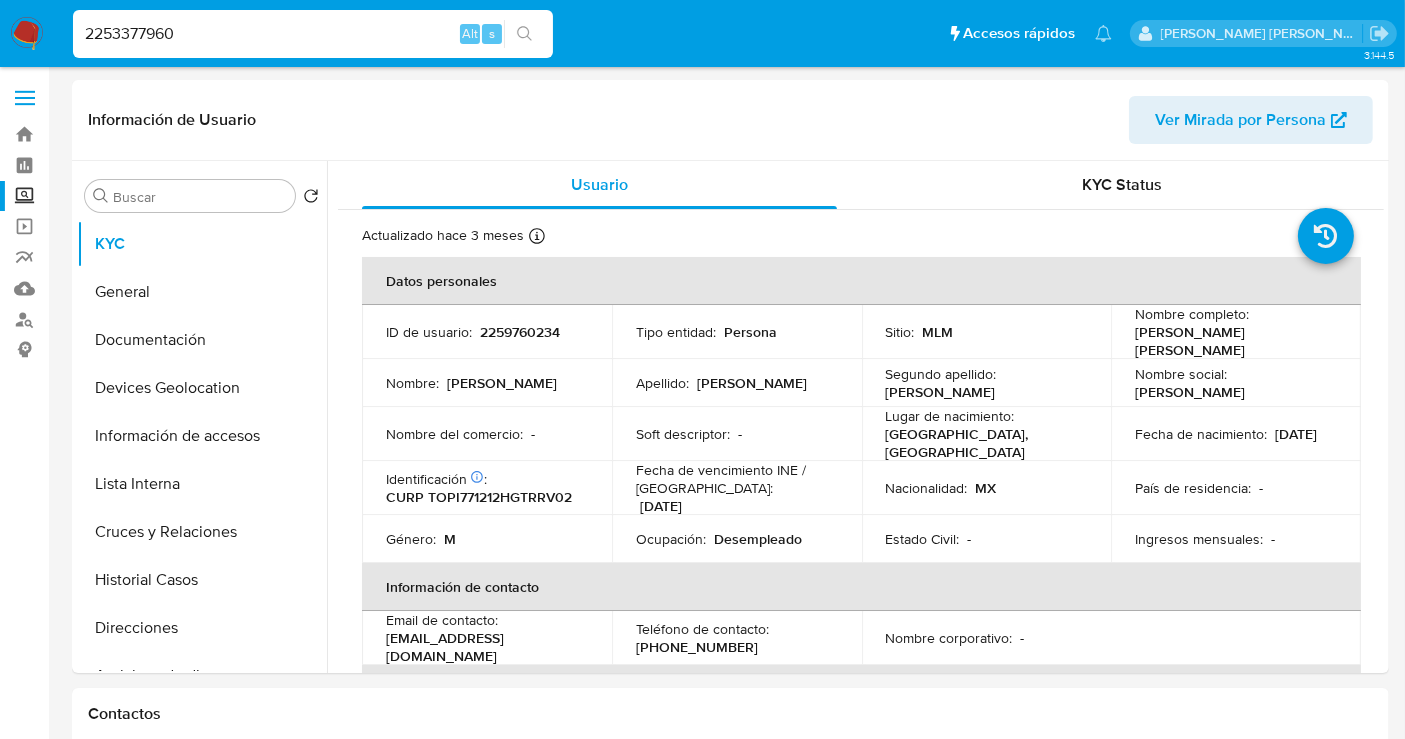 type on "2253377960" 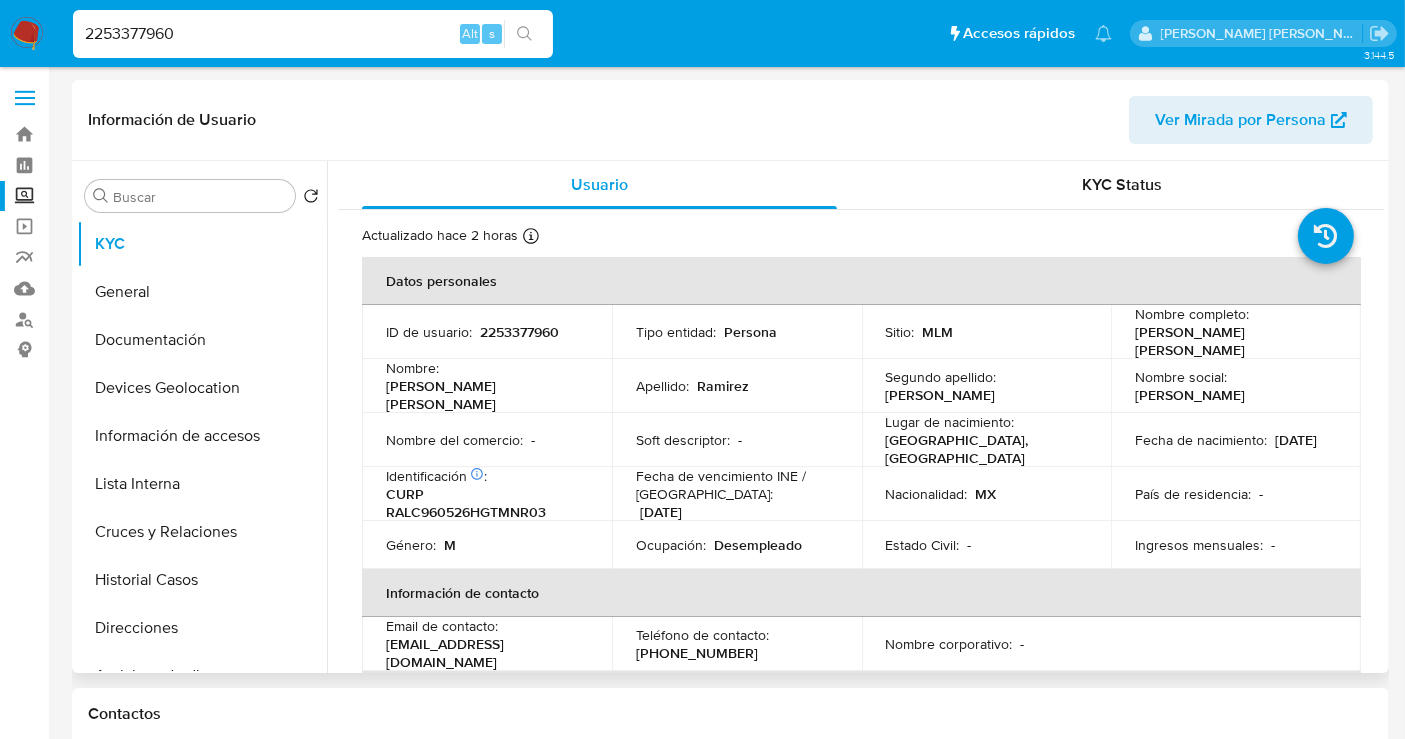 select on "10" 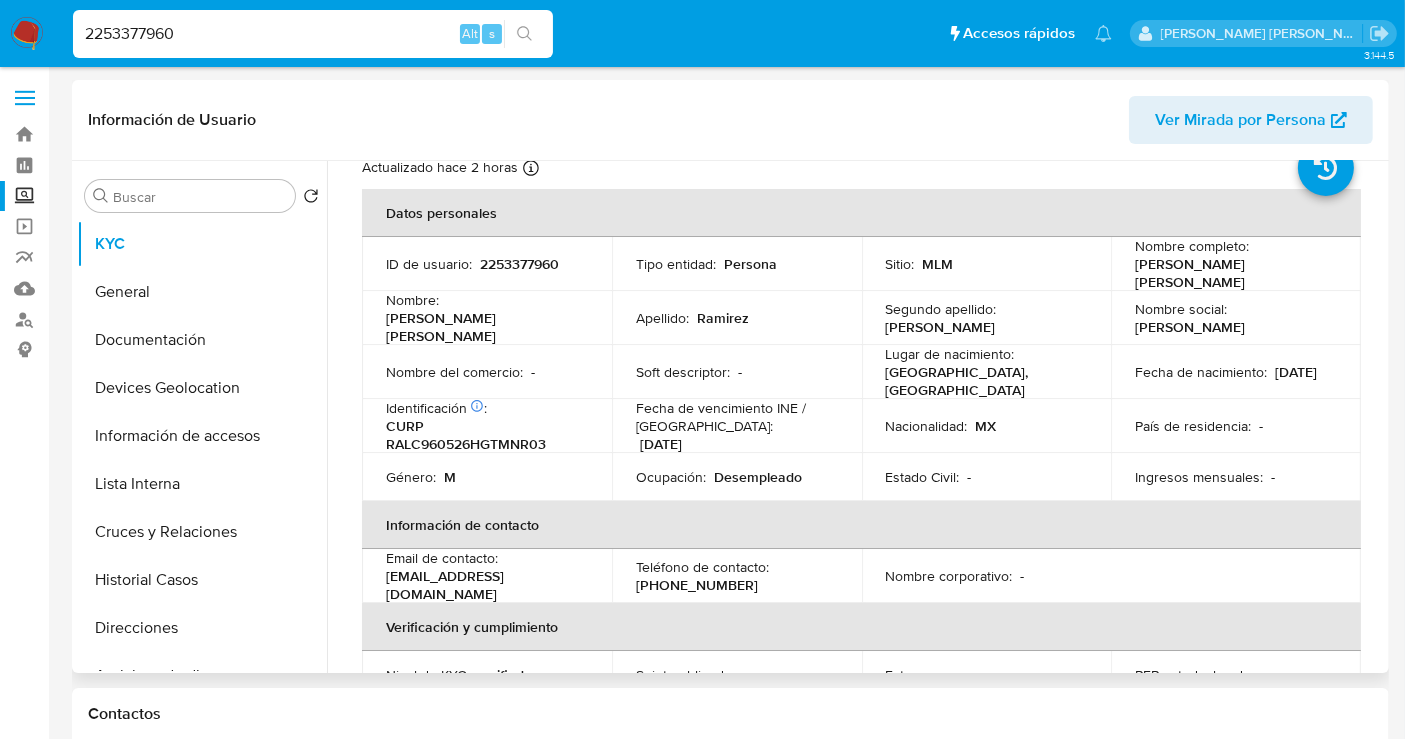scroll, scrollTop: 0, scrollLeft: 0, axis: both 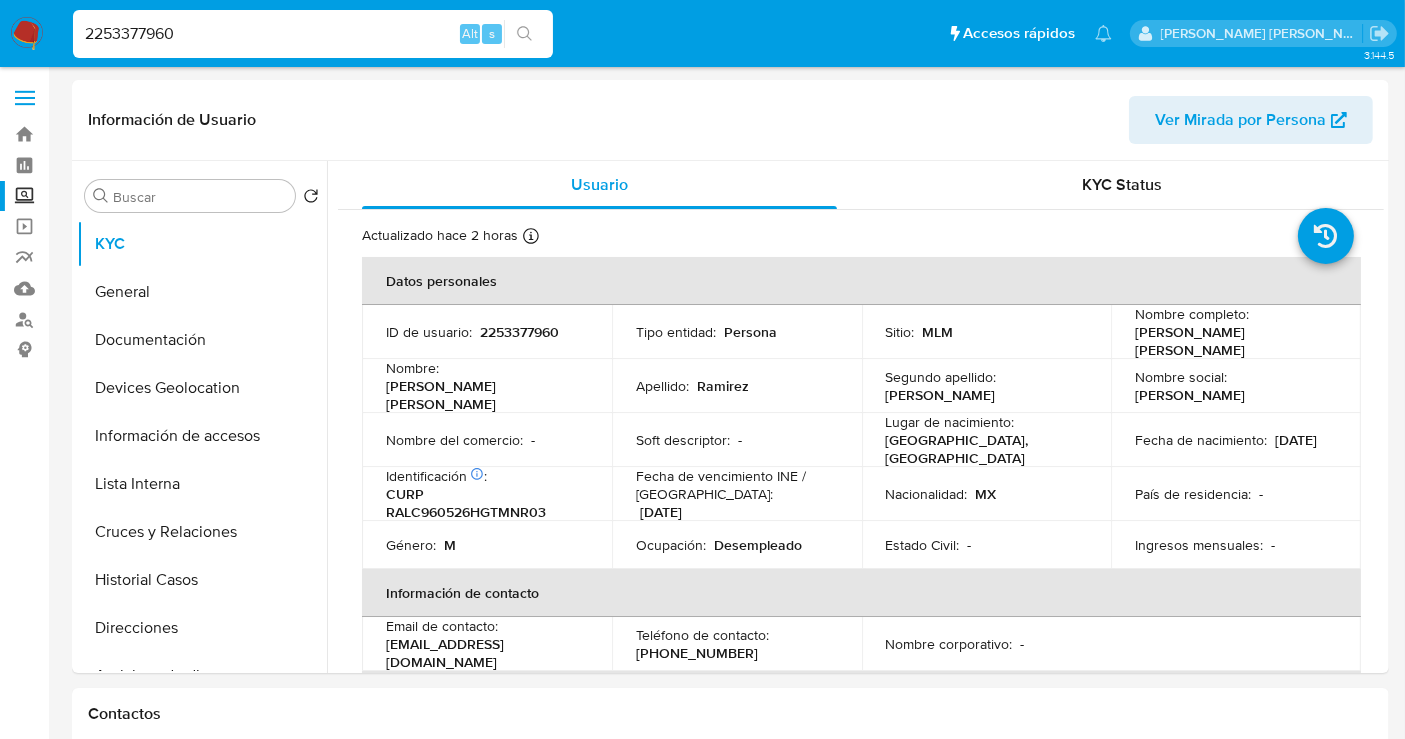 click on "2253377960" at bounding box center [313, 34] 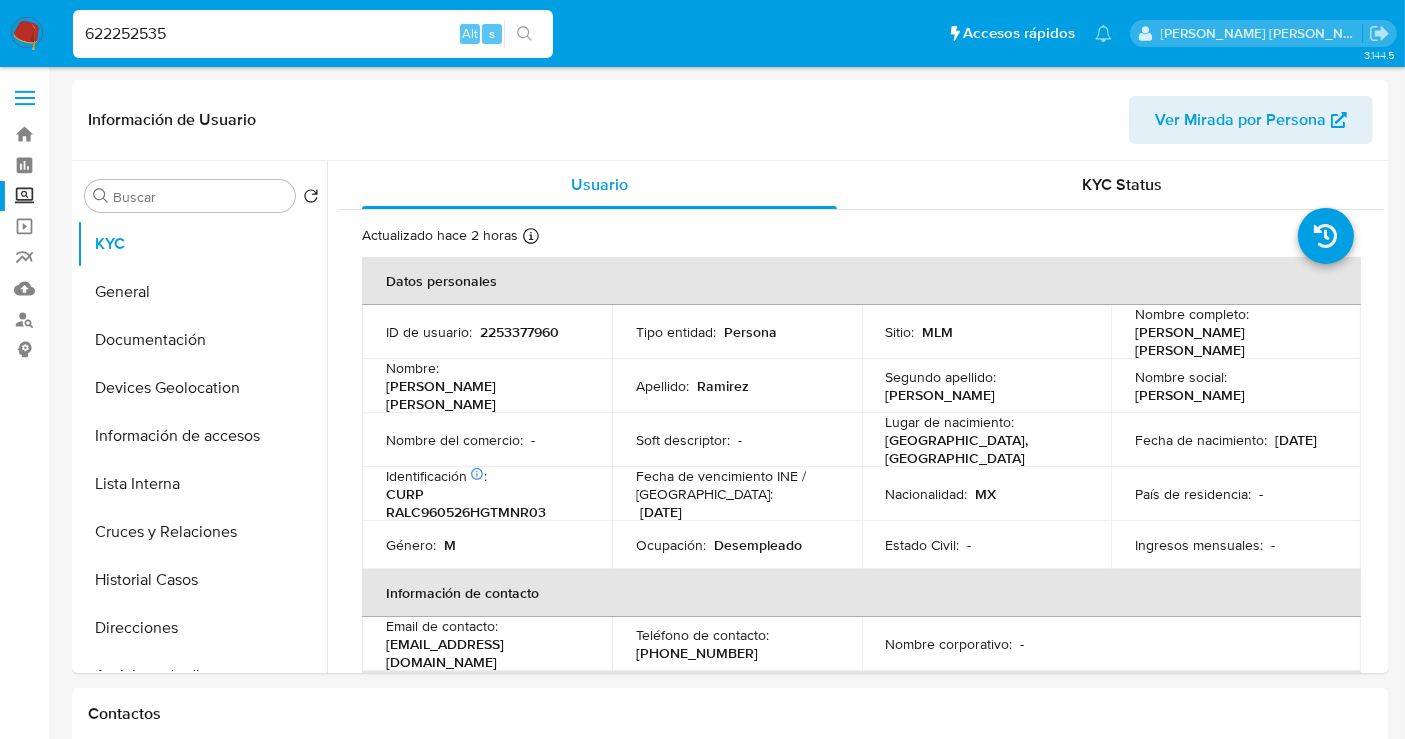 type on "622252535" 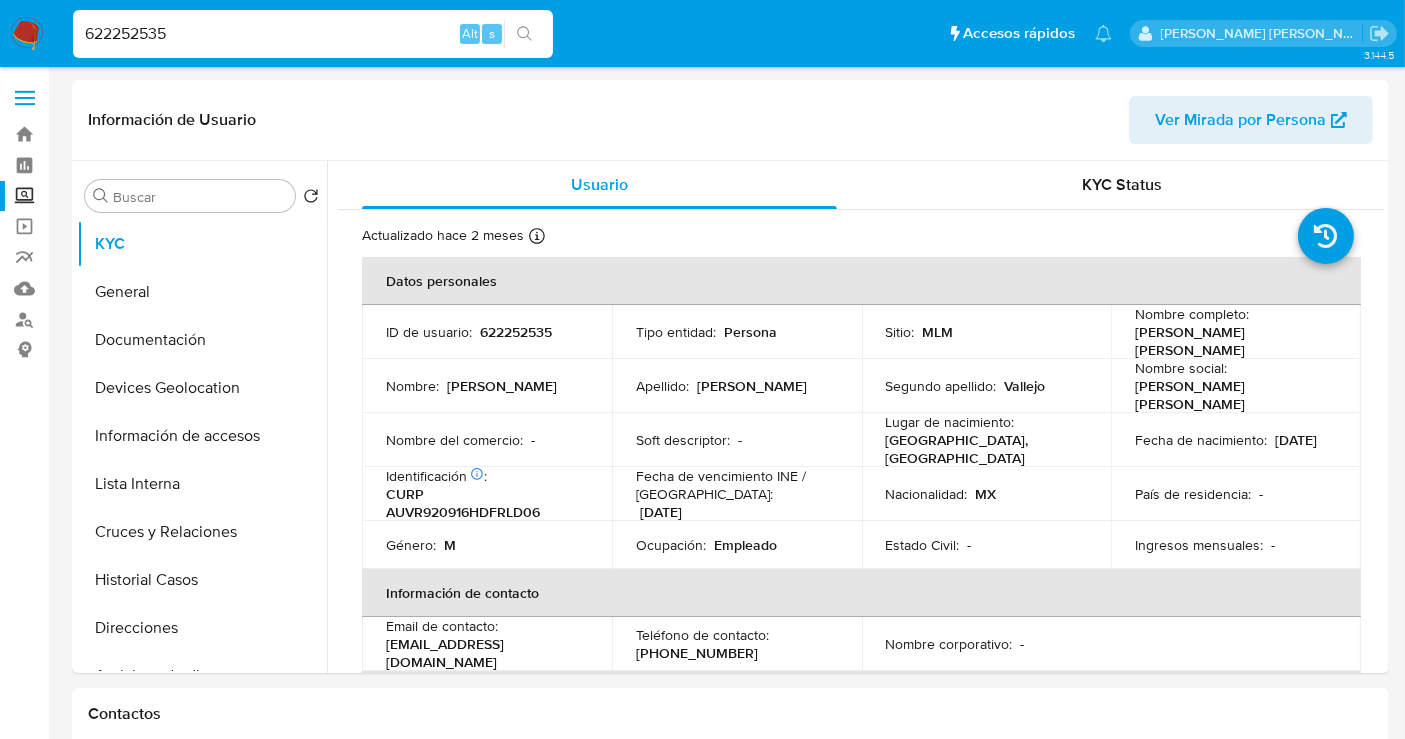 select on "10" 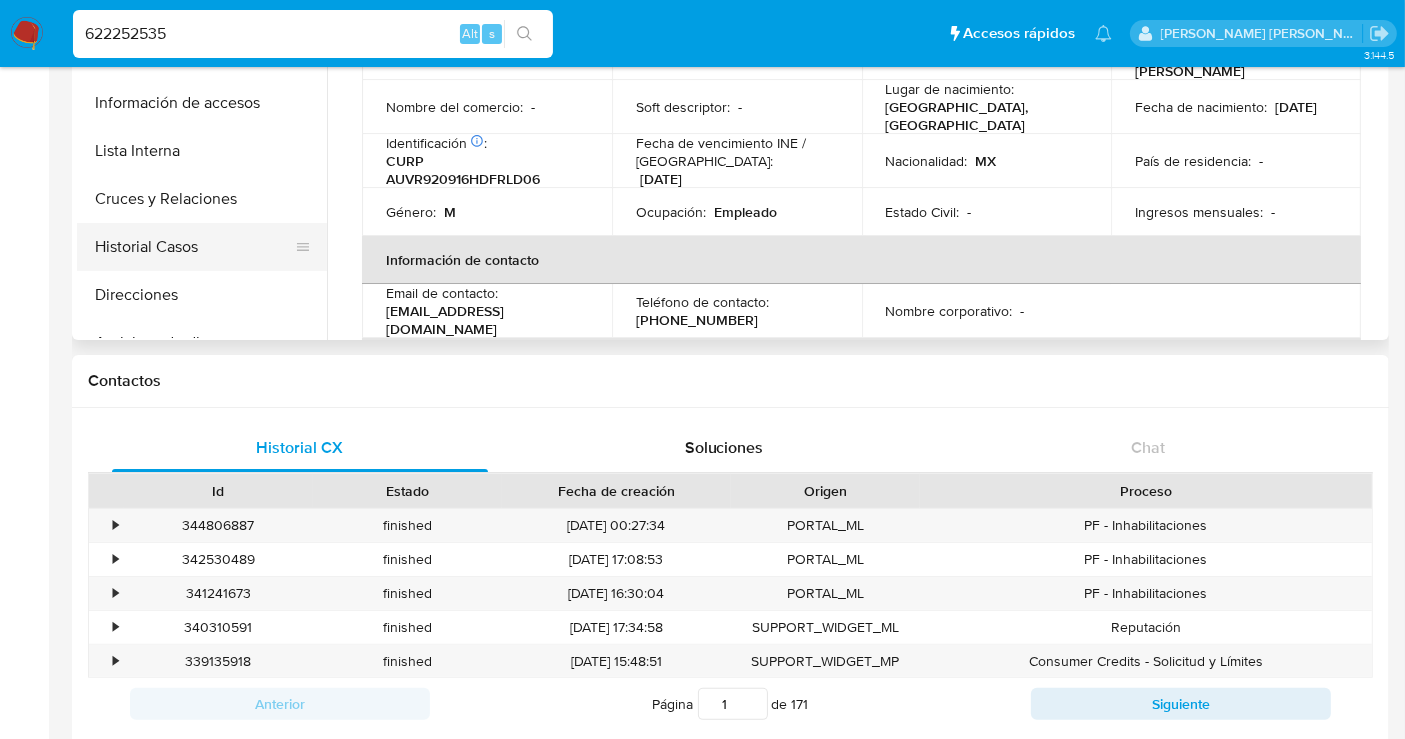 click on "Historial Casos" at bounding box center (194, 247) 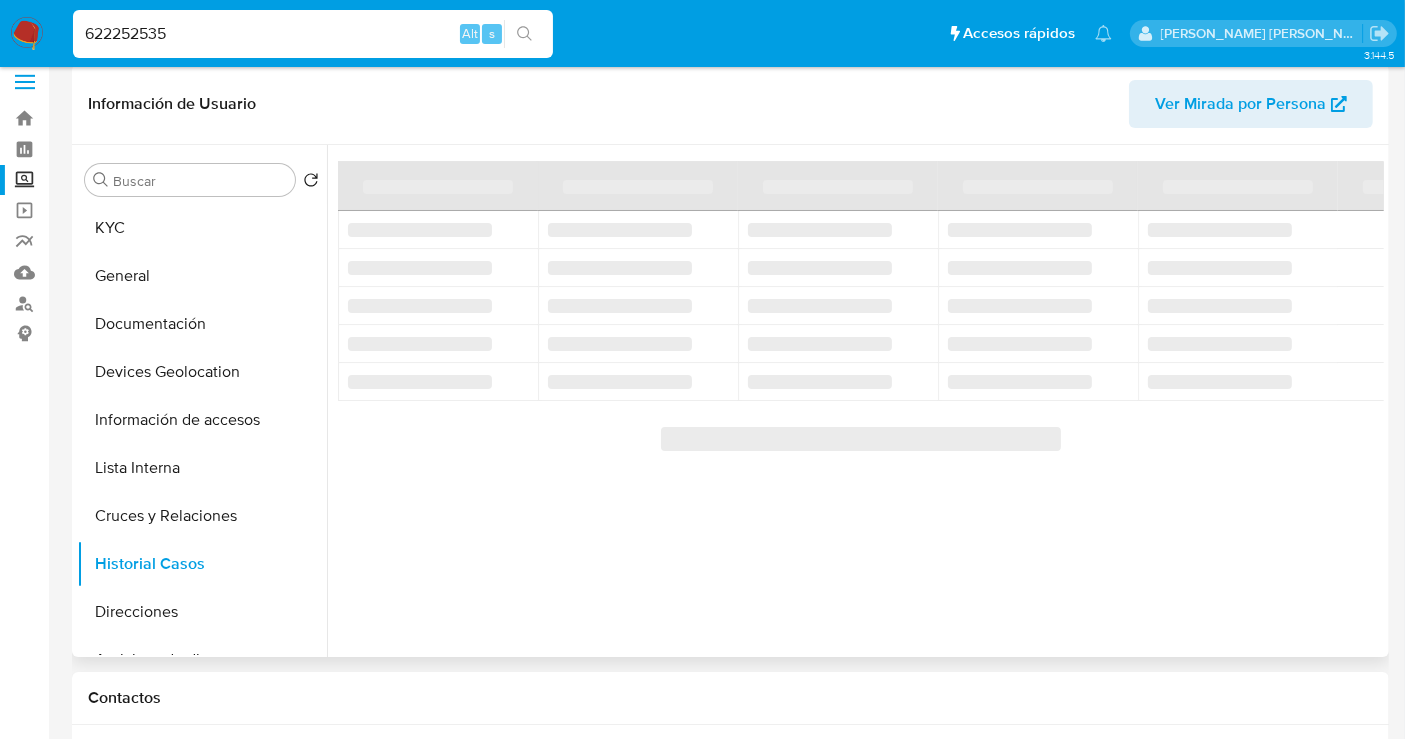 scroll, scrollTop: 0, scrollLeft: 0, axis: both 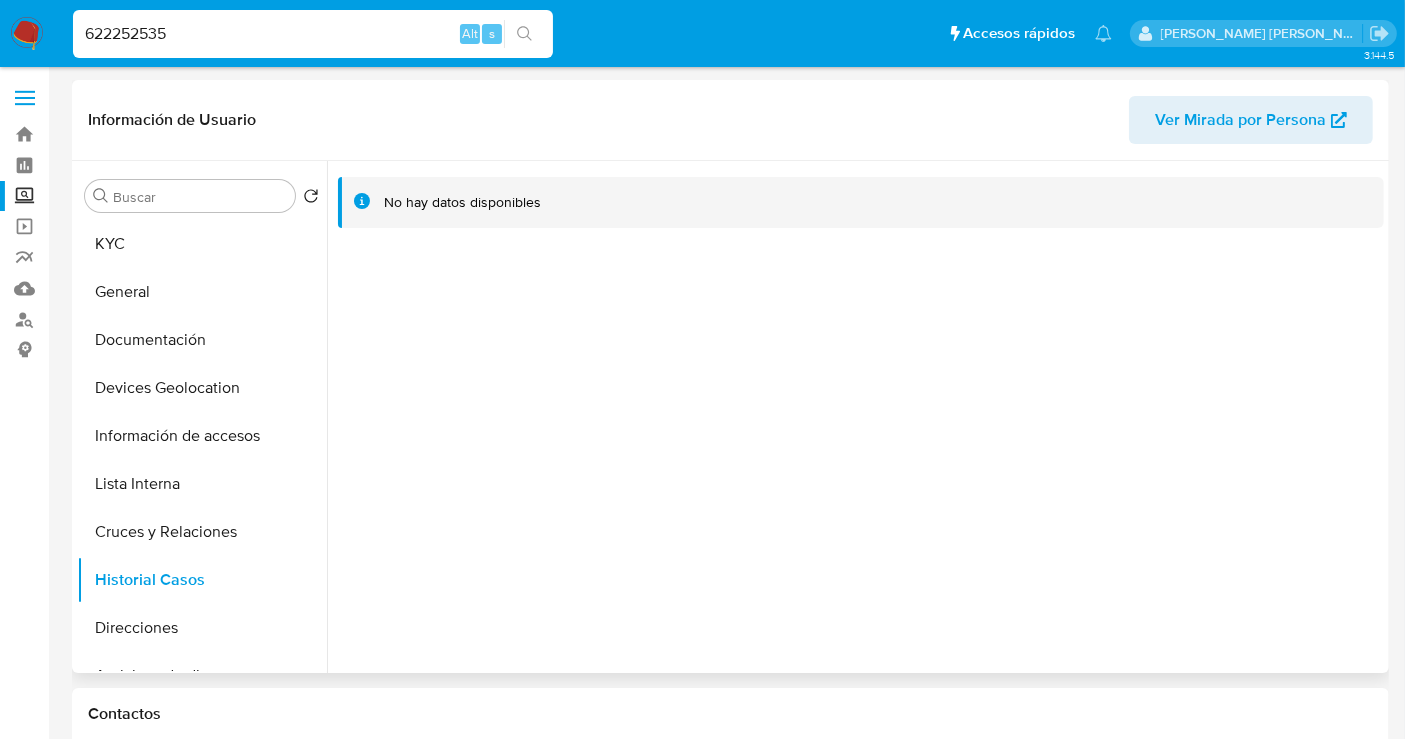type 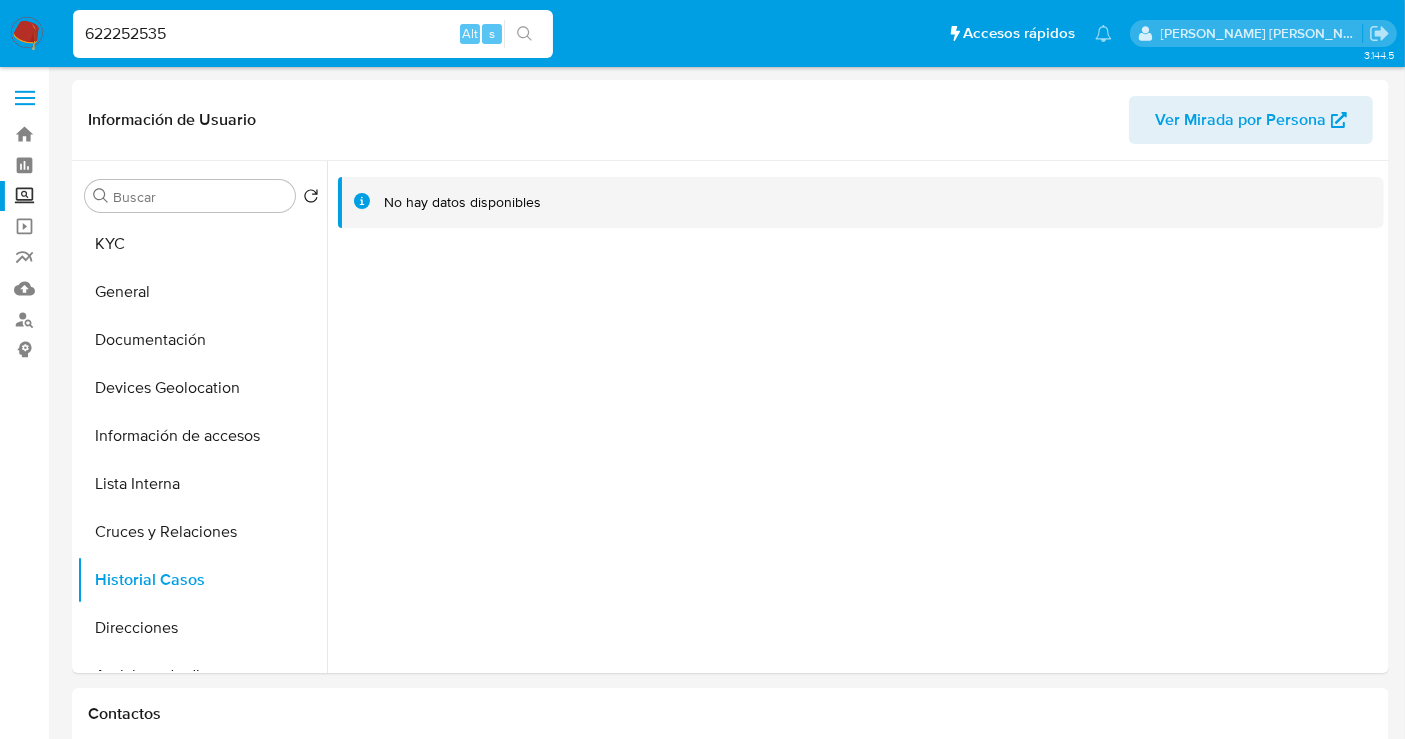 click on "622252535" at bounding box center (313, 34) 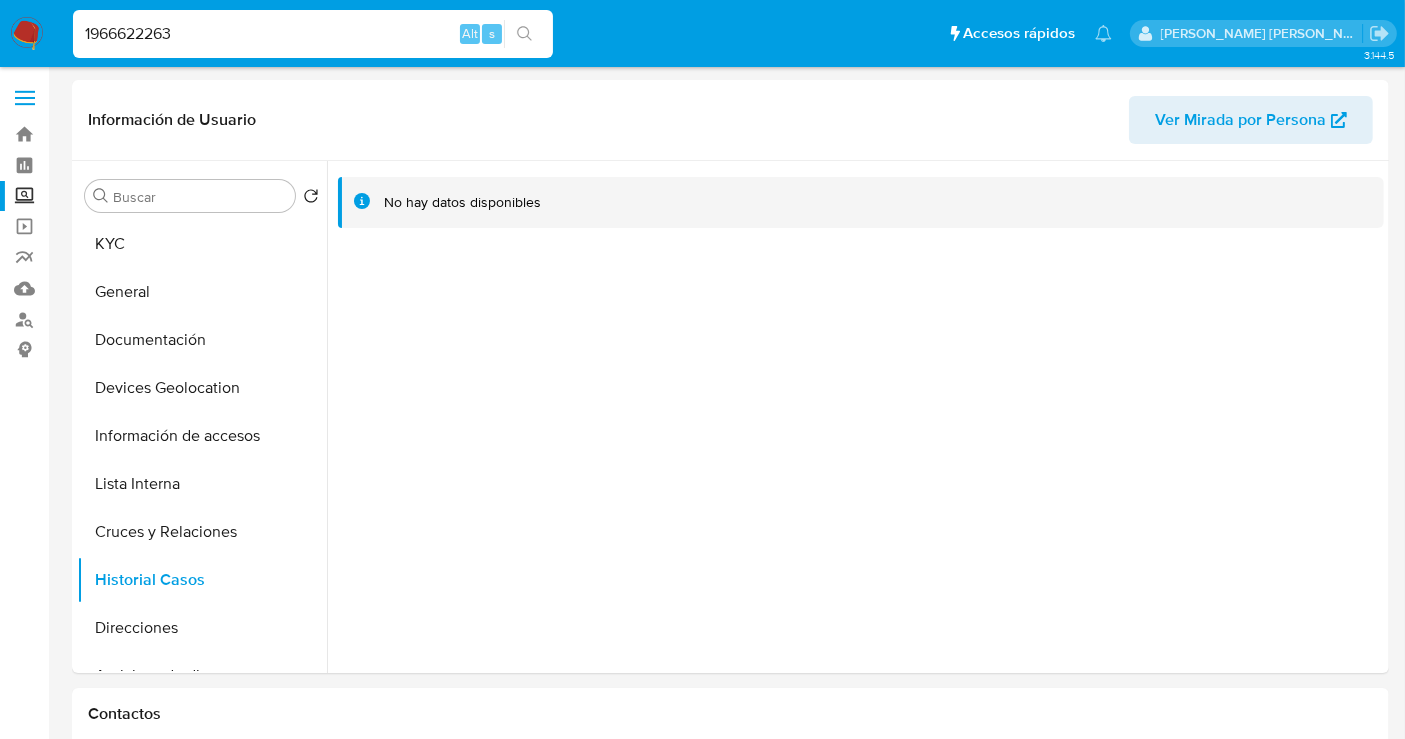 type on "1966622263" 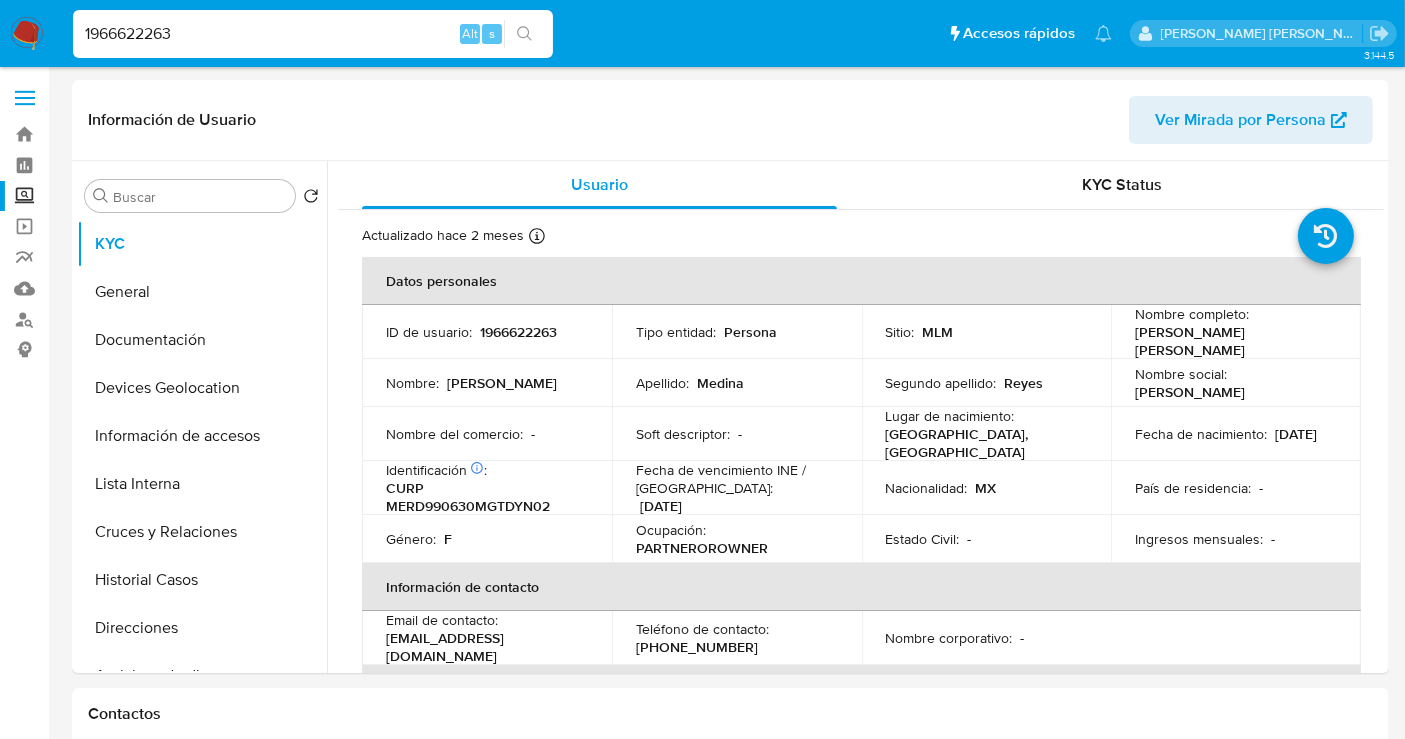 select on "10" 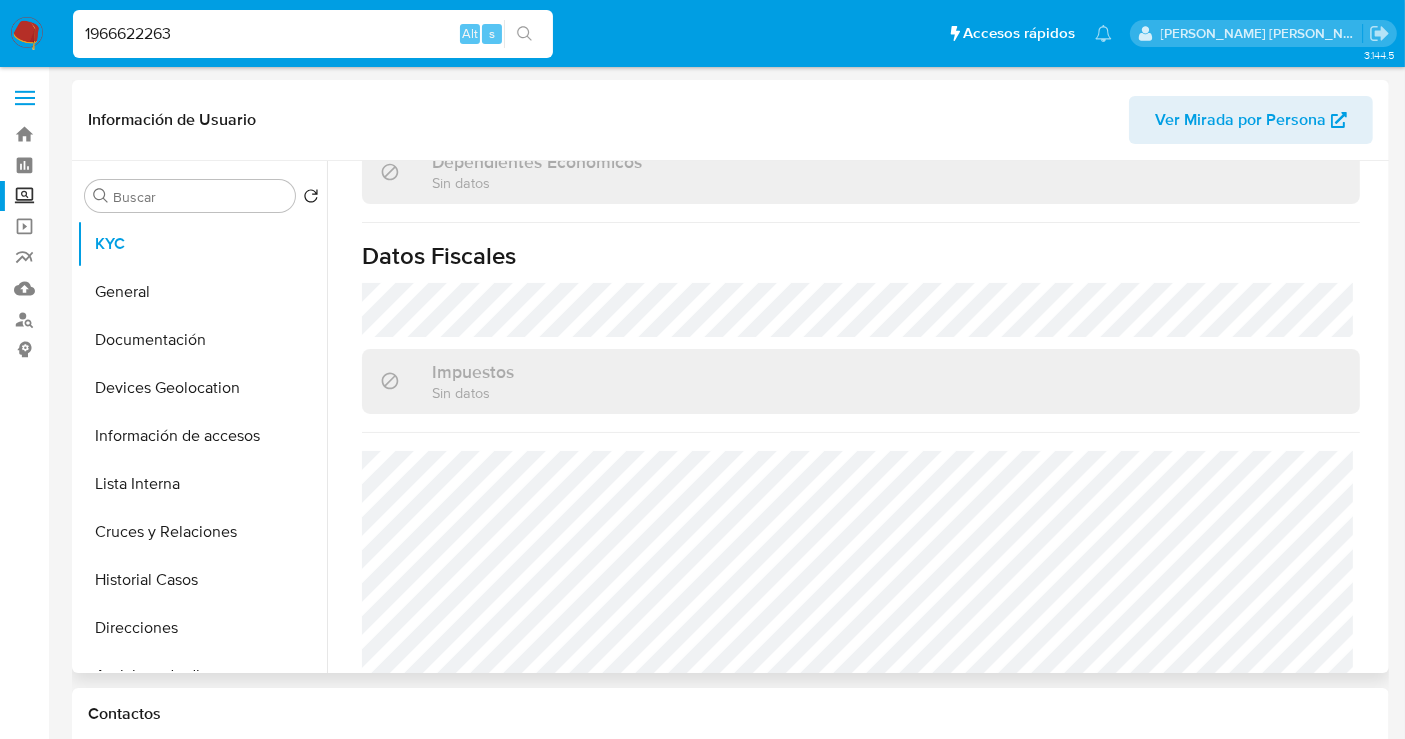 scroll, scrollTop: 1242, scrollLeft: 0, axis: vertical 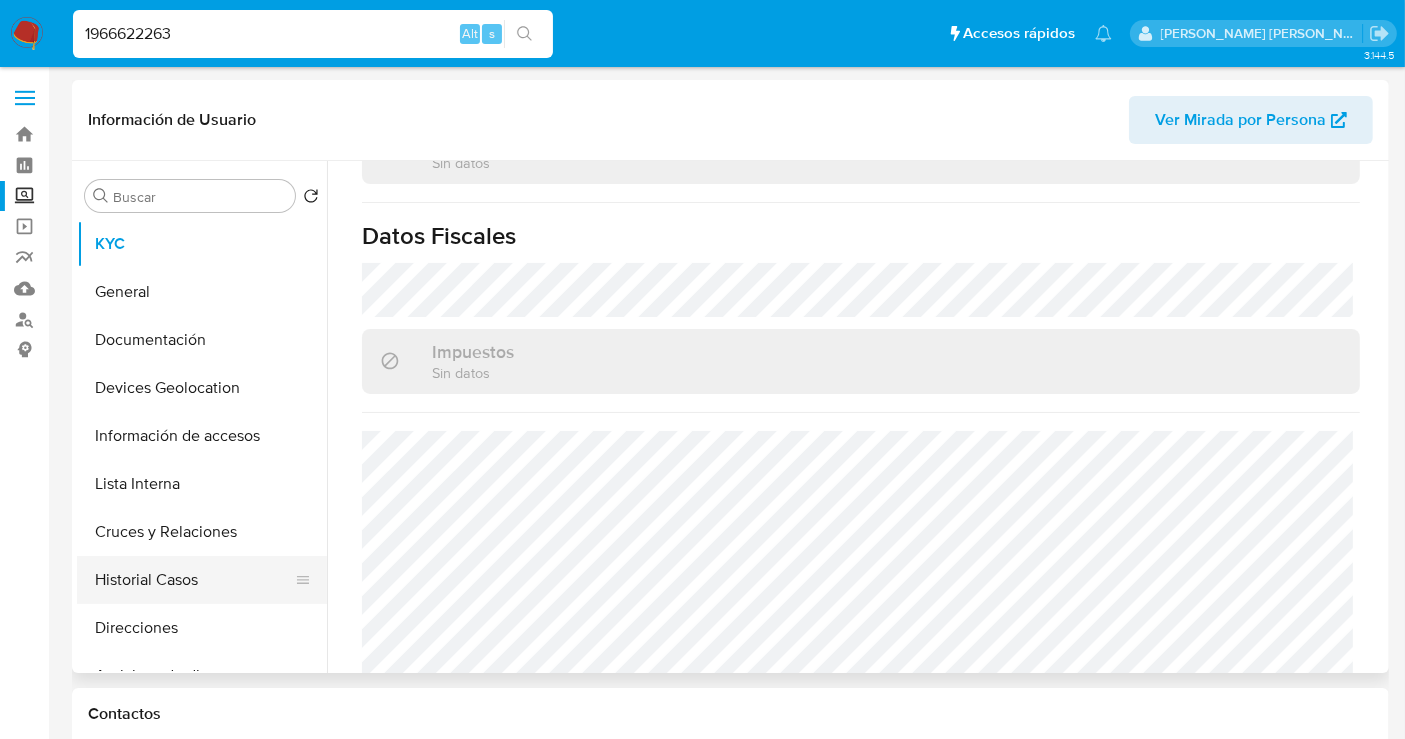 click on "Historial Casos" at bounding box center [194, 580] 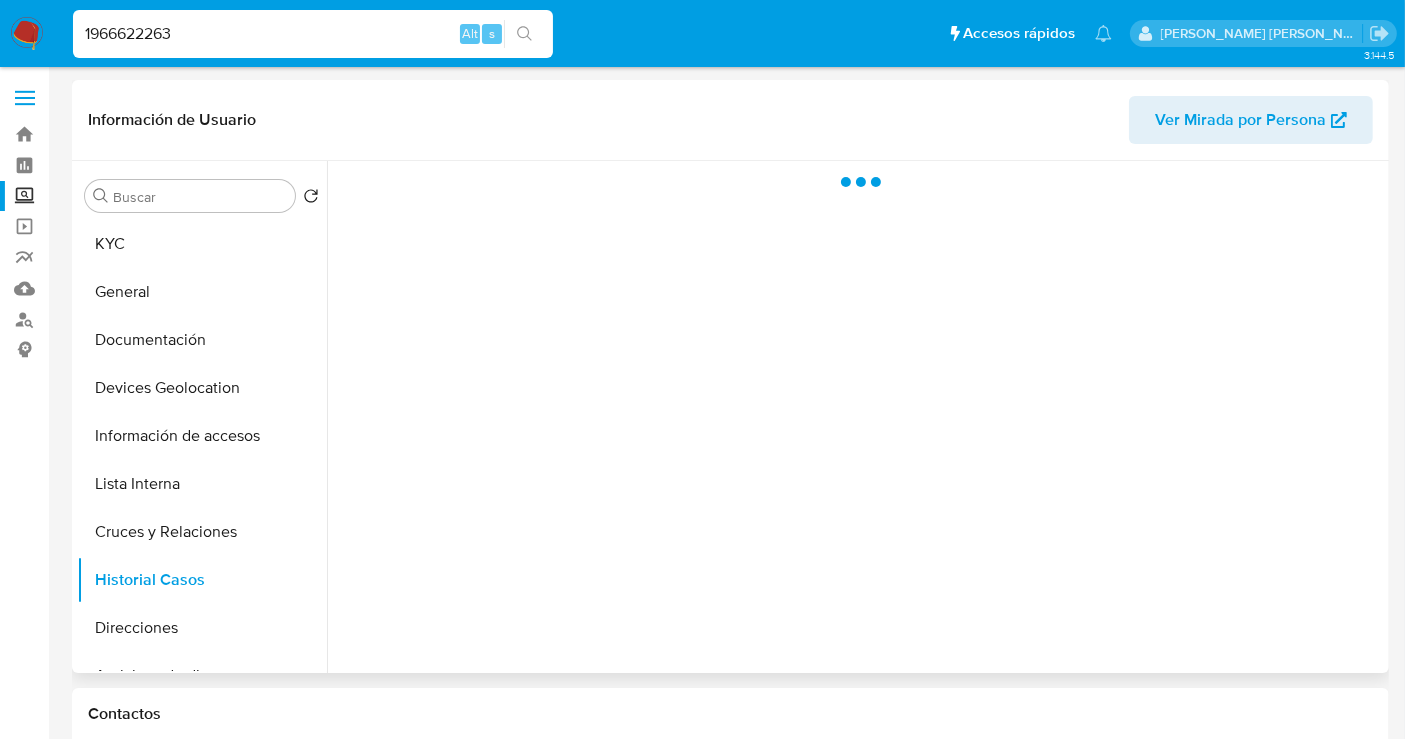type 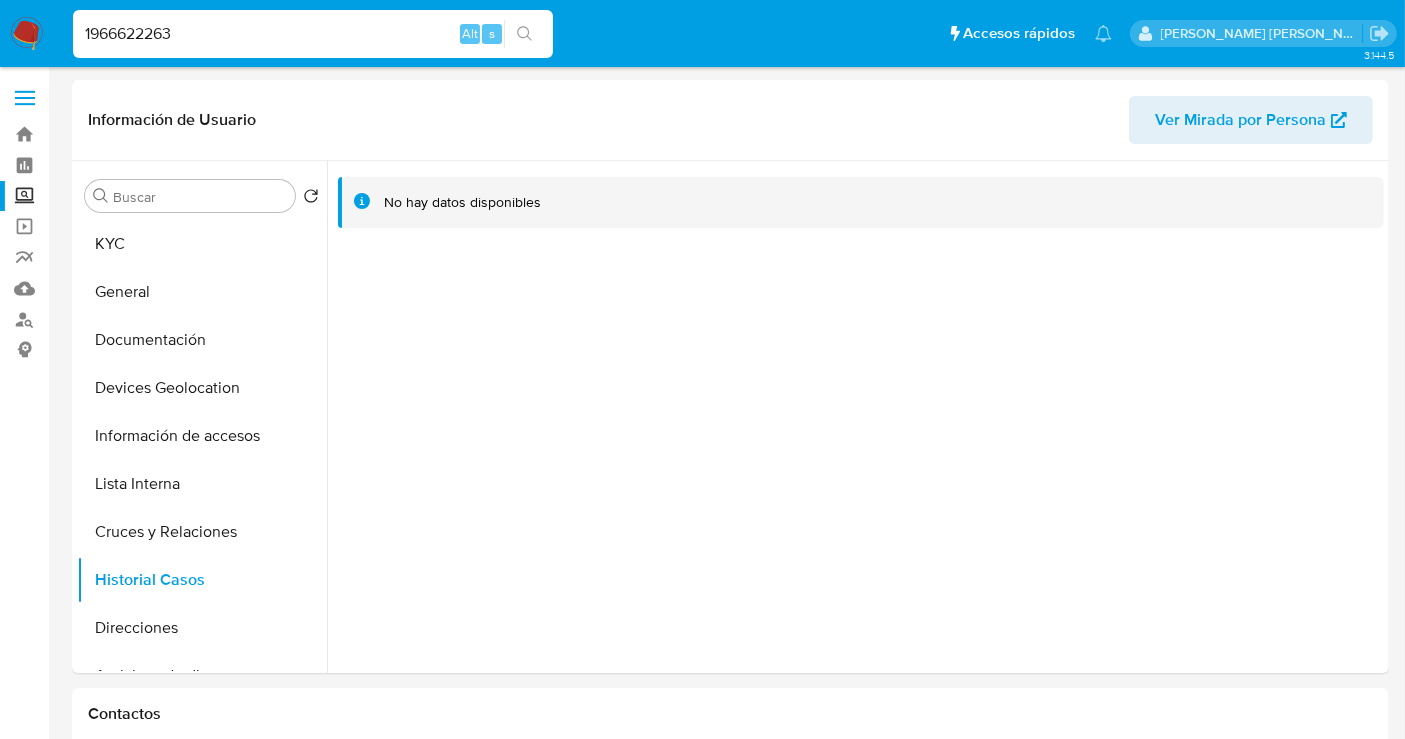 click on "1966622263" at bounding box center [313, 34] 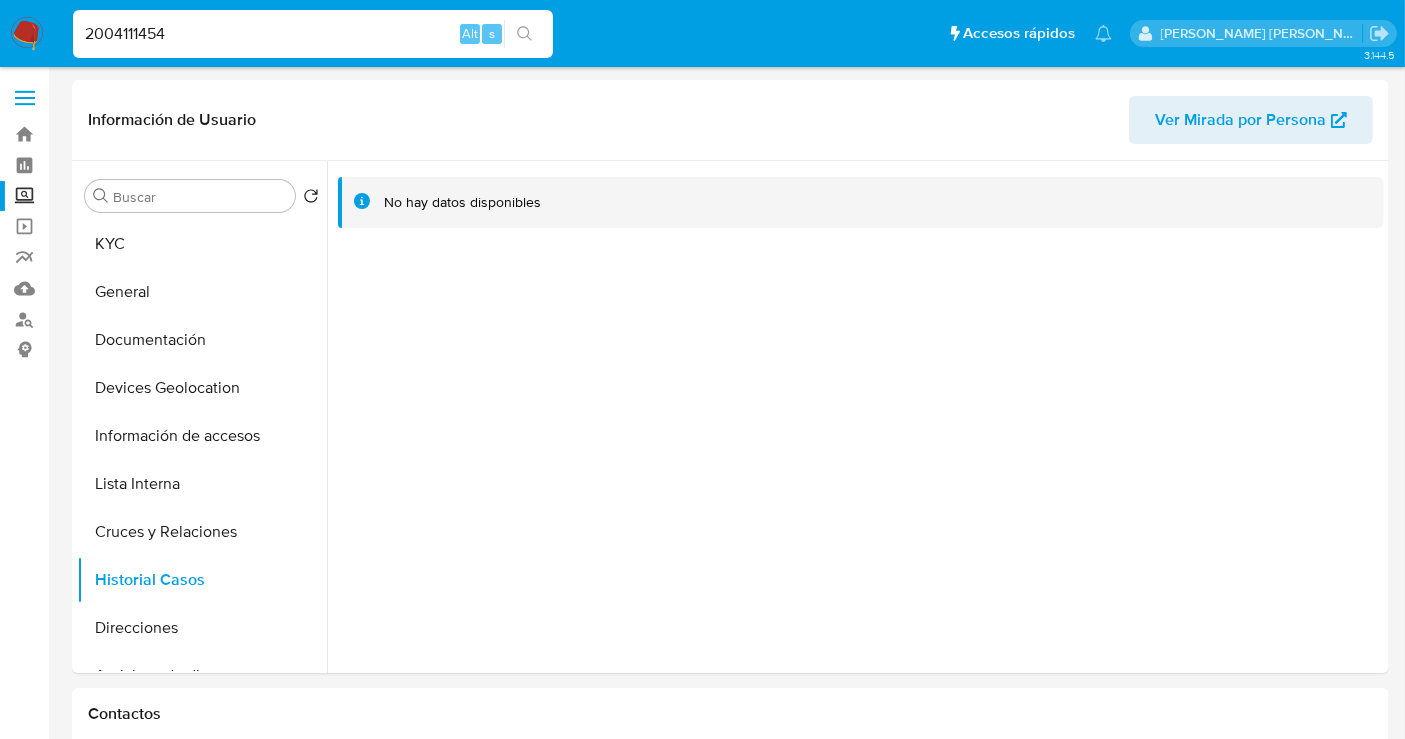 type on "2004111454" 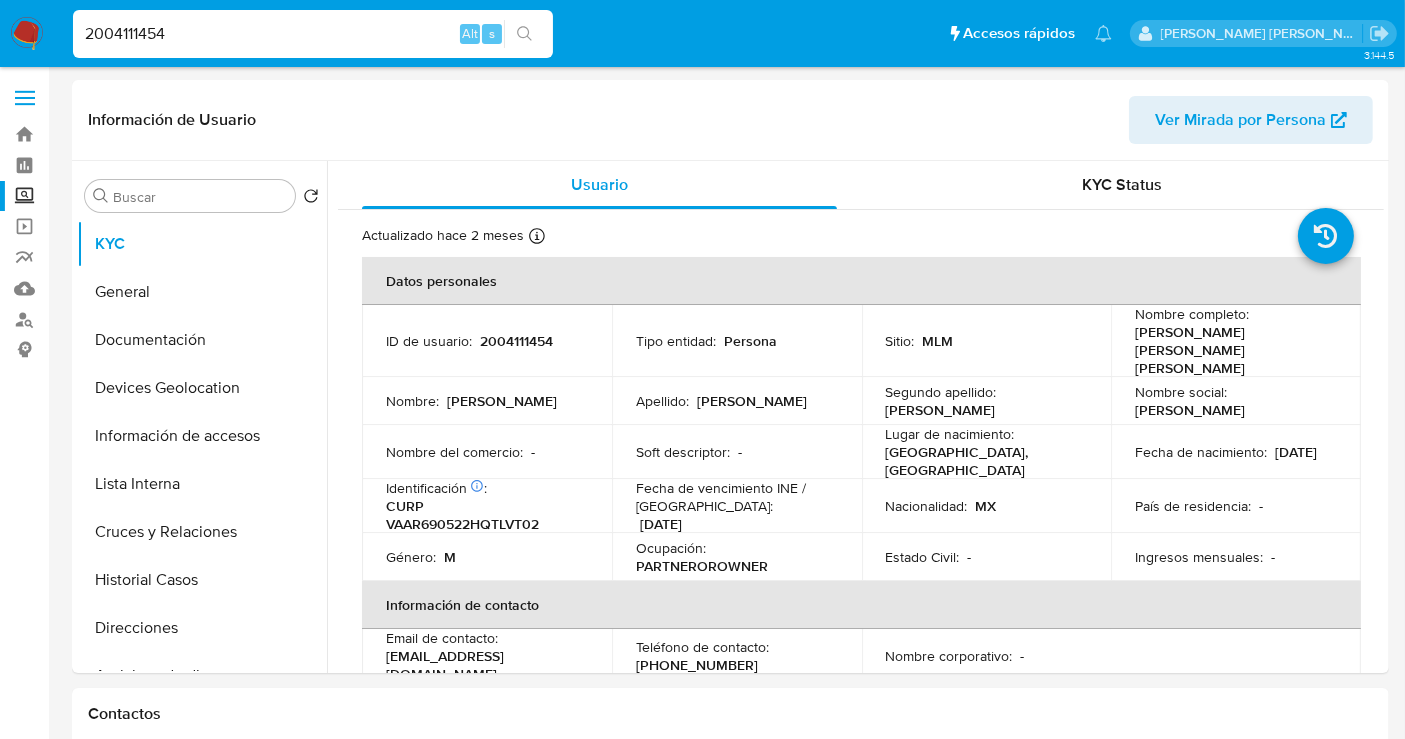 select on "10" 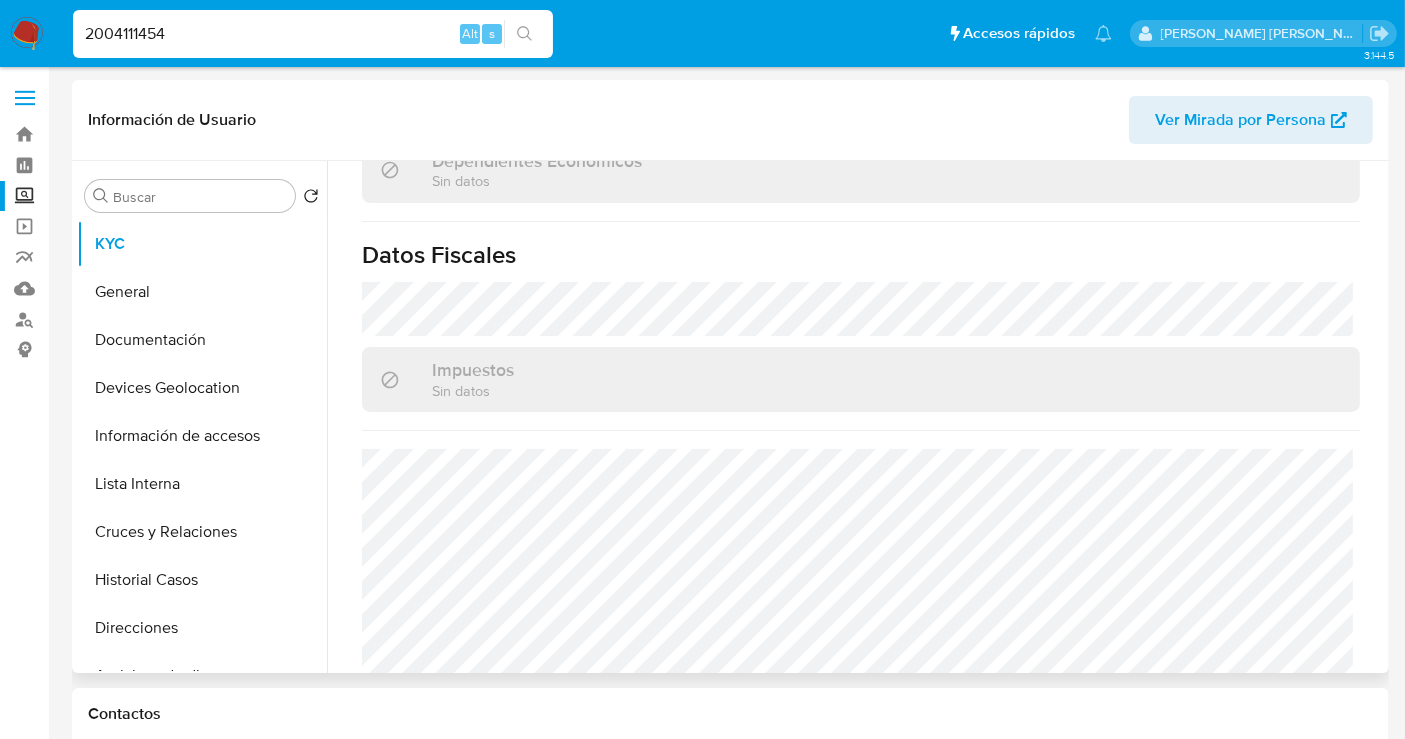 scroll, scrollTop: 1262, scrollLeft: 0, axis: vertical 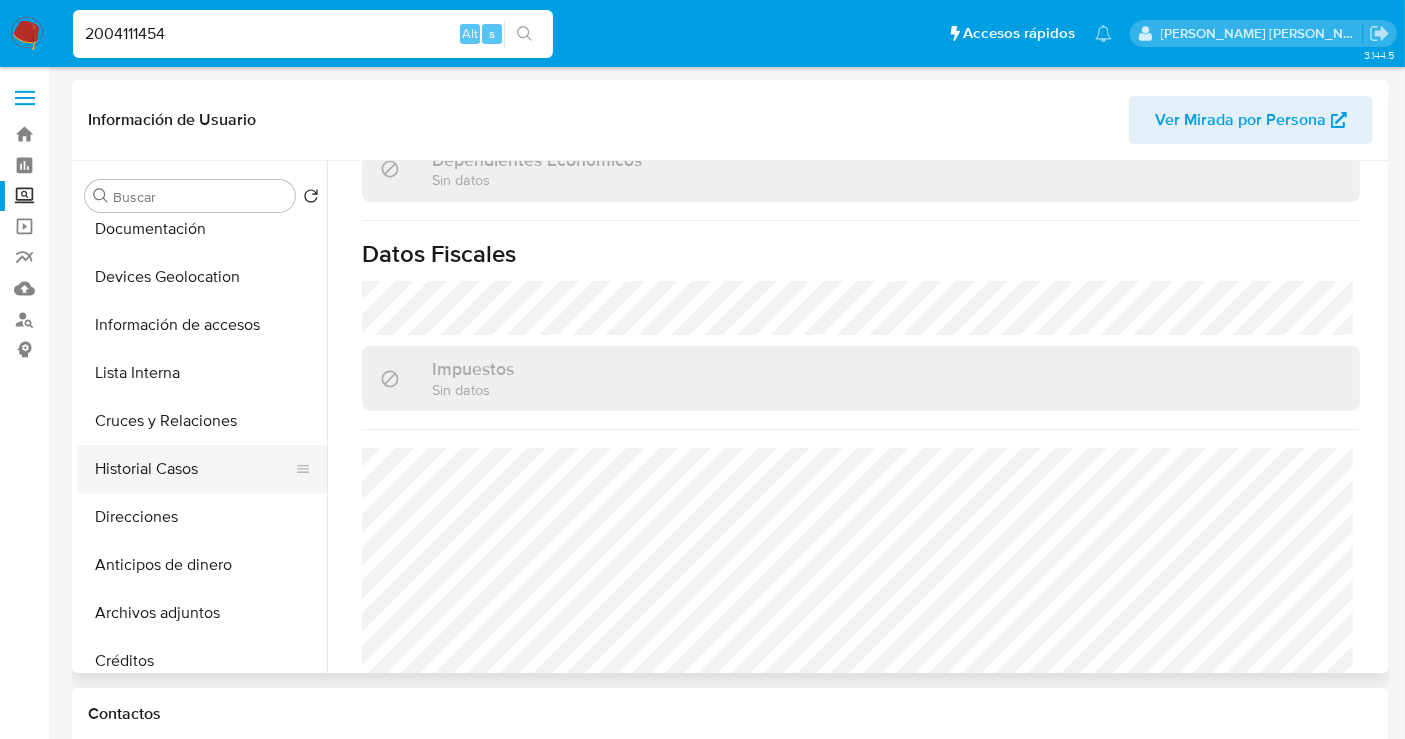 click on "Historial Casos" at bounding box center (194, 469) 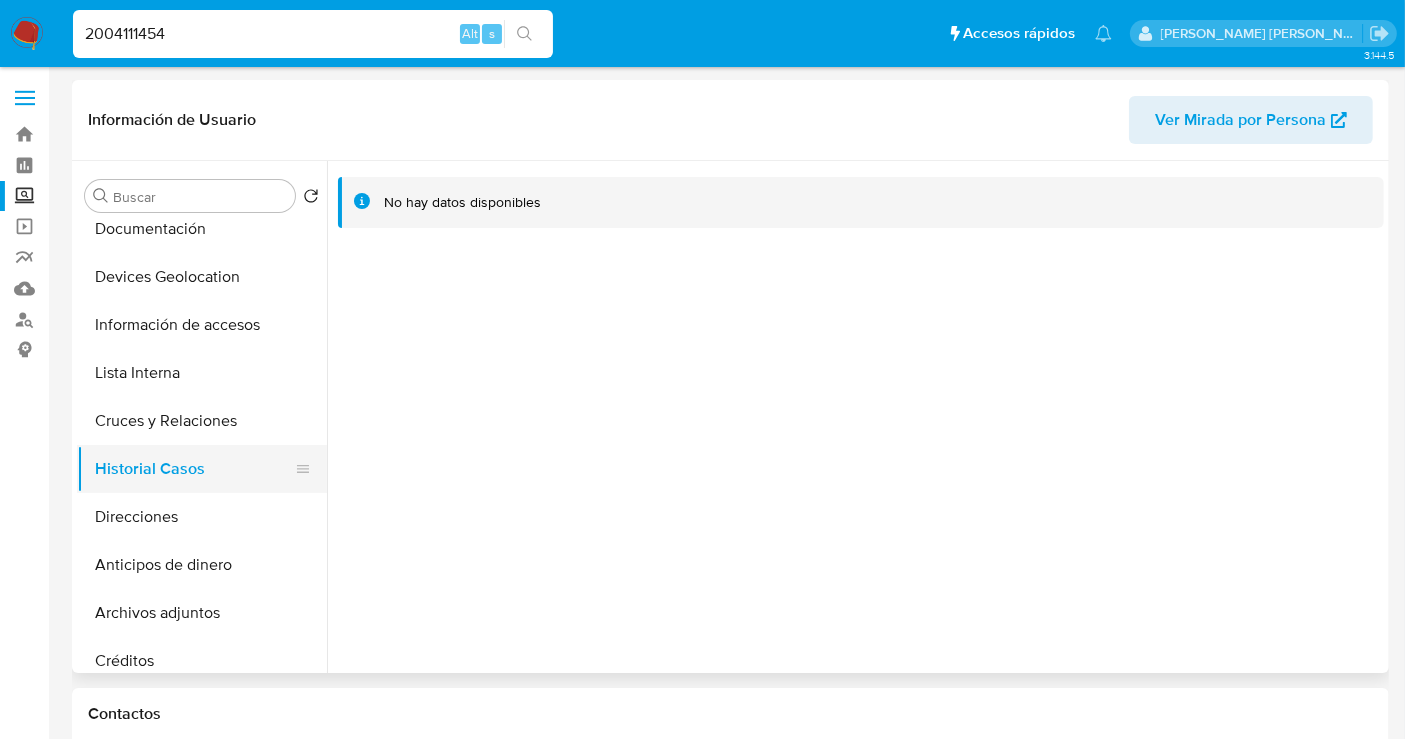 type 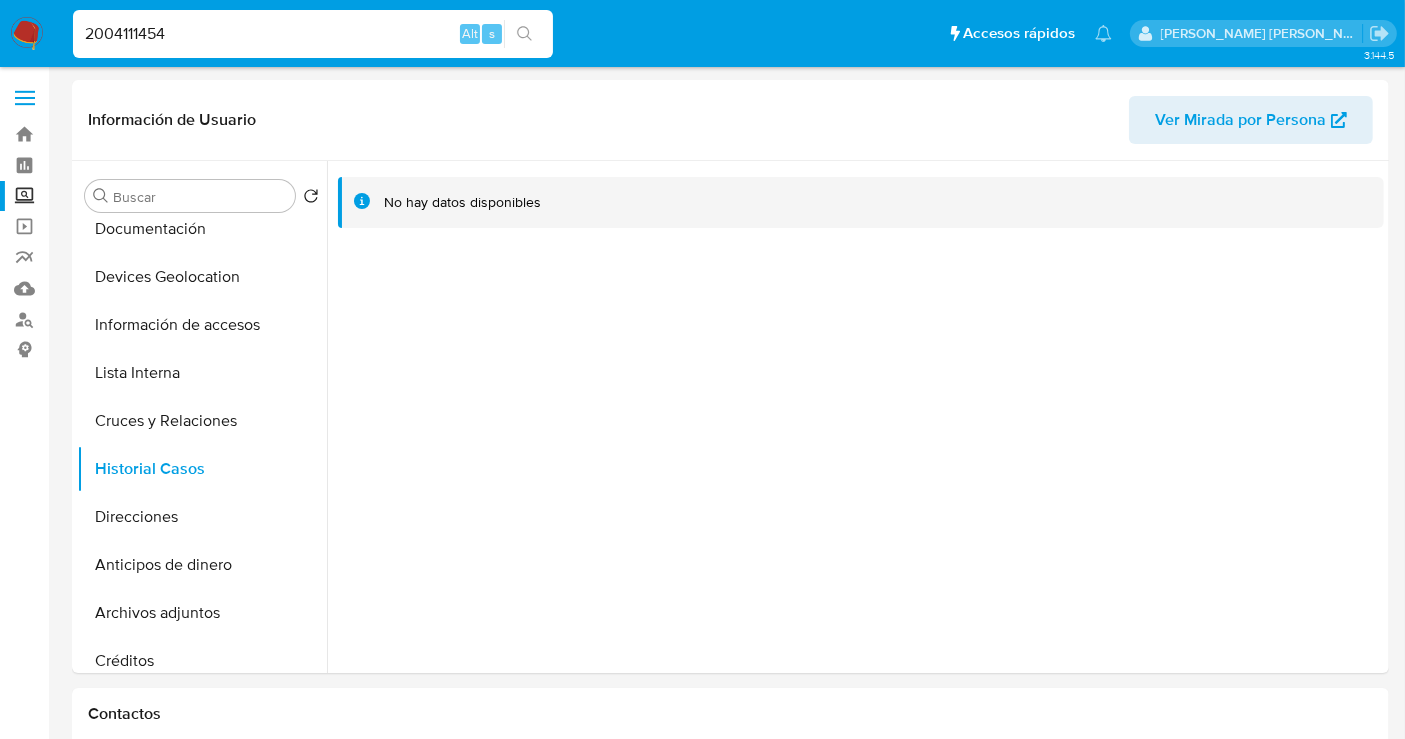 click on "2004111454" at bounding box center (313, 34) 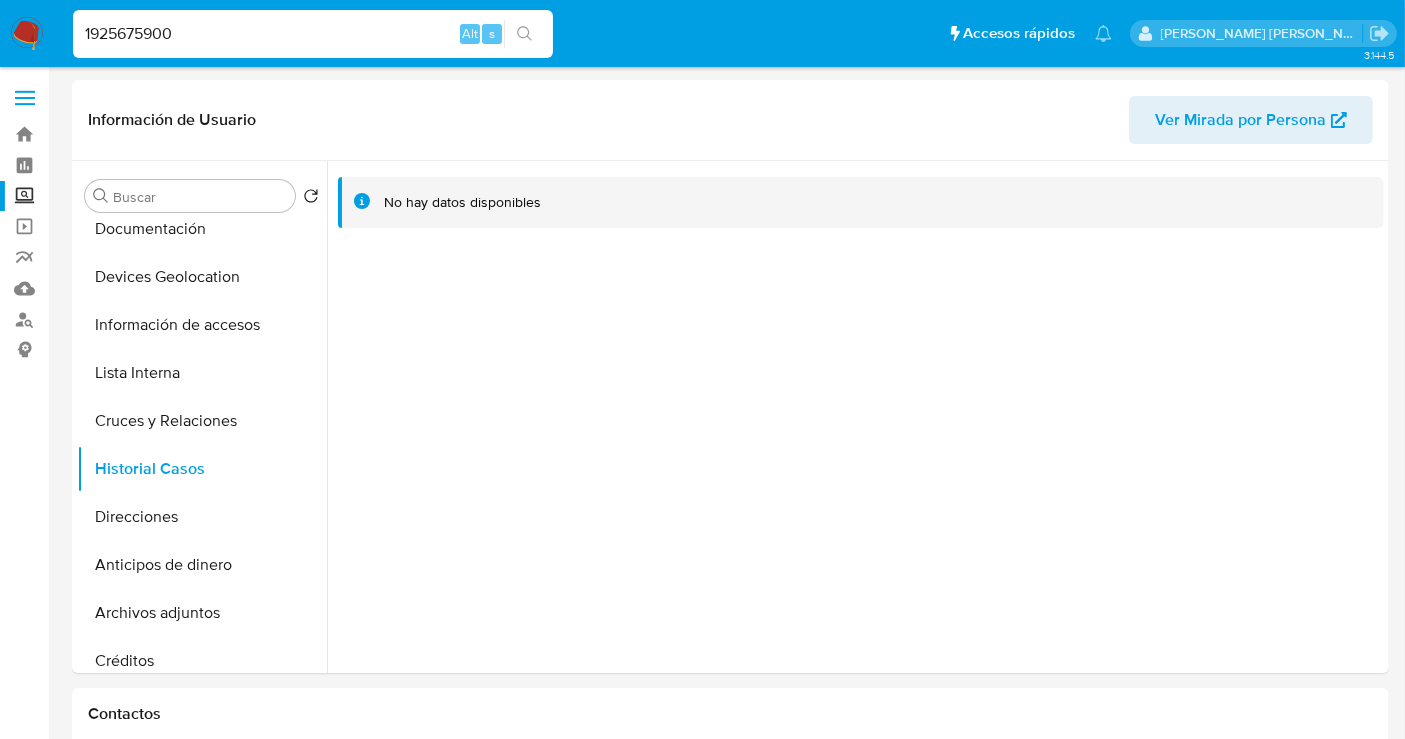 type on "1925675900" 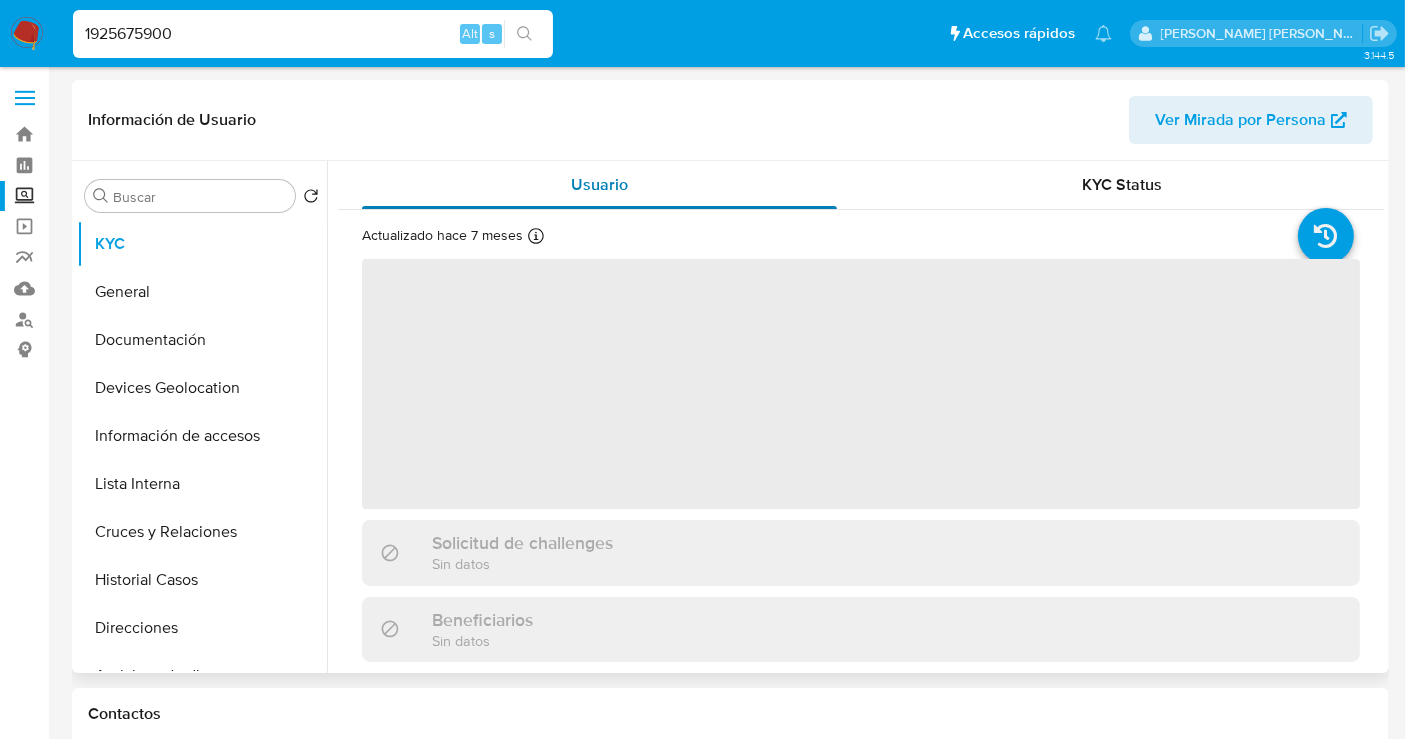select on "10" 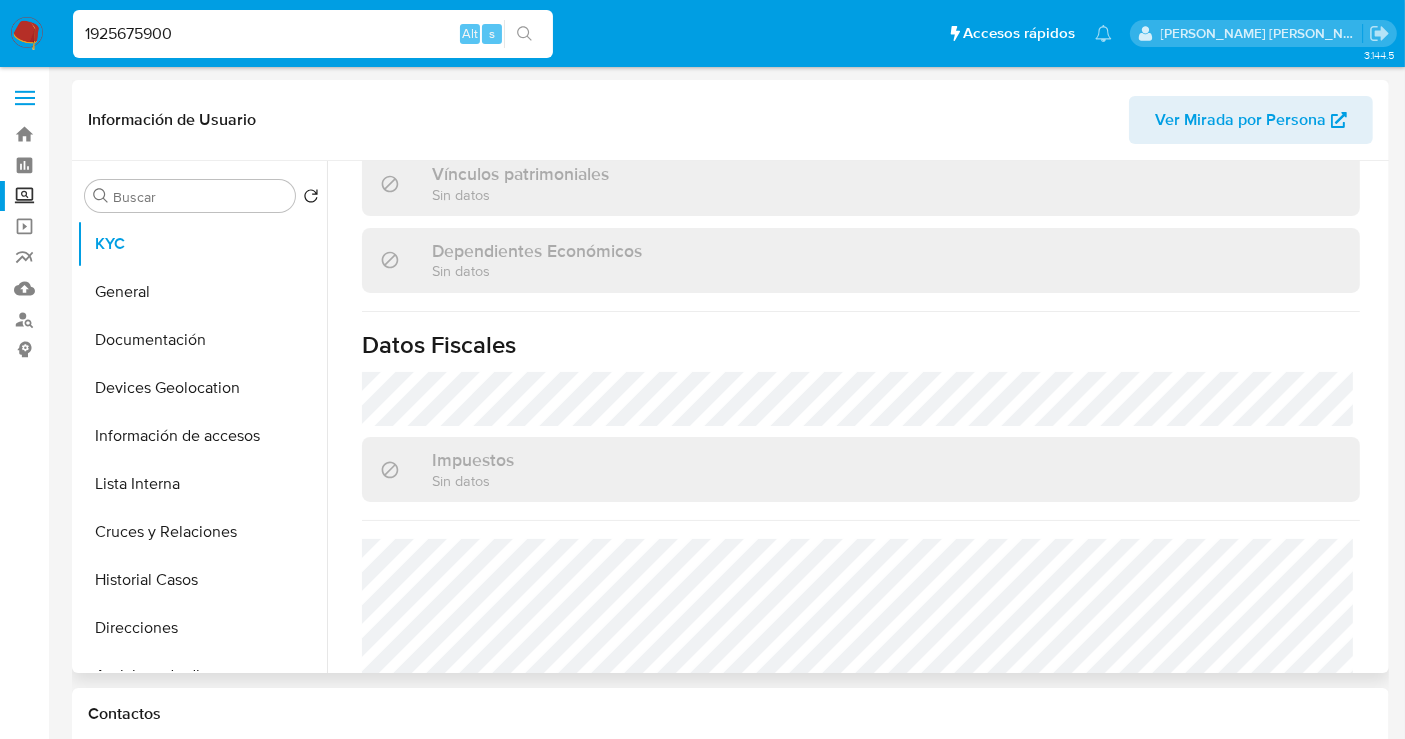 scroll, scrollTop: 1268, scrollLeft: 0, axis: vertical 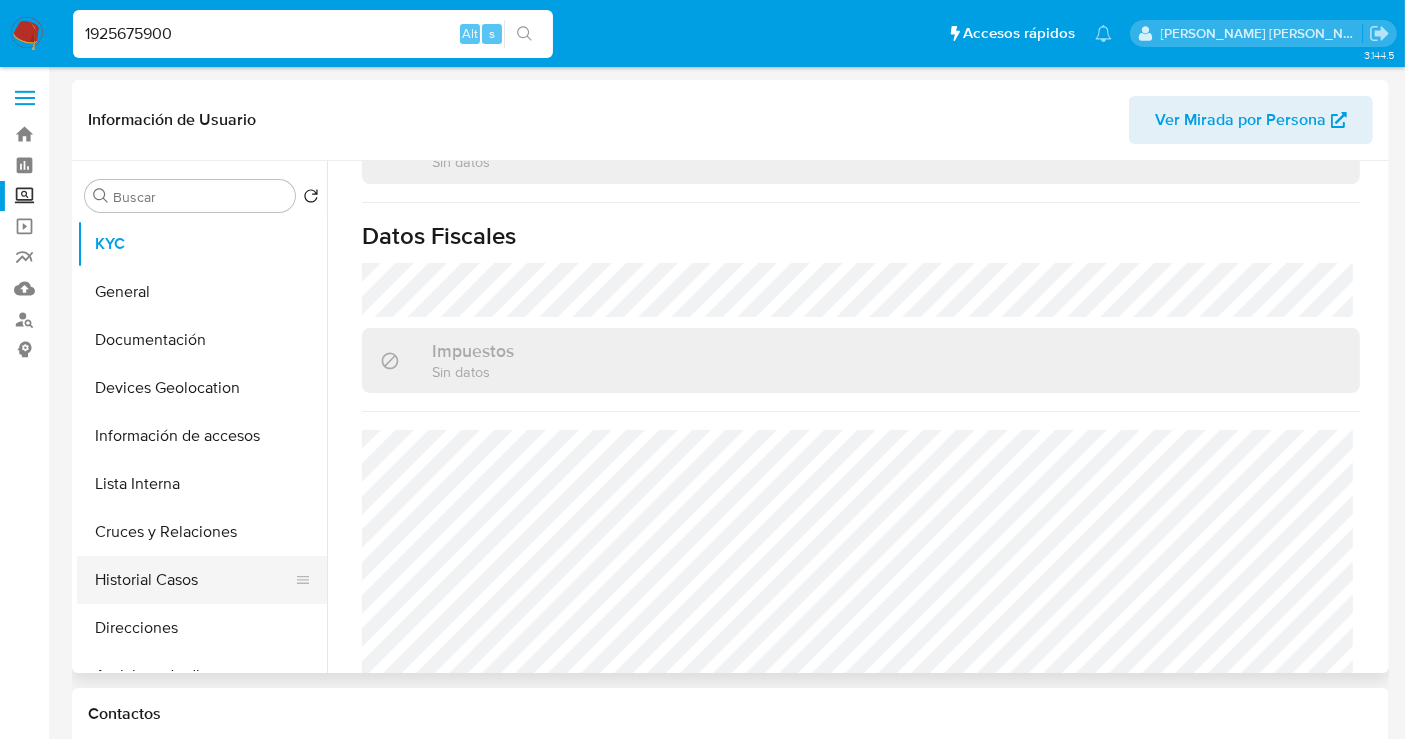 click on "Historial Casos" at bounding box center [194, 580] 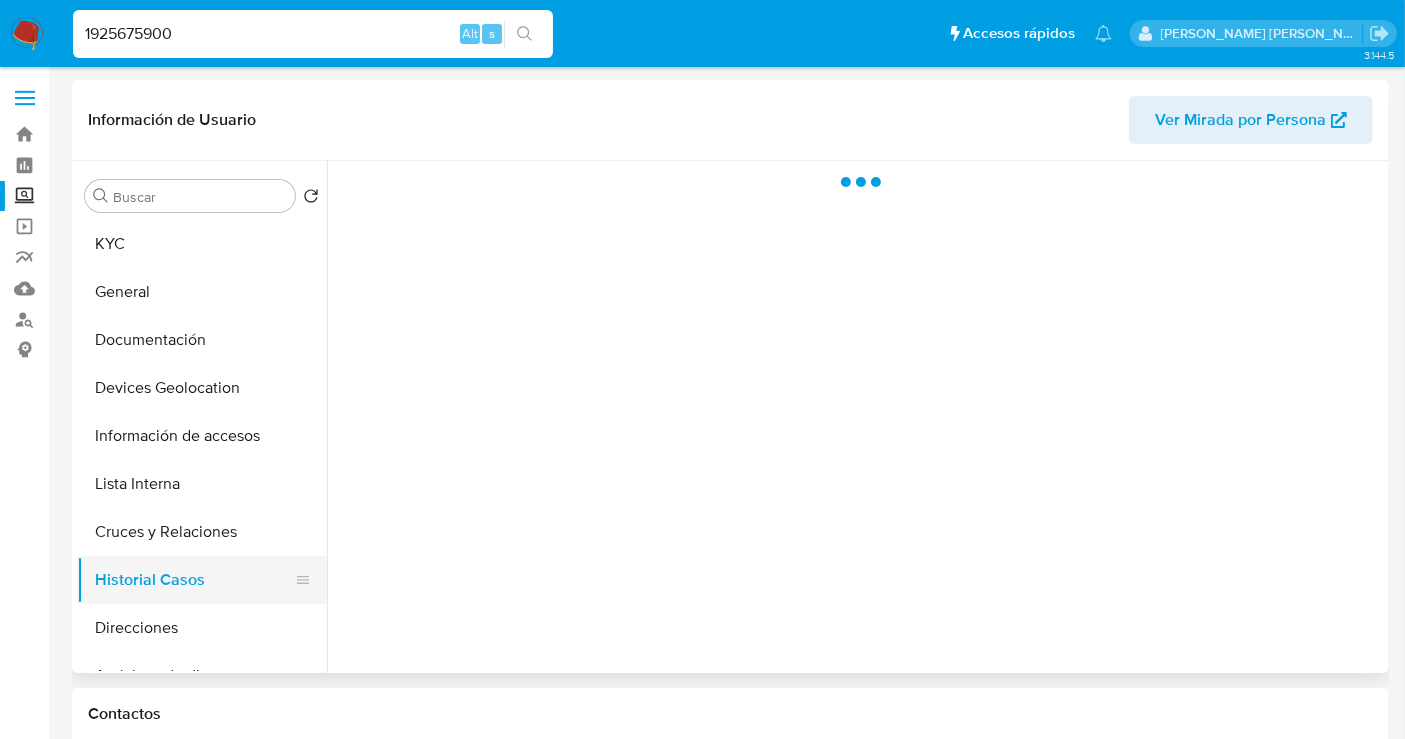 scroll, scrollTop: 0, scrollLeft: 0, axis: both 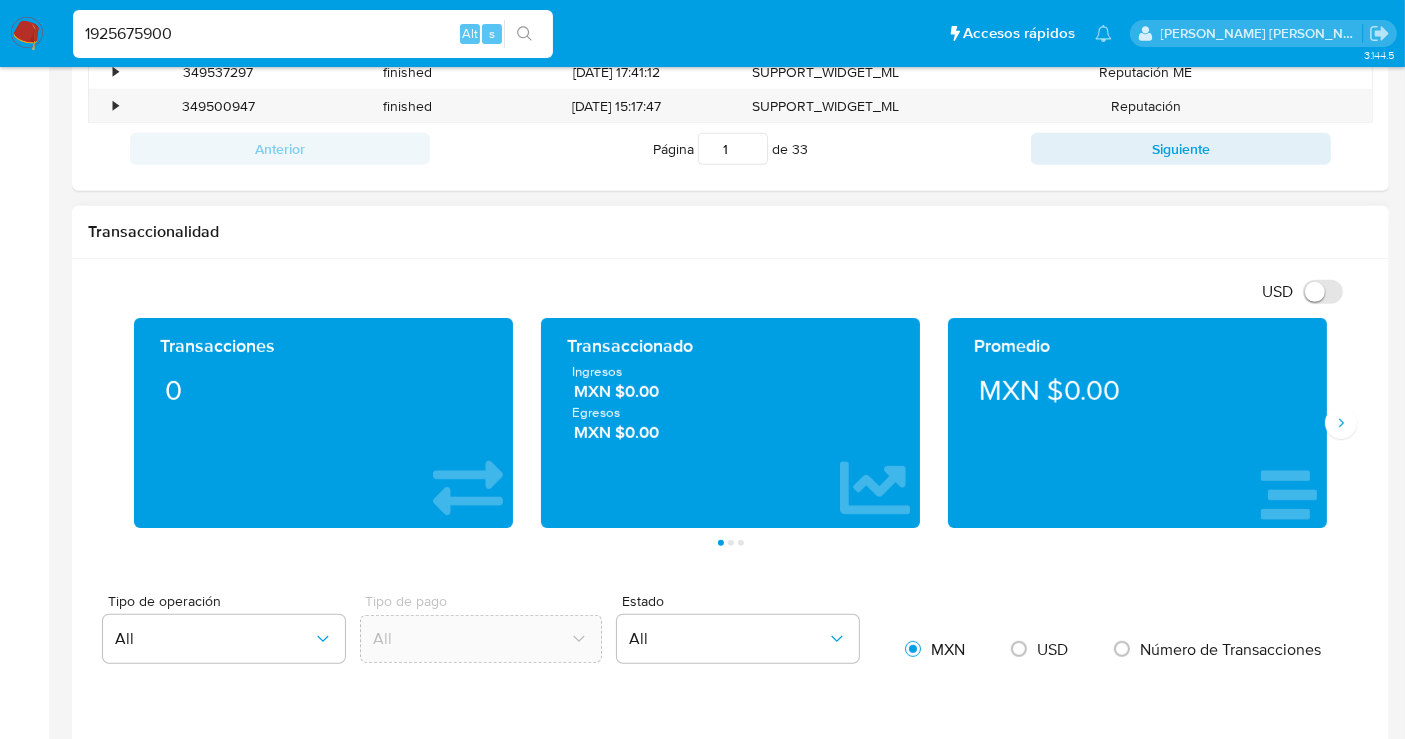 type 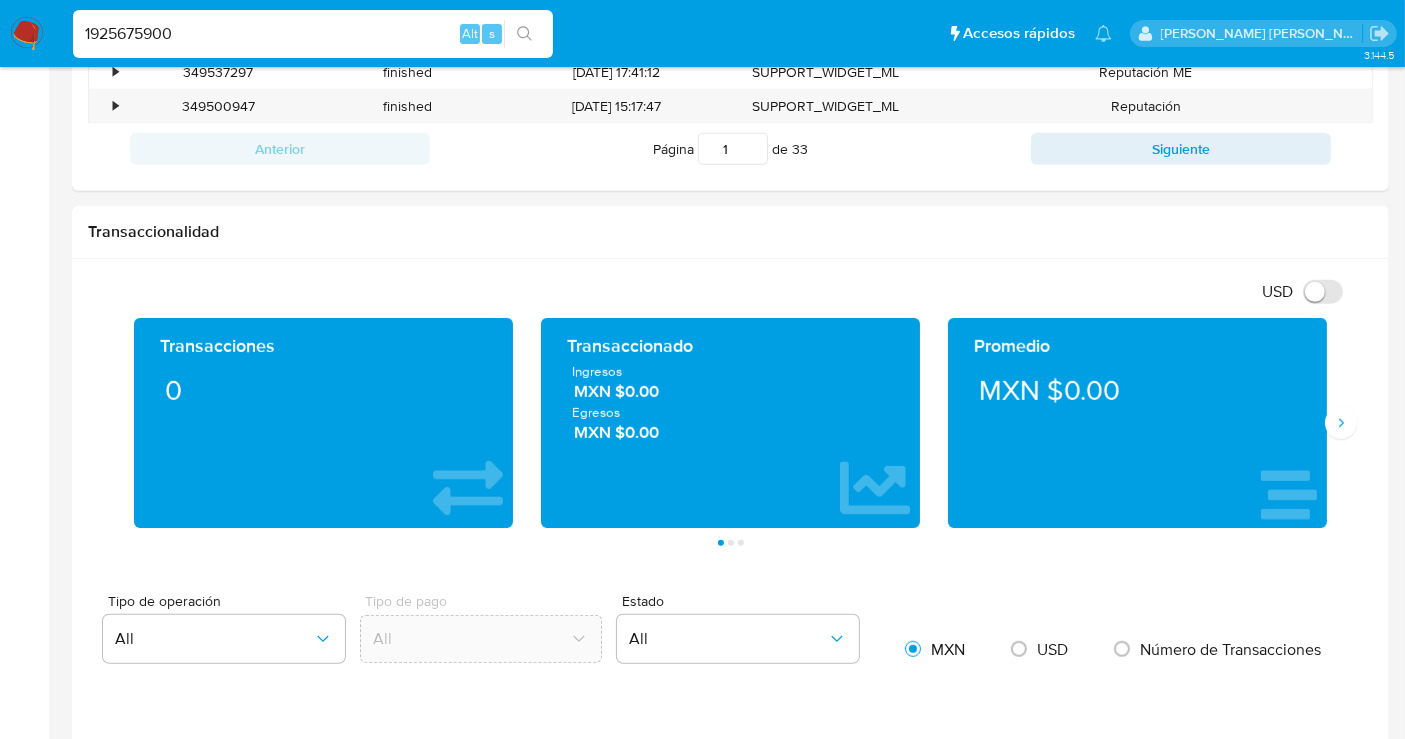 click on "1925675900" at bounding box center (313, 34) 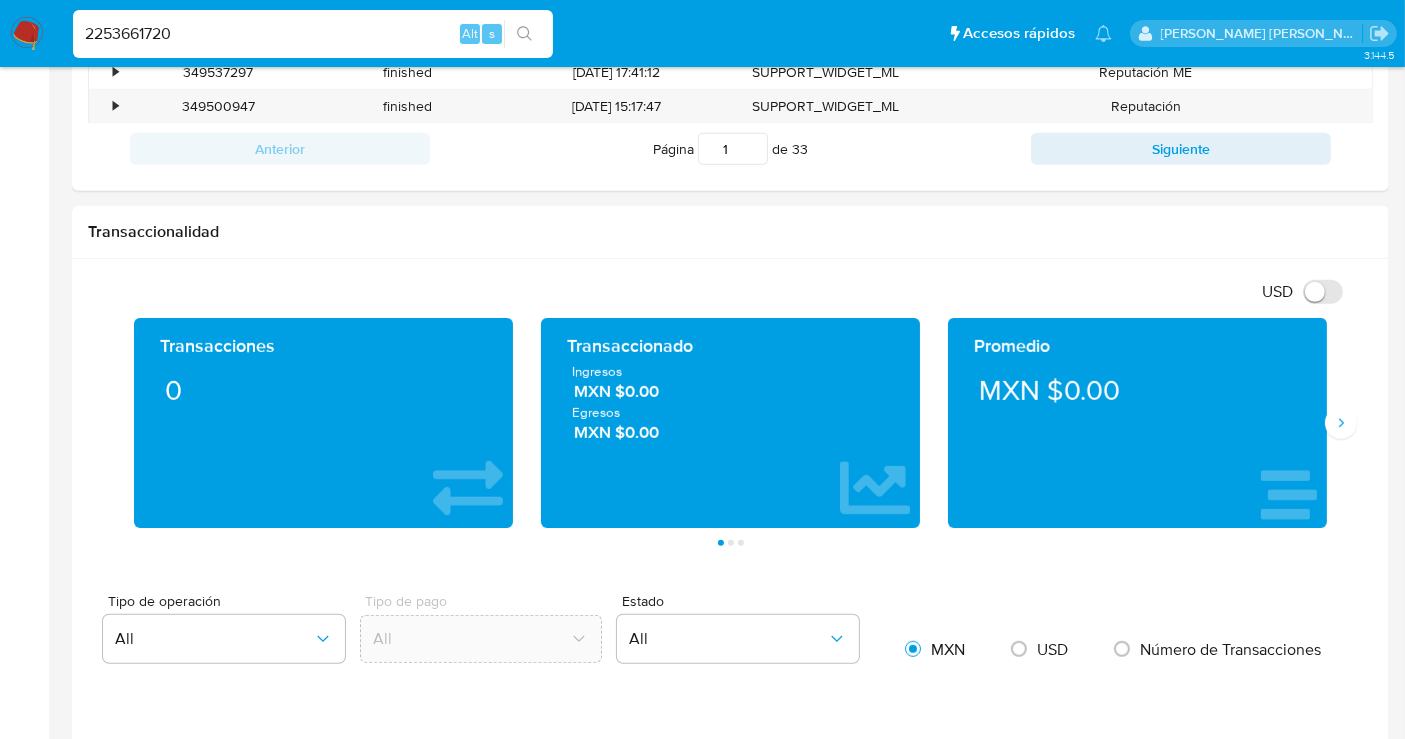 type on "2253661720" 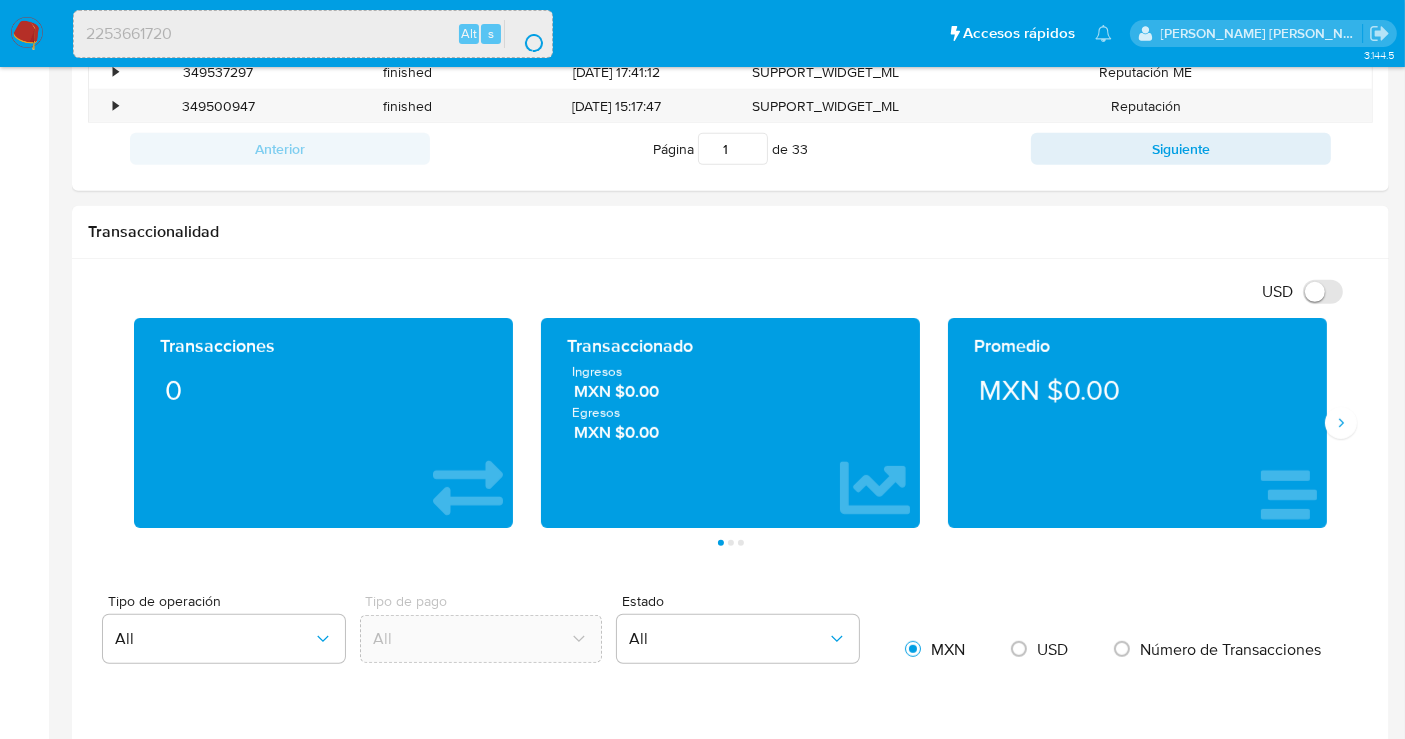scroll, scrollTop: 0, scrollLeft: 0, axis: both 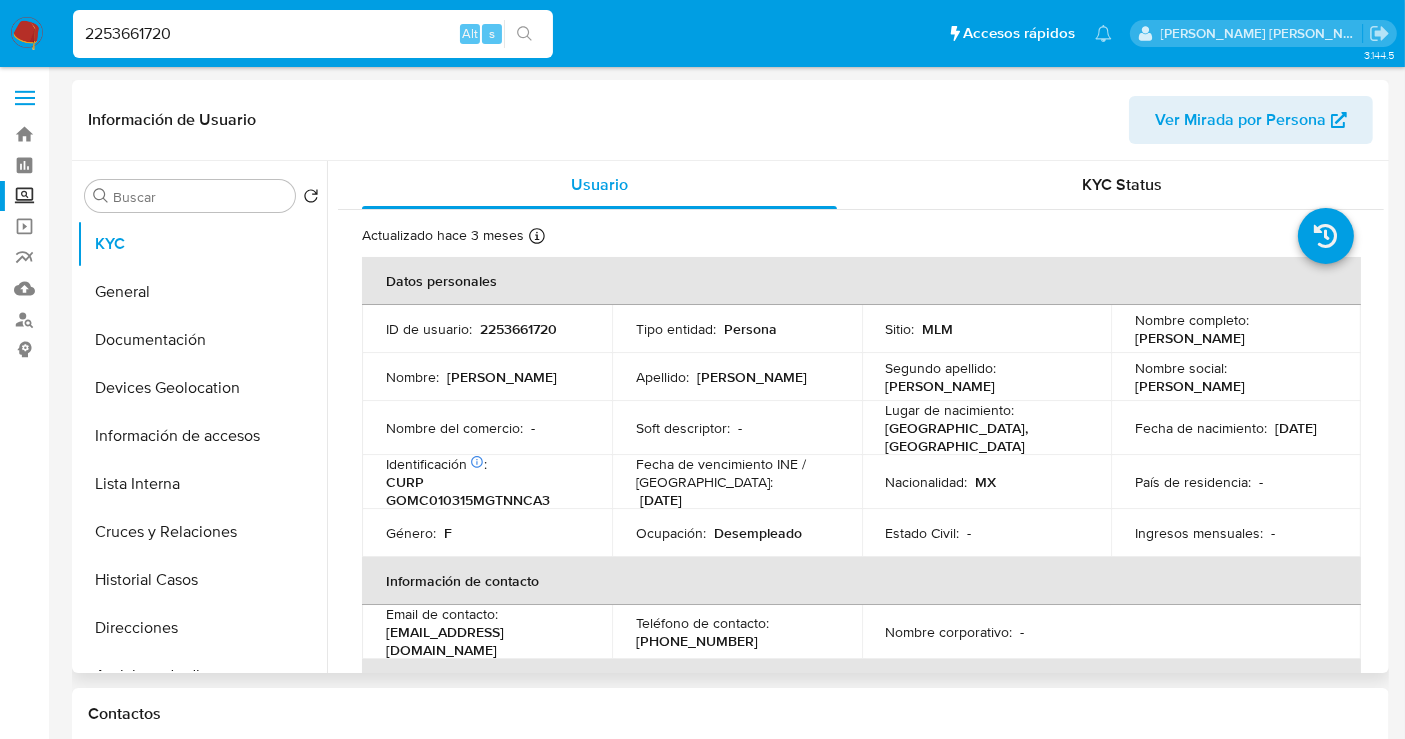 select on "10" 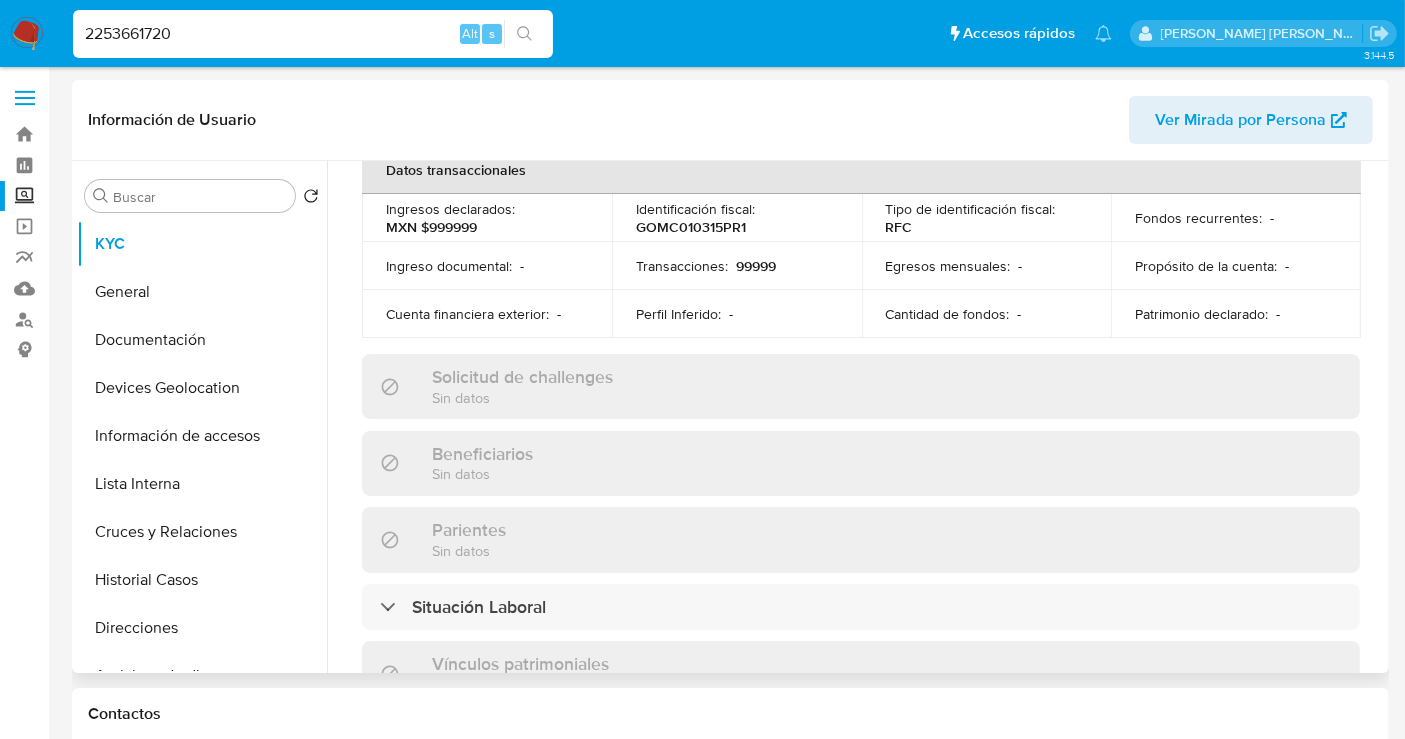 scroll, scrollTop: 888, scrollLeft: 0, axis: vertical 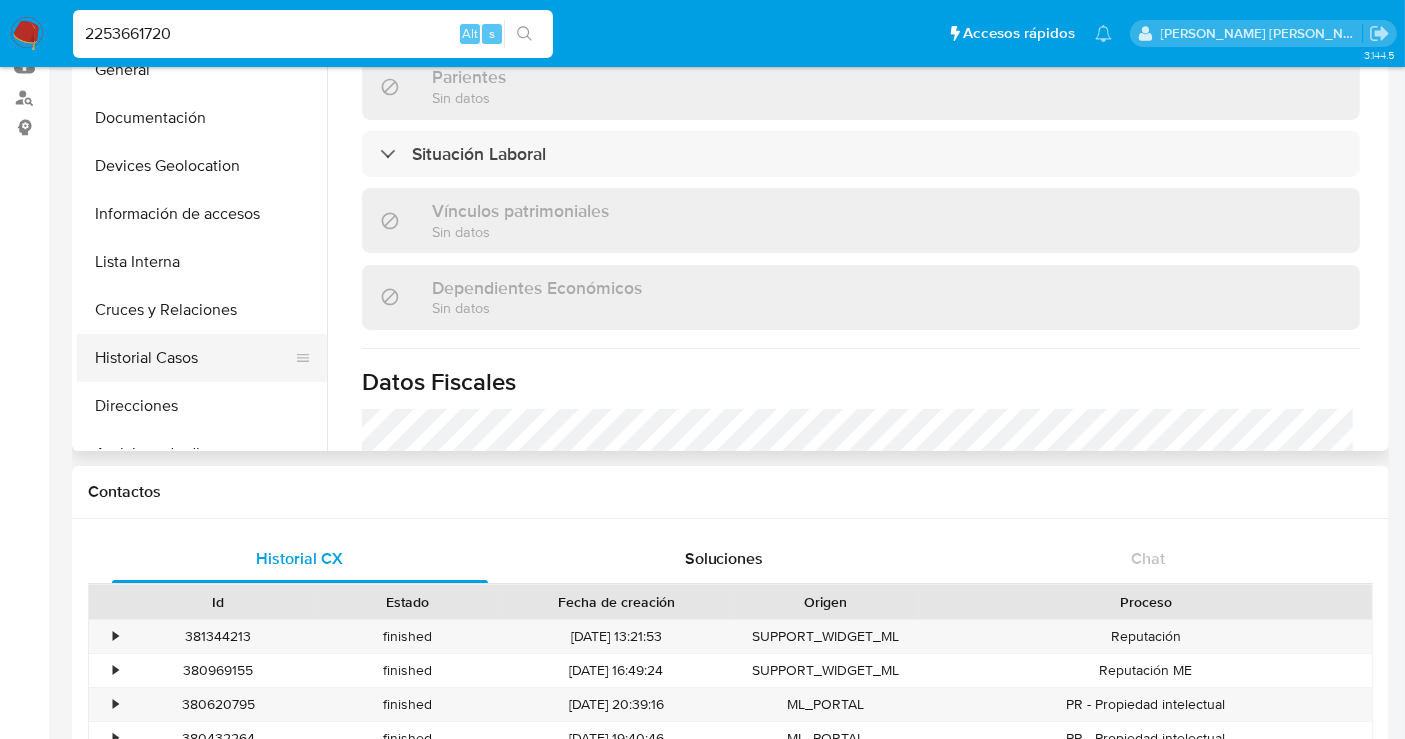 click on "Historial Casos" at bounding box center (194, 358) 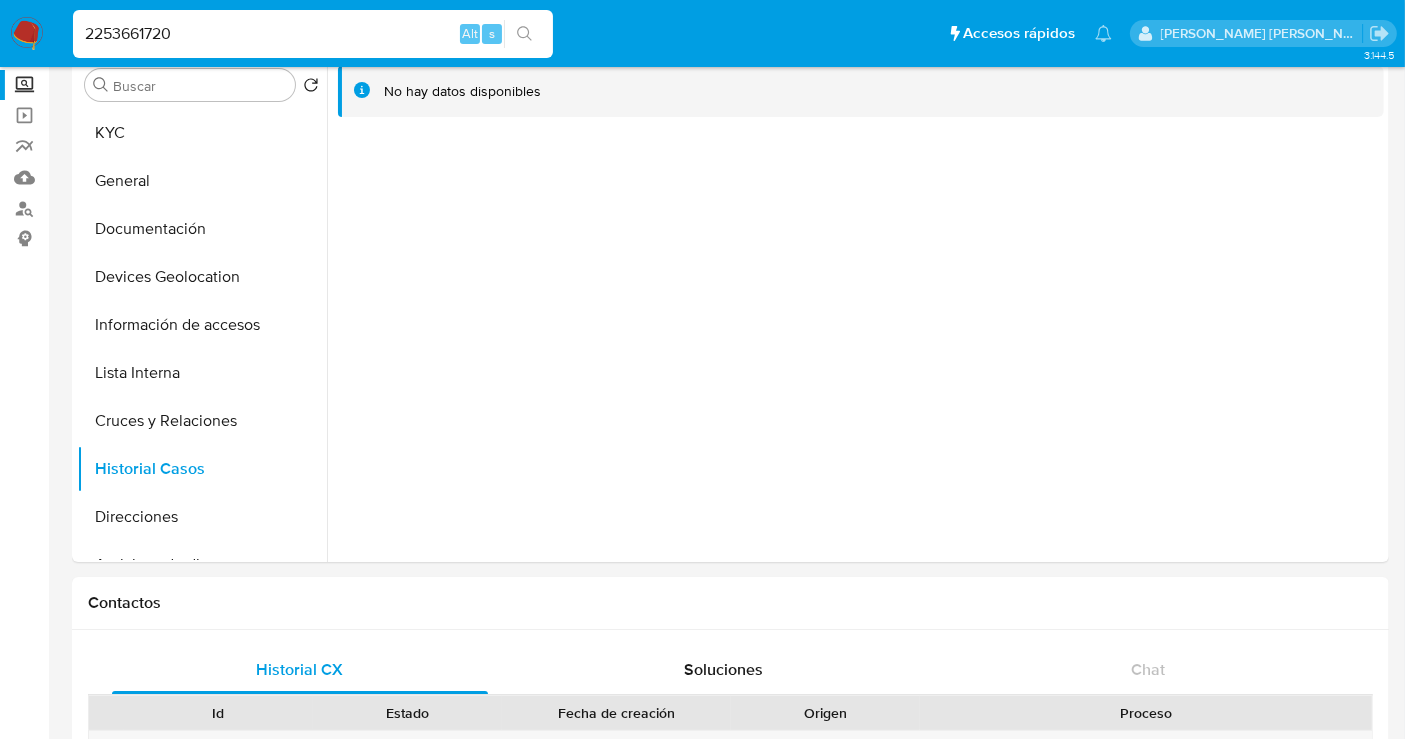scroll, scrollTop: 0, scrollLeft: 0, axis: both 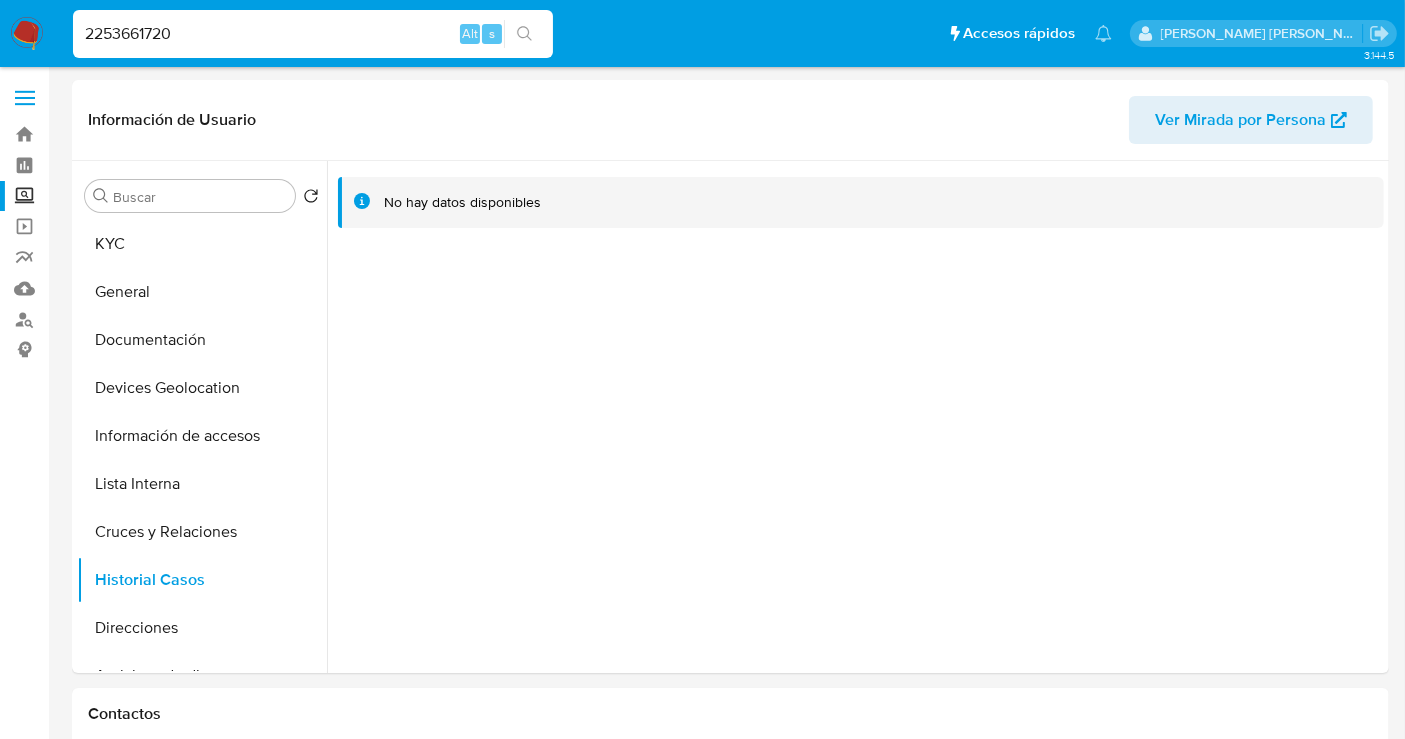 click on "2253661720" at bounding box center (313, 34) 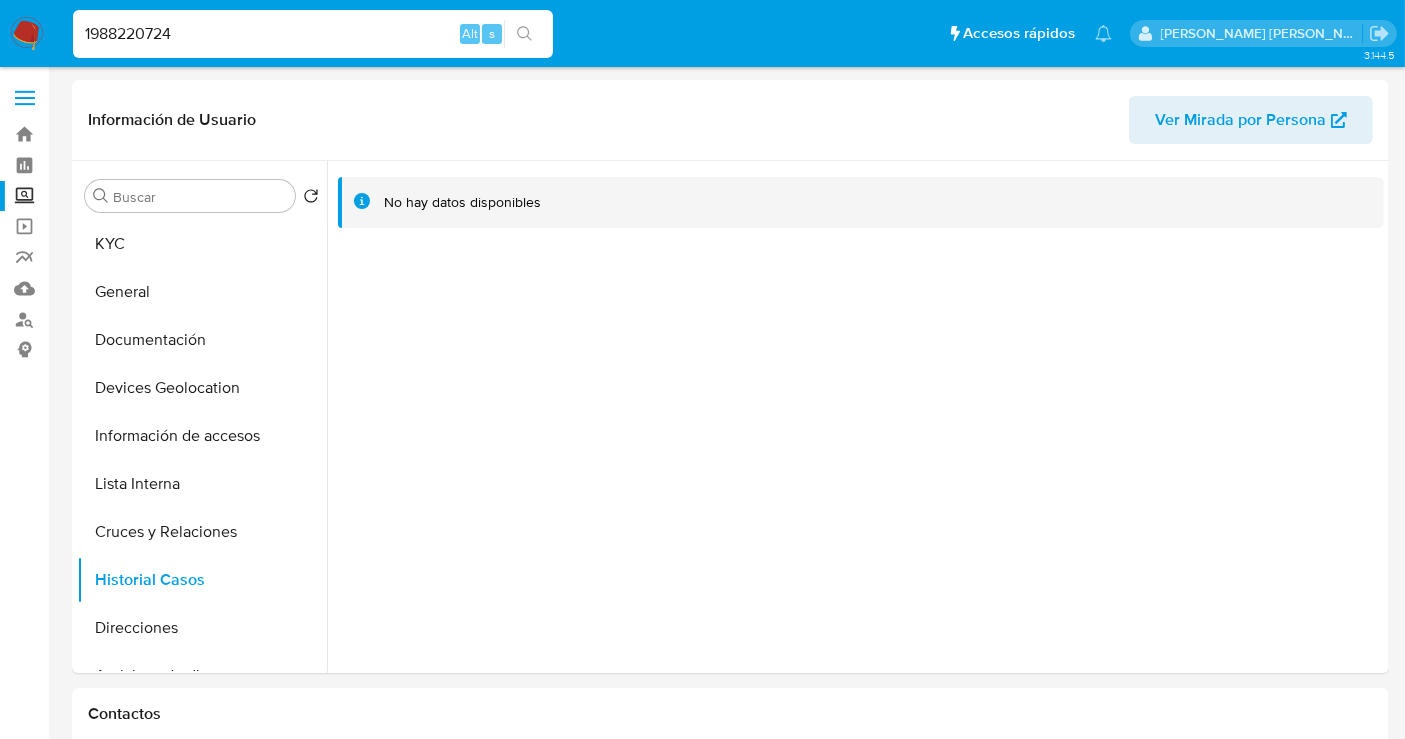 type on "1988220724" 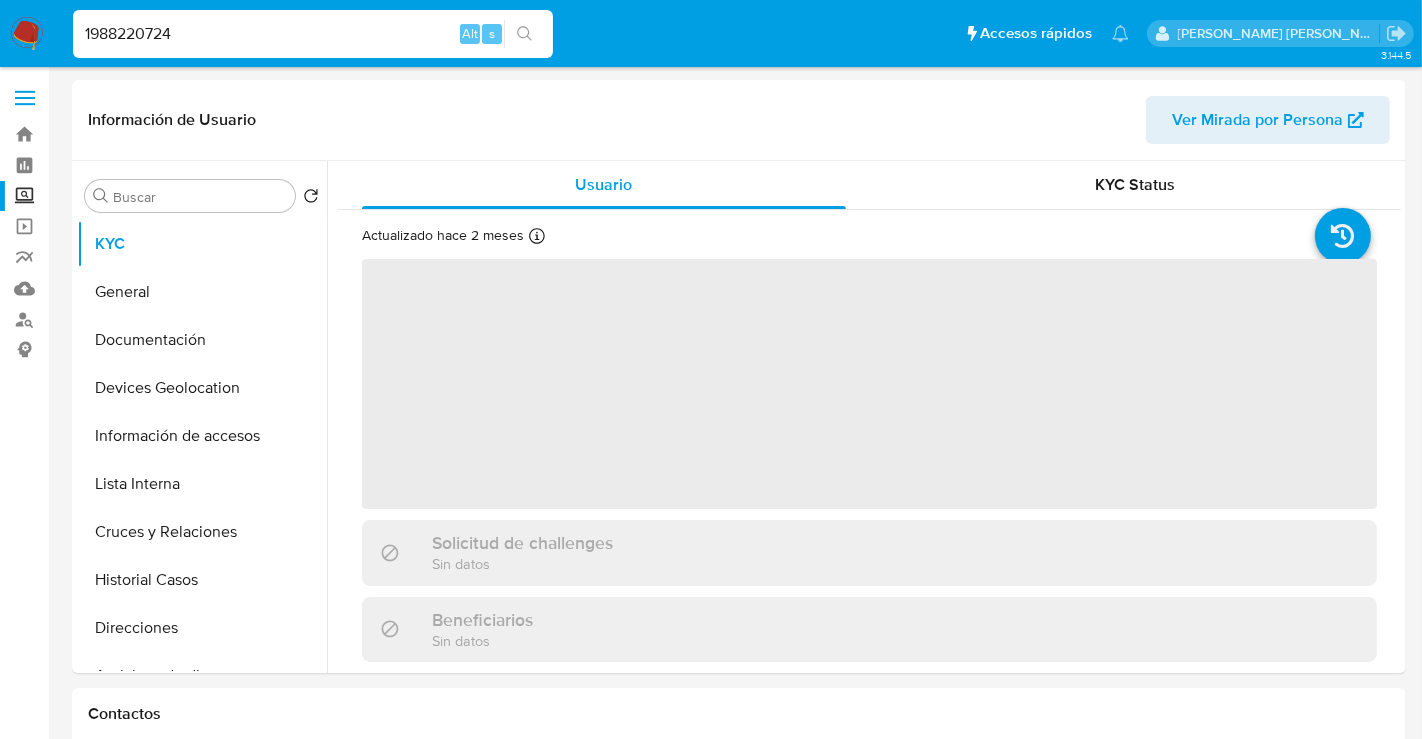 select on "10" 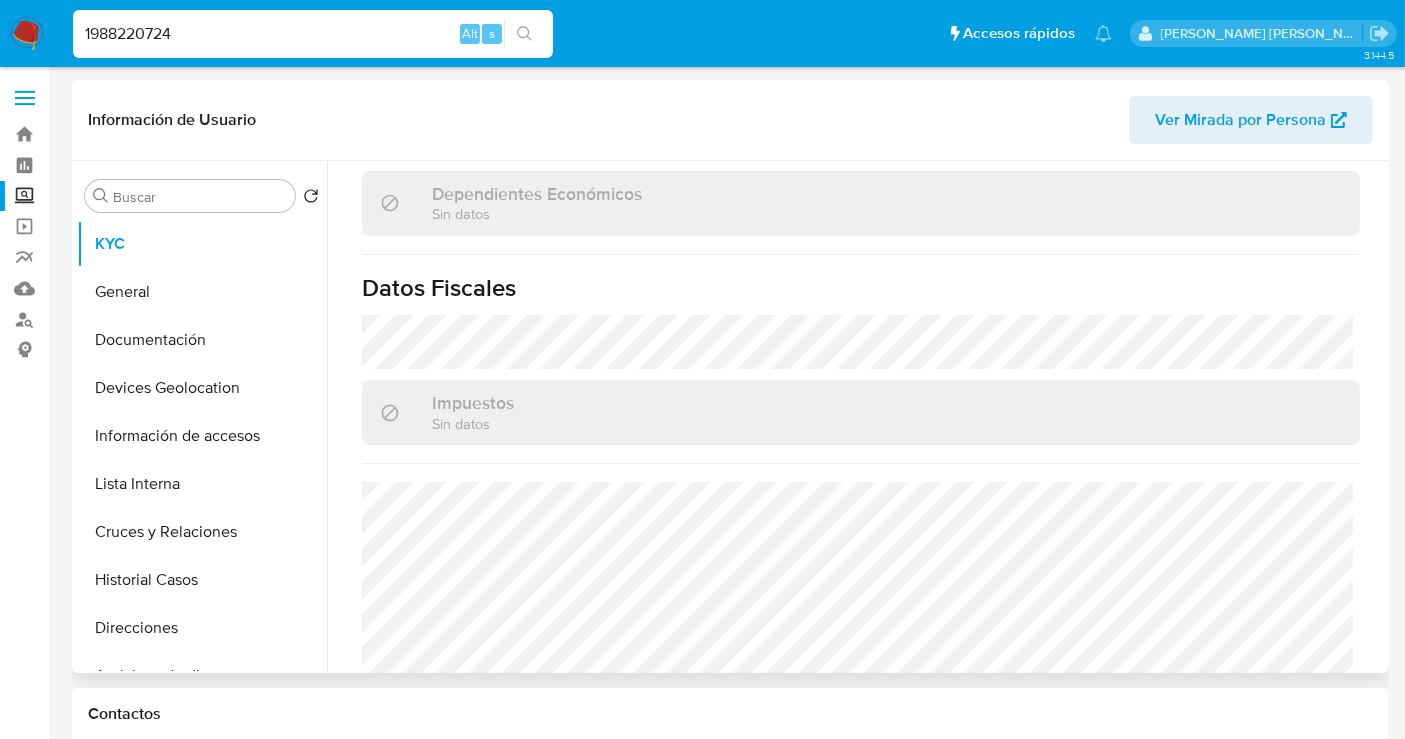 scroll, scrollTop: 1262, scrollLeft: 0, axis: vertical 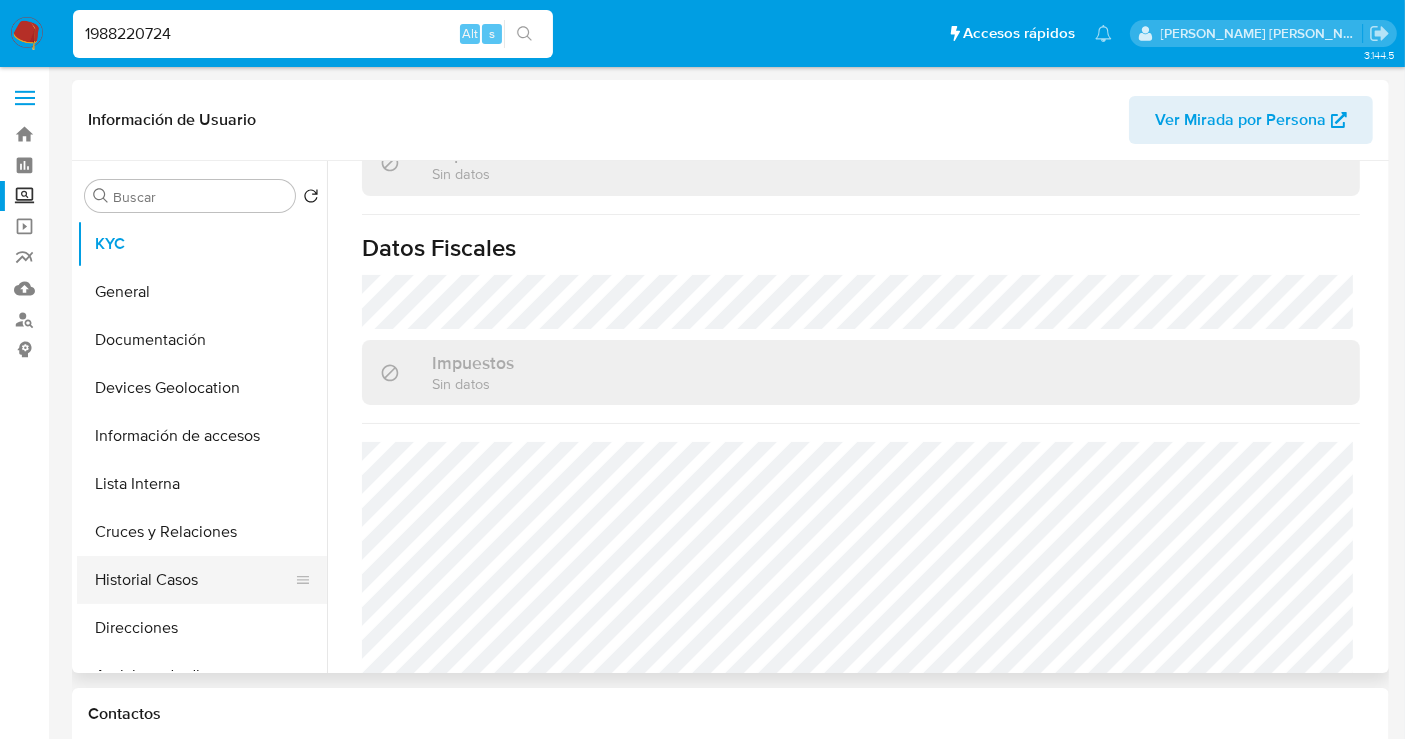 click on "Historial Casos" at bounding box center (194, 580) 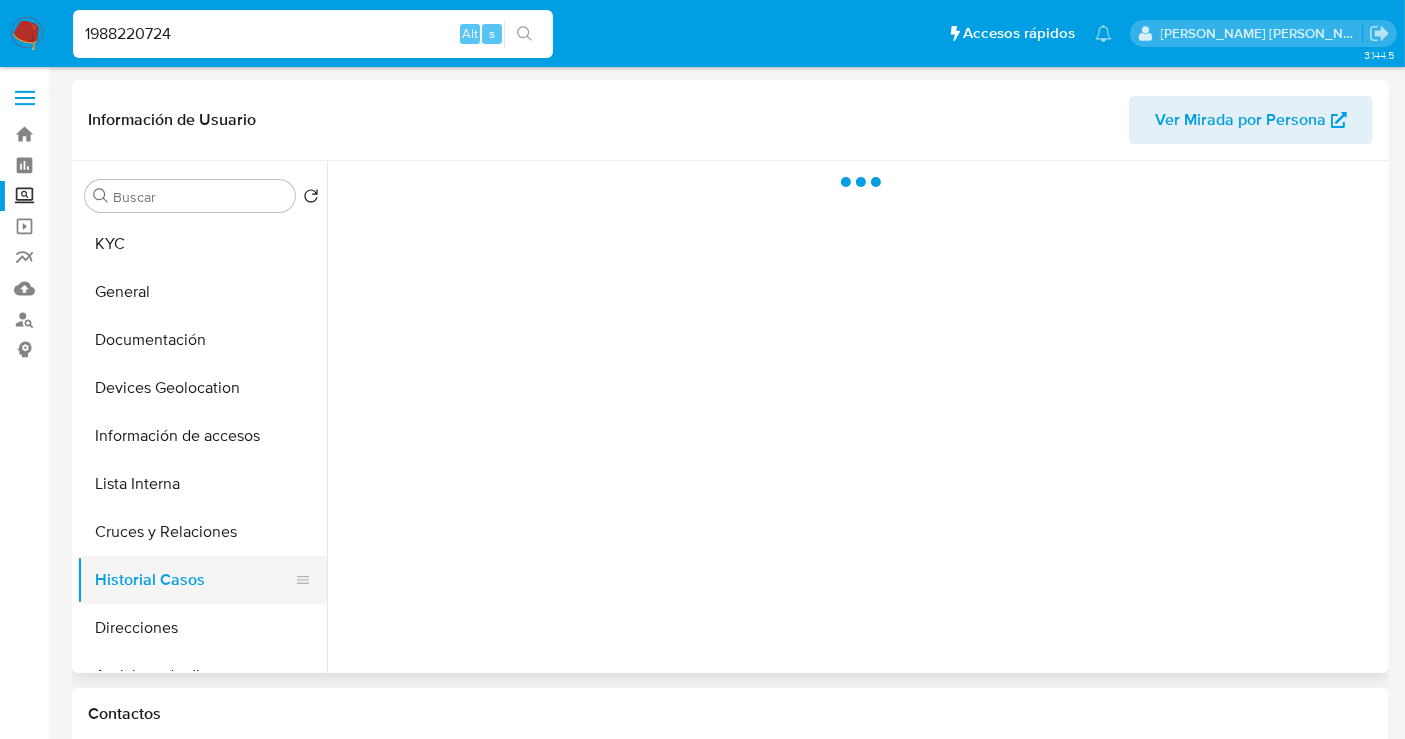 scroll, scrollTop: 0, scrollLeft: 0, axis: both 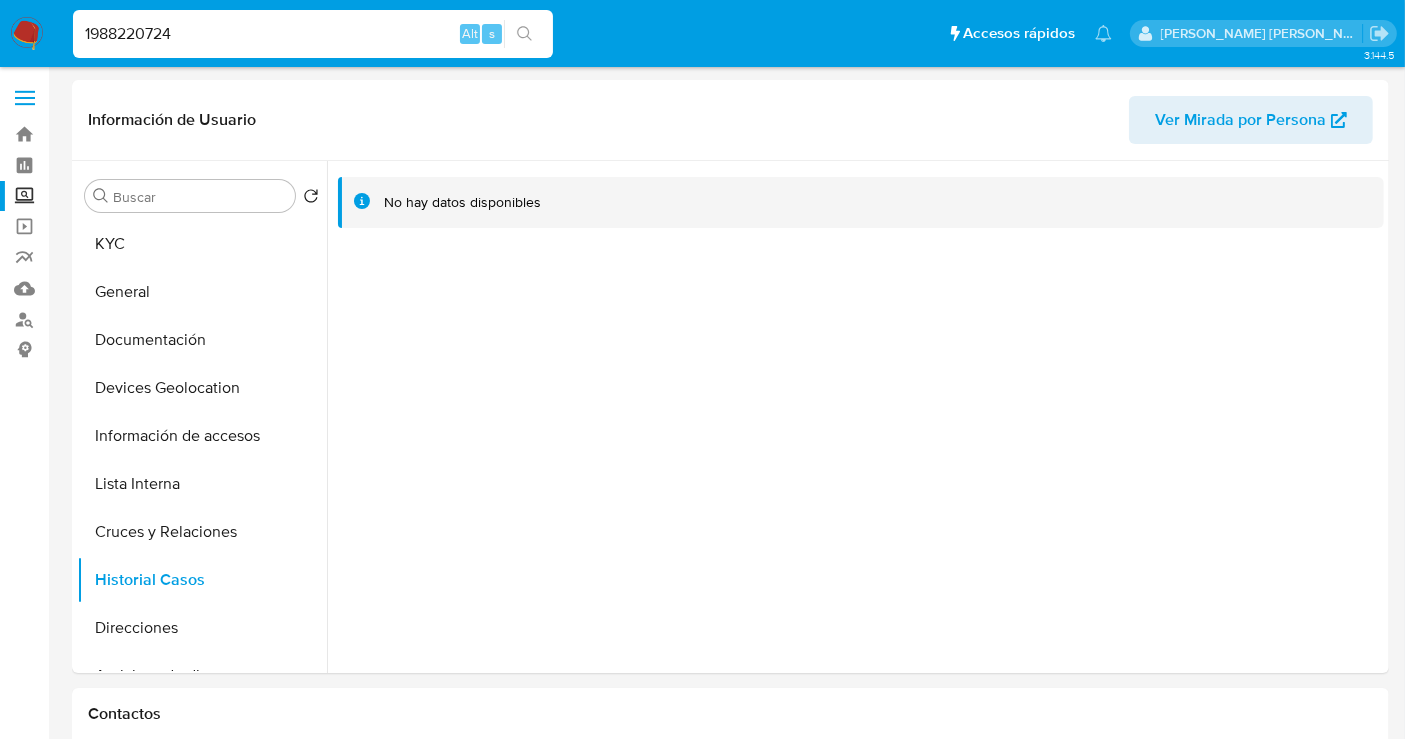 click on "1988220724" at bounding box center (313, 34) 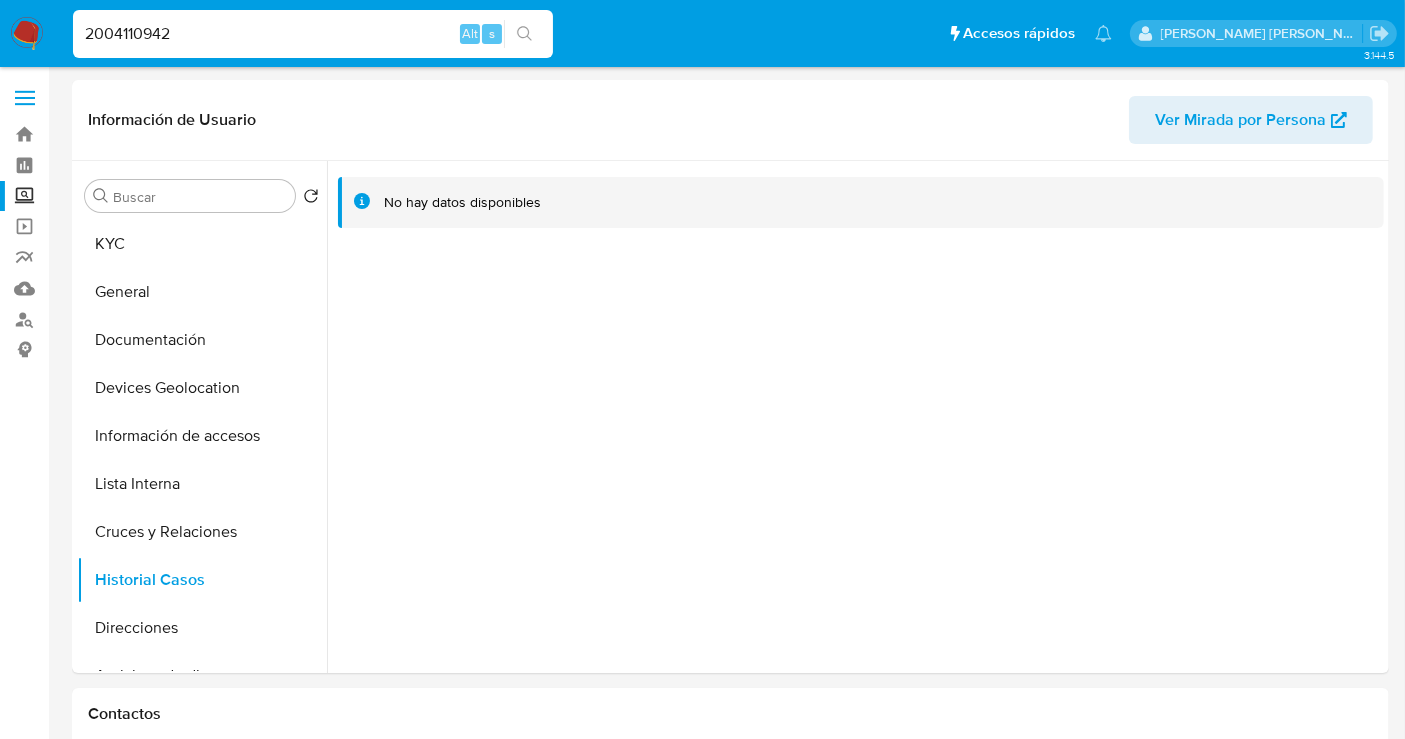 type on "2004110942" 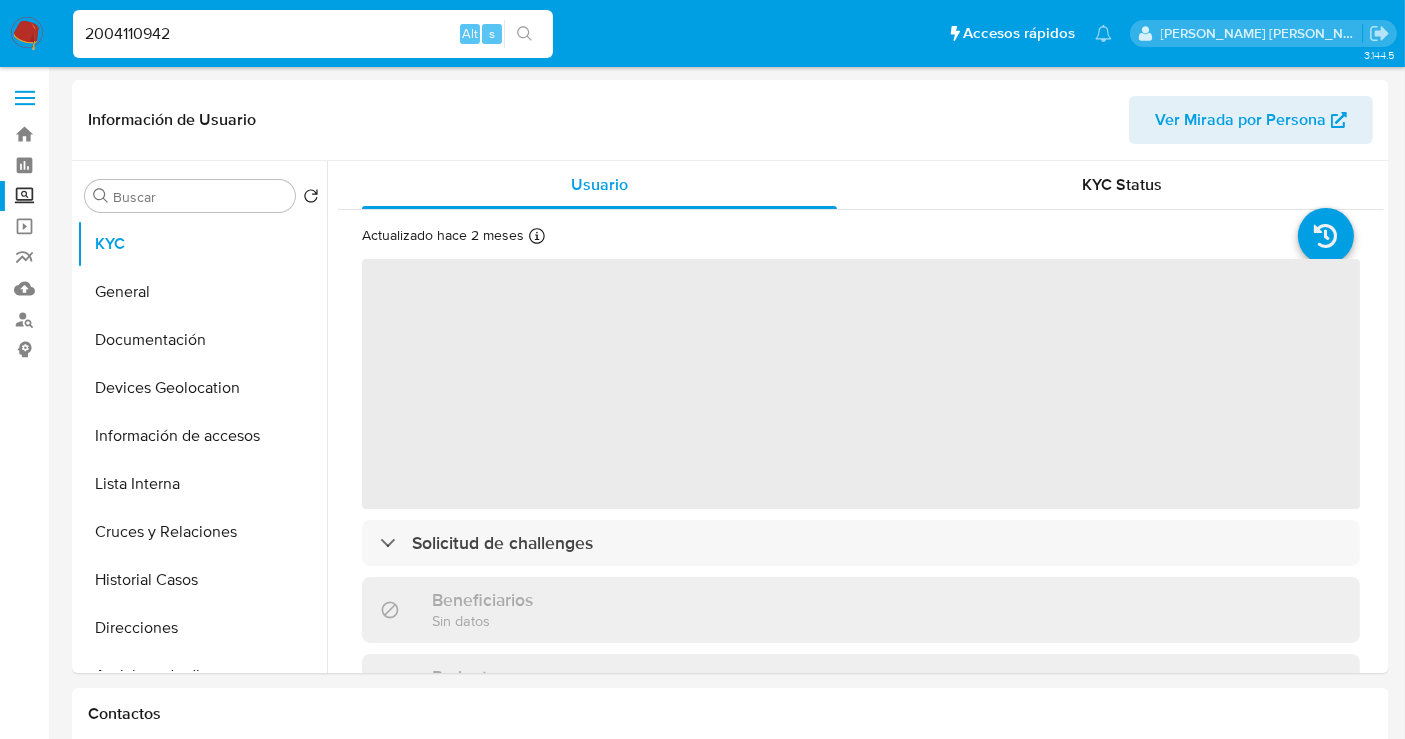 select on "10" 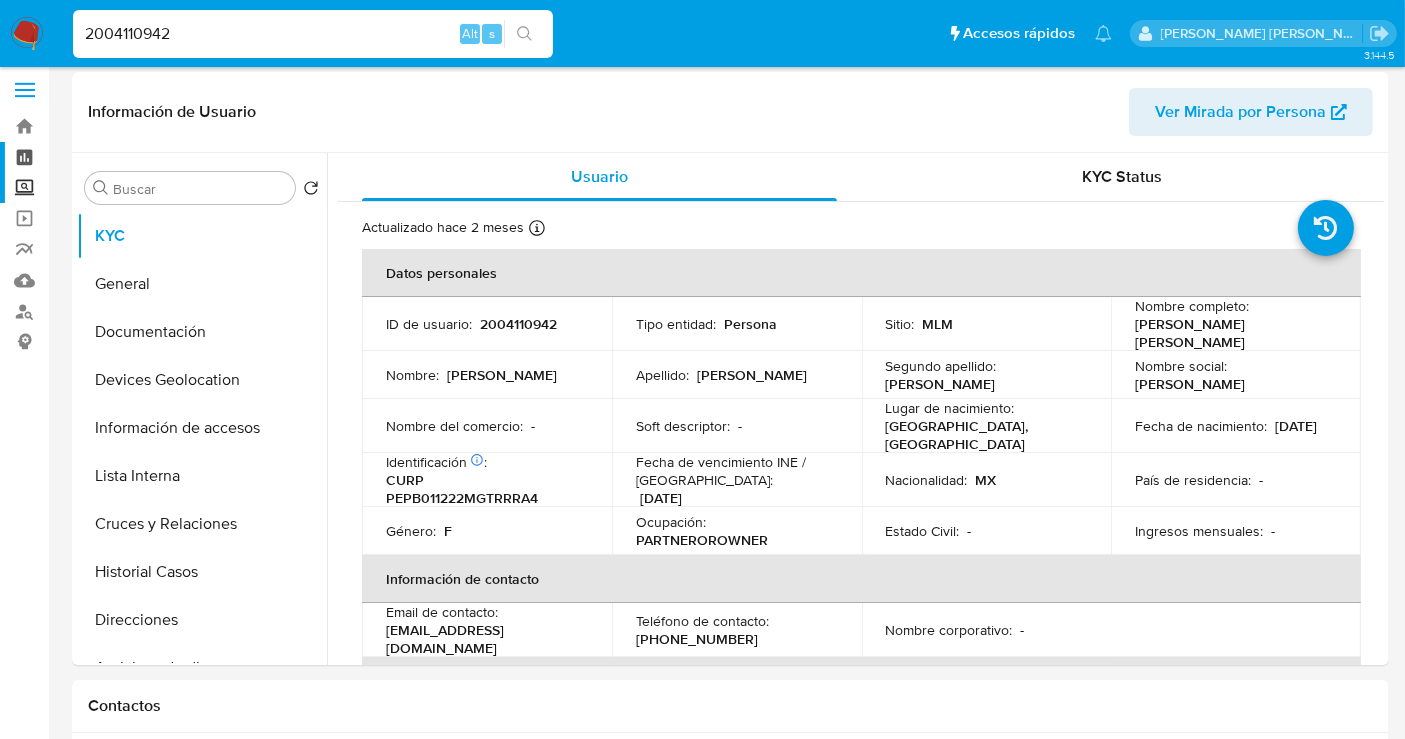 scroll, scrollTop: 0, scrollLeft: 0, axis: both 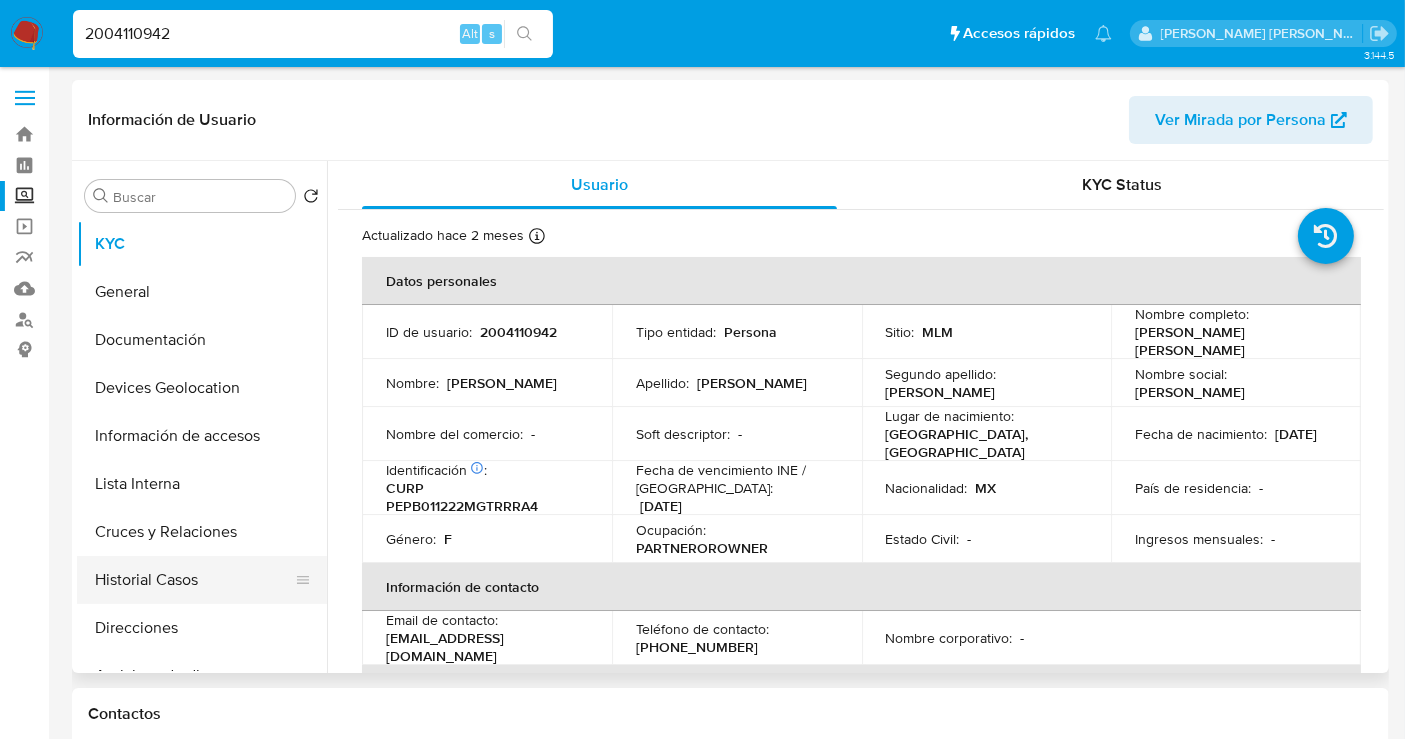 click on "Historial Casos" at bounding box center (194, 580) 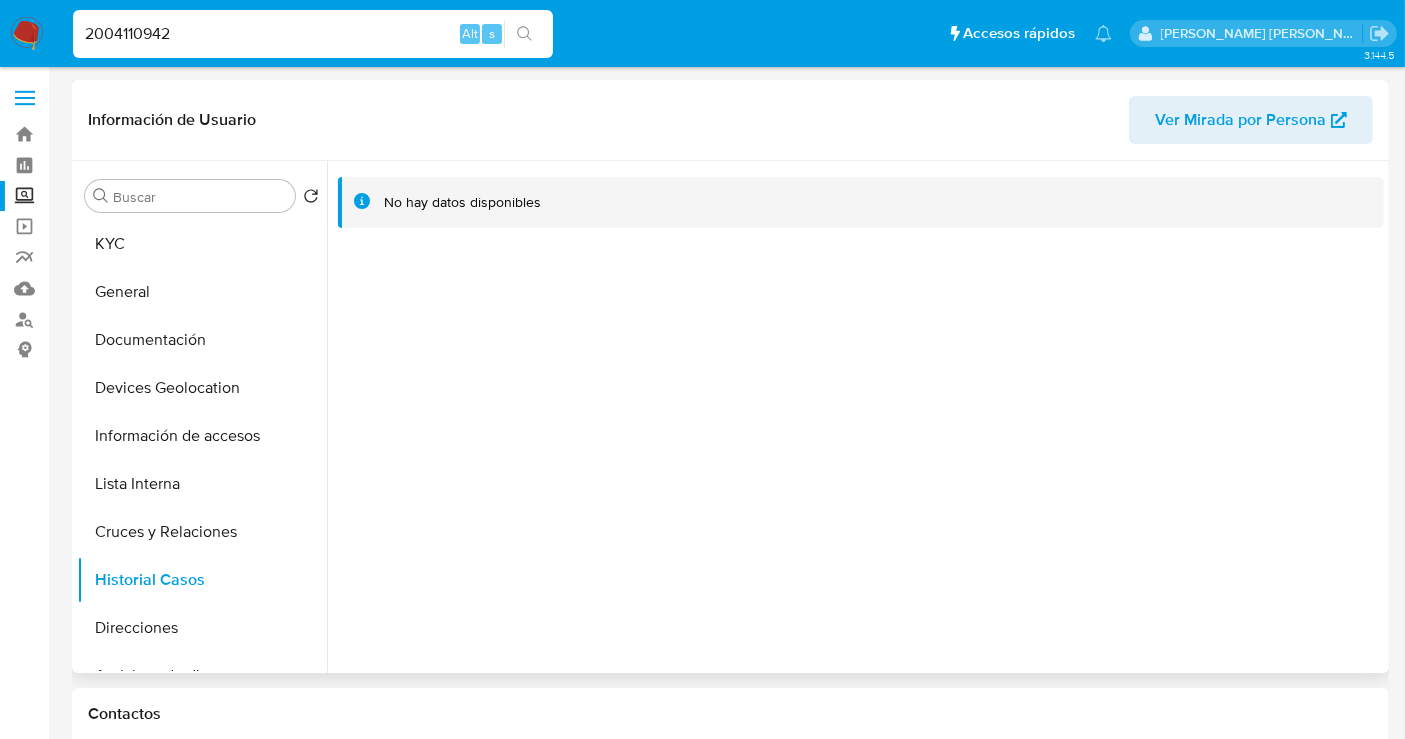 type 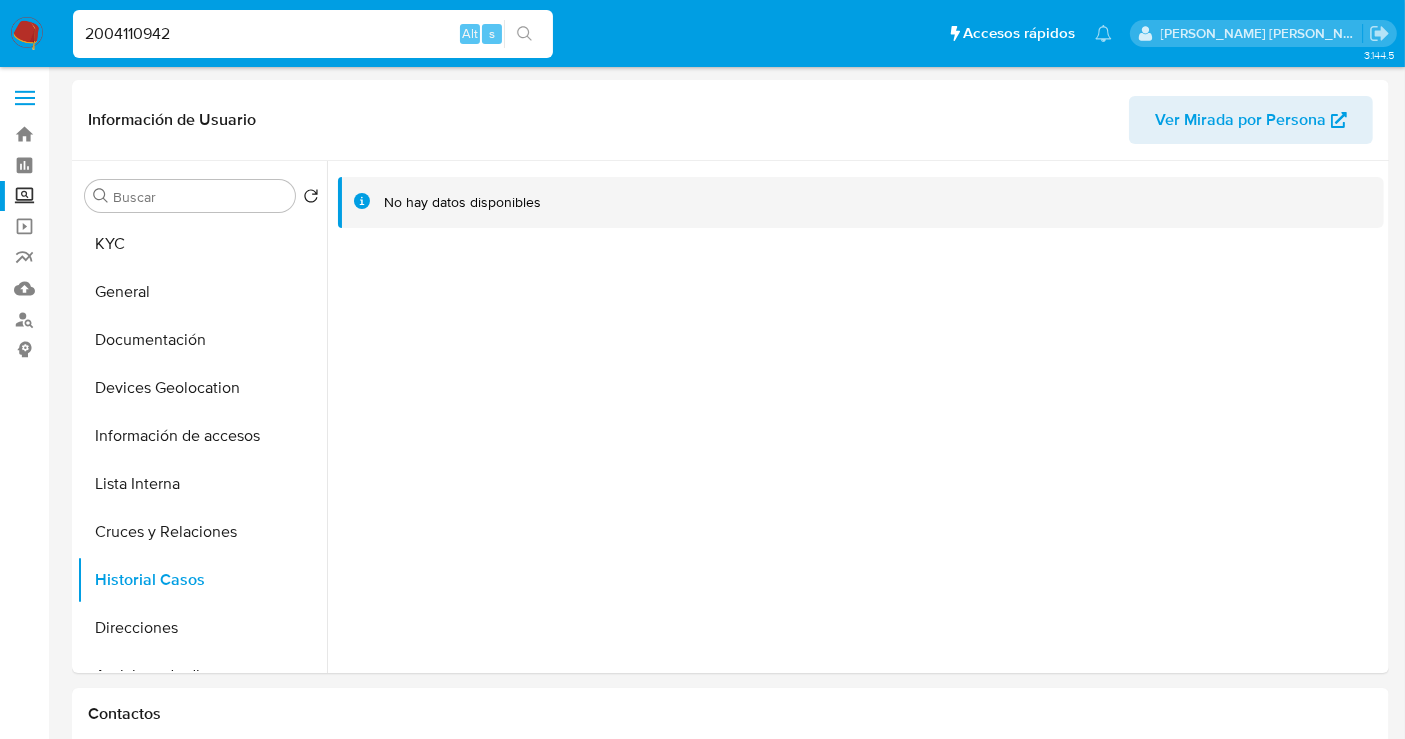 click on "2004110942" at bounding box center (313, 34) 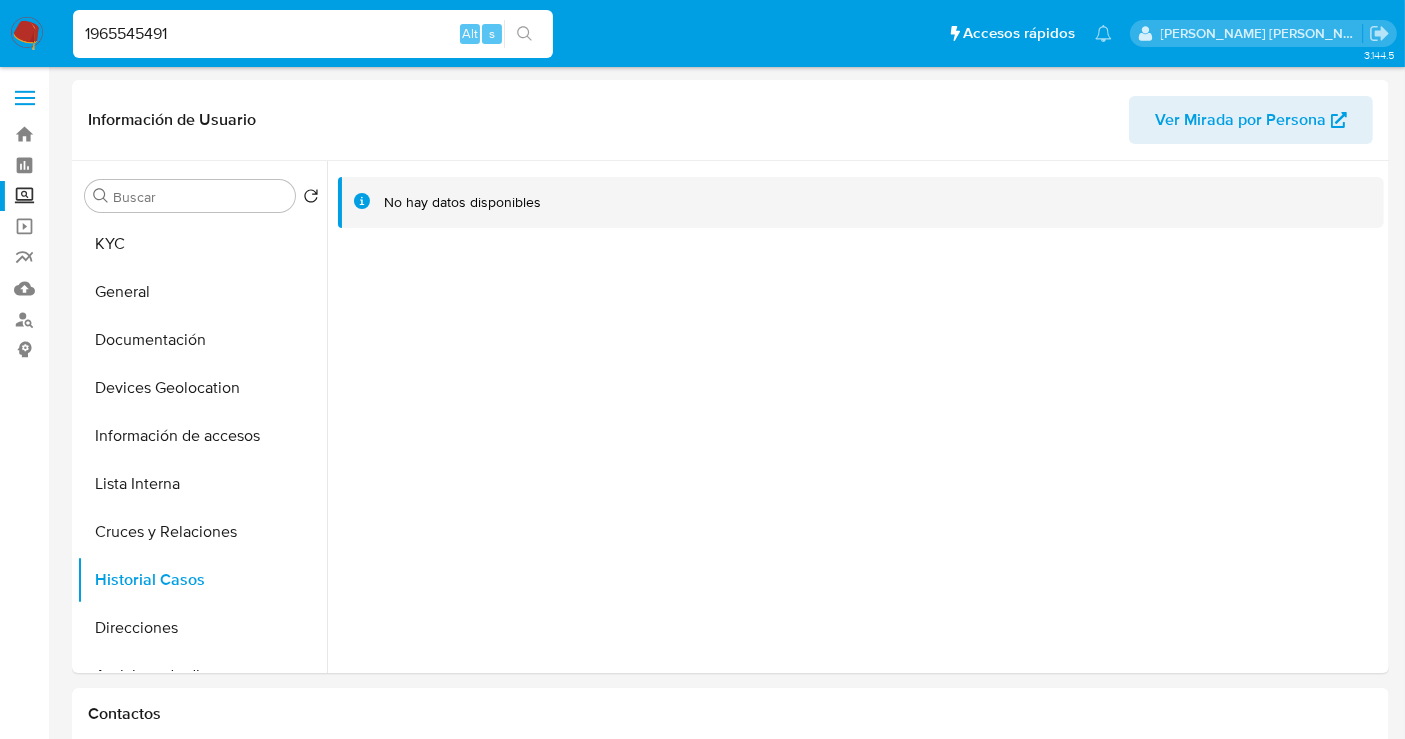 type on "1965545491" 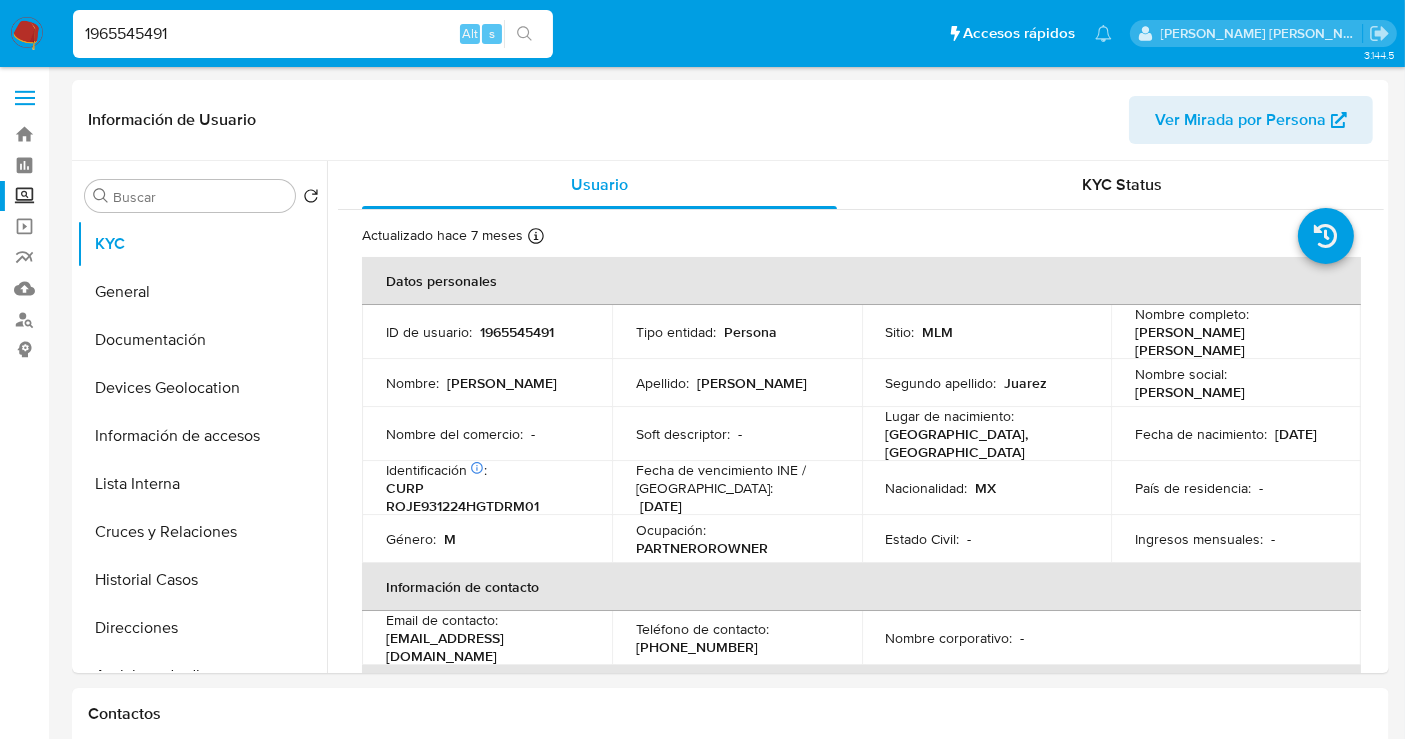 select on "10" 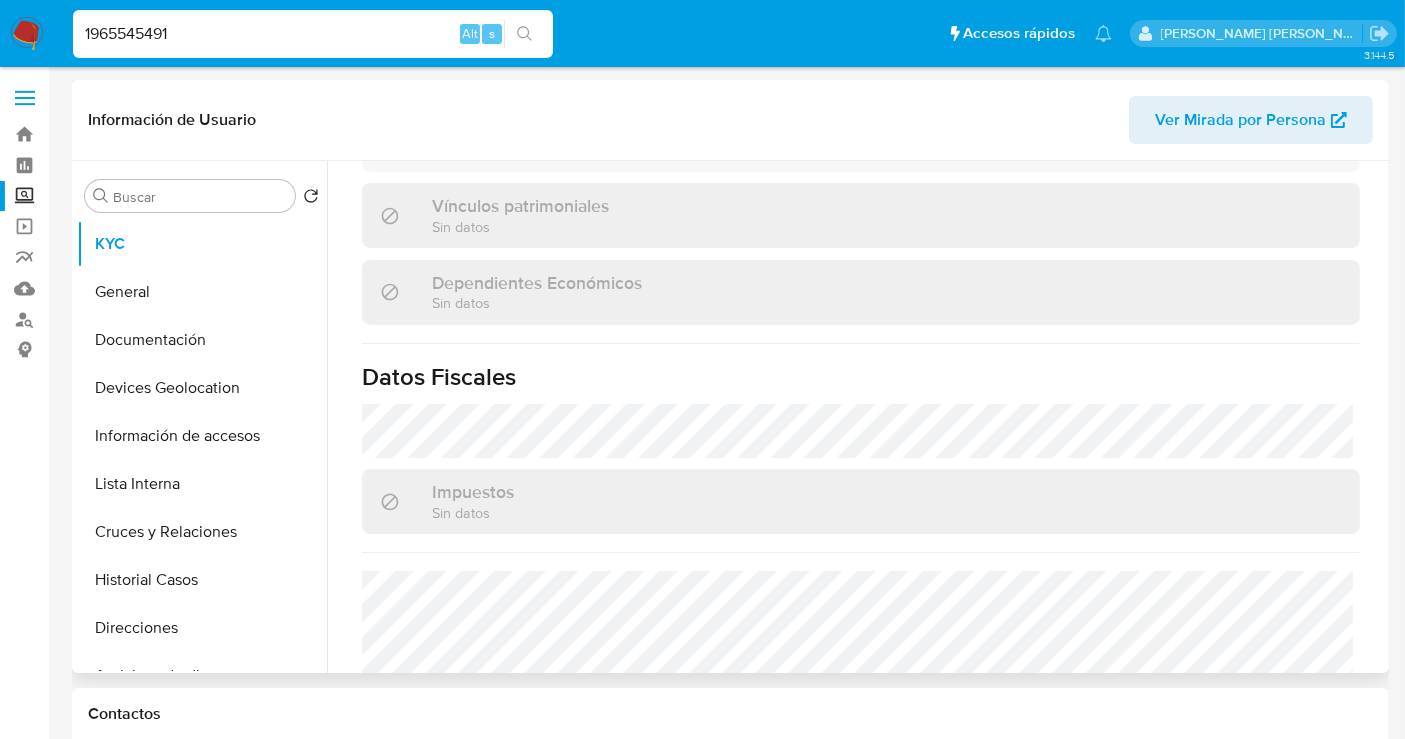 scroll, scrollTop: 1268, scrollLeft: 0, axis: vertical 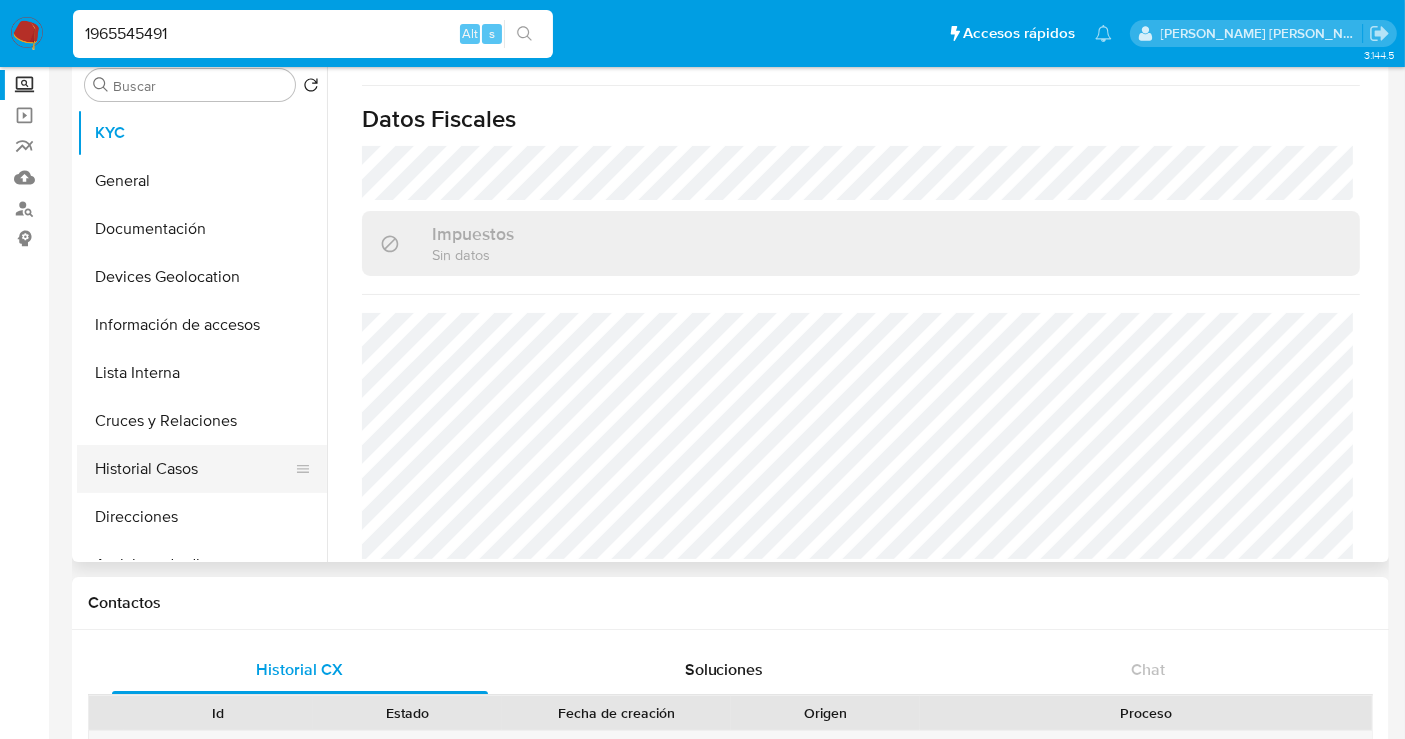 click on "Historial Casos" at bounding box center [194, 469] 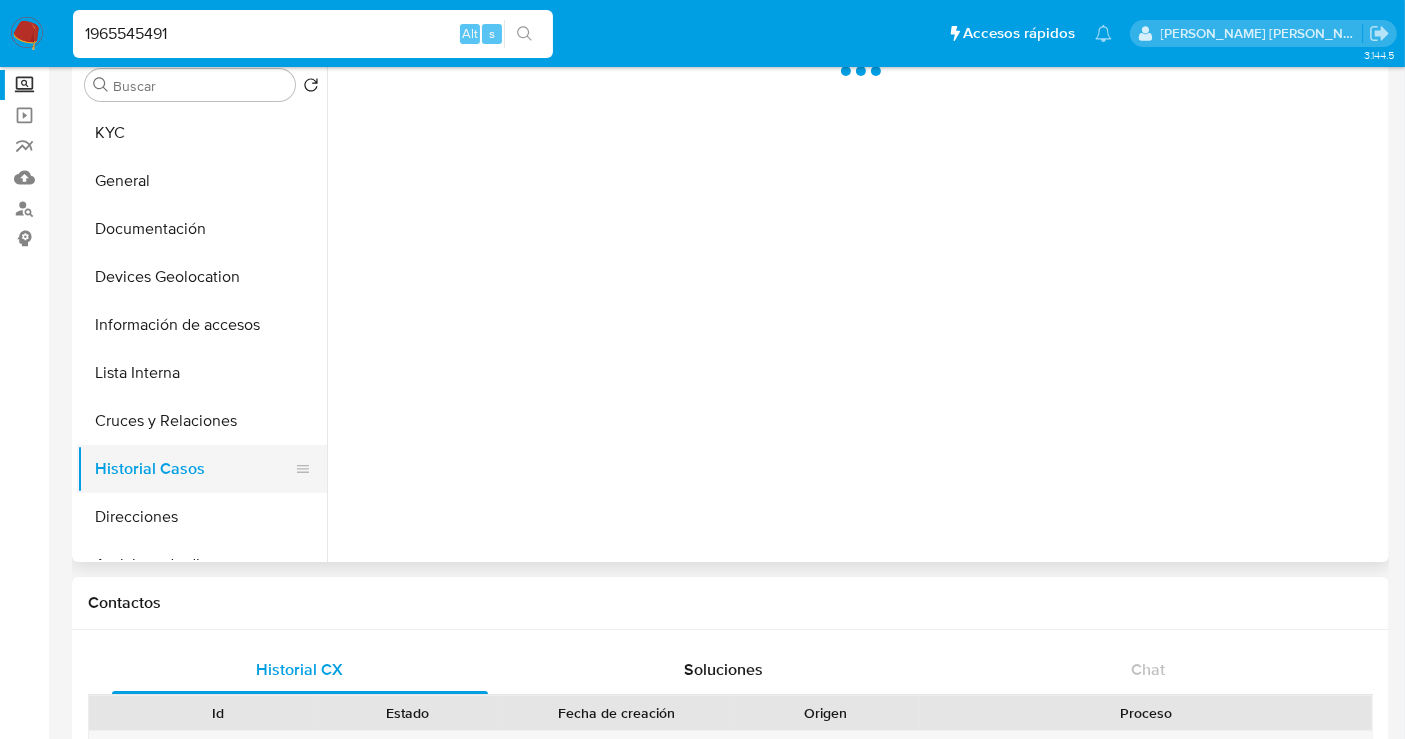 scroll, scrollTop: 0, scrollLeft: 0, axis: both 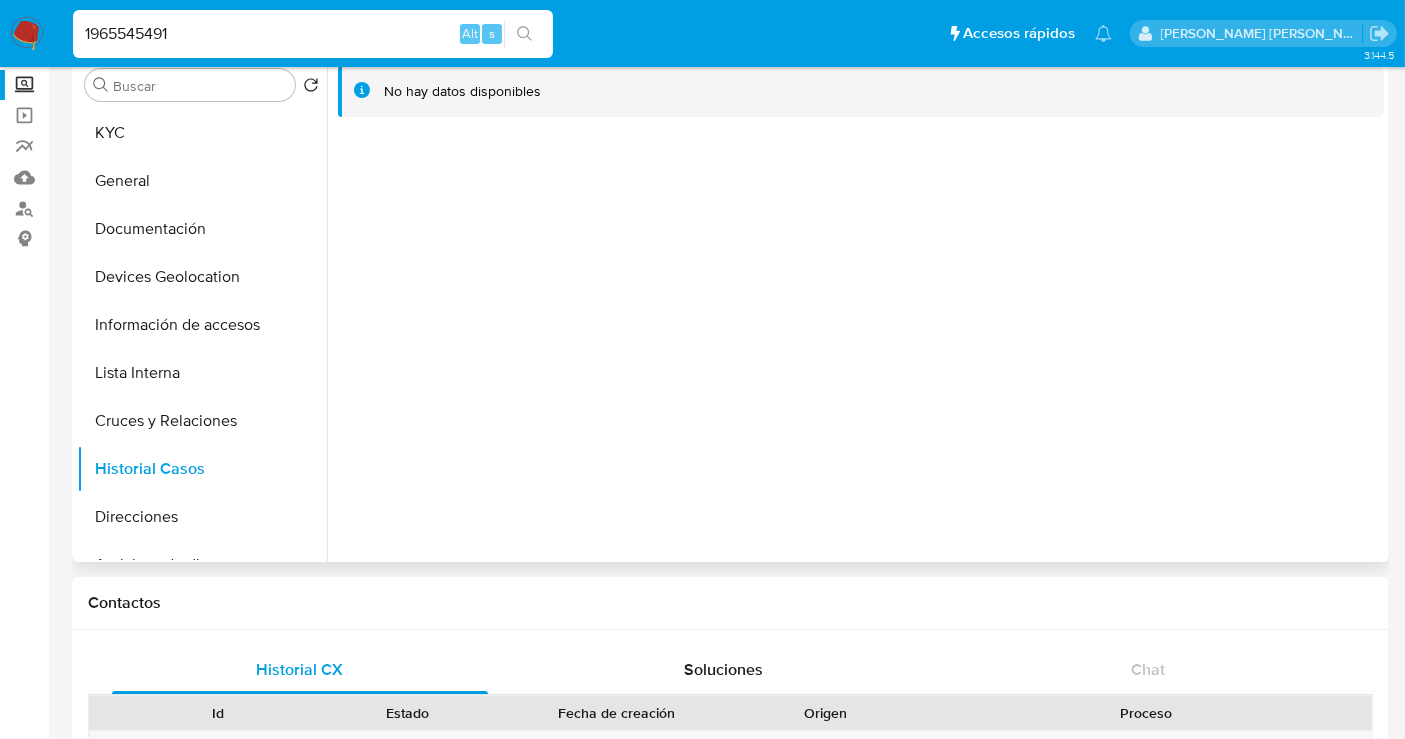 type 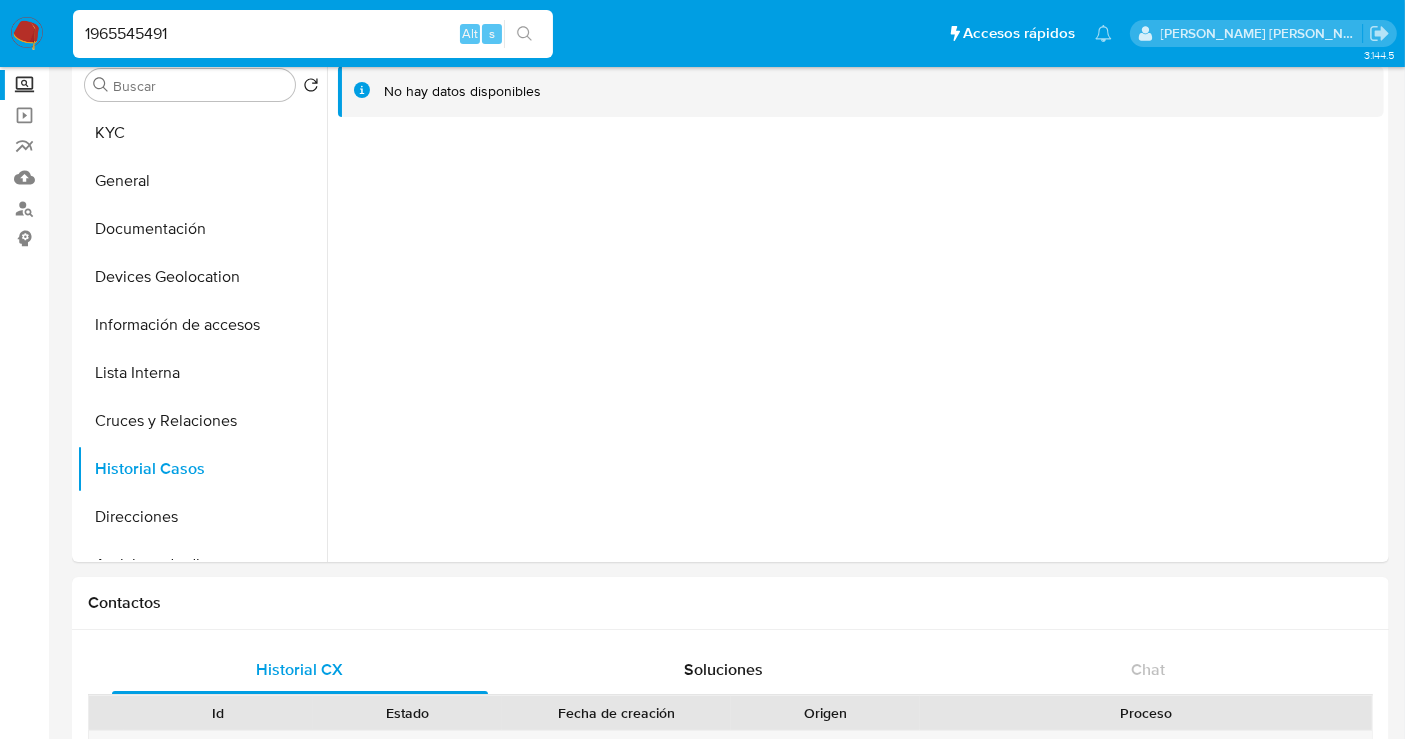 click on "1965545491" at bounding box center [313, 34] 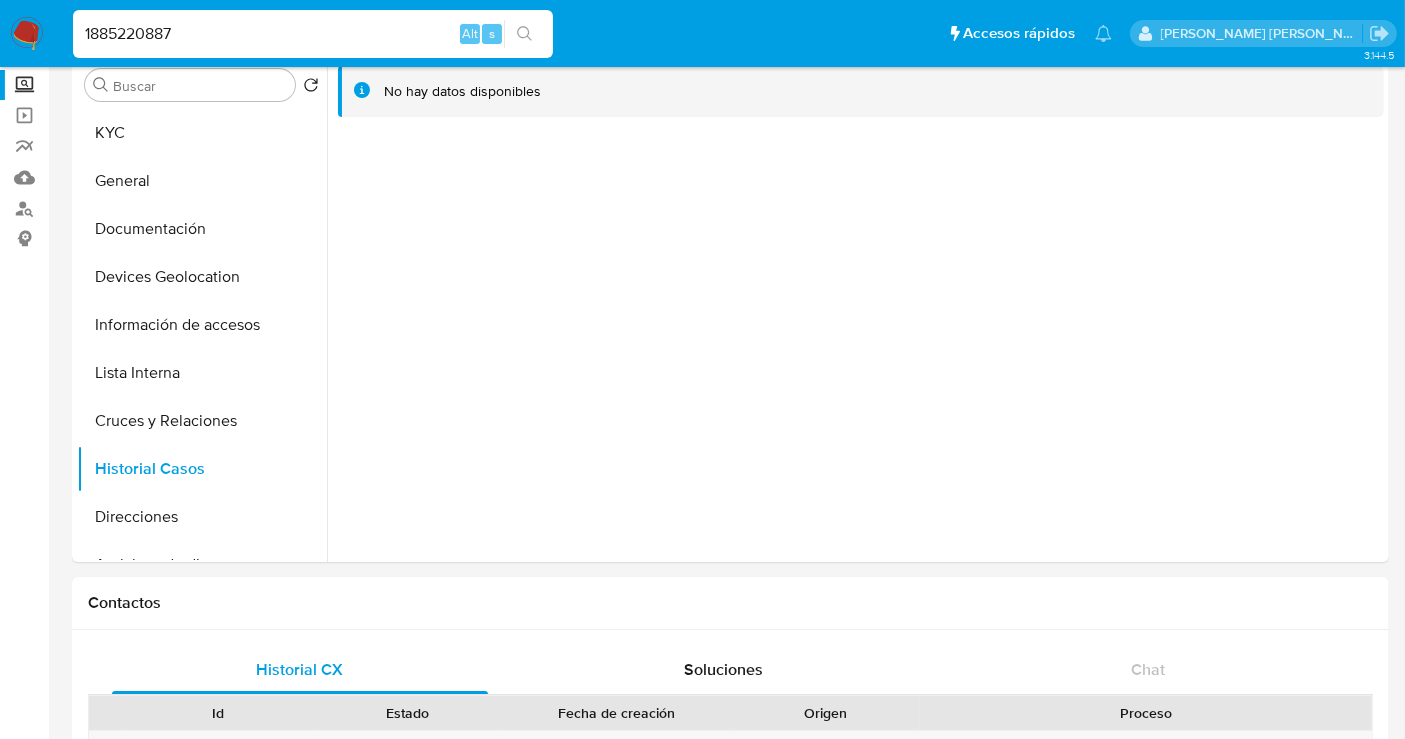 type on "1885220887" 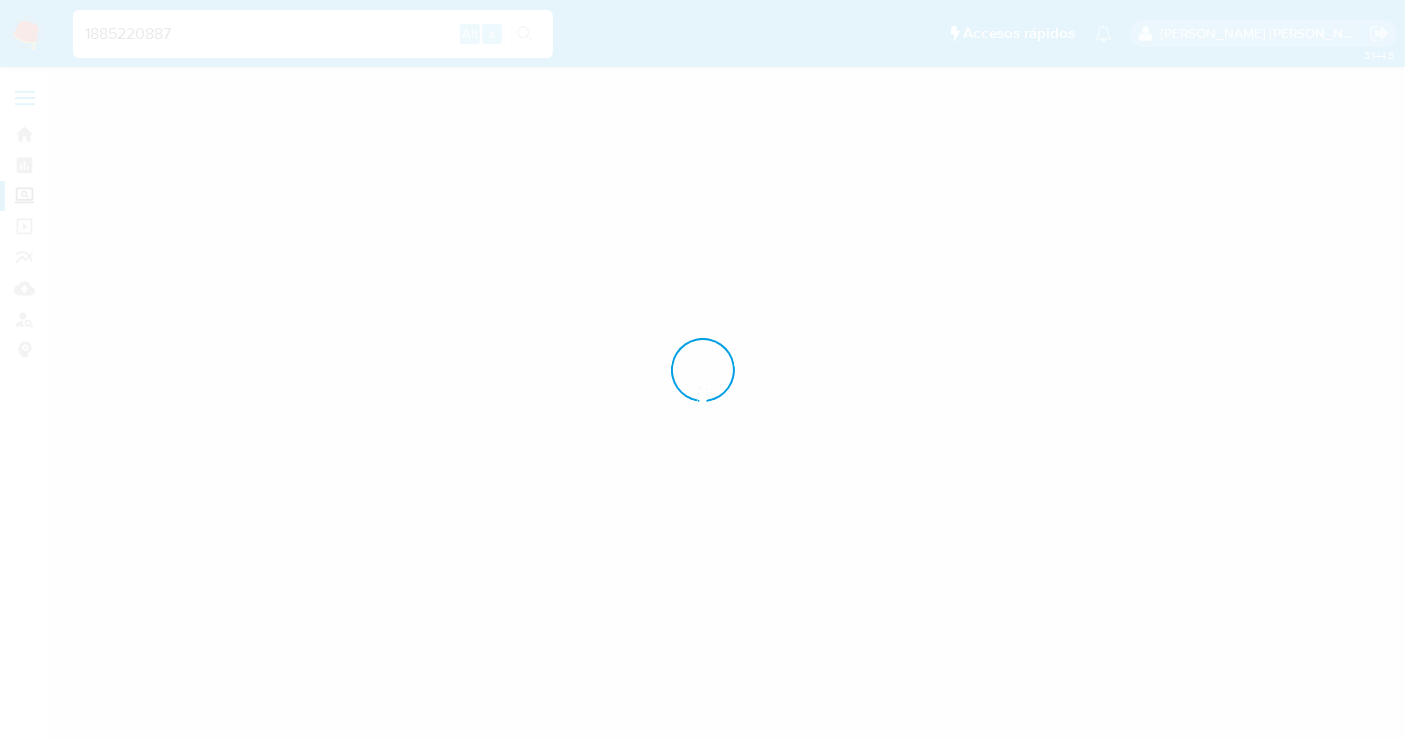 scroll, scrollTop: 0, scrollLeft: 0, axis: both 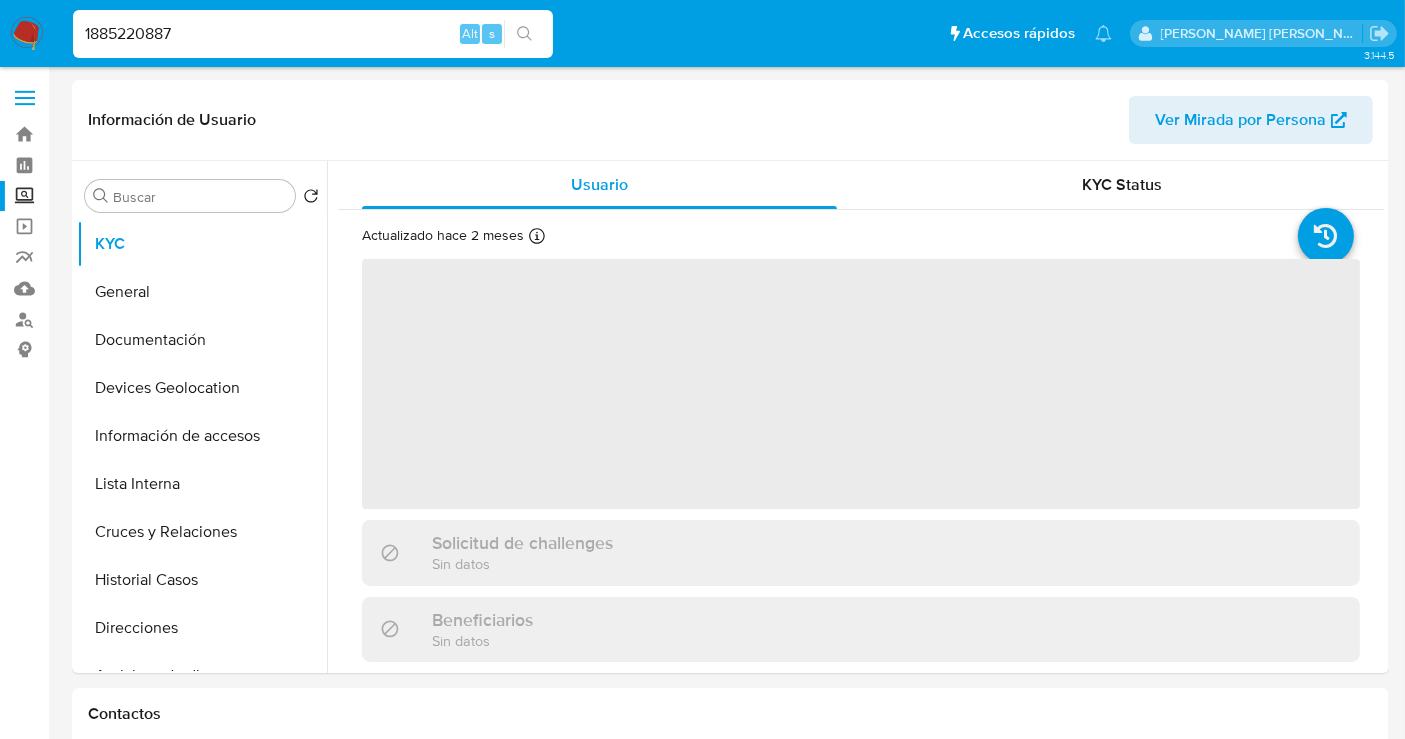 select on "10" 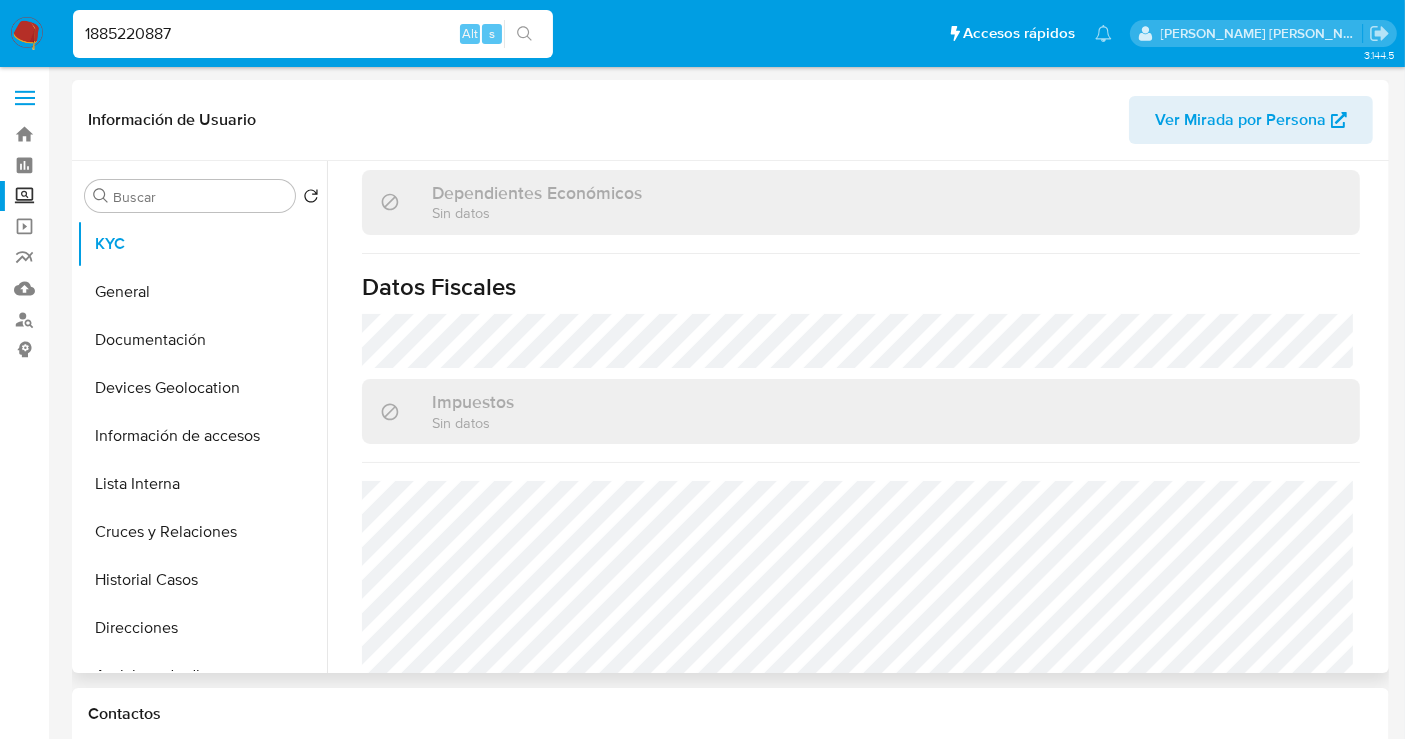 scroll, scrollTop: 1268, scrollLeft: 0, axis: vertical 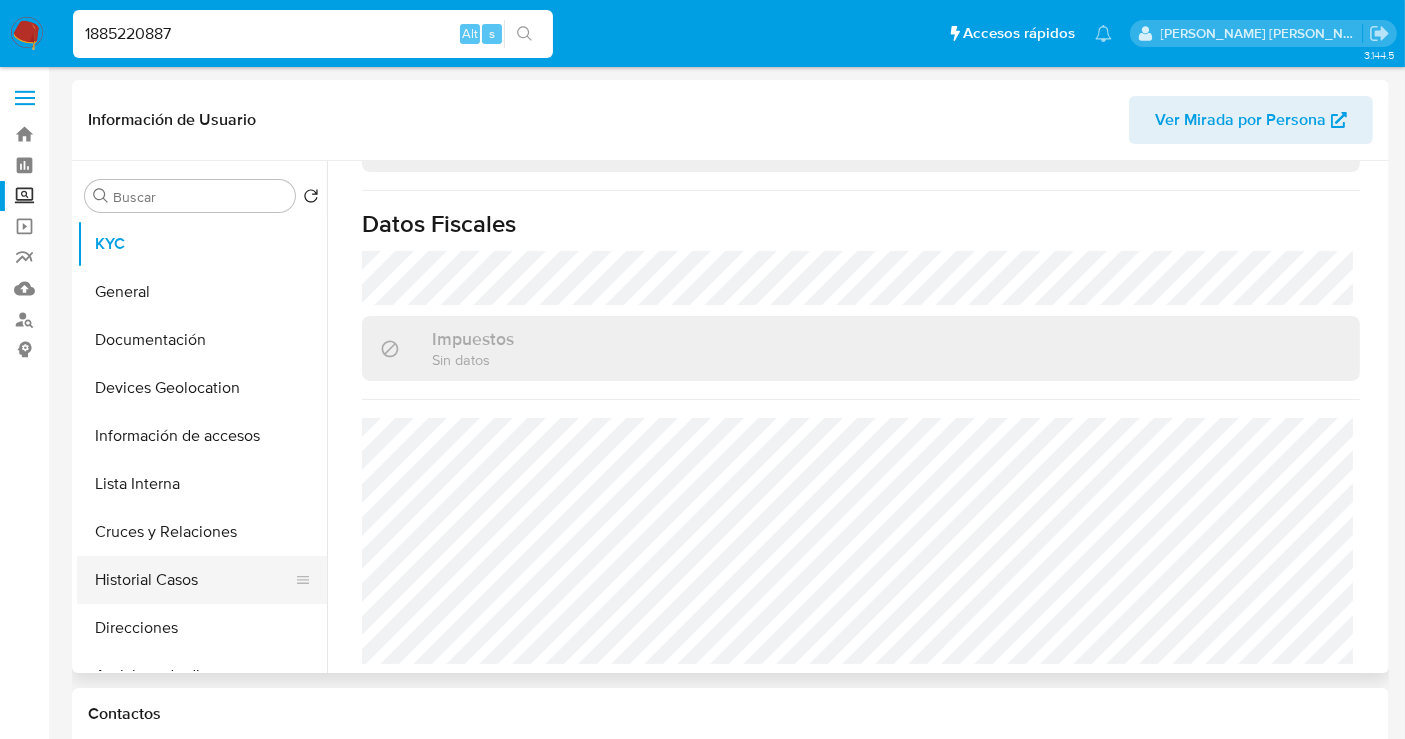 click on "Historial Casos" at bounding box center (194, 580) 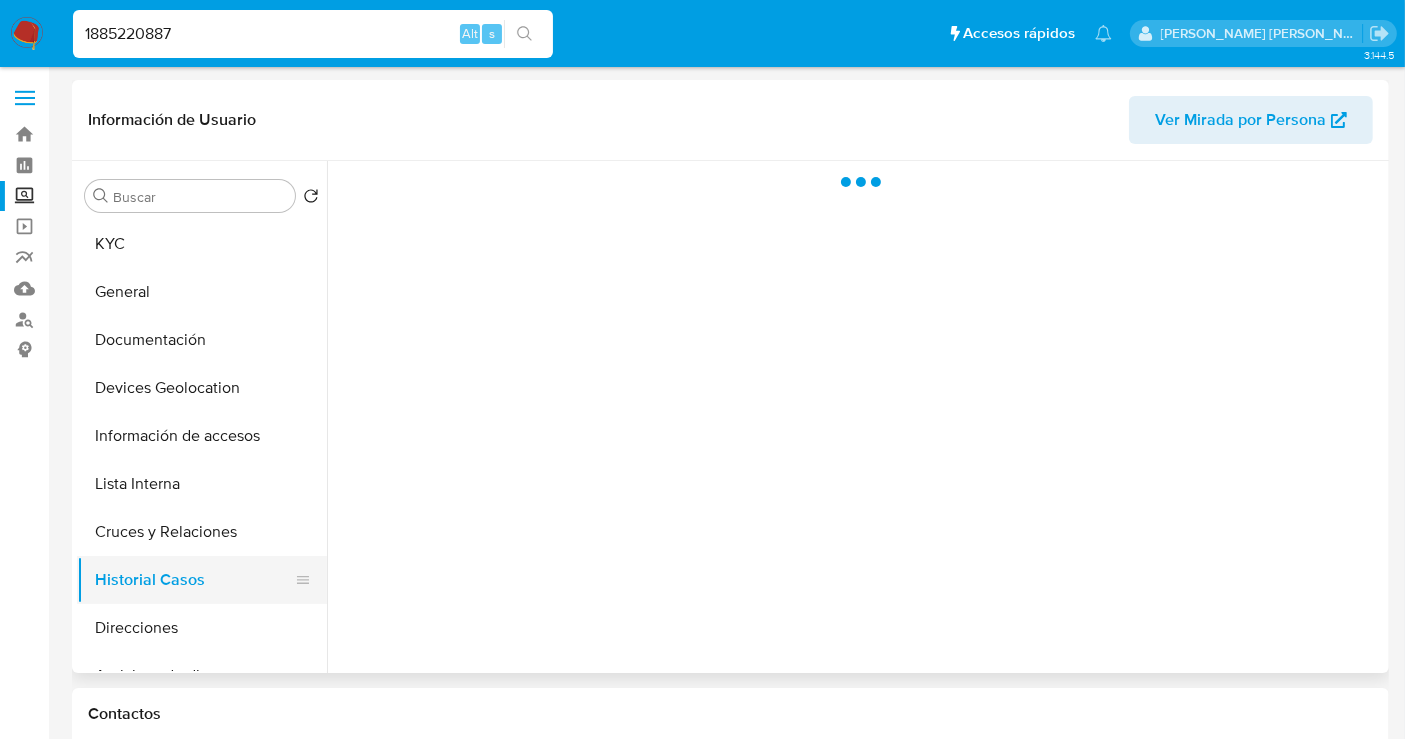 scroll, scrollTop: 0, scrollLeft: 0, axis: both 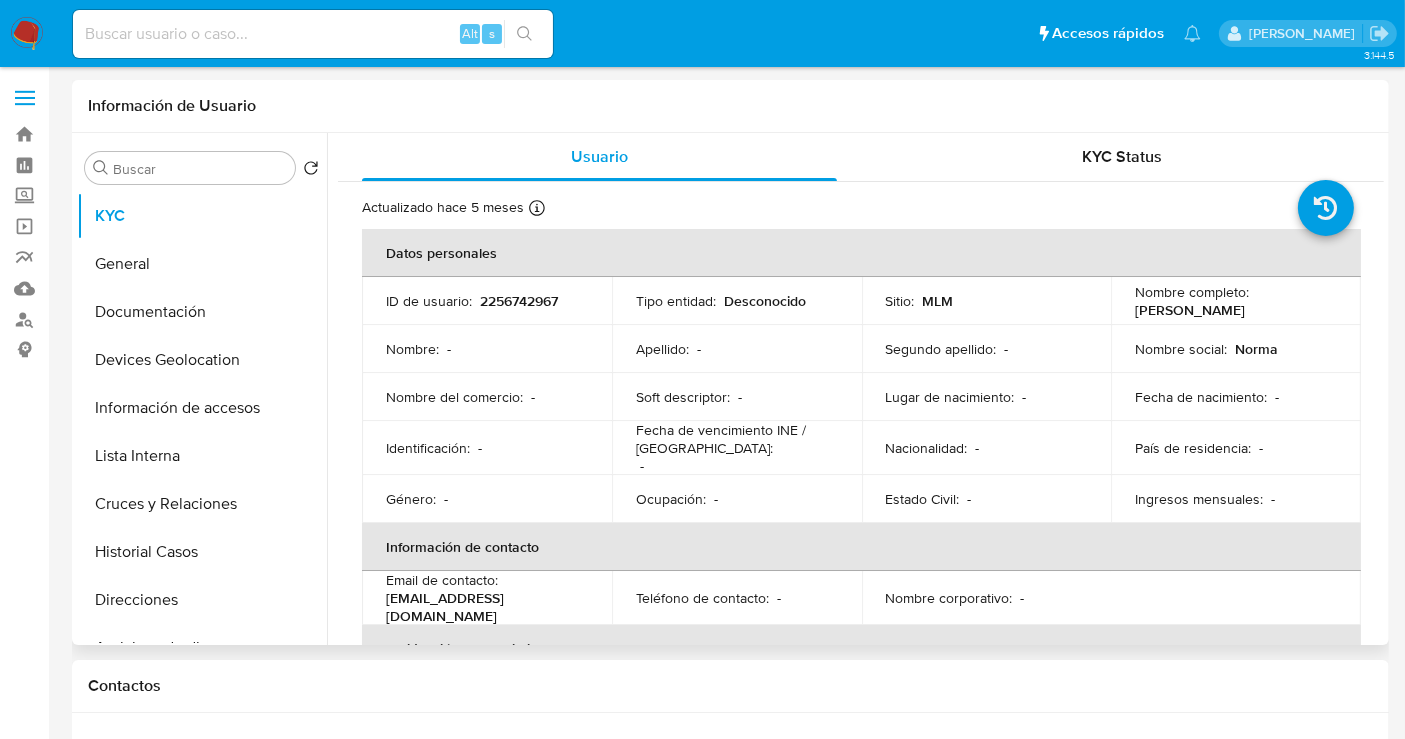 select on "10" 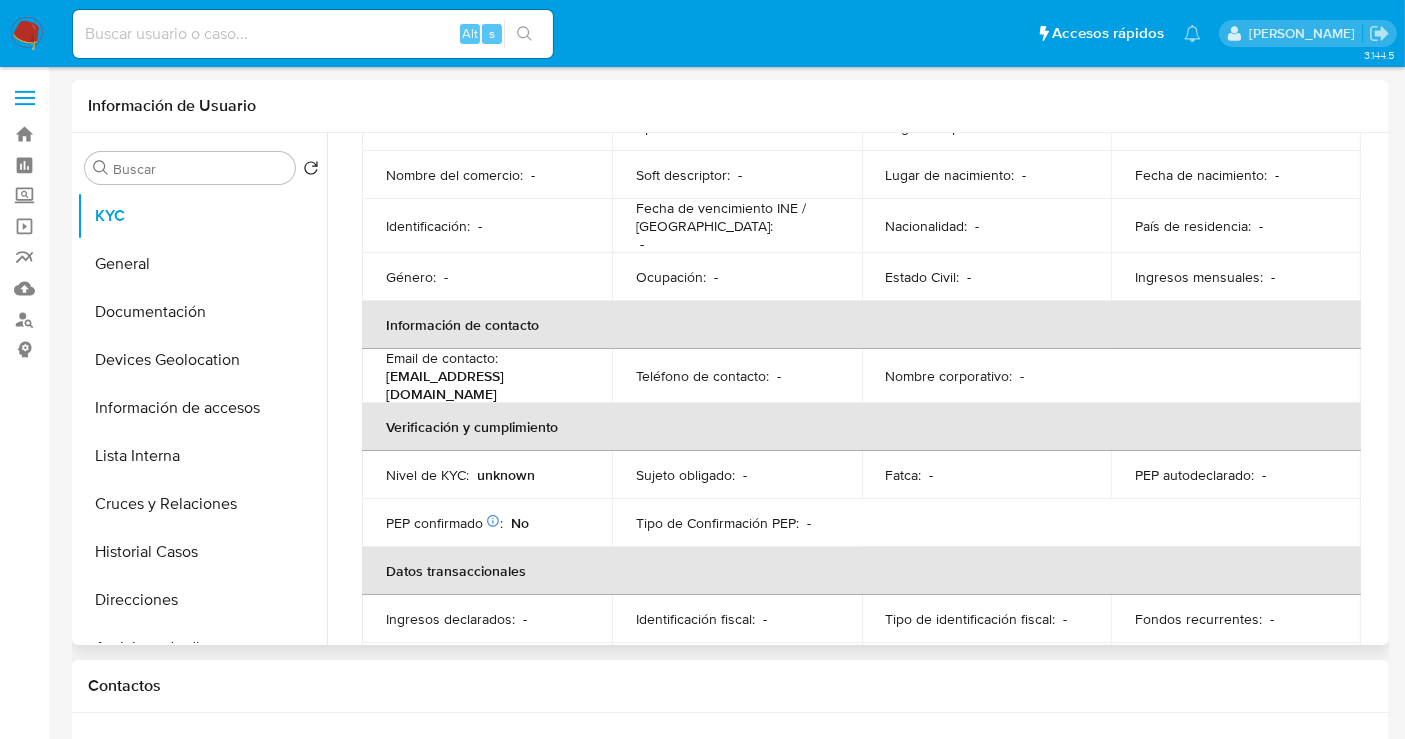 scroll, scrollTop: 342, scrollLeft: 0, axis: vertical 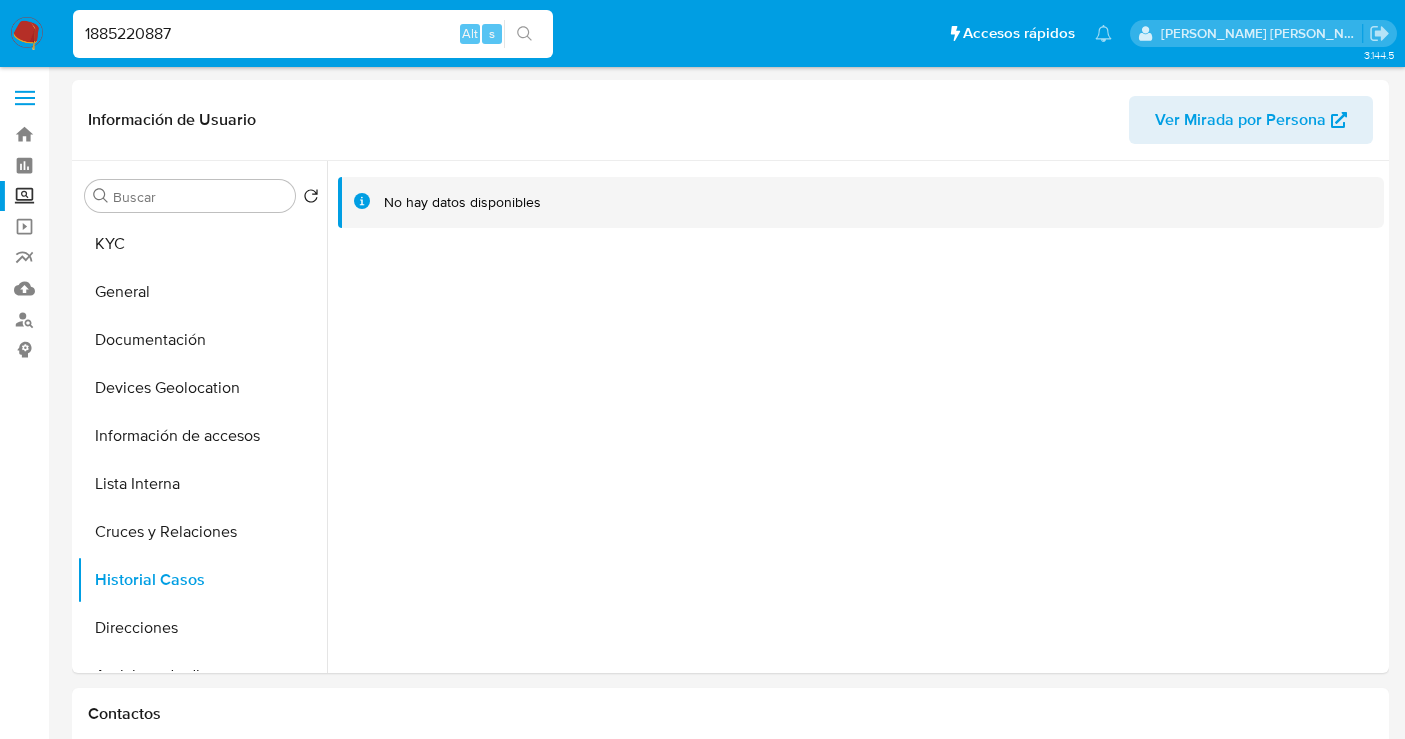 select on "10" 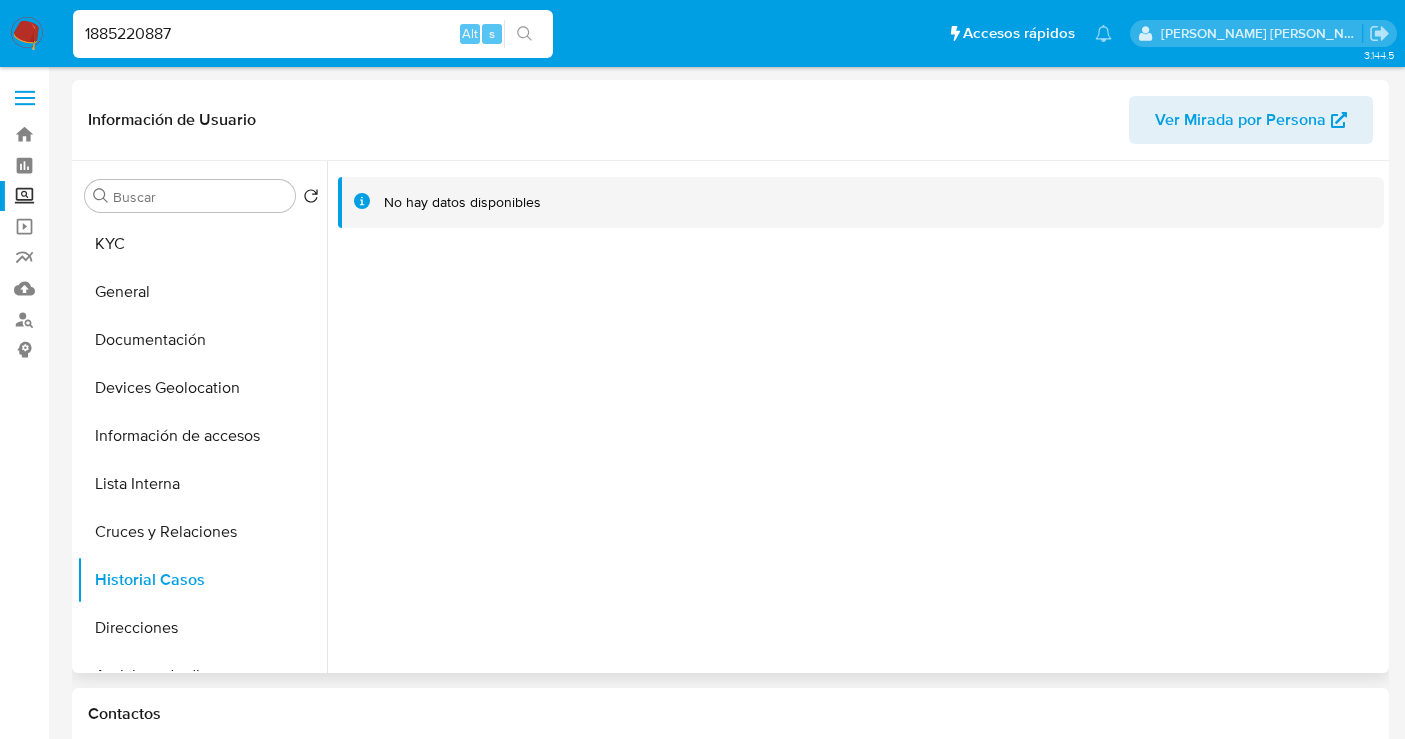 scroll, scrollTop: 0, scrollLeft: 0, axis: both 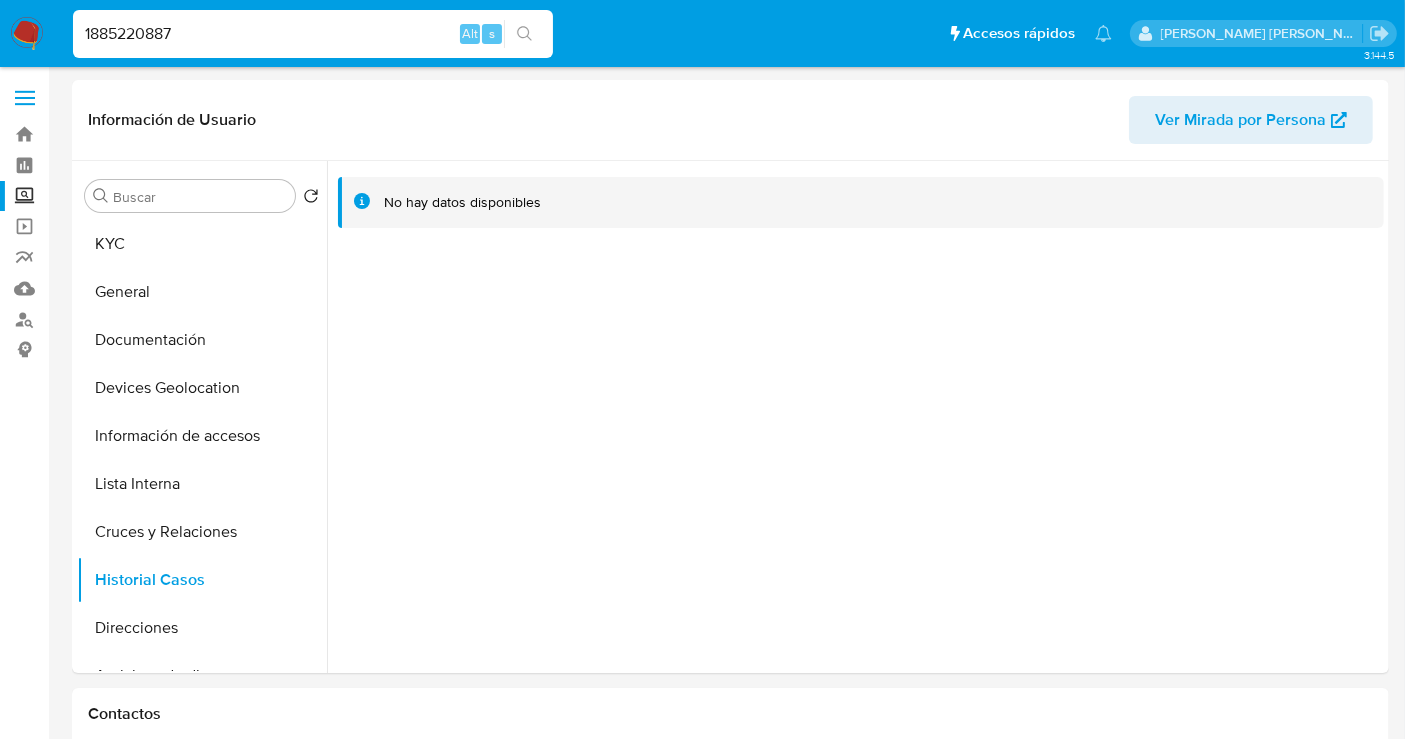 click on "1885220887" at bounding box center (313, 34) 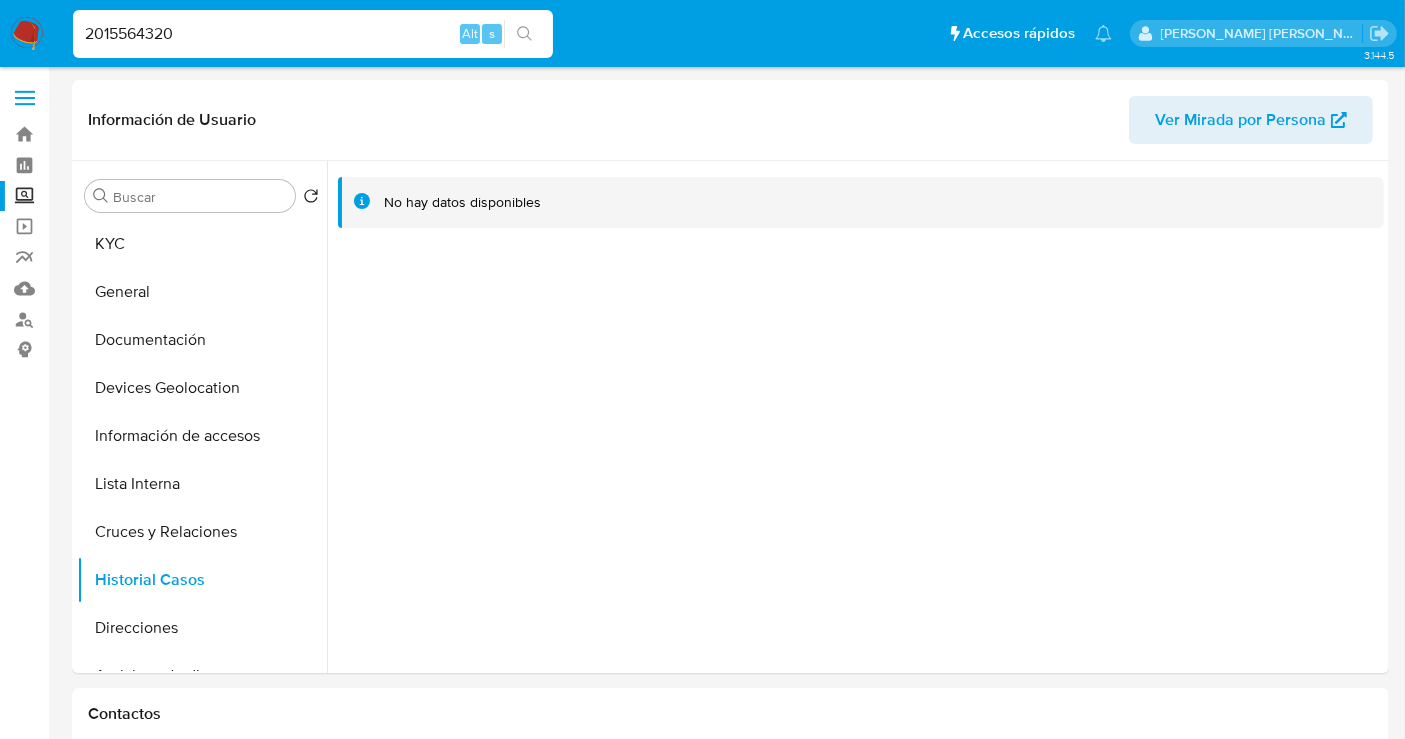 type on "2015564320" 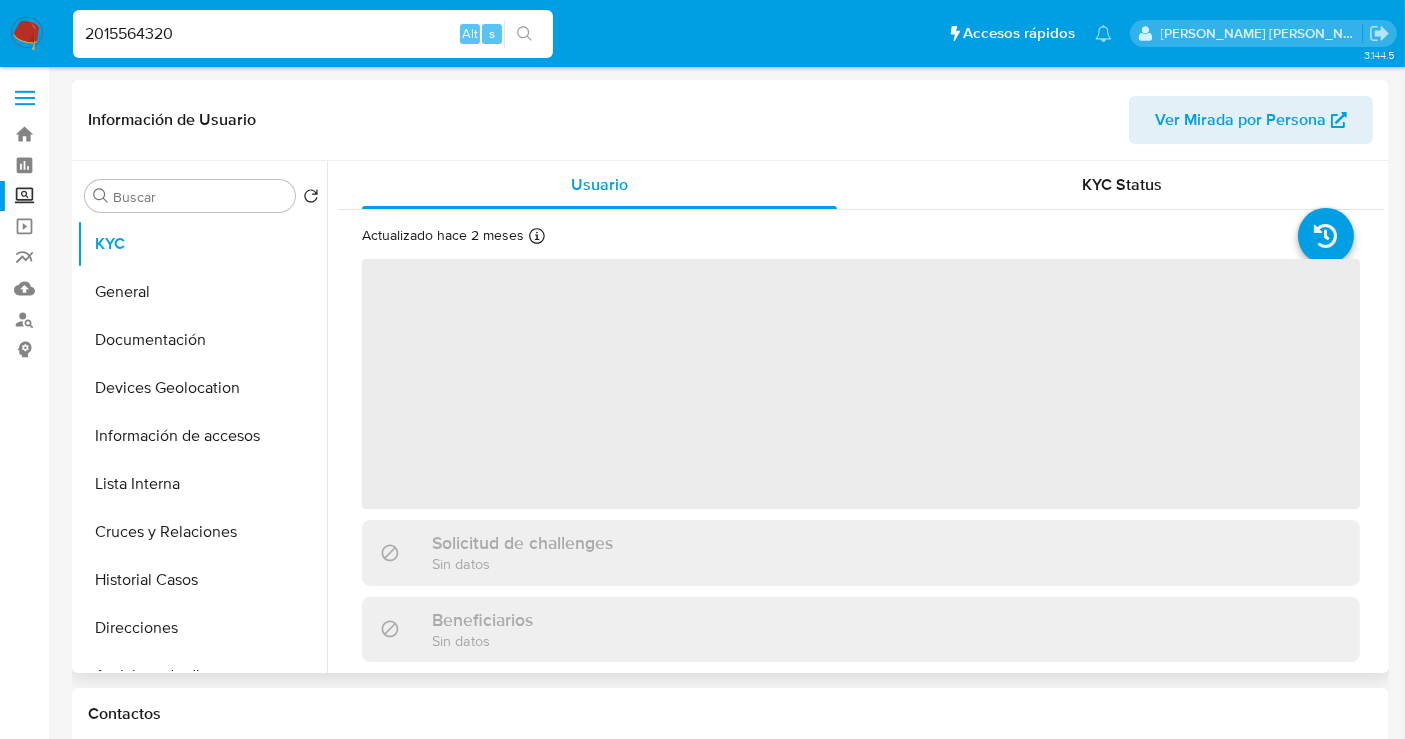 select on "10" 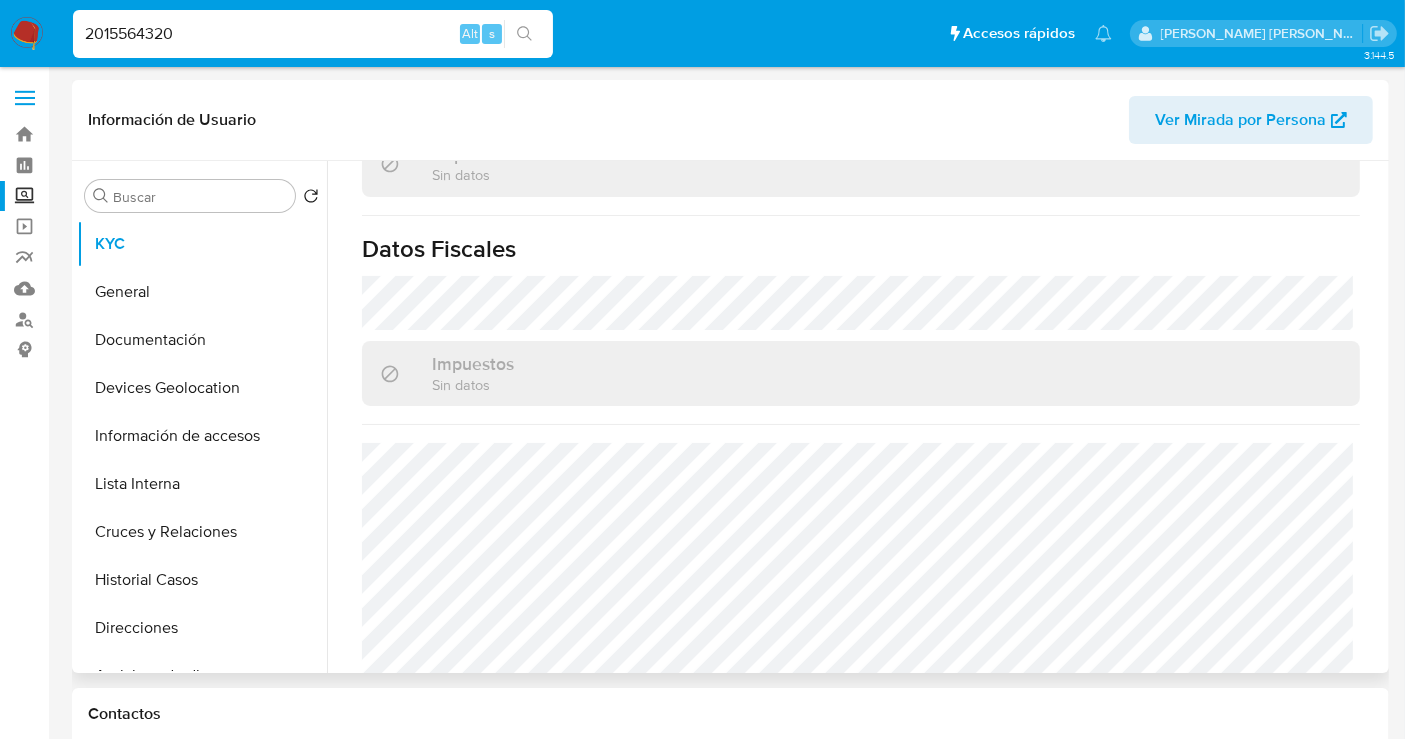 scroll, scrollTop: 1262, scrollLeft: 0, axis: vertical 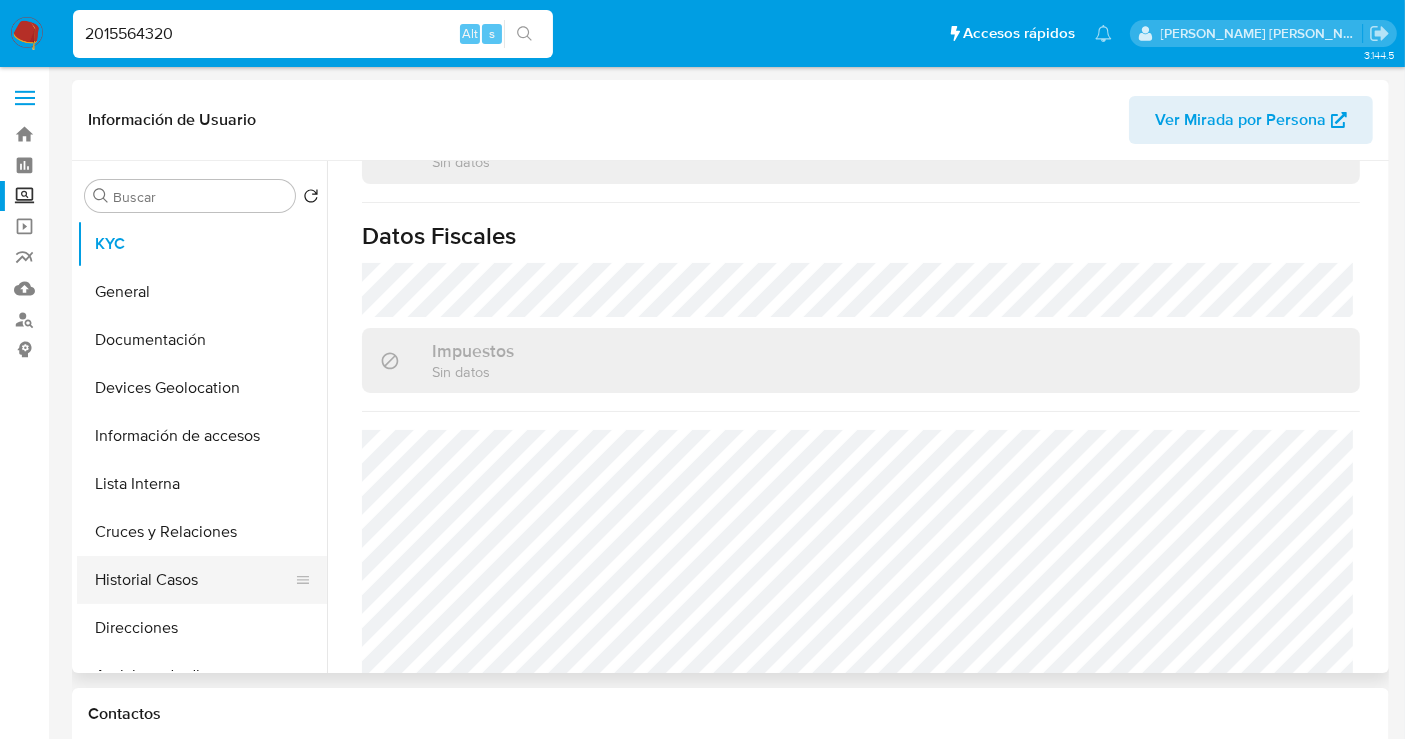 click on "Historial Casos" at bounding box center [194, 580] 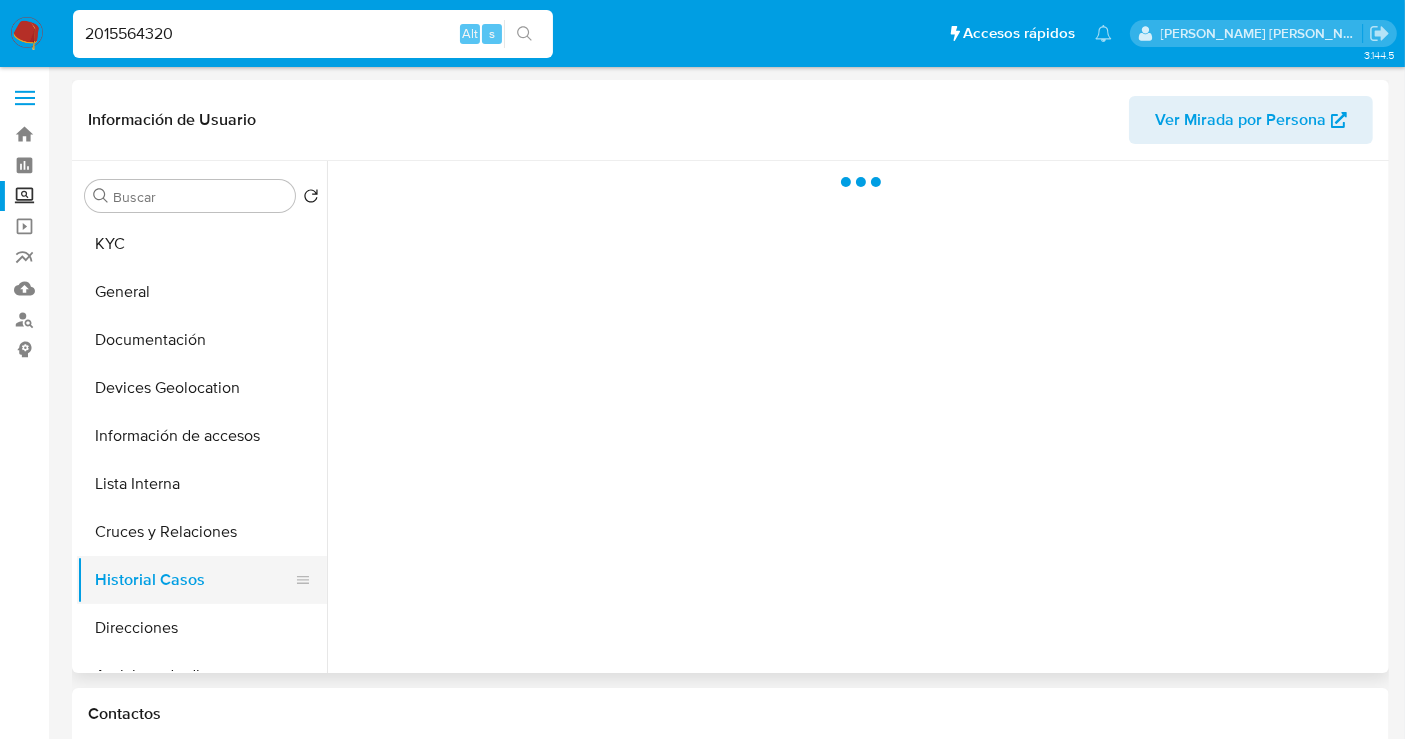 scroll, scrollTop: 0, scrollLeft: 0, axis: both 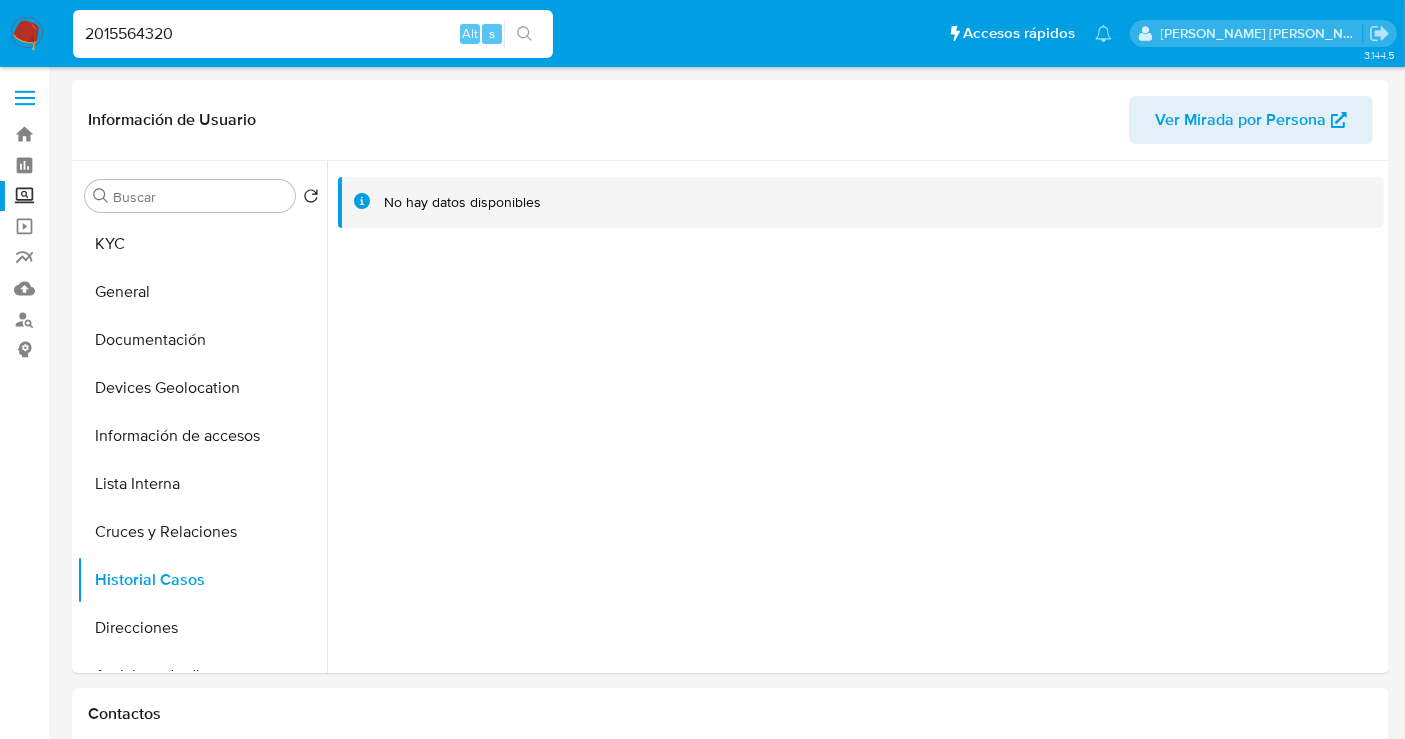 click on "2015564320" at bounding box center (313, 34) 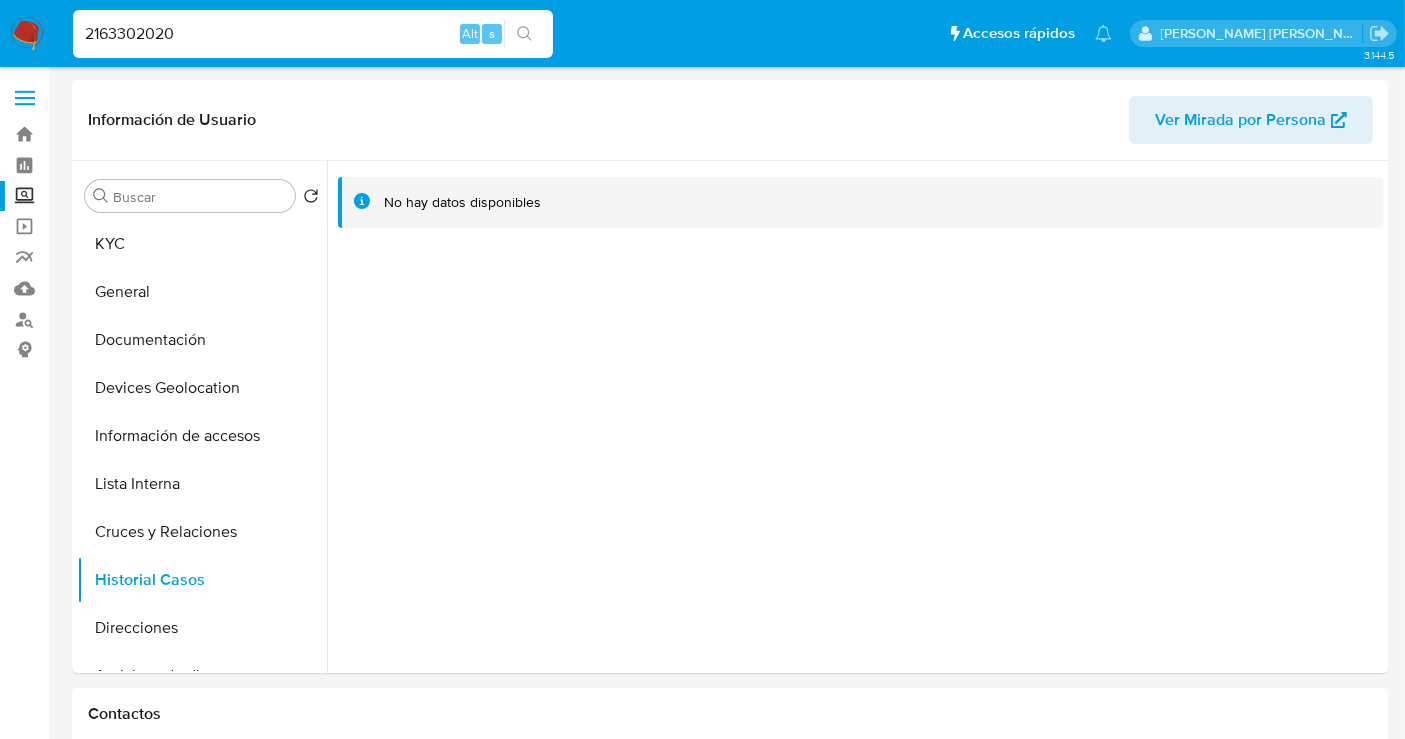 type on "2163302020" 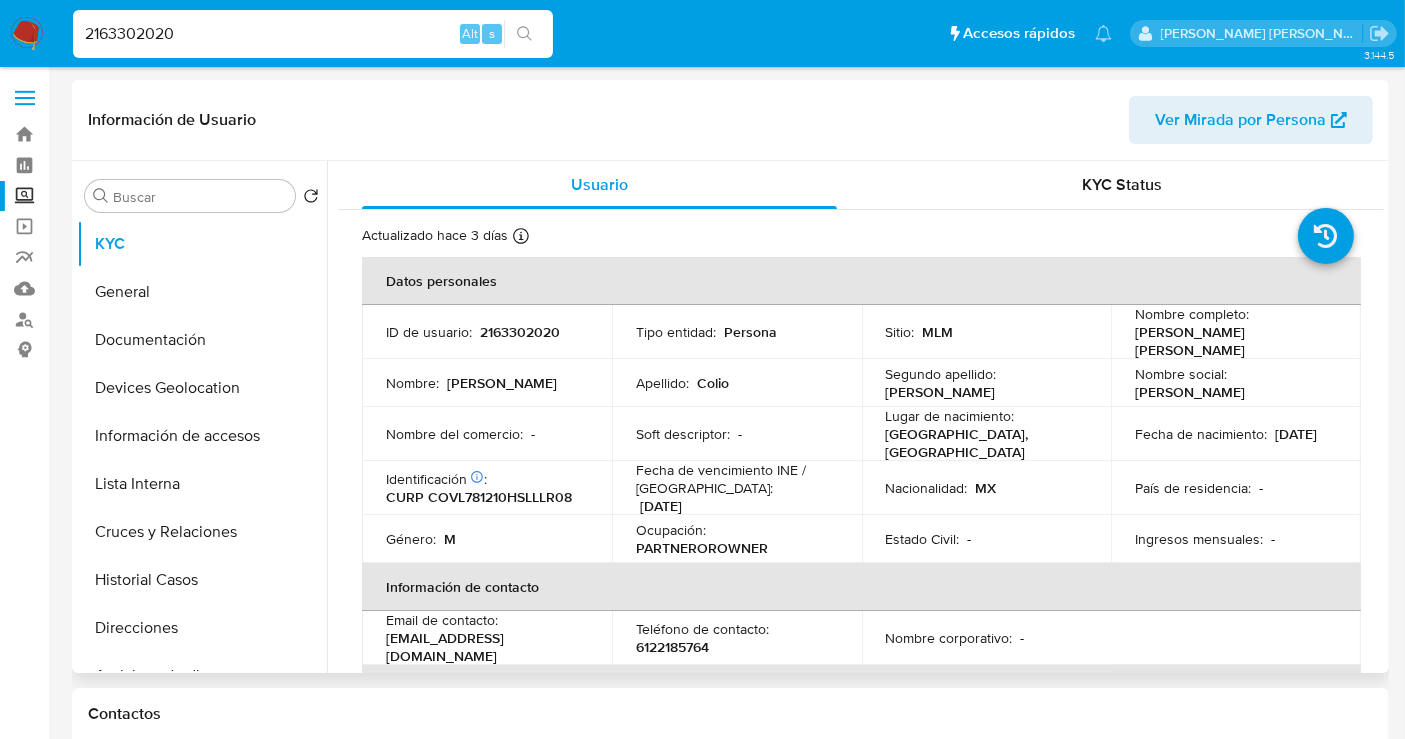 select on "10" 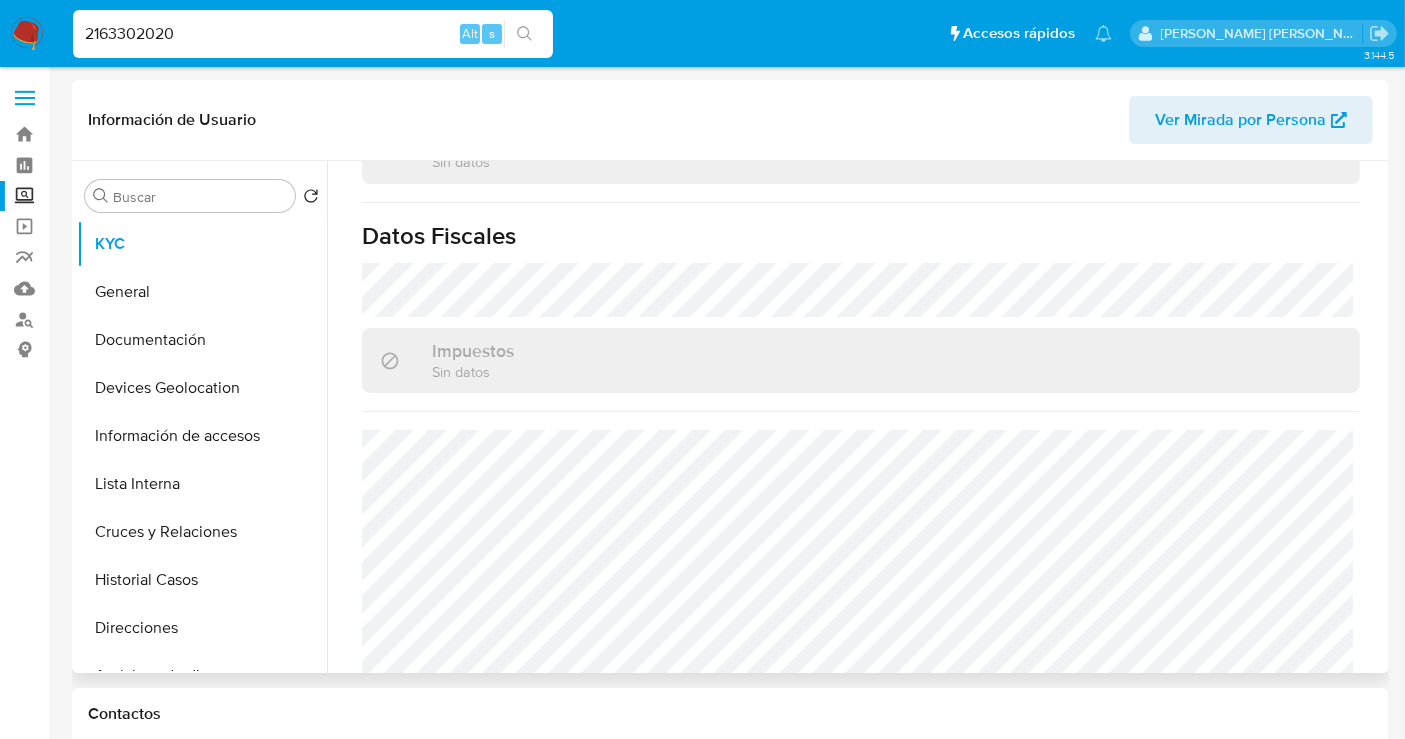 scroll, scrollTop: 1268, scrollLeft: 0, axis: vertical 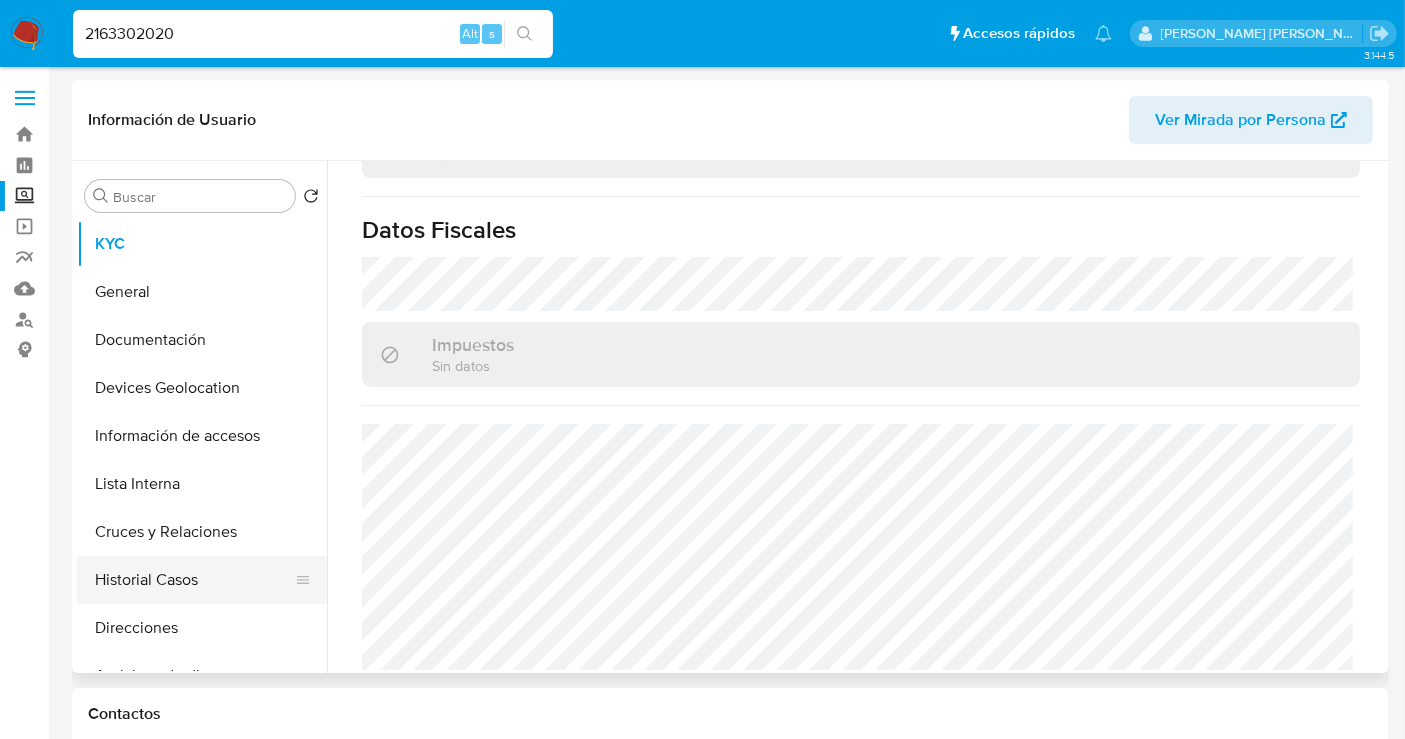 click on "Historial Casos" at bounding box center [194, 580] 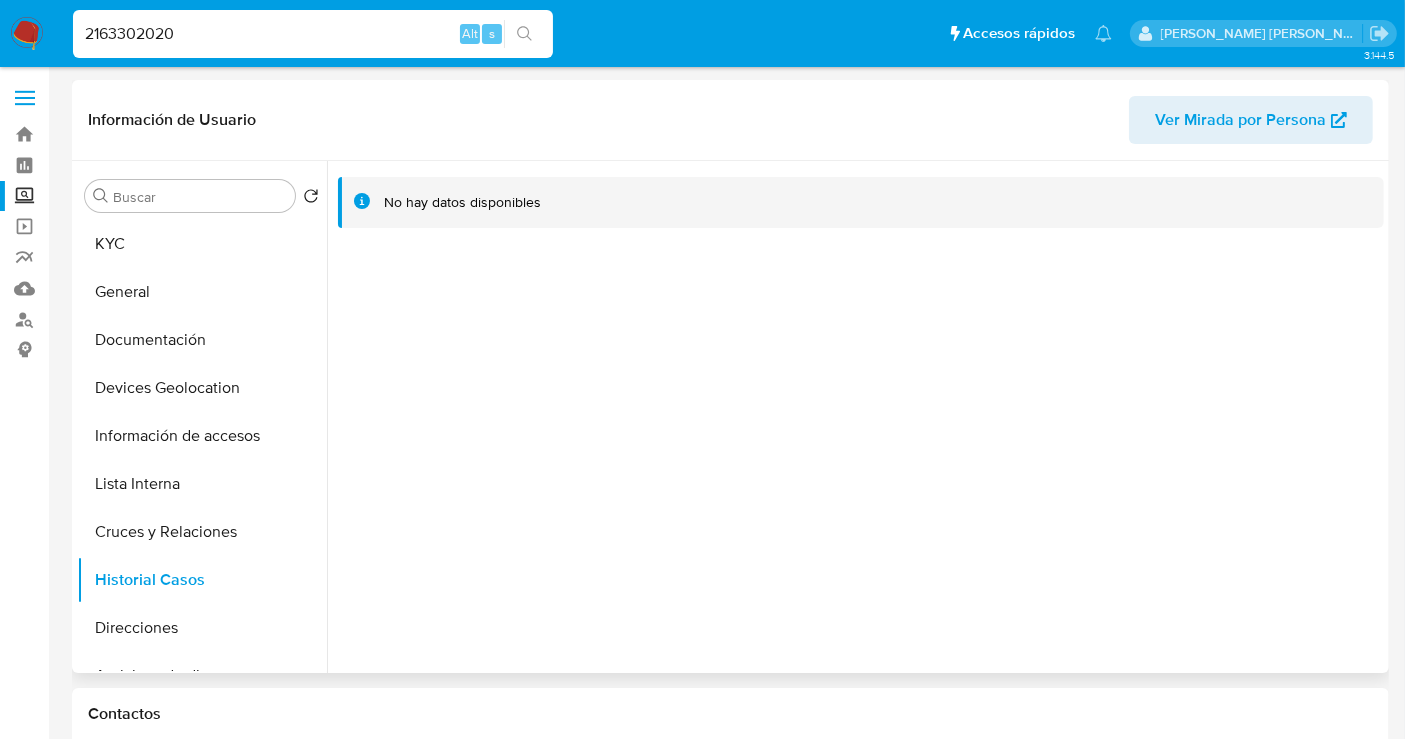 type 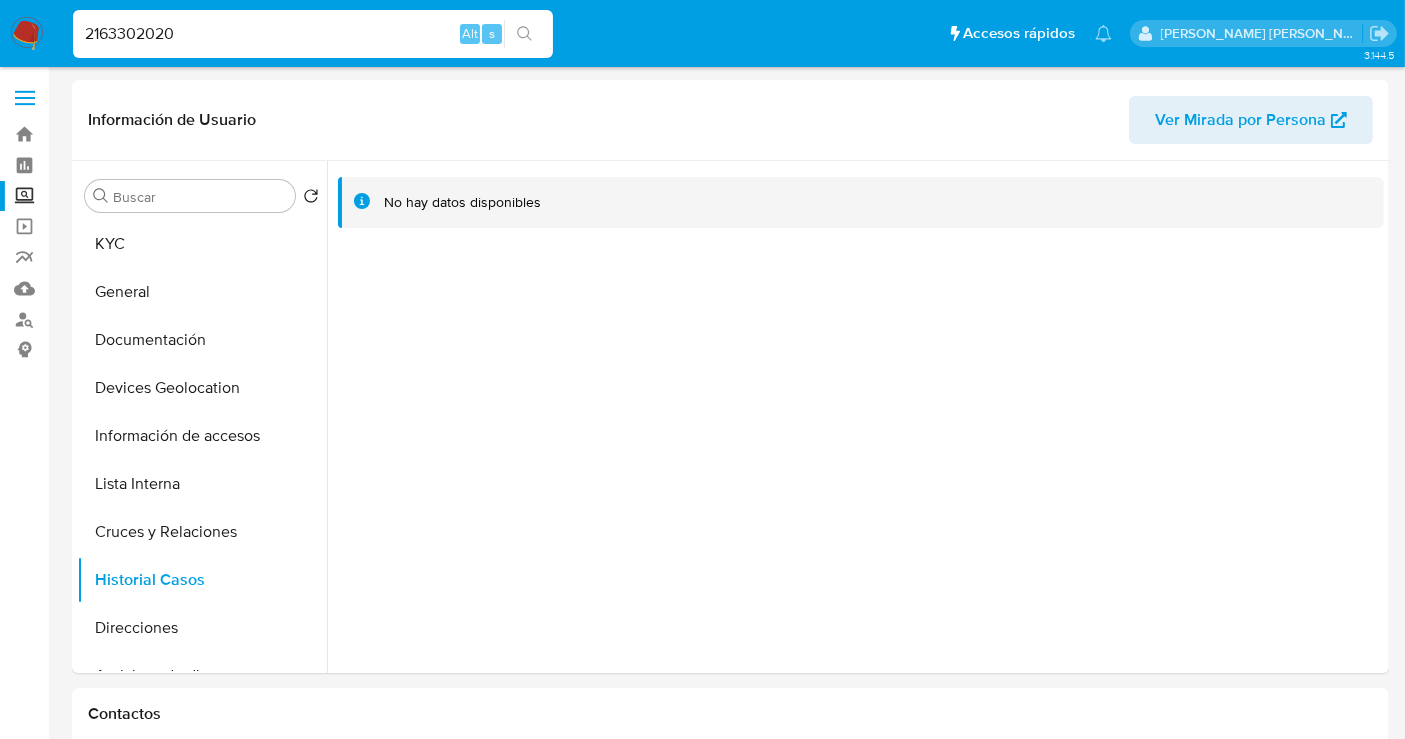 click on "2163302020" at bounding box center (313, 34) 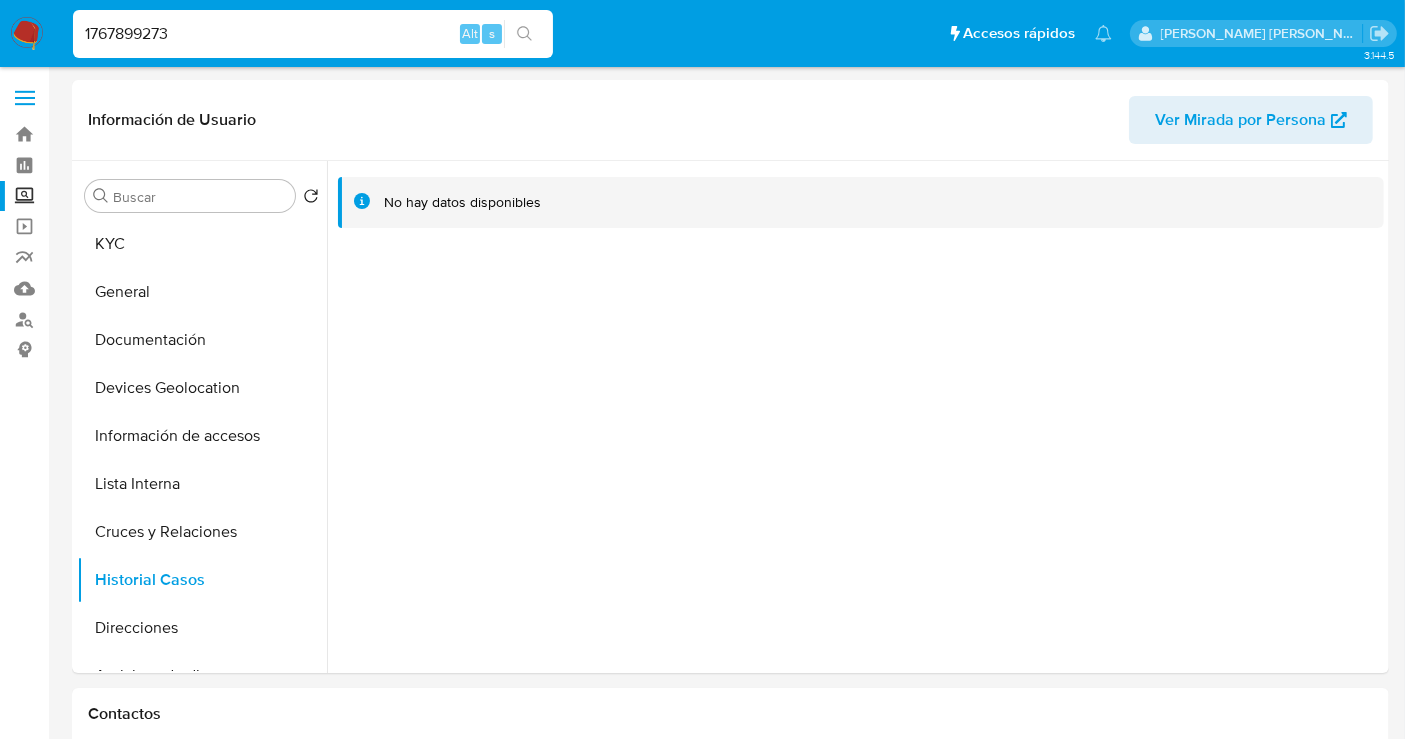 type on "1767899273" 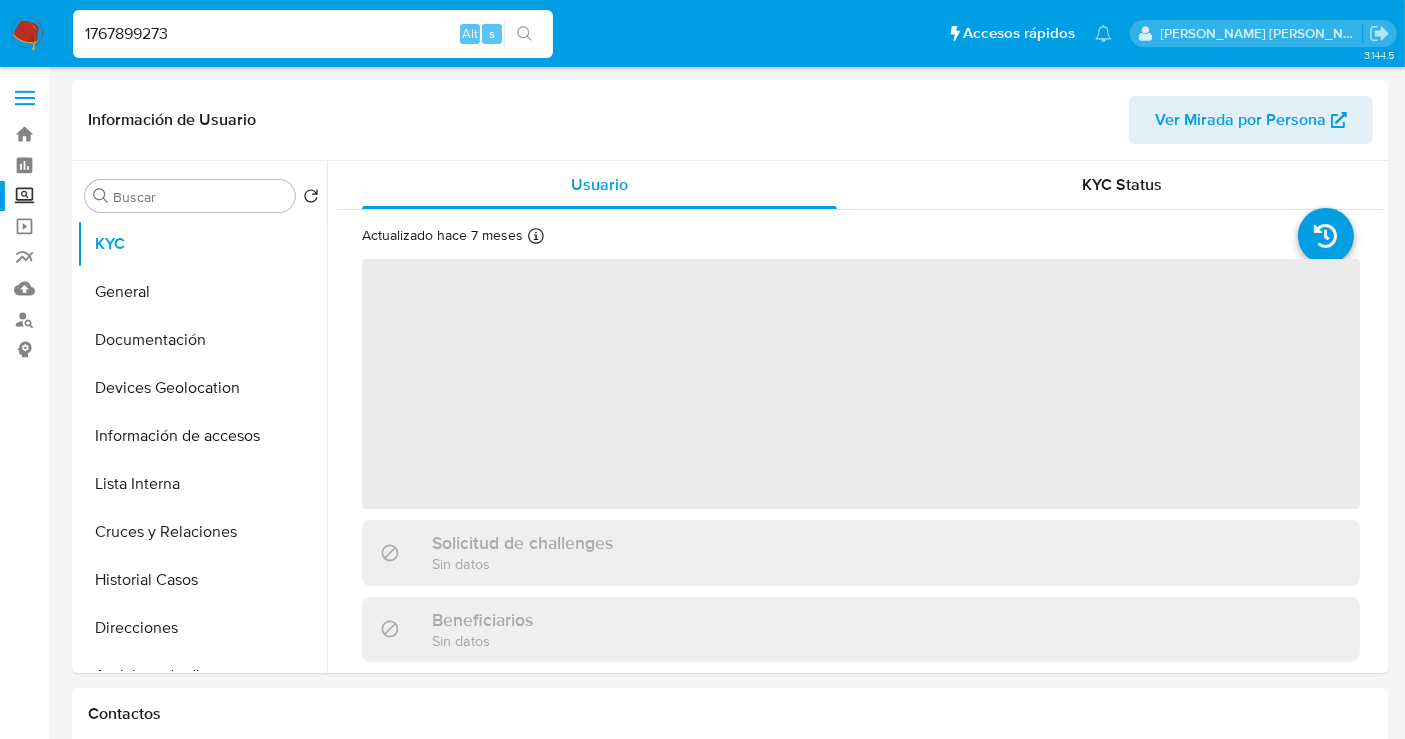 select on "10" 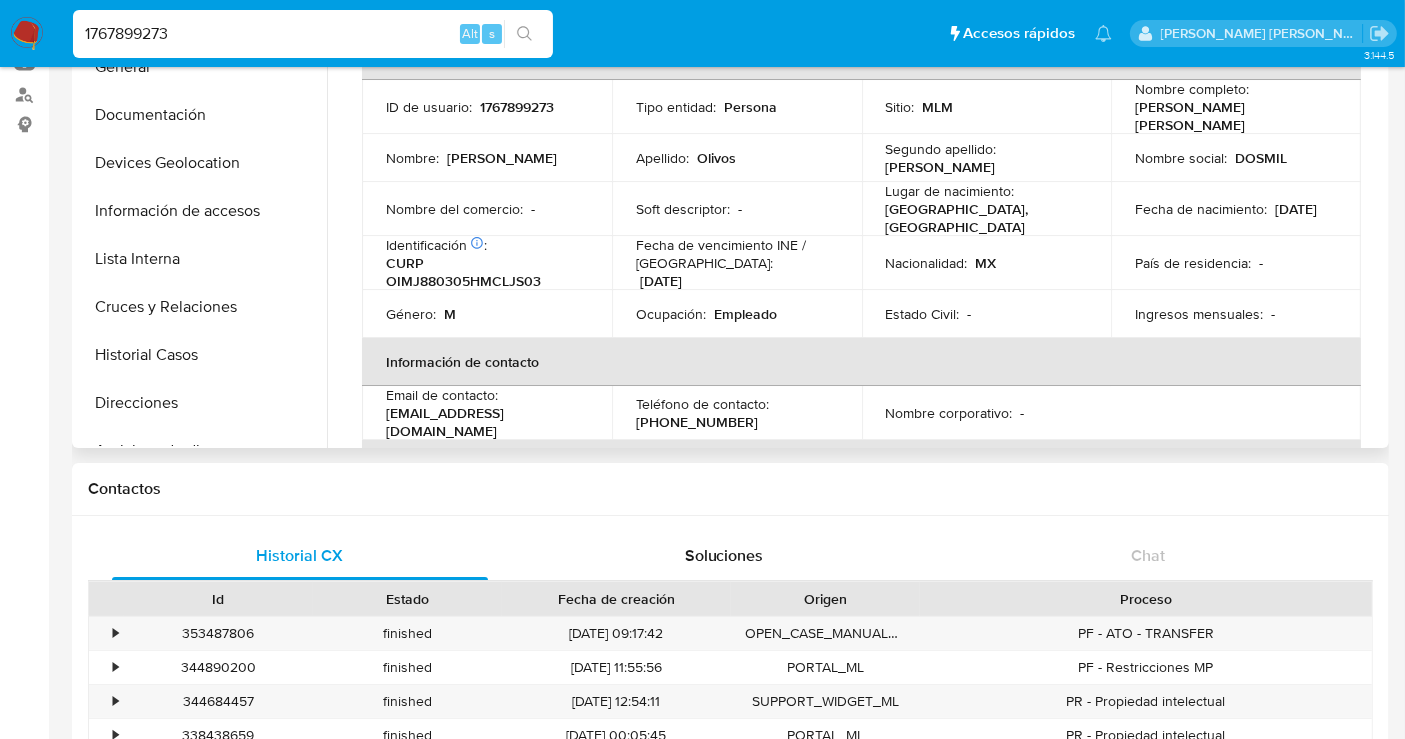 scroll, scrollTop: 444, scrollLeft: 0, axis: vertical 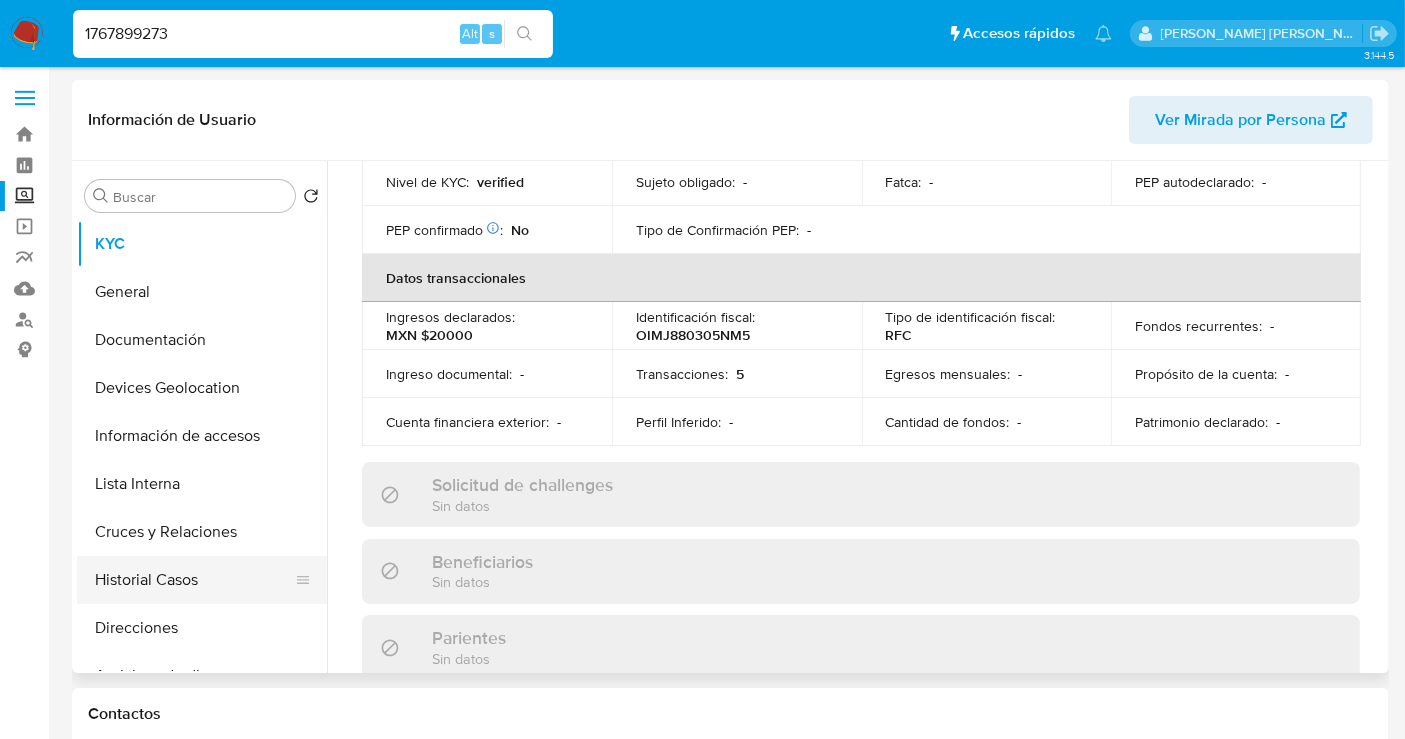 click on "Historial Casos" at bounding box center [194, 580] 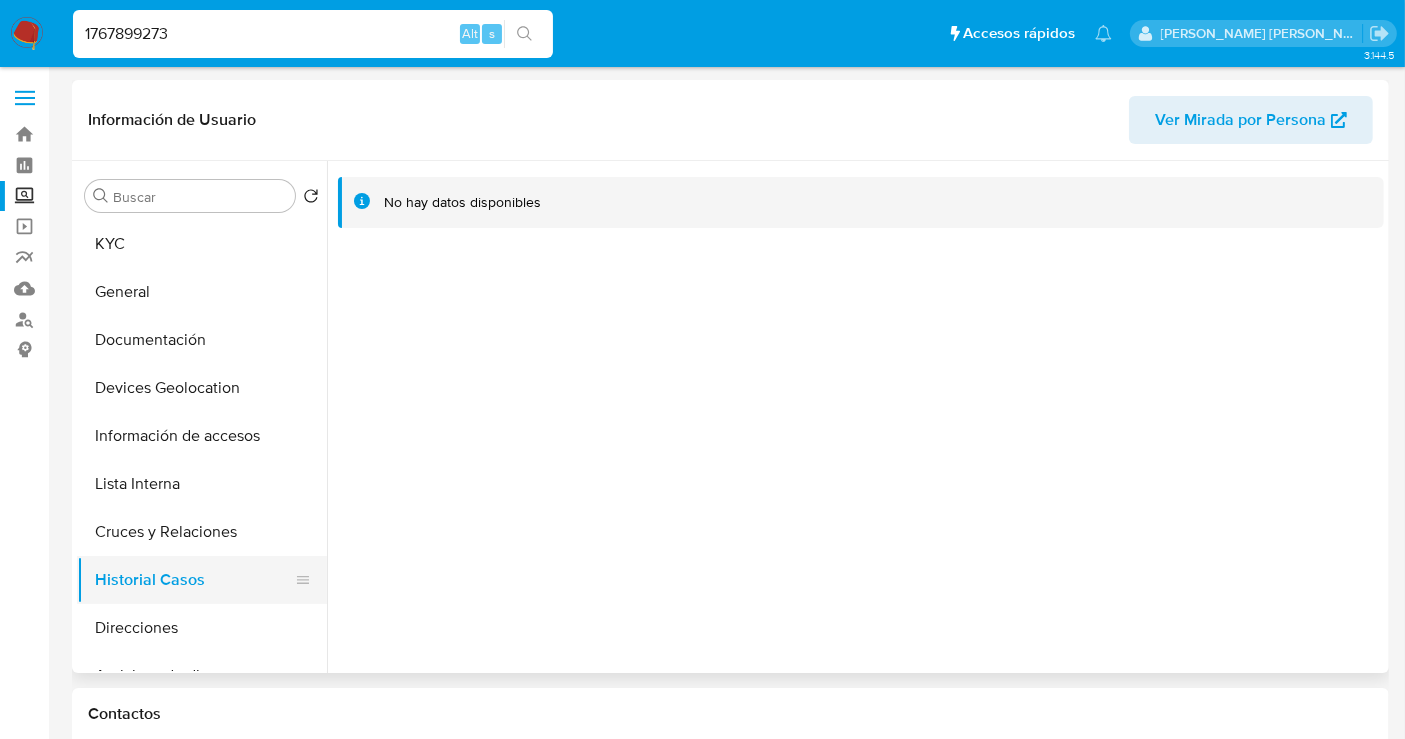 type 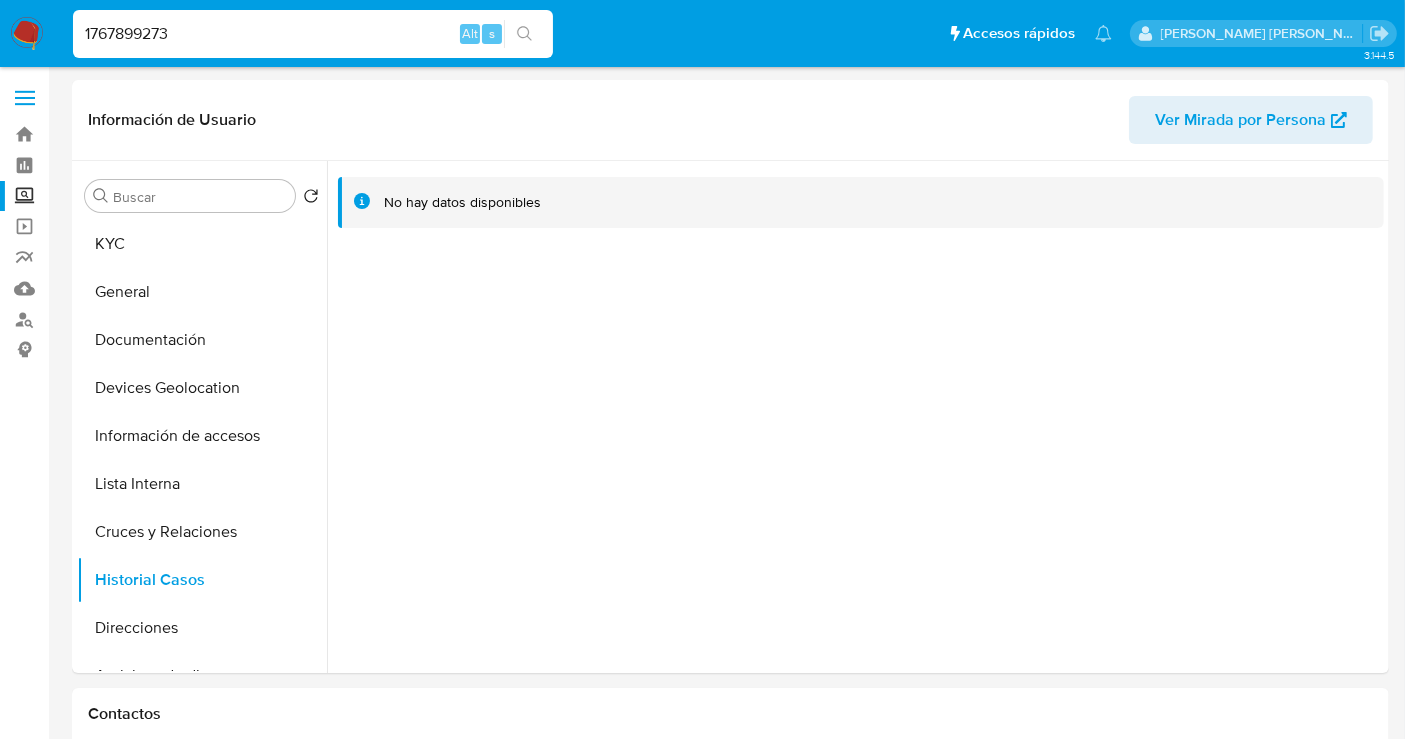click on "1767899273" at bounding box center [313, 34] 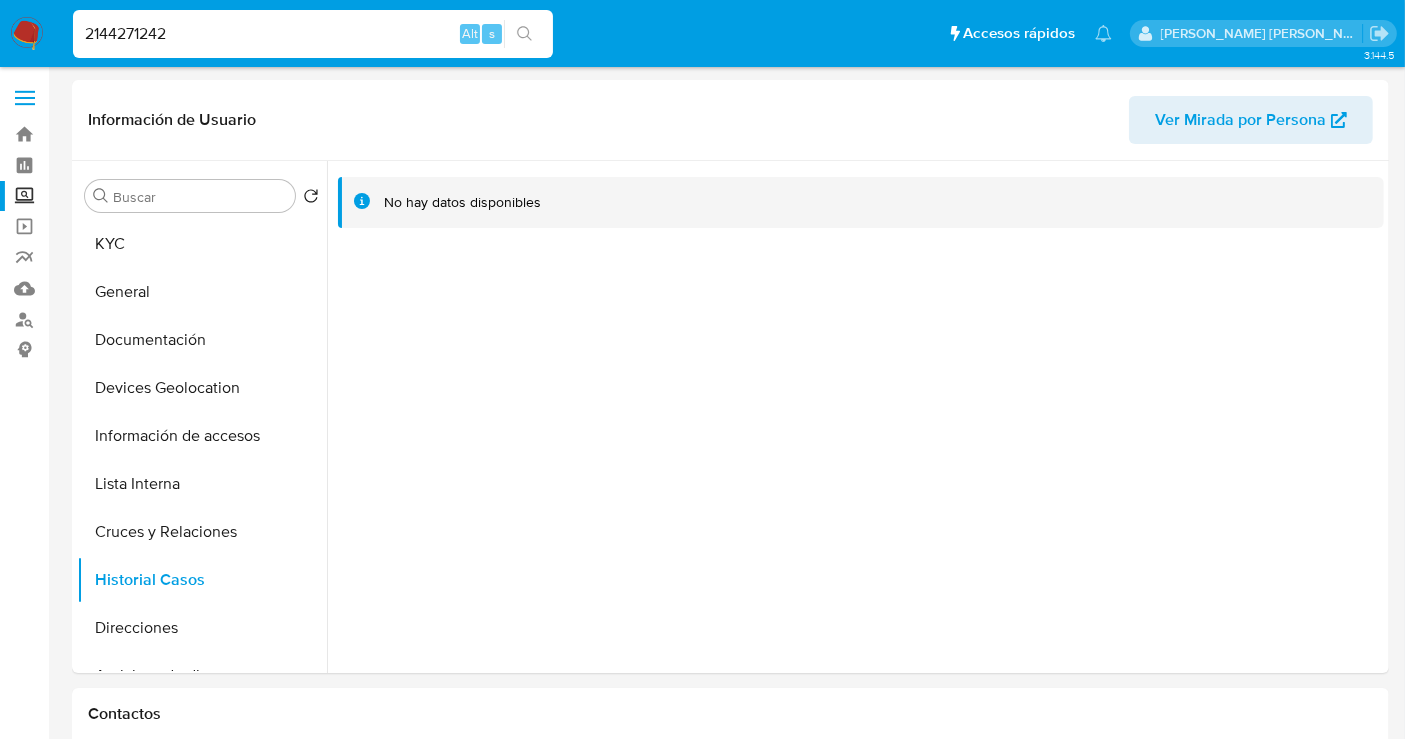 type on "2144271242" 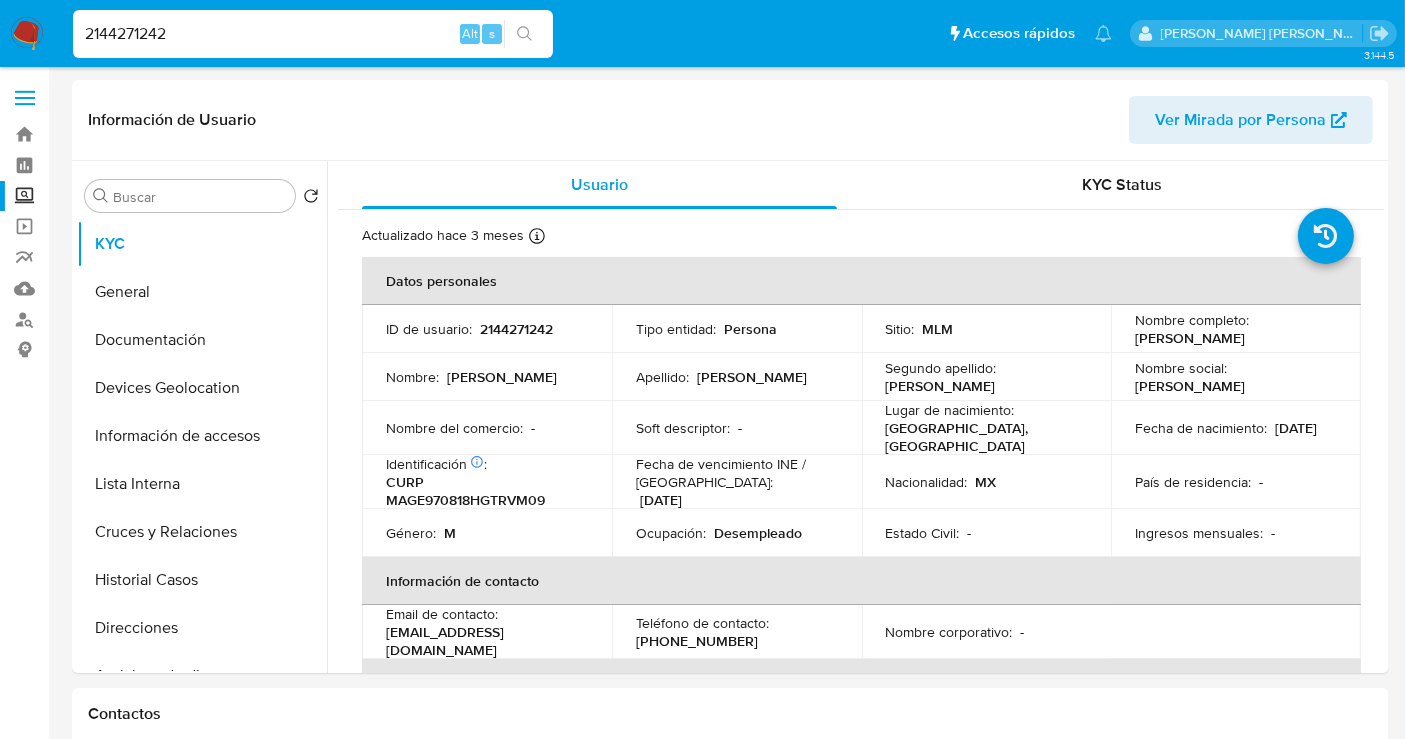 select on "10" 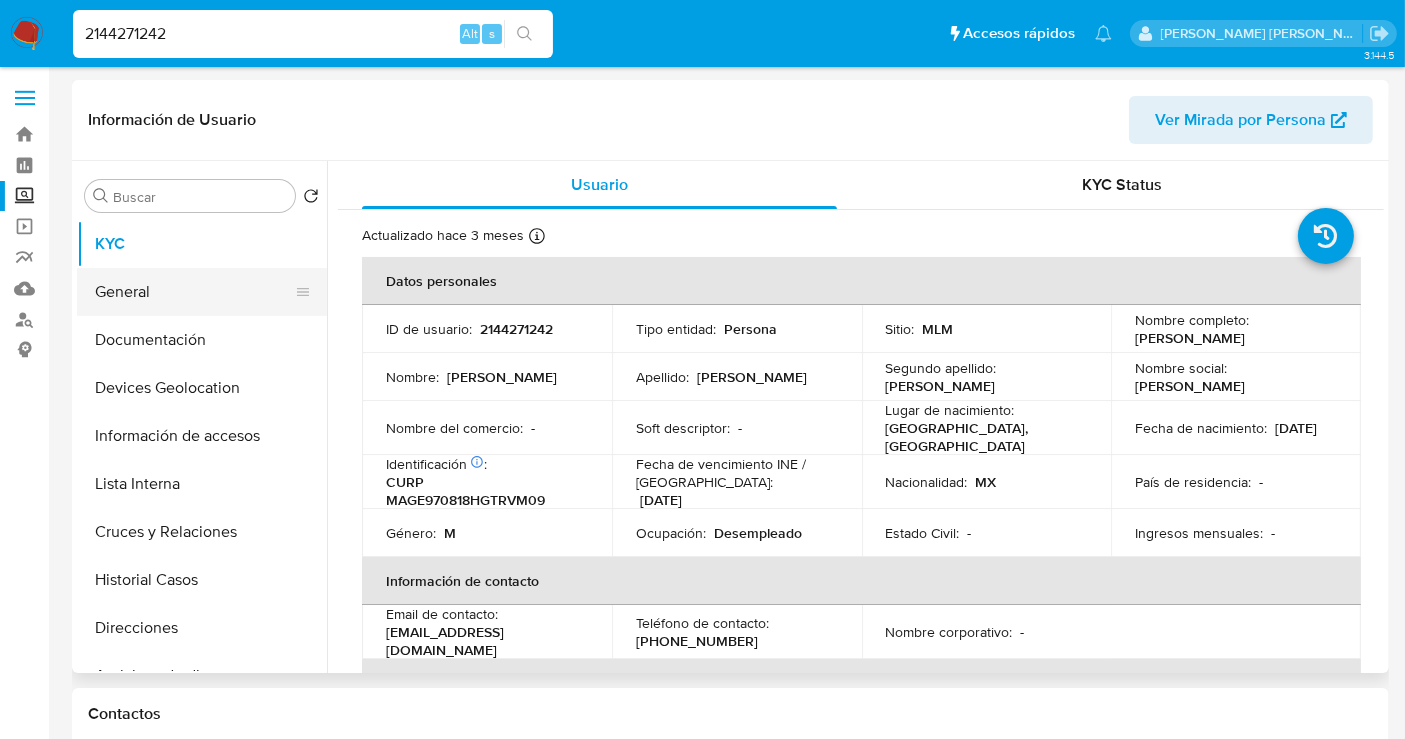 click on "General" at bounding box center [194, 292] 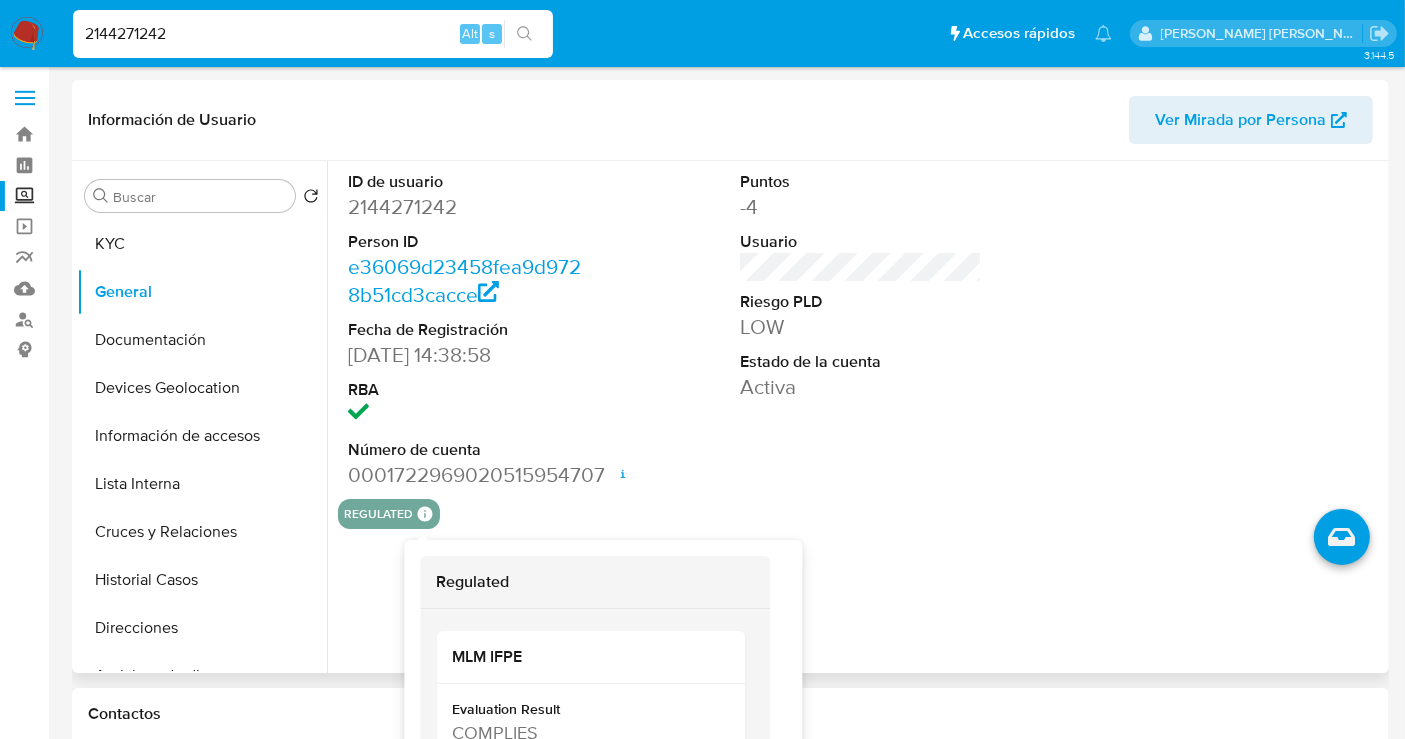 click 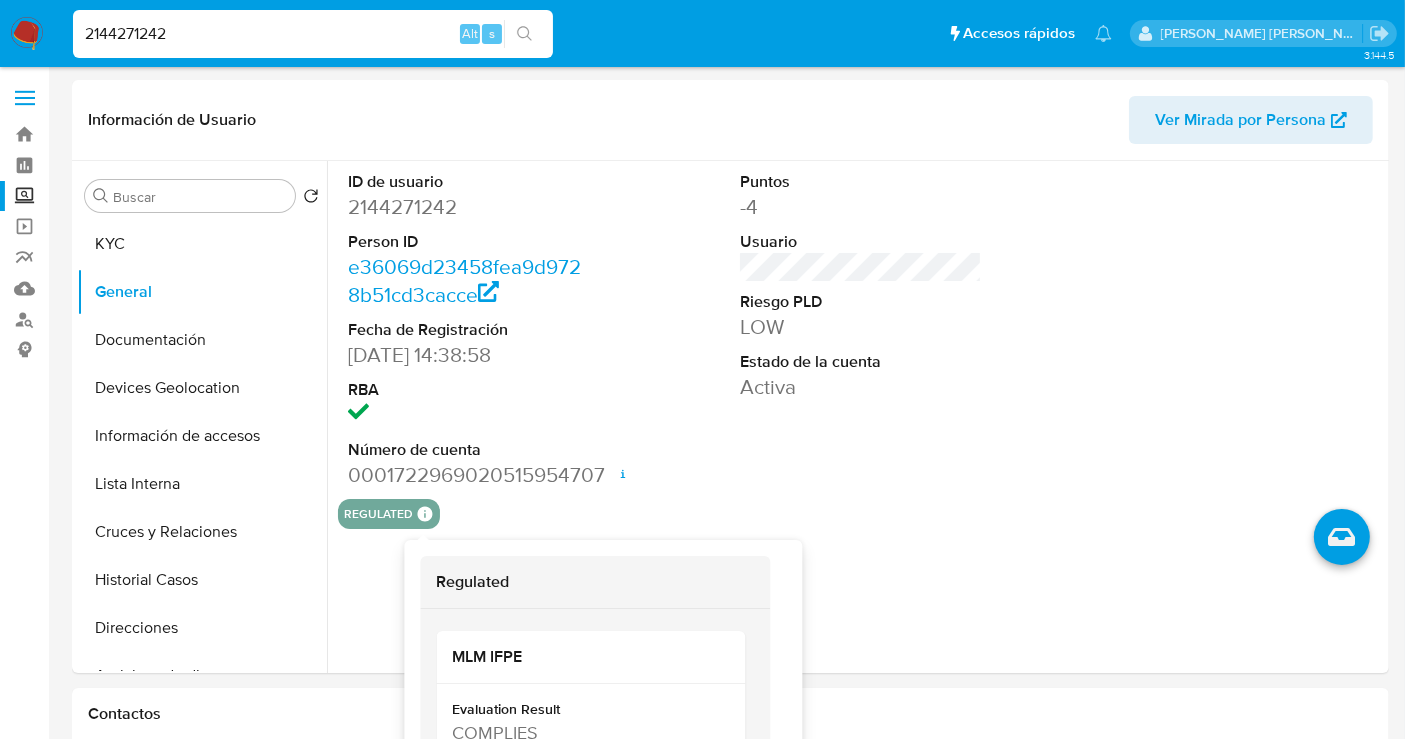 scroll, scrollTop: 111, scrollLeft: 0, axis: vertical 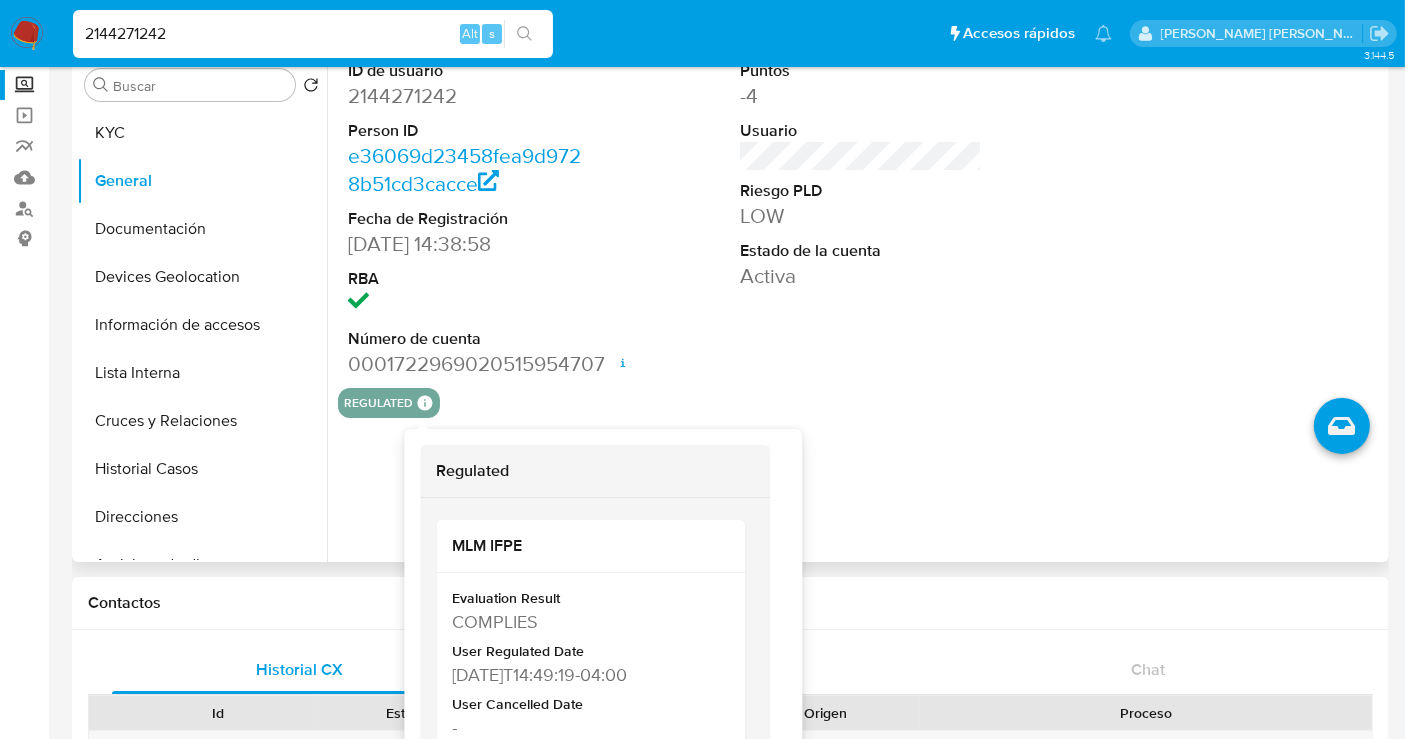 click on "ID de usuario 2144271242 Person ID e36069d23458fea9d9728b51cd3cacce Fecha de Registración 07/12/2024 14:38:58 RBA Número de cuenta 0001722969020515954707   Fecha de apertura 07/12/2024 14:51 Estado ACTIVE Puntos -4 Usuario Riesgo PLD LOW Estado de la cuenta Activa regulated   Regulated MLM IFPE Evaluation Result COMPLIES User Regulated Date 2024-12-07T14:49:19-04:00 User Cancelled Date - Cancelled Regulation Status APPLIED" at bounding box center (855, 306) 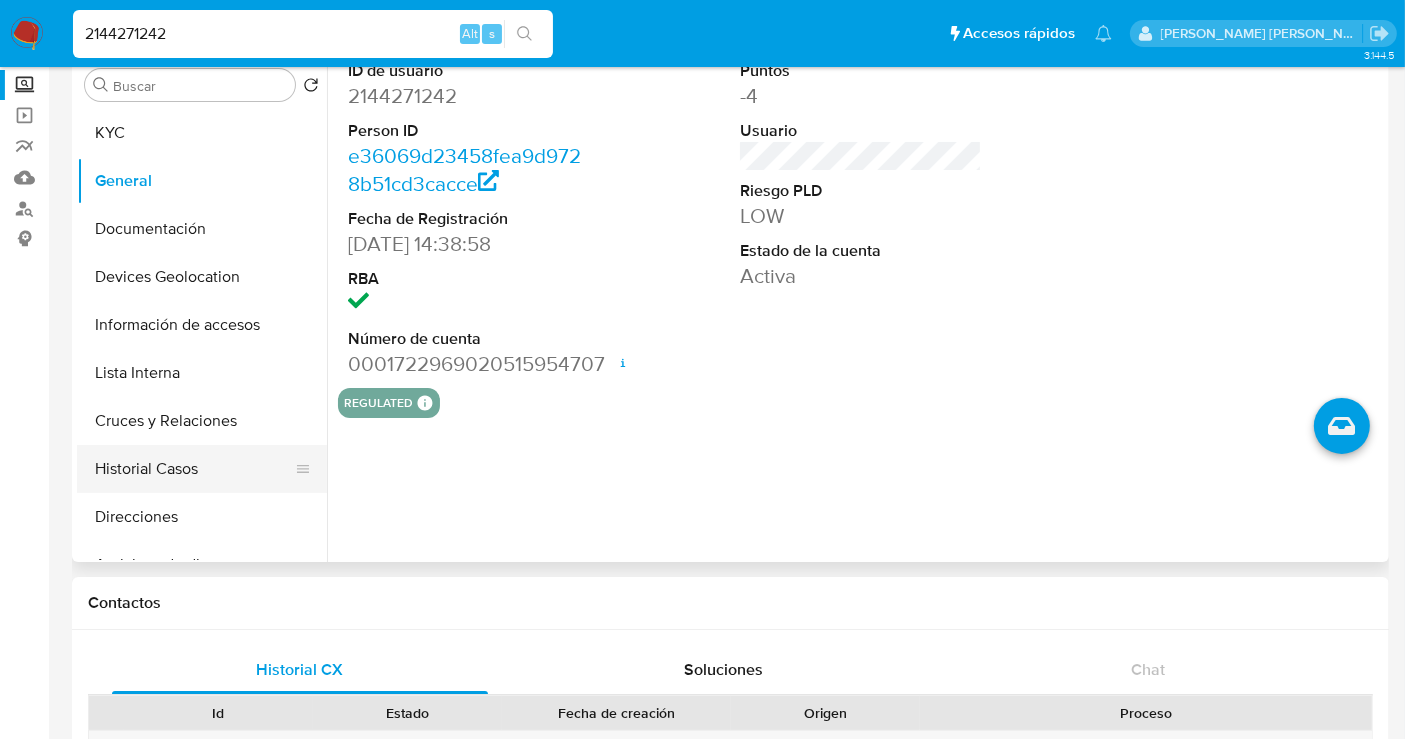 click on "Historial Casos" at bounding box center (194, 469) 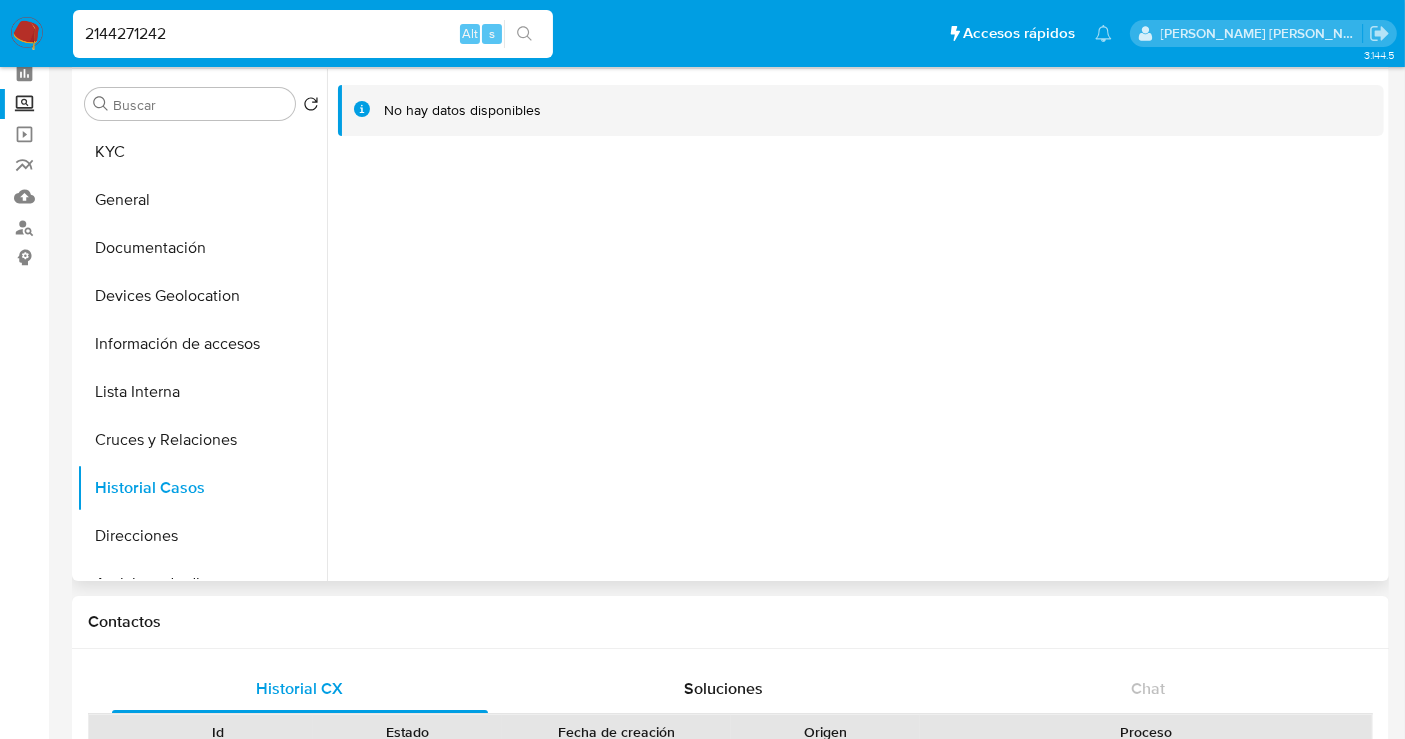 scroll, scrollTop: 0, scrollLeft: 0, axis: both 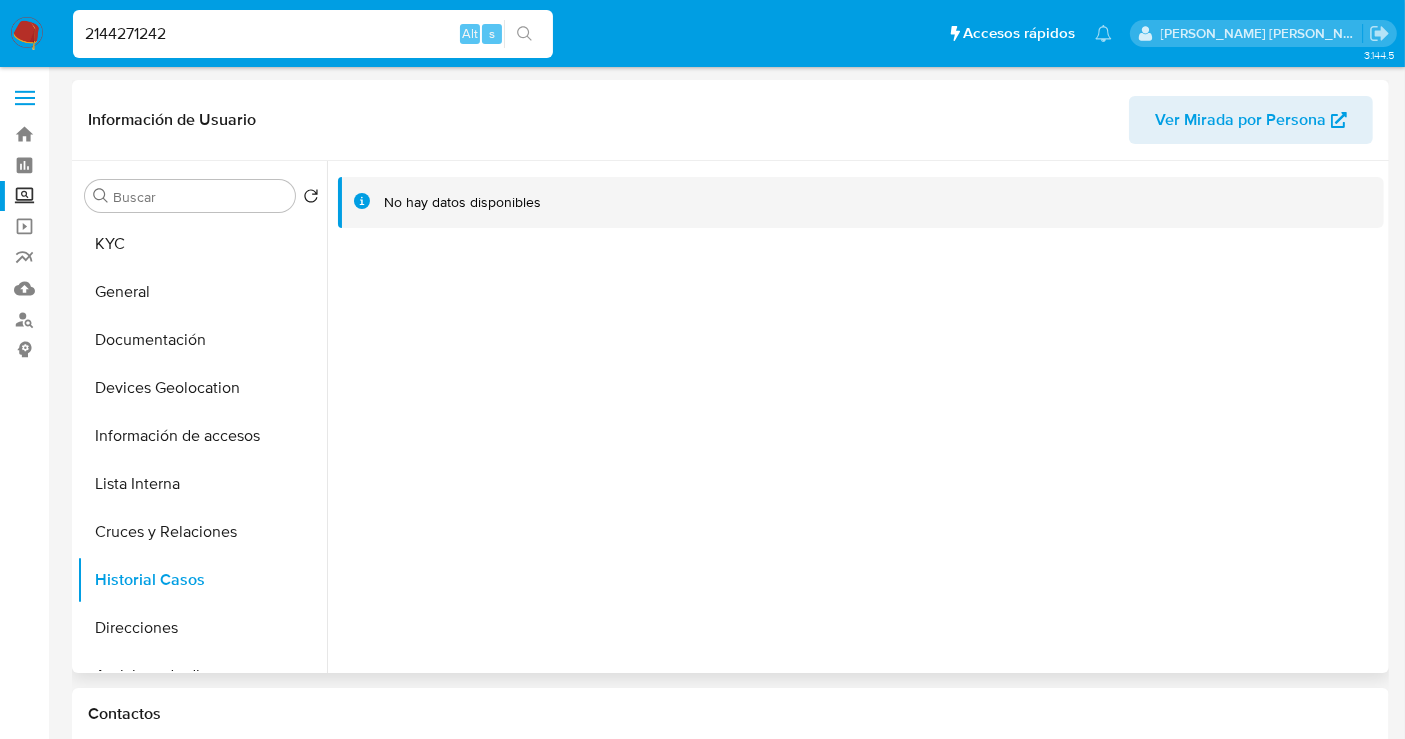 type 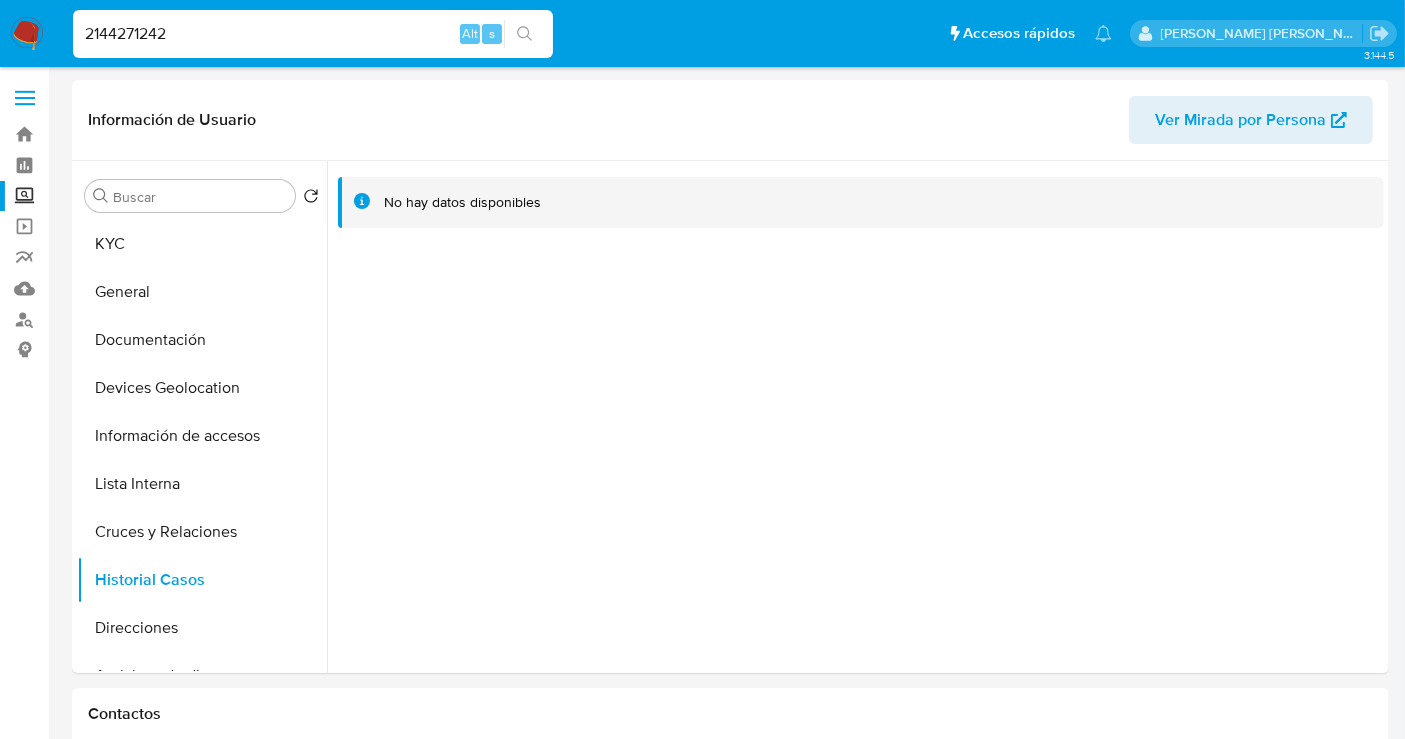 click on "2144271242" at bounding box center (313, 34) 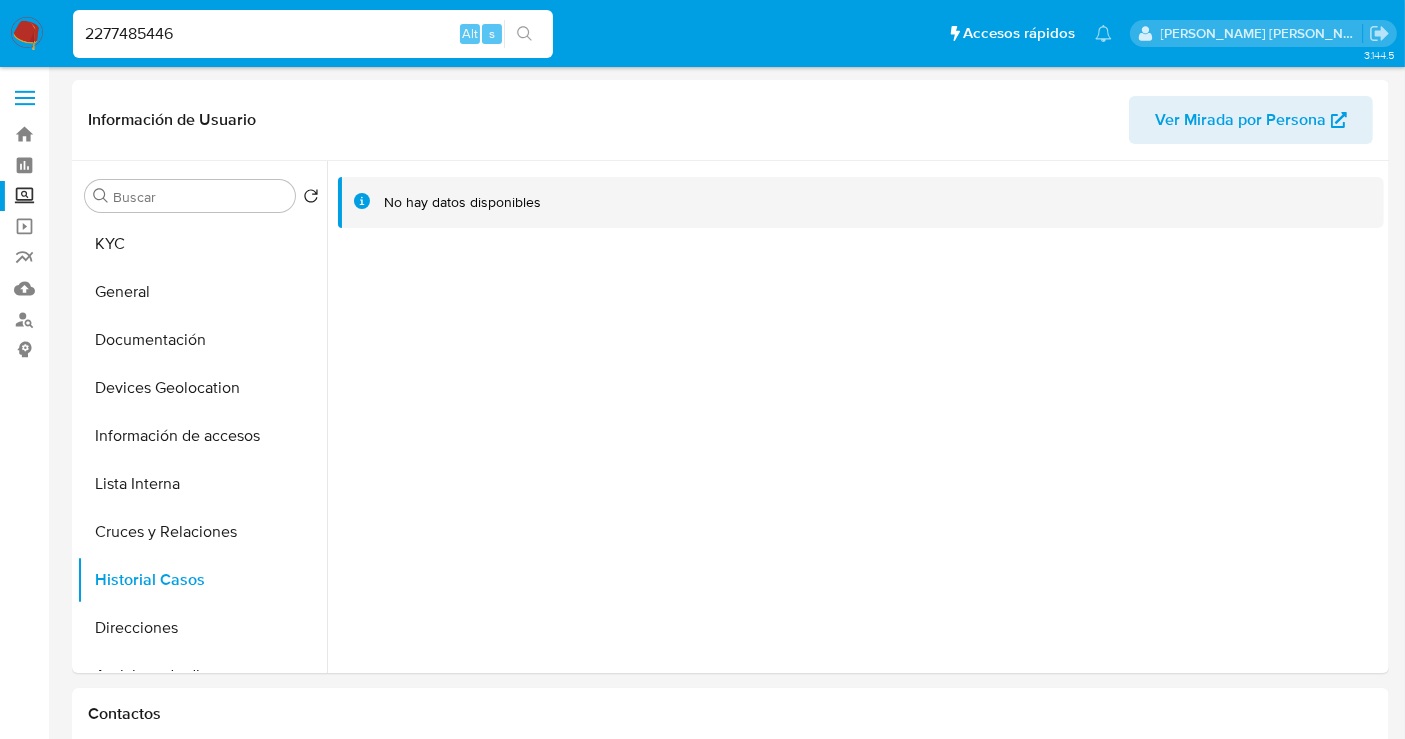 type on "2277485446" 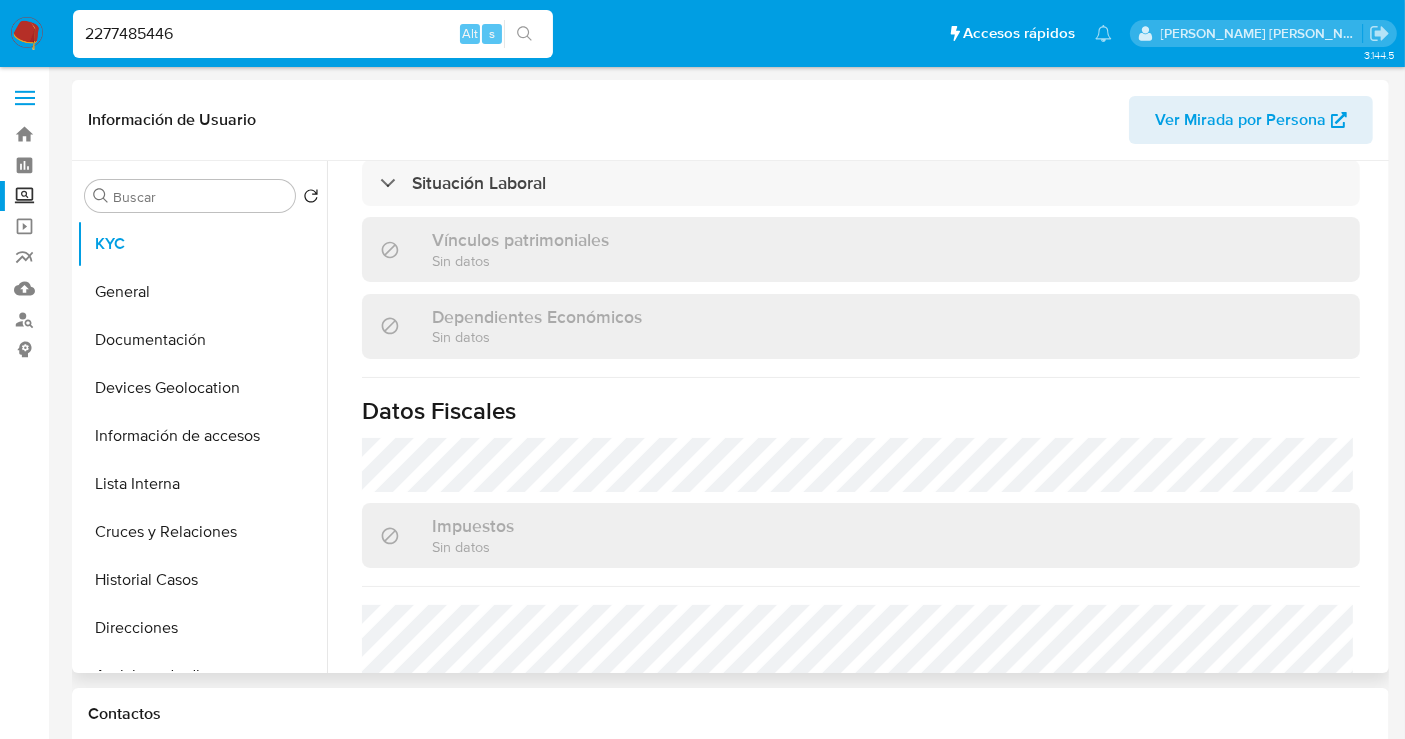 scroll, scrollTop: 1268, scrollLeft: 0, axis: vertical 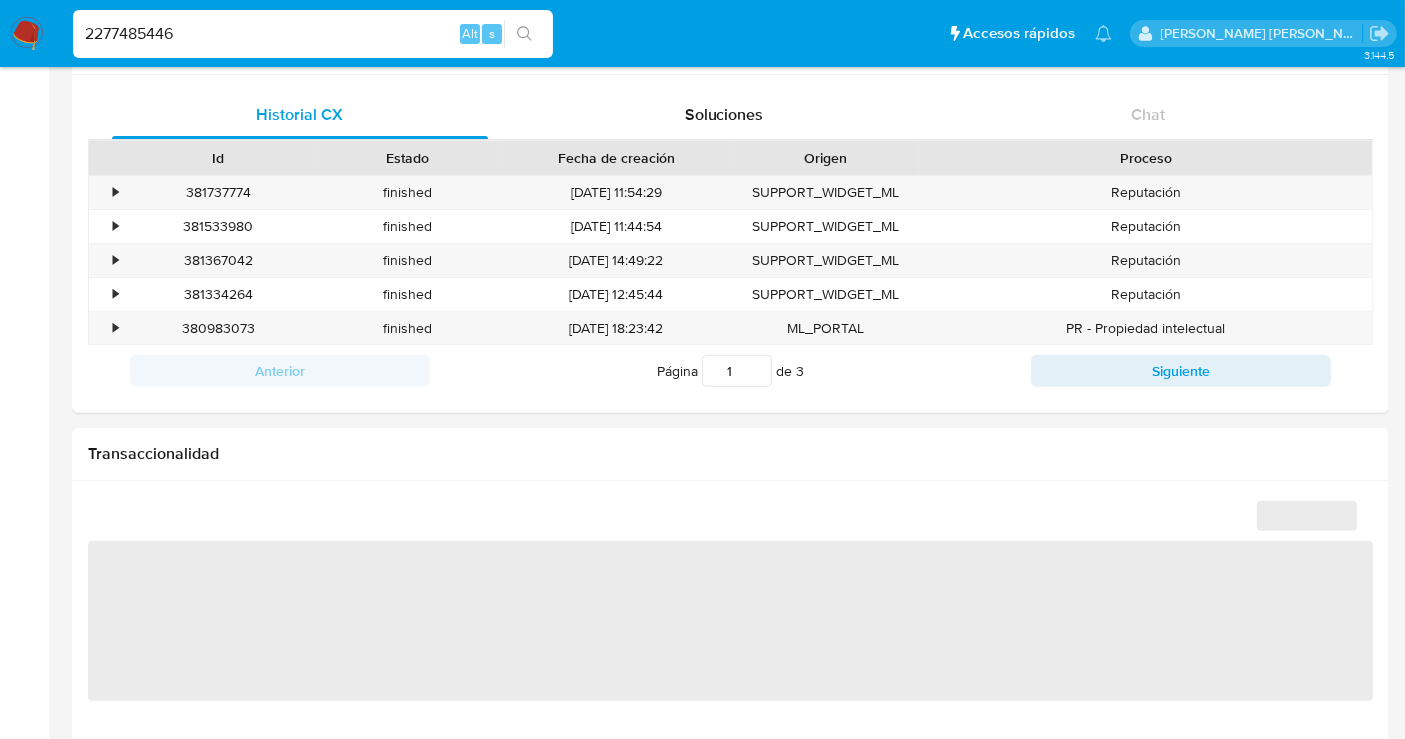 select on "10" 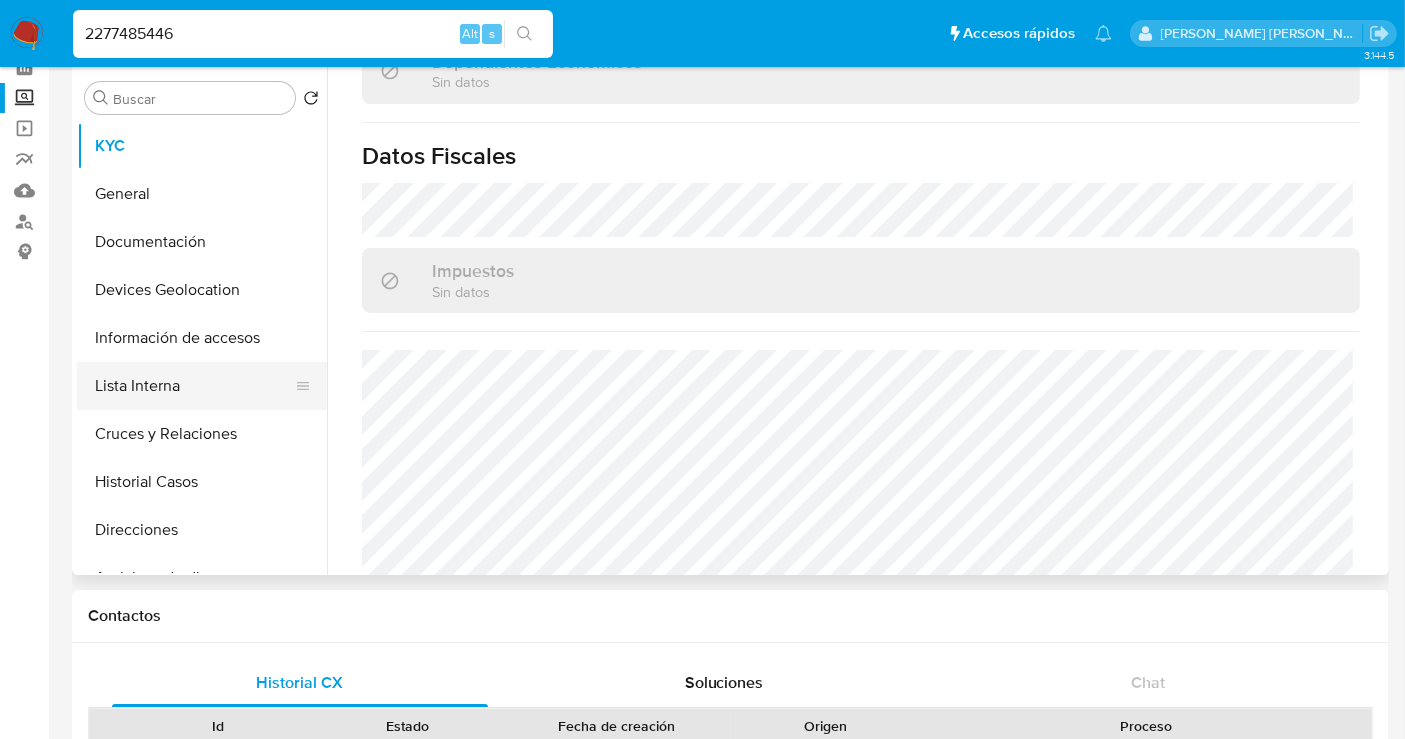 scroll, scrollTop: 0, scrollLeft: 0, axis: both 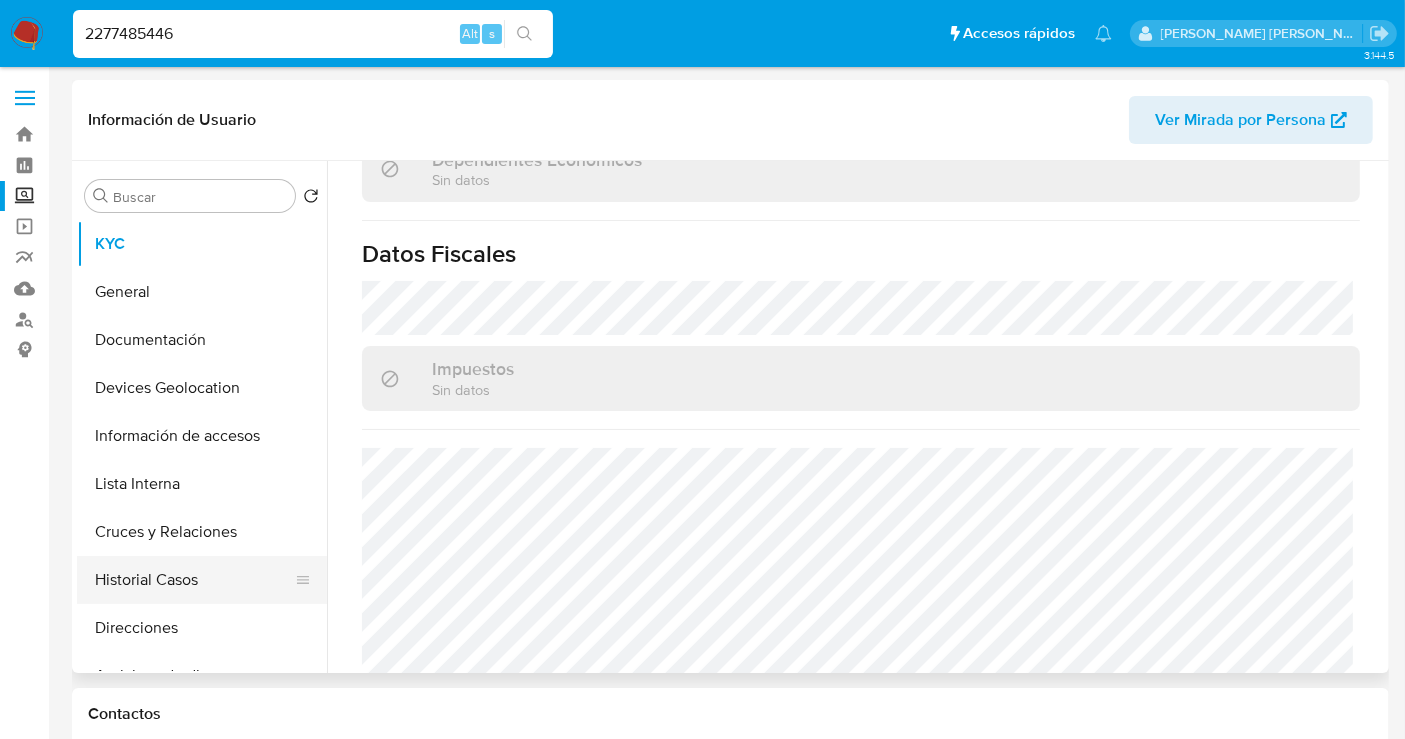 click on "Historial Casos" at bounding box center (194, 580) 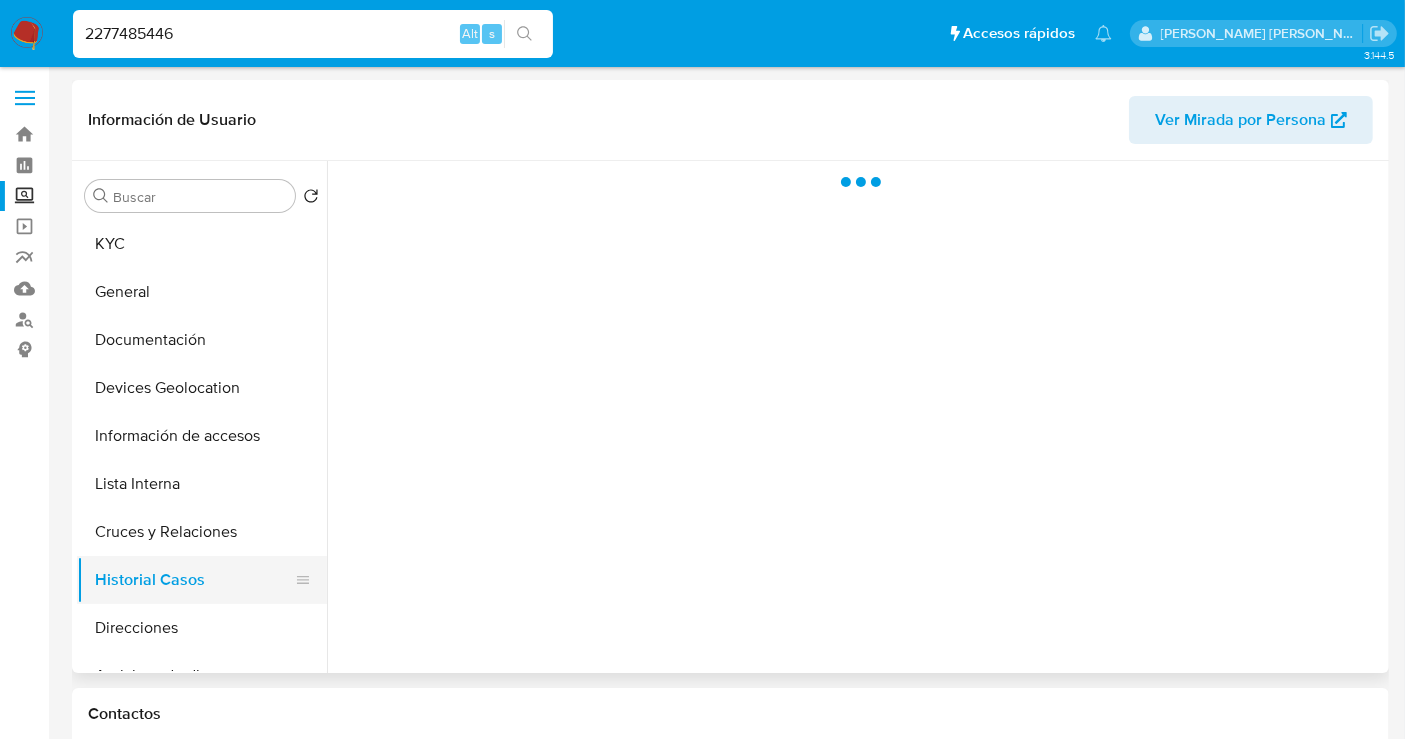 scroll, scrollTop: 0, scrollLeft: 0, axis: both 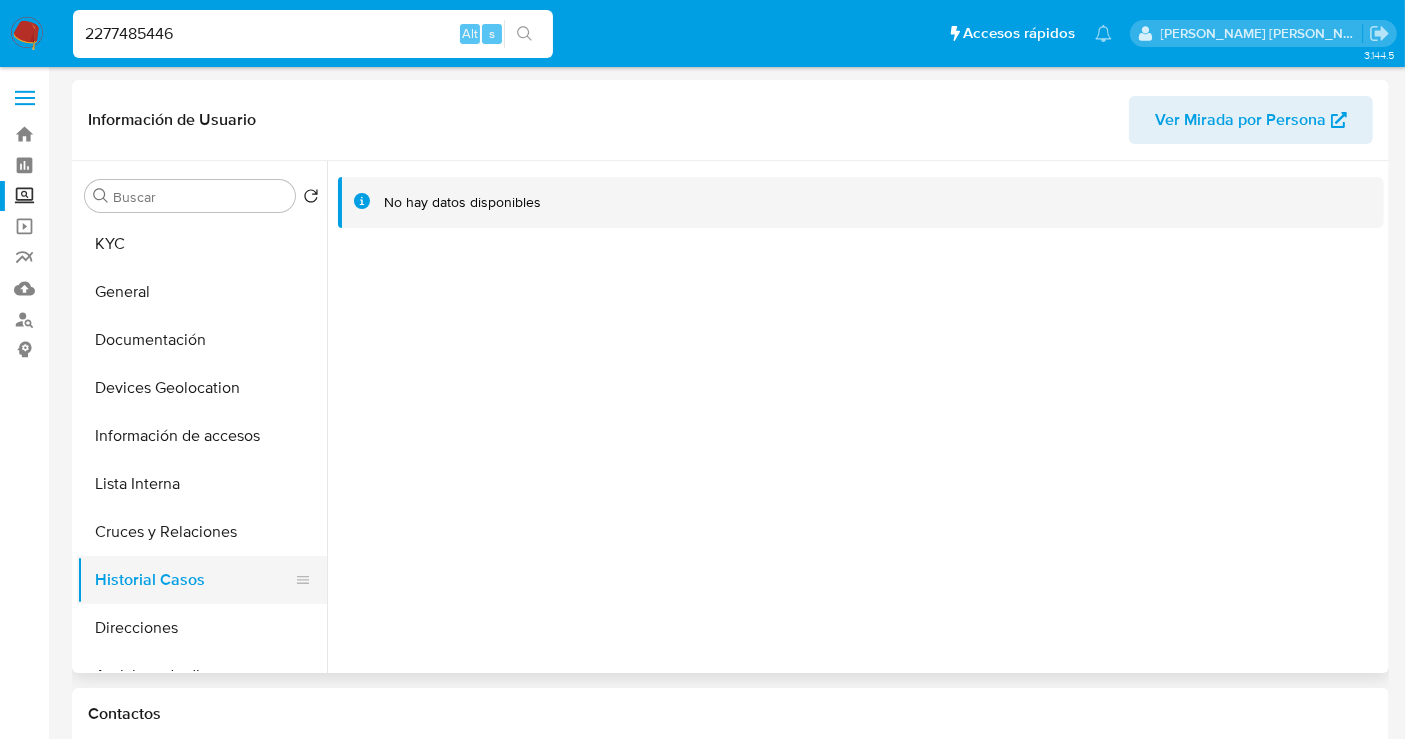 type 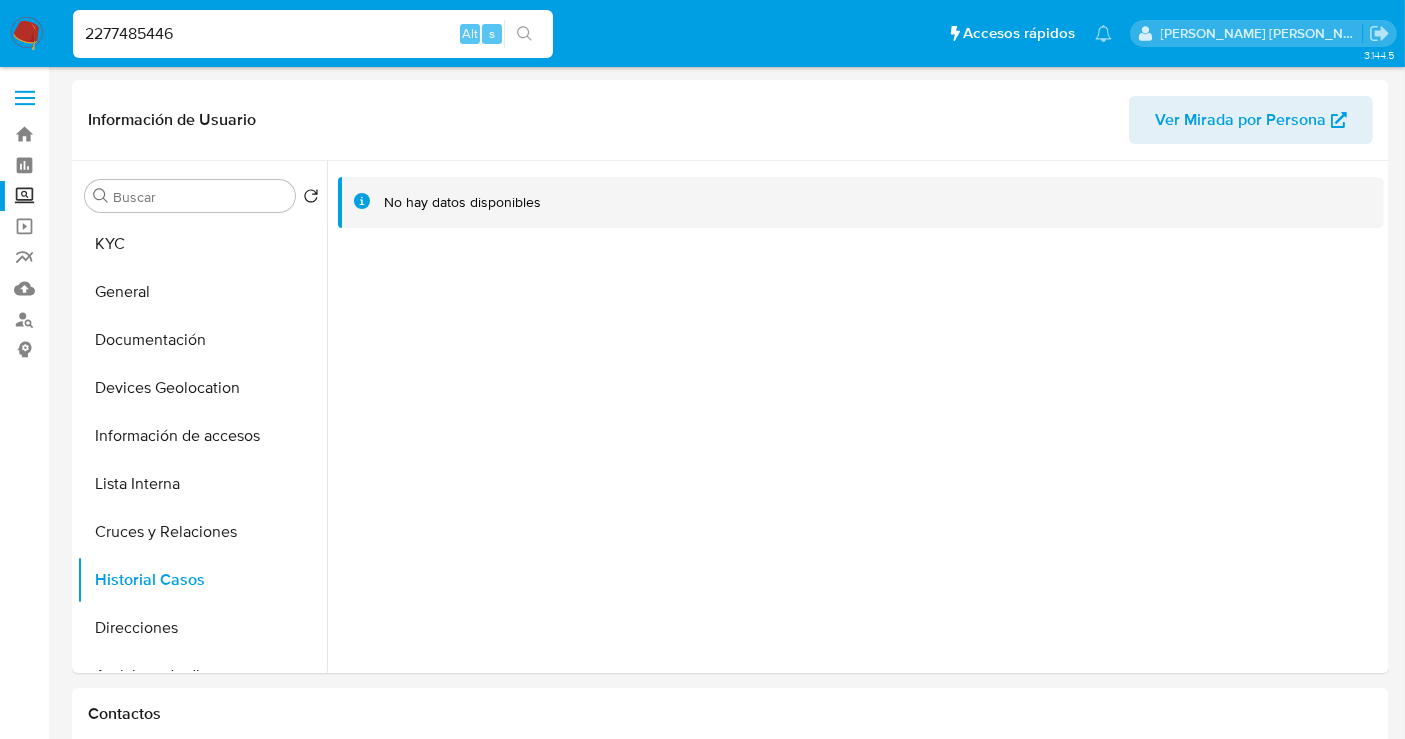 click at bounding box center (27, 34) 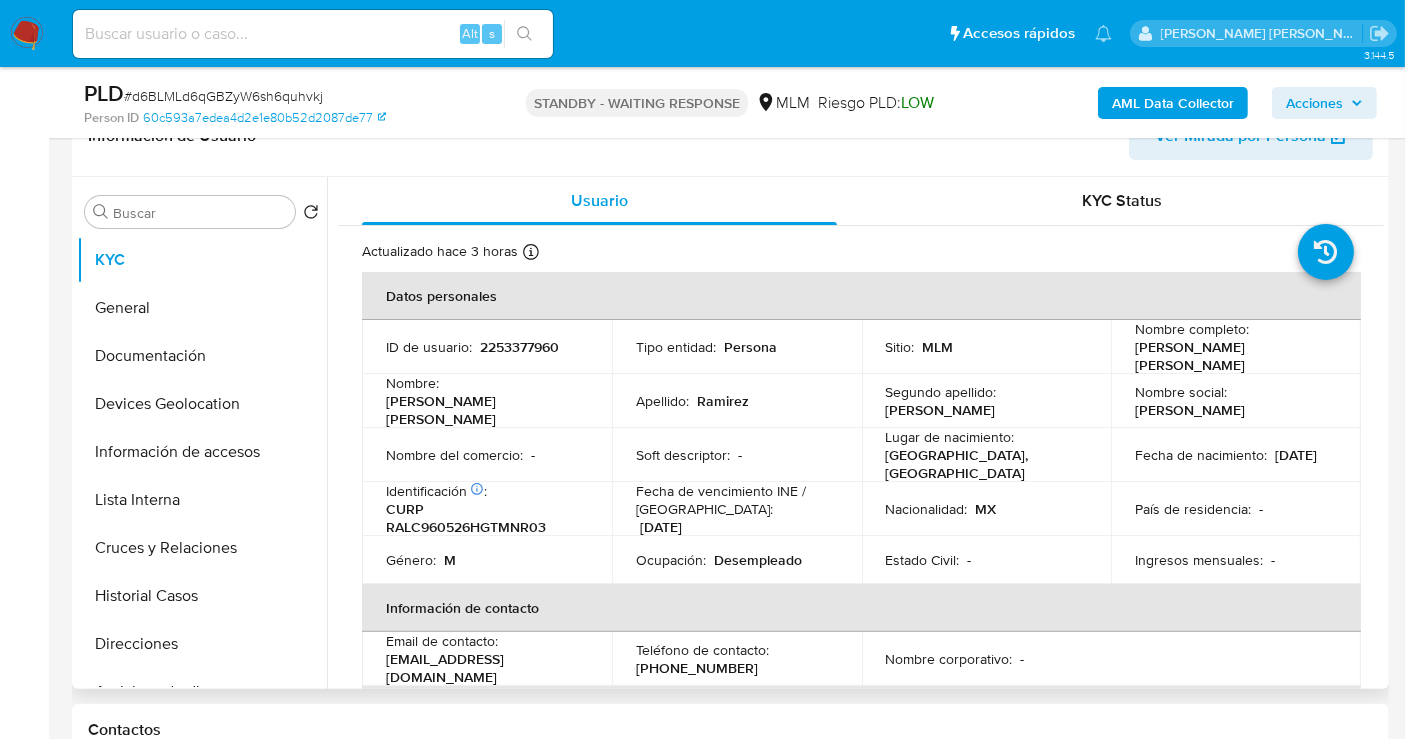 scroll, scrollTop: 333, scrollLeft: 0, axis: vertical 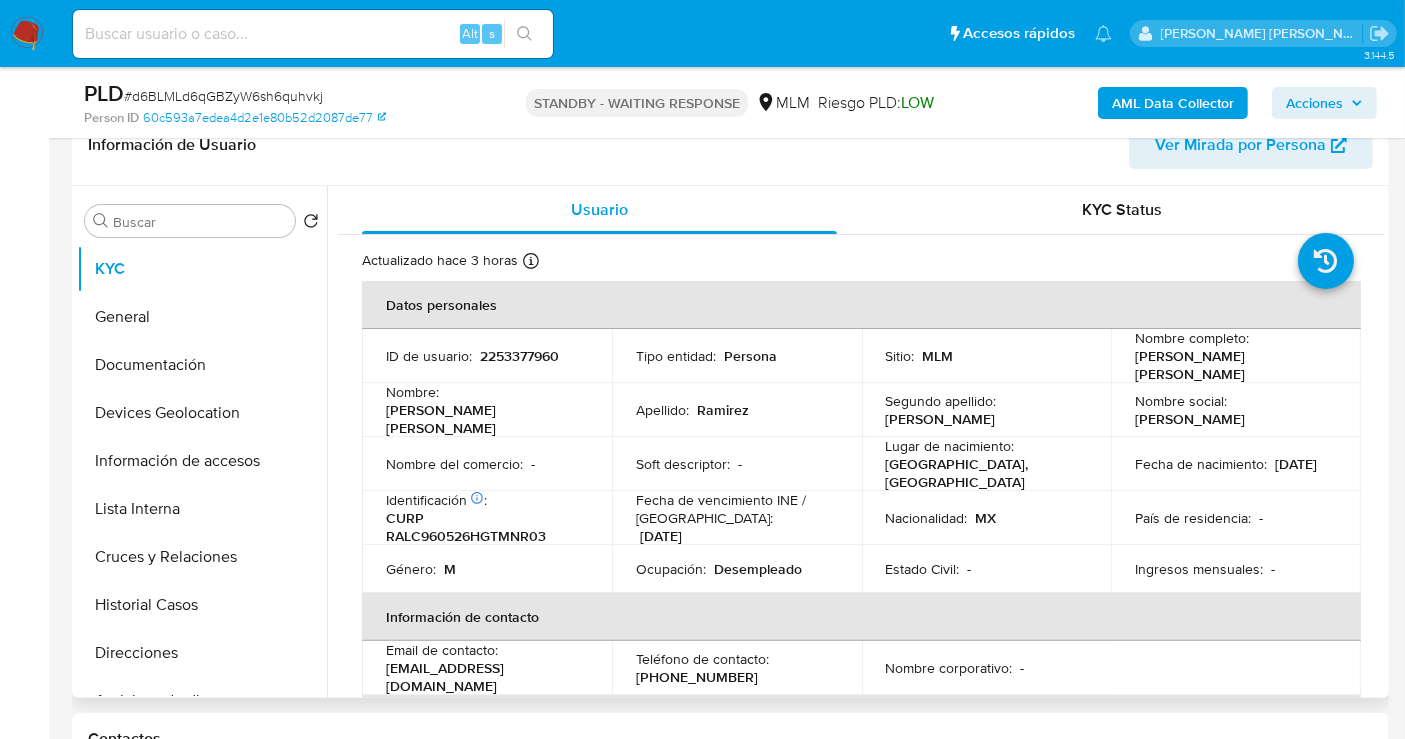 select on "10" 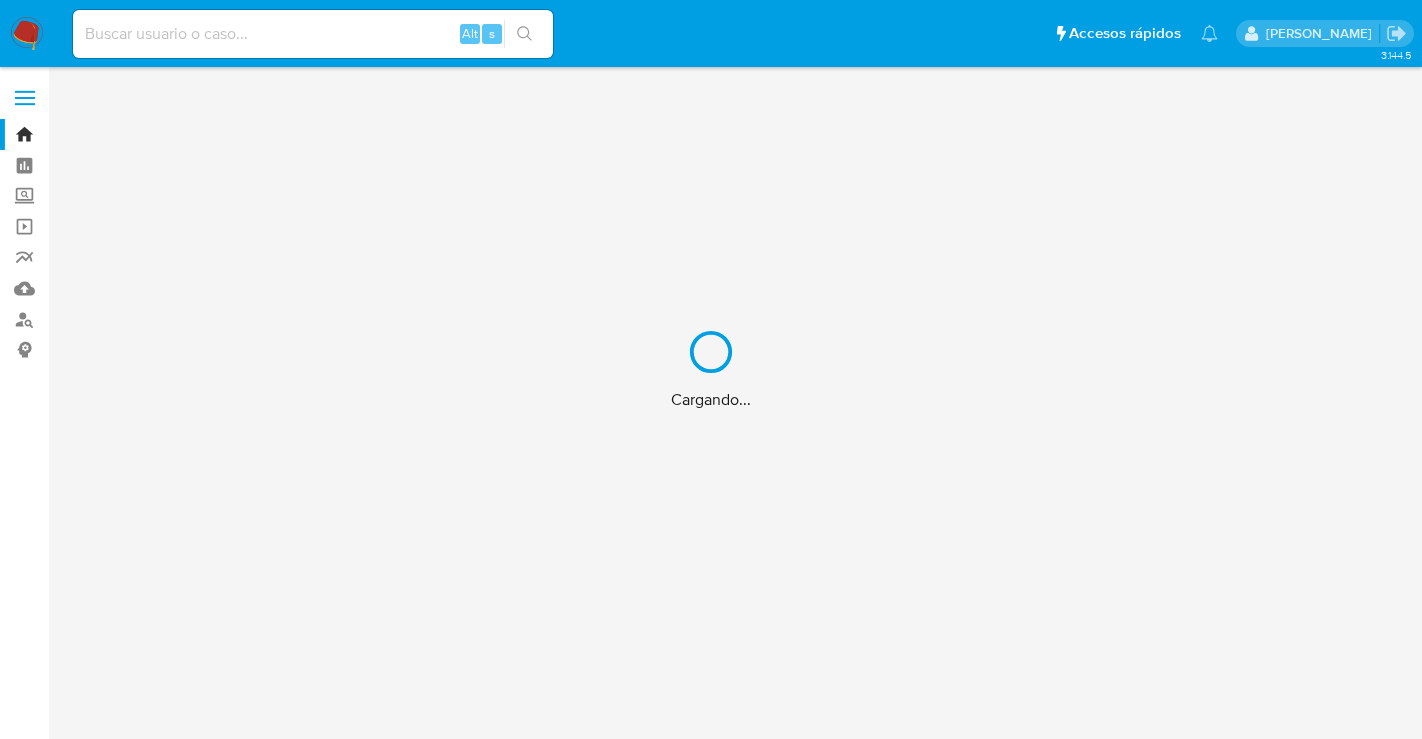 scroll, scrollTop: 0, scrollLeft: 0, axis: both 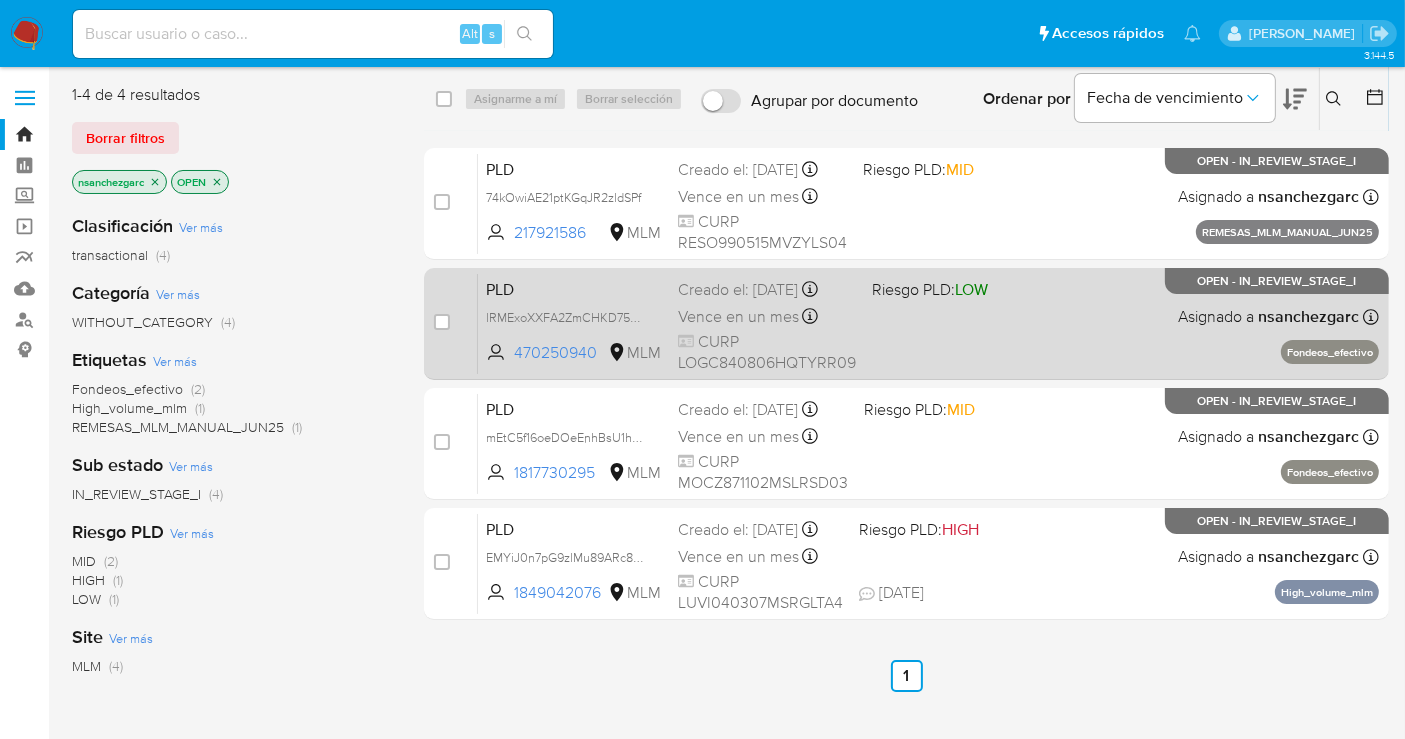 click on "Vence en un mes" at bounding box center [738, 317] 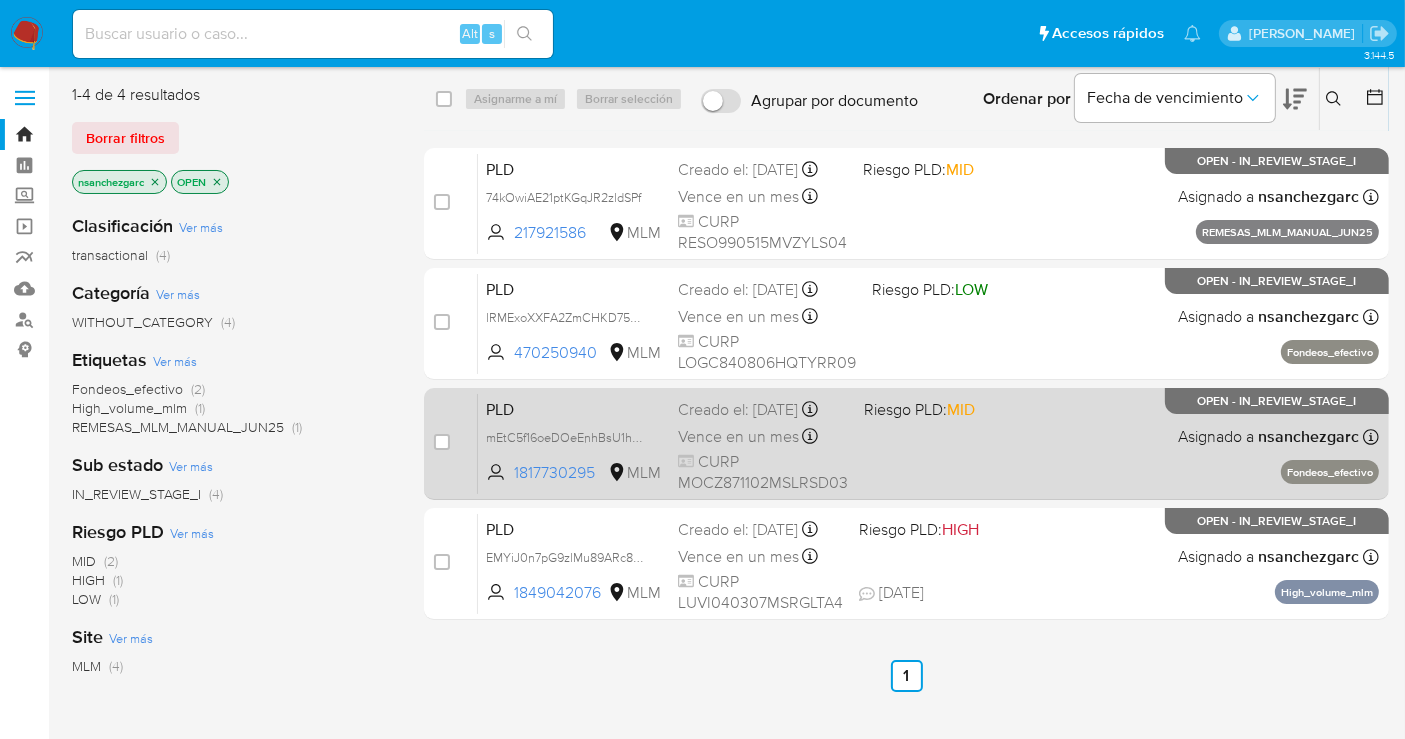 click on "Creado el: [DATE]   Creado el: [DATE] 02:06:38" at bounding box center [763, 410] 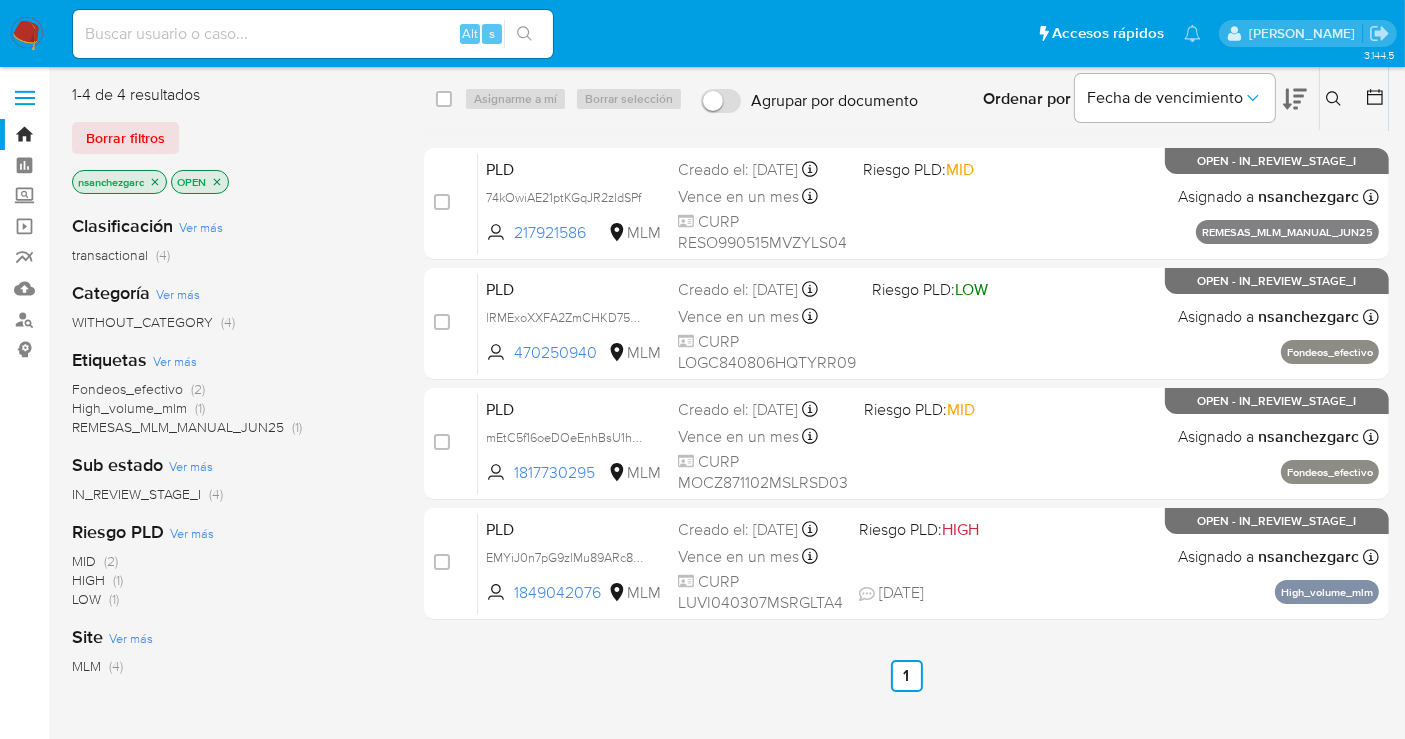 click 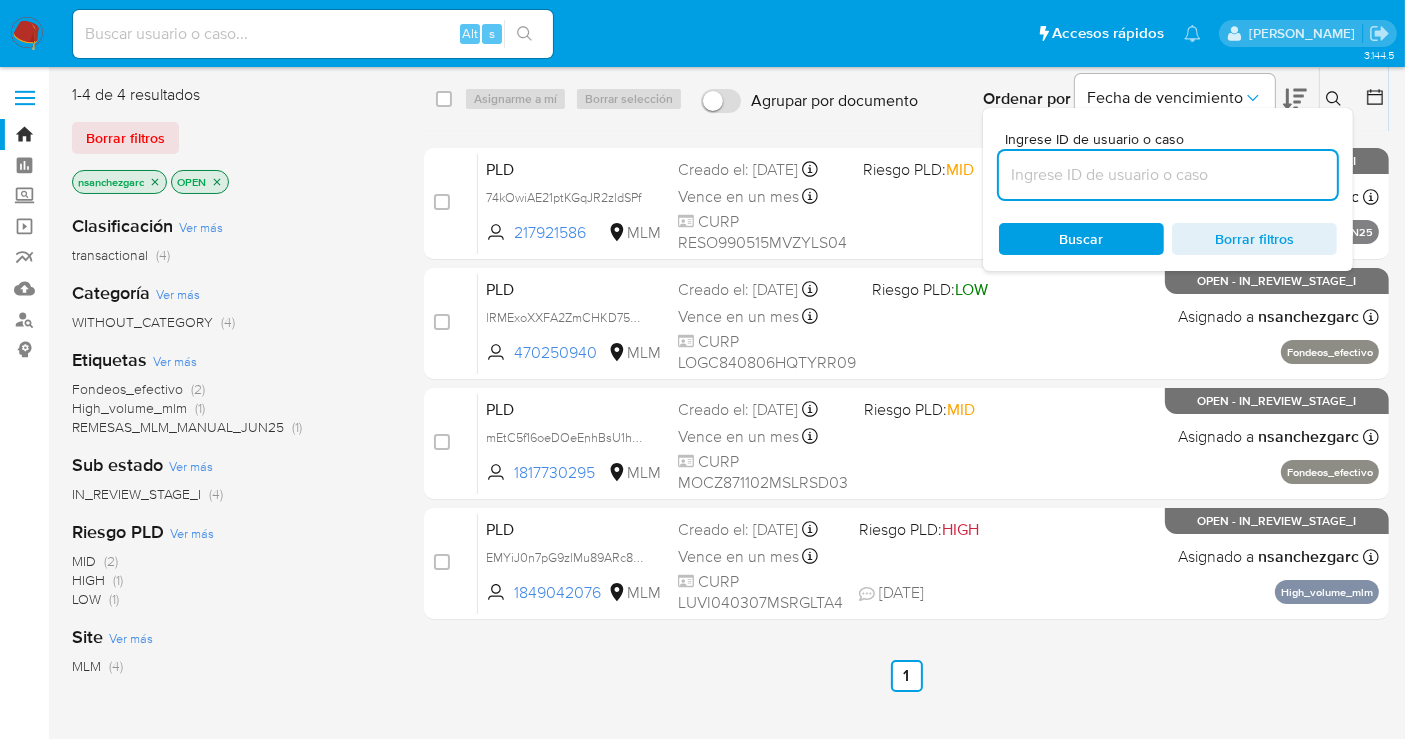 click at bounding box center [1168, 175] 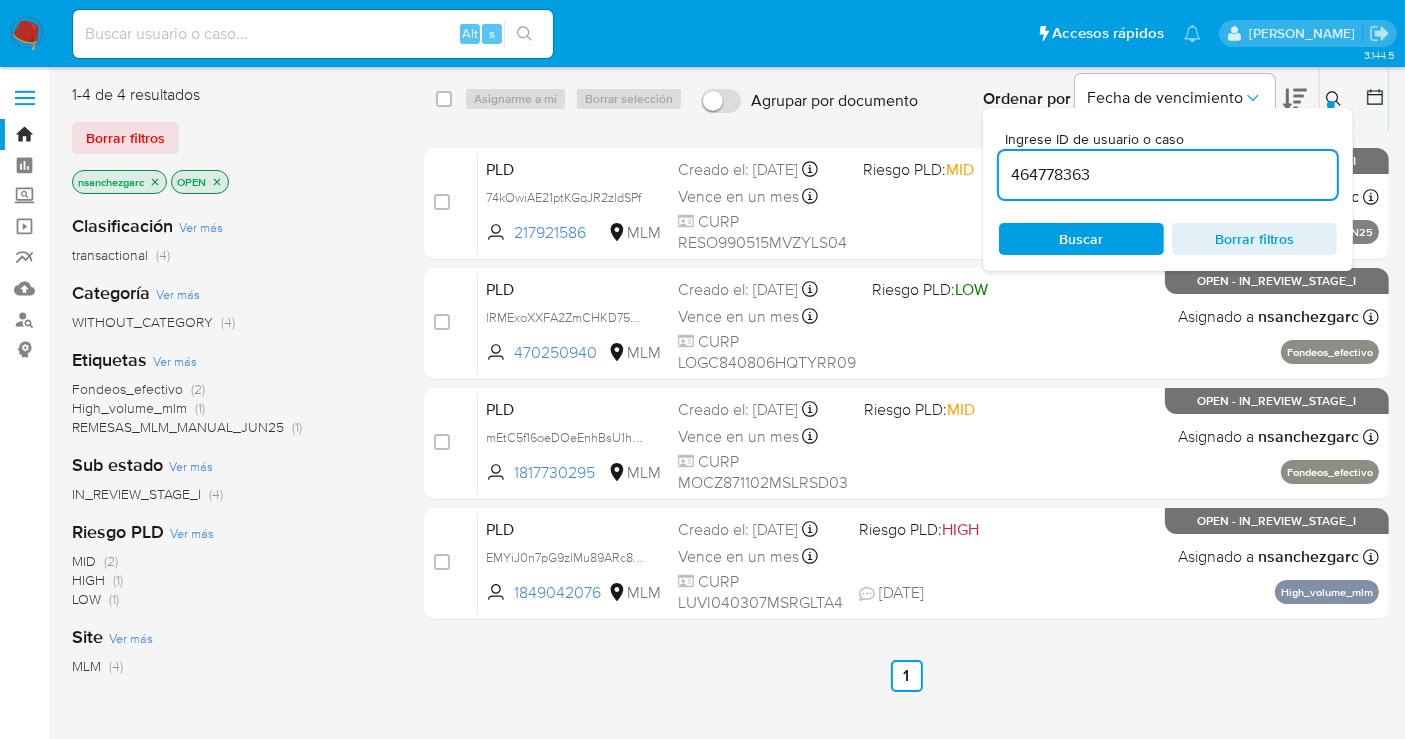type on "464778363" 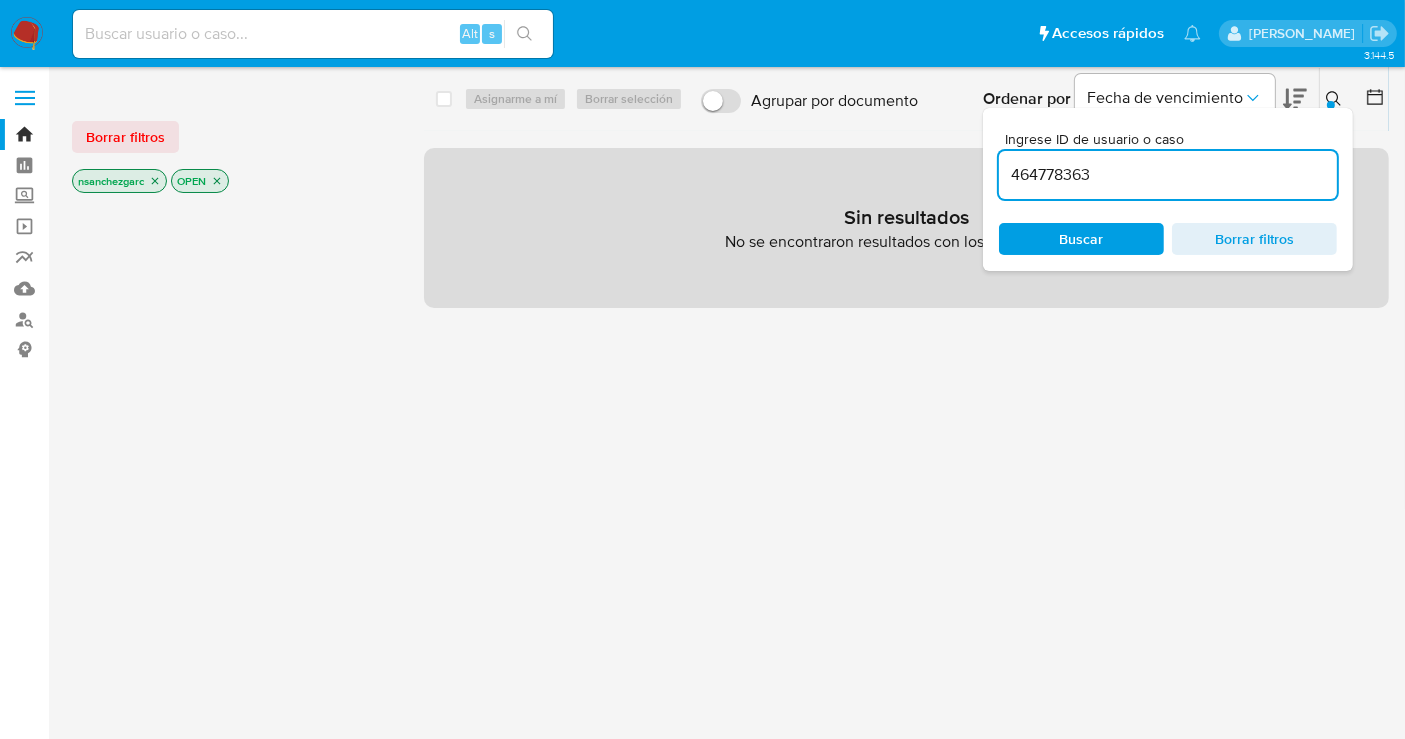 click 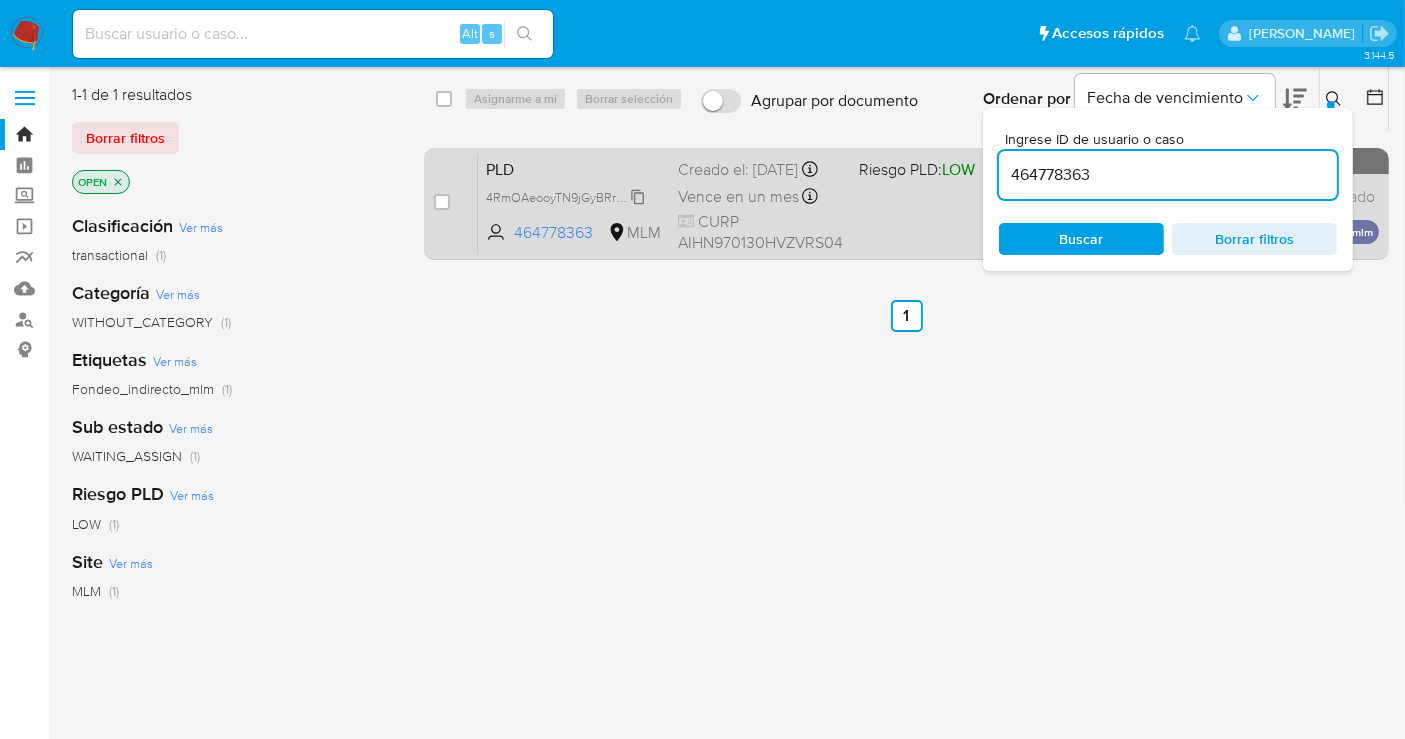 click on "4RmOAeooyTN9jGyBRraAIH7H" at bounding box center (572, 196) 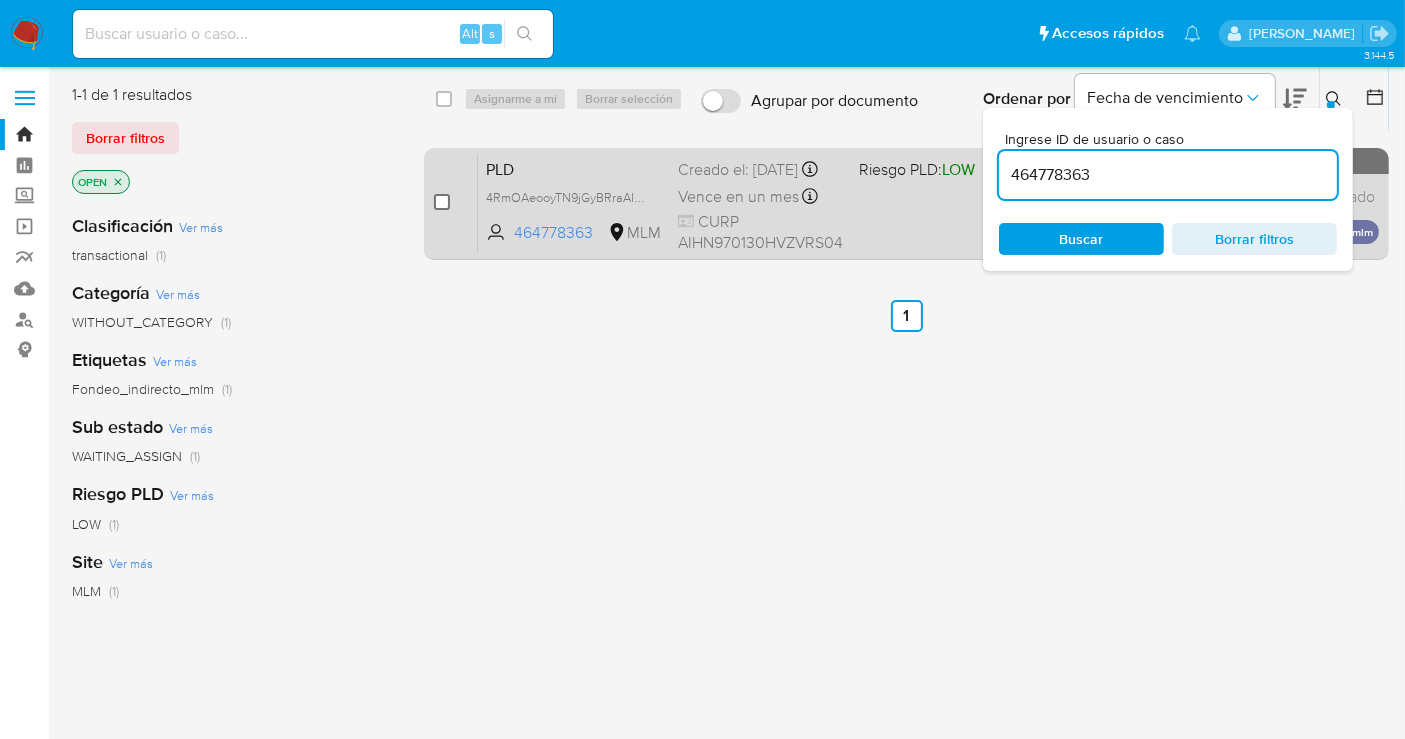 click at bounding box center (442, 202) 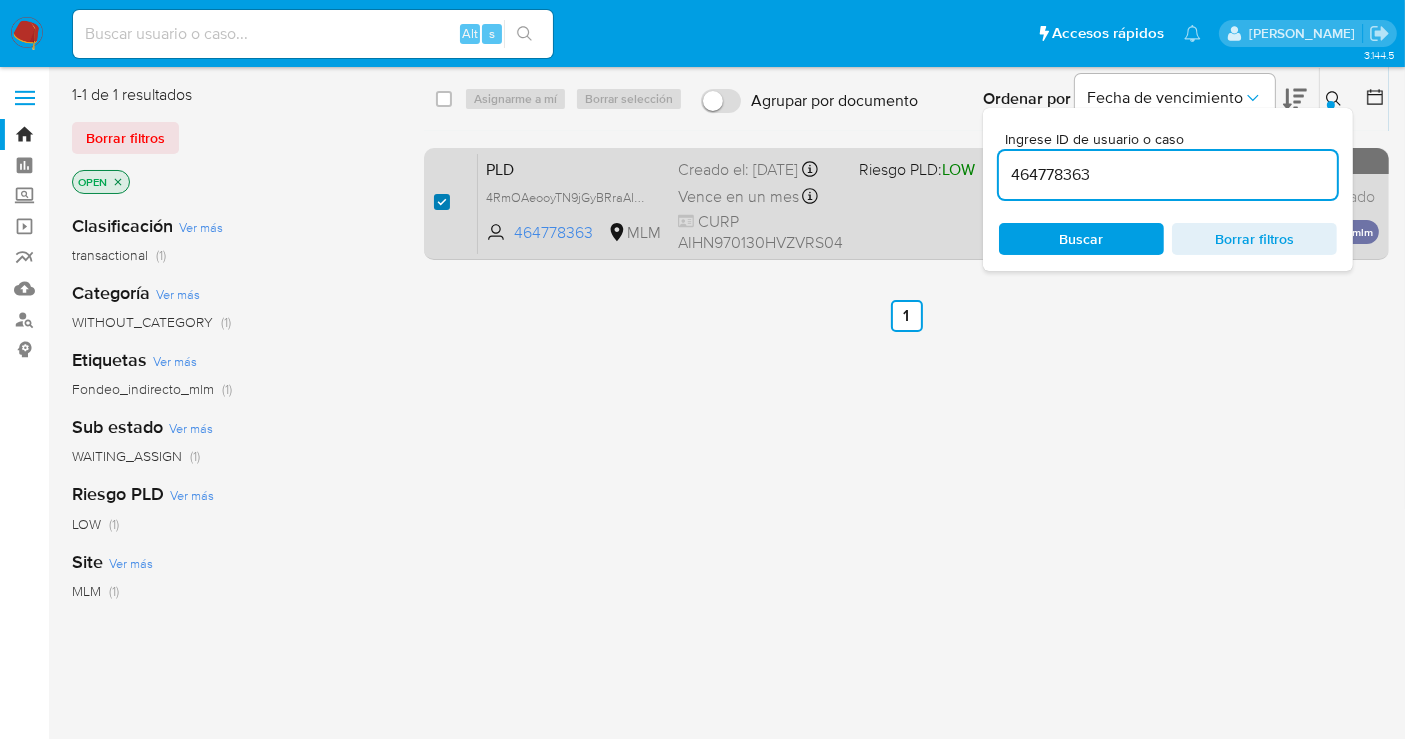 checkbox on "true" 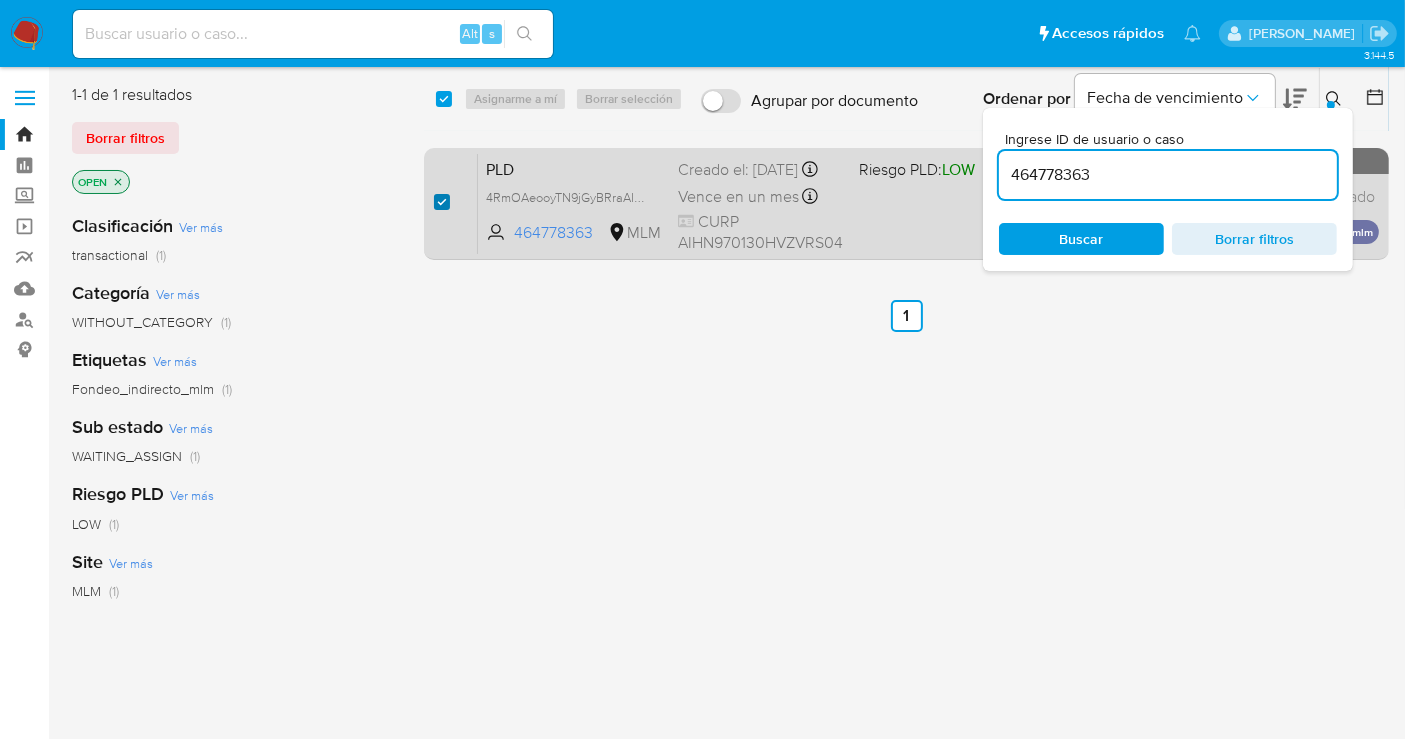checkbox on "true" 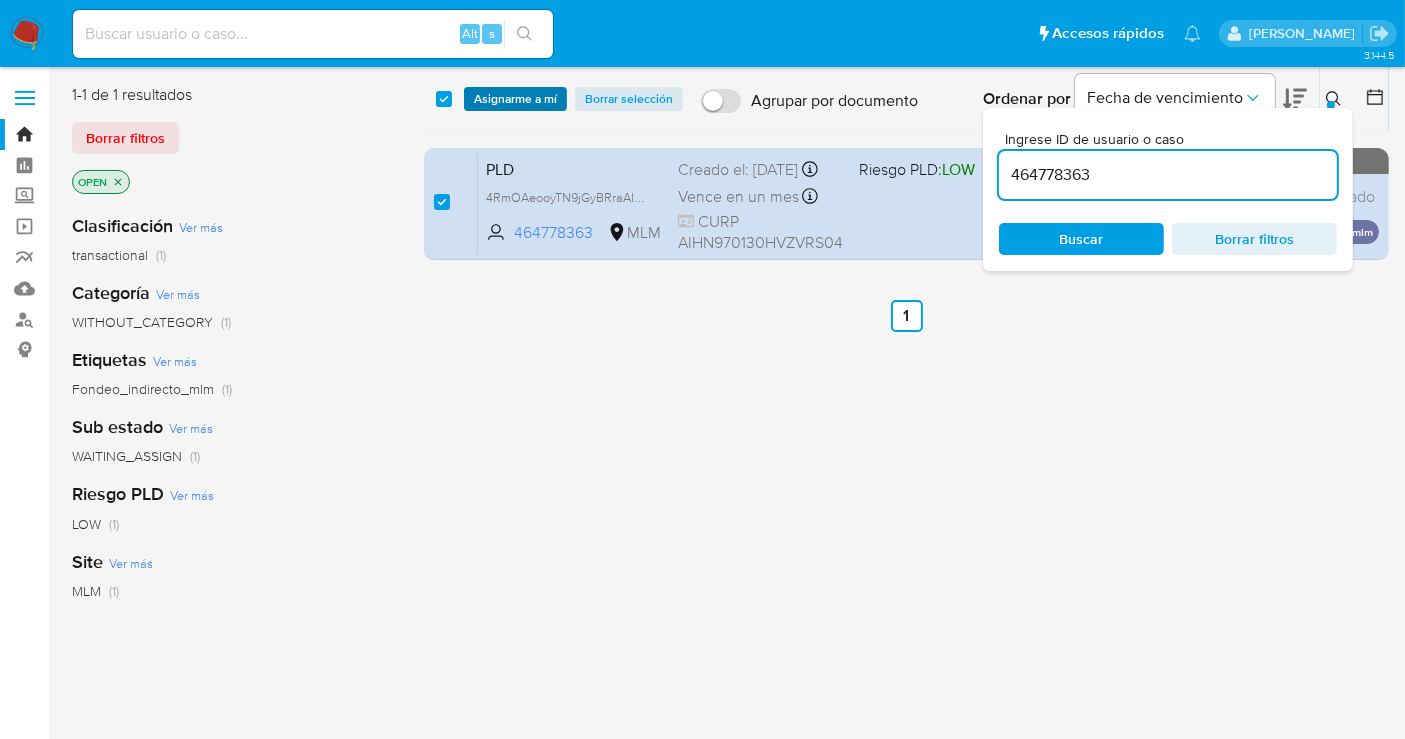 click on "Asignarme a mí" at bounding box center [515, 99] 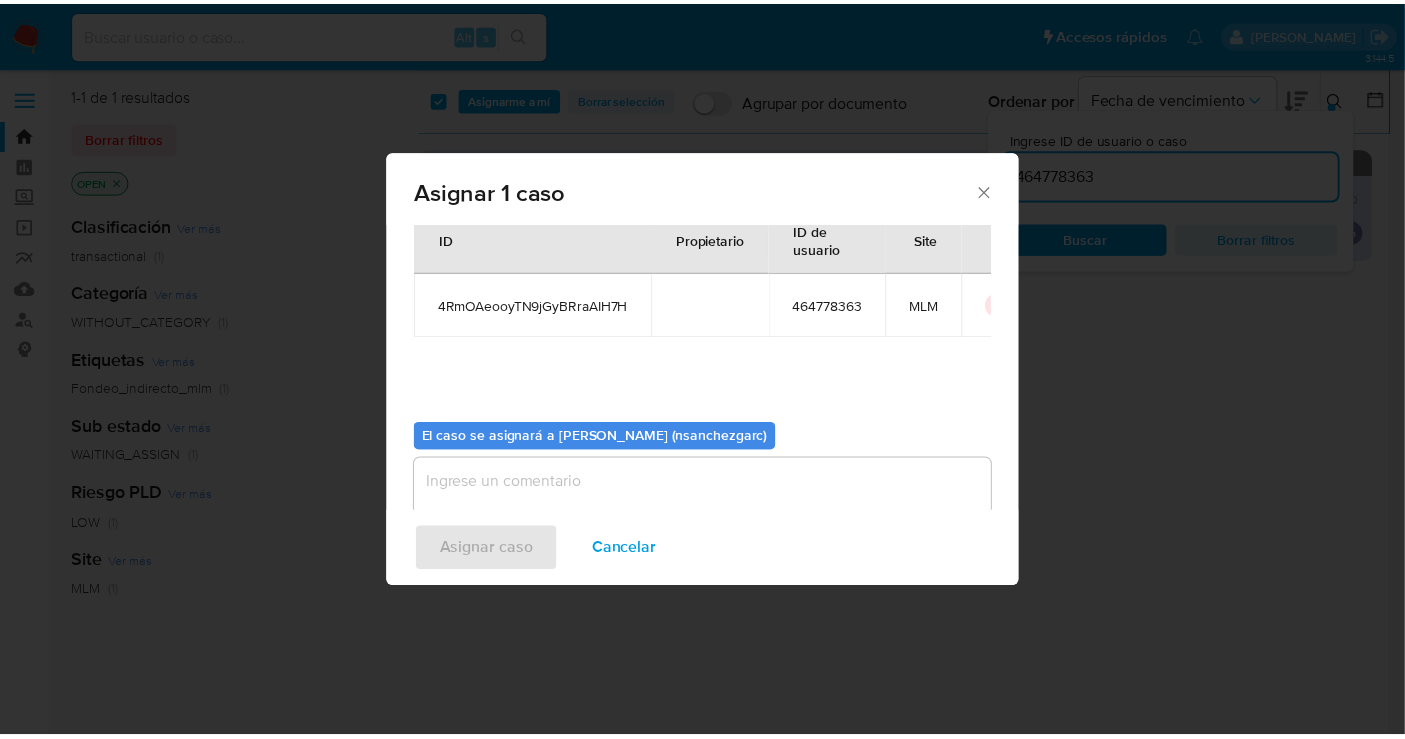 scroll, scrollTop: 102, scrollLeft: 0, axis: vertical 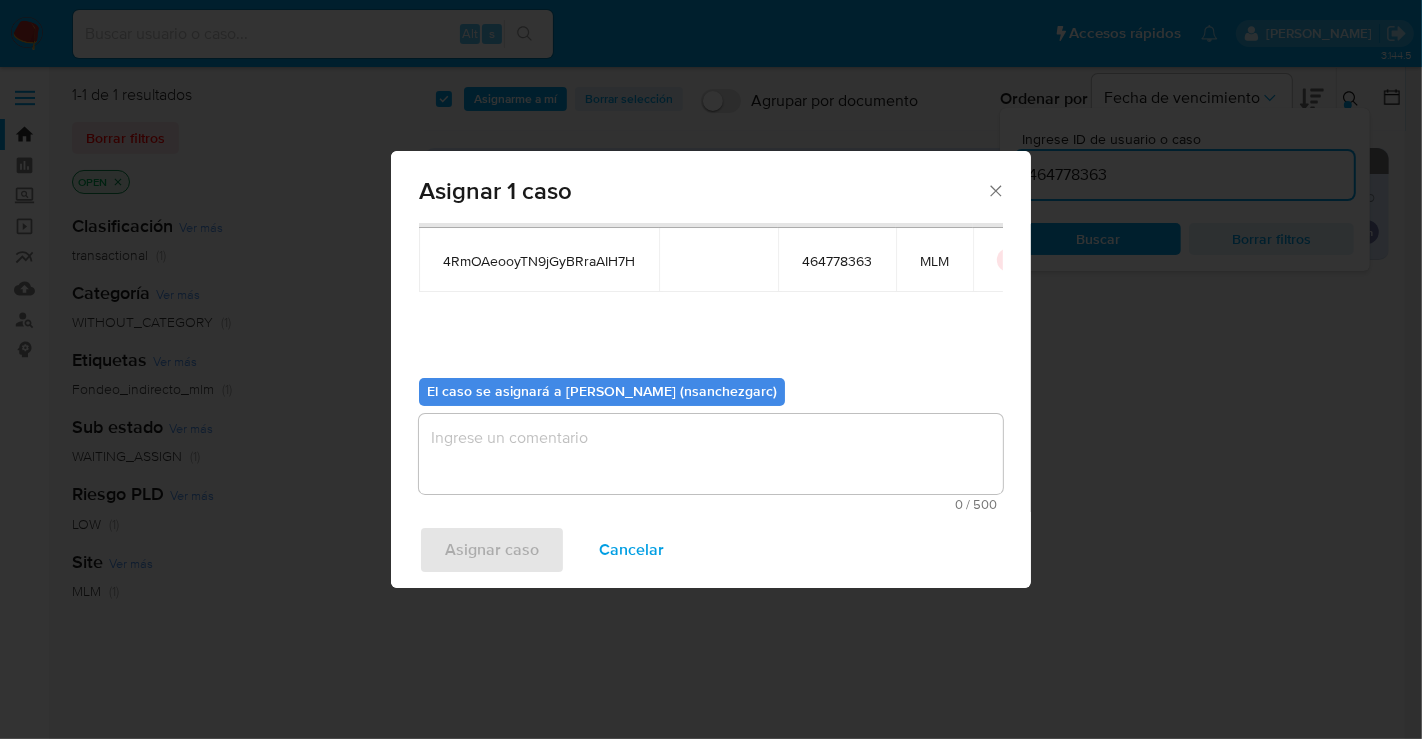 click at bounding box center (711, 454) 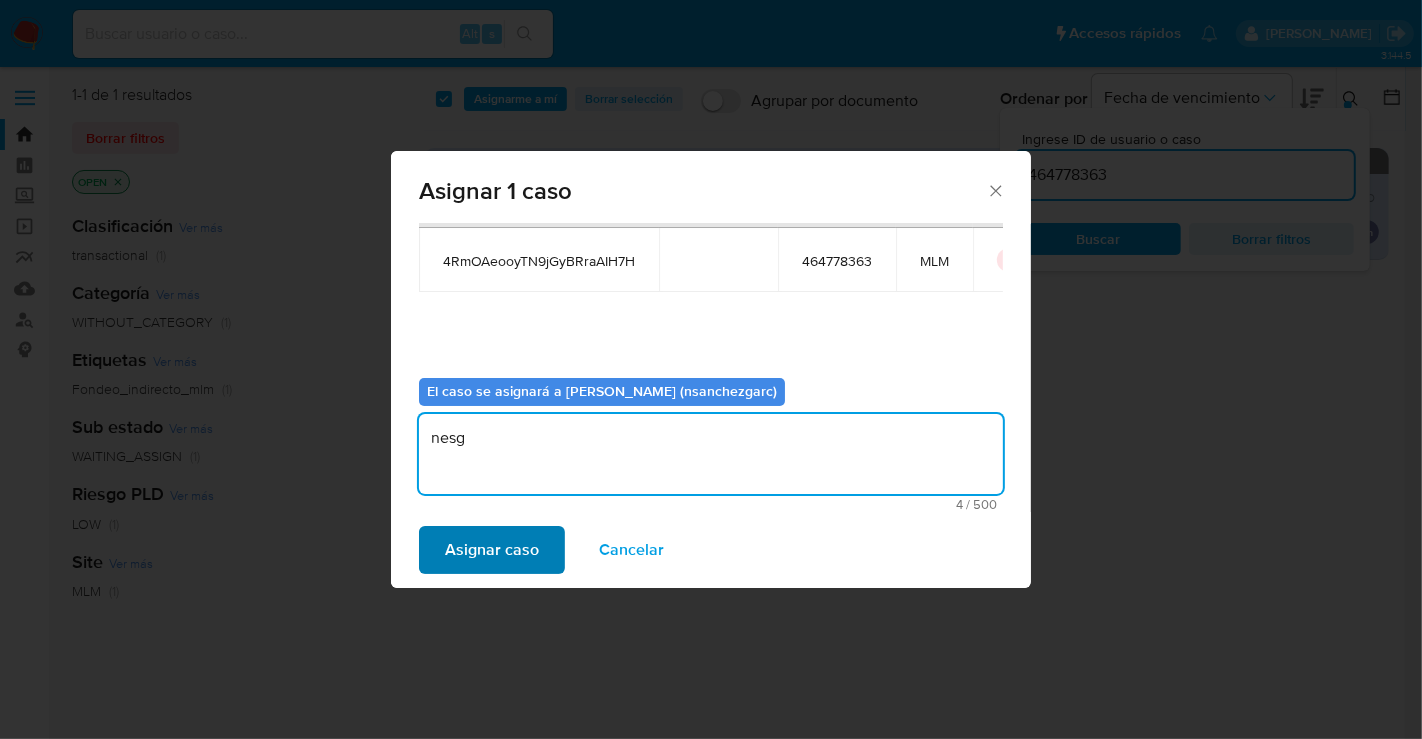 type on "nesg" 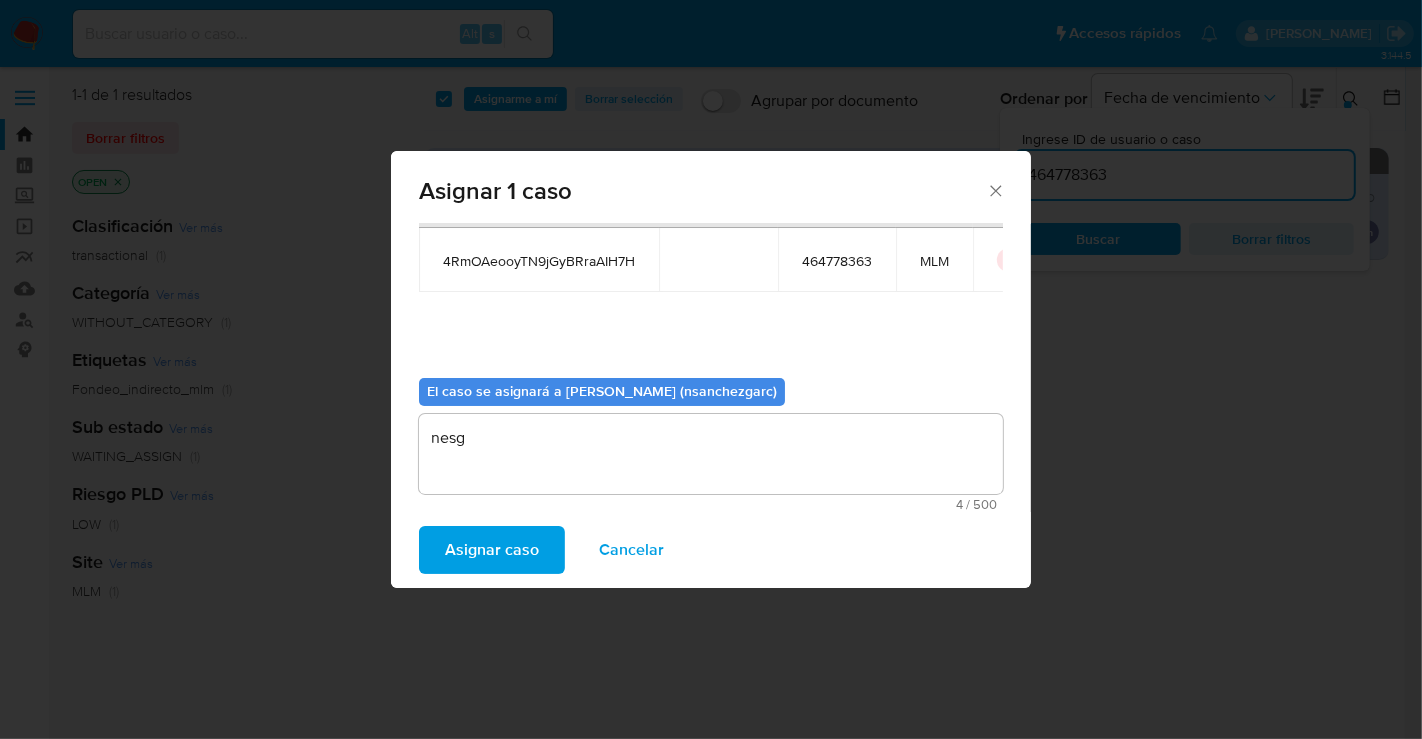 click on "Asignar caso" at bounding box center [492, 550] 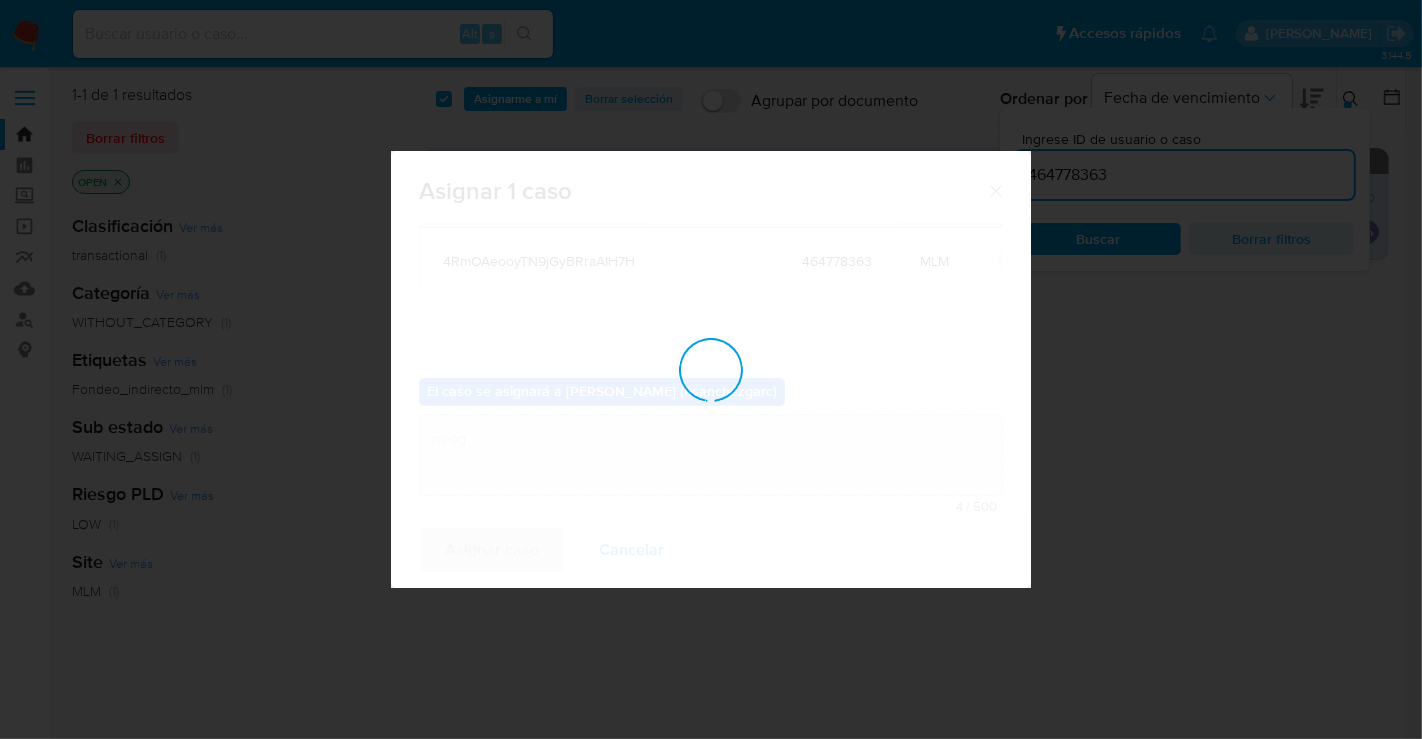 type 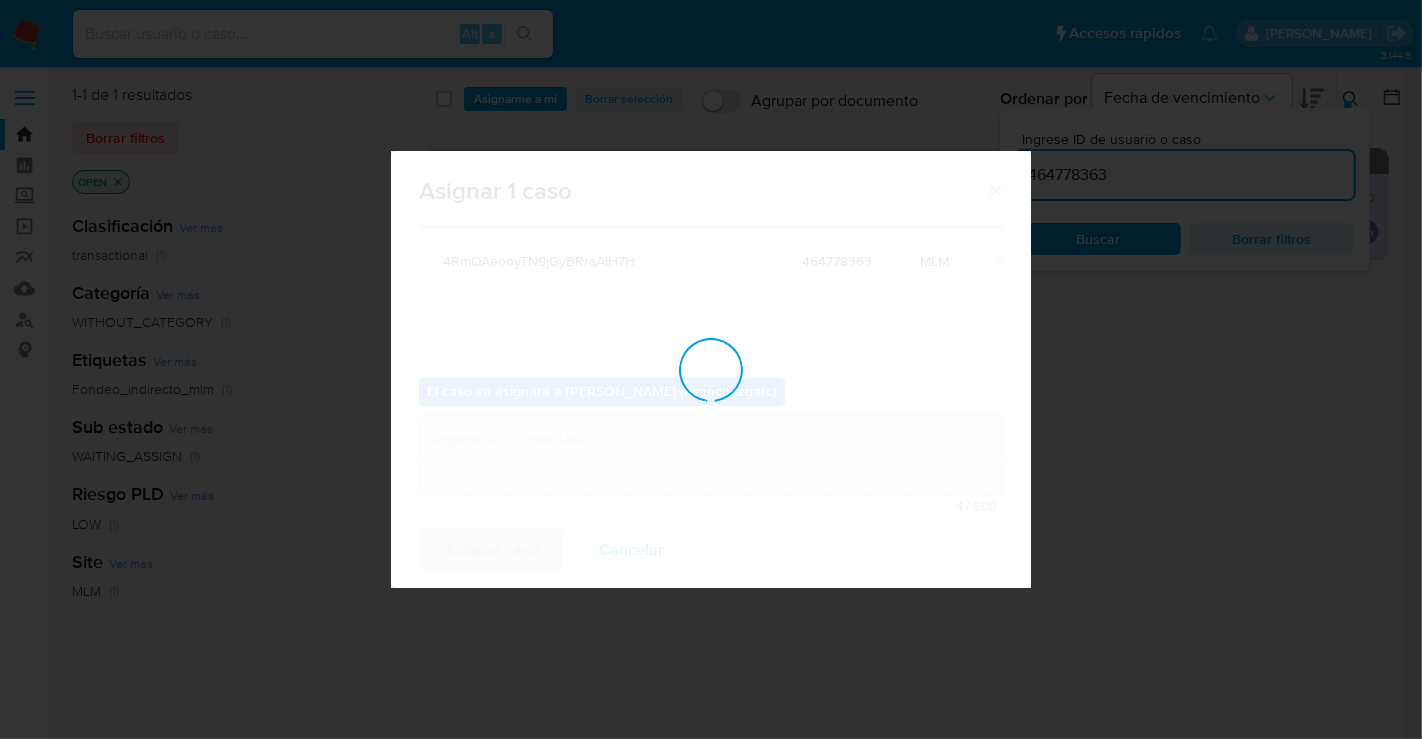 checkbox on "false" 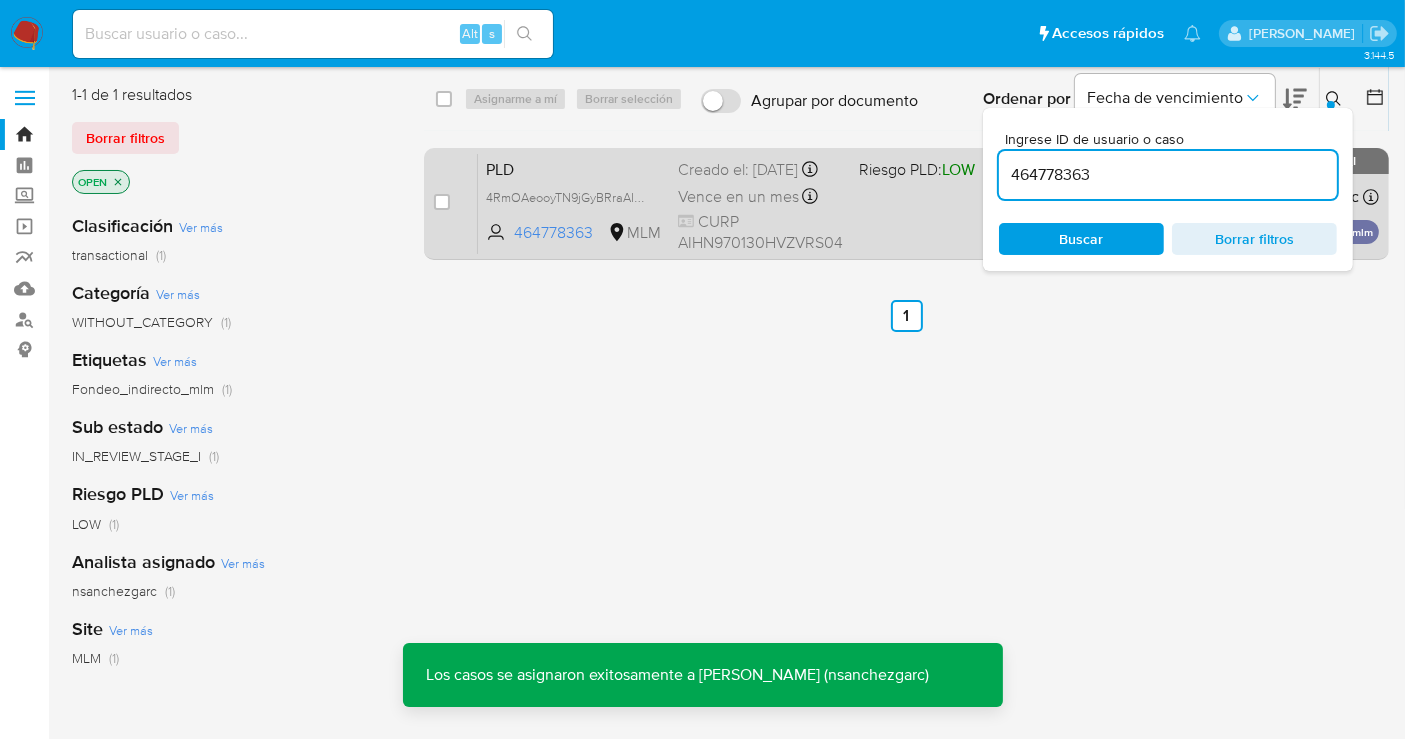 click on "Vence en un mes" at bounding box center (738, 197) 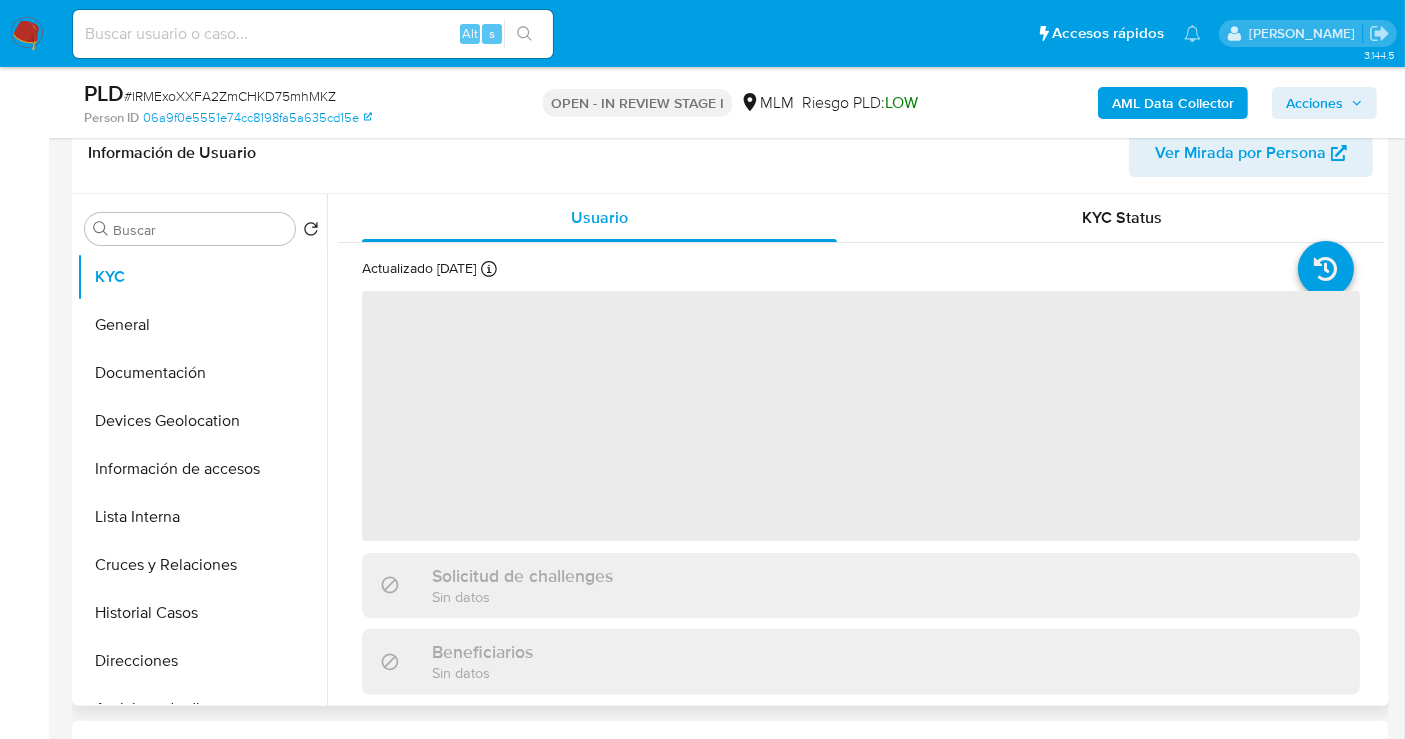 scroll, scrollTop: 333, scrollLeft: 0, axis: vertical 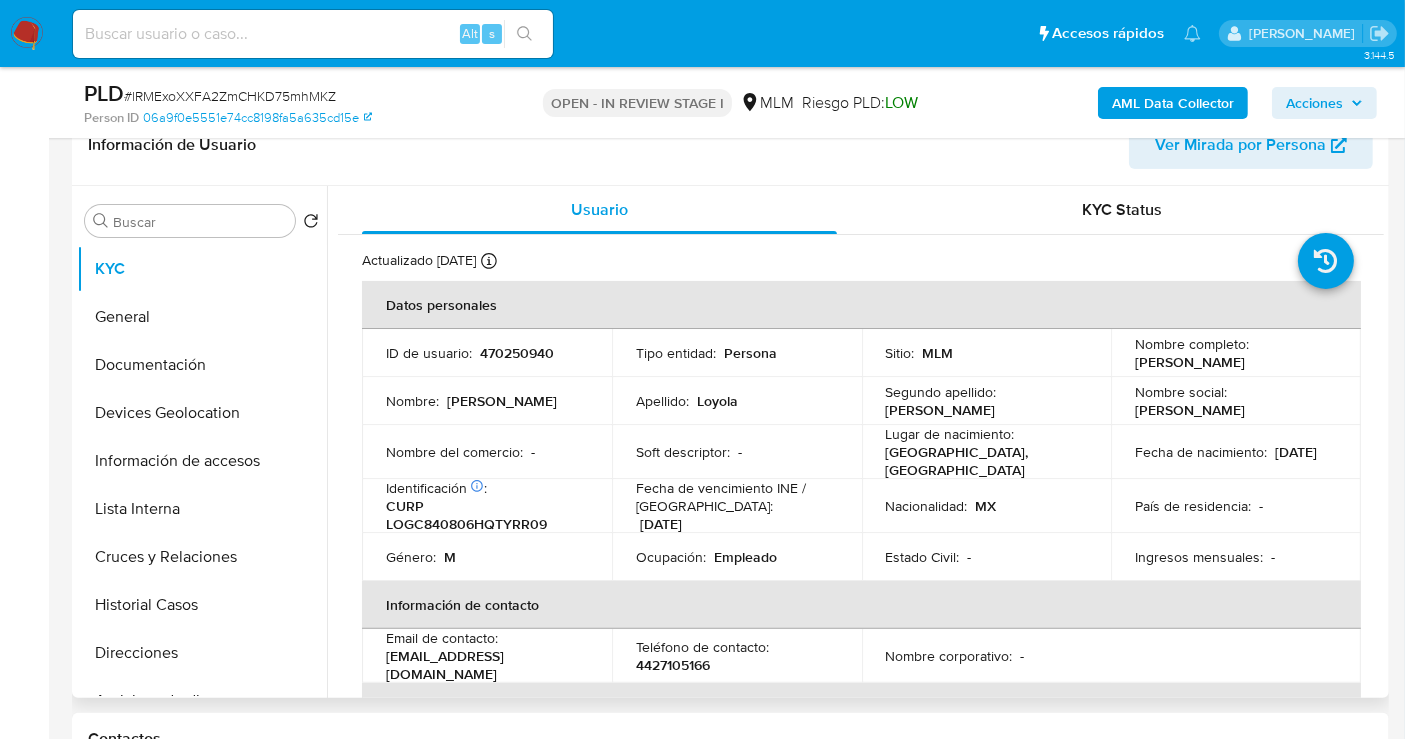 select on "10" 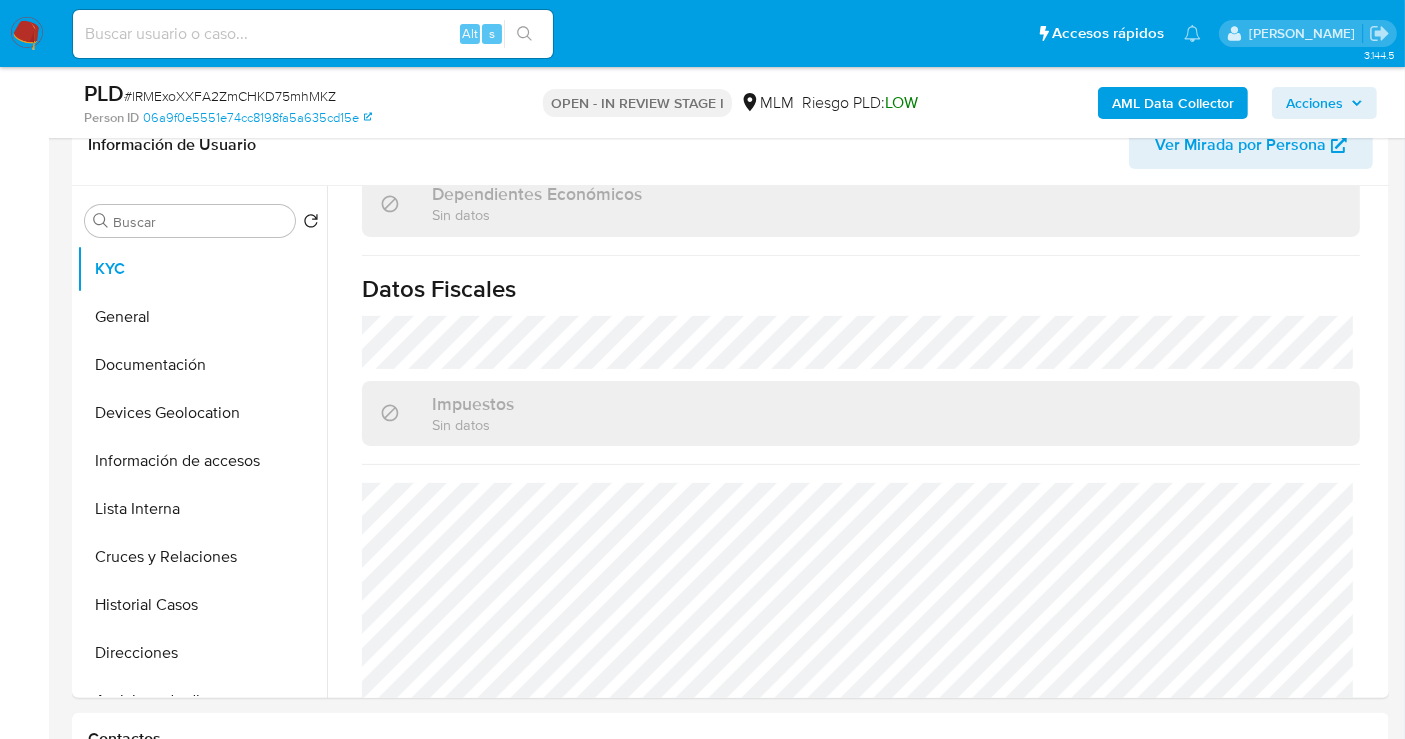 scroll, scrollTop: 1262, scrollLeft: 0, axis: vertical 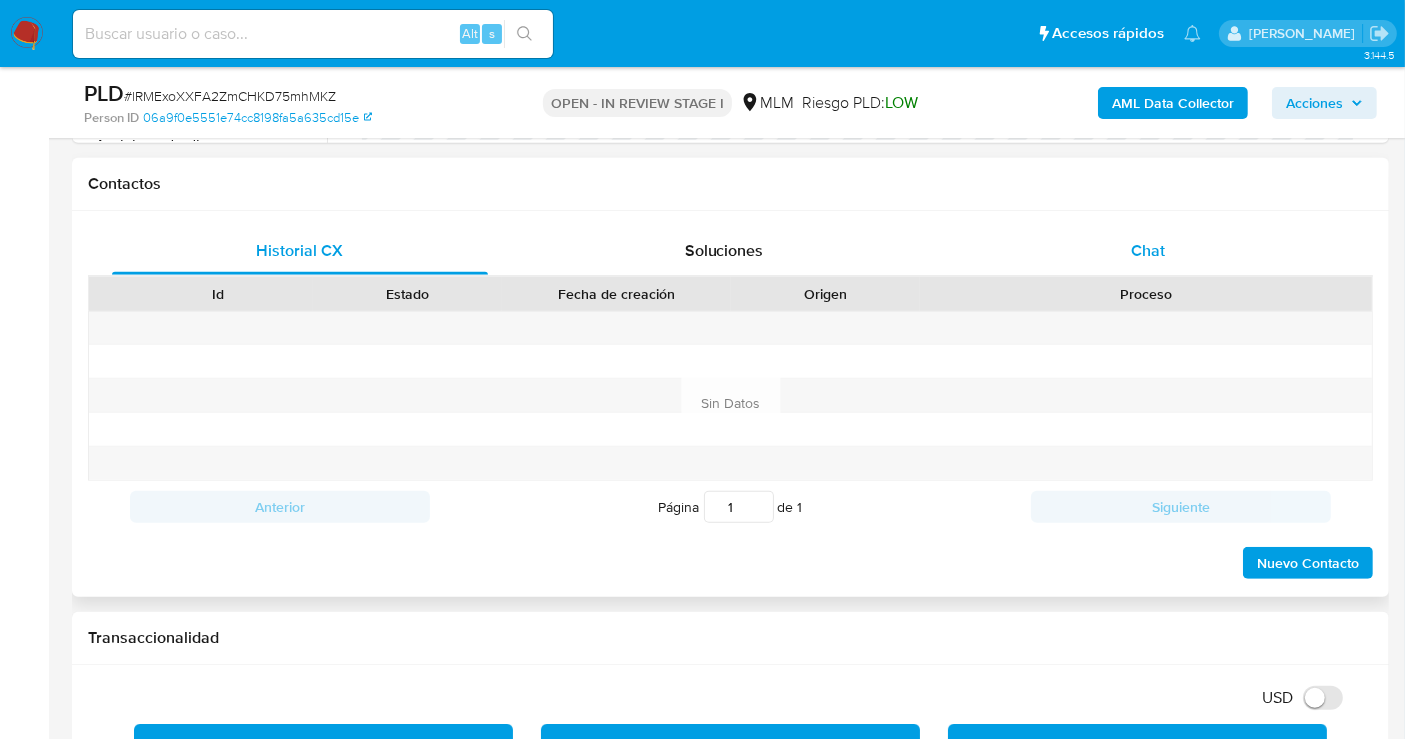 click on "Chat" at bounding box center [1148, 250] 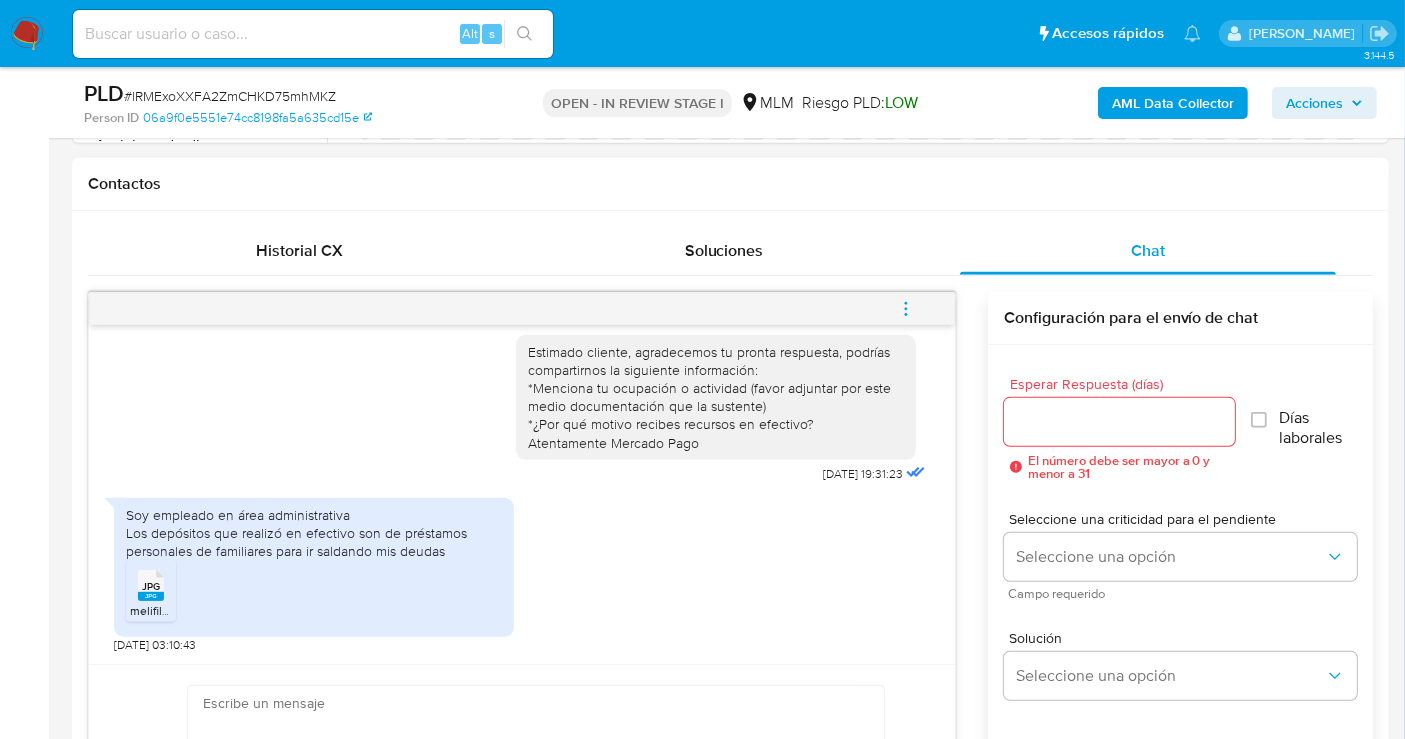scroll, scrollTop: 0, scrollLeft: 0, axis: both 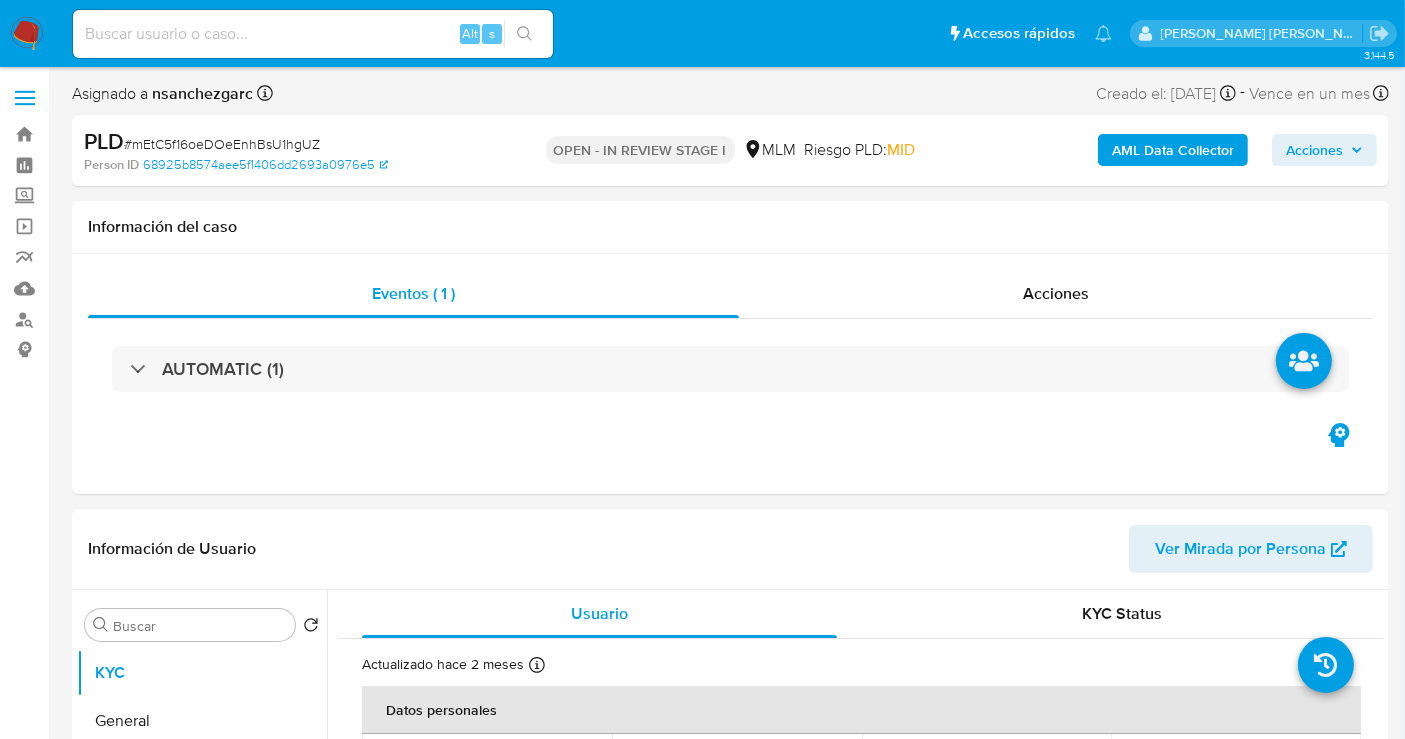 select on "10" 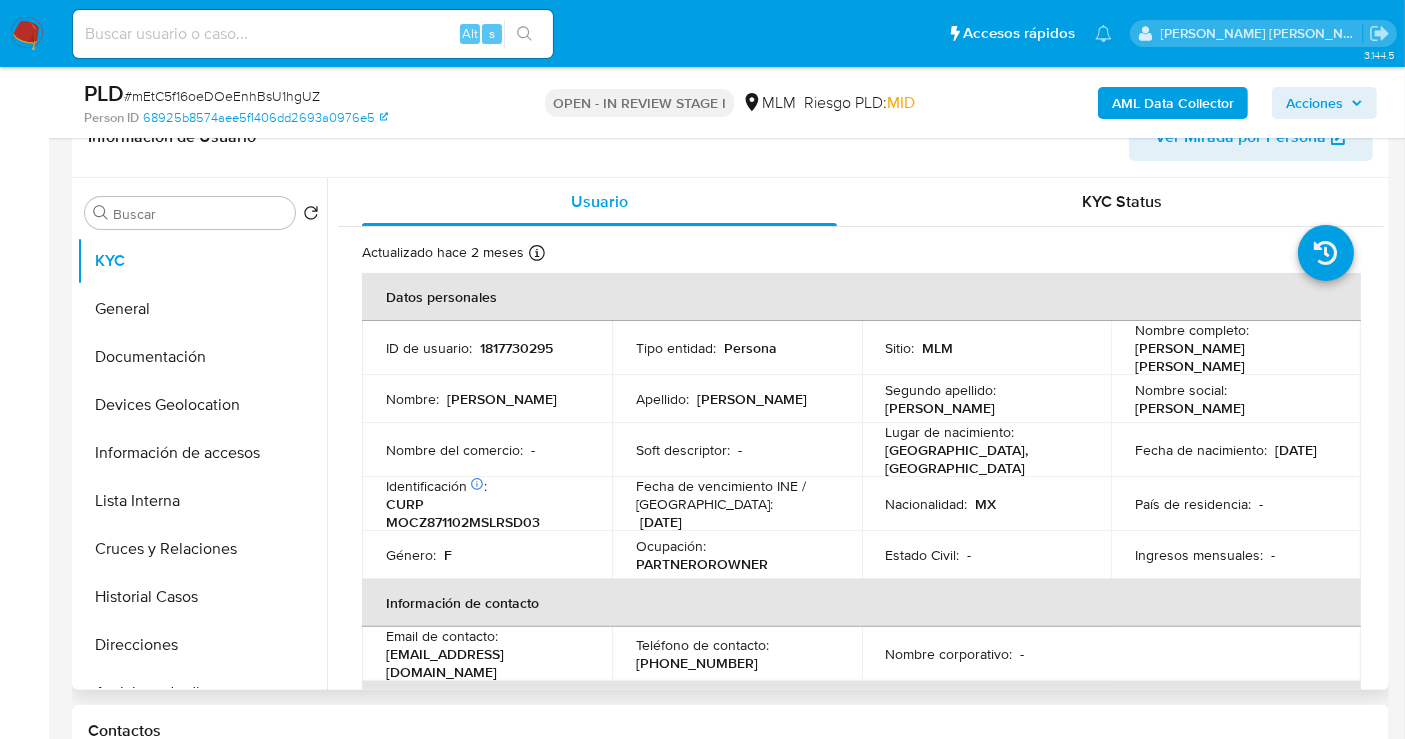 scroll, scrollTop: 333, scrollLeft: 0, axis: vertical 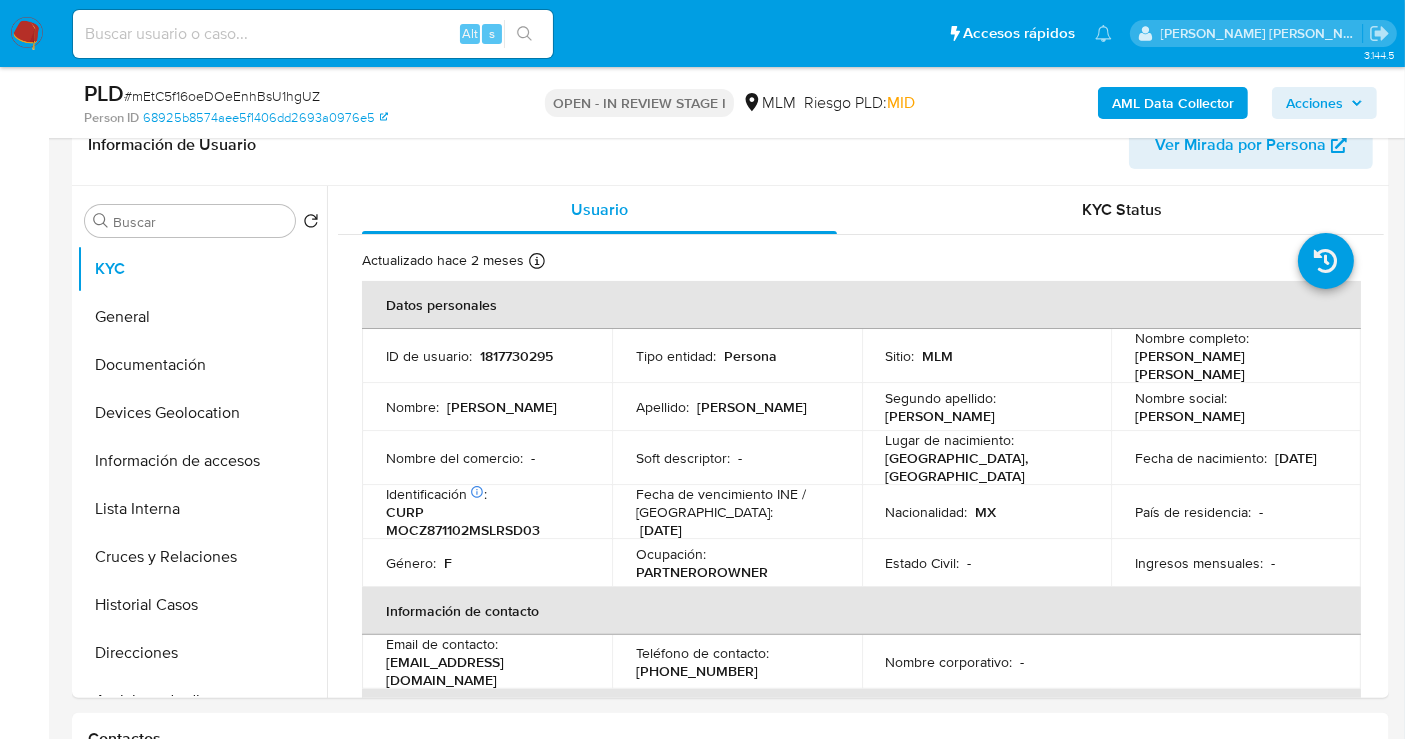 click at bounding box center (313, 34) 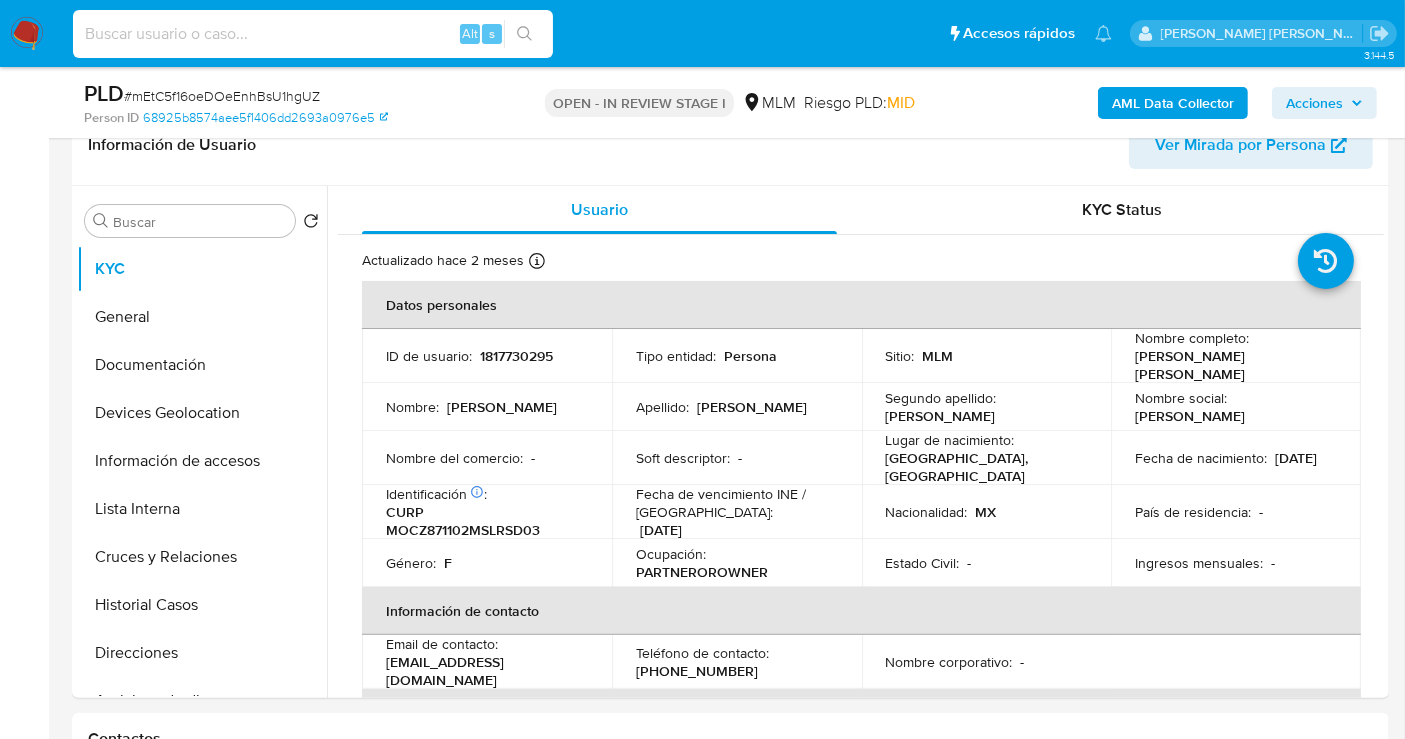 paste on "2159888476" 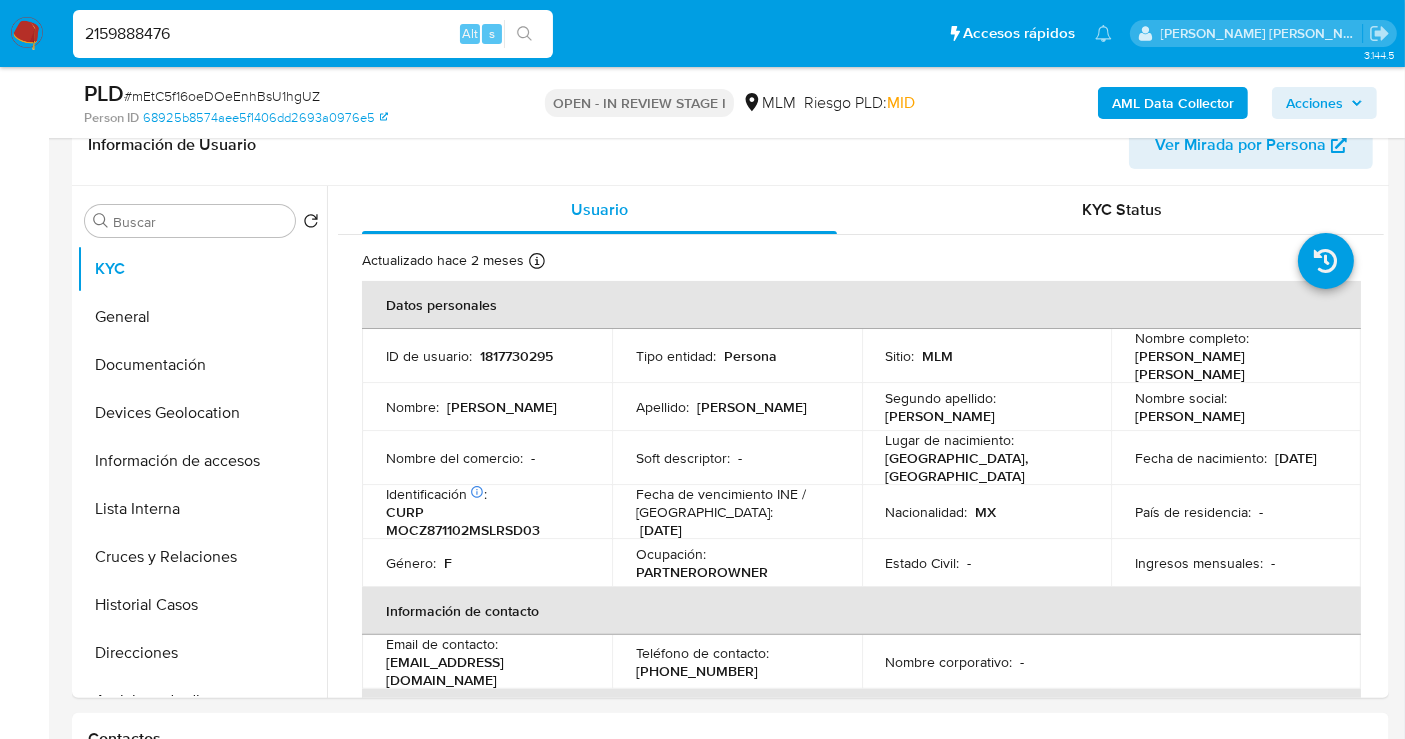 type on "2159888476" 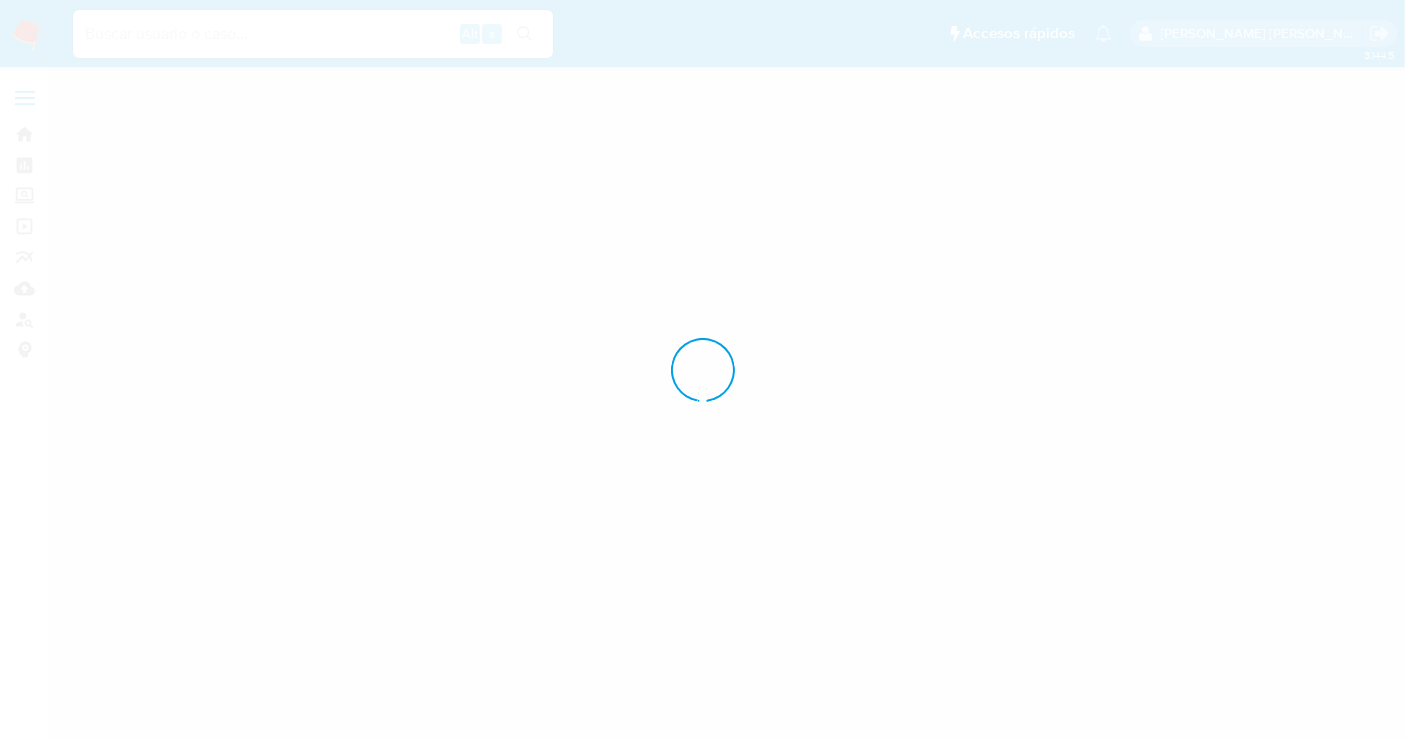 scroll, scrollTop: 0, scrollLeft: 0, axis: both 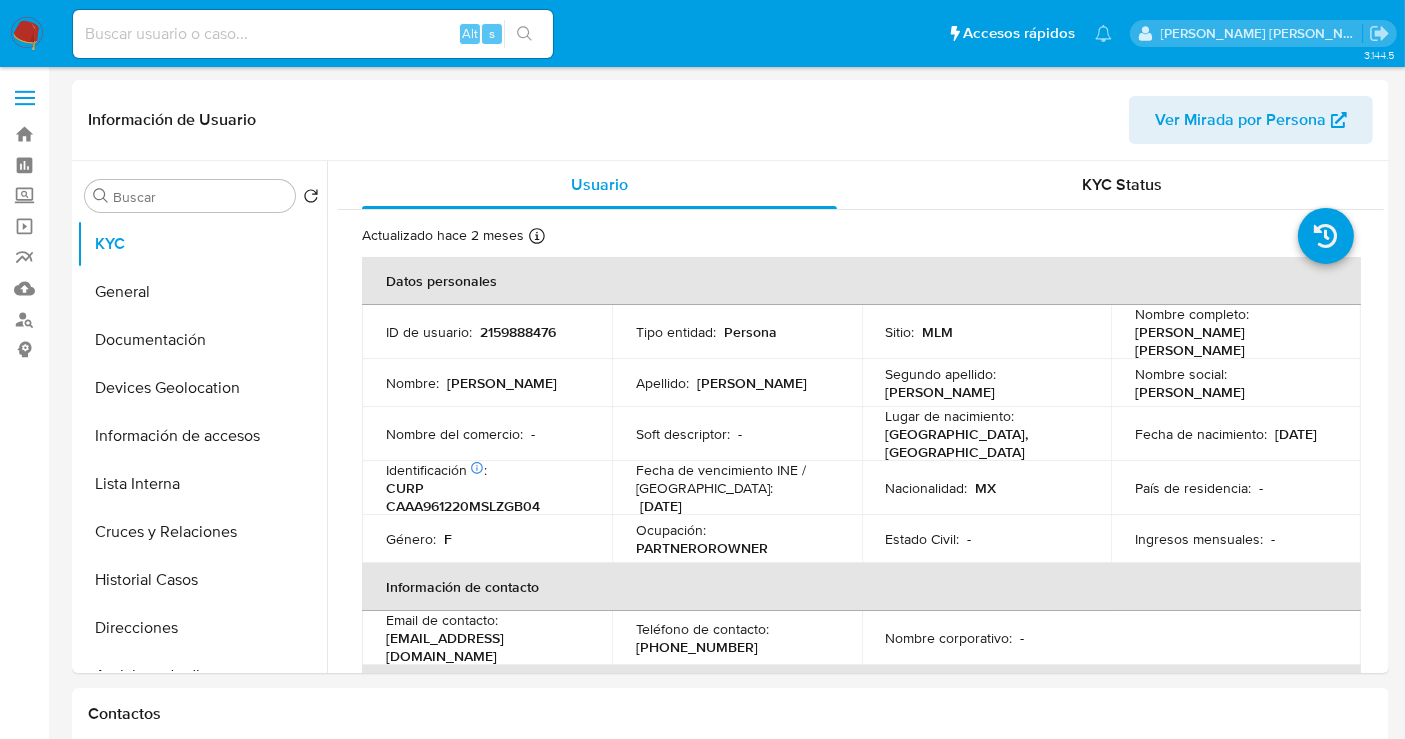 select on "10" 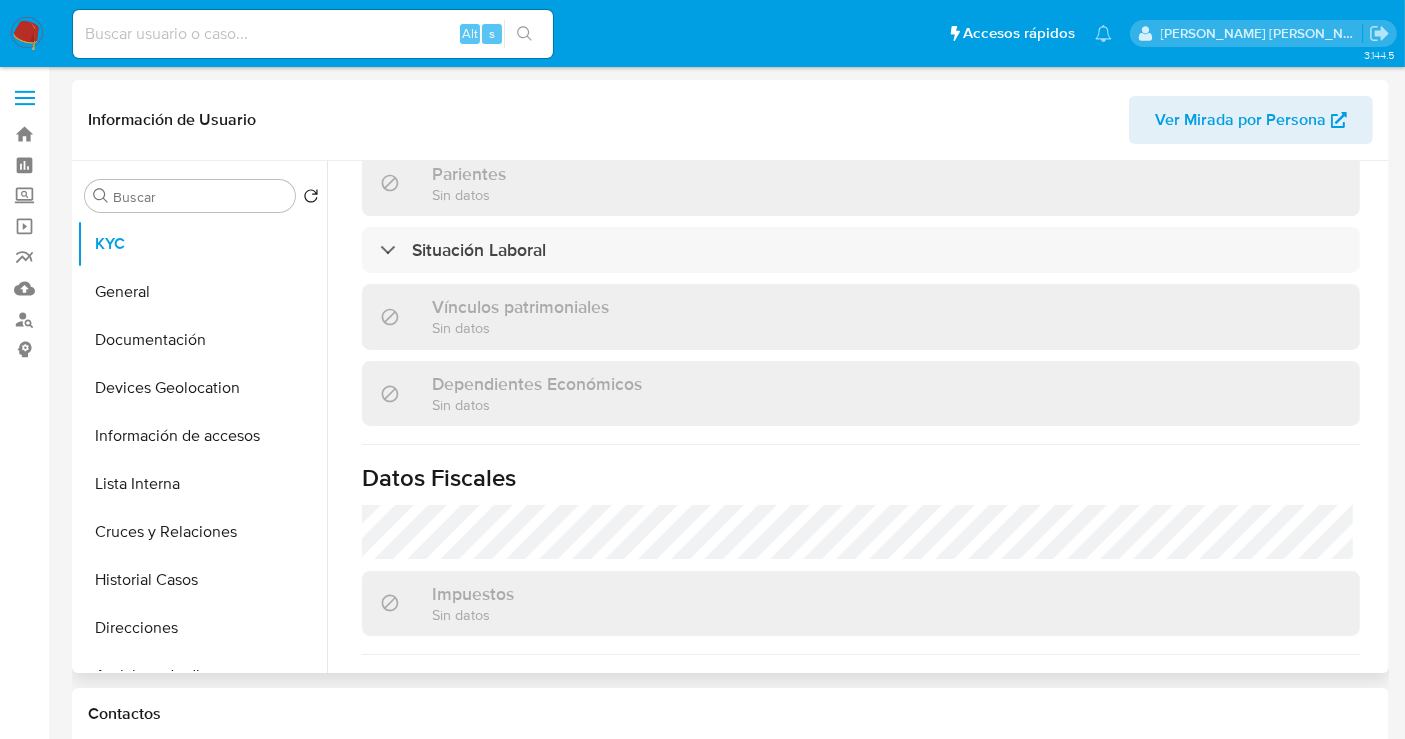 scroll, scrollTop: 1242, scrollLeft: 0, axis: vertical 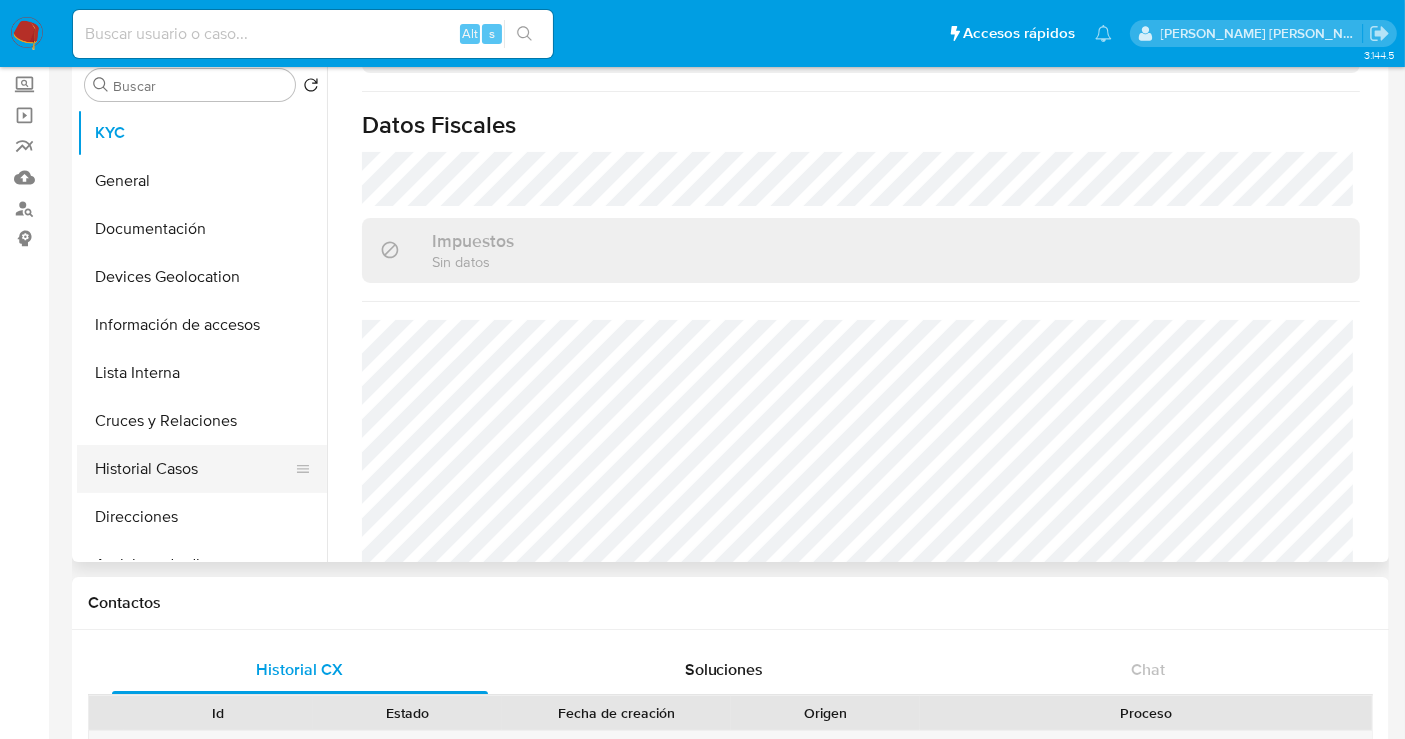 click on "Historial Casos" at bounding box center (194, 469) 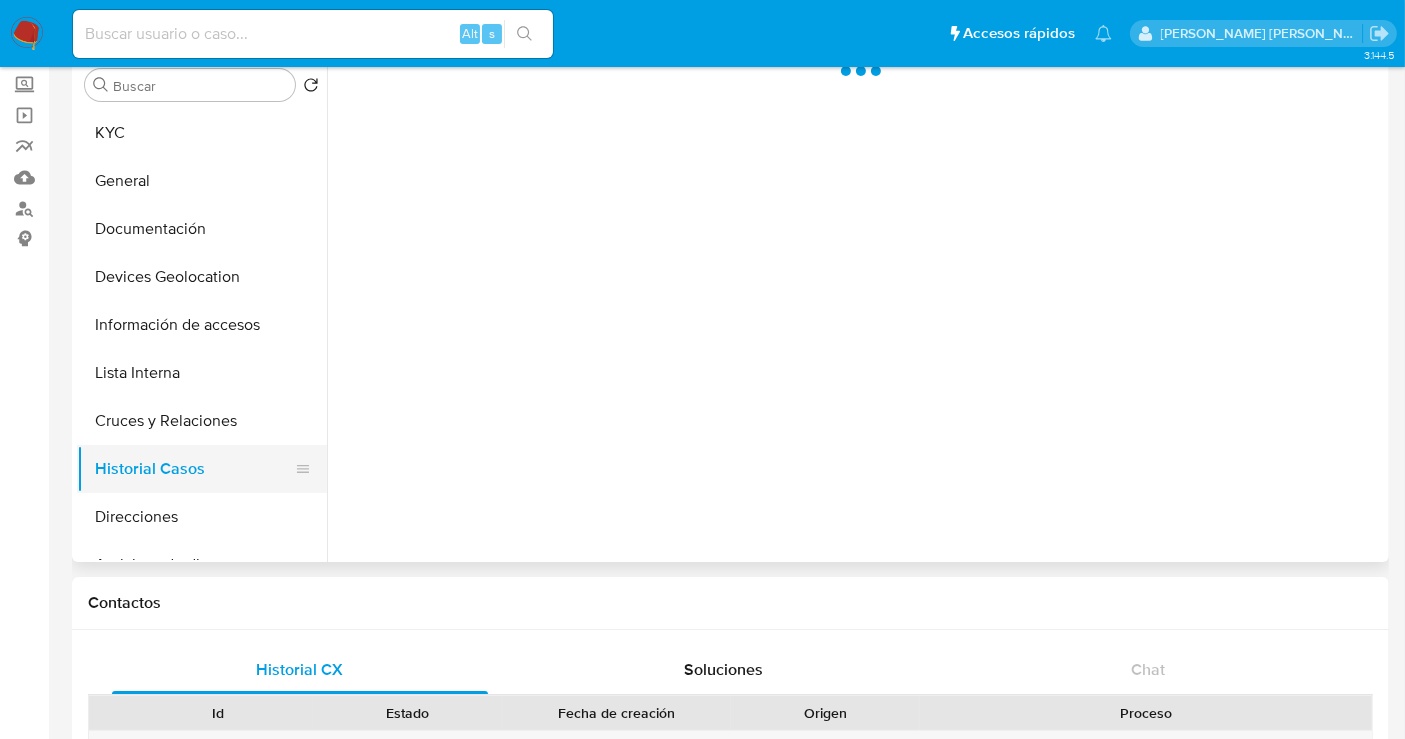 scroll, scrollTop: 0, scrollLeft: 0, axis: both 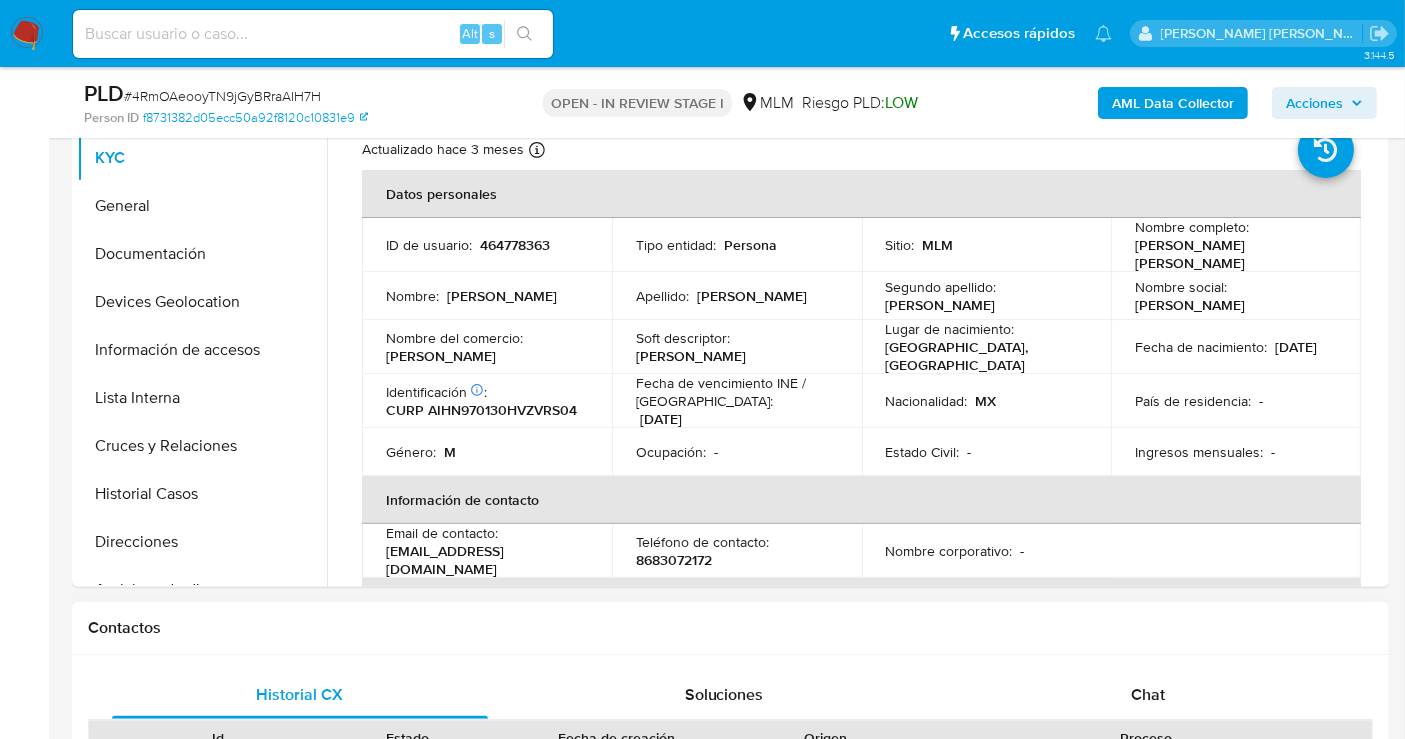 select on "10" 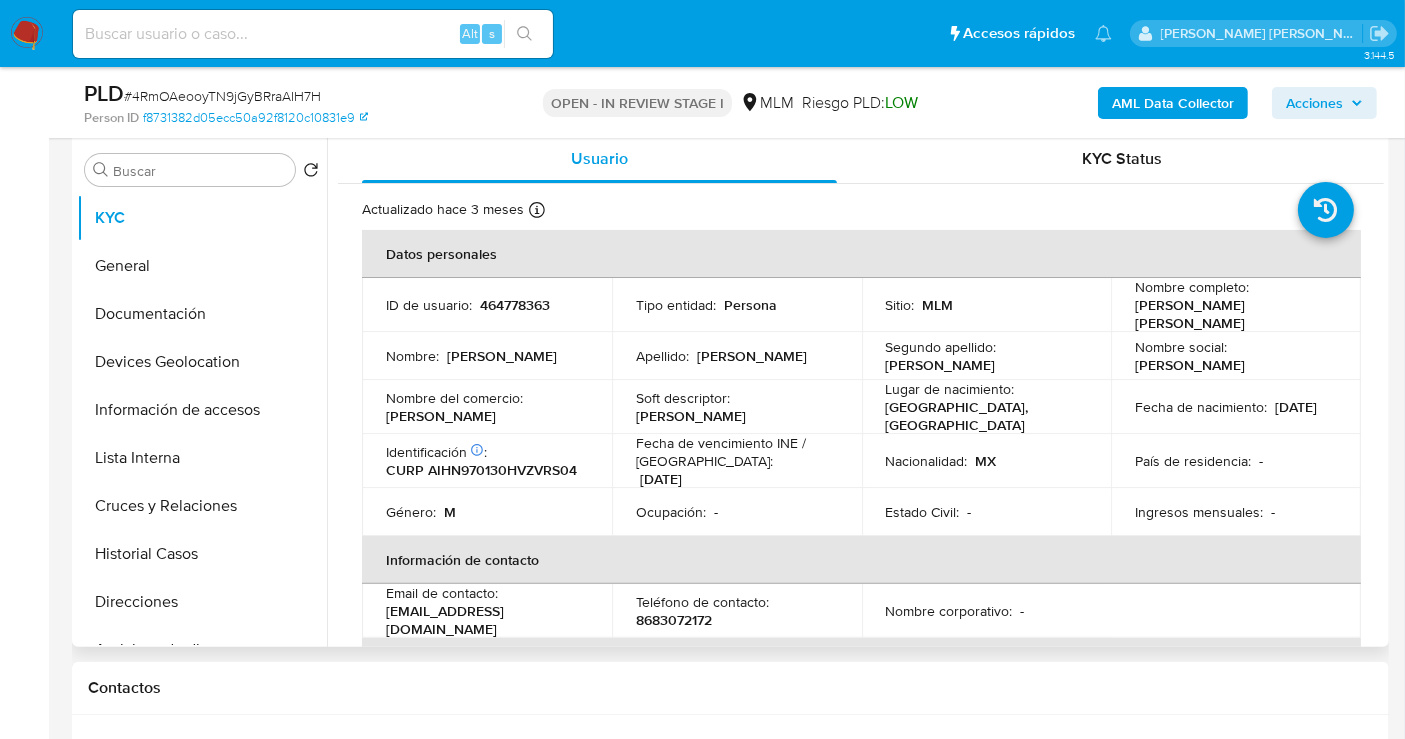 scroll, scrollTop: 333, scrollLeft: 0, axis: vertical 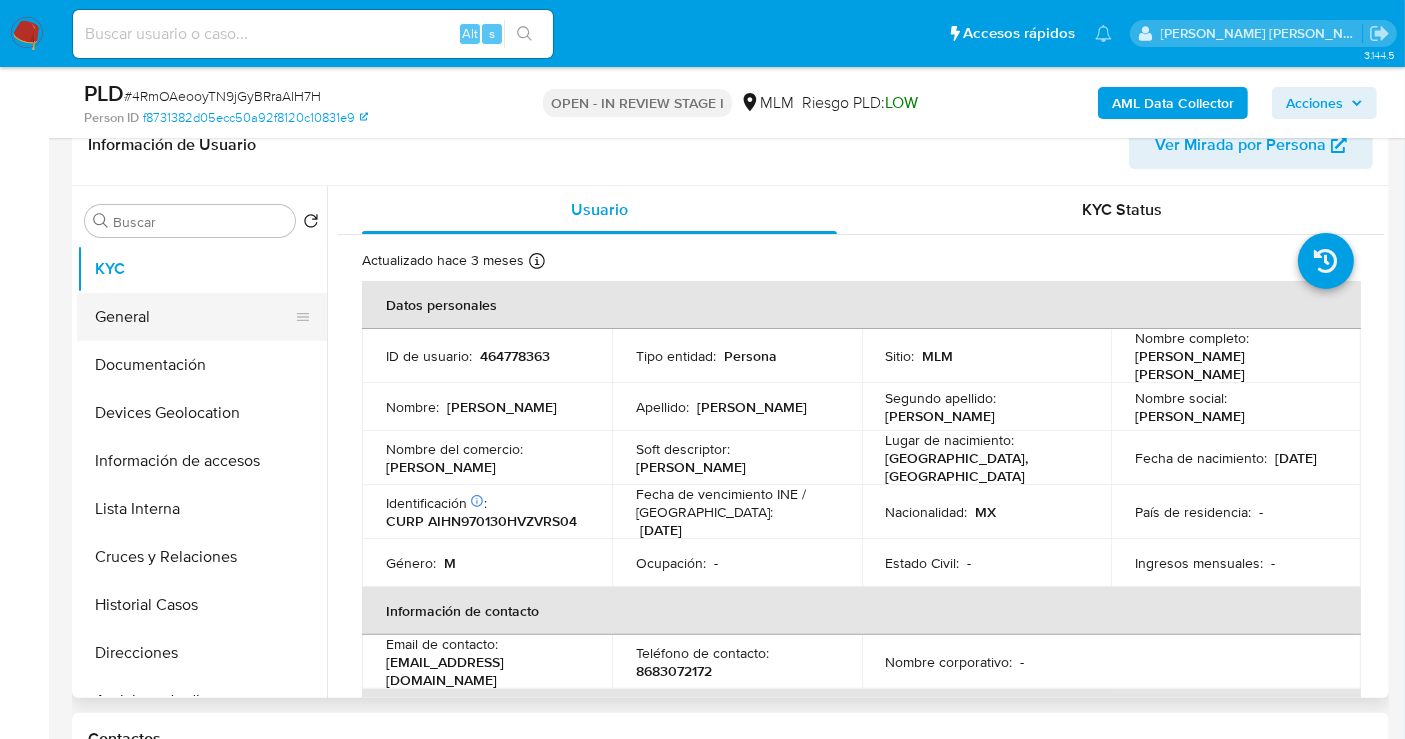 click on "General" at bounding box center (194, 317) 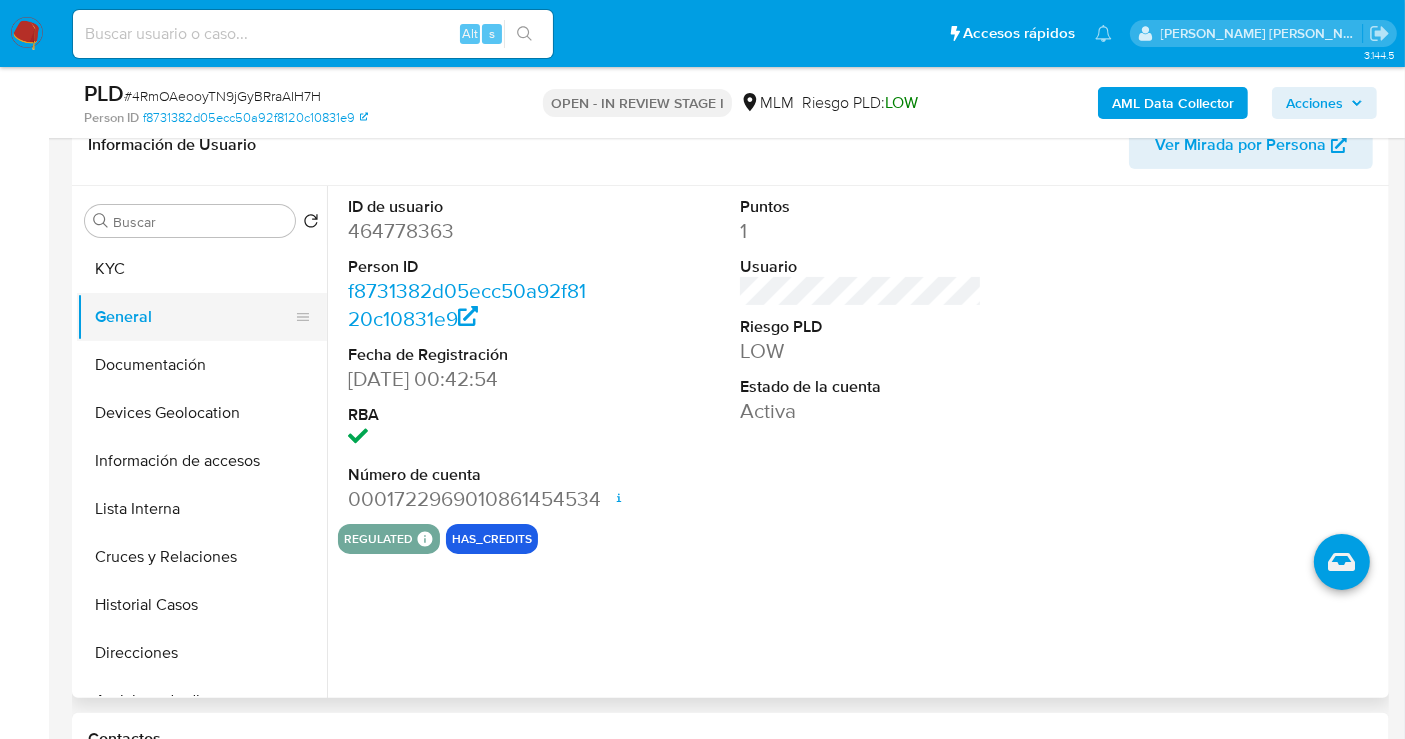 type 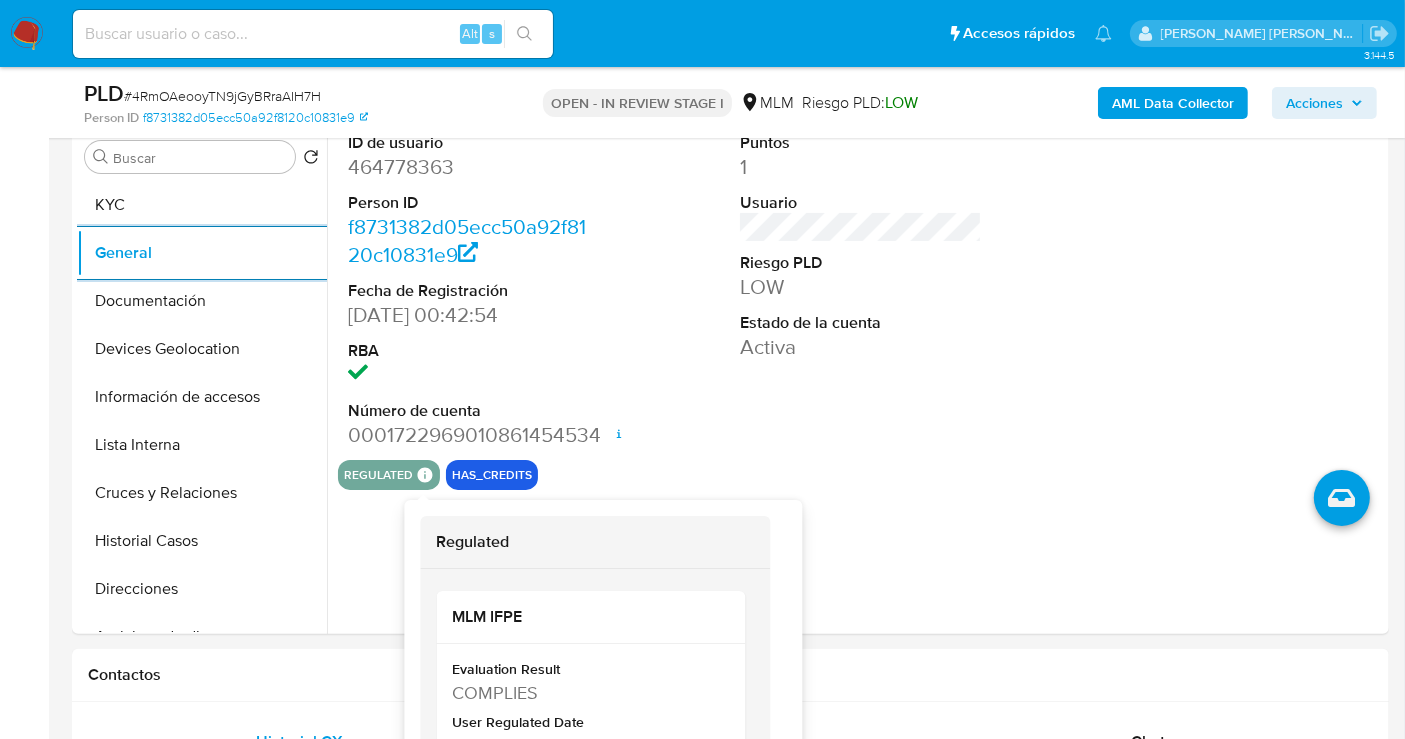 scroll, scrollTop: 444, scrollLeft: 0, axis: vertical 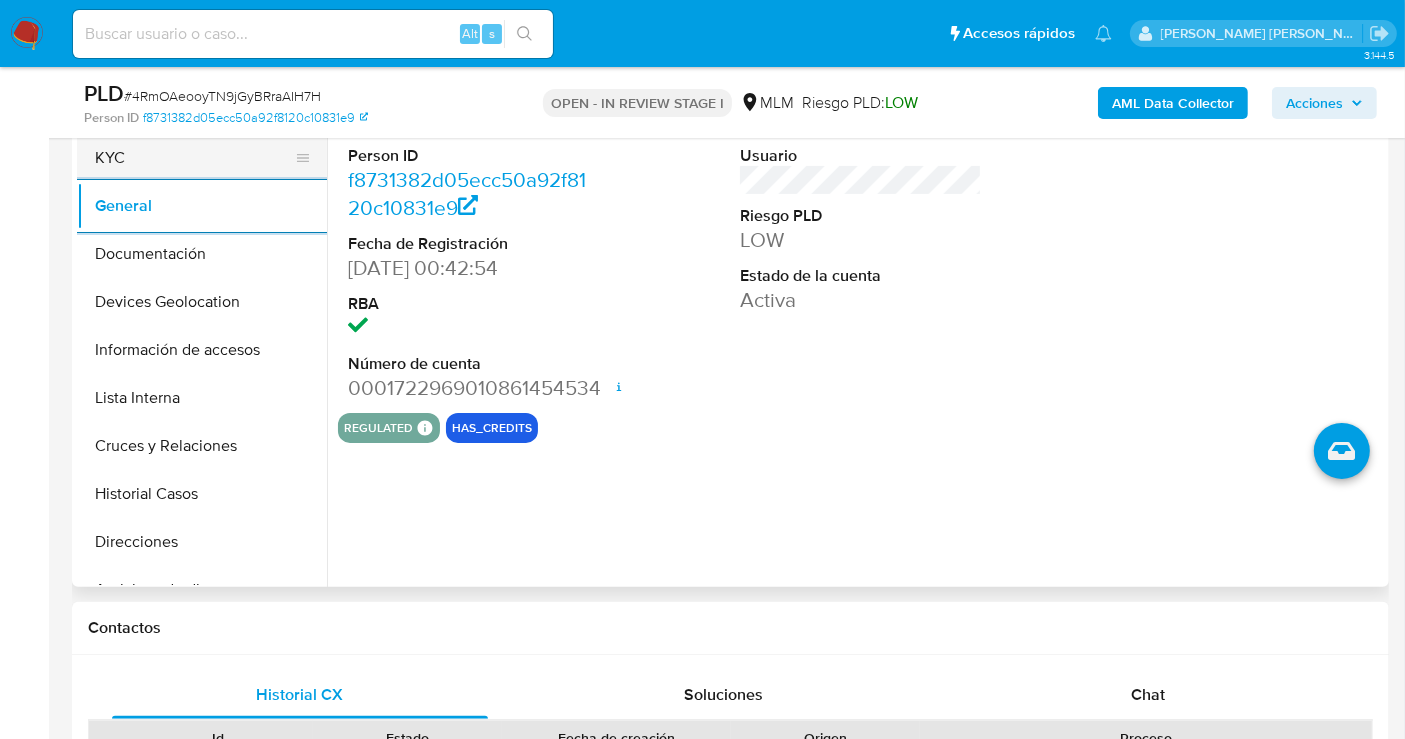 click on "KYC" at bounding box center (194, 158) 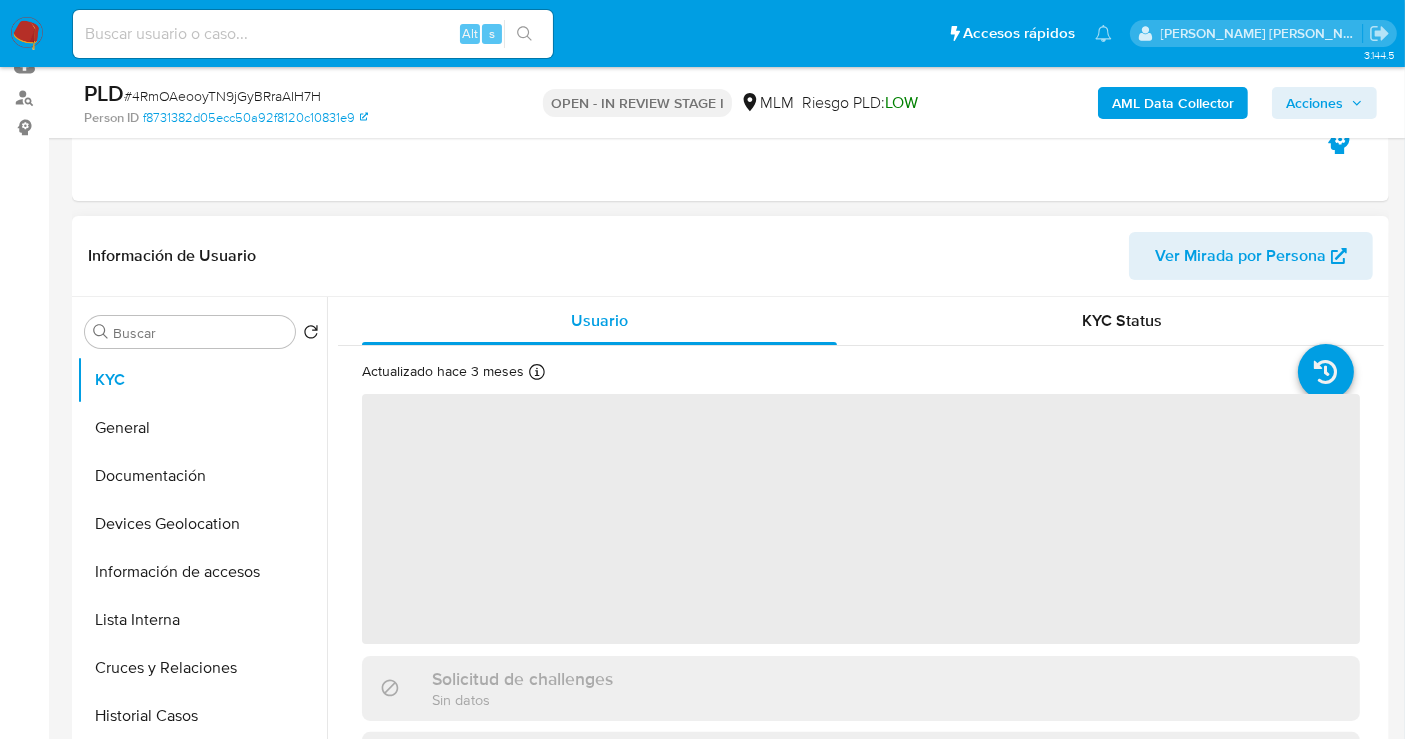 scroll, scrollTop: 333, scrollLeft: 0, axis: vertical 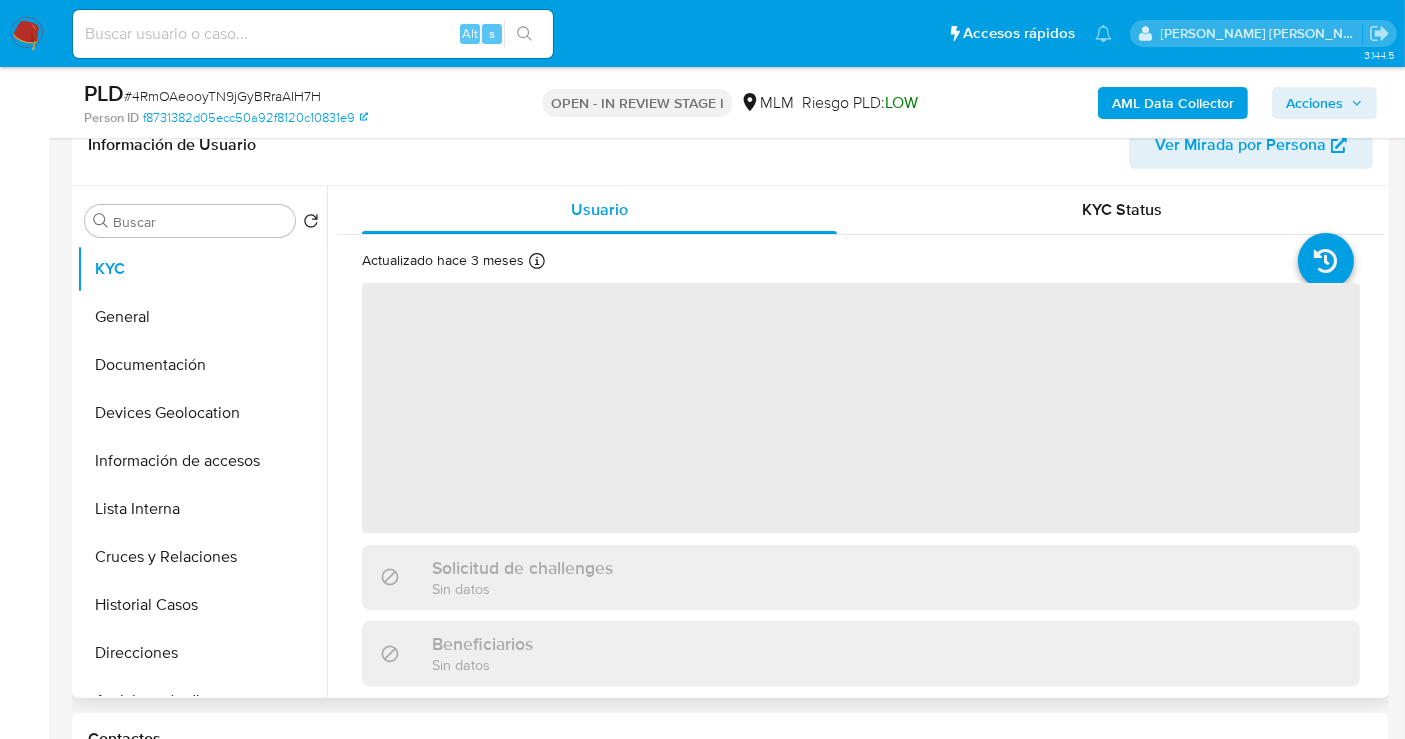 type 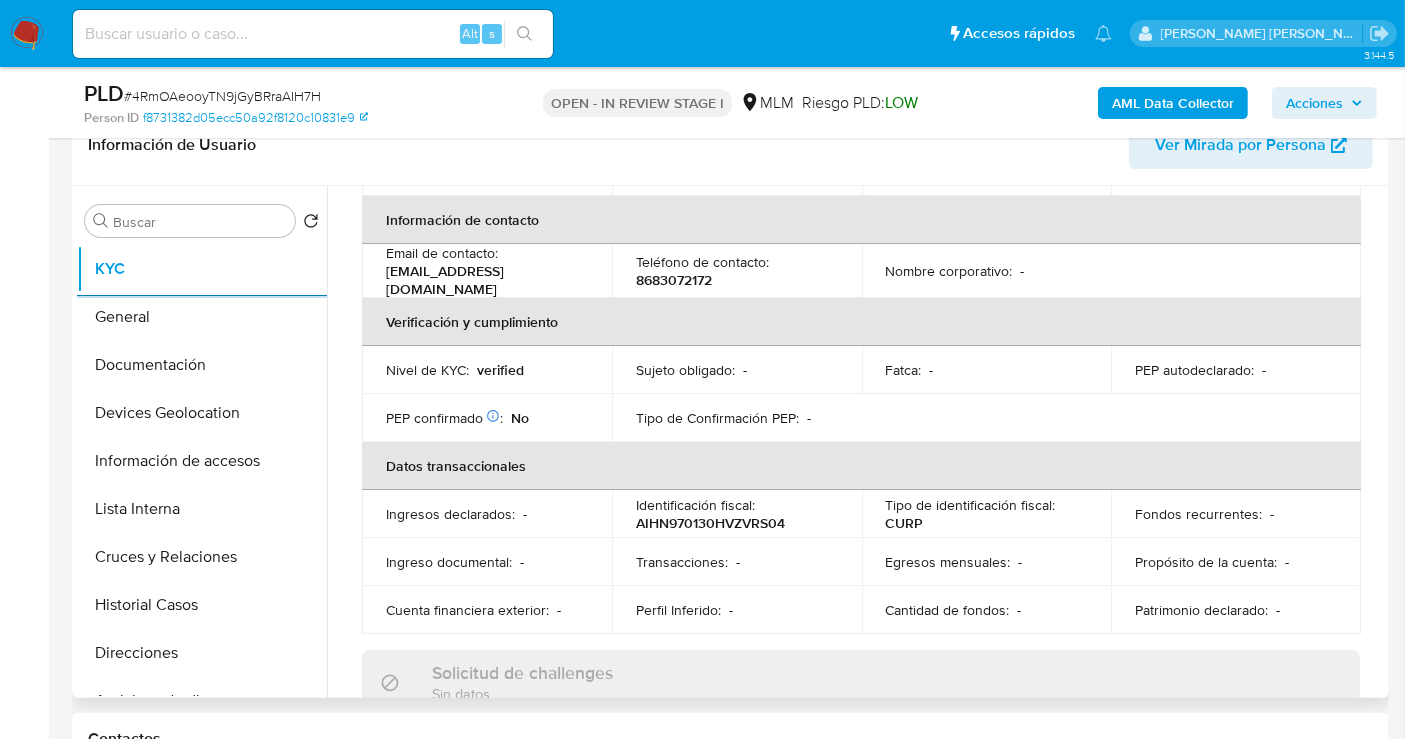 scroll, scrollTop: 444, scrollLeft: 0, axis: vertical 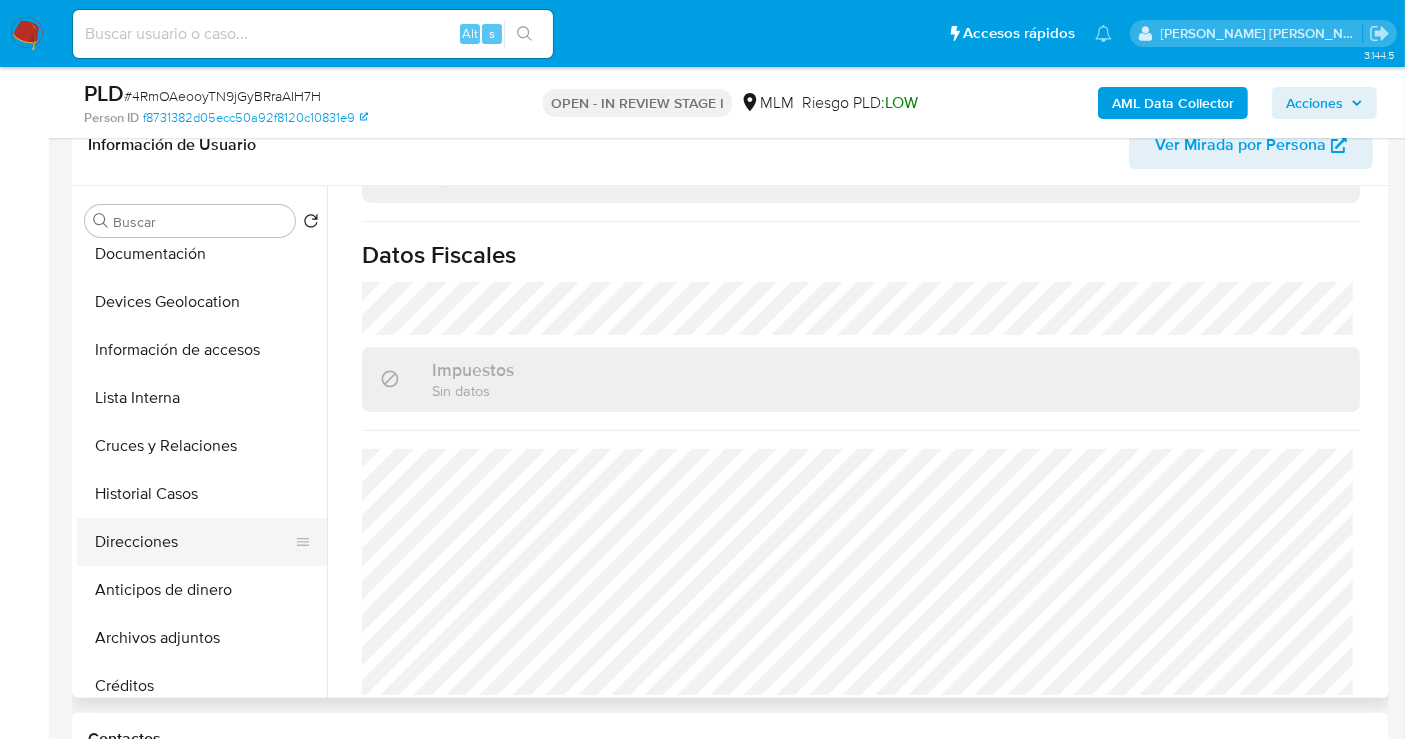 click on "Direcciones" at bounding box center [194, 542] 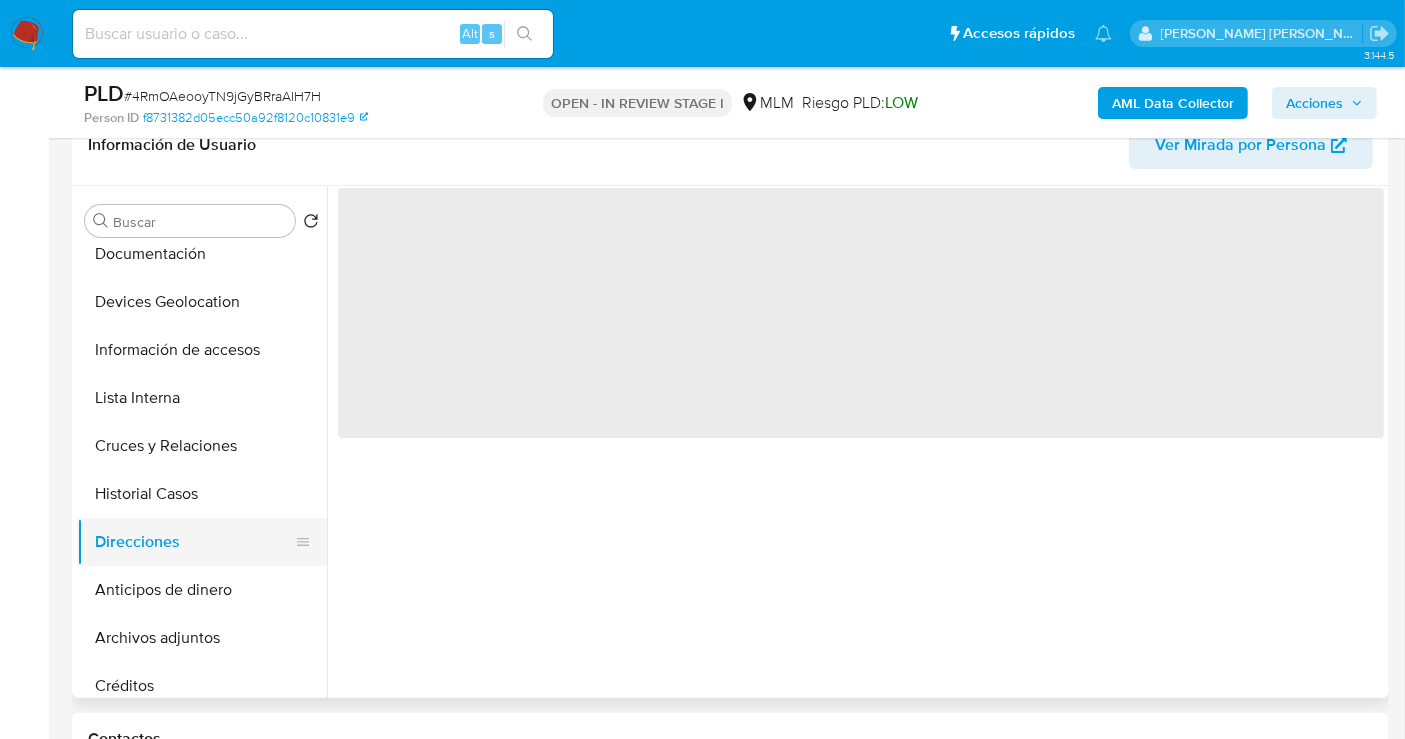 scroll, scrollTop: 0, scrollLeft: 0, axis: both 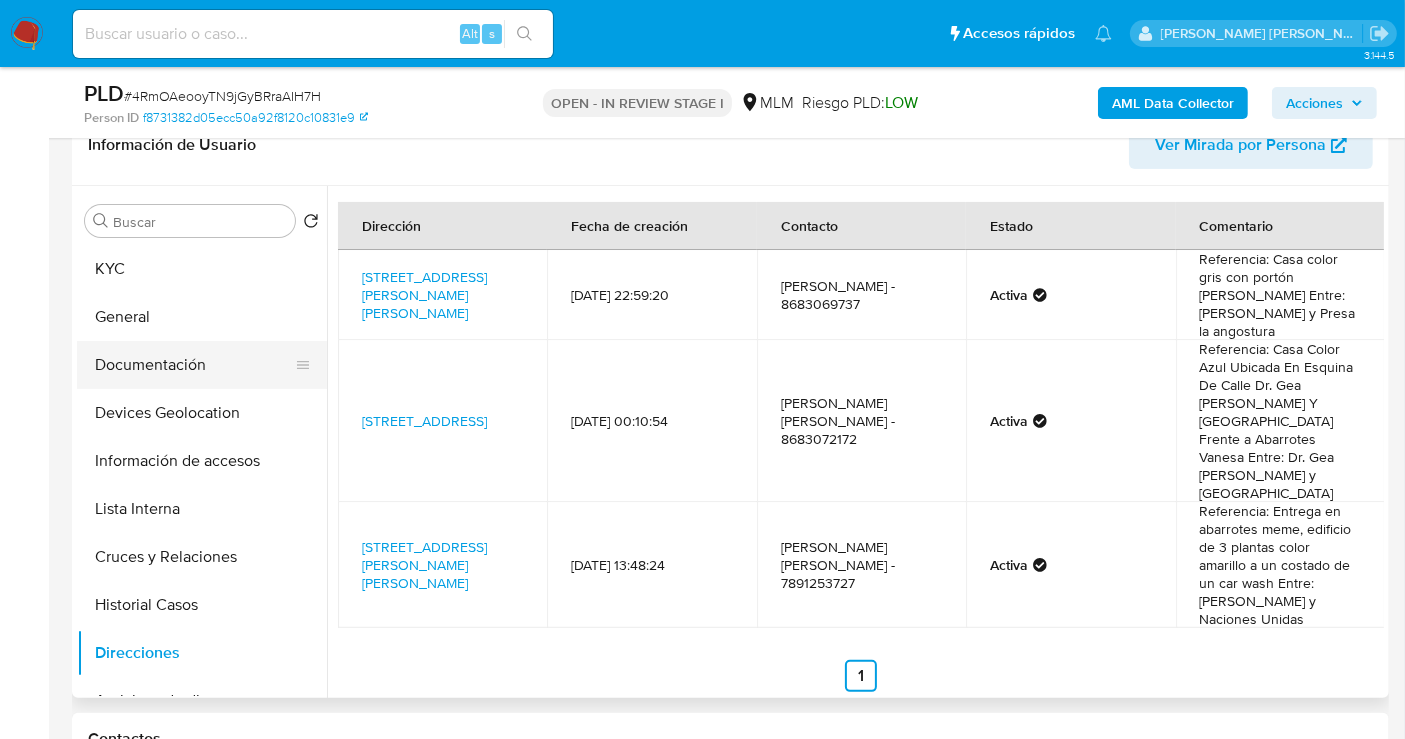 click on "Documentación" at bounding box center [194, 365] 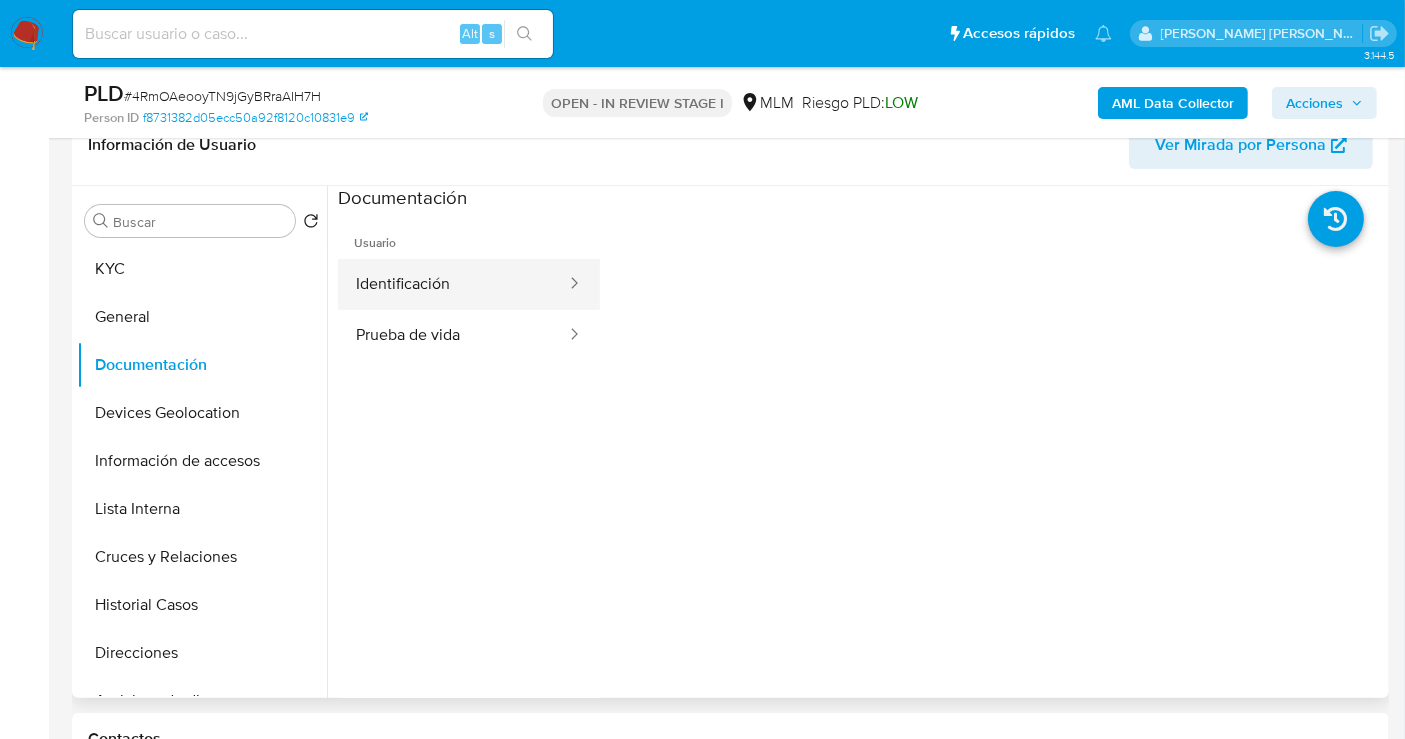 click on "Identificación" at bounding box center (453, 284) 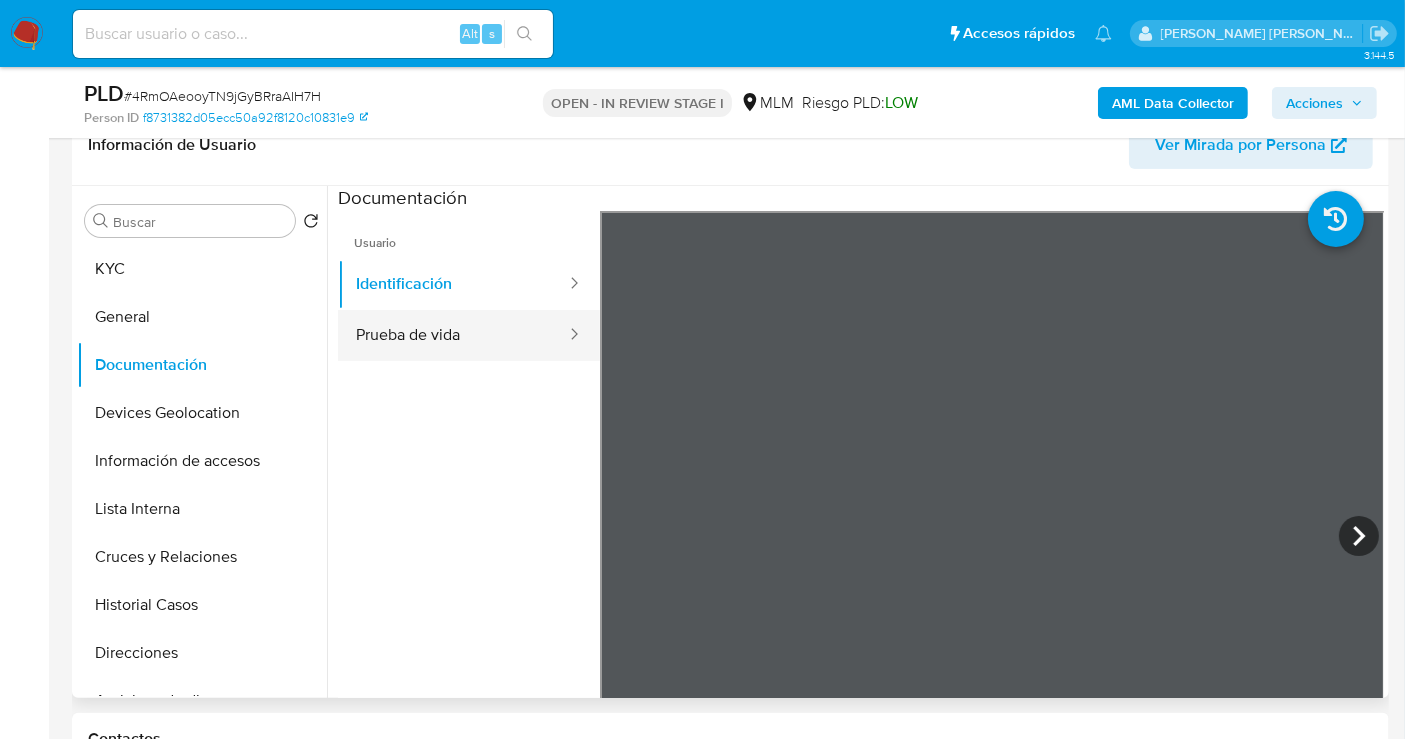 click on "Prueba de vida" at bounding box center (453, 335) 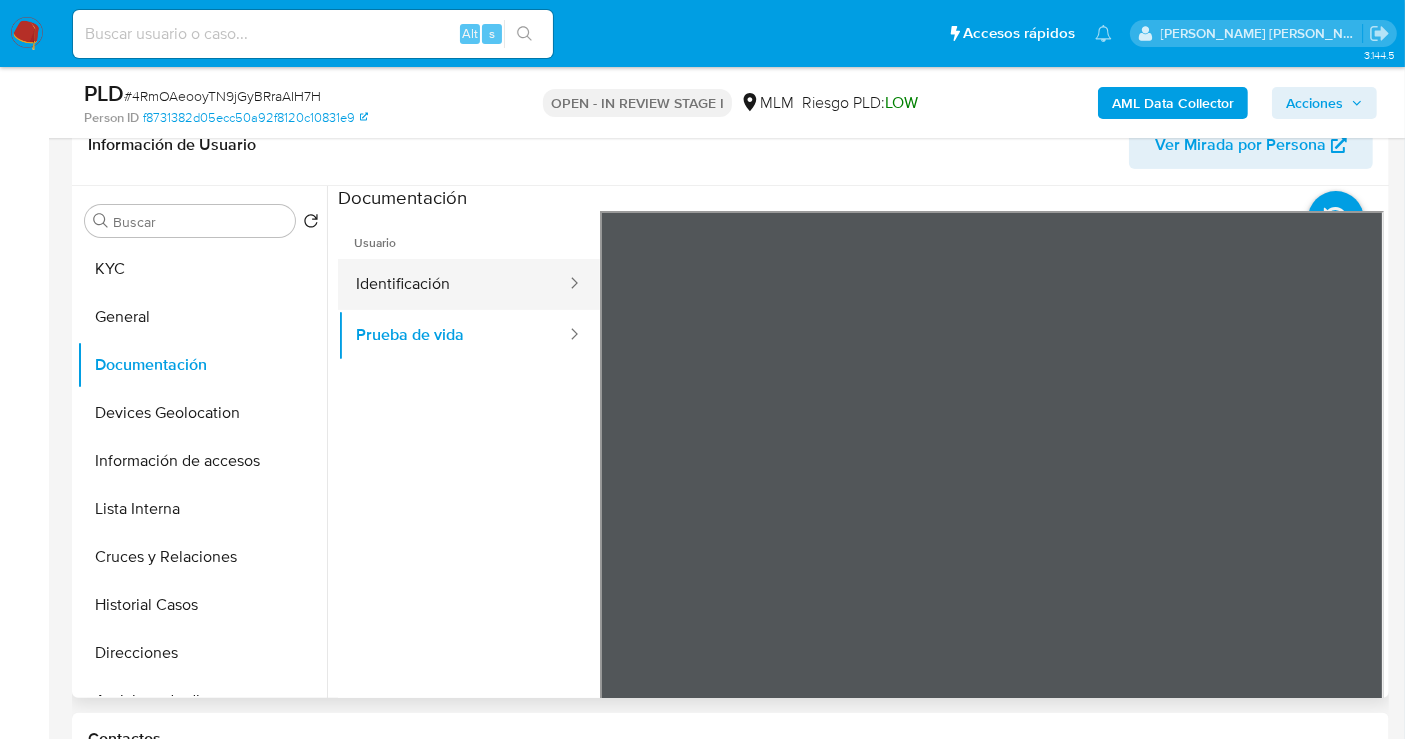 click on "Identificación" at bounding box center (453, 284) 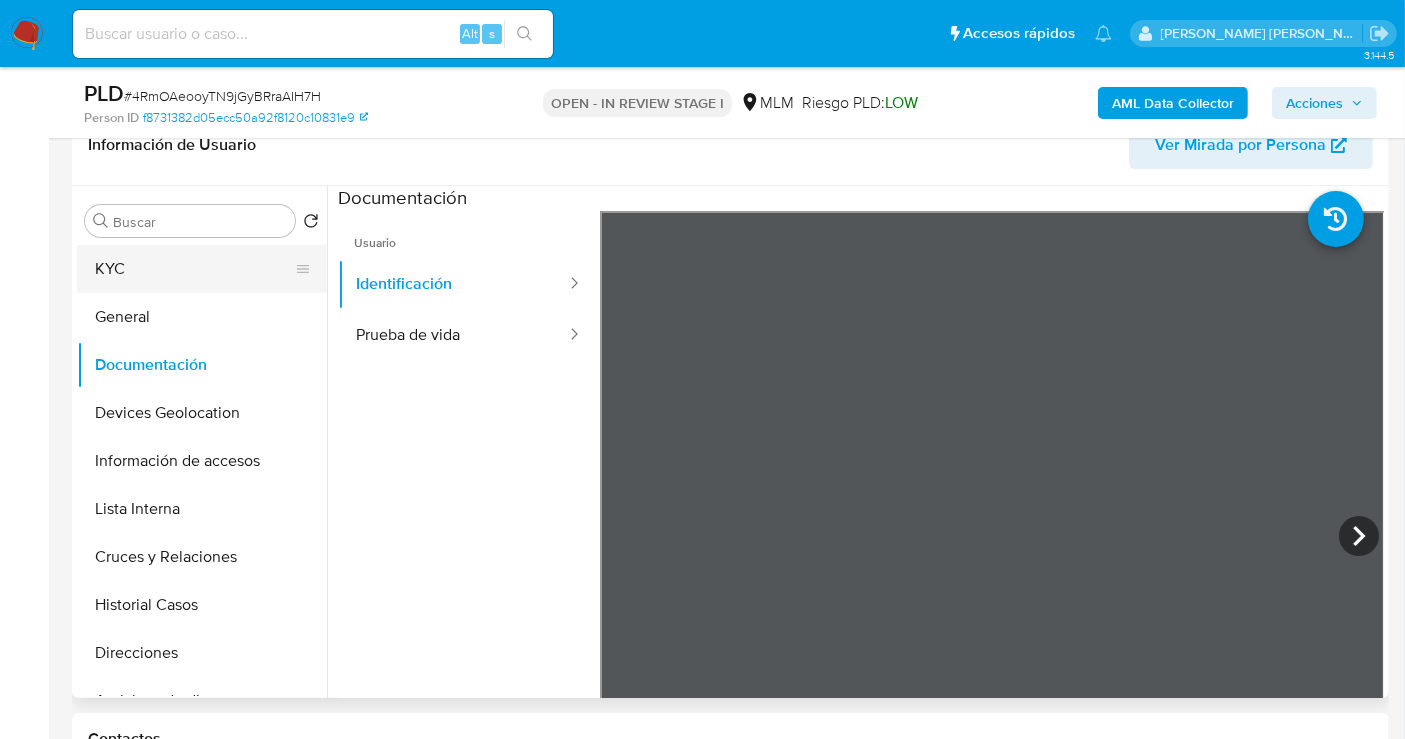 click on "KYC" at bounding box center [194, 269] 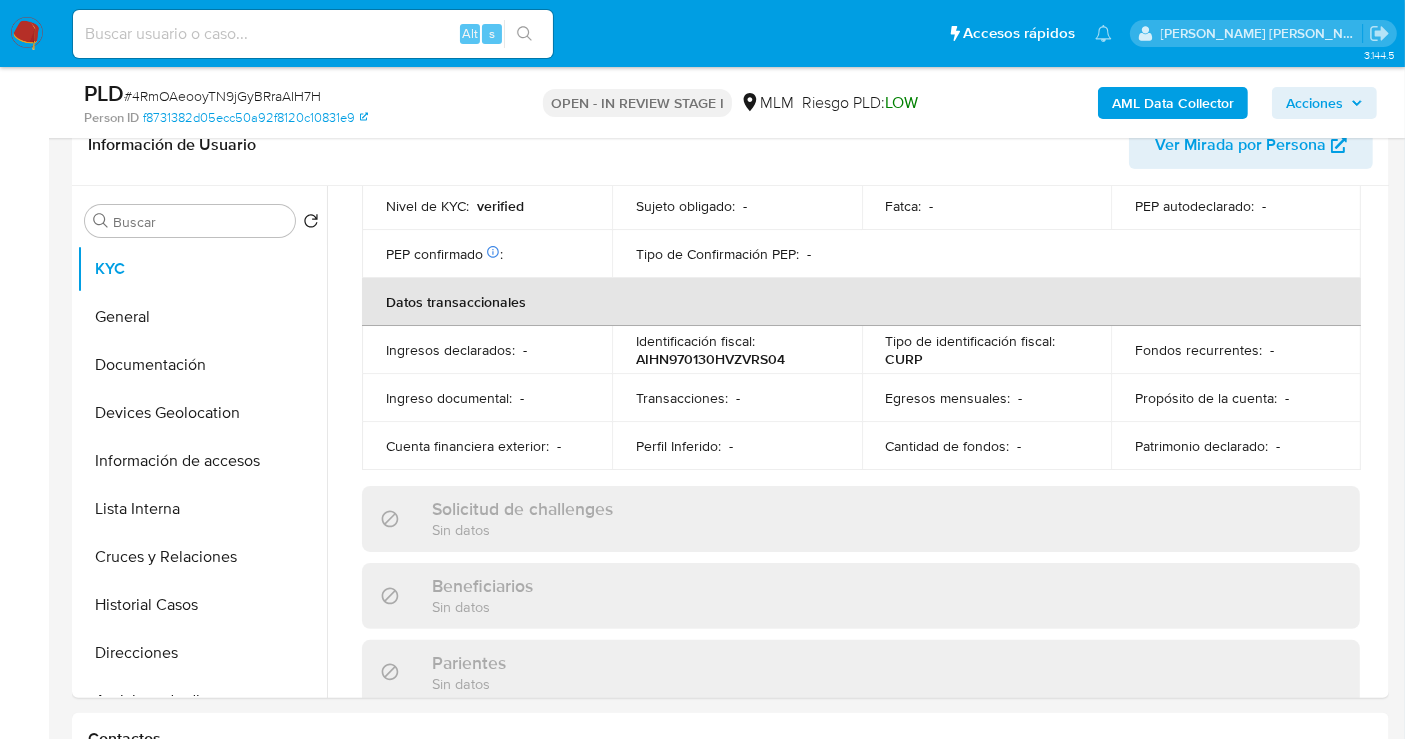 scroll, scrollTop: 1268, scrollLeft: 0, axis: vertical 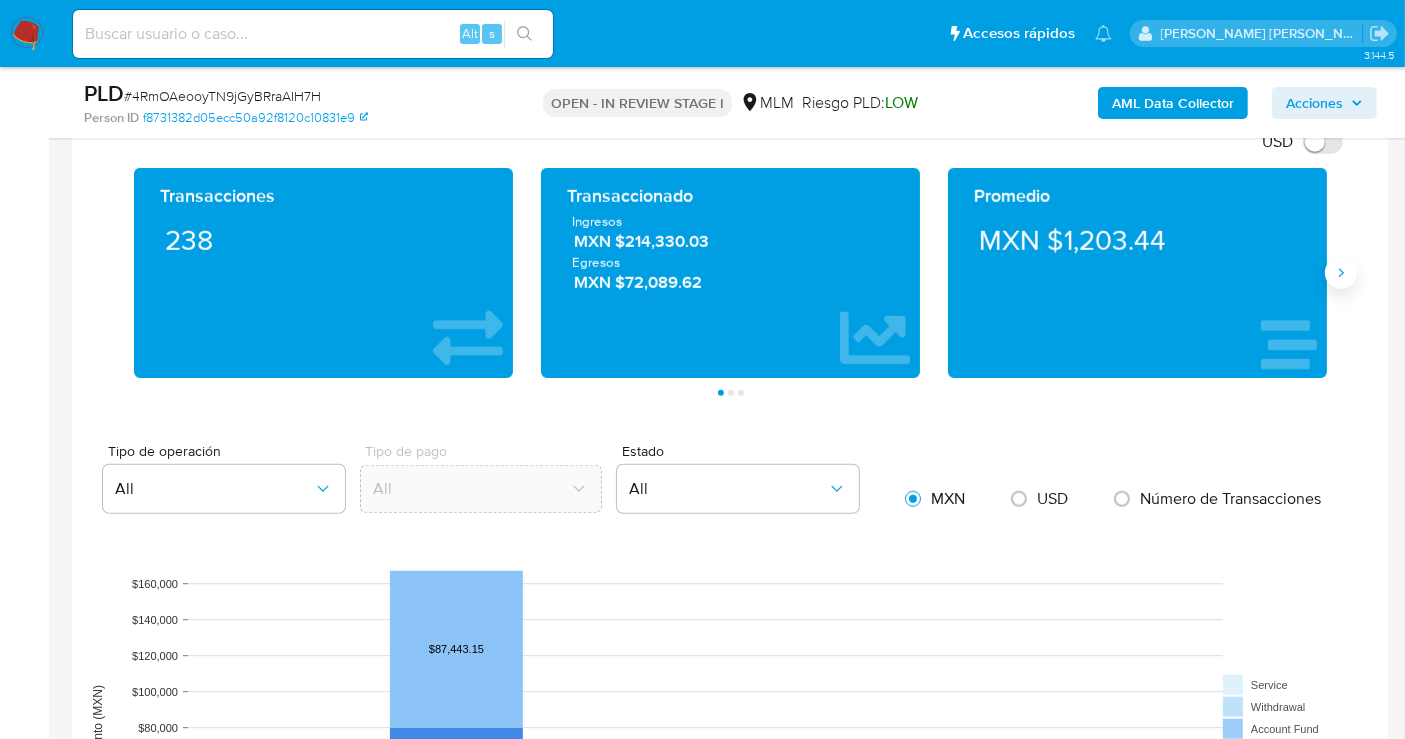 click 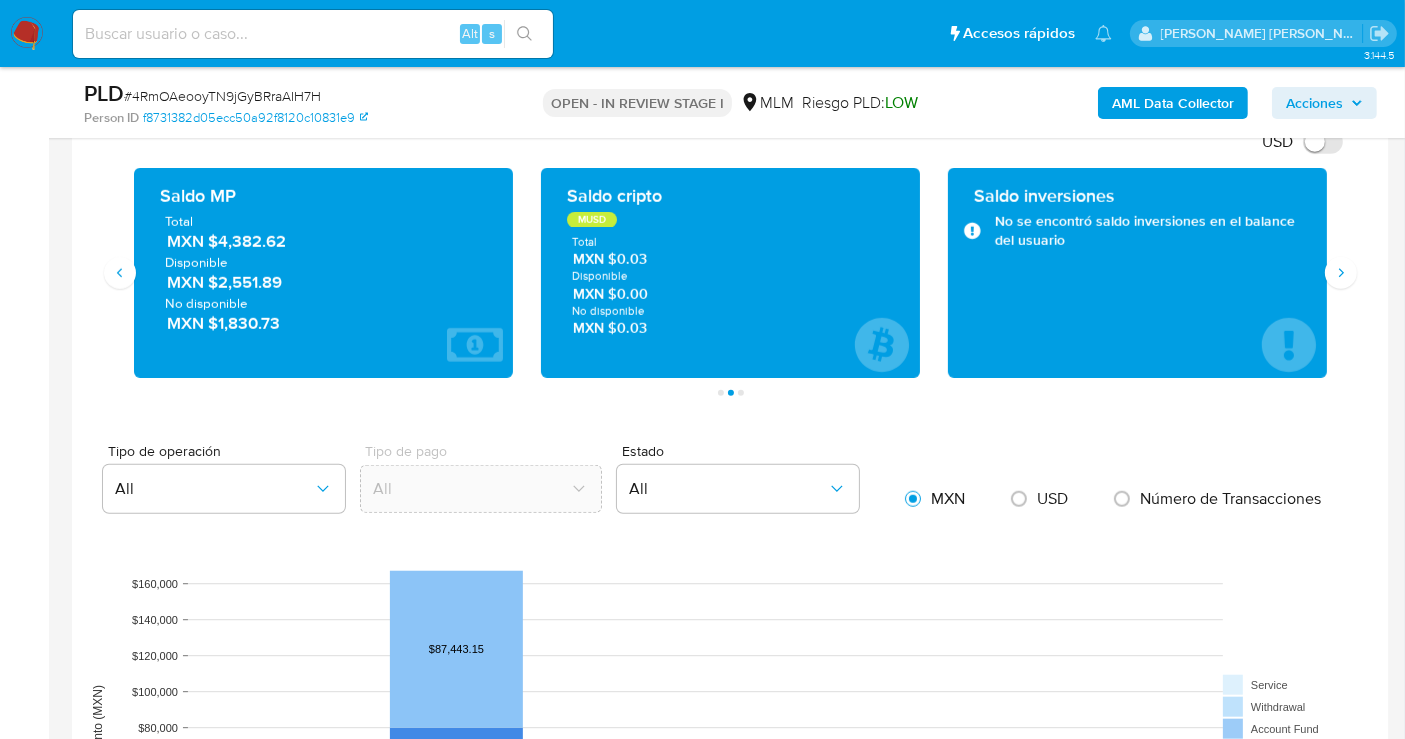type 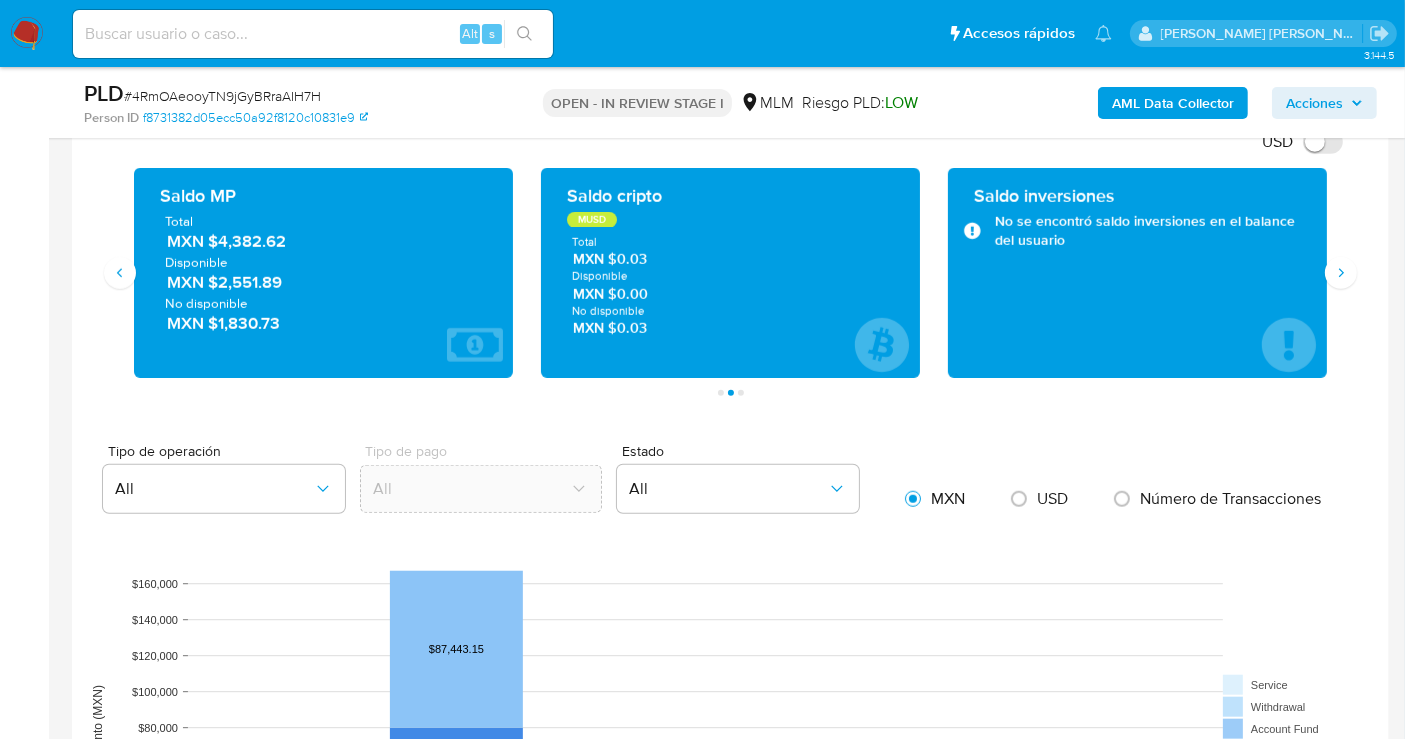 click on "MXN $4,382.62" at bounding box center (324, 241) 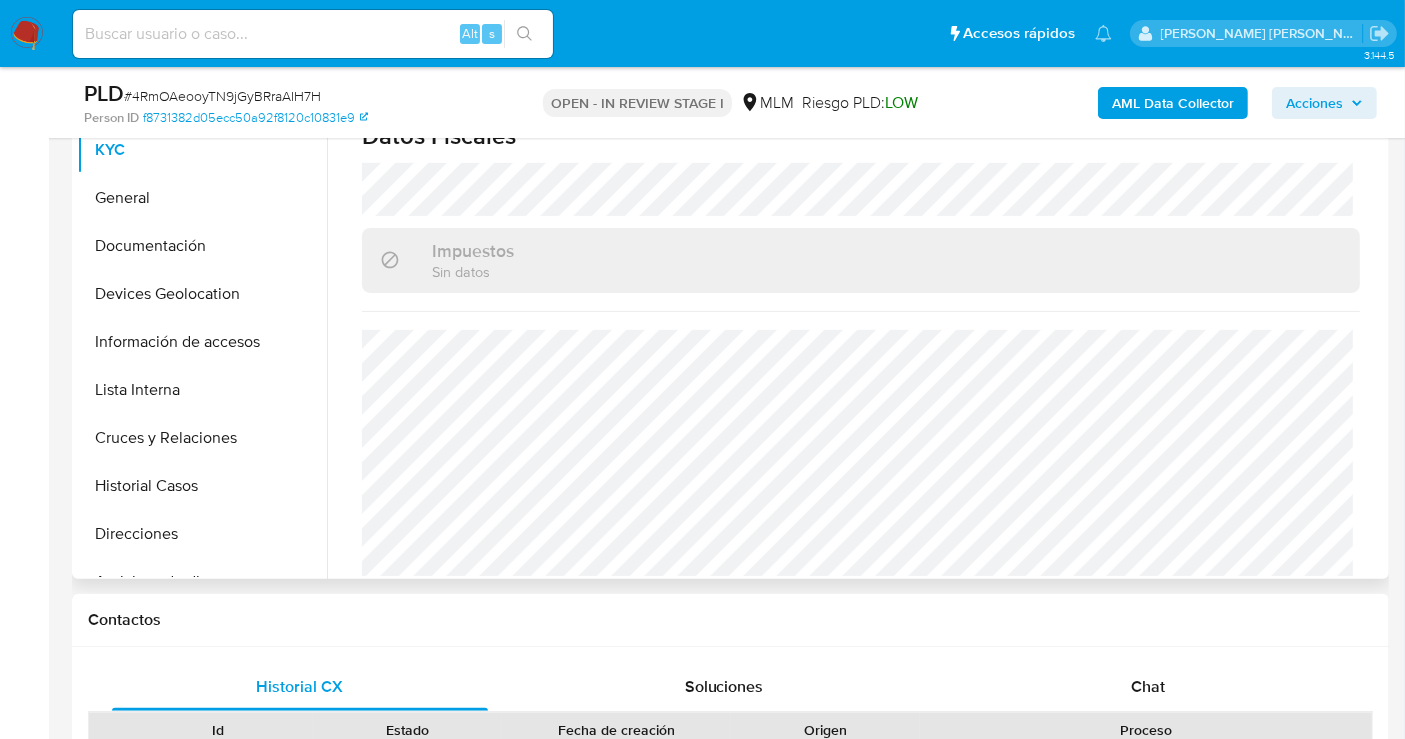 scroll, scrollTop: 222, scrollLeft: 0, axis: vertical 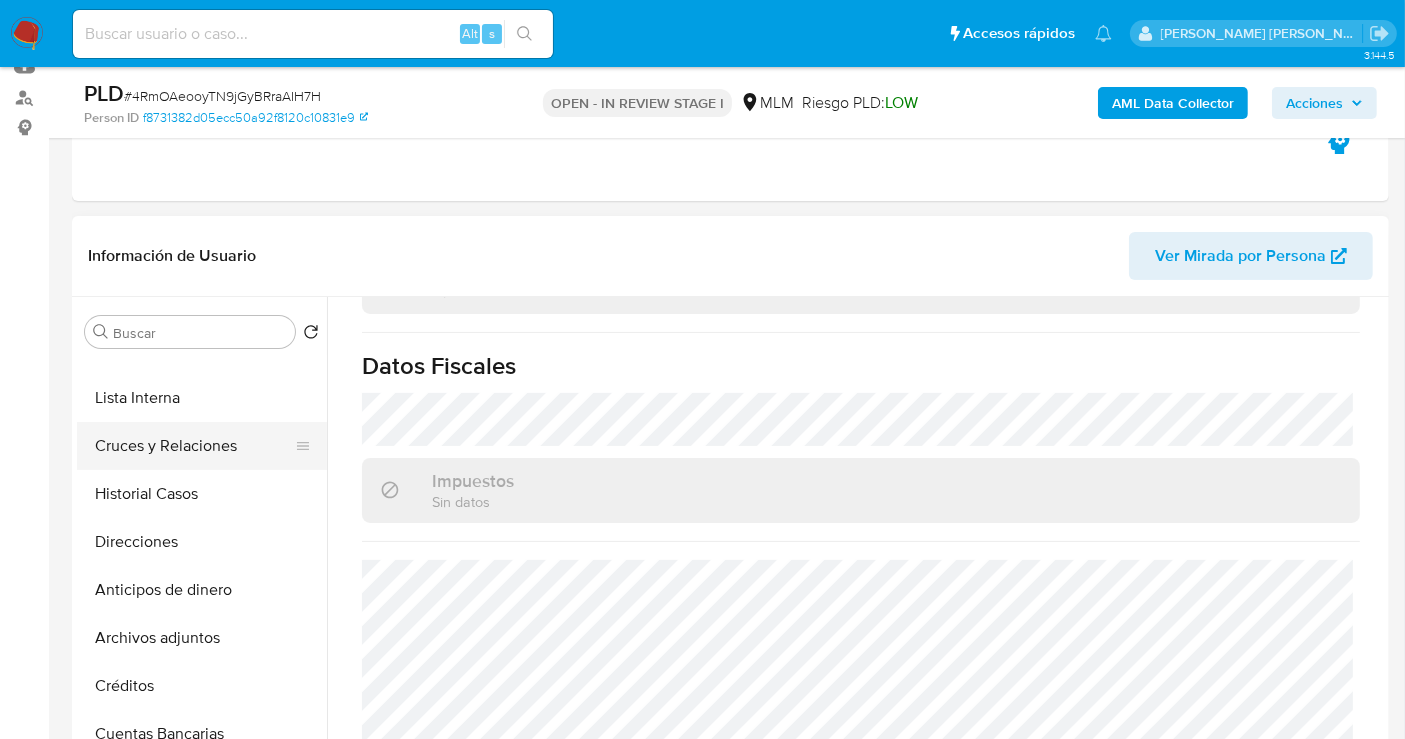 click on "Cruces y Relaciones" at bounding box center [194, 446] 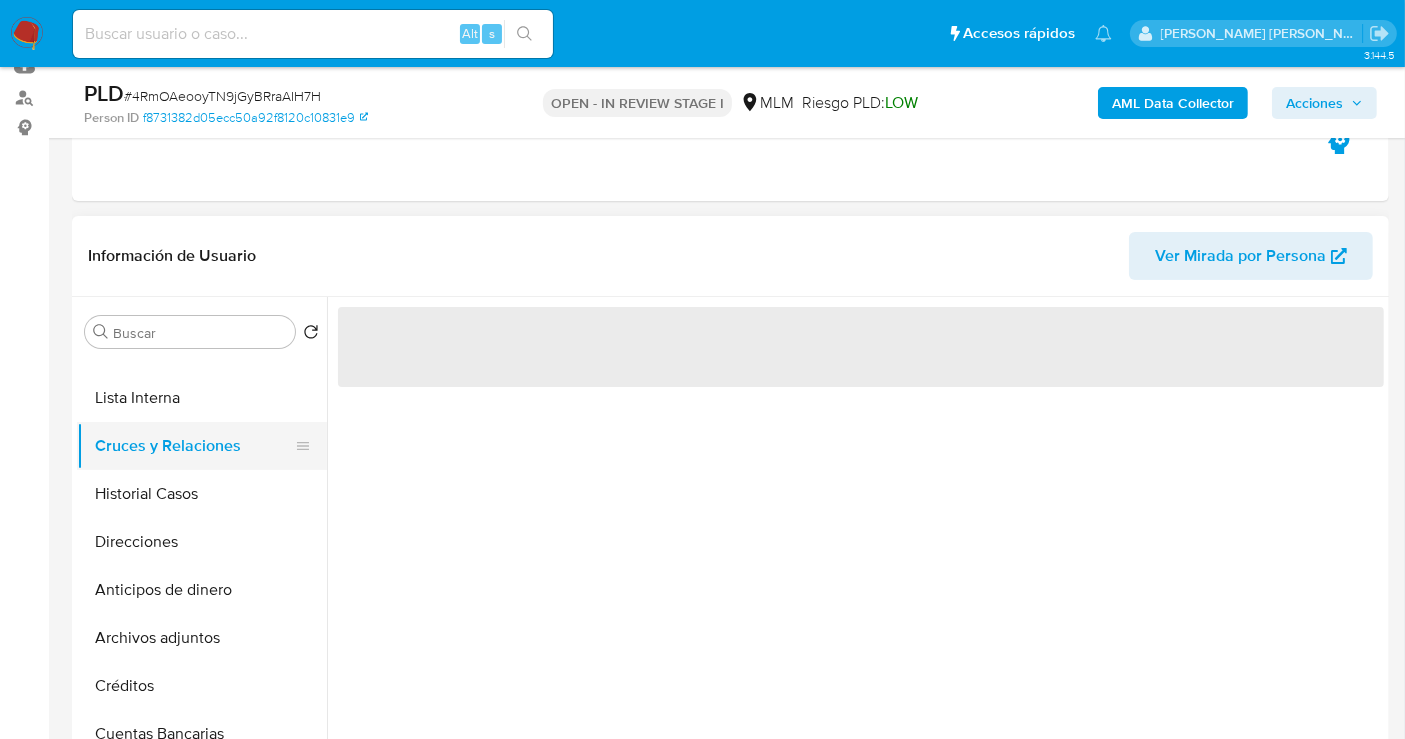 scroll, scrollTop: 0, scrollLeft: 0, axis: both 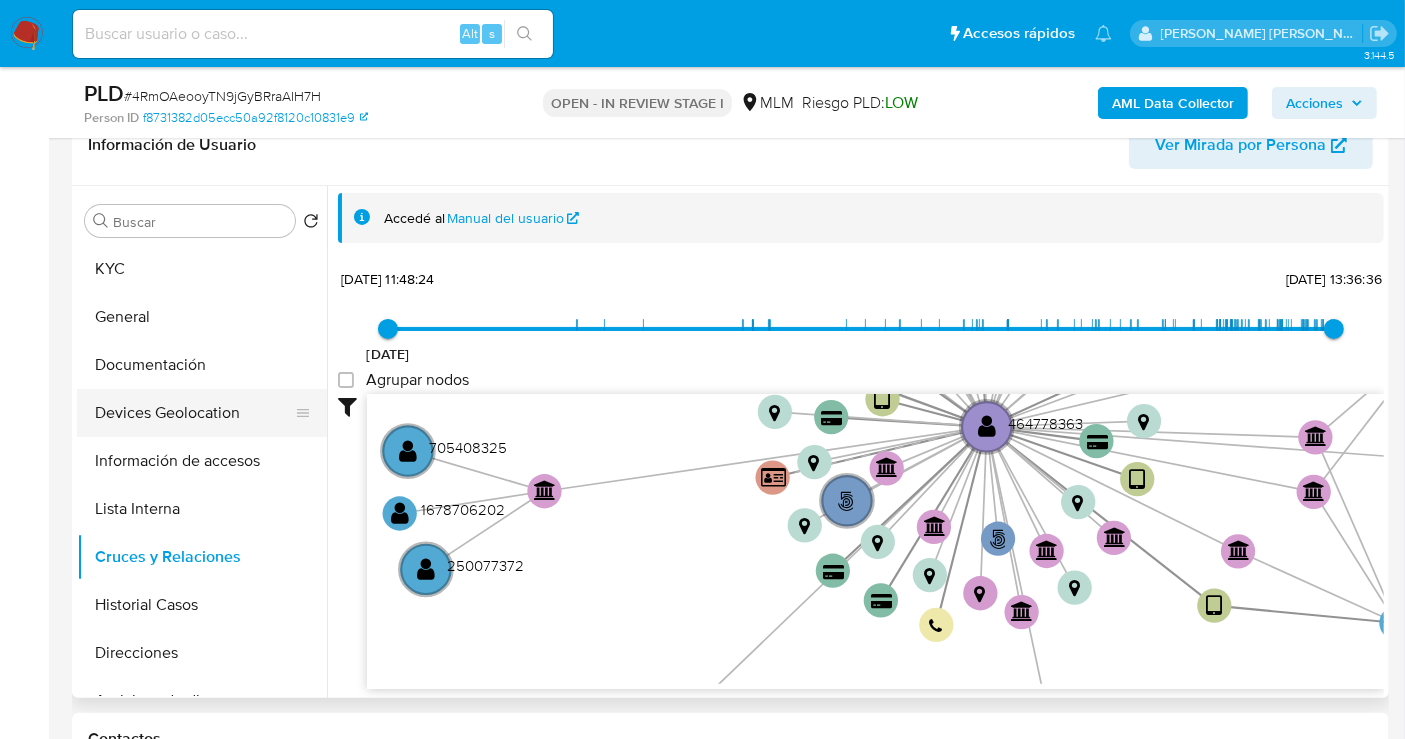 click on "Devices Geolocation" at bounding box center [194, 413] 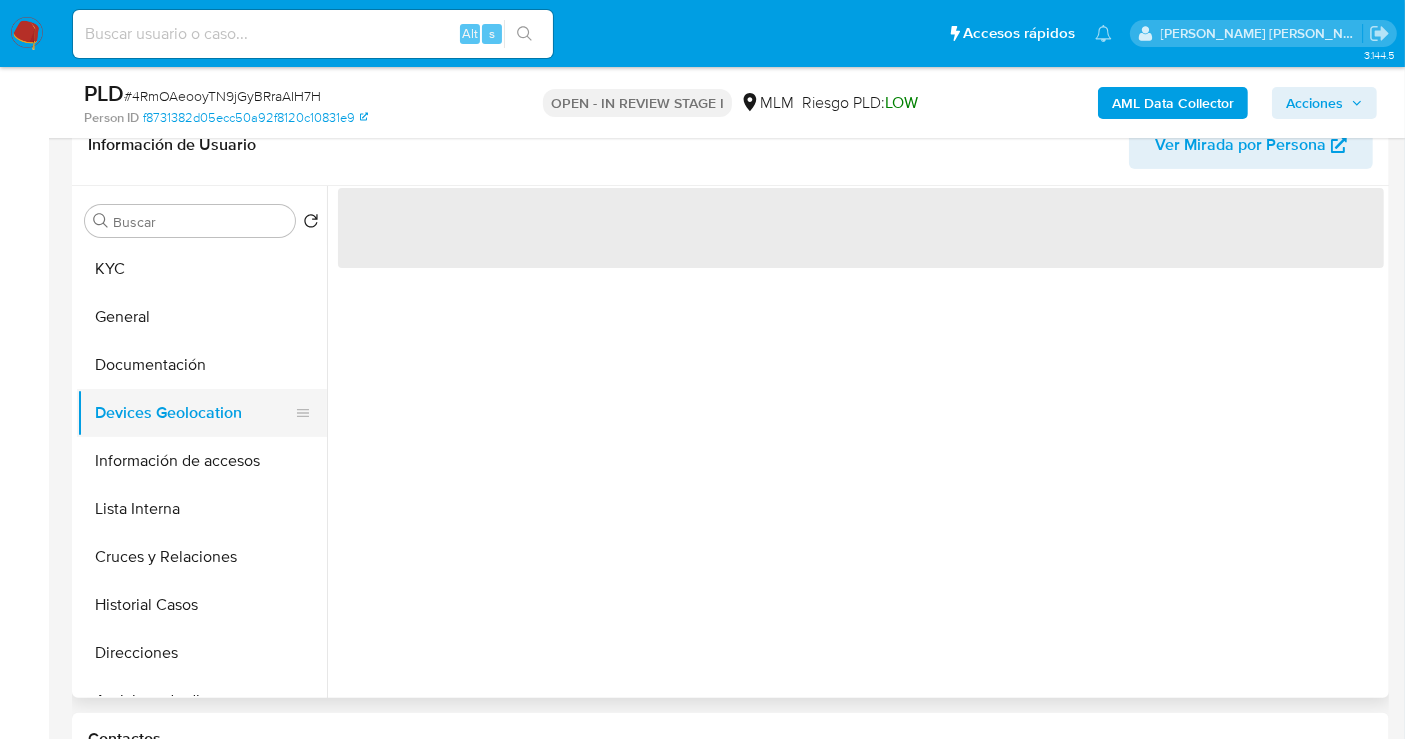 scroll, scrollTop: 0, scrollLeft: 0, axis: both 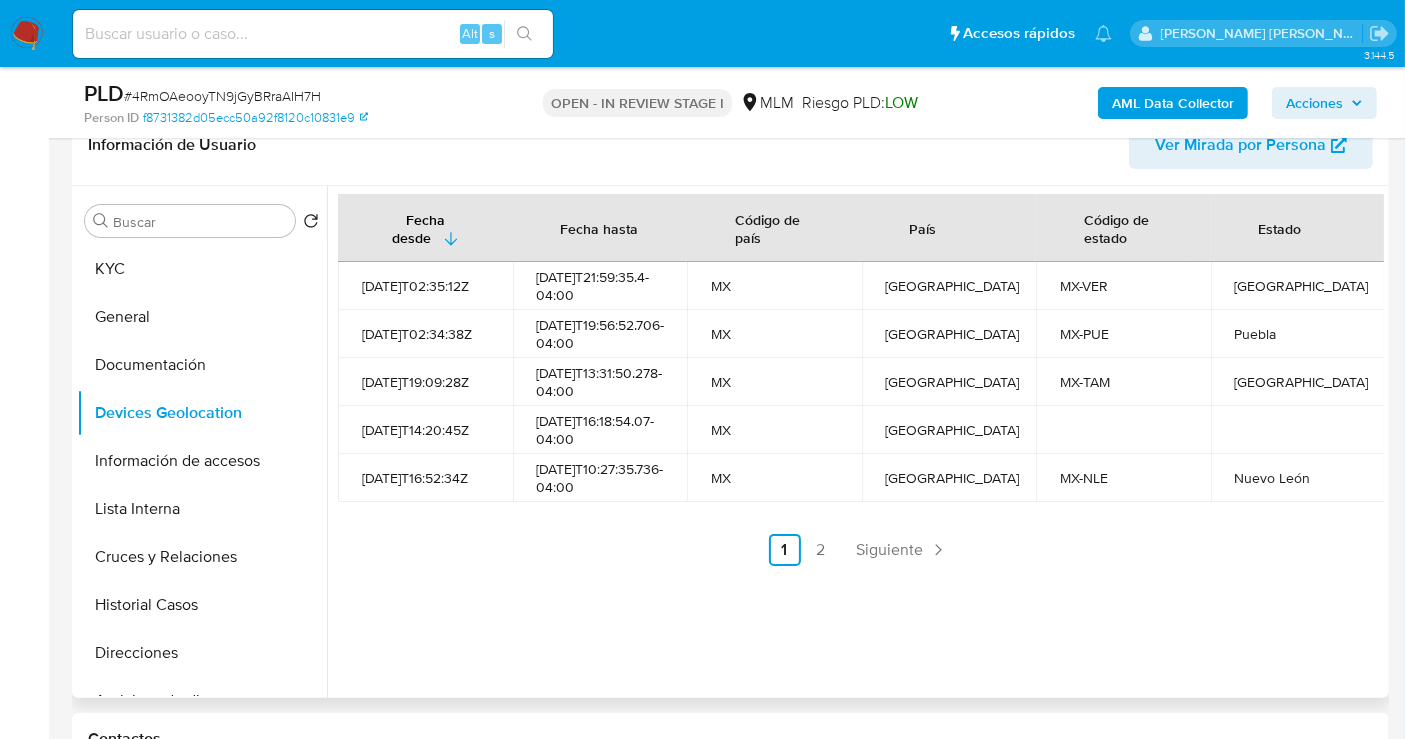 type 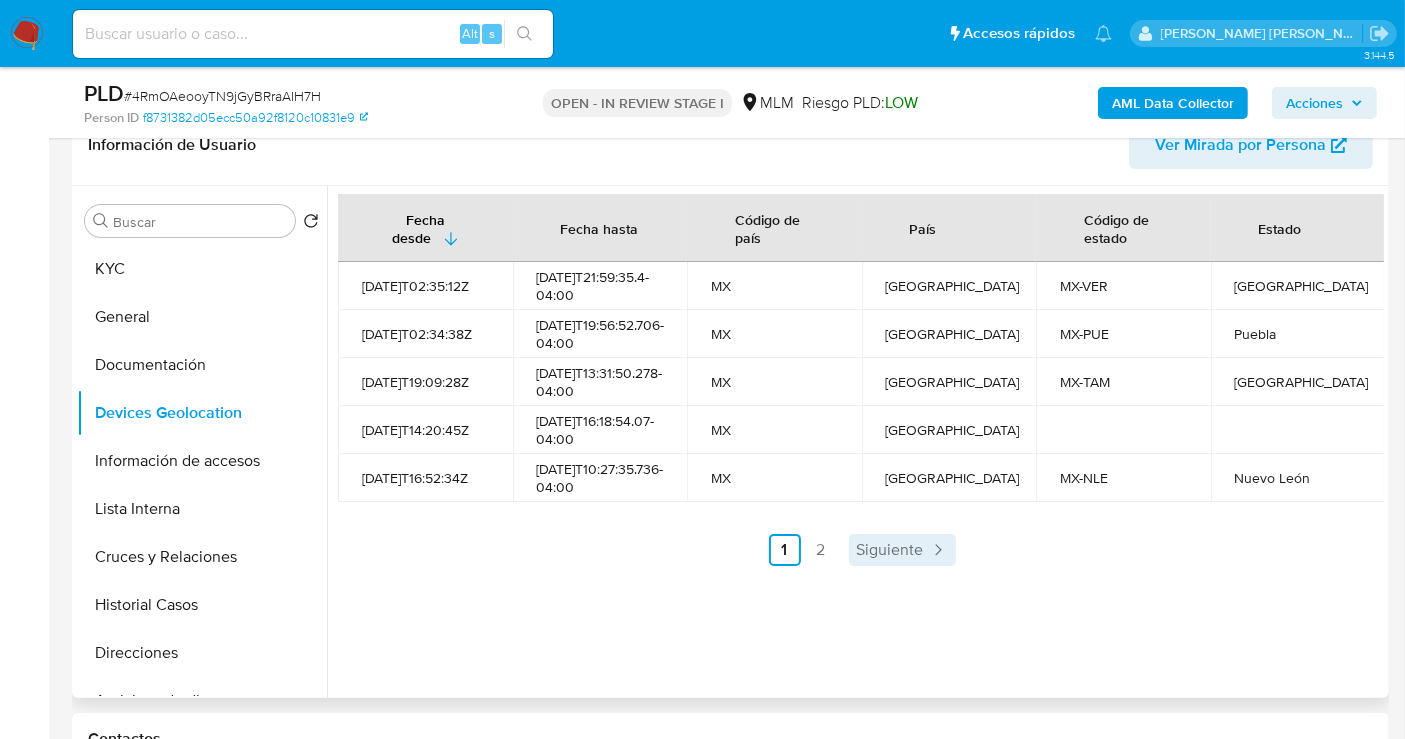 click on "Siguiente" at bounding box center [890, 550] 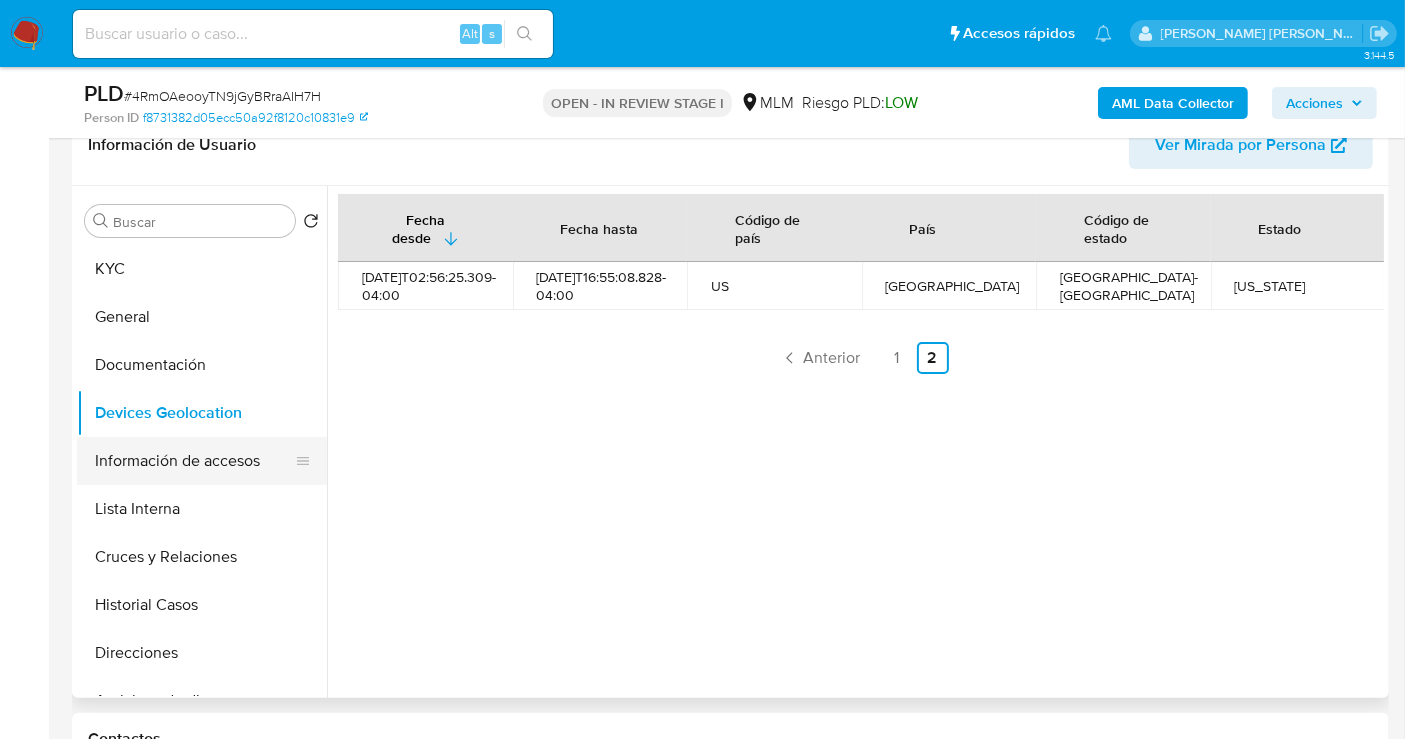 click on "Información de accesos" at bounding box center [194, 461] 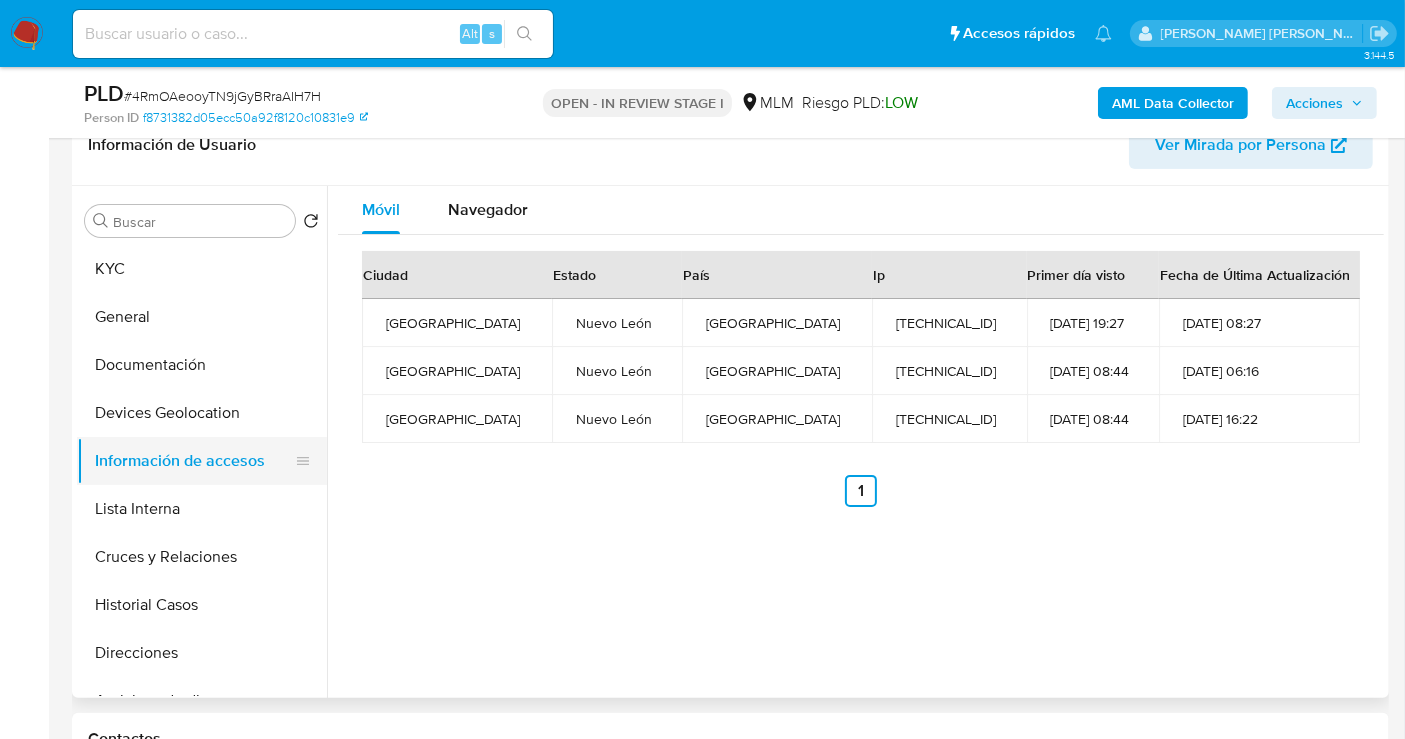 type 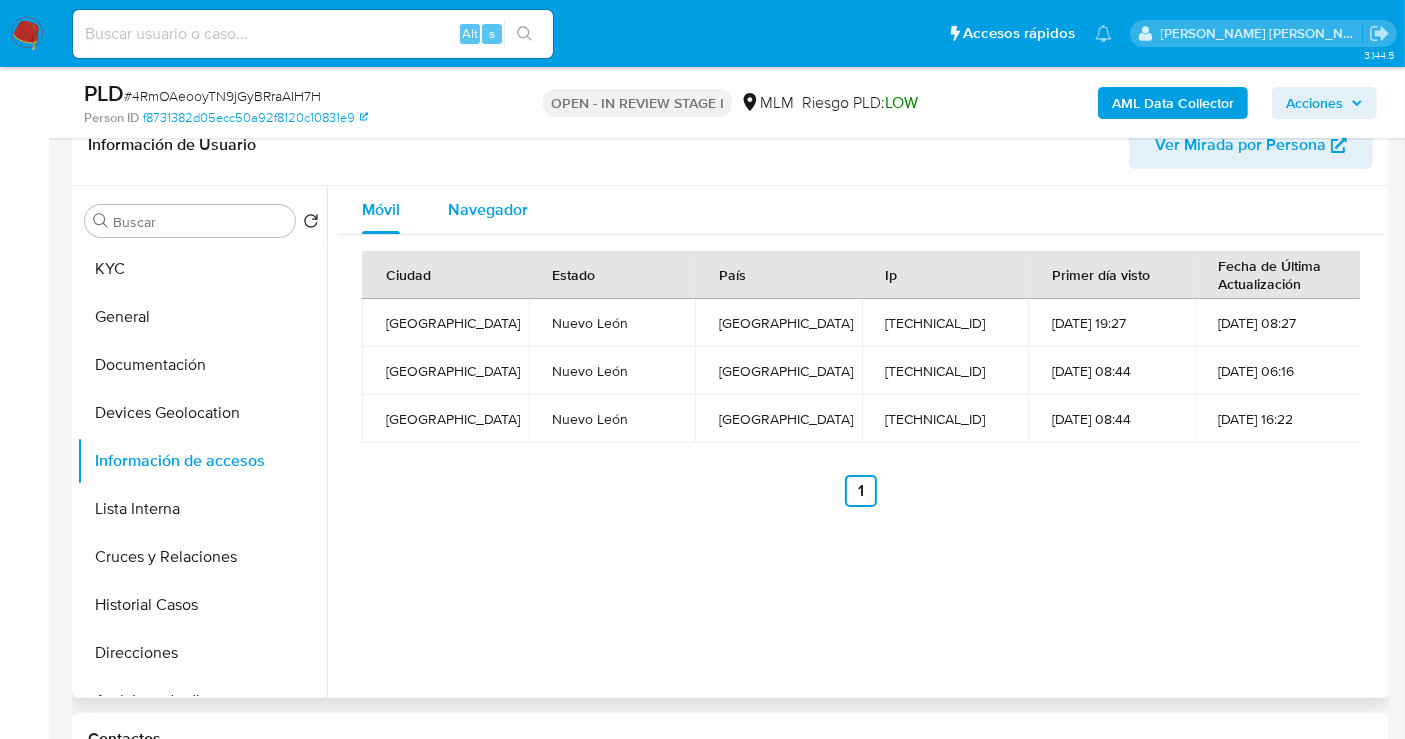 click on "Navegador" at bounding box center [488, 209] 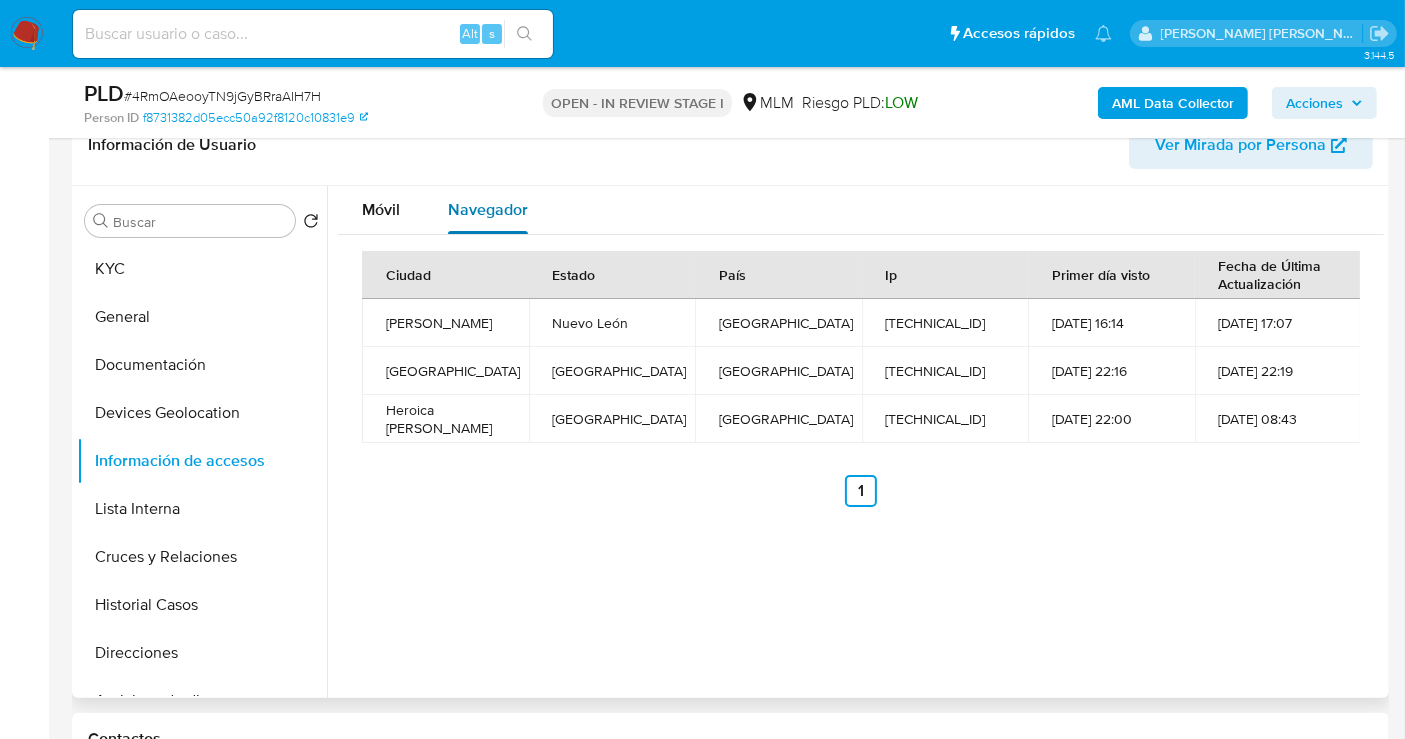 type 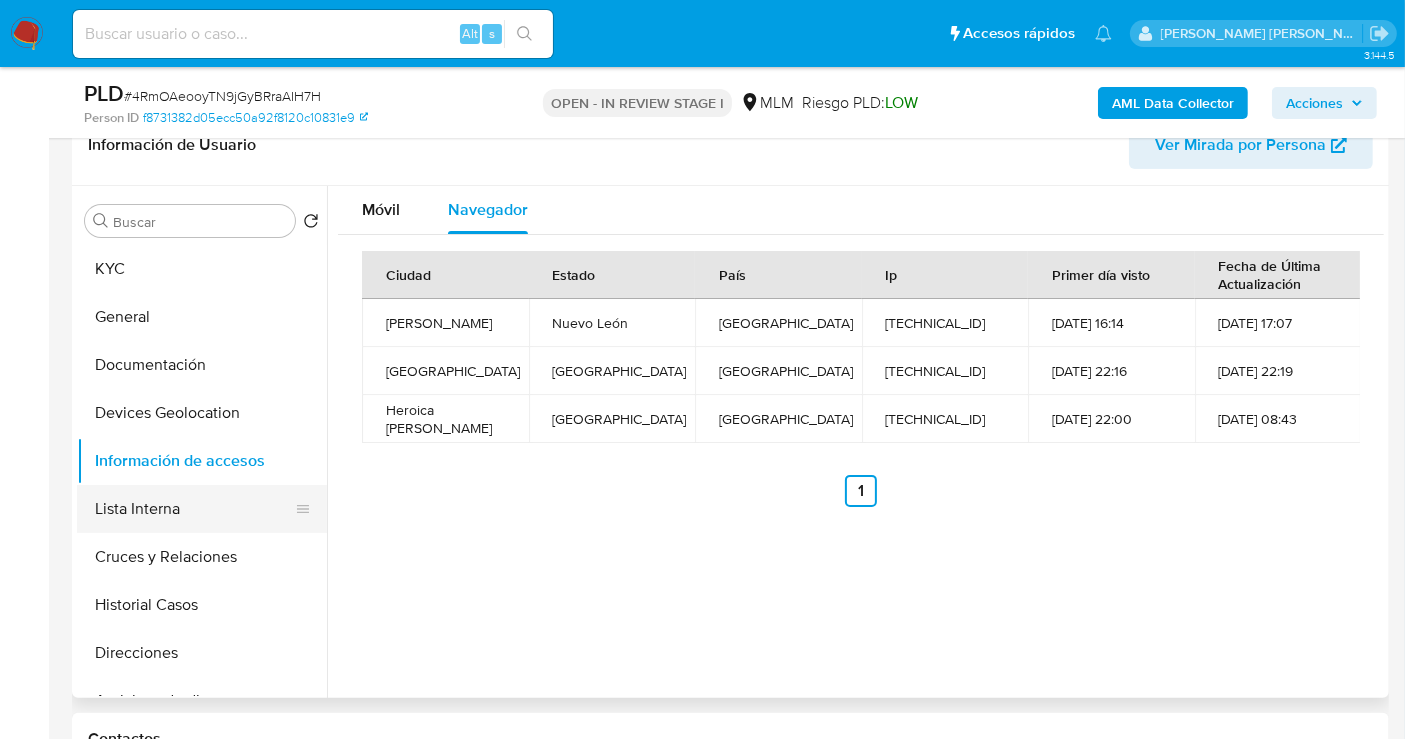 click on "Lista Interna" at bounding box center (194, 509) 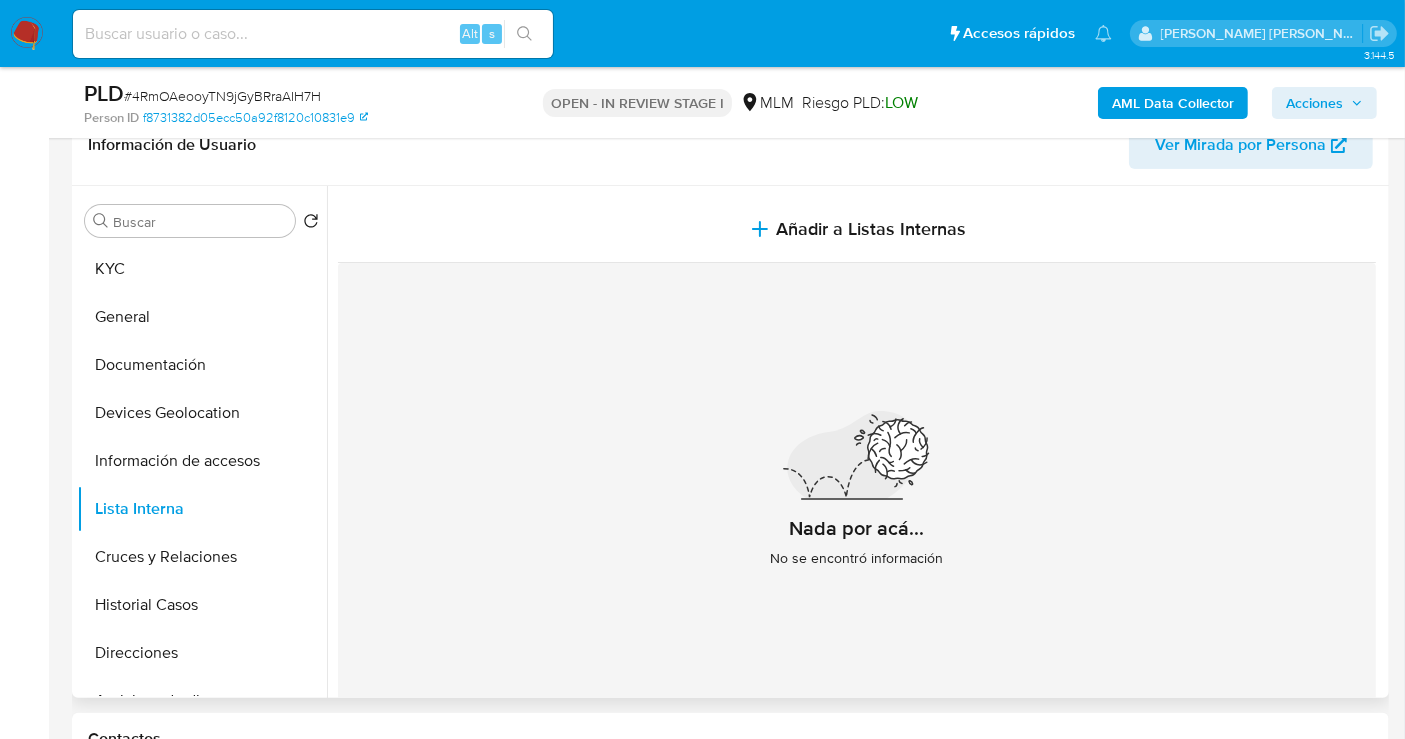 type 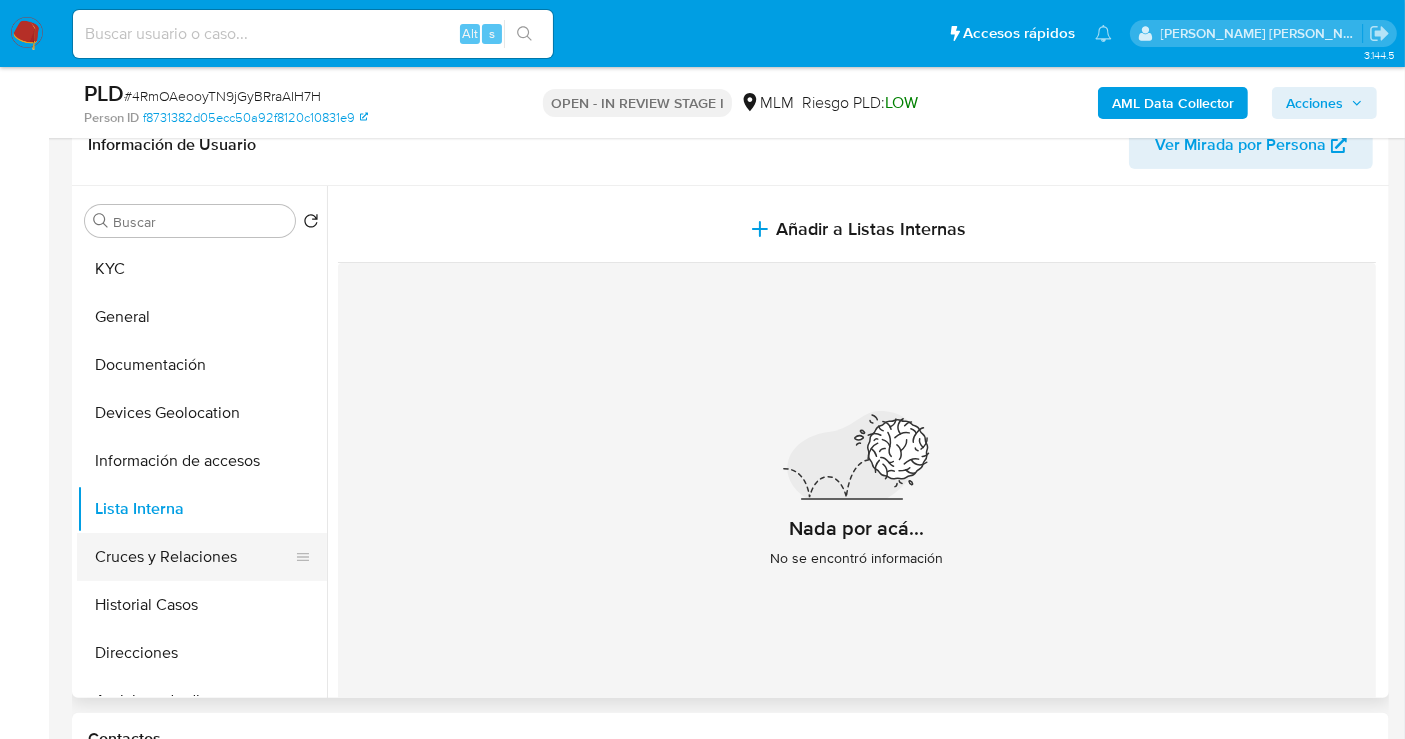 click on "Cruces y Relaciones" at bounding box center (194, 557) 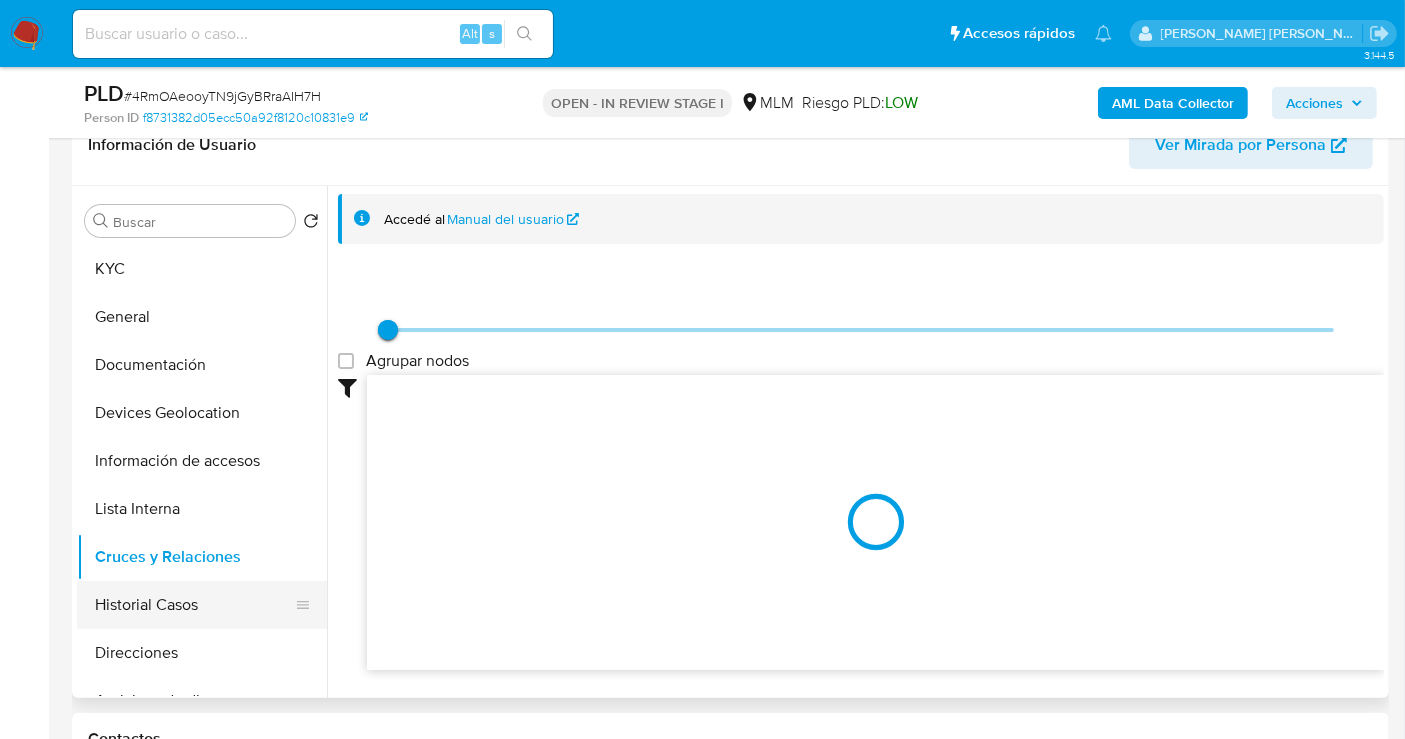 click on "Historial Casos" at bounding box center [194, 605] 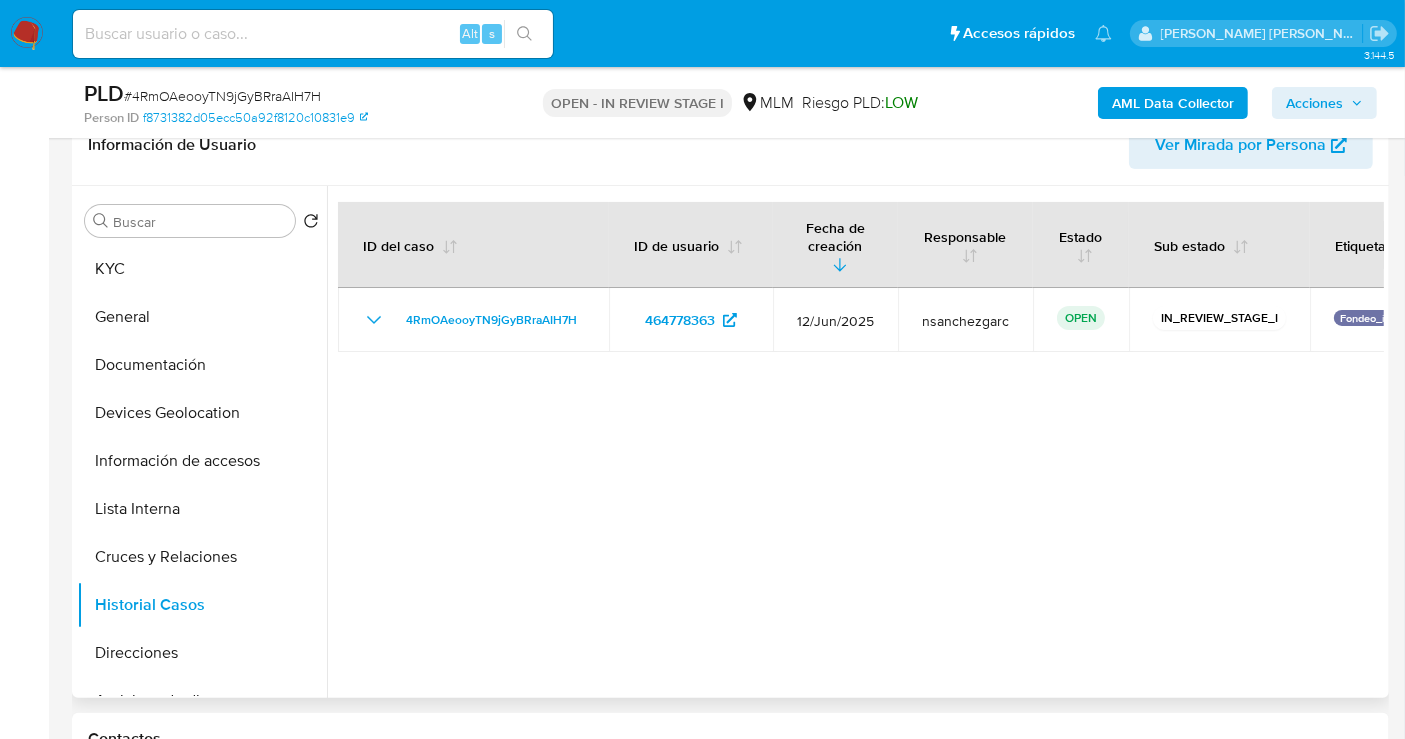 type 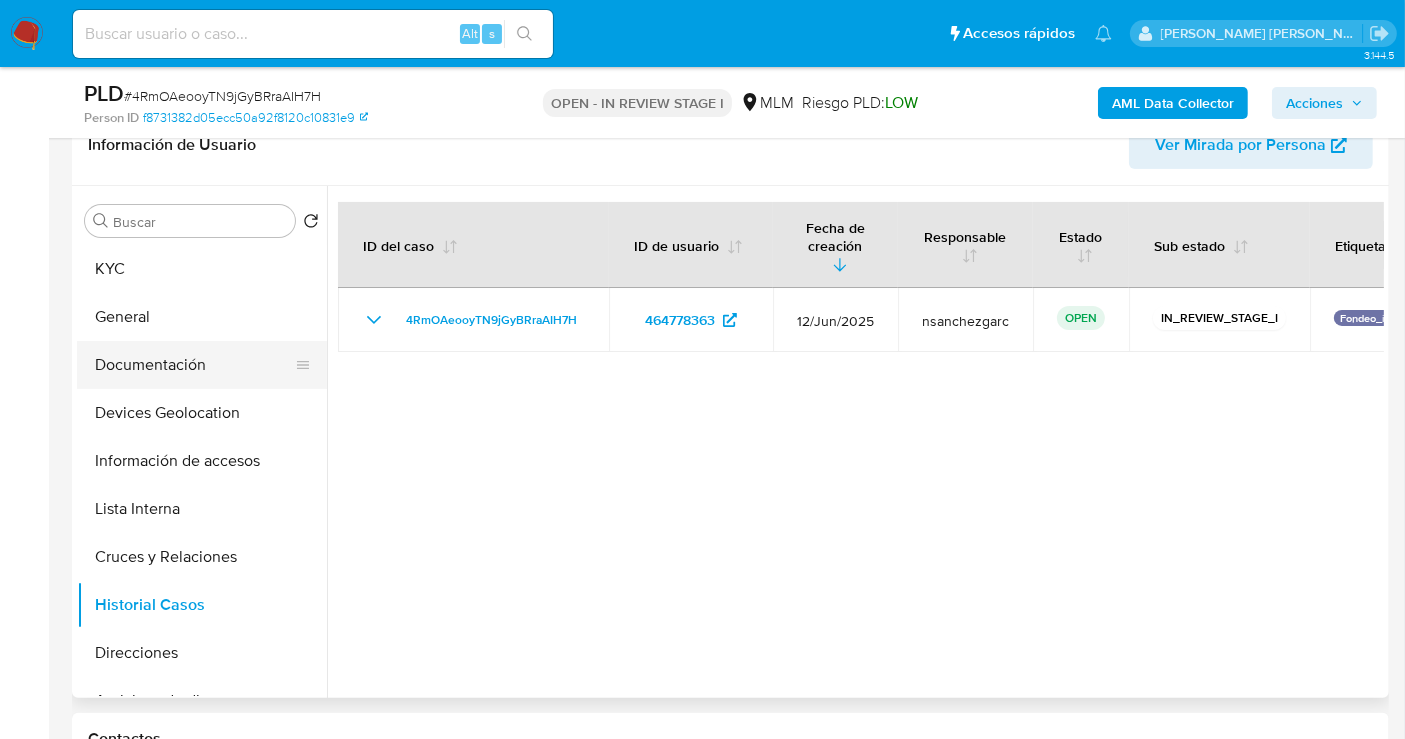 click on "Documentación" at bounding box center (194, 365) 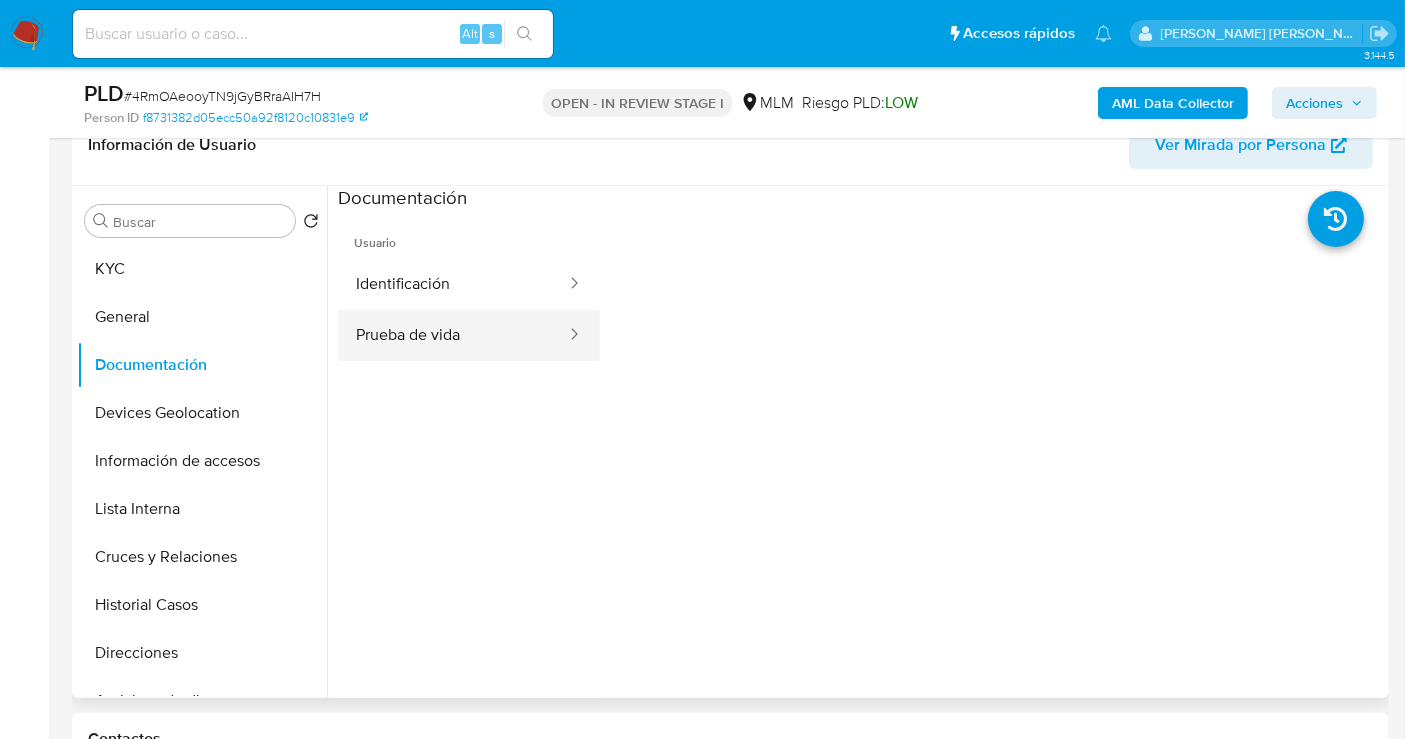 click on "Prueba de vida" at bounding box center (453, 335) 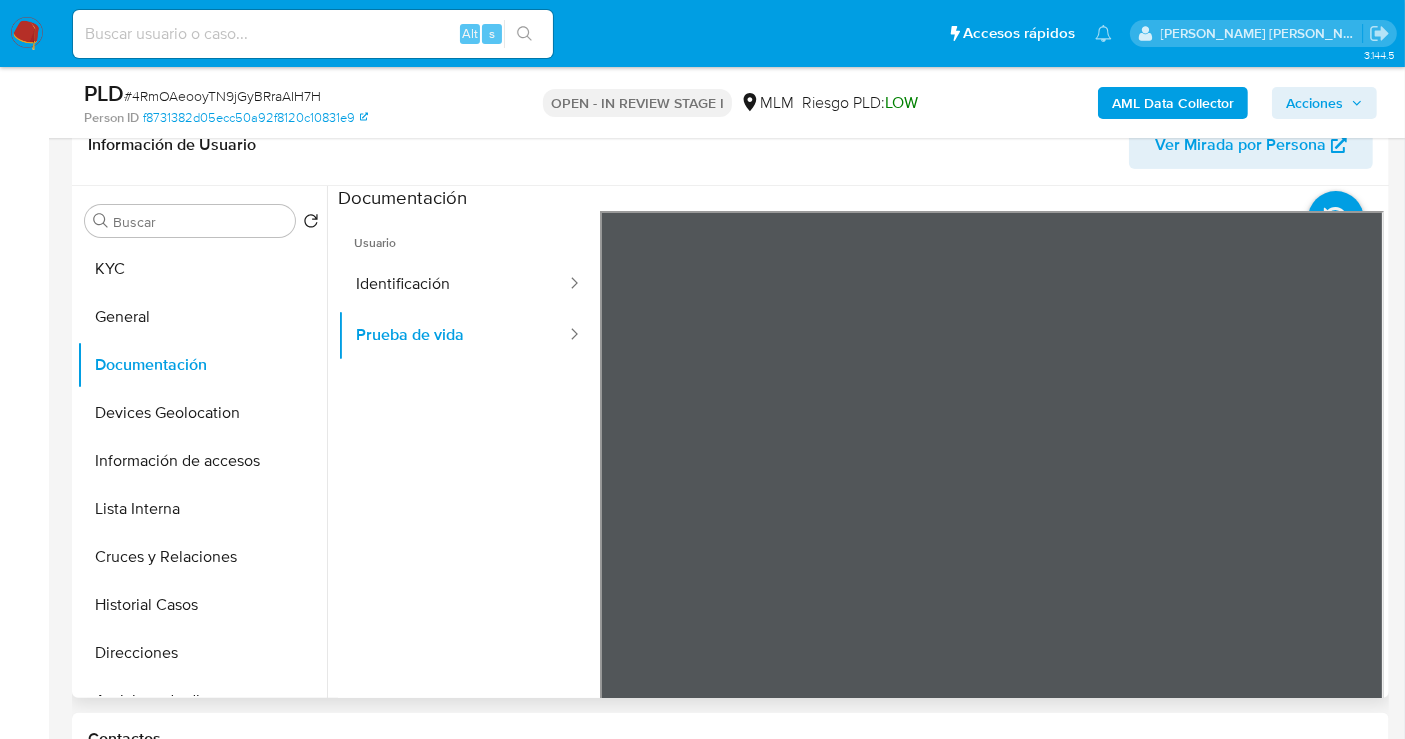 scroll, scrollTop: 61, scrollLeft: 0, axis: vertical 